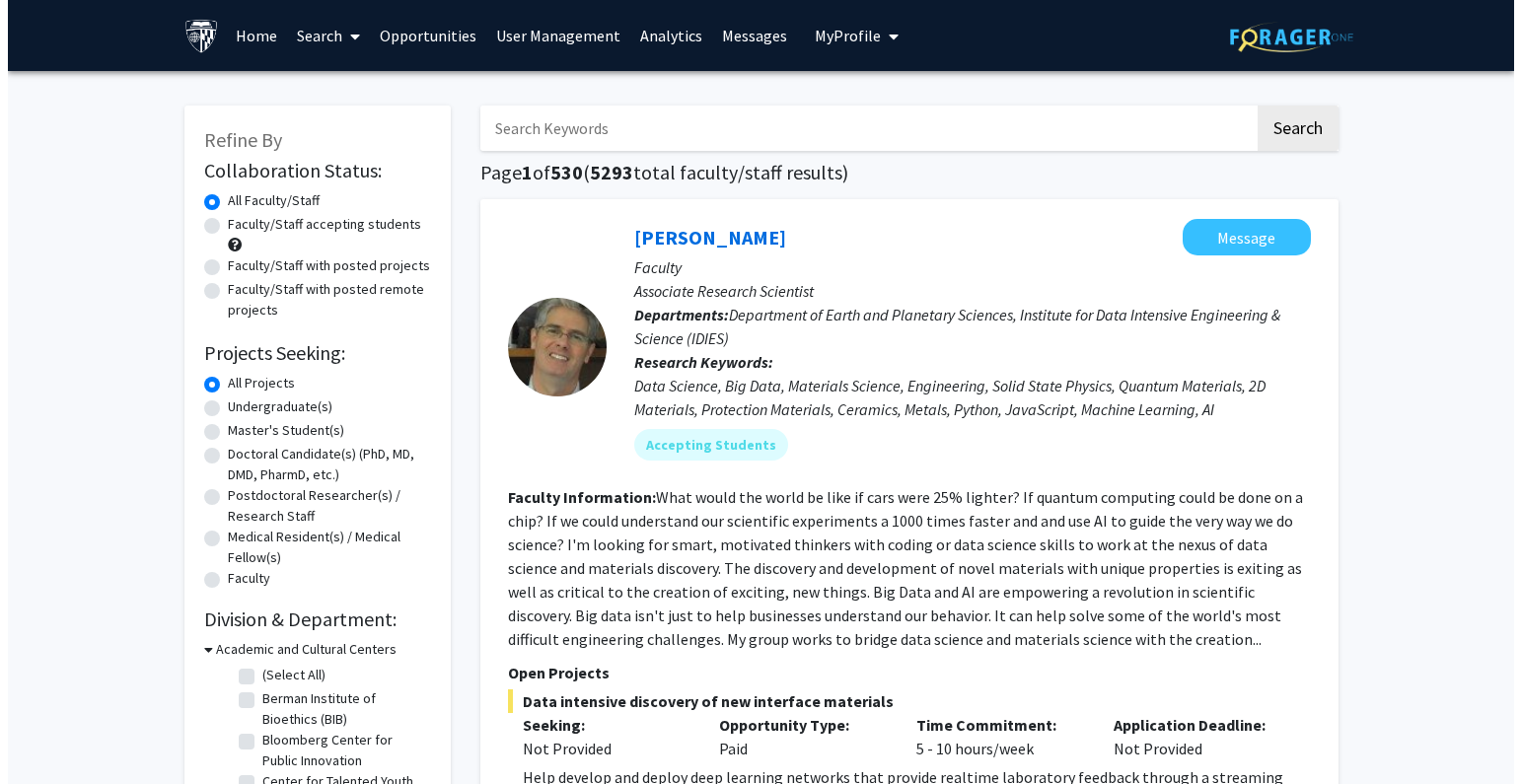 scroll, scrollTop: 0, scrollLeft: 0, axis: both 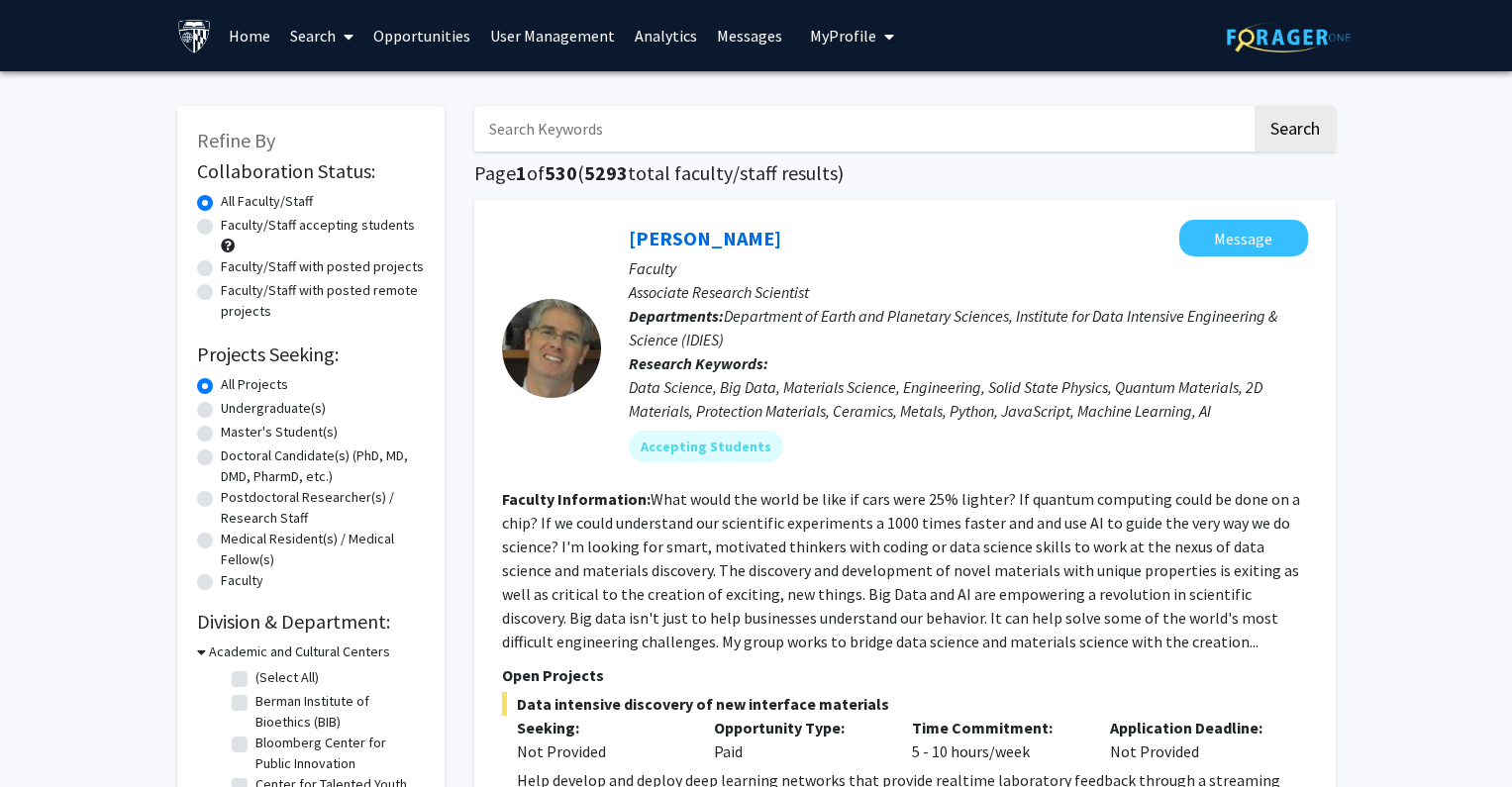click on "User Management" at bounding box center (553, 36) 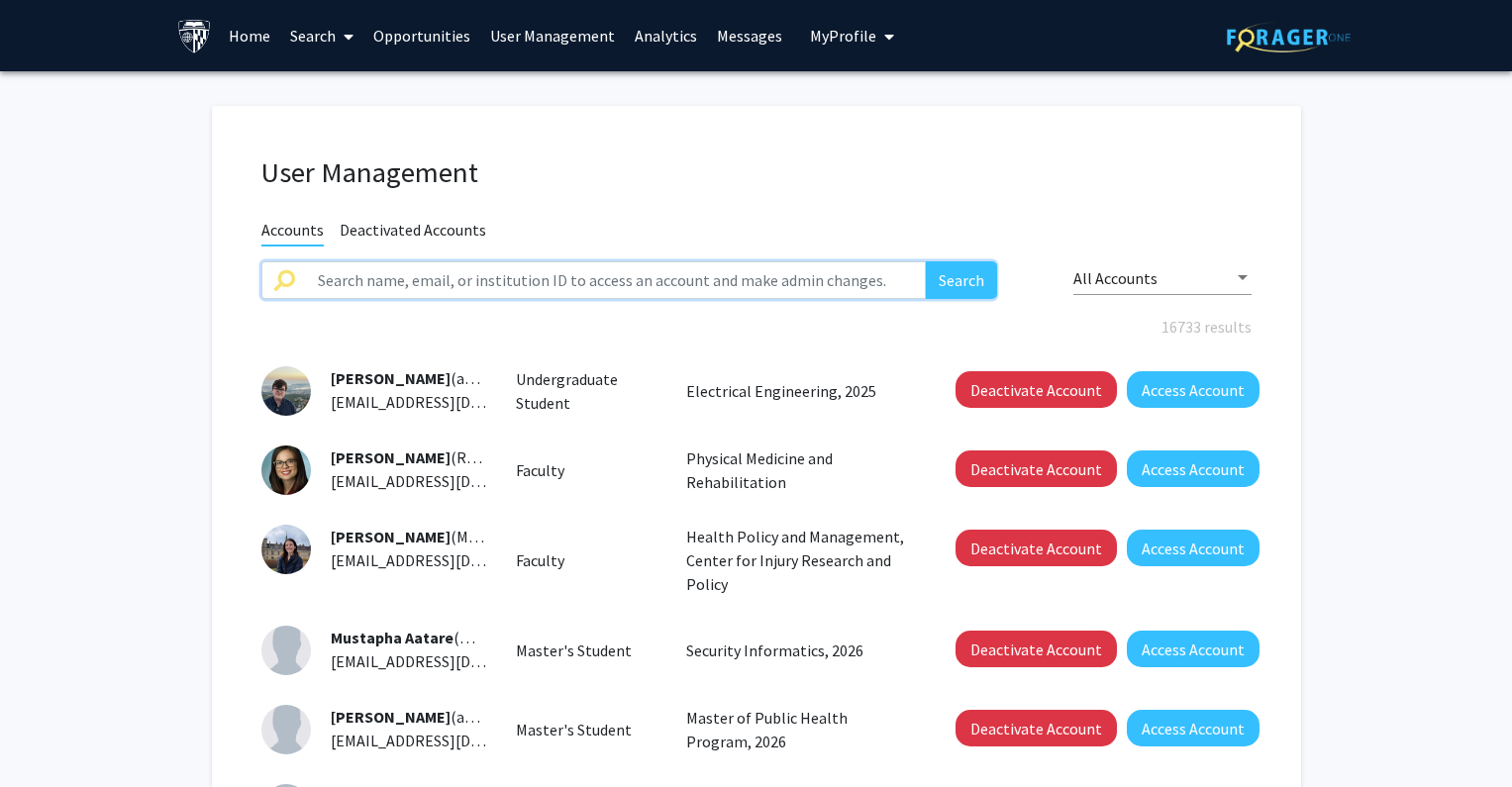 click 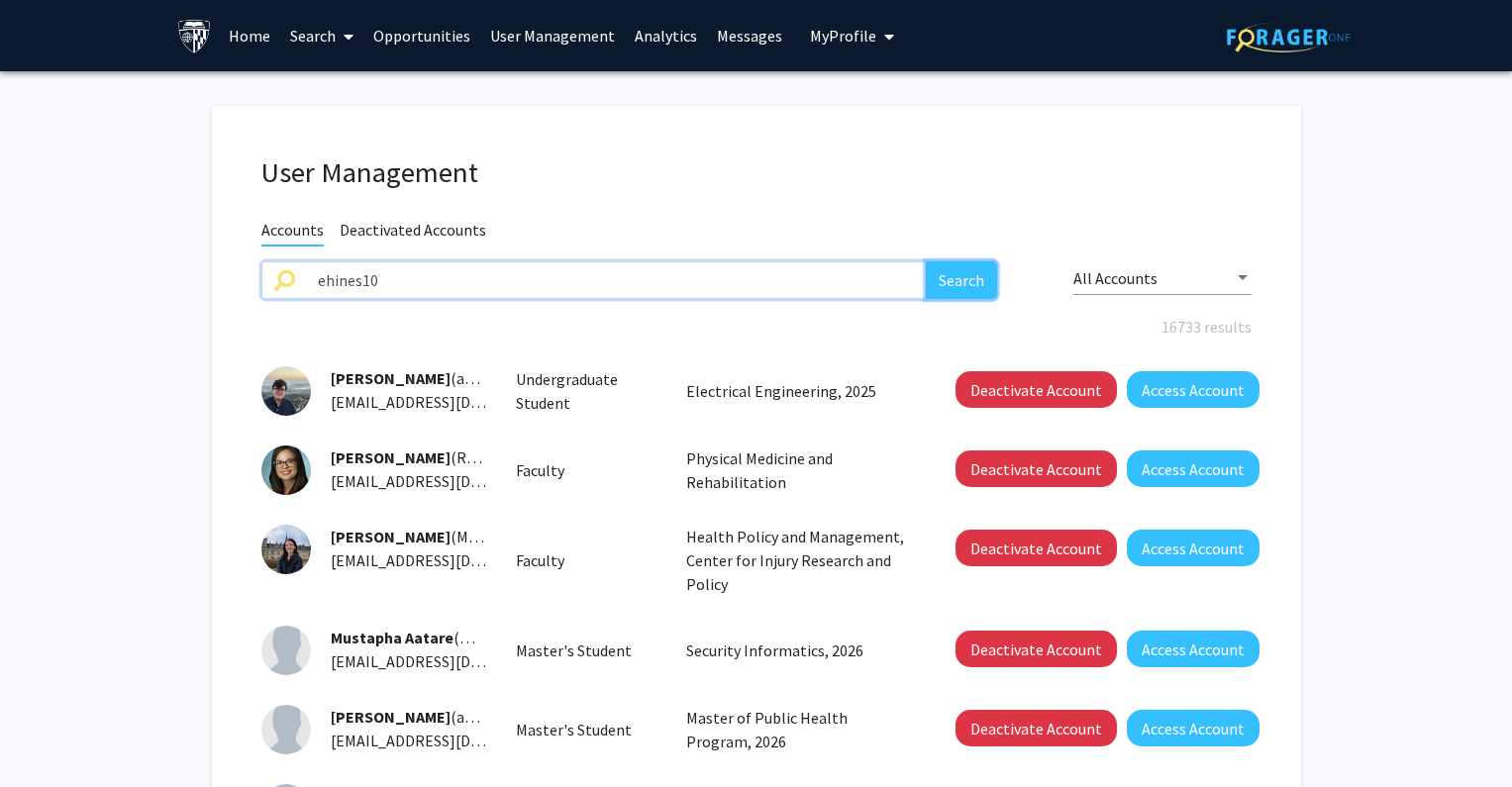 click on "Search" 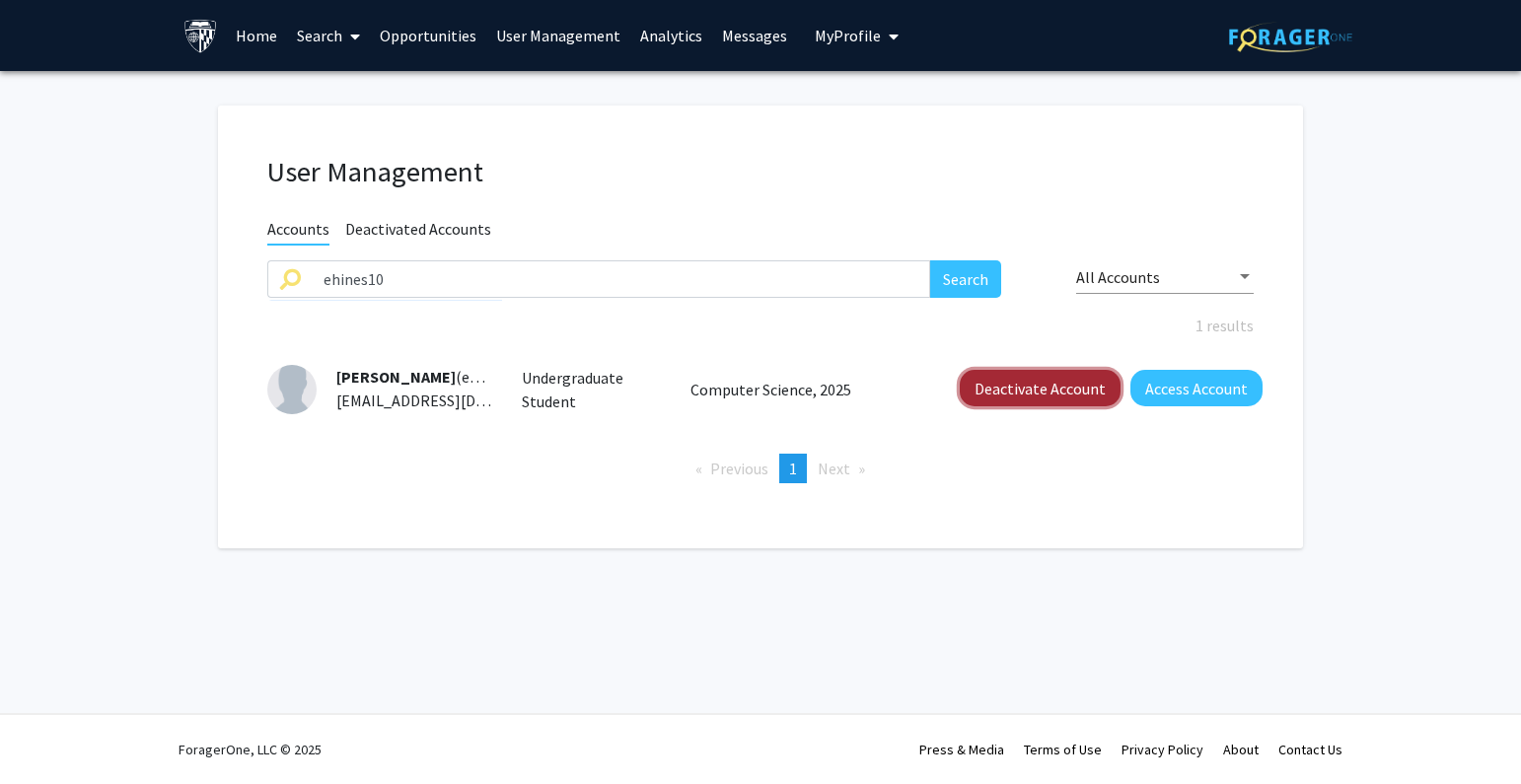 click on "Deactivate Account" 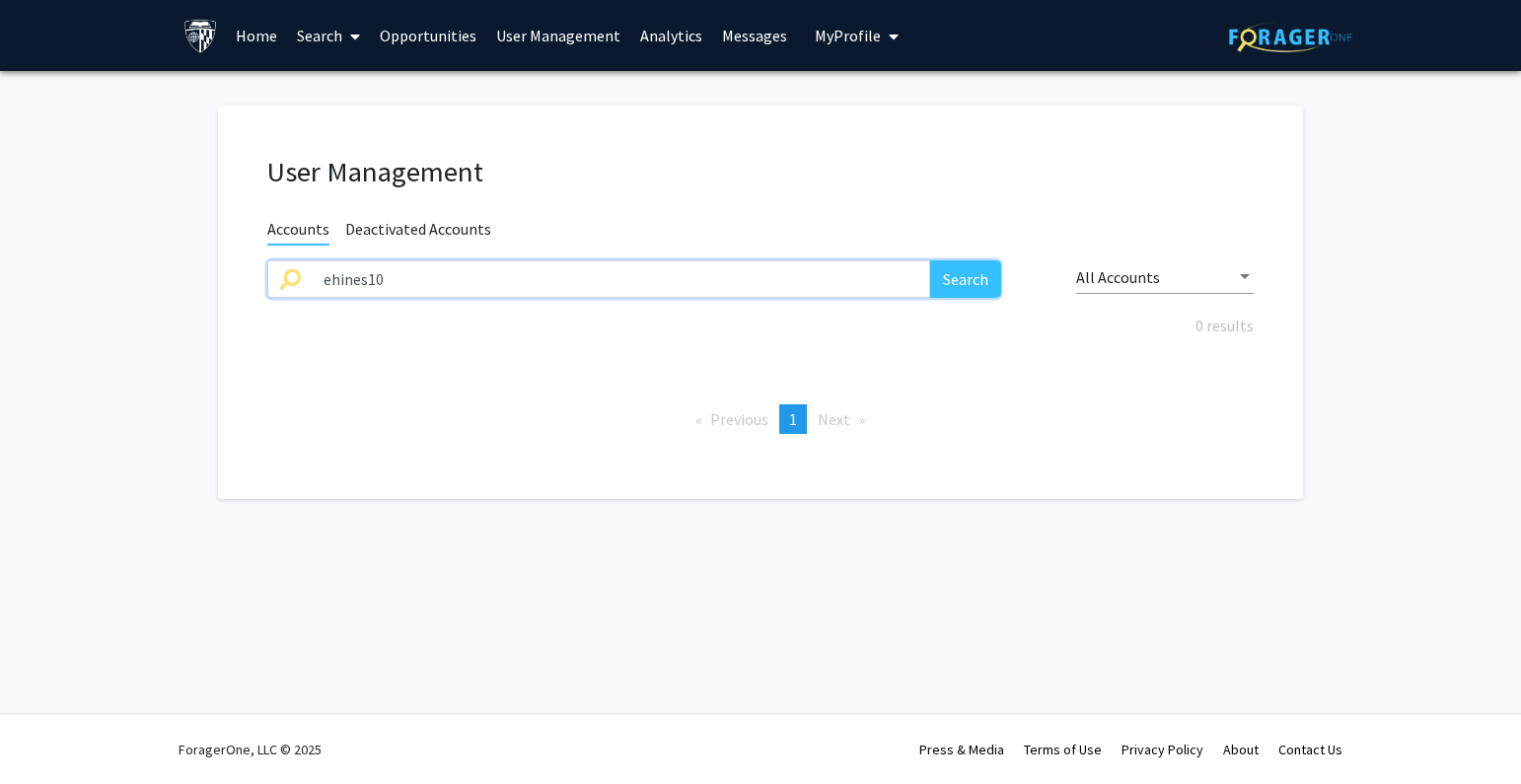 drag, startPoint x: 406, startPoint y: 285, endPoint x: 563, endPoint y: 299, distance: 157.62297 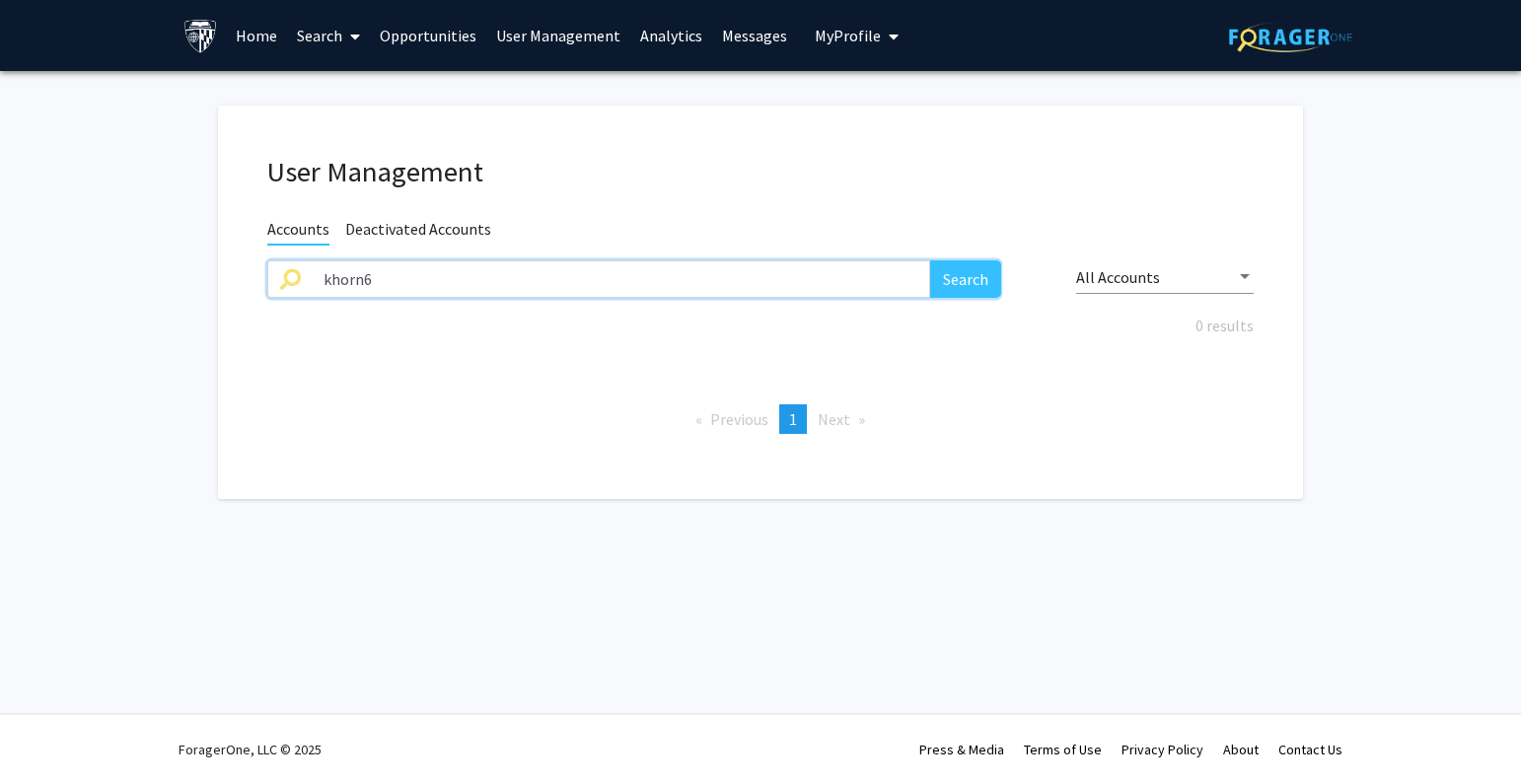 type on "khorn6" 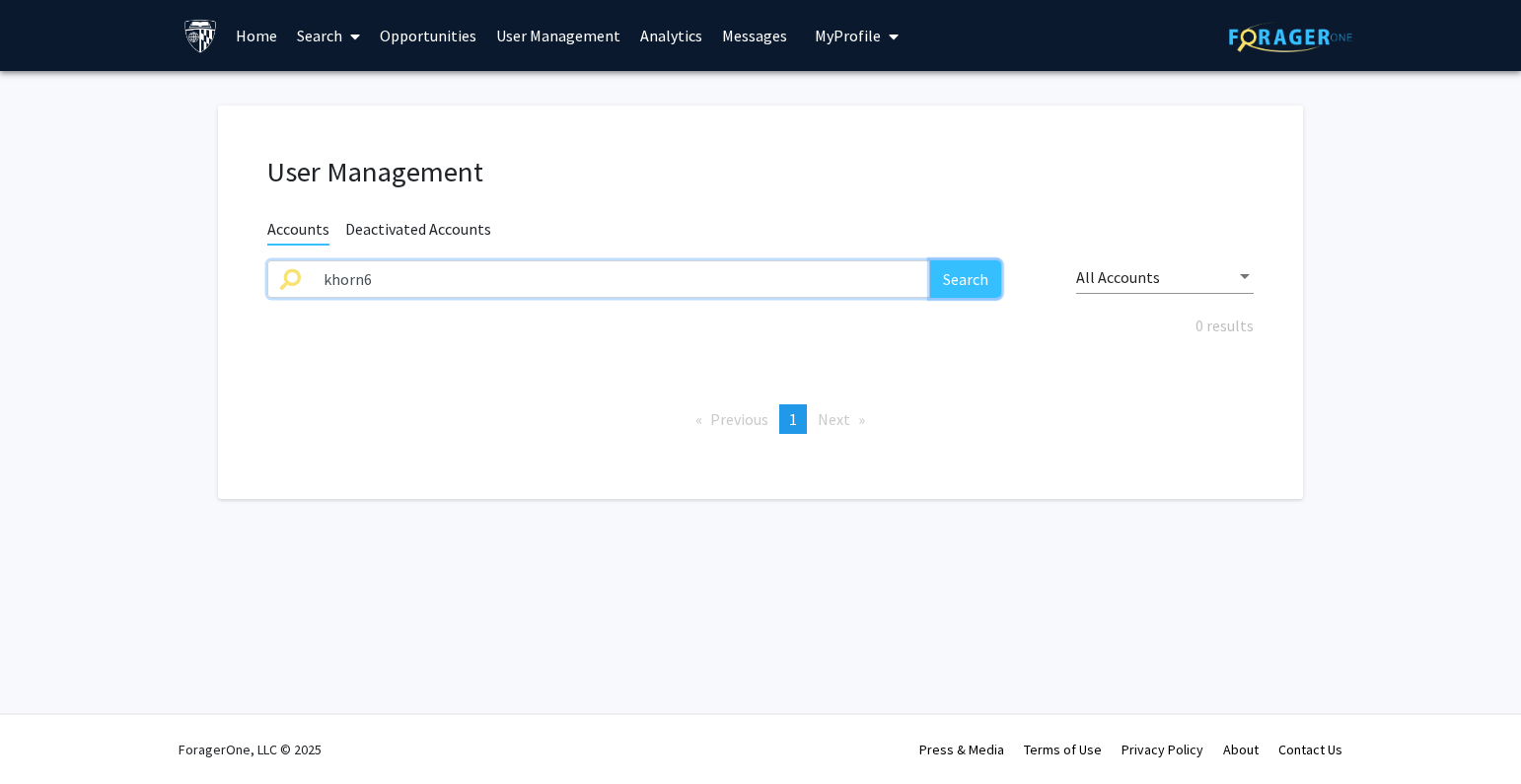 click on "Search" 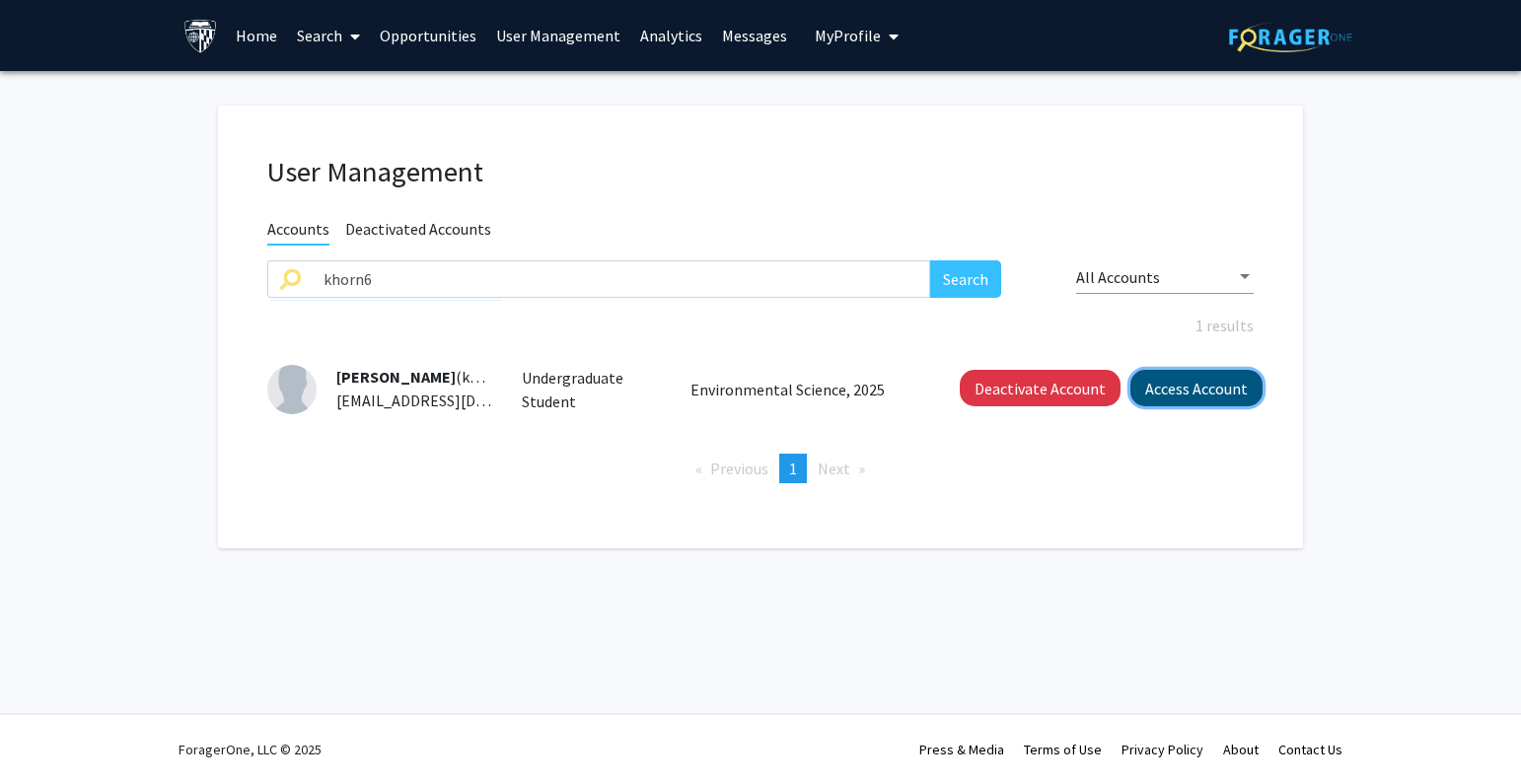 click on "Access Account" 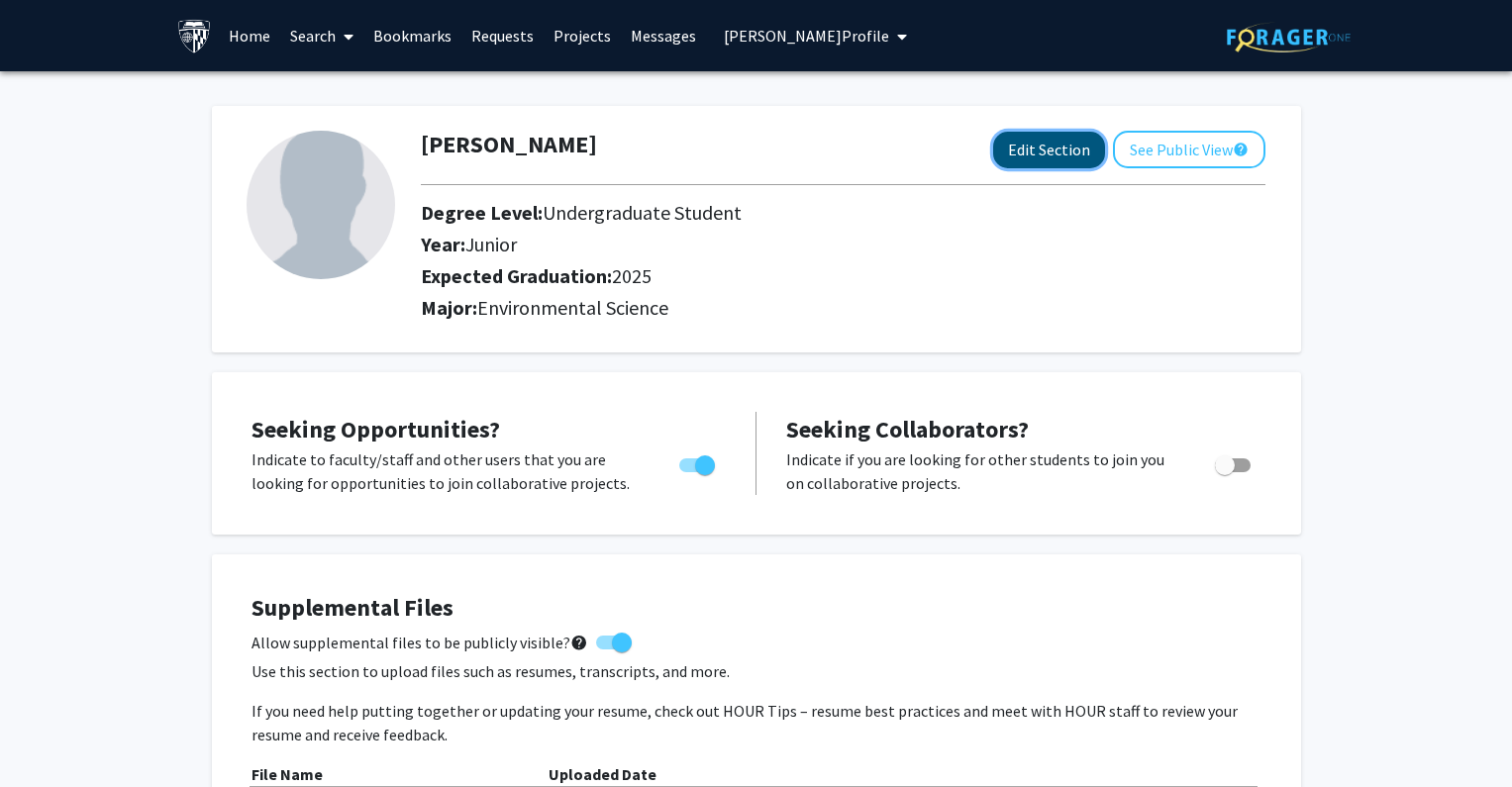 click on "Edit Section" 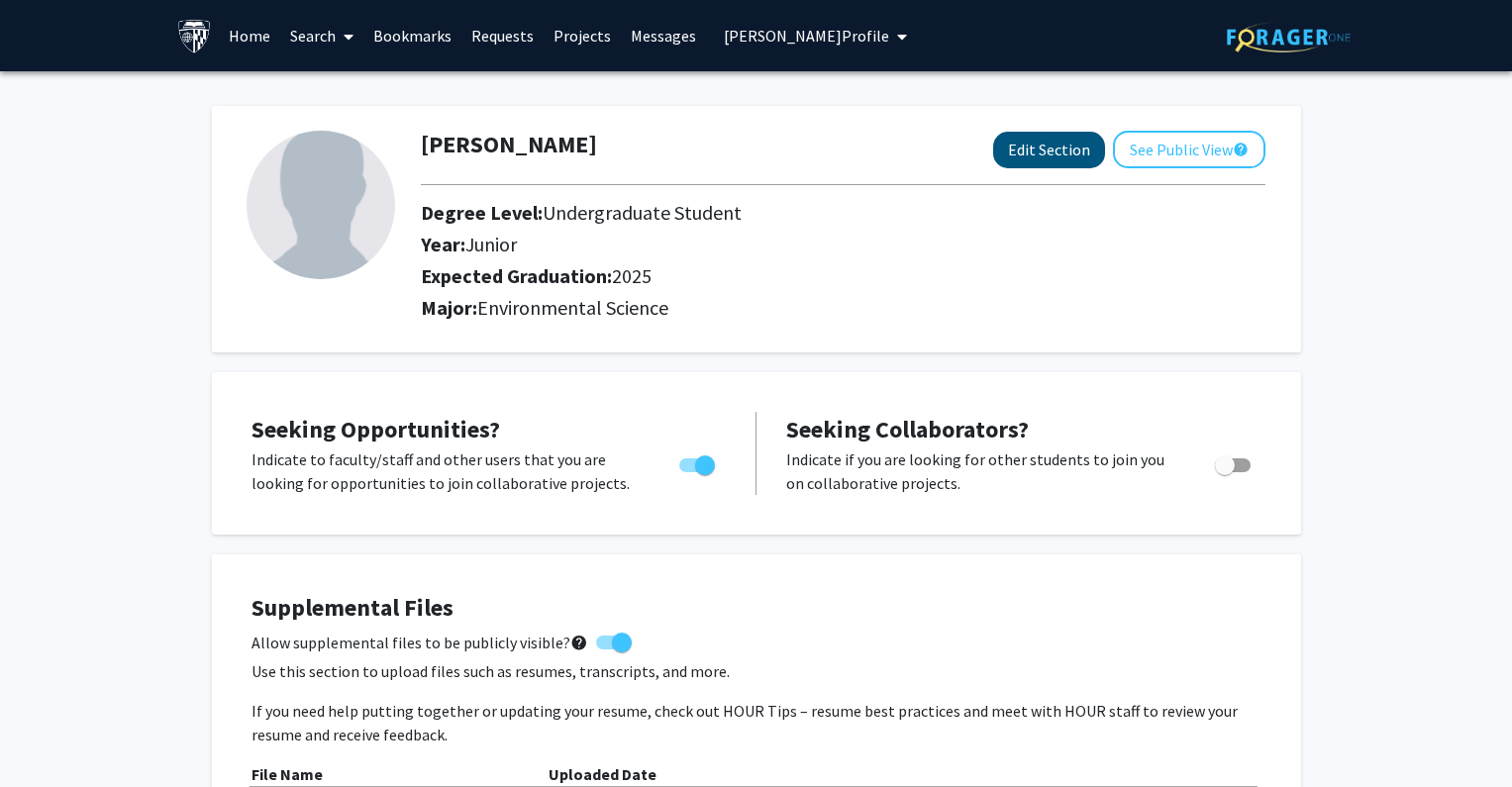 select on "junior" 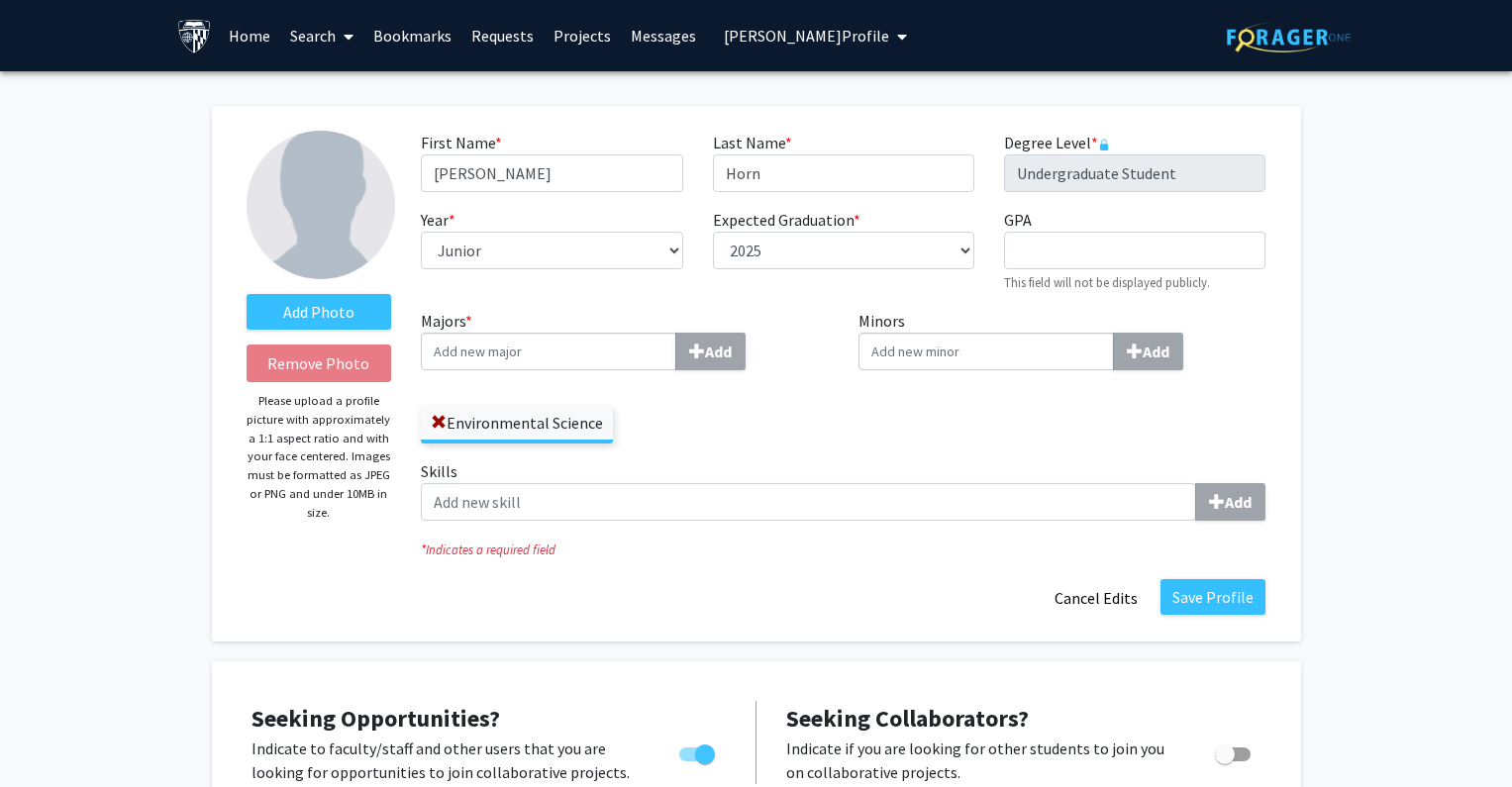click on "Year  * required ---  First-year   Sophomore   Junior   Senior   Postbaccalaureate Certificate" 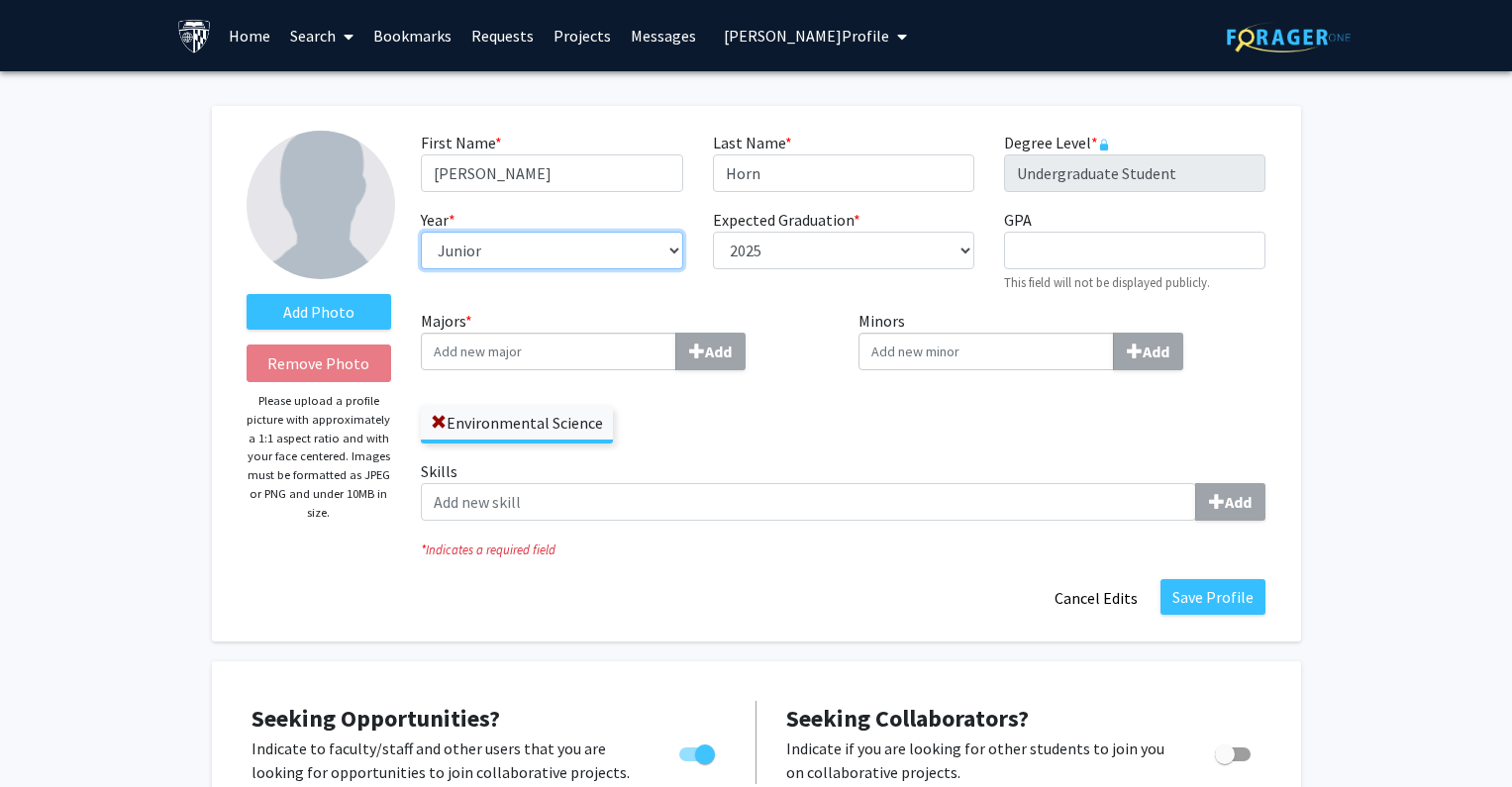 click on "---  First-year   Sophomore   Junior   Senior   Postbaccalaureate Certificate" at bounding box center [552, 250] 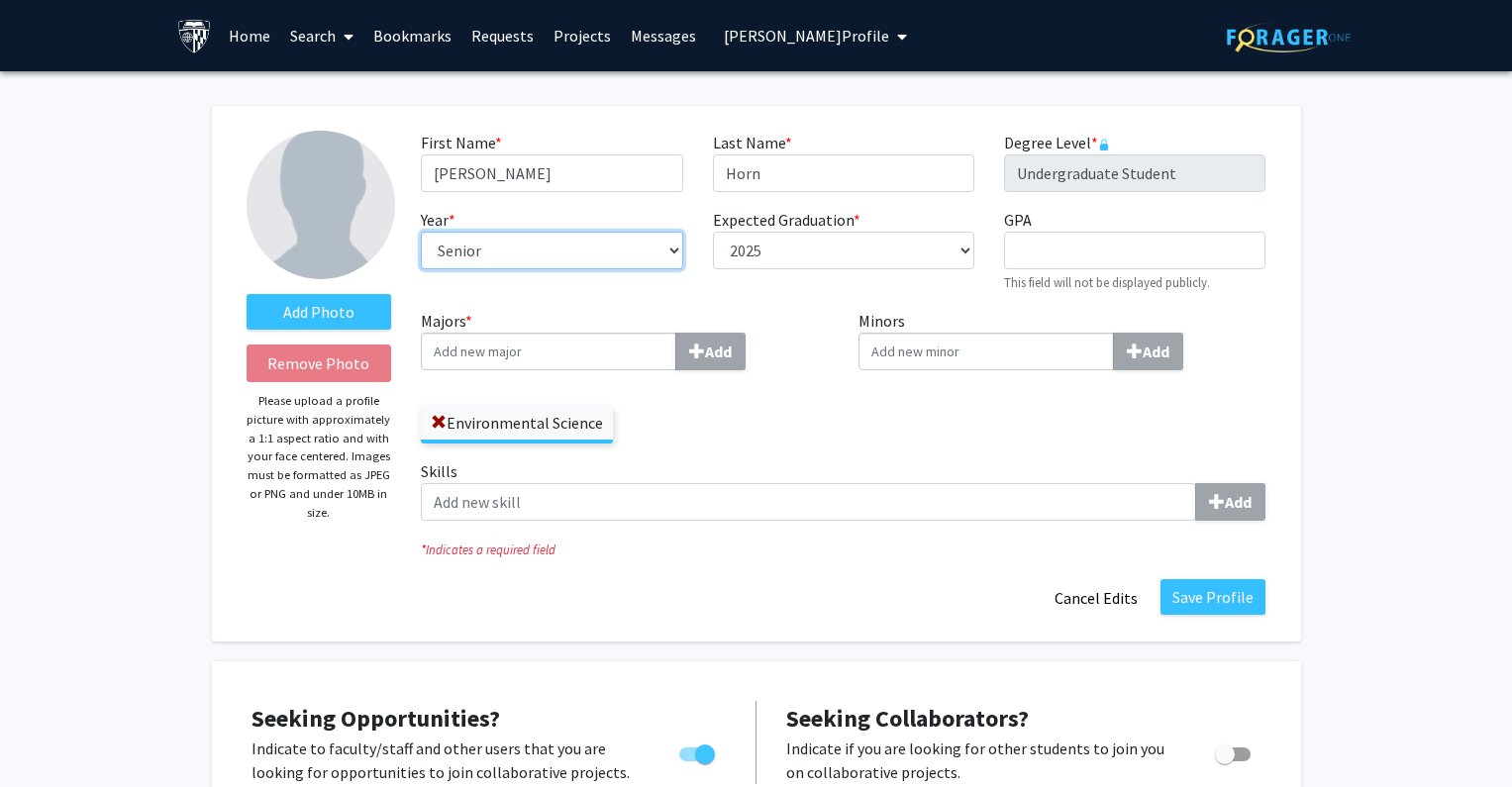 click on "---  First-year   Sophomore   Junior   Senior   Postbaccalaureate Certificate" at bounding box center (552, 250) 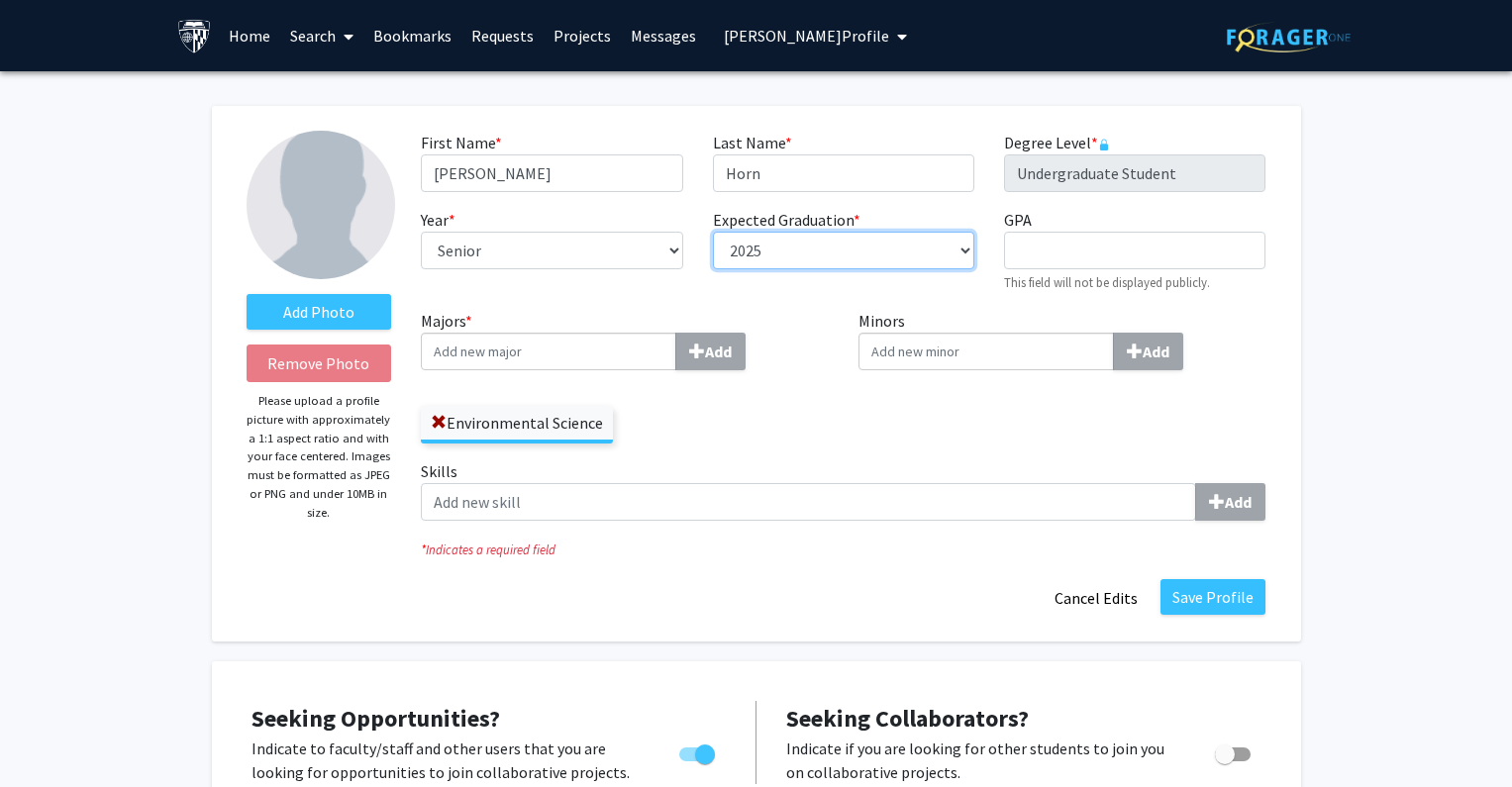 click on "---  2018   2019   2020   2021   2022   2023   2024   2025   2026   2027   2028   2029   2030   2031" at bounding box center (844, 250) 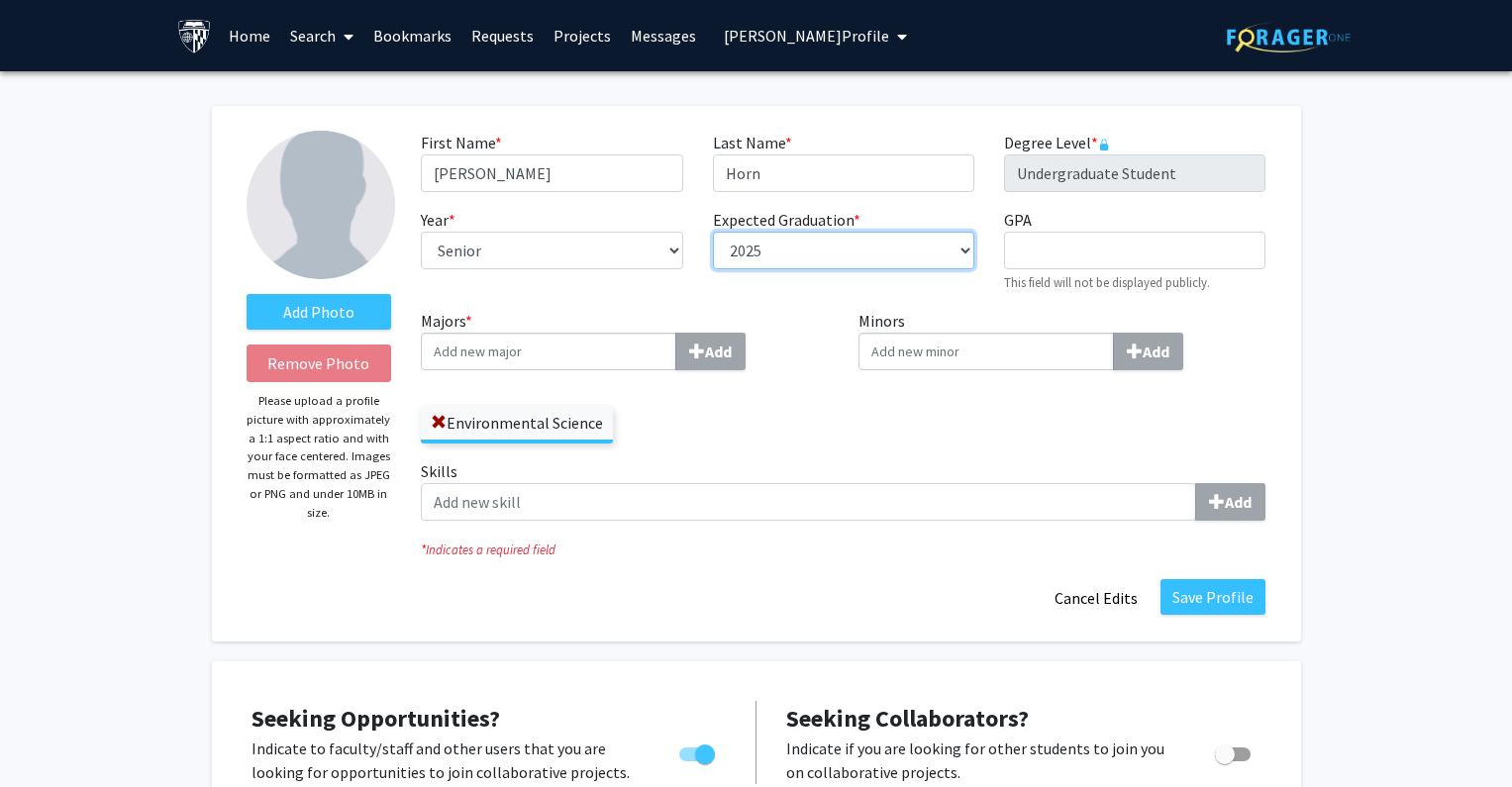 select on "2026" 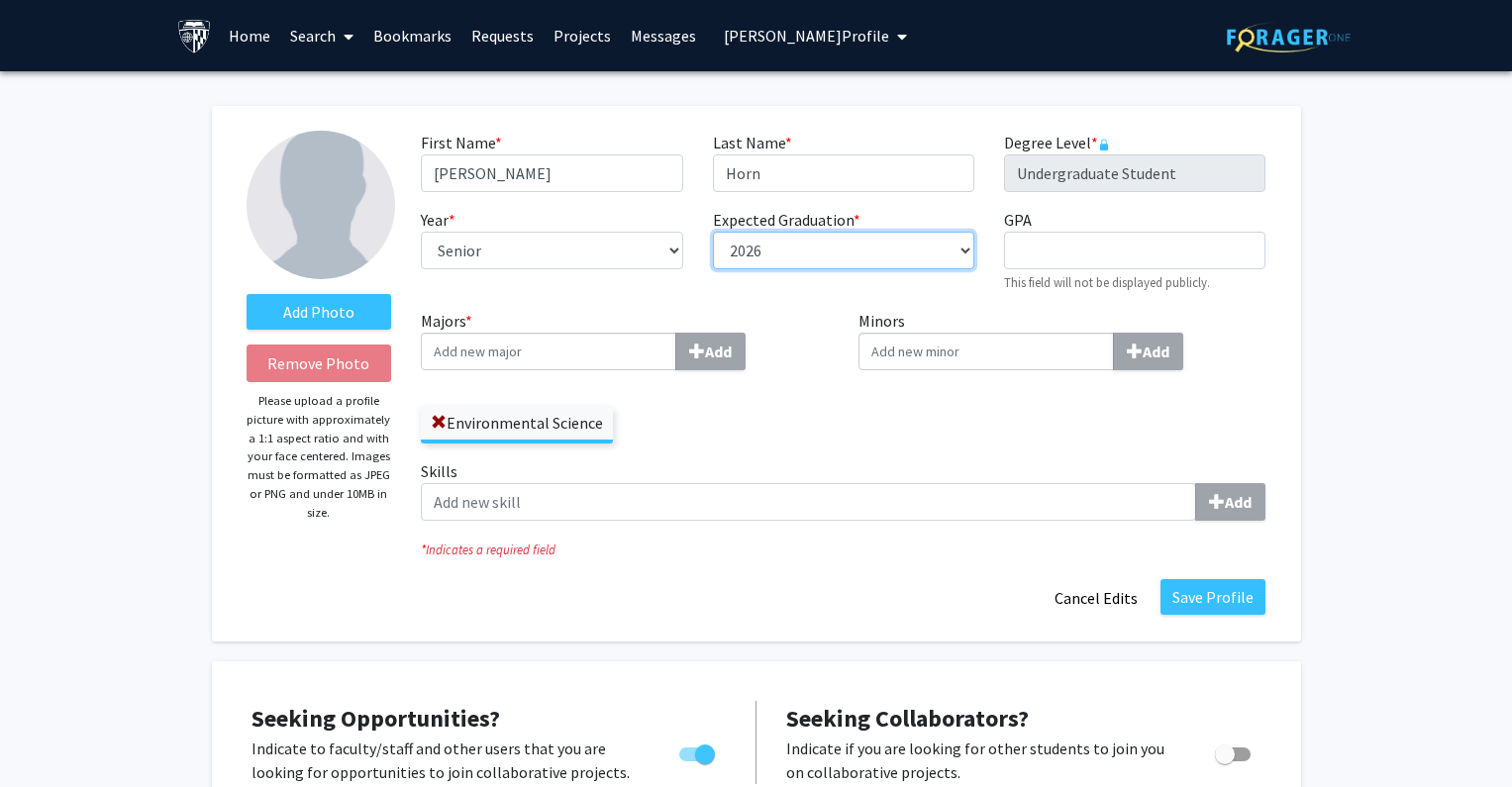 click on "---  2018   2019   2020   2021   2022   2023   2024   2025   2026   2027   2028   2029   2030   2031" at bounding box center (844, 250) 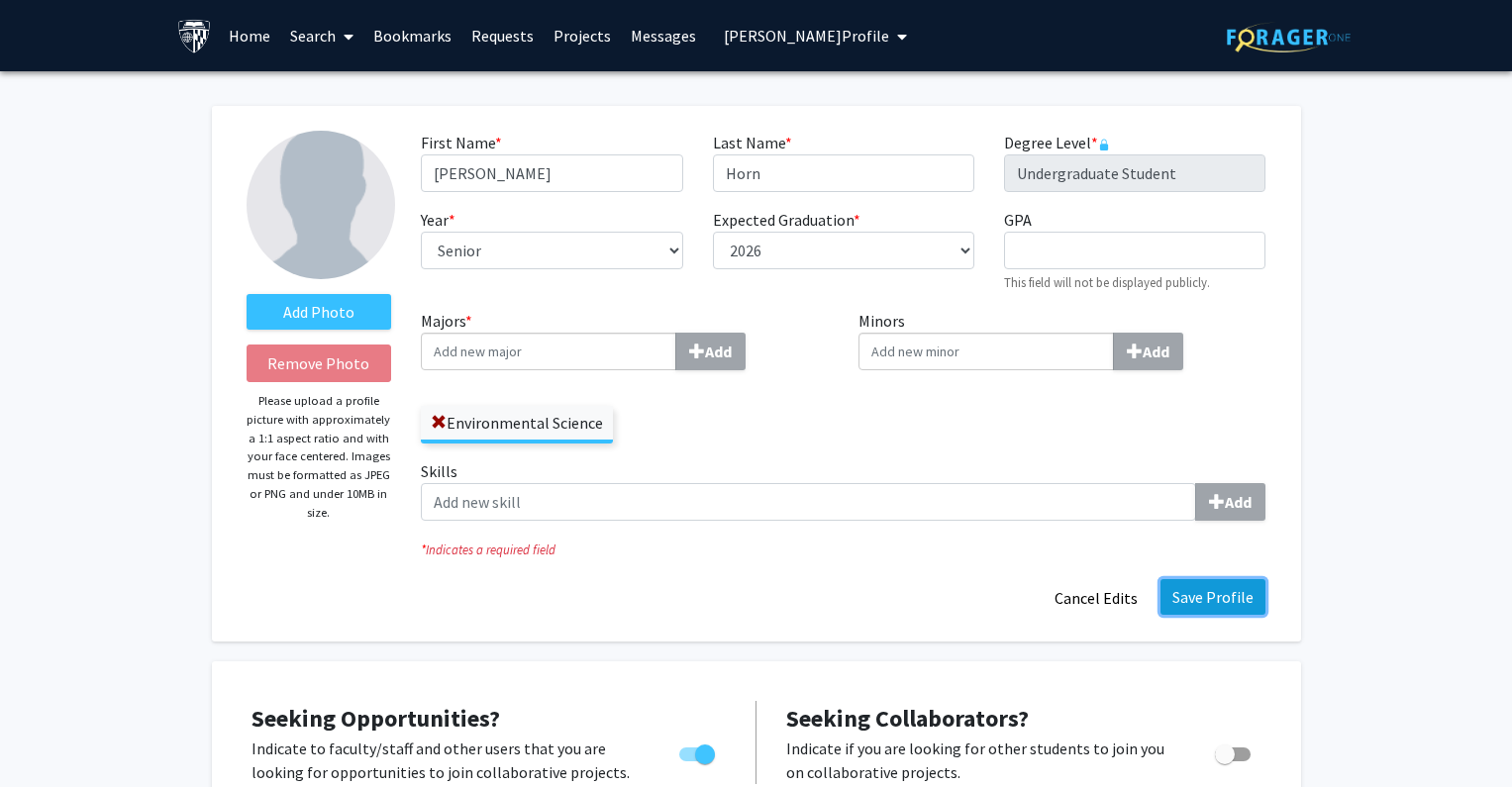 click on "Save Profile" 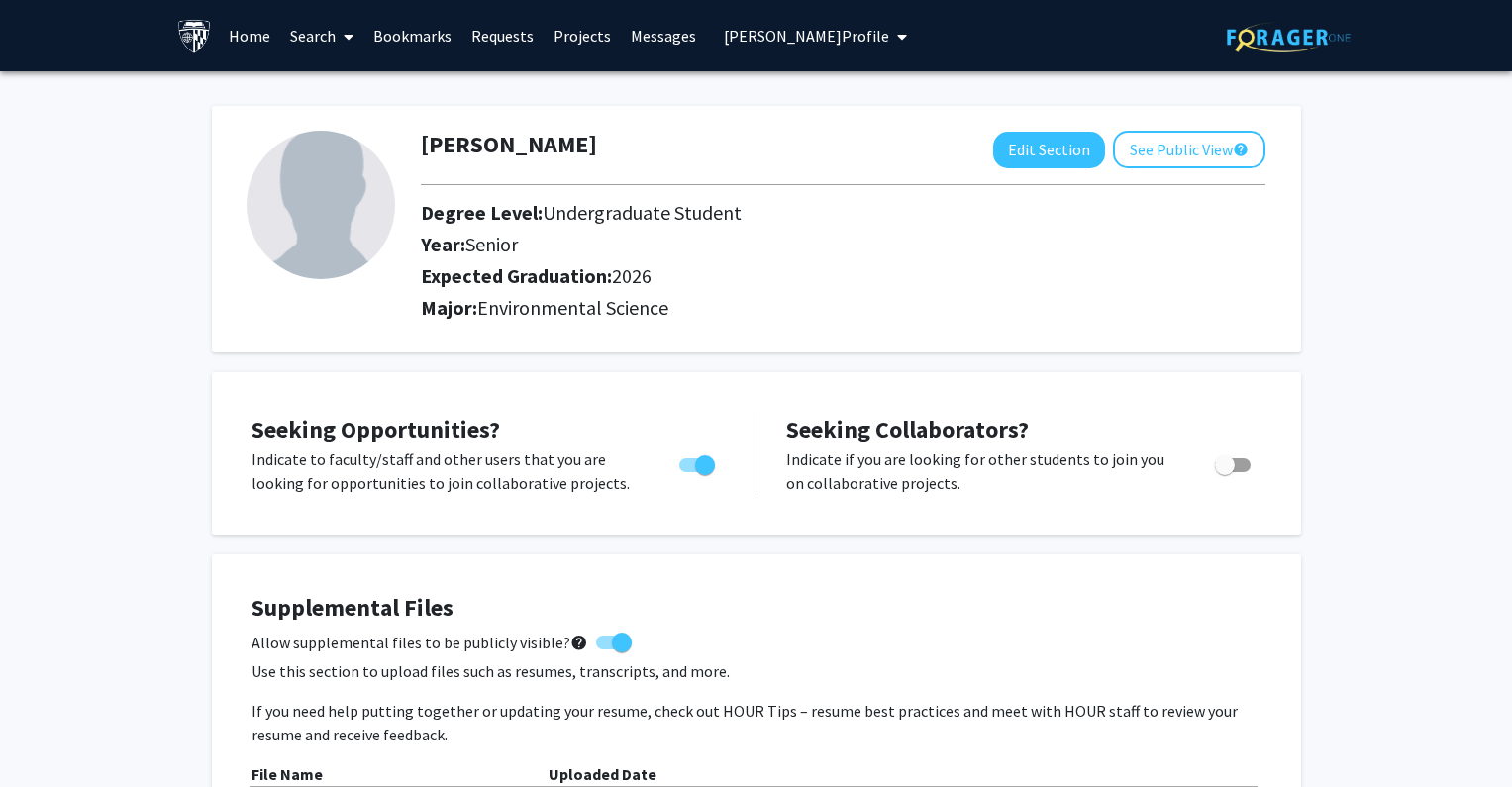 click on "[PERSON_NAME]   Profile" at bounding box center (815, 36) 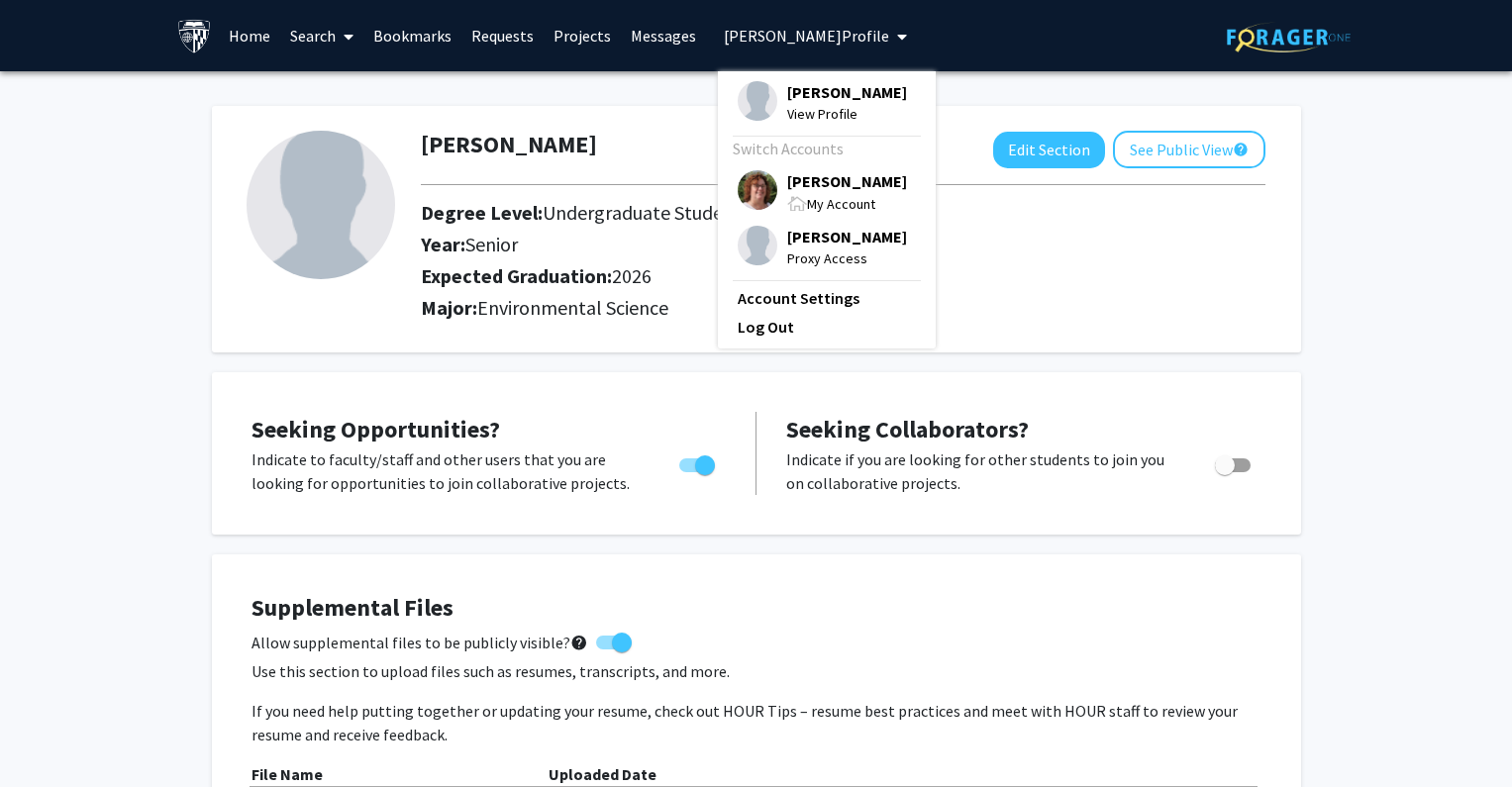 click on "[PERSON_NAME]" at bounding box center (847, 181) 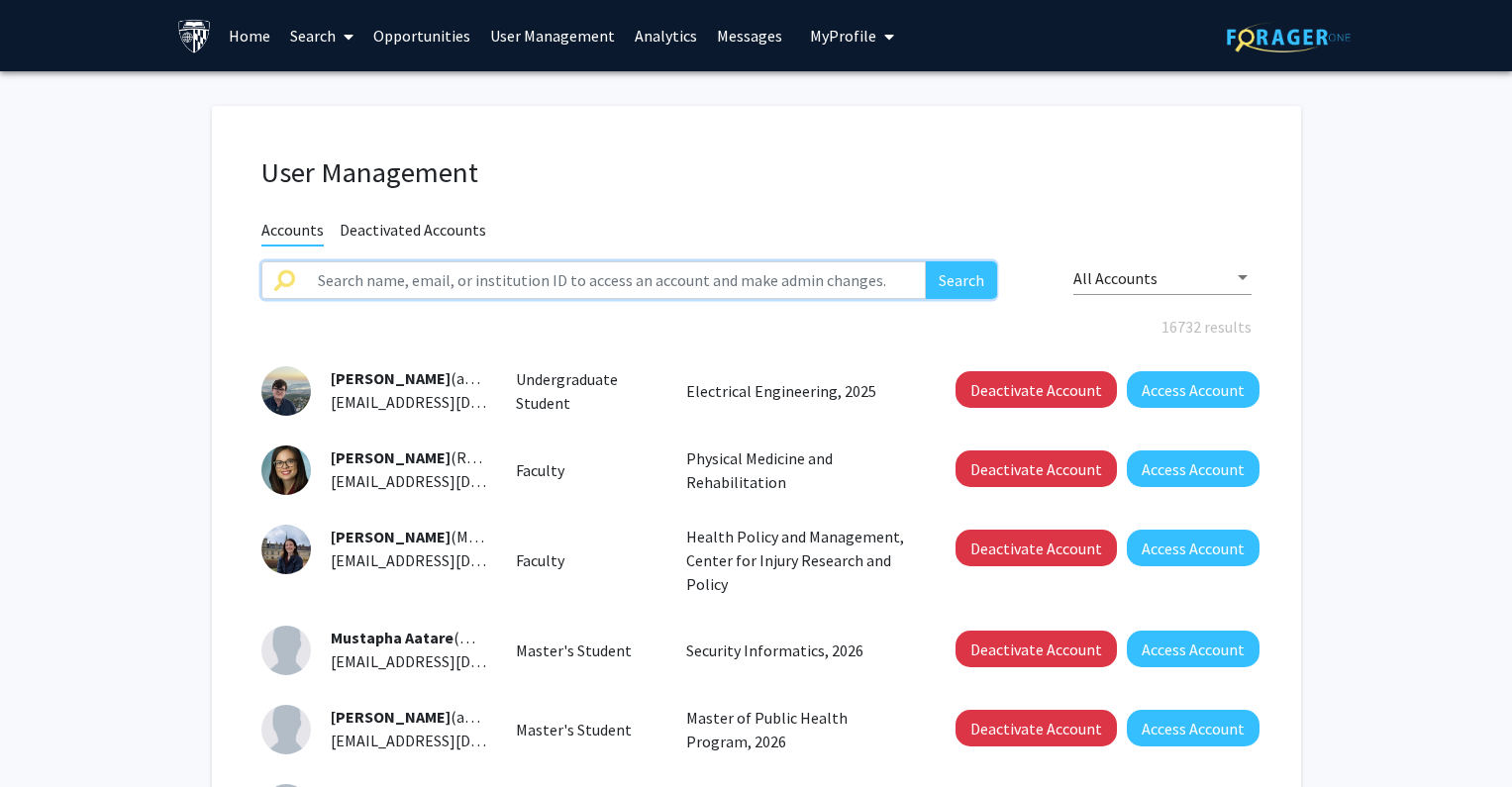 click 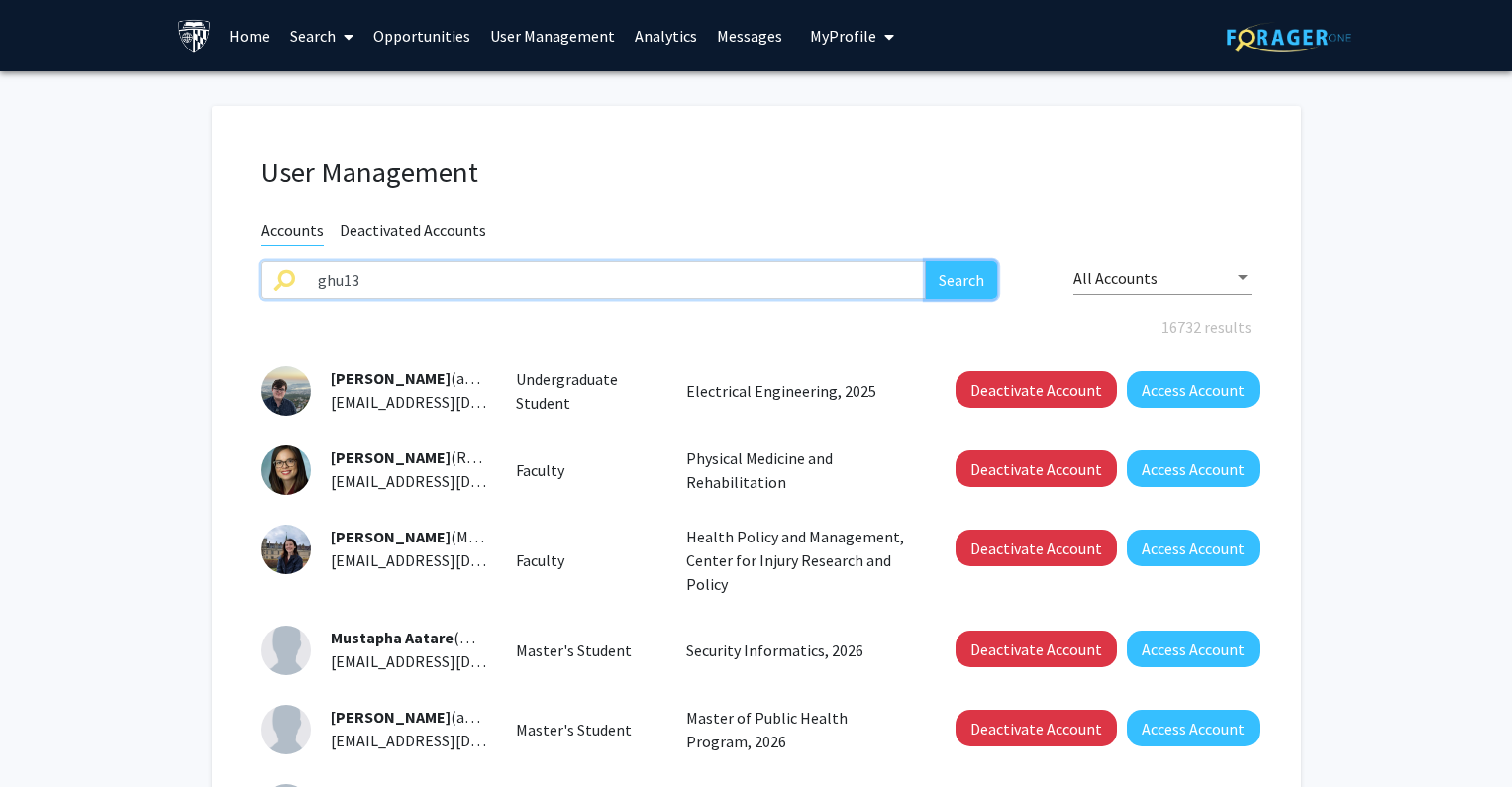 click on "Search" 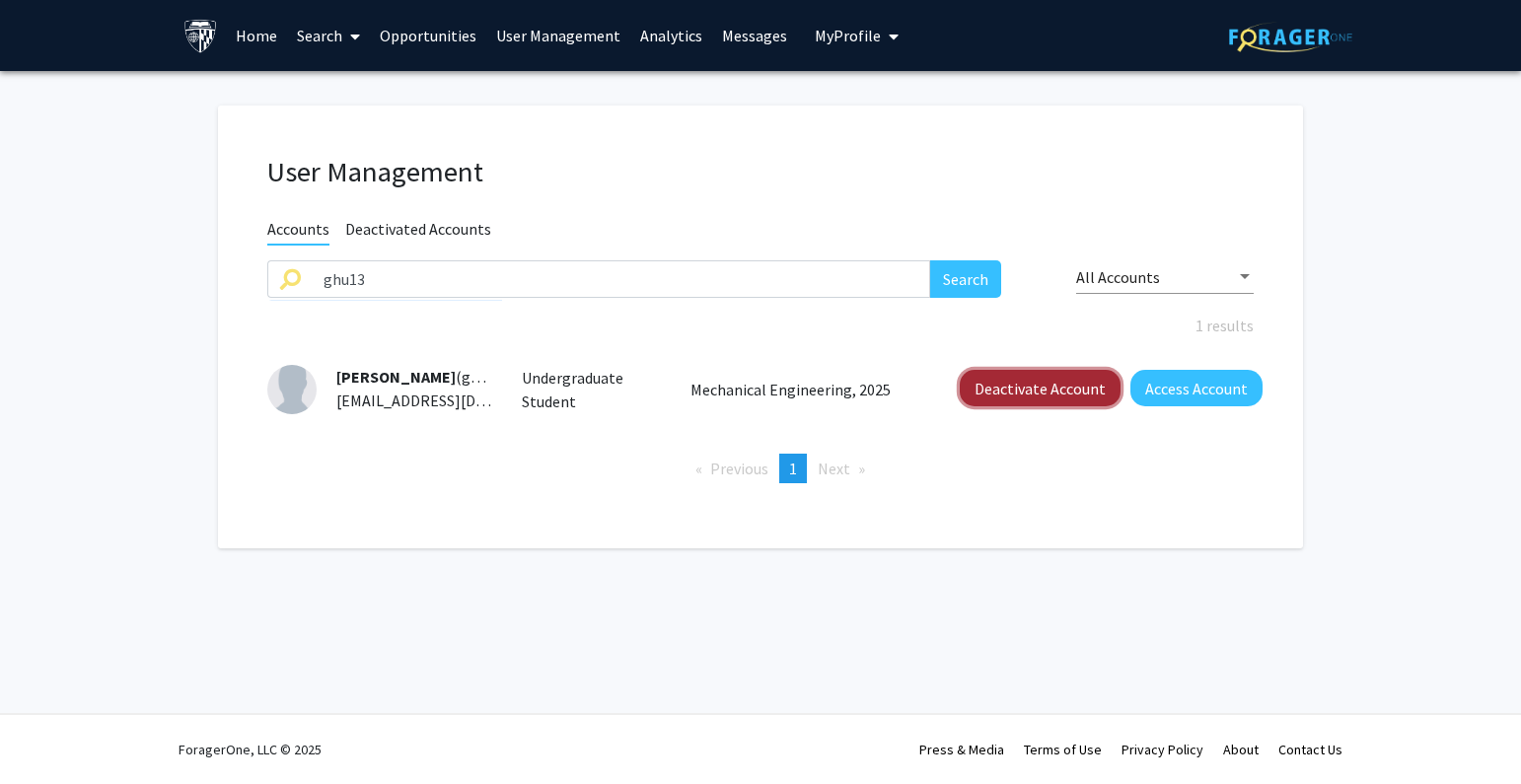 click on "Deactivate Account" 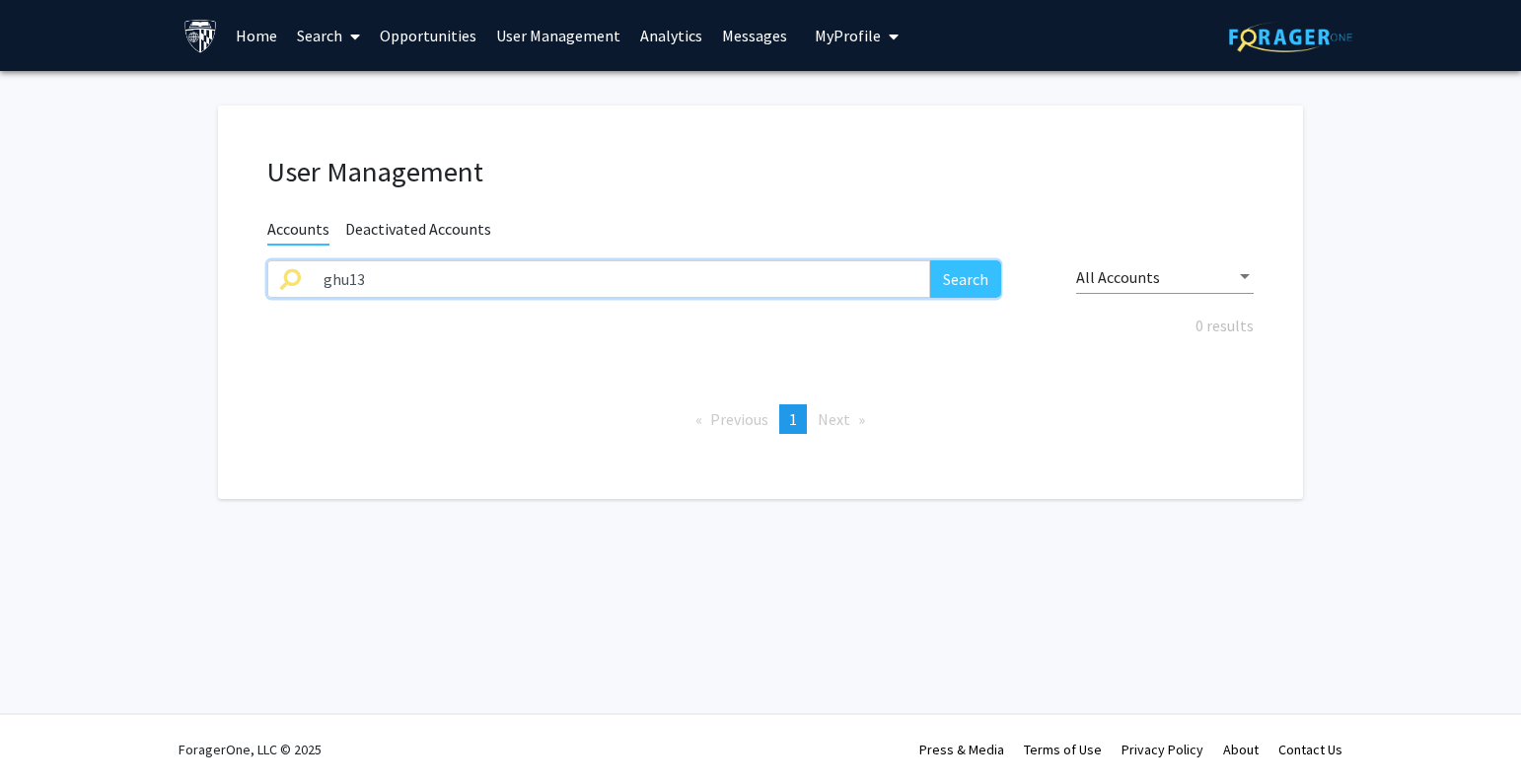 drag, startPoint x: 520, startPoint y: 271, endPoint x: 214, endPoint y: 287, distance: 306.41802 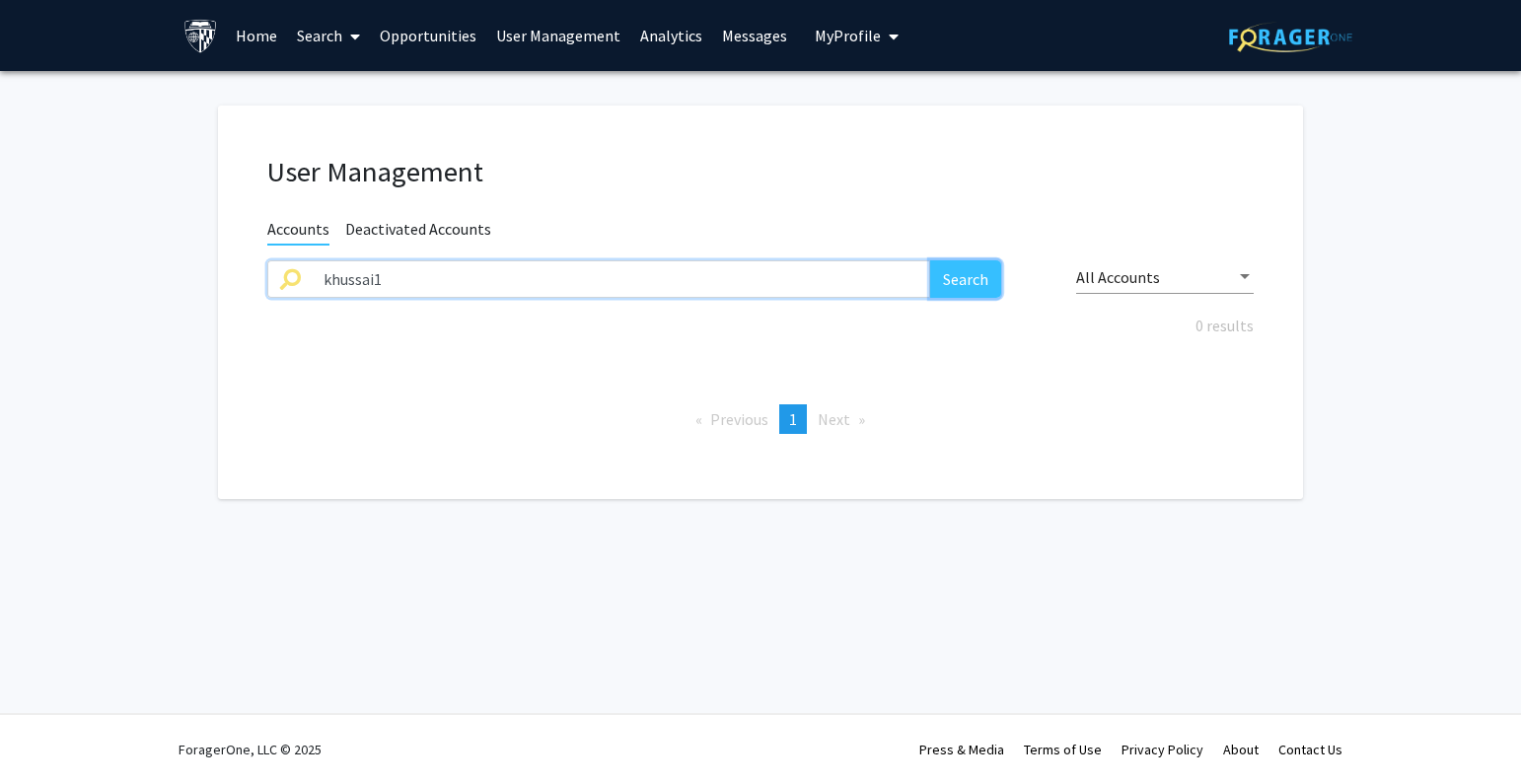 click on "Search" 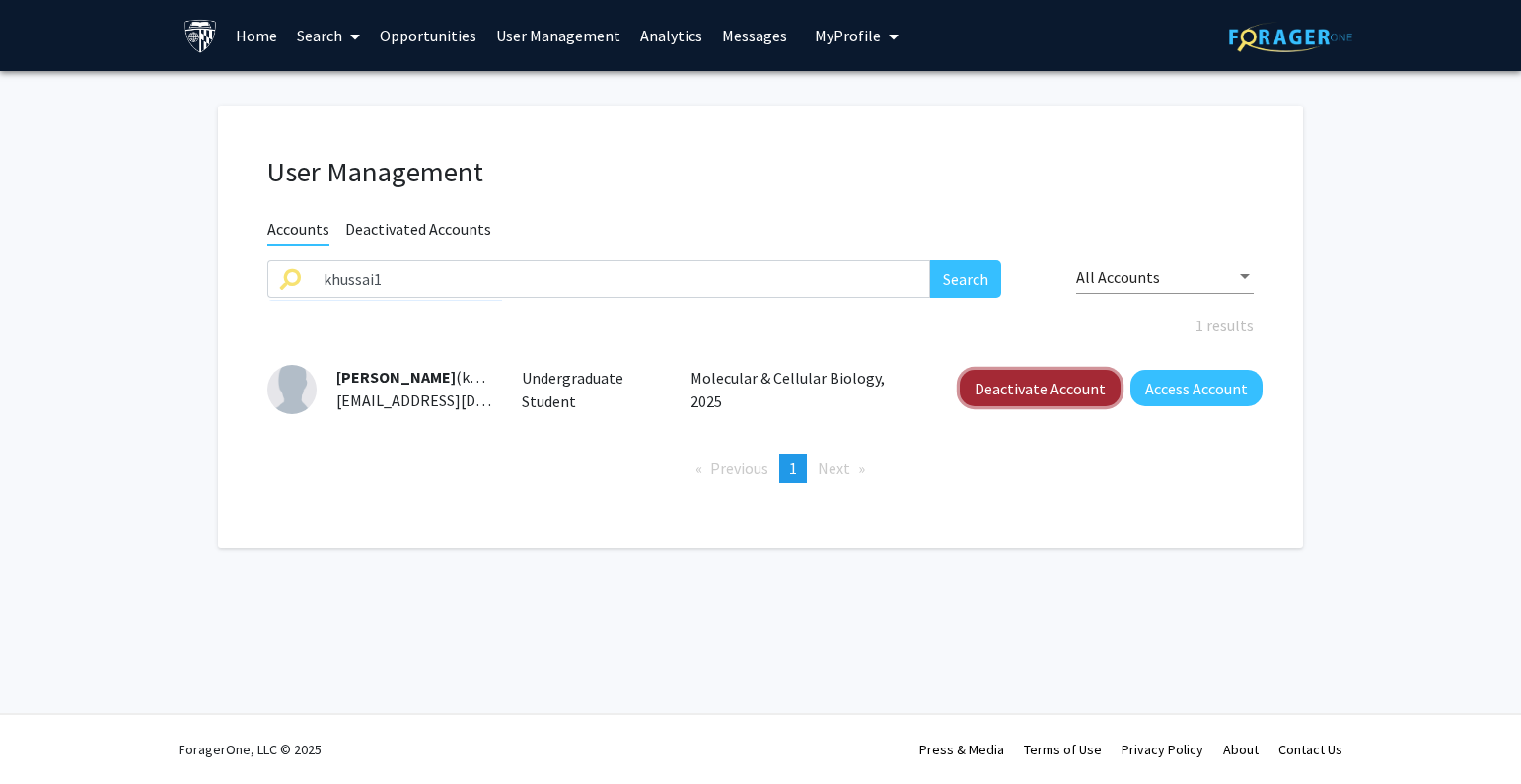click on "Deactivate Account" 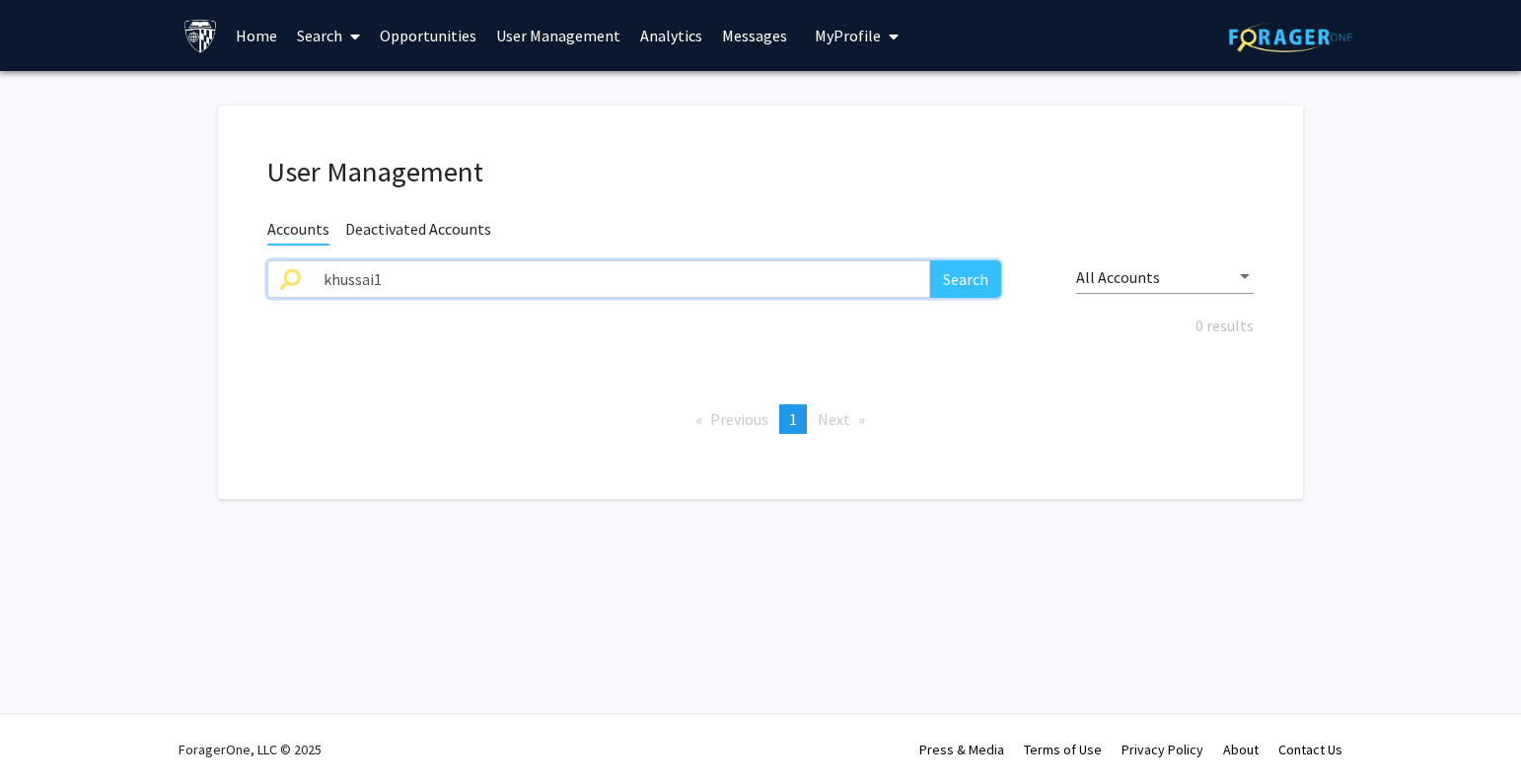 drag, startPoint x: 480, startPoint y: 287, endPoint x: 183, endPoint y: 292, distance: 297.04208 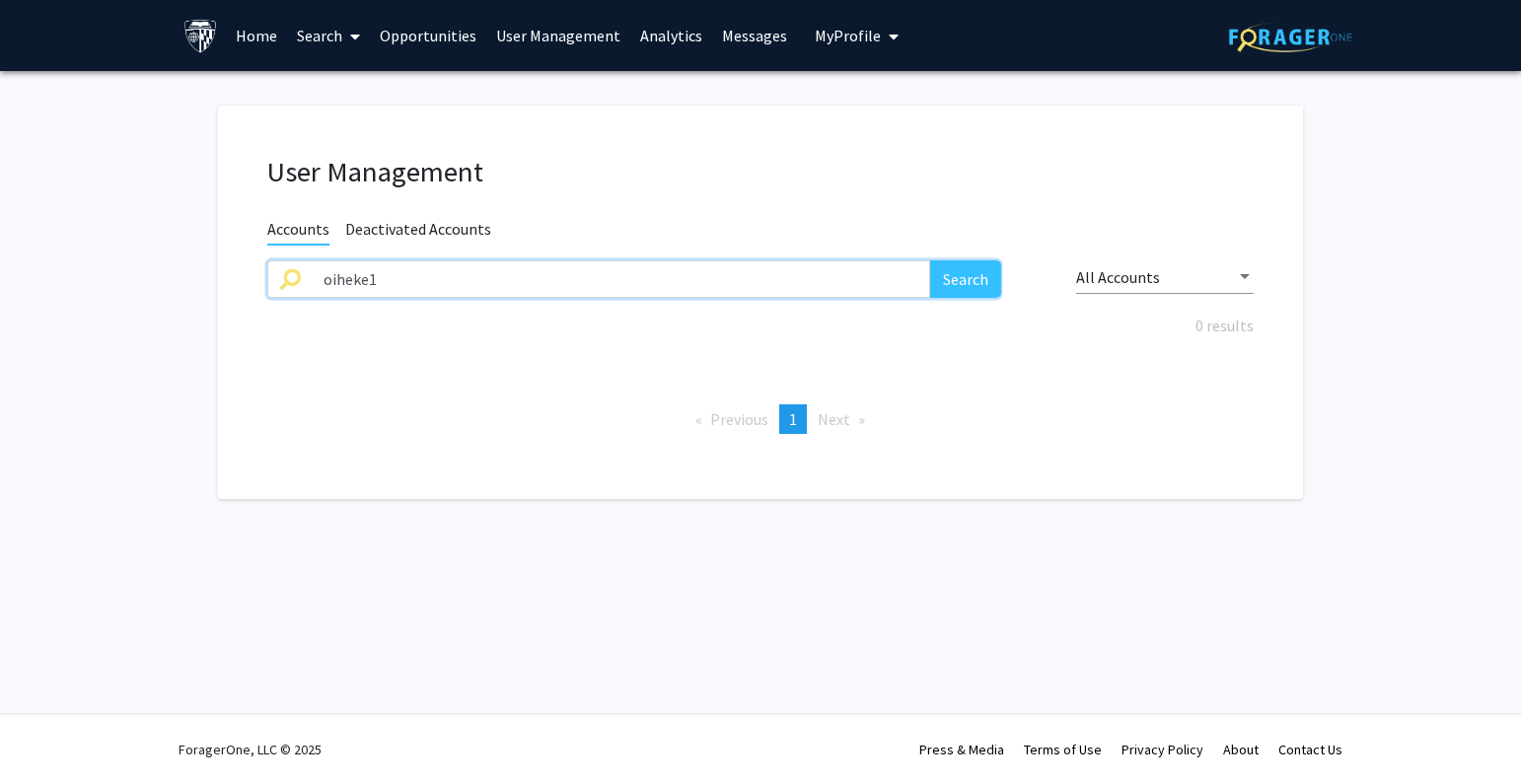type on "oiheke1" 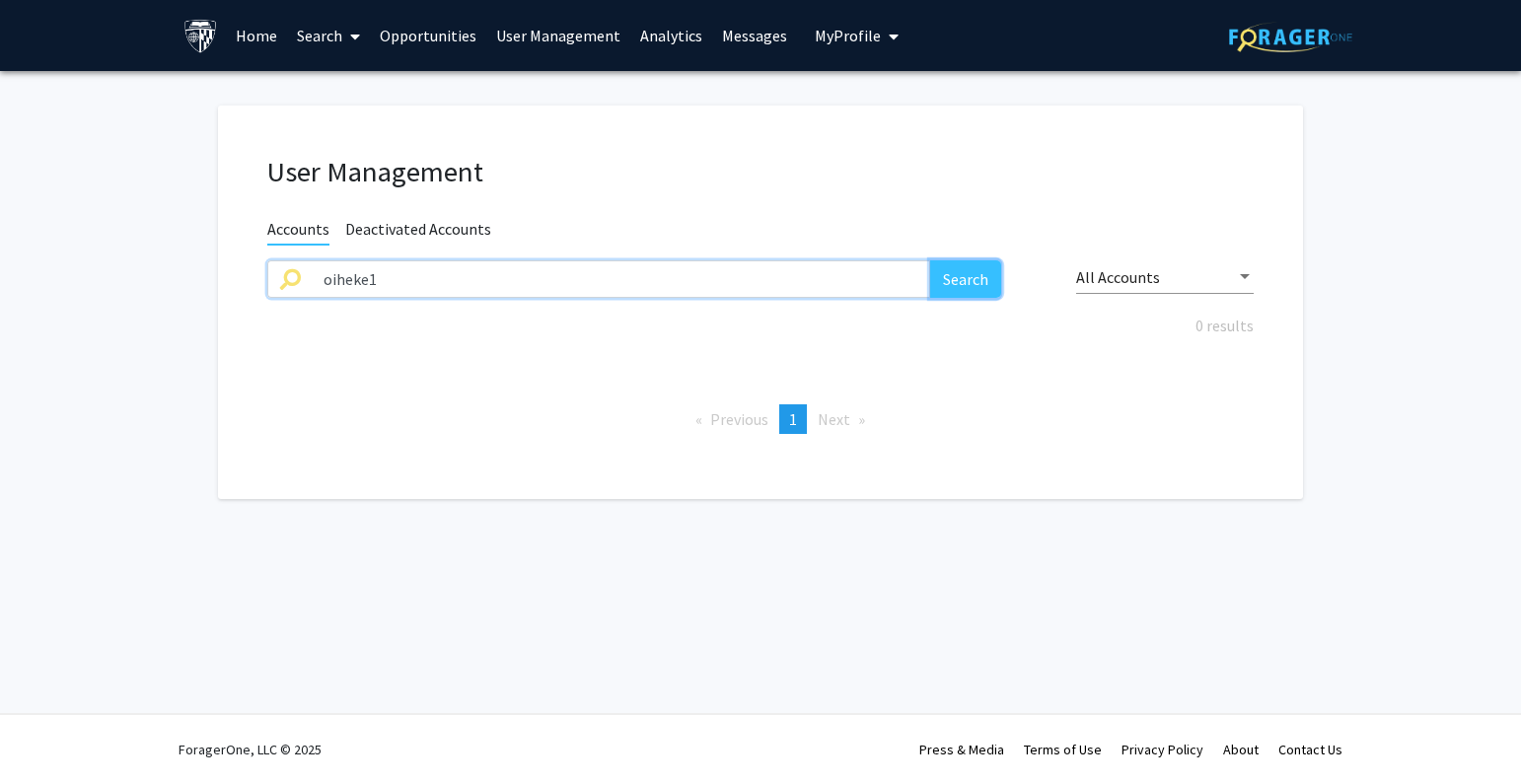 drag, startPoint x: 948, startPoint y: 279, endPoint x: 1131, endPoint y: 45, distance: 297.0606 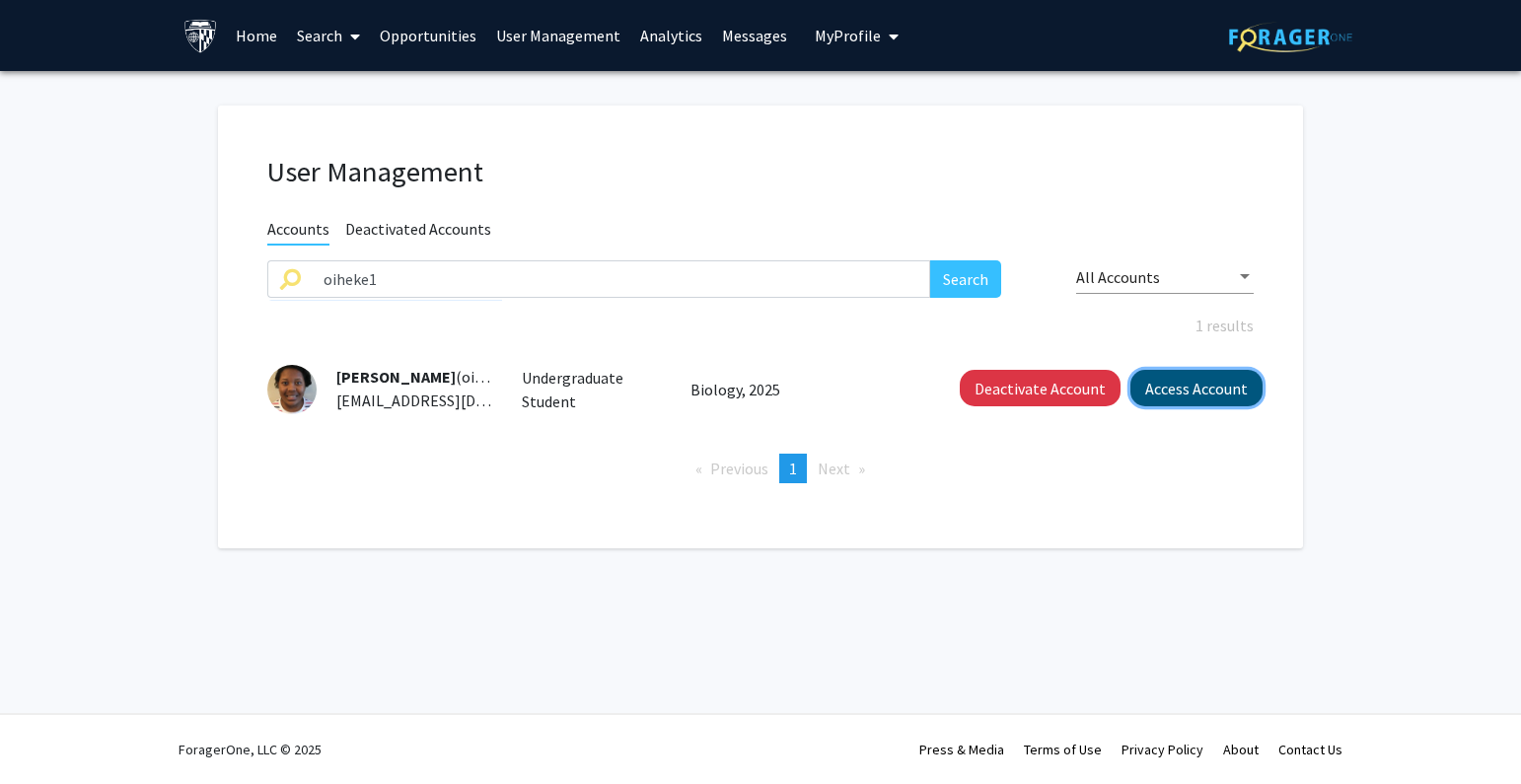 click on "Access Account" 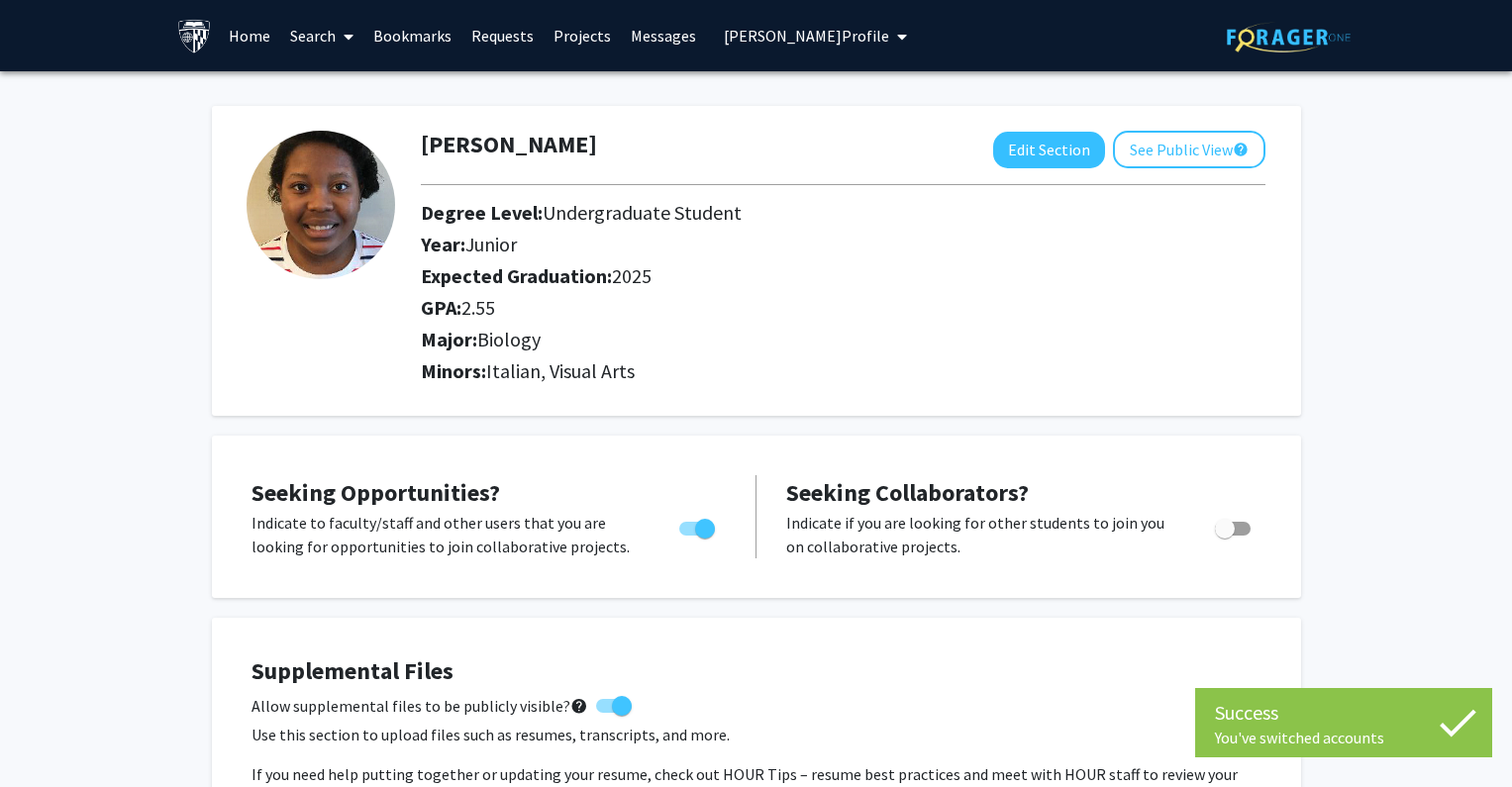 click on "[PERSON_NAME]  Edit Section  See Public View  help  Degree Level:   Undergraduate Student   Year:   Junior   Expected Graduation:   2025   GPA:   2.55   Major:  Biology  Minors:  Italian, Visual Arts" 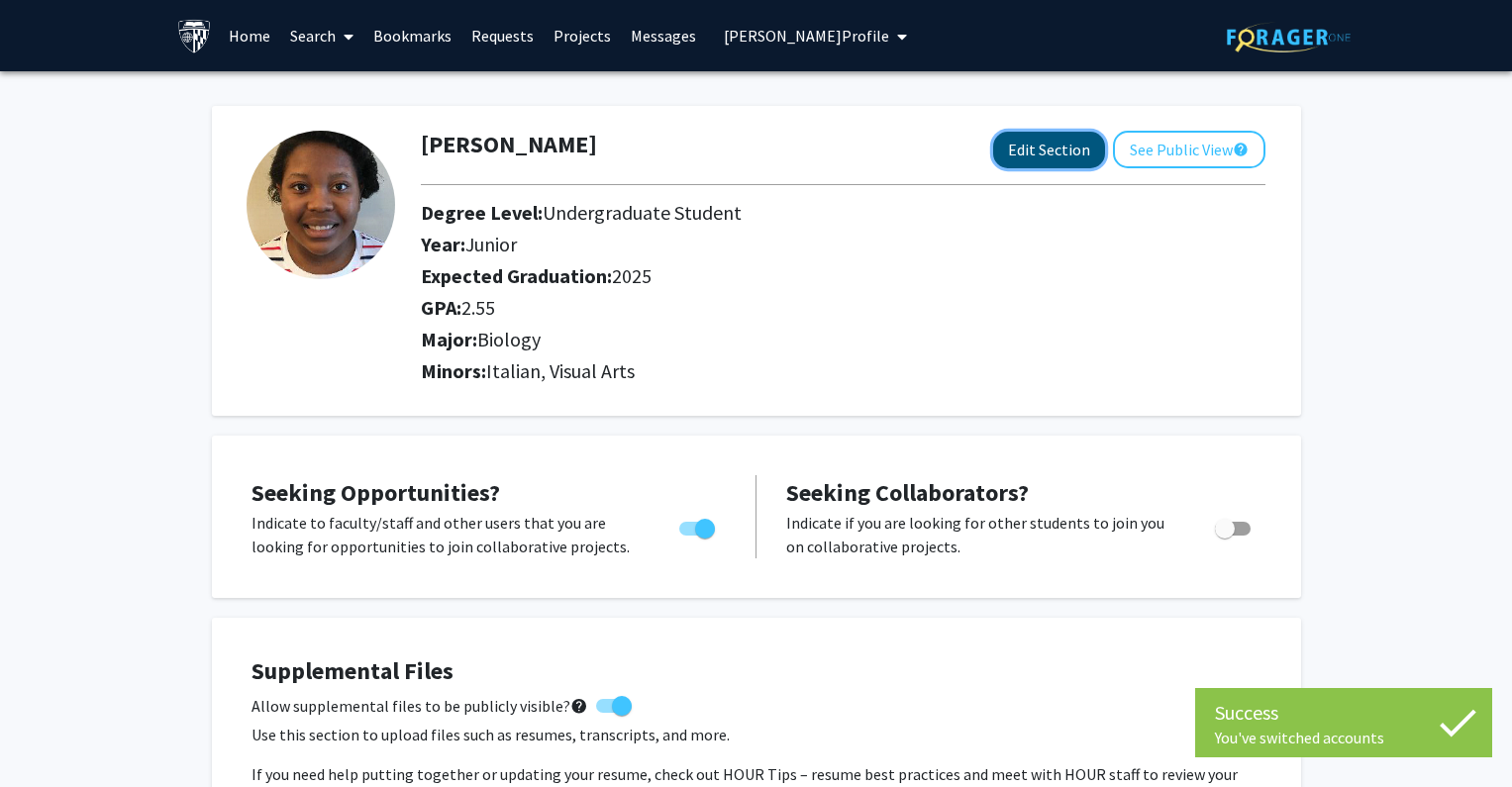 click on "Edit Section" 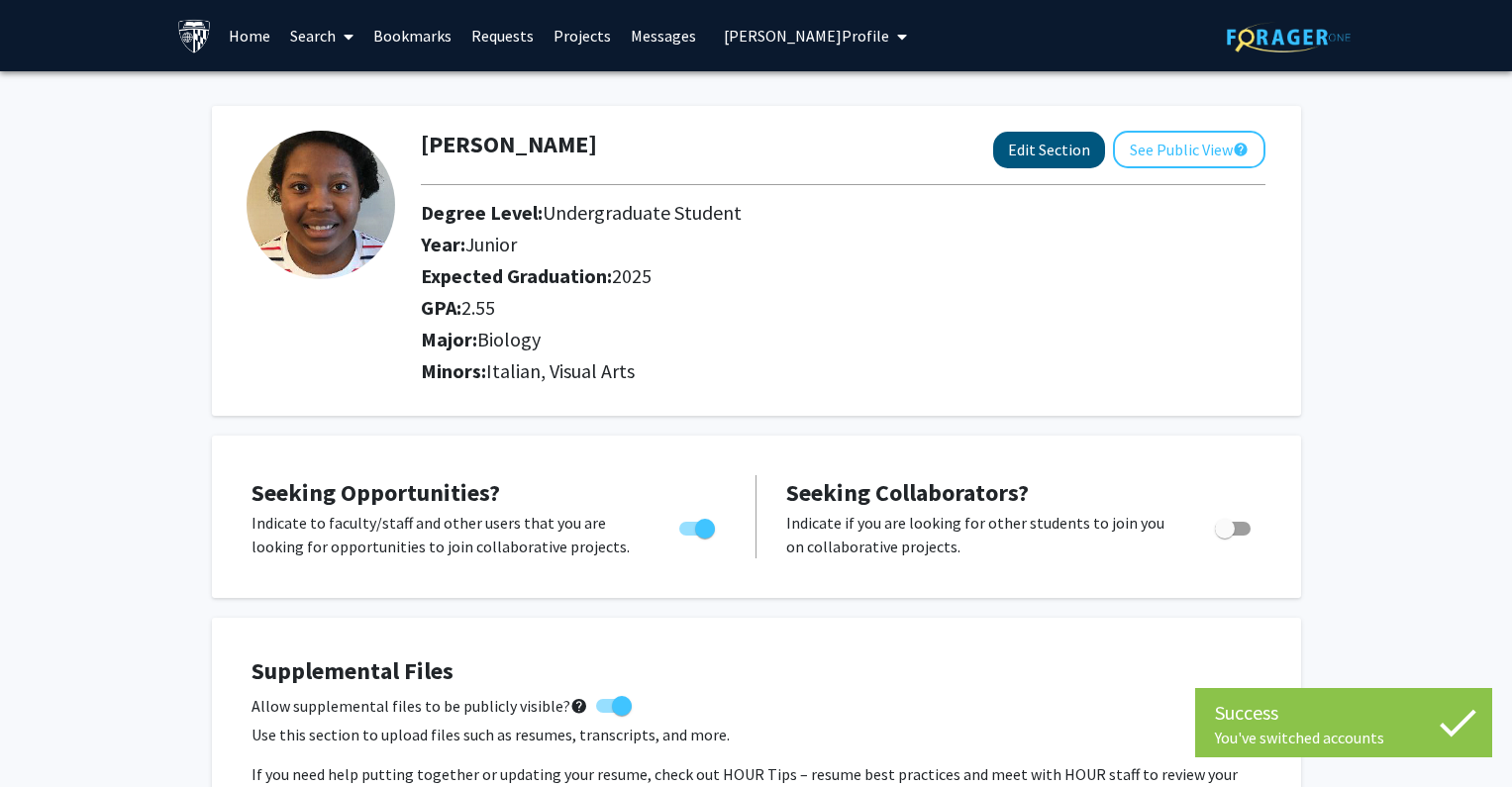 select on "junior" 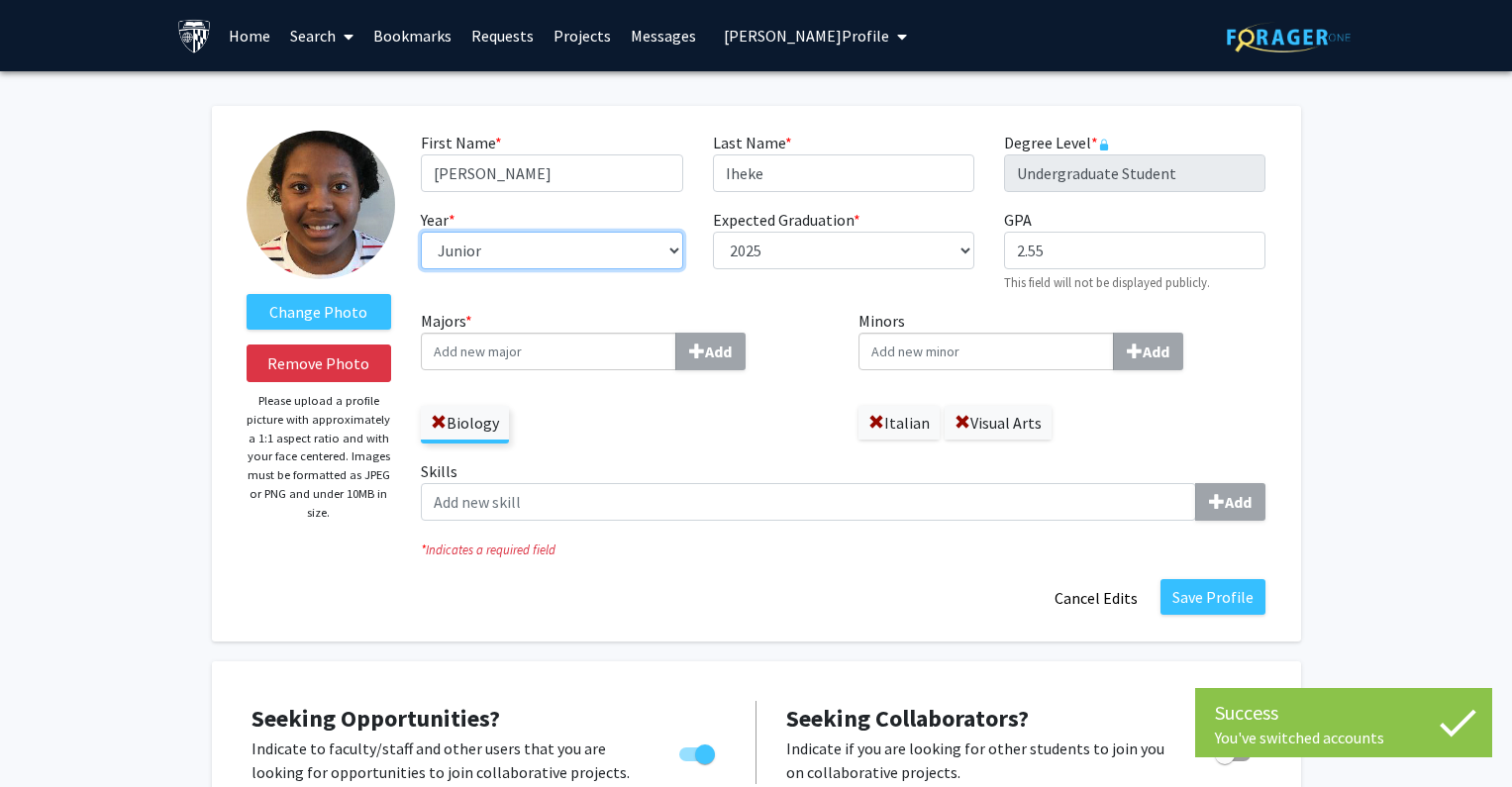 click on "---  First-year   Sophomore   Junior   Senior   Postbaccalaureate Certificate" at bounding box center [552, 250] 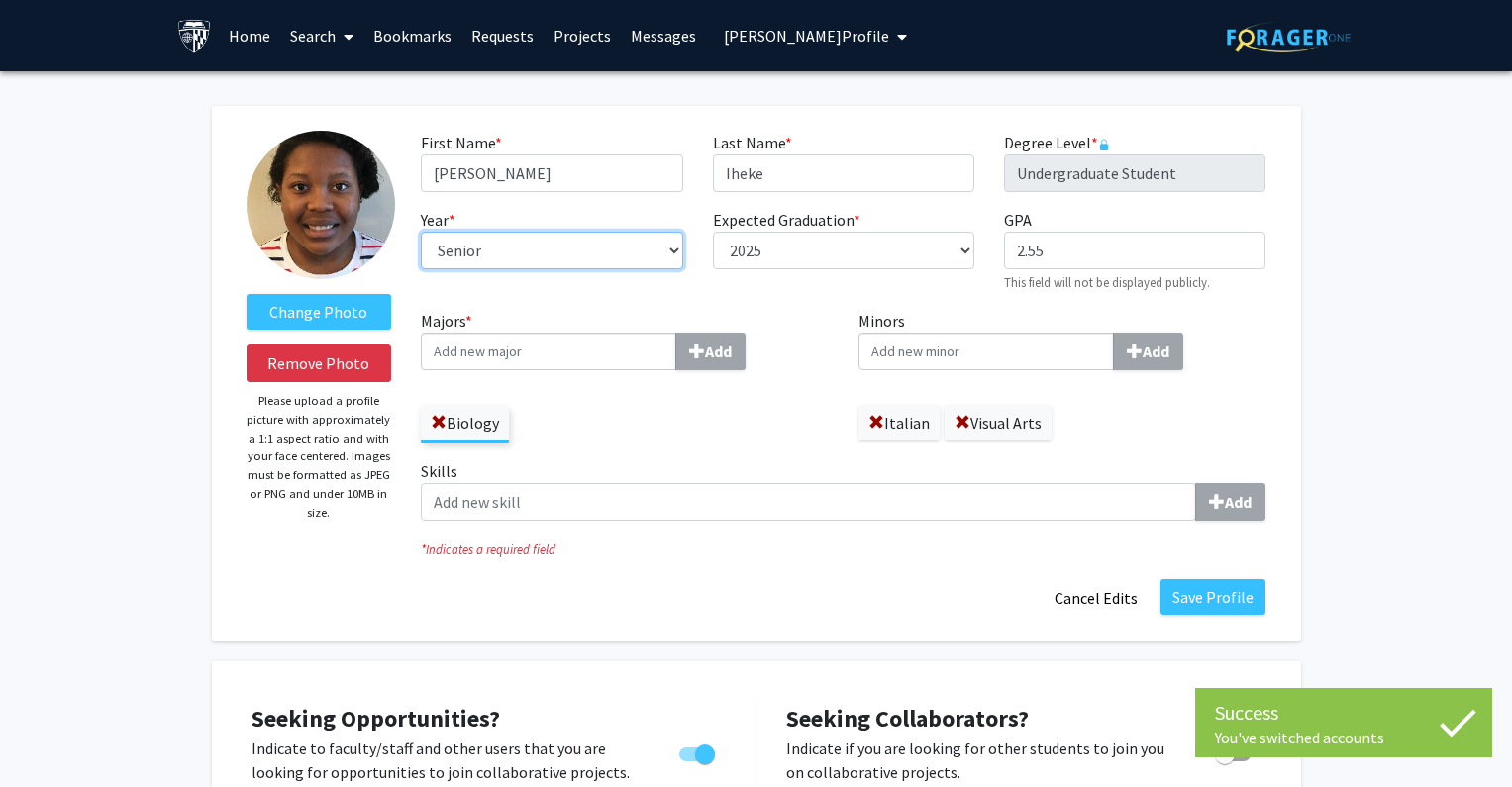 click on "---  First-year   Sophomore   Junior   Senior   Postbaccalaureate Certificate" at bounding box center [552, 250] 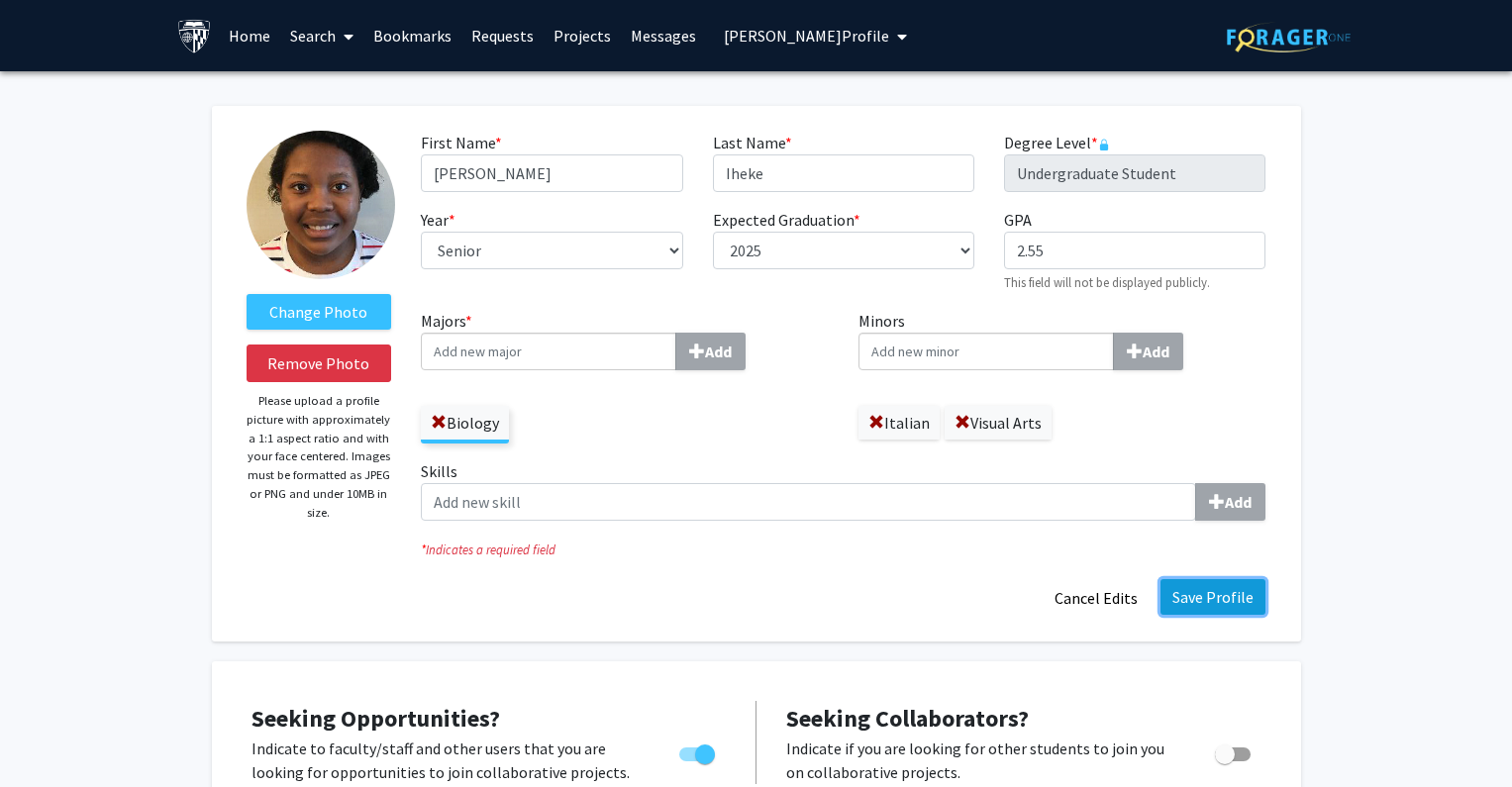 click on "Save Profile" 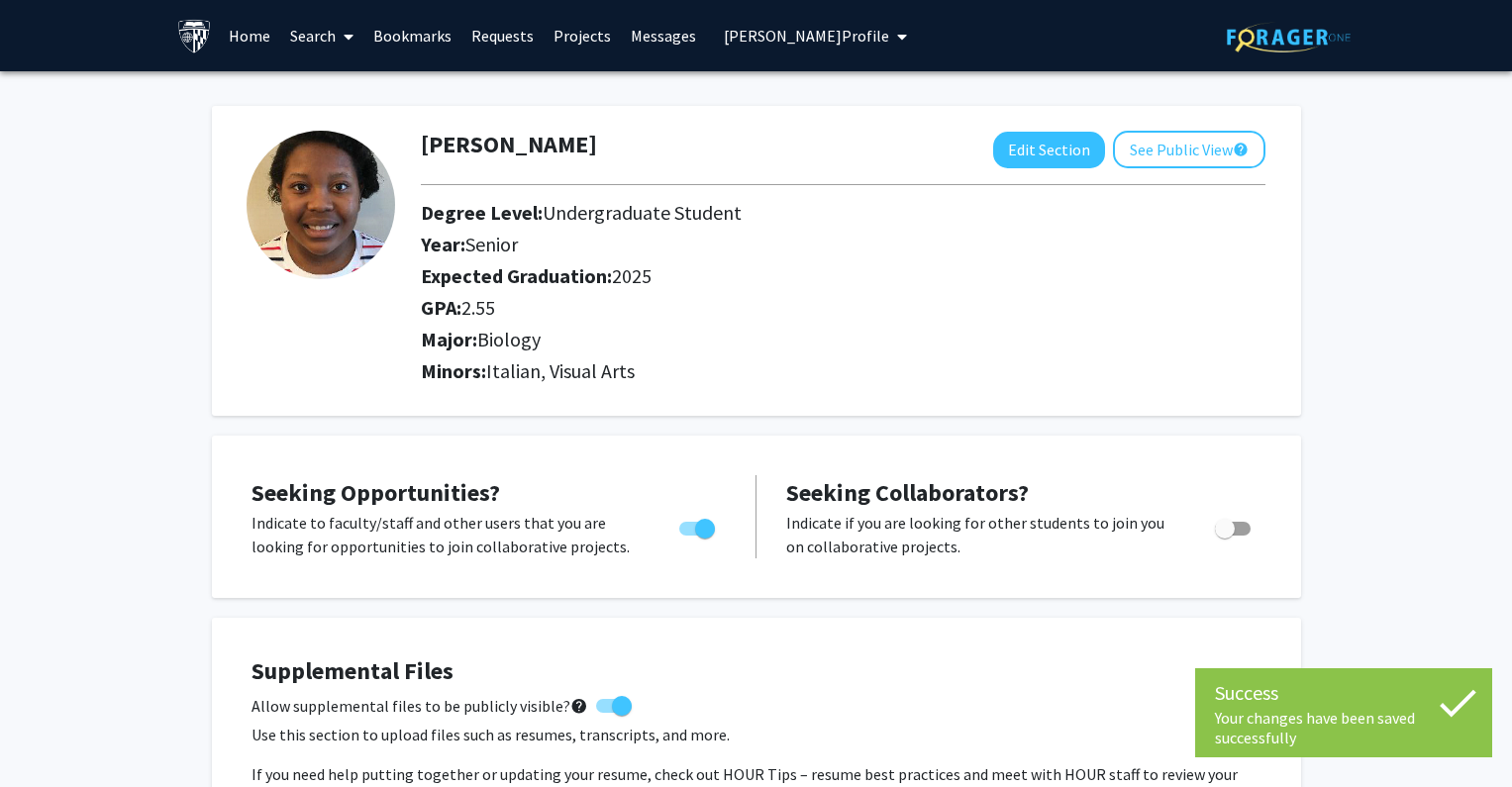 click on "[PERSON_NAME]   Profile" at bounding box center (806, 36) 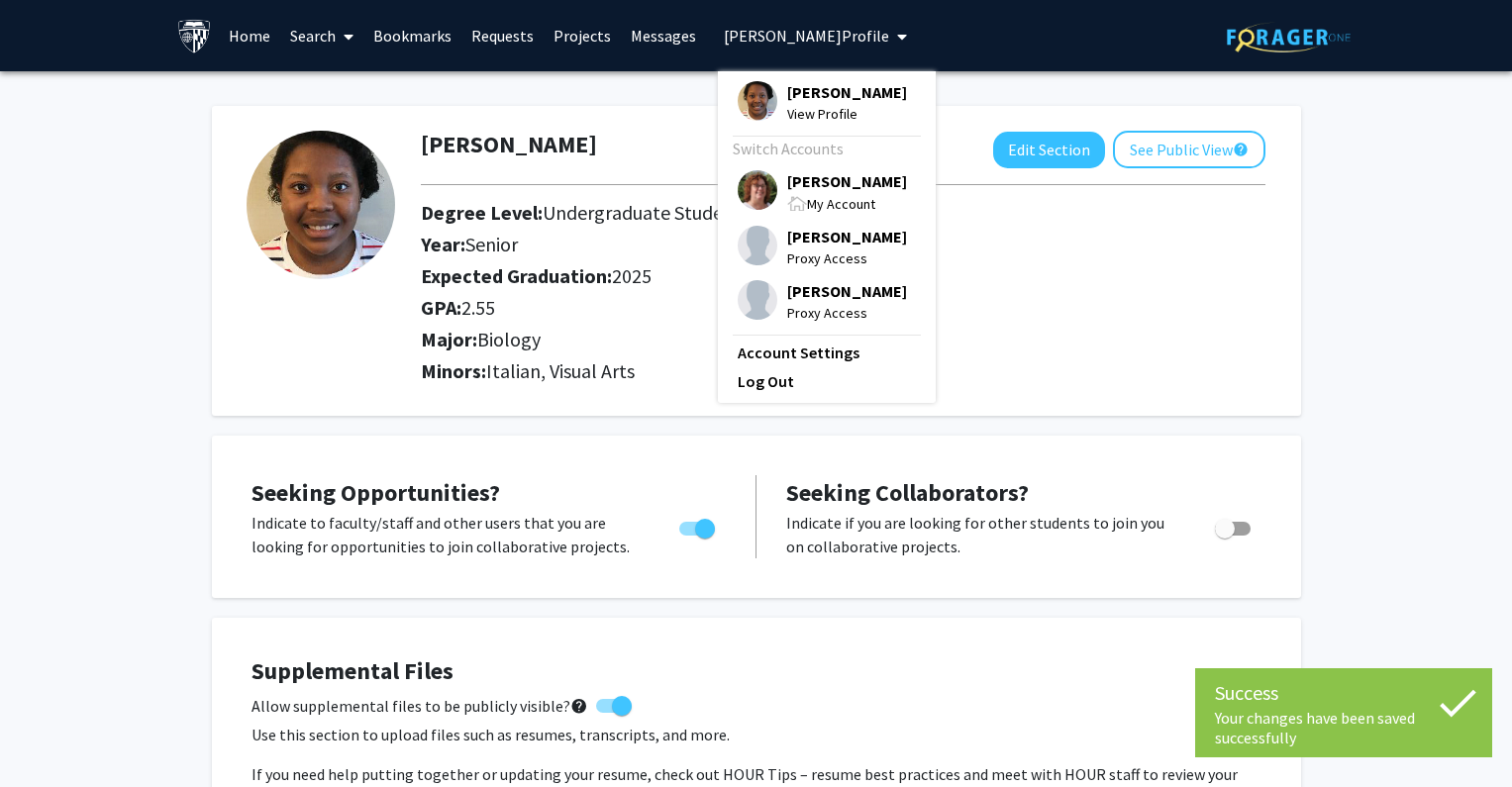 click on "[PERSON_NAME]" at bounding box center (847, 181) 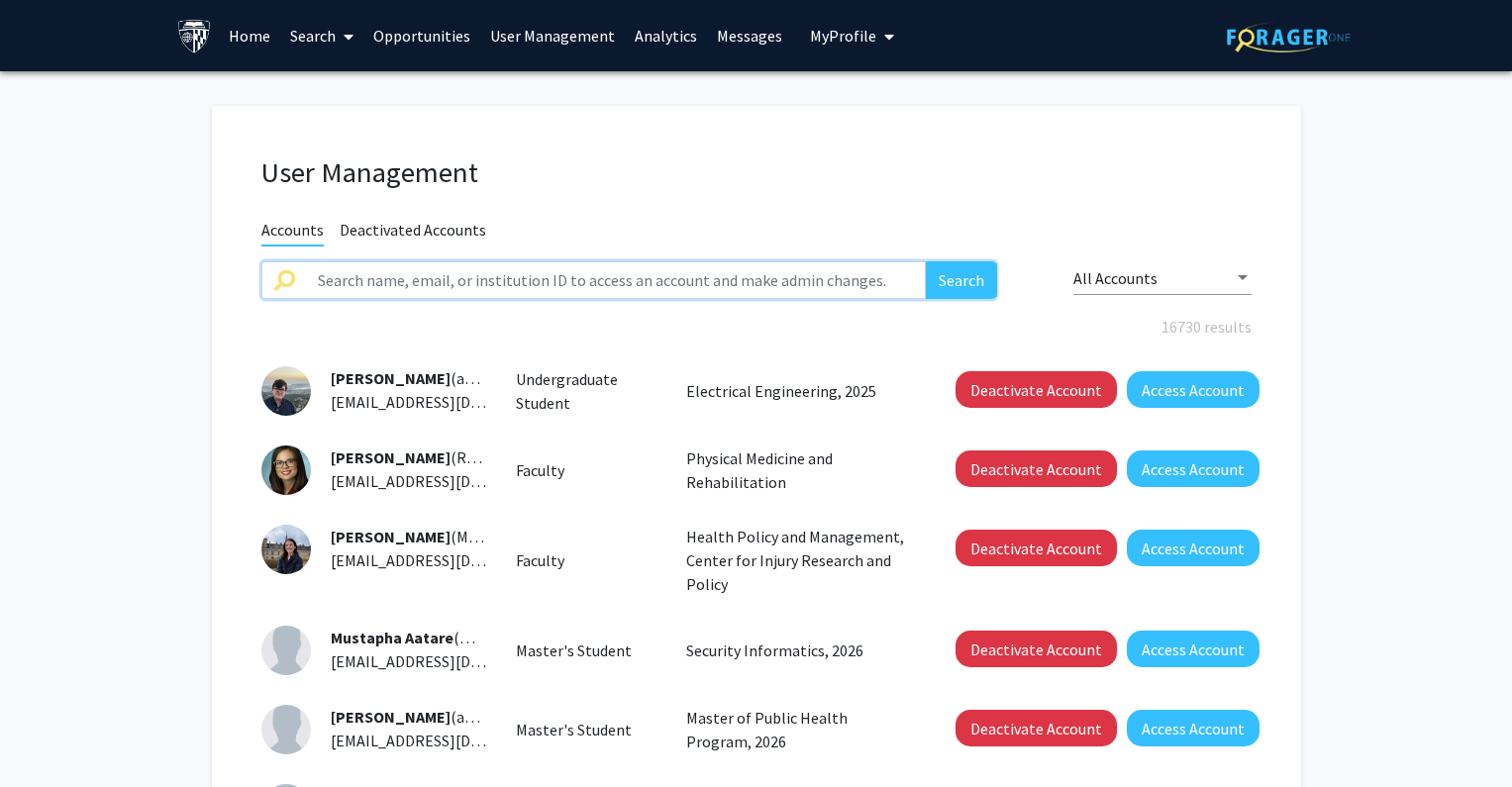 click 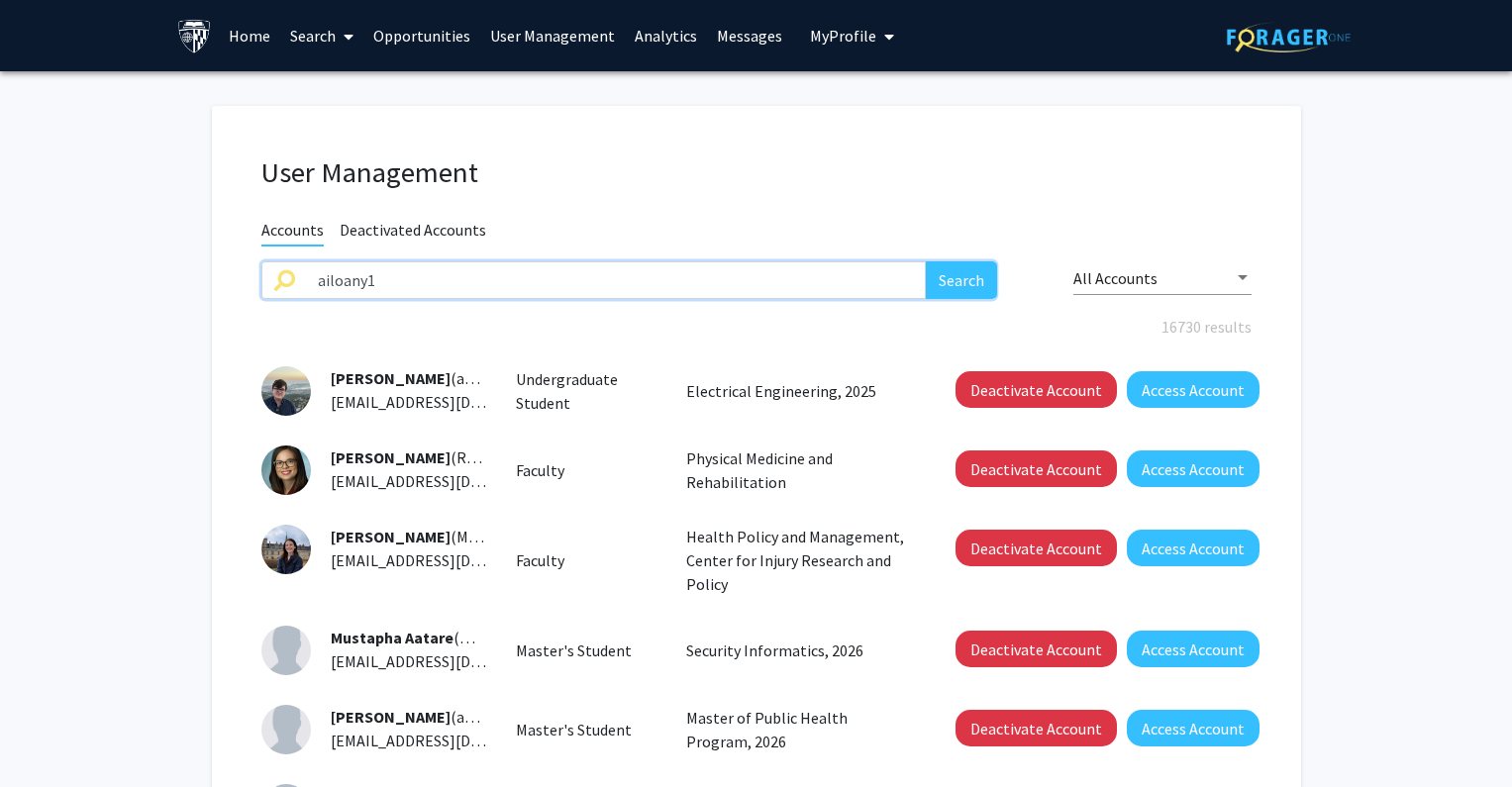type on "ailoany1" 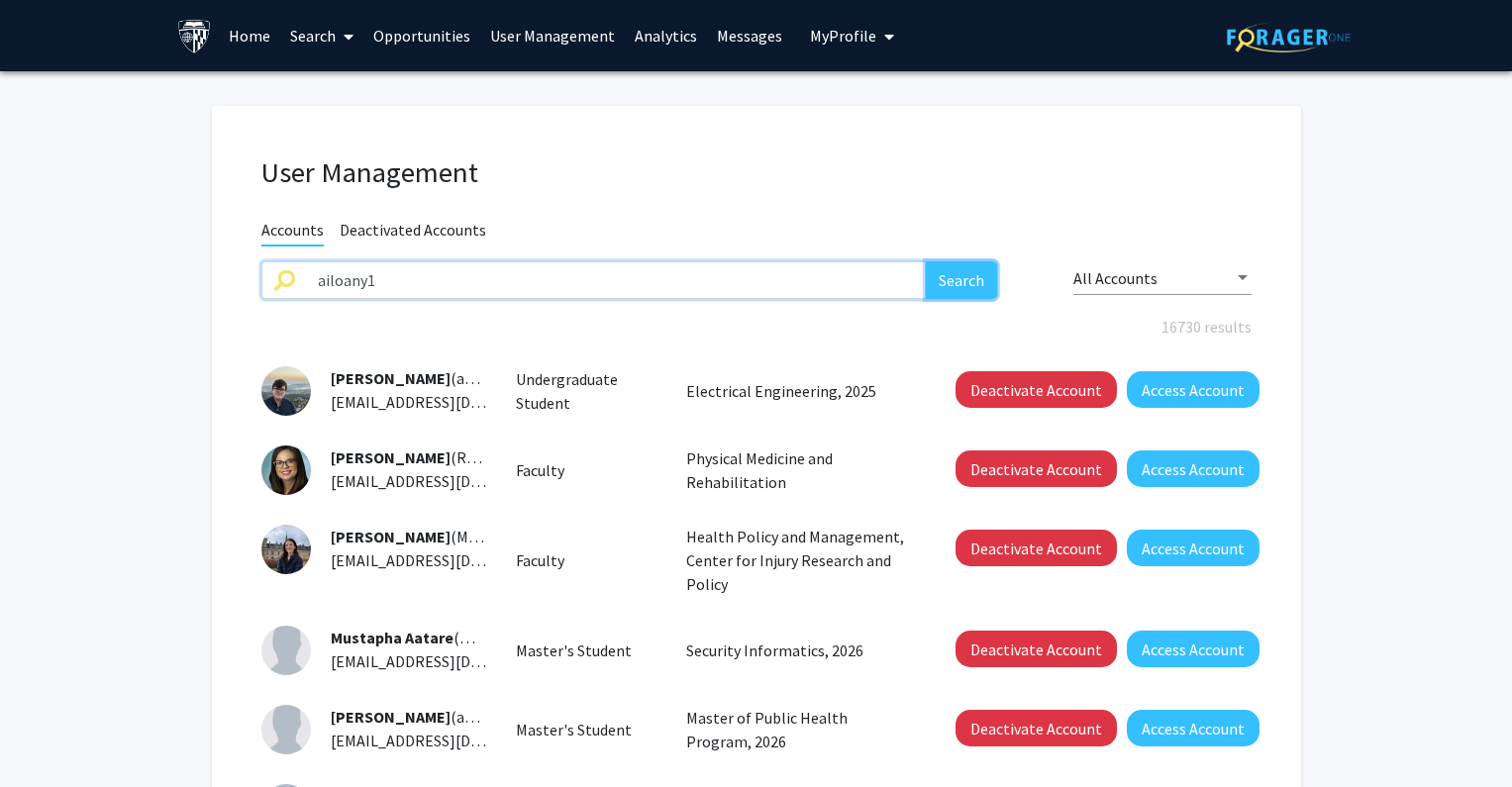 click on "Search" 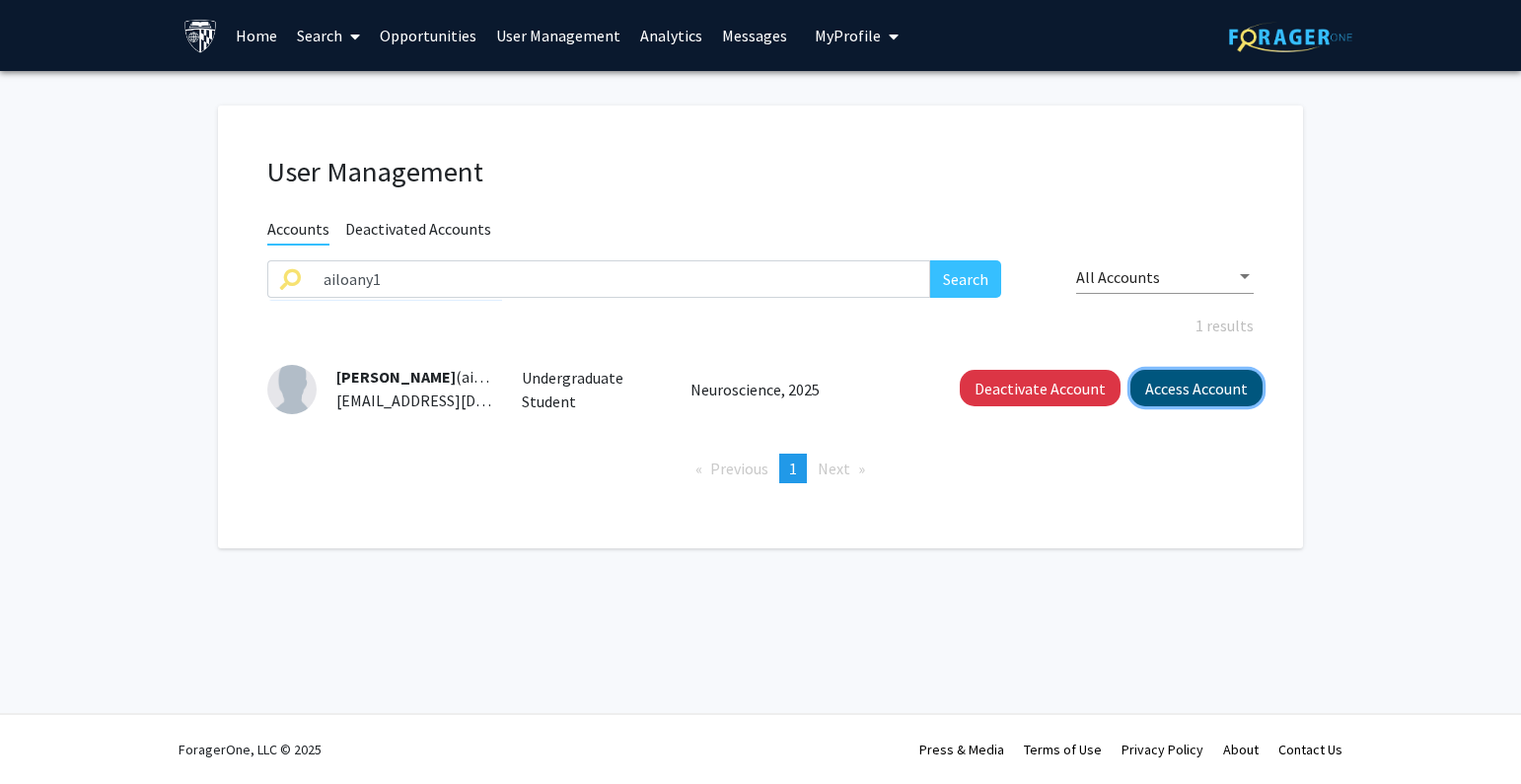 click on "Access Account" 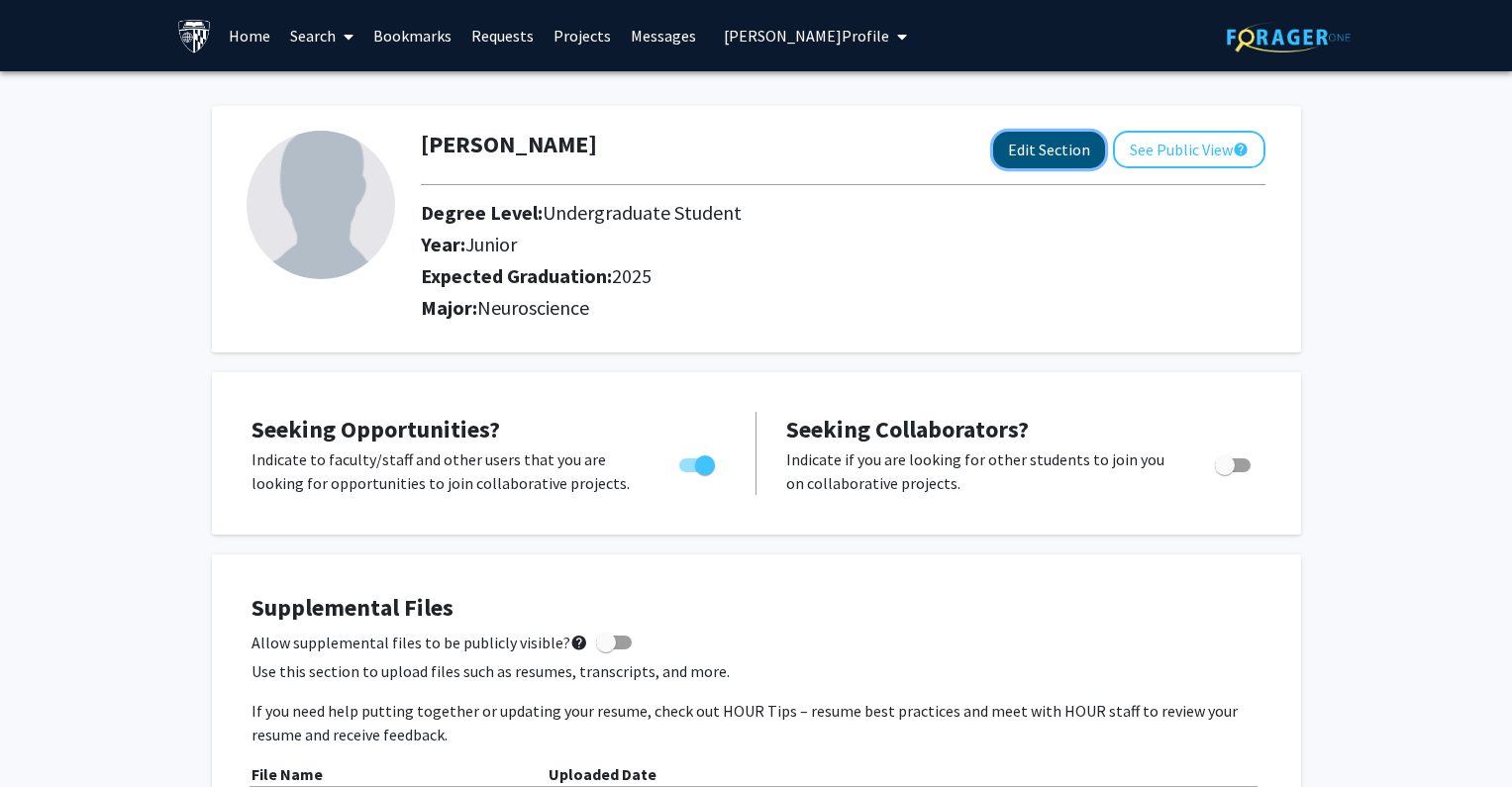 click on "Edit Section" 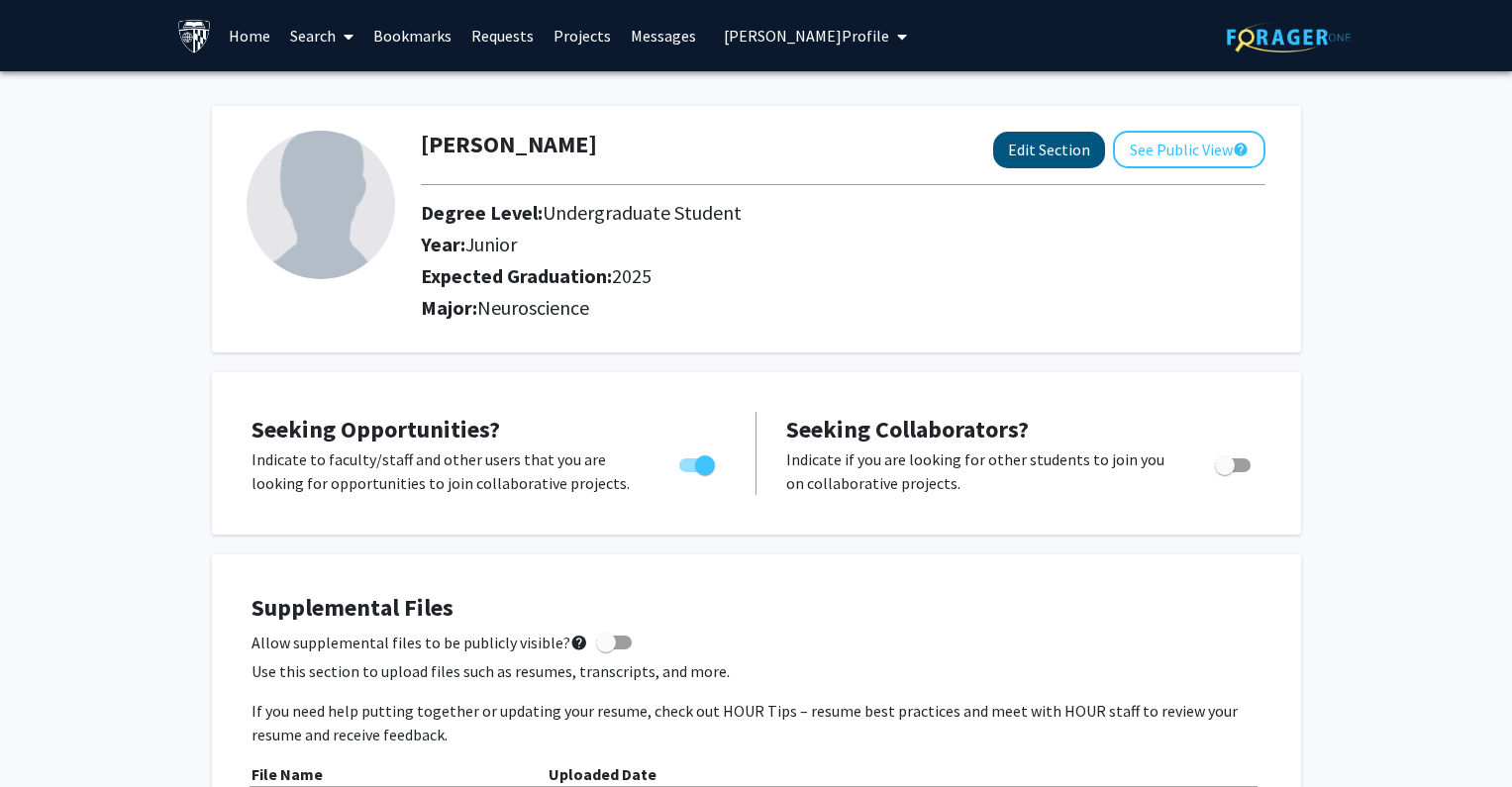 select on "junior" 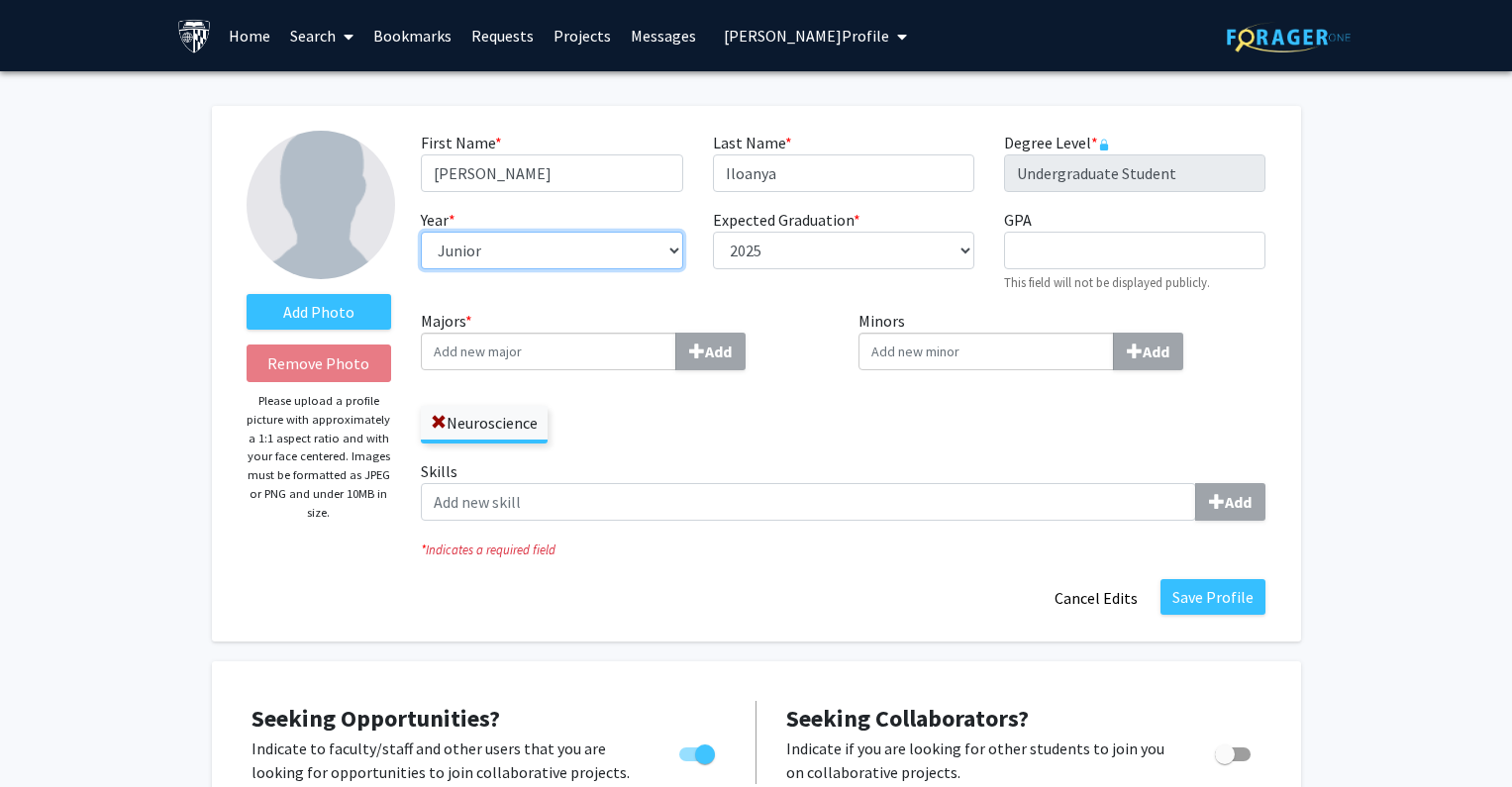 click on "---  First-year   Sophomore   Junior   Senior   Postbaccalaureate Certificate" at bounding box center (552, 250) 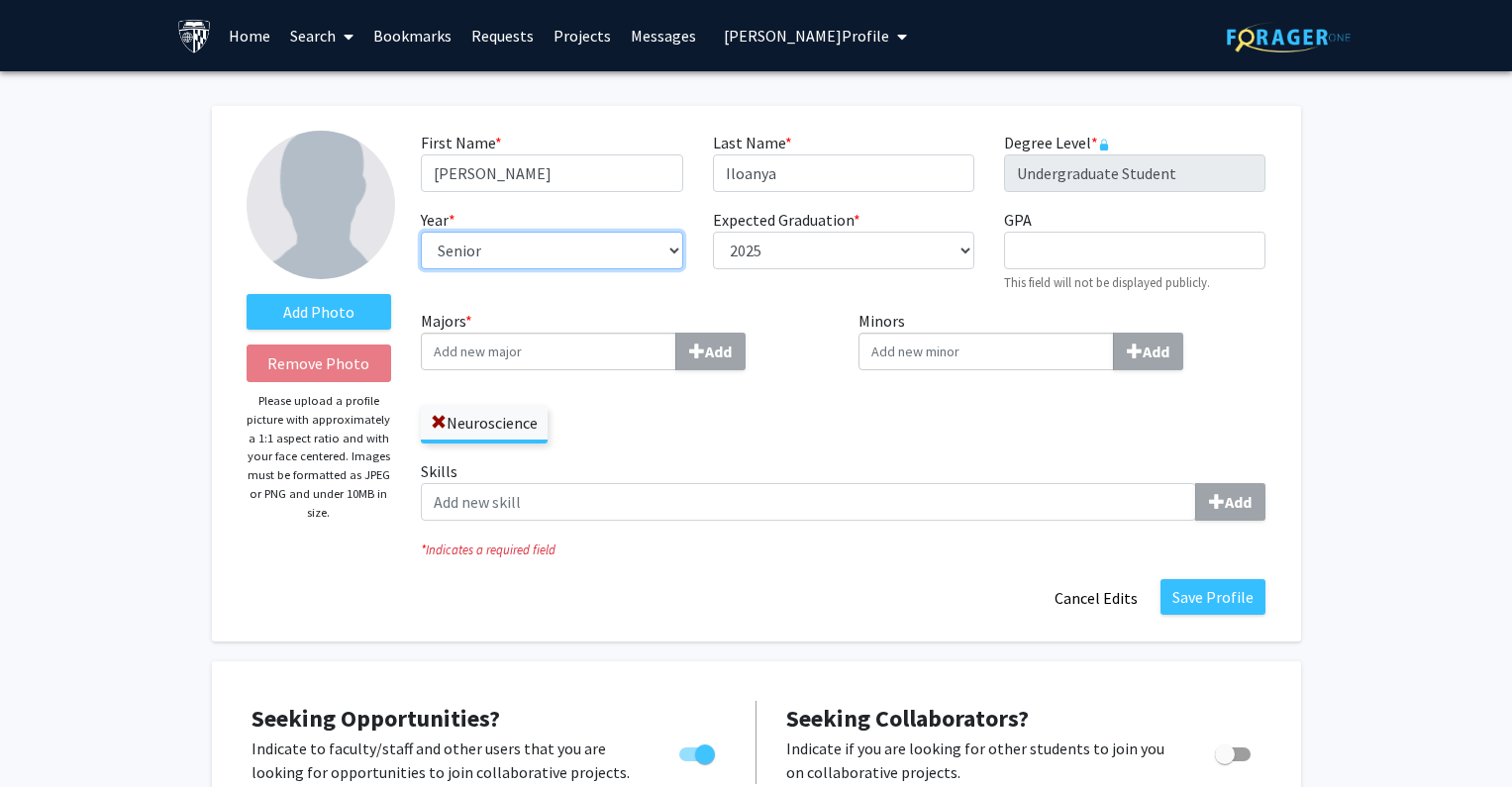 click on "---  First-year   Sophomore   Junior   Senior   Postbaccalaureate Certificate" at bounding box center (552, 250) 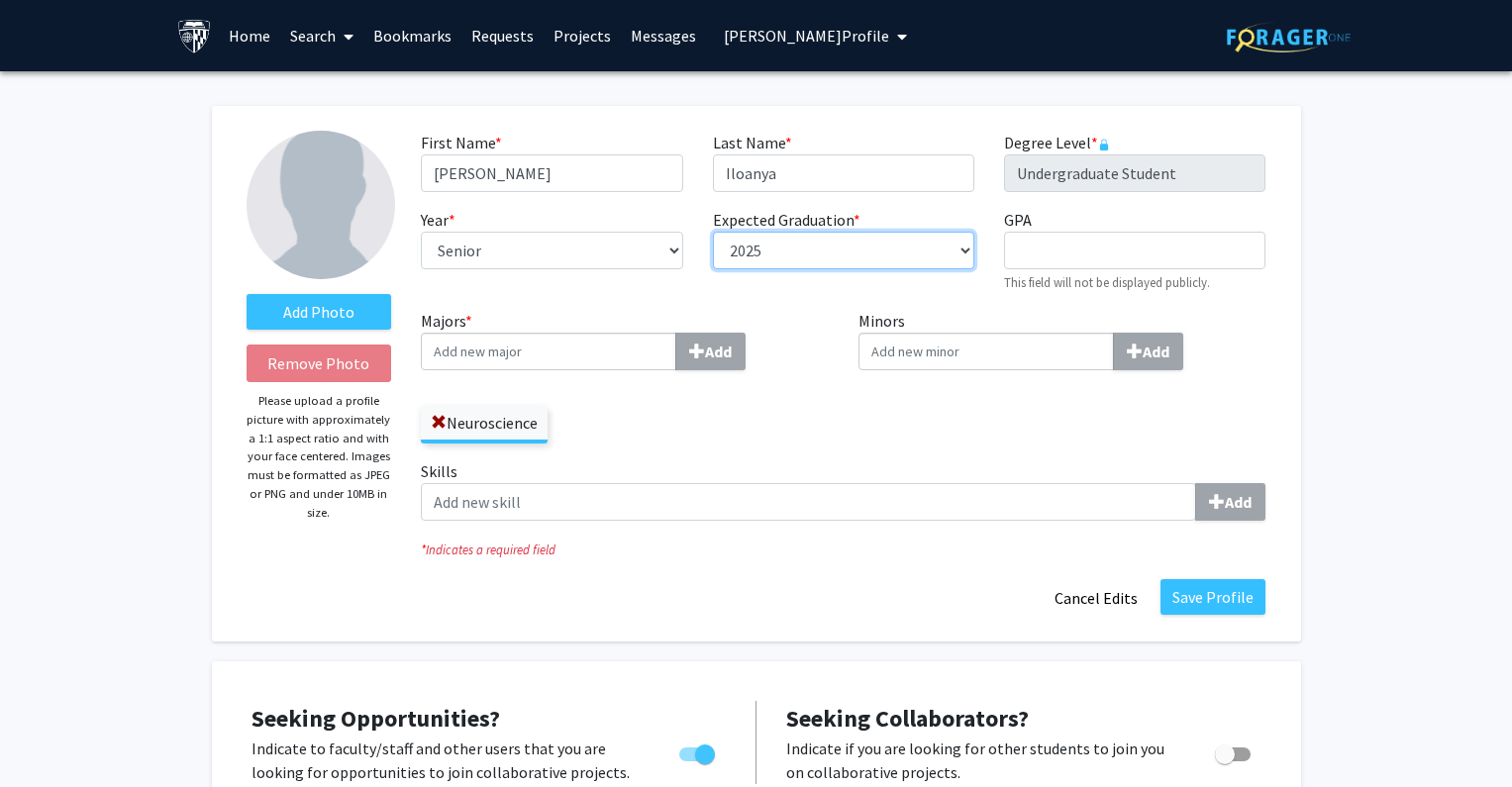 click on "---  2018   2019   2020   2021   2022   2023   2024   2025   2026   2027   2028   2029   2030   2031" at bounding box center (844, 250) 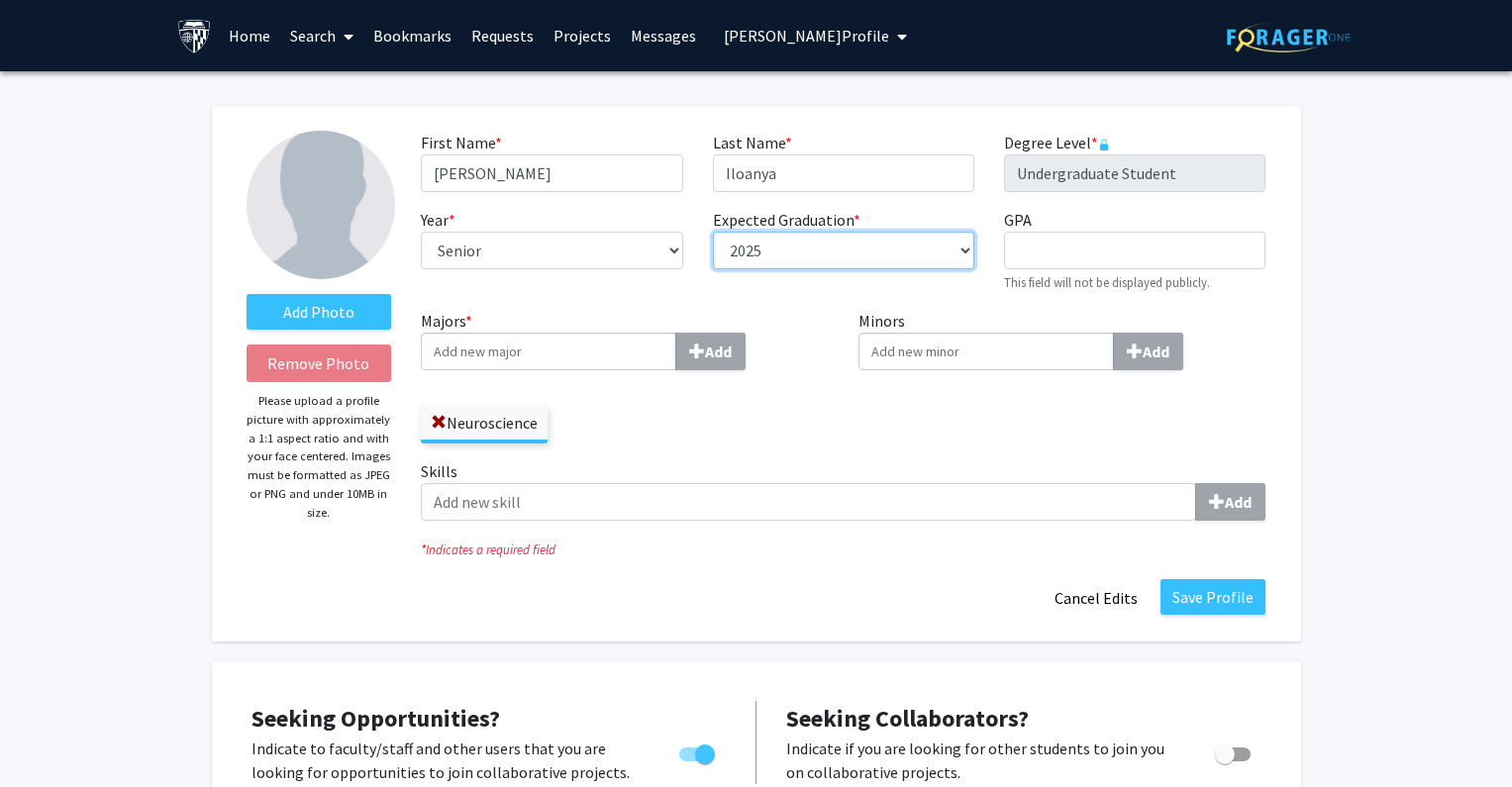 select on "2026" 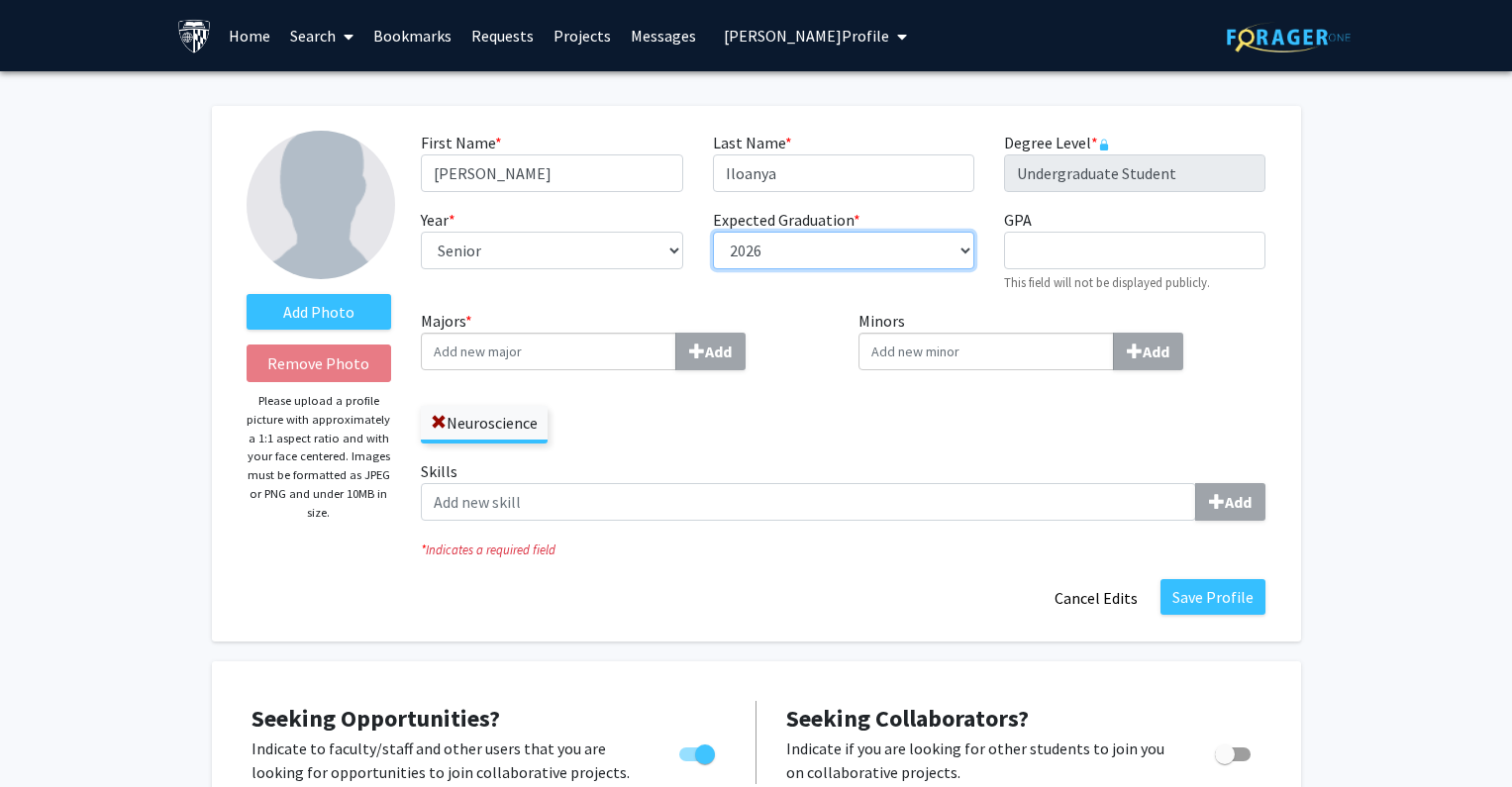 click on "---  2018   2019   2020   2021   2022   2023   2024   2025   2026   2027   2028   2029   2030   2031" at bounding box center [844, 250] 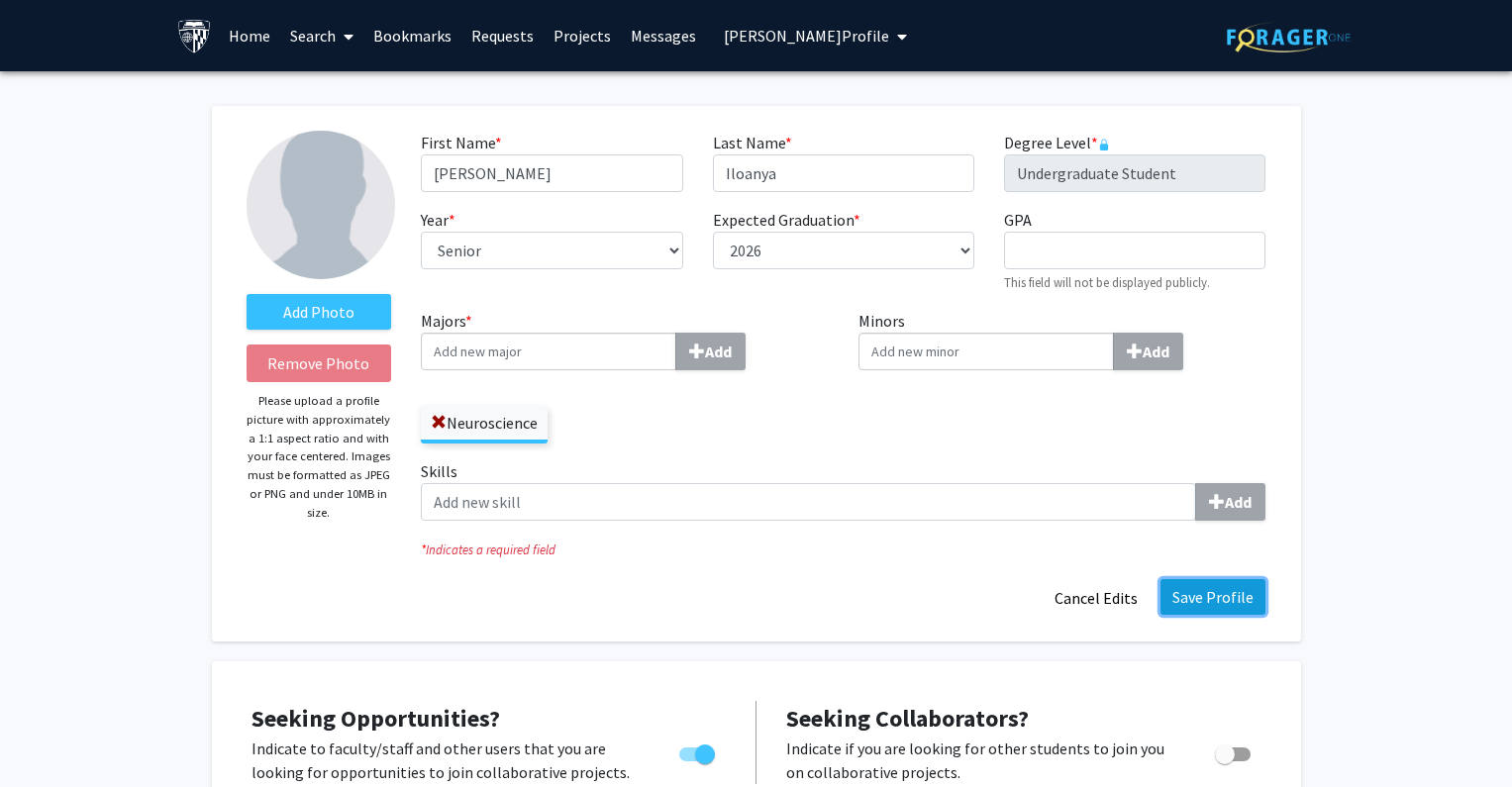 click on "Save Profile" 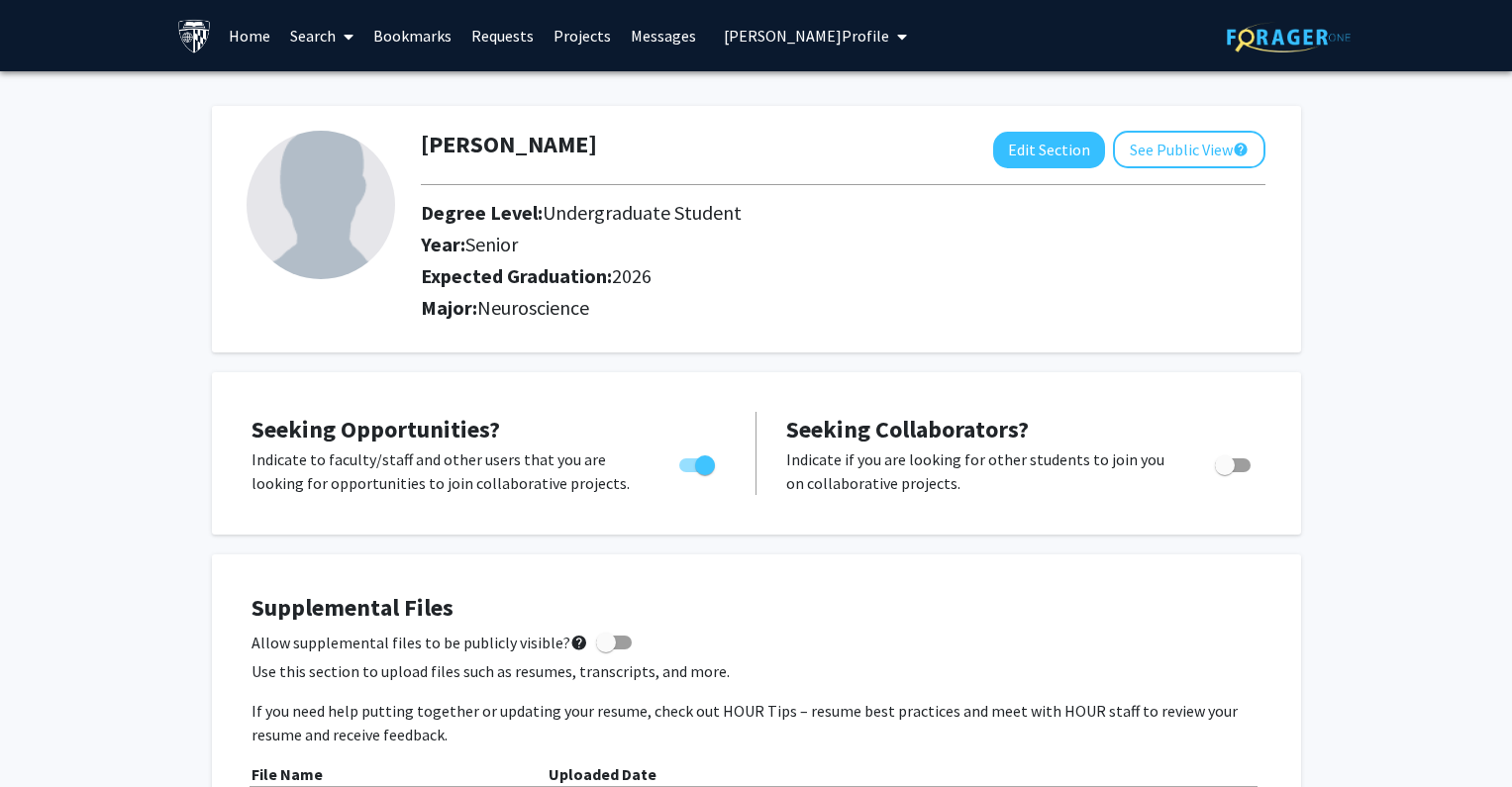 click on "[PERSON_NAME]   Profile" at bounding box center [806, 36] 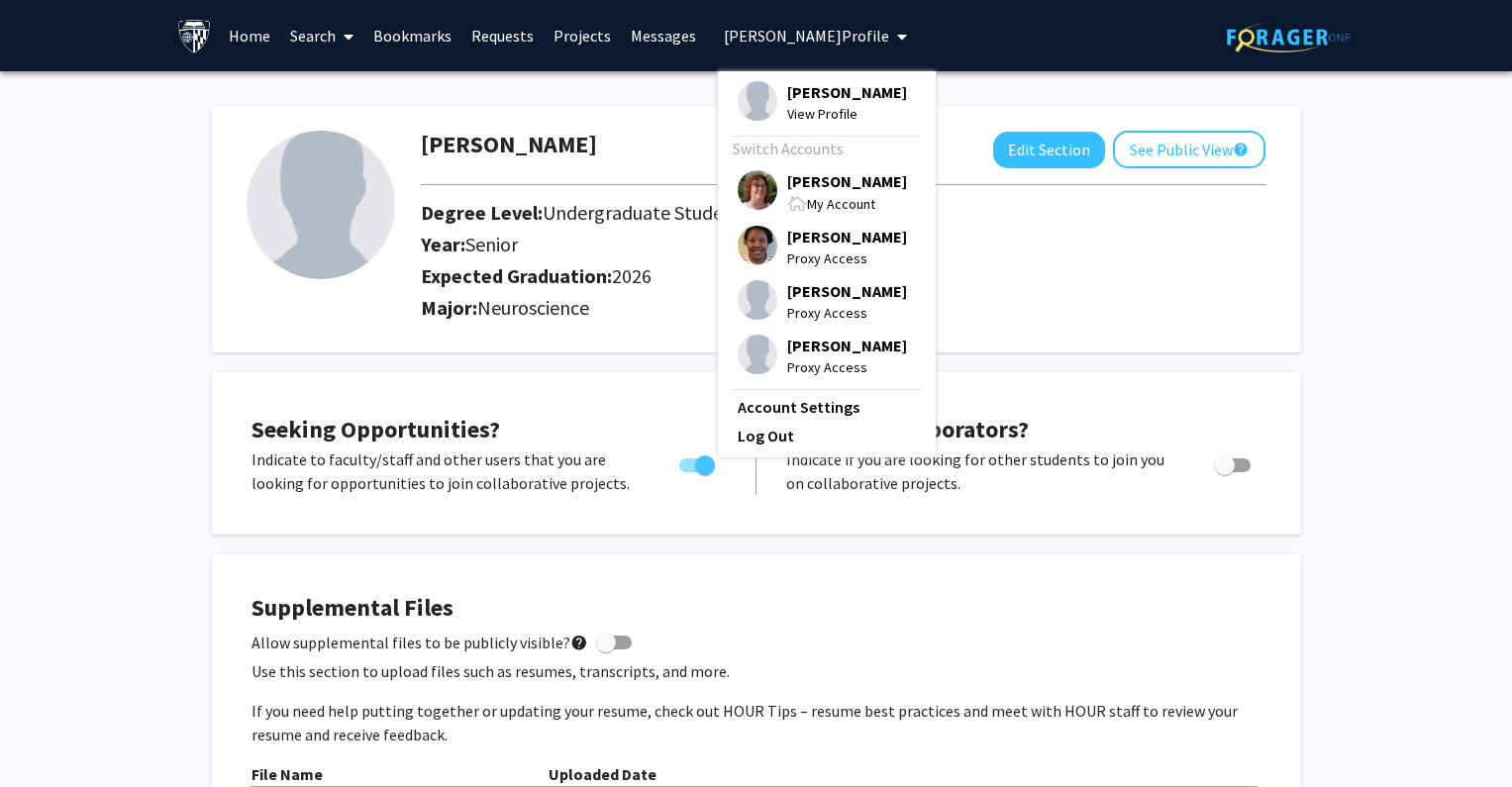 click on "My Account" at bounding box center [841, 204] 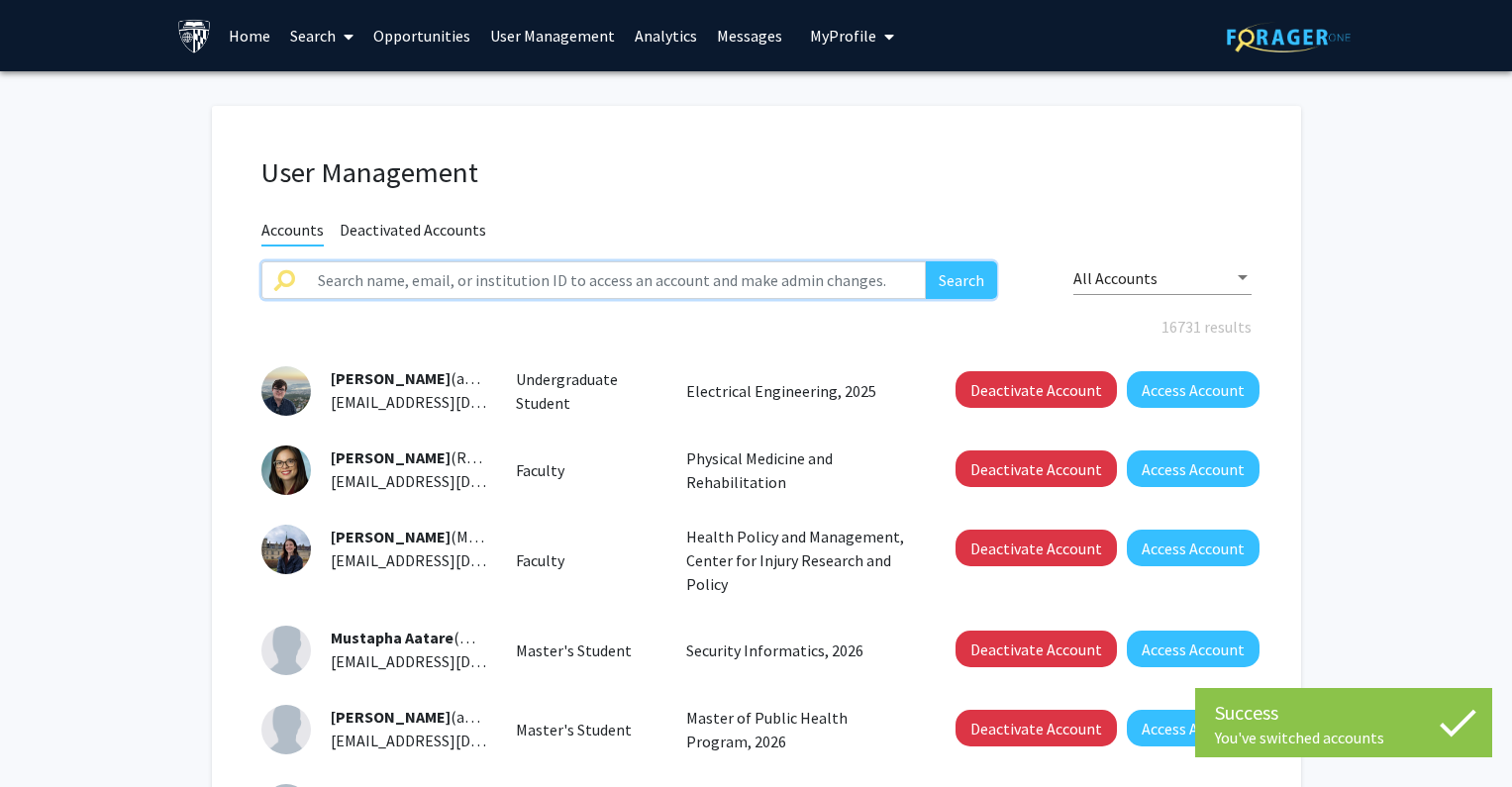 click 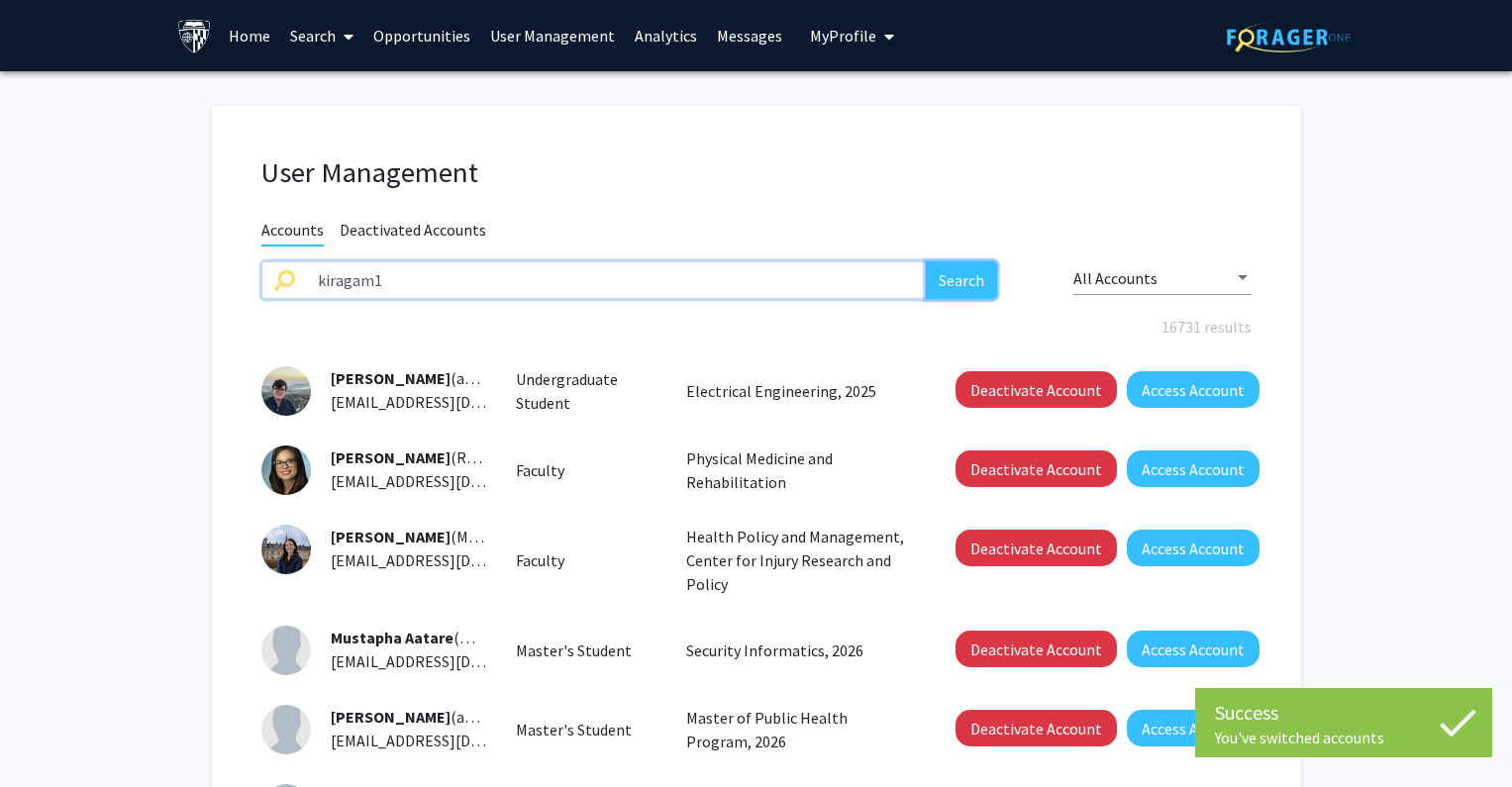 click on "Search" 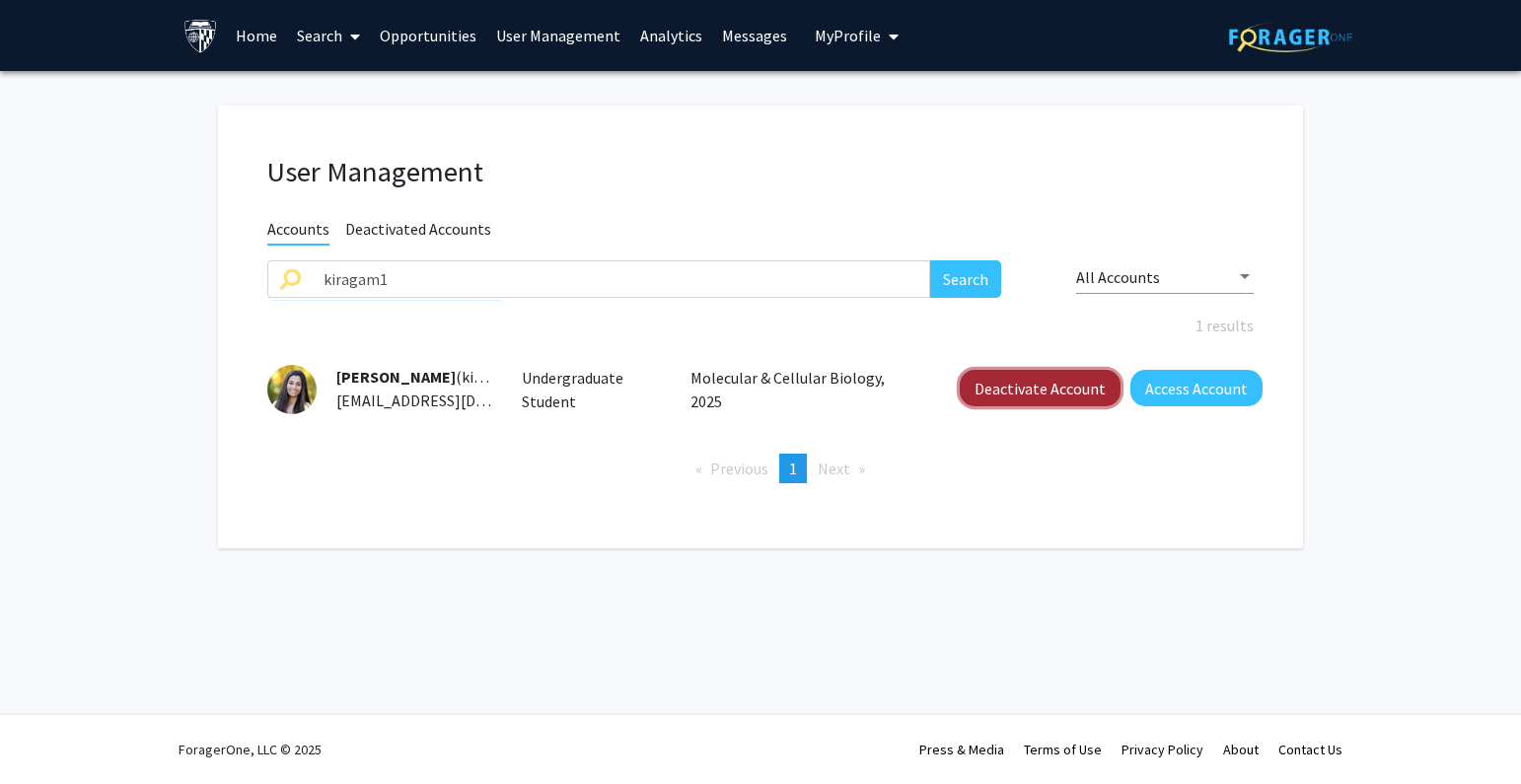 click on "Deactivate Account" 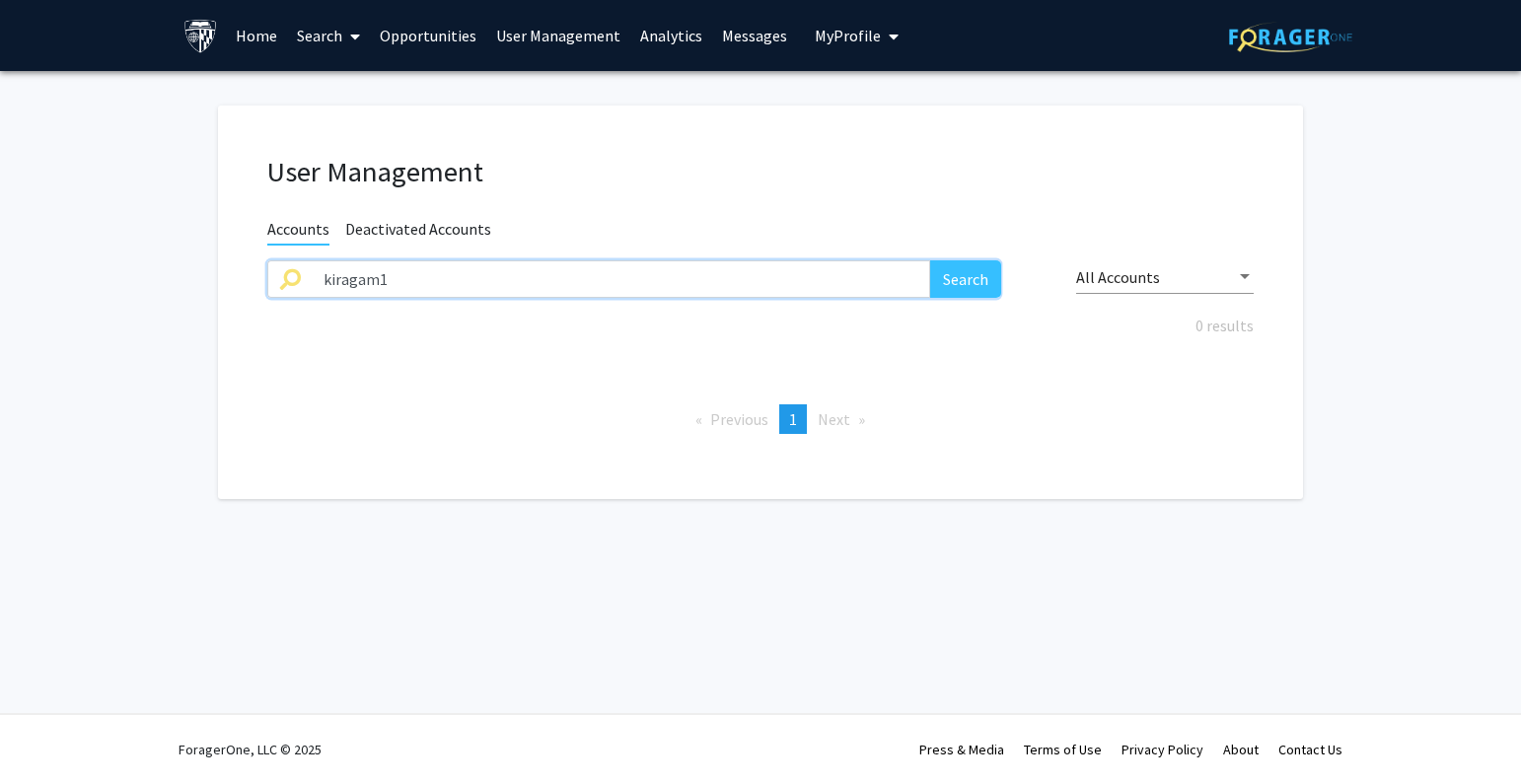 drag, startPoint x: 409, startPoint y: 293, endPoint x: 185, endPoint y: 288, distance: 224.0558 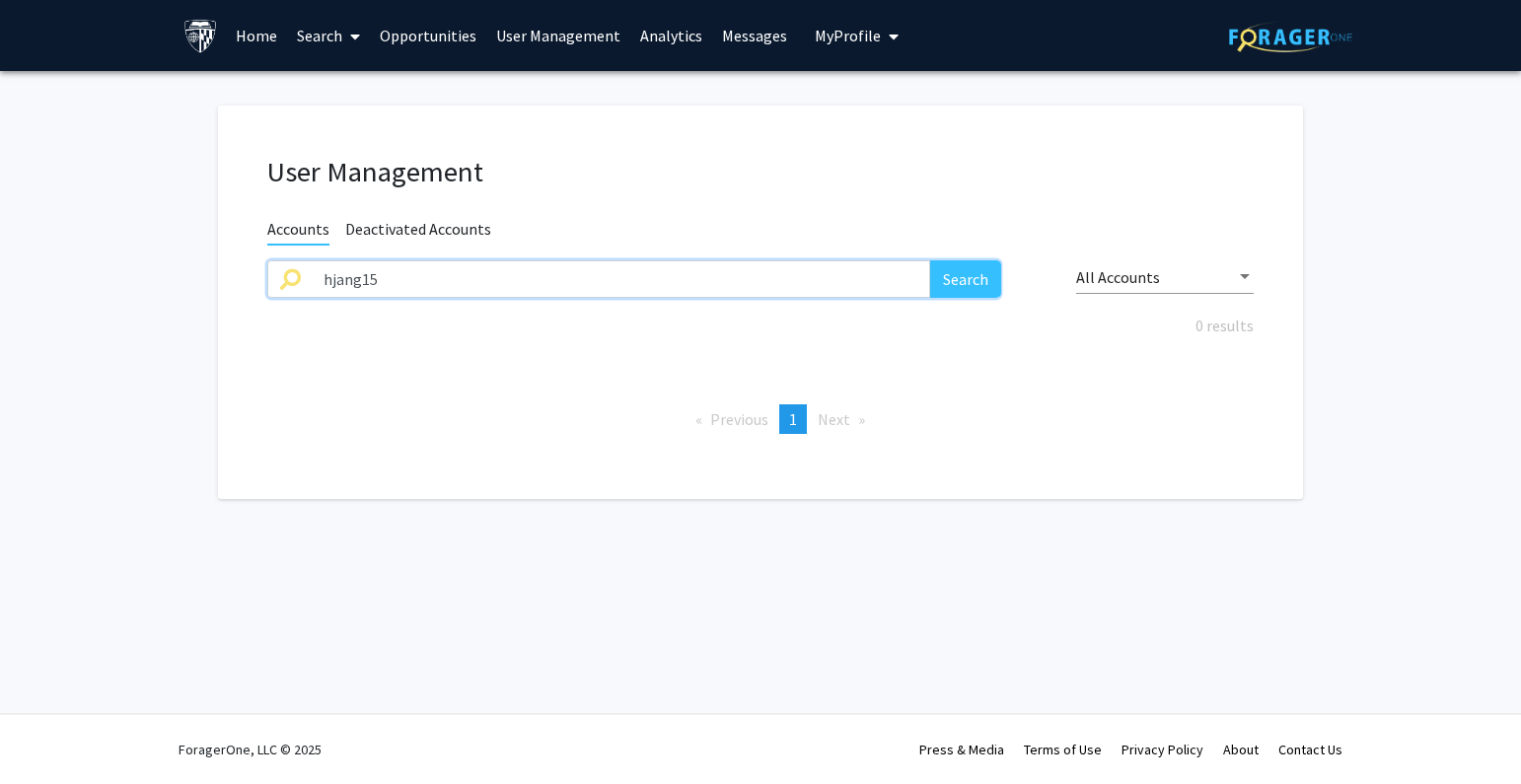 type on "hjang15" 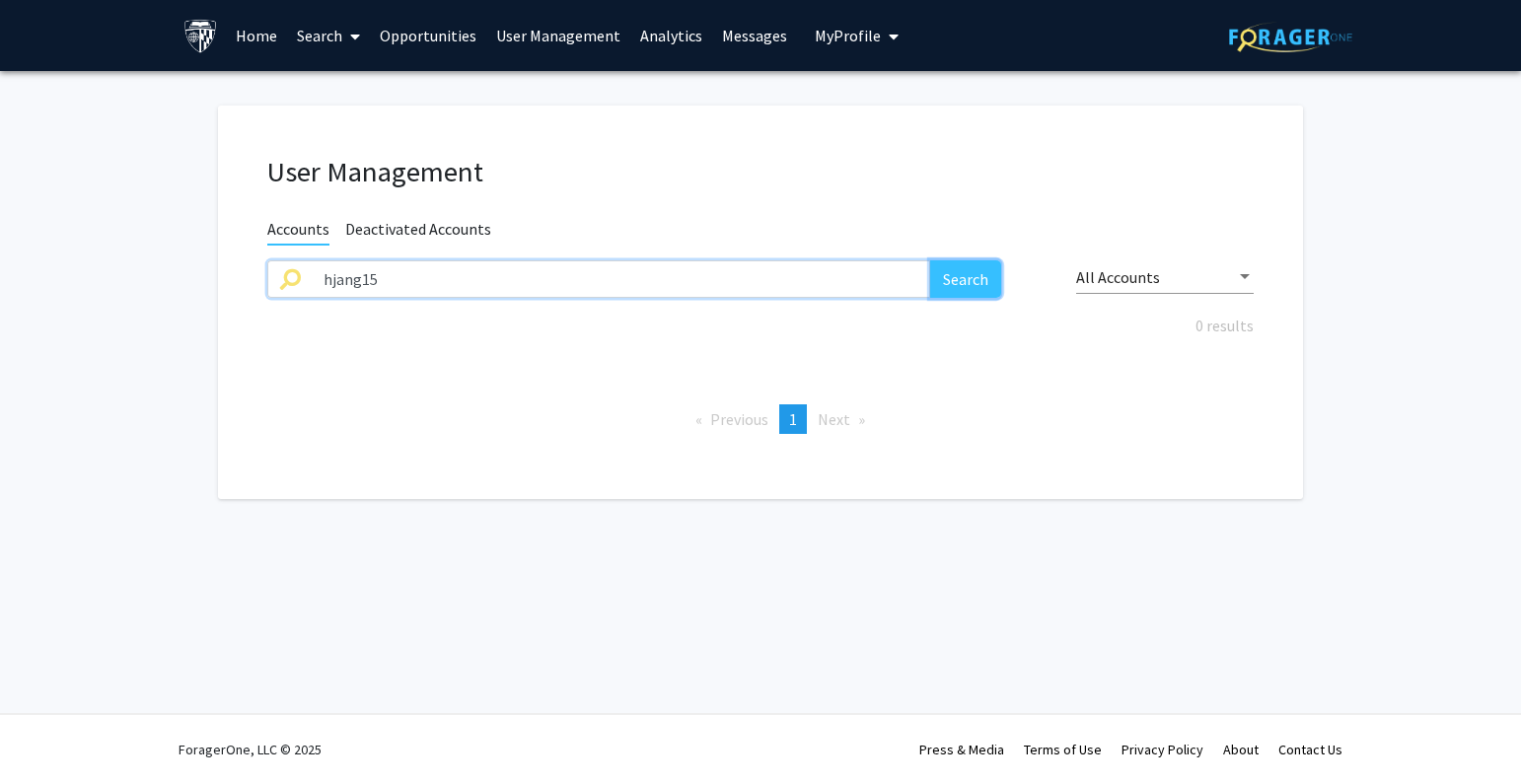click on "Search" 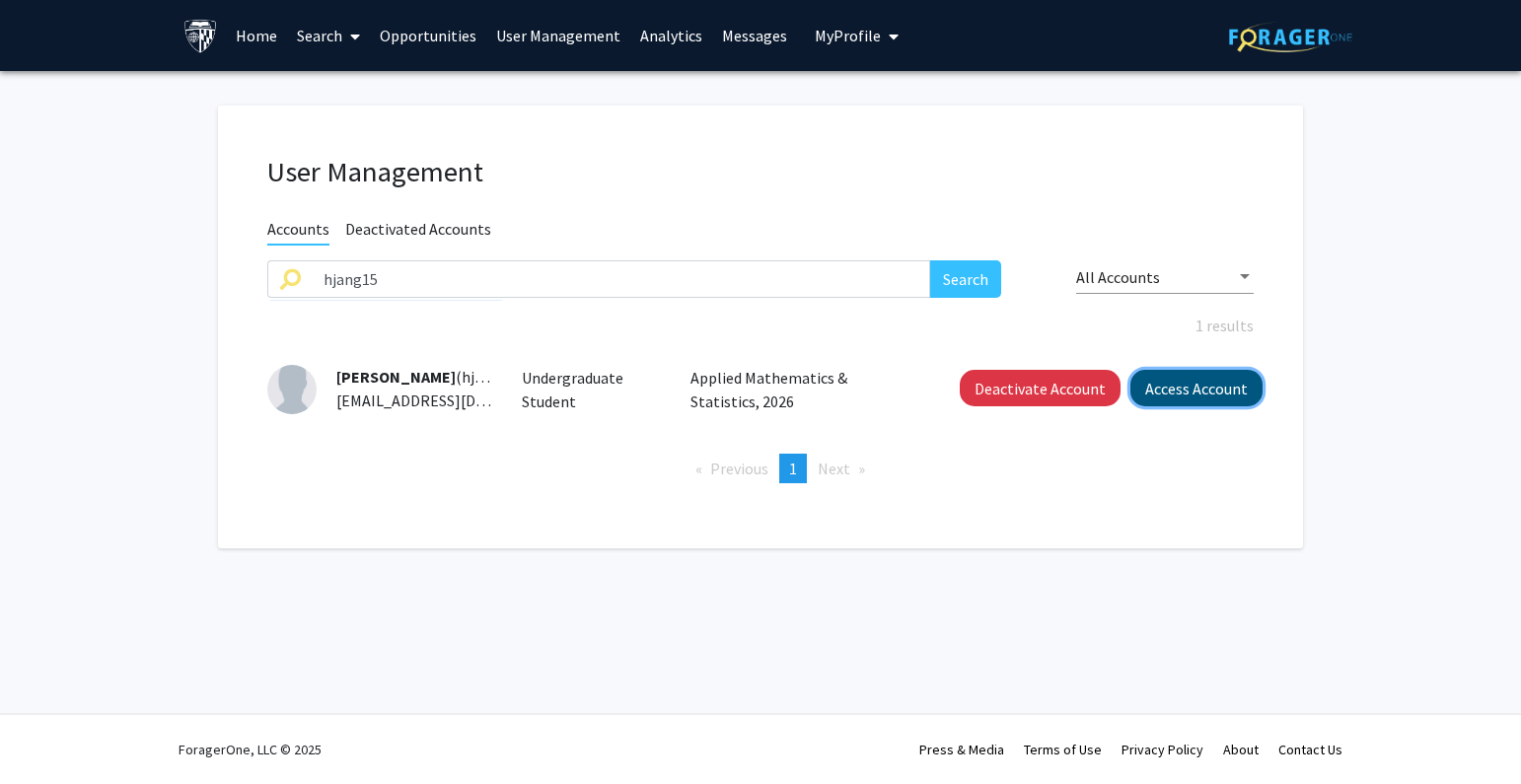 click on "Access Account" 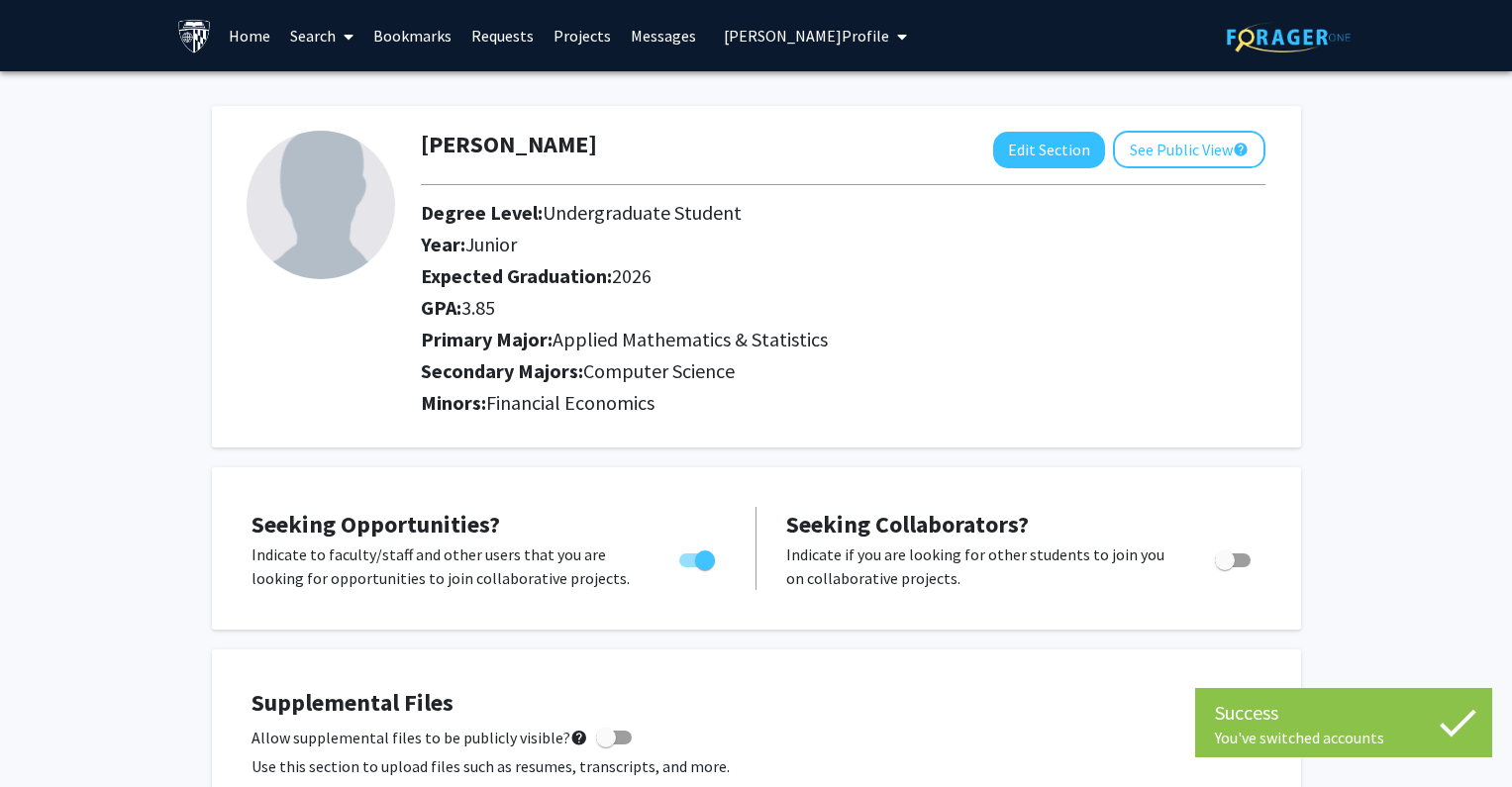 click on "[PERSON_NAME]  Edit Section  See Public View  help  Degree Level:   Undergraduate Student   Year:   Junior   Expected Graduation:   2026   GPA:   3.85   Primary Major:  Applied Mathematics & Statistics  Secondary Majors:  Computer Science  Minors:  Financial Economics" 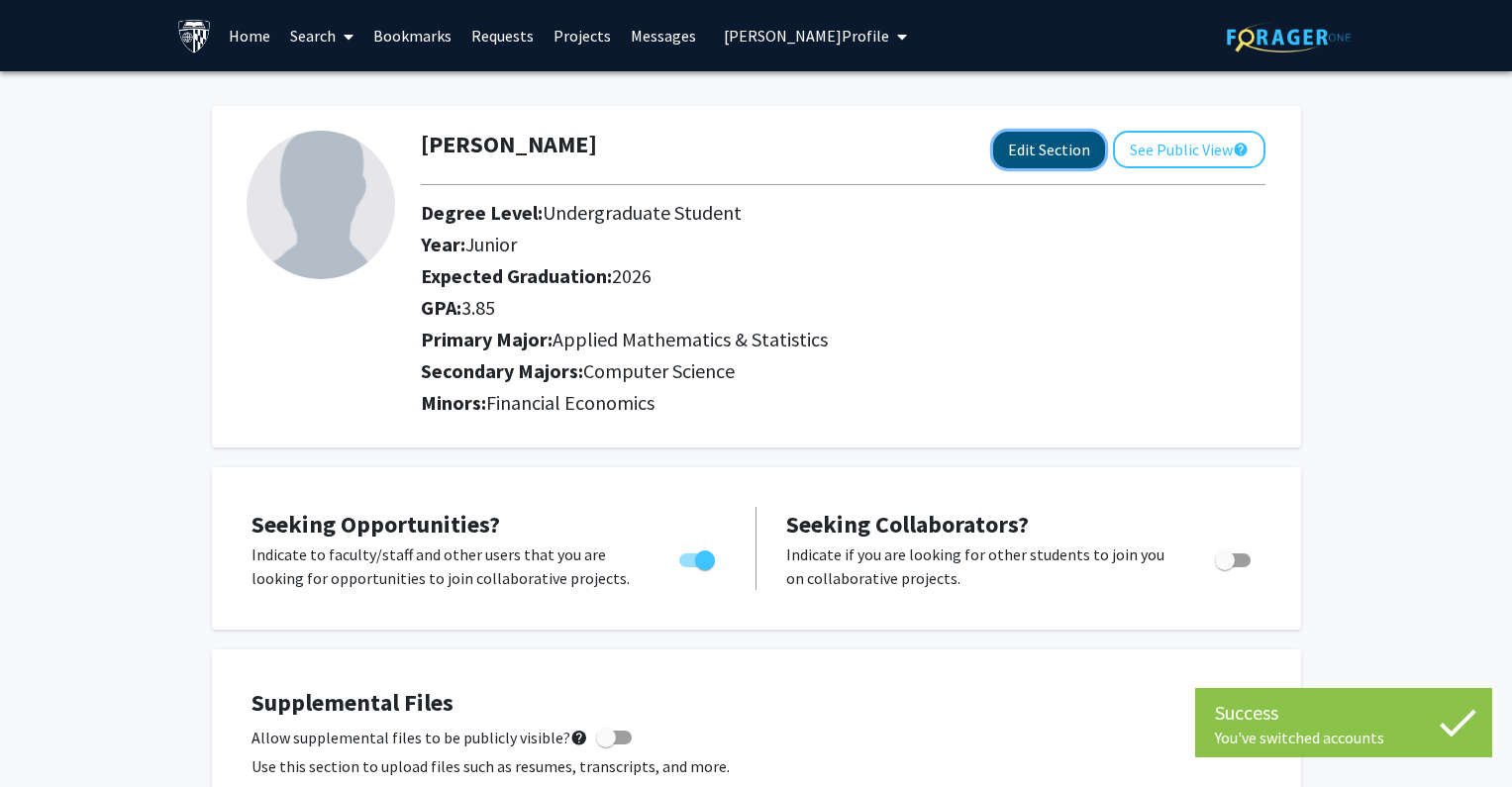 click on "Edit Section" 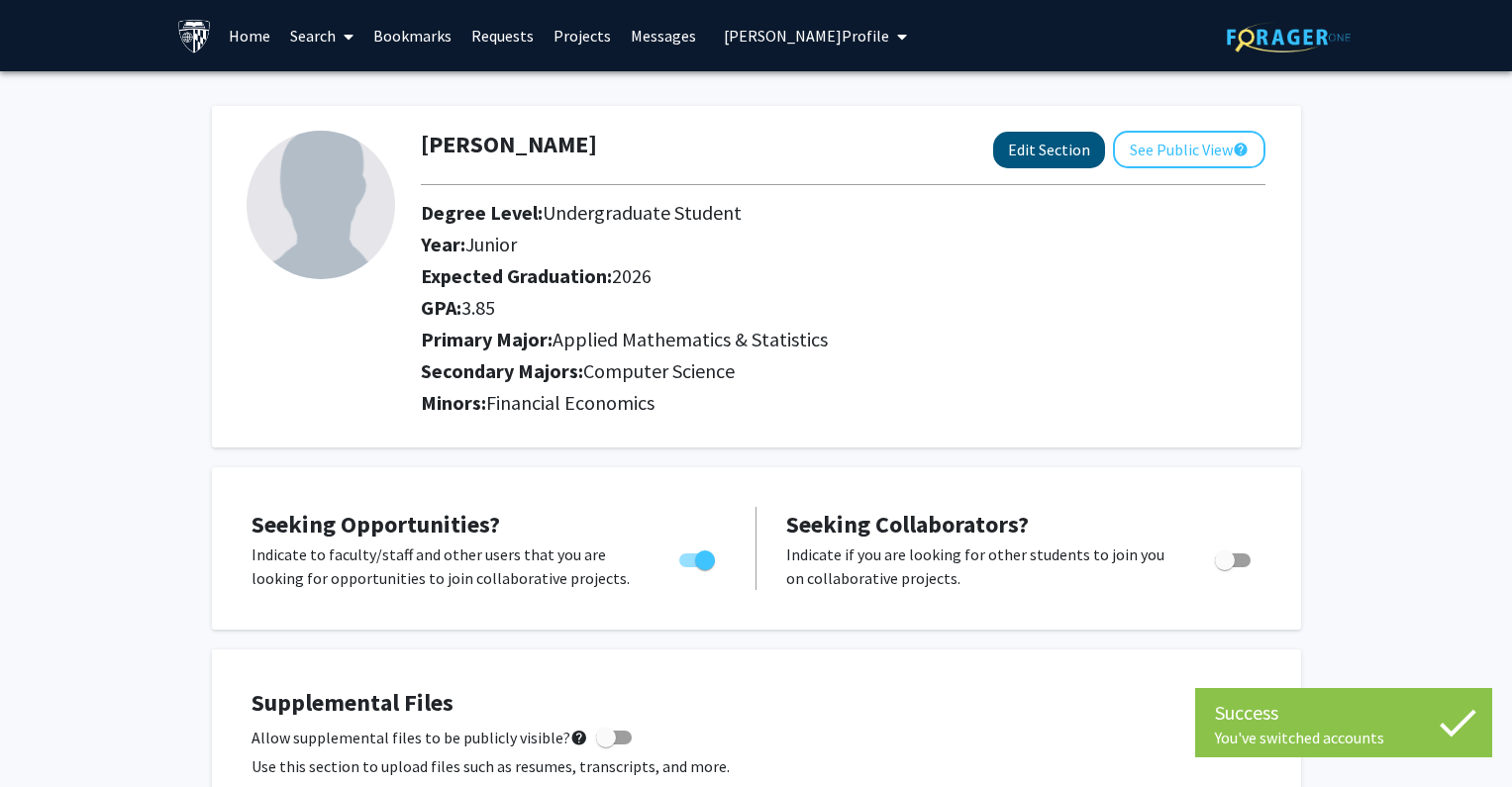 select on "junior" 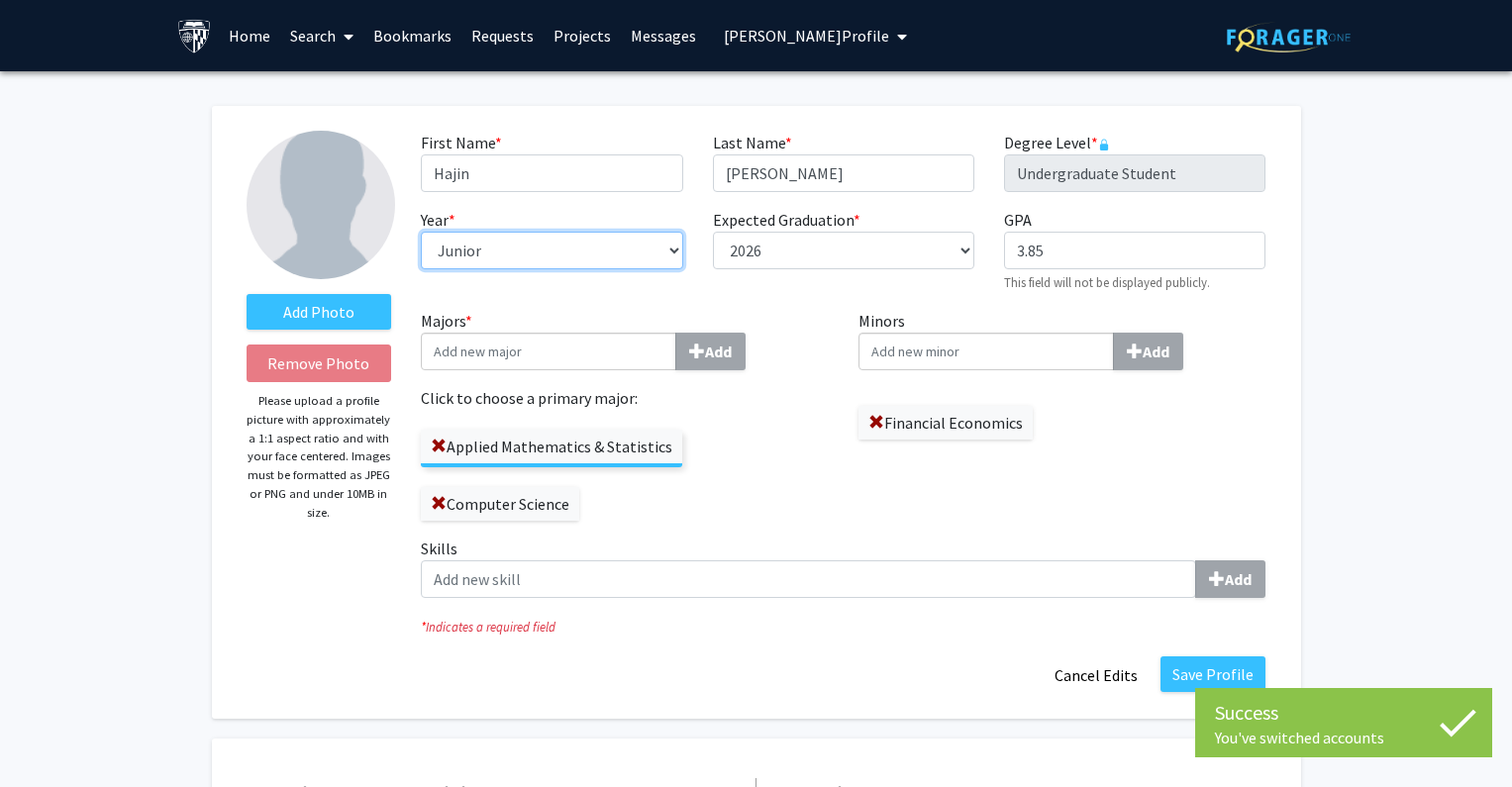 click on "---  First-year   Sophomore   Junior   Senior   Postbaccalaureate Certificate" at bounding box center [552, 250] 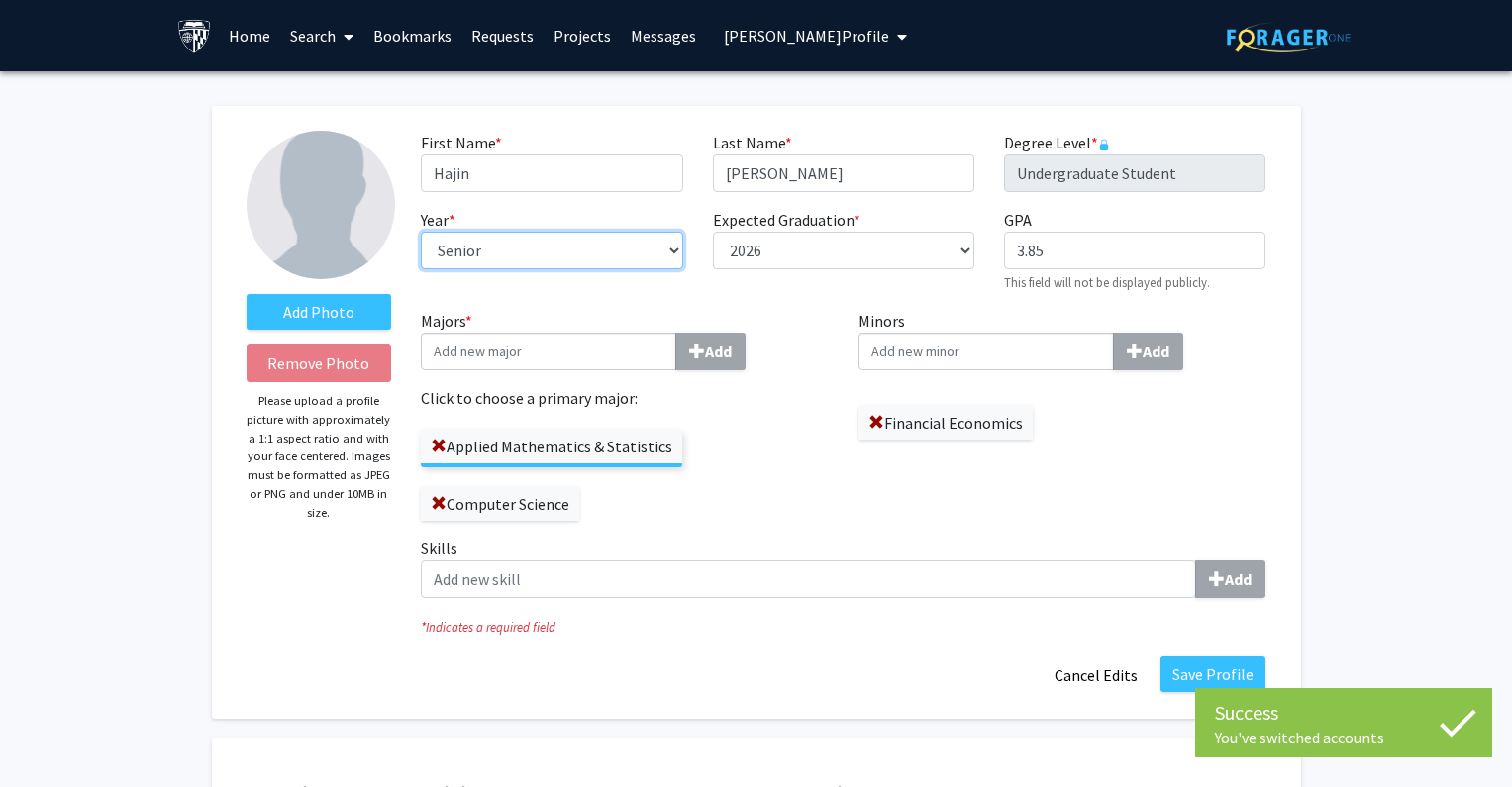 click on "---  First-year   Sophomore   Junior   Senior   Postbaccalaureate Certificate" at bounding box center [552, 250] 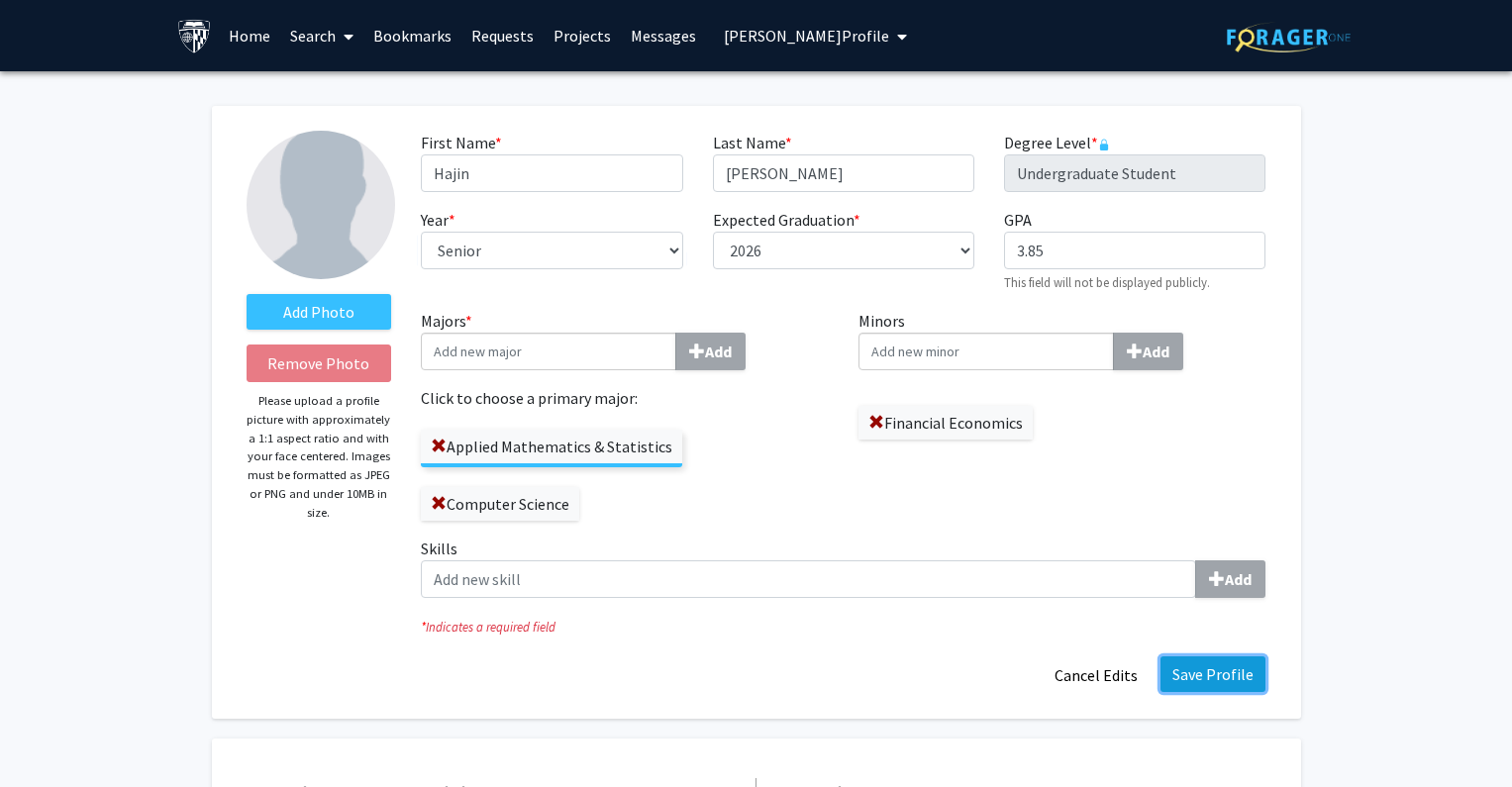 click on "Save Profile" 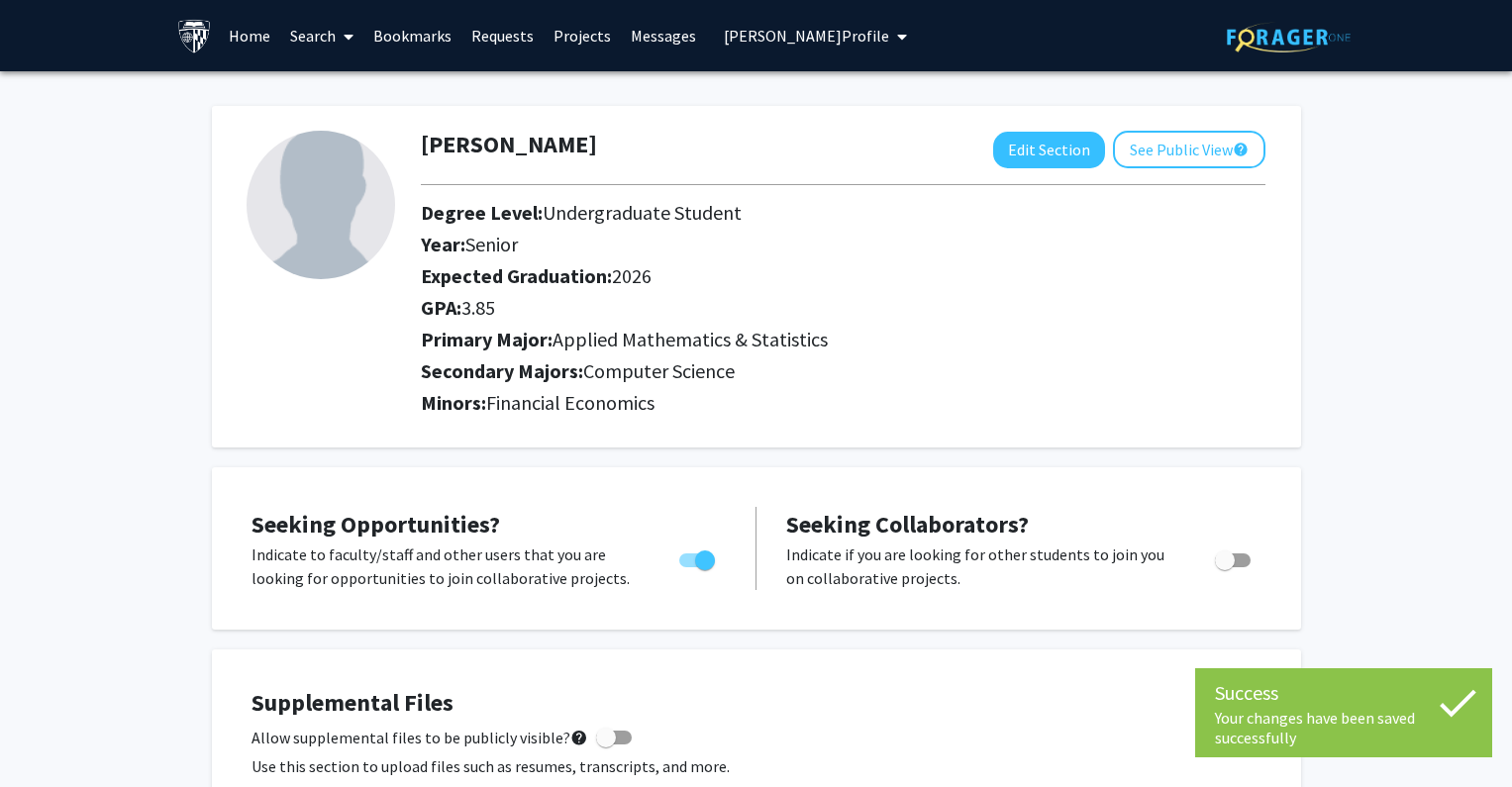 click on "[PERSON_NAME]   Profile" at bounding box center [806, 36] 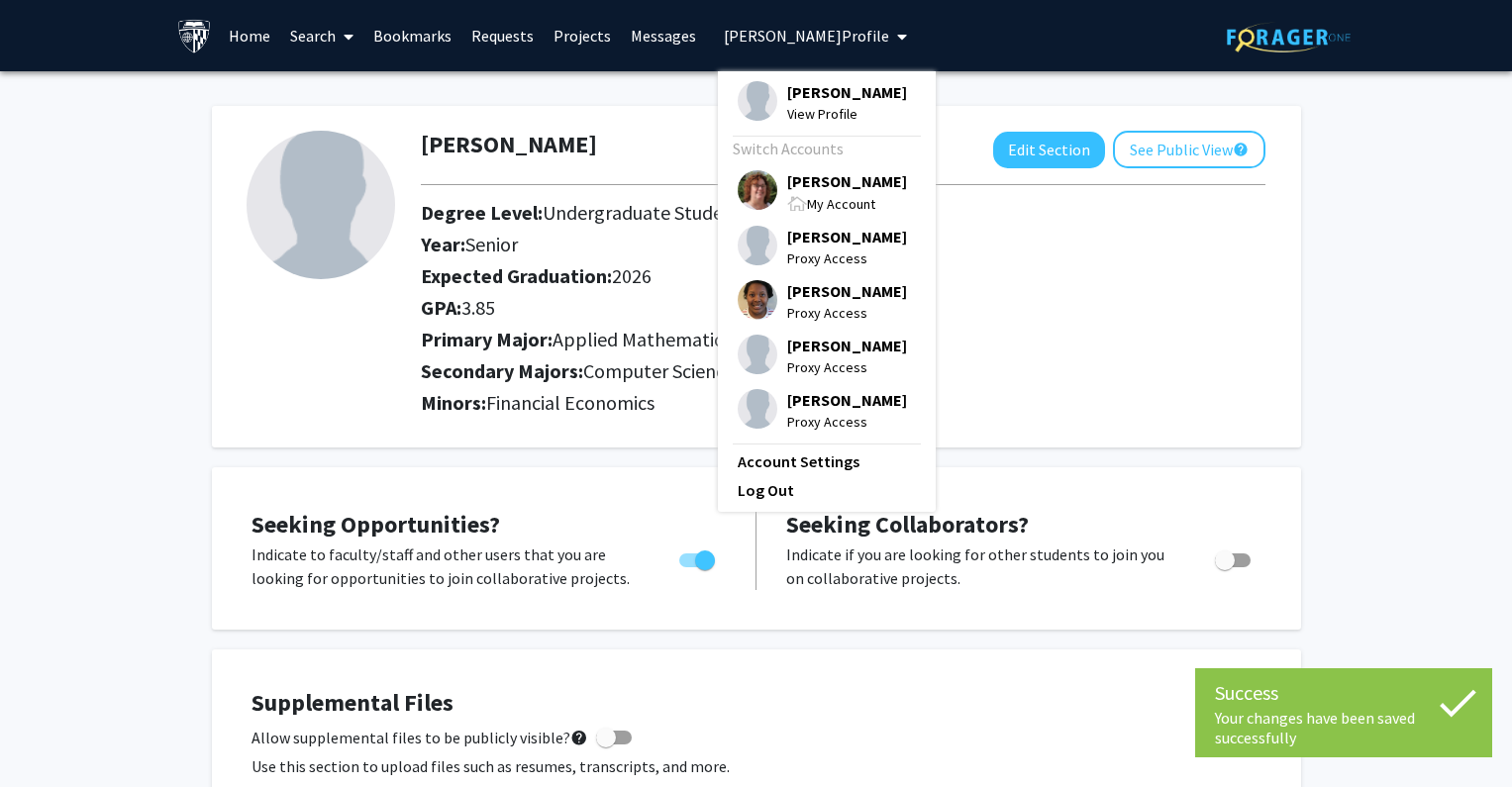 click on "[PERSON_NAME]" at bounding box center [847, 181] 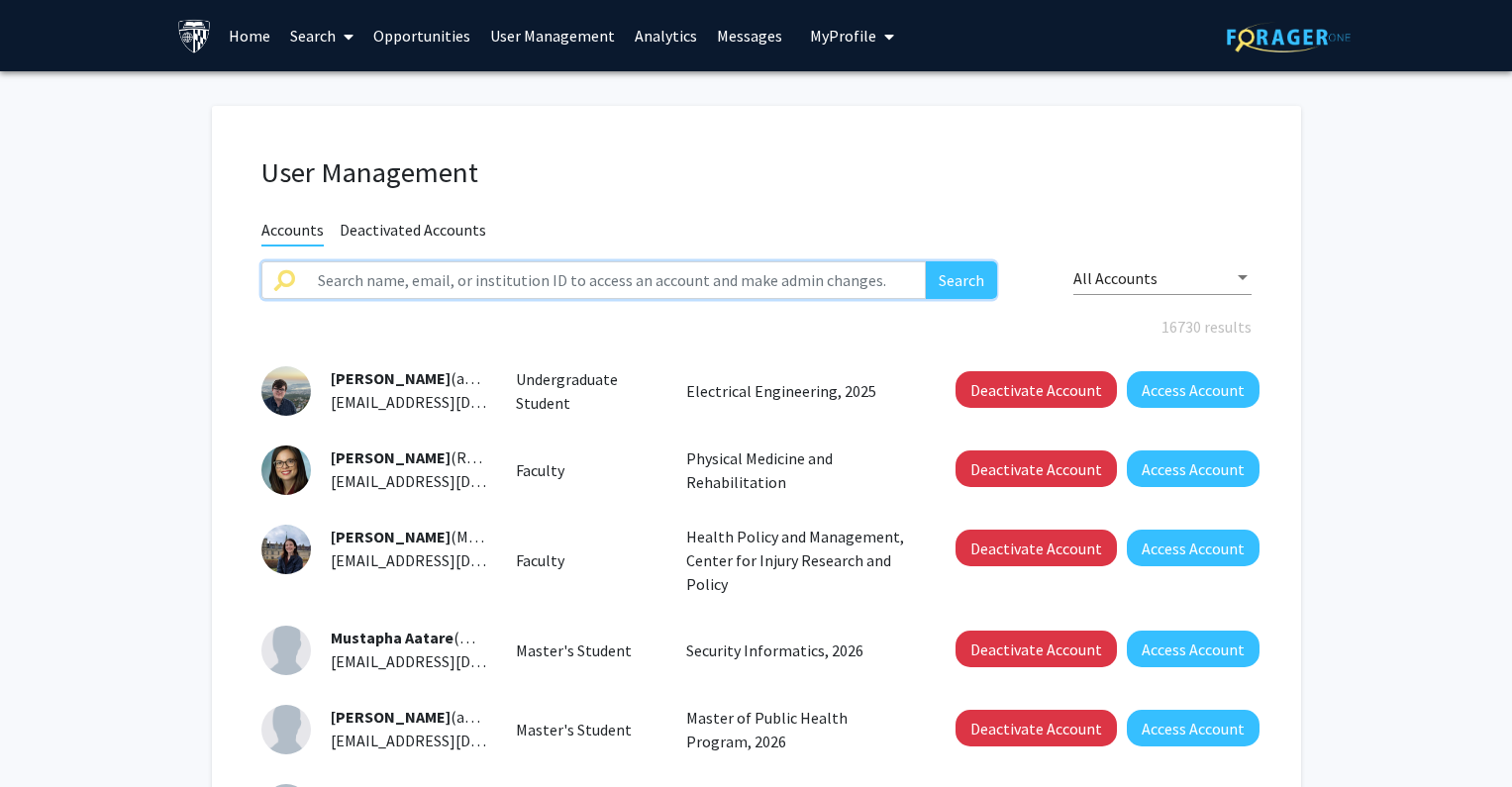 click 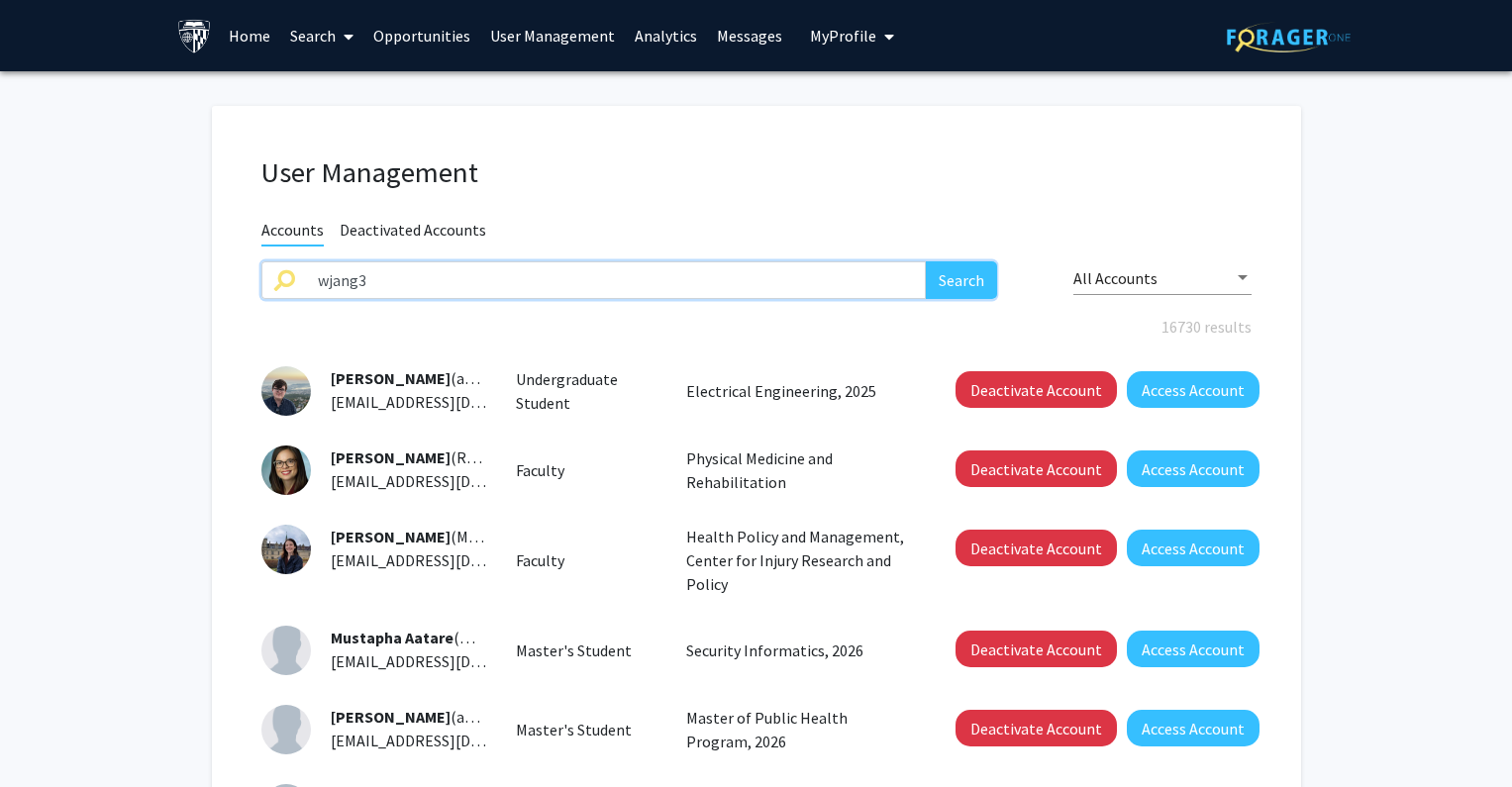 type on "wjang3" 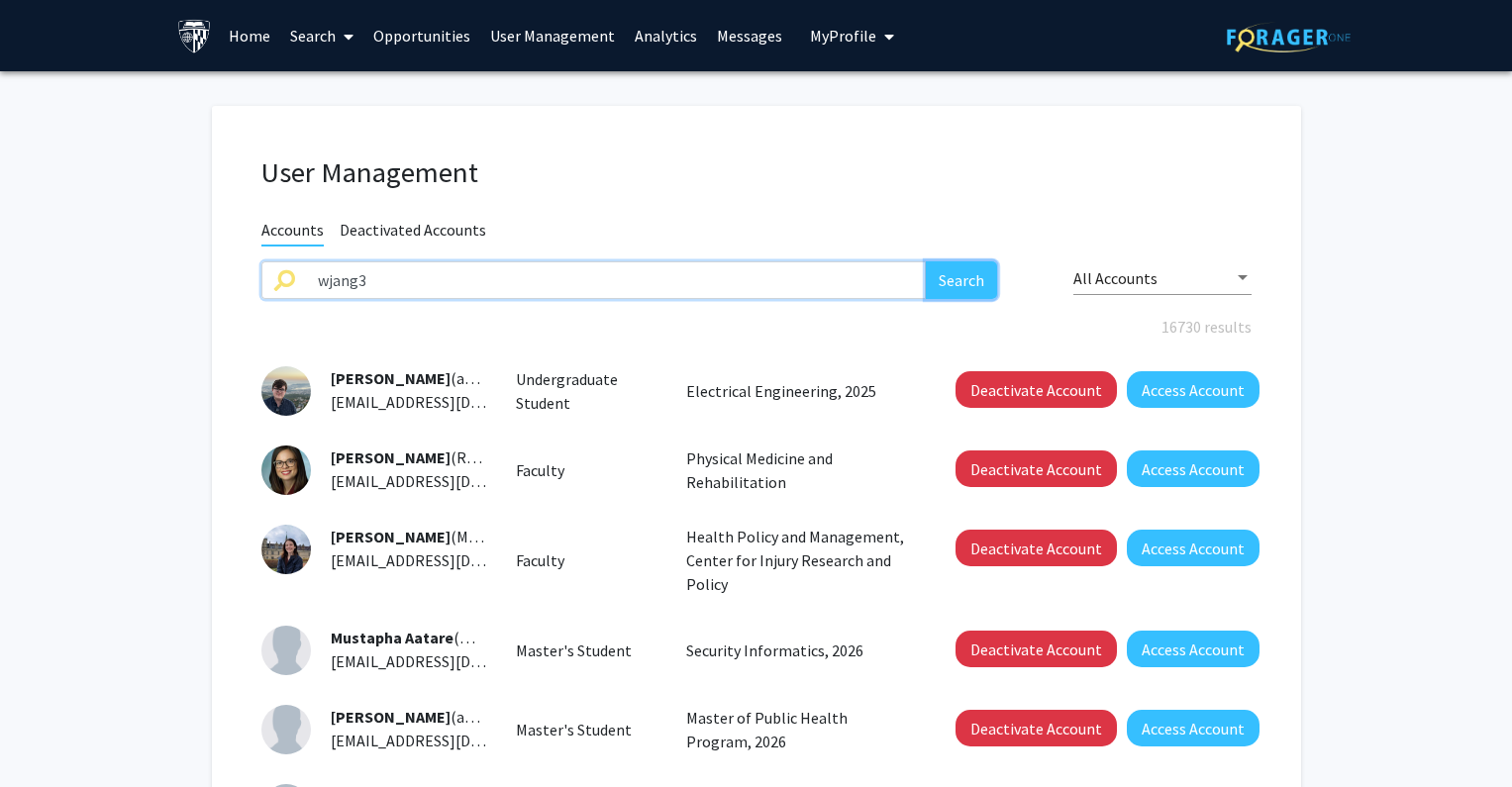 click on "Search" 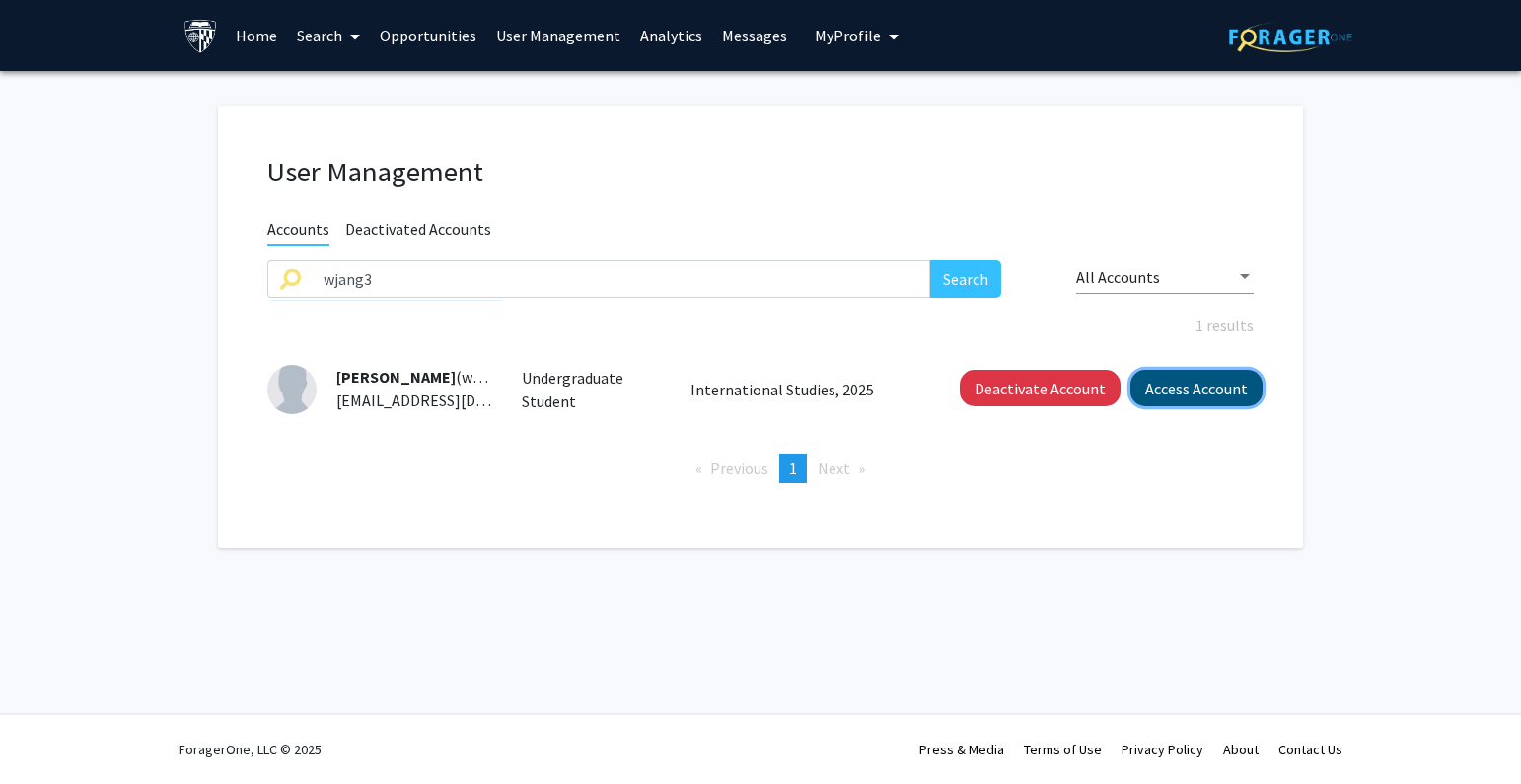 click on "Access Account" 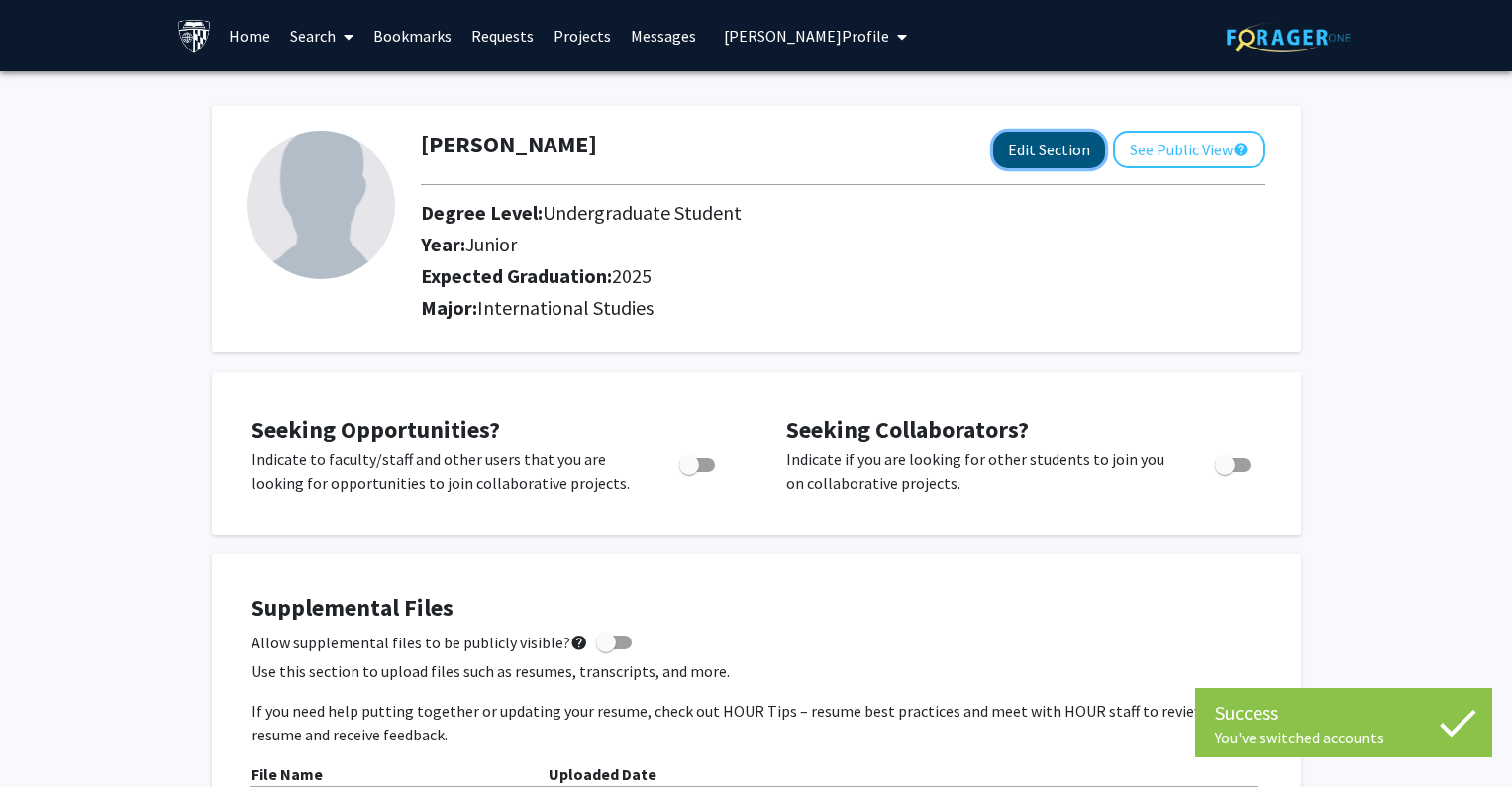 click on "Edit Section" 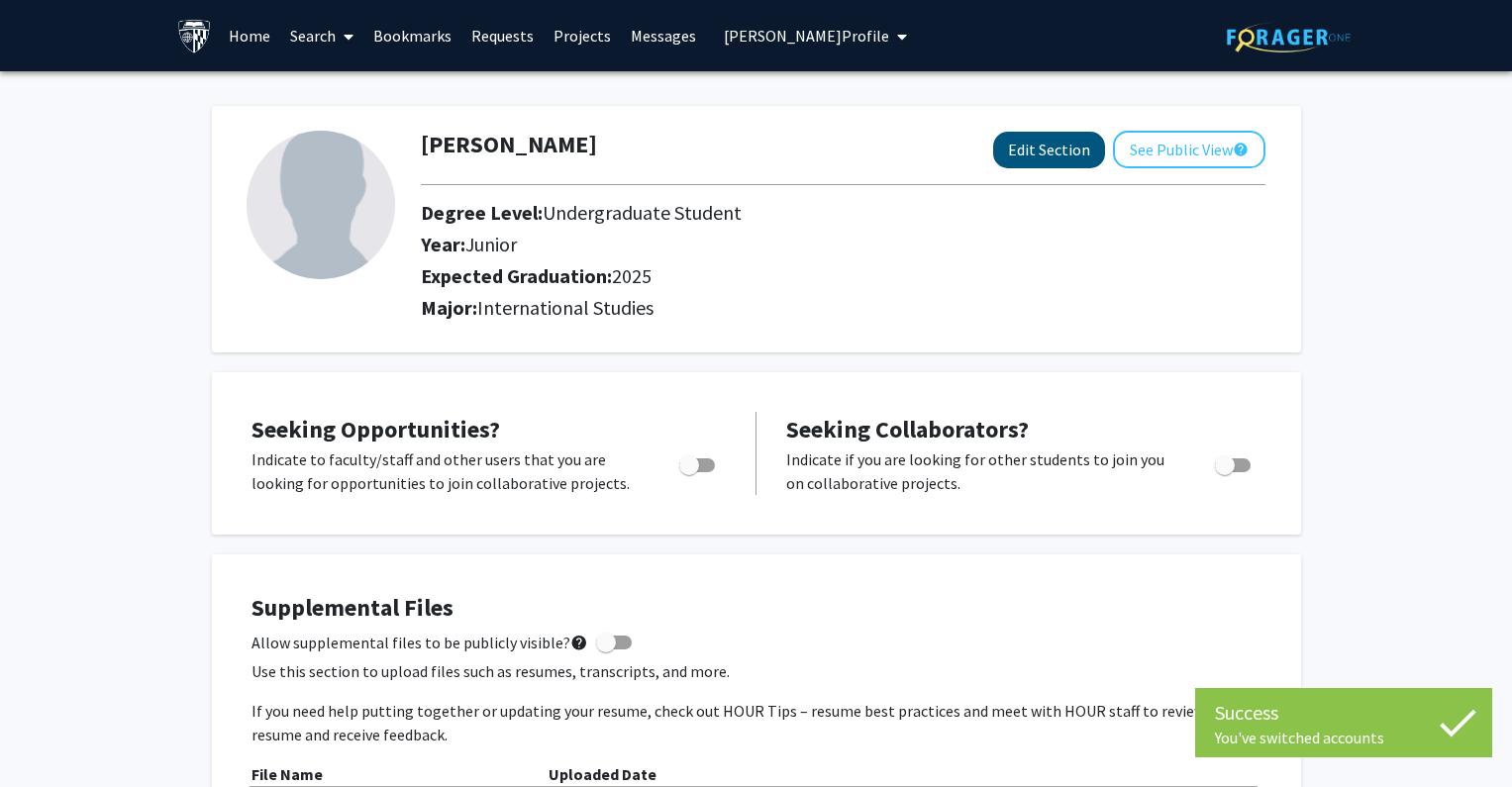 select on "junior" 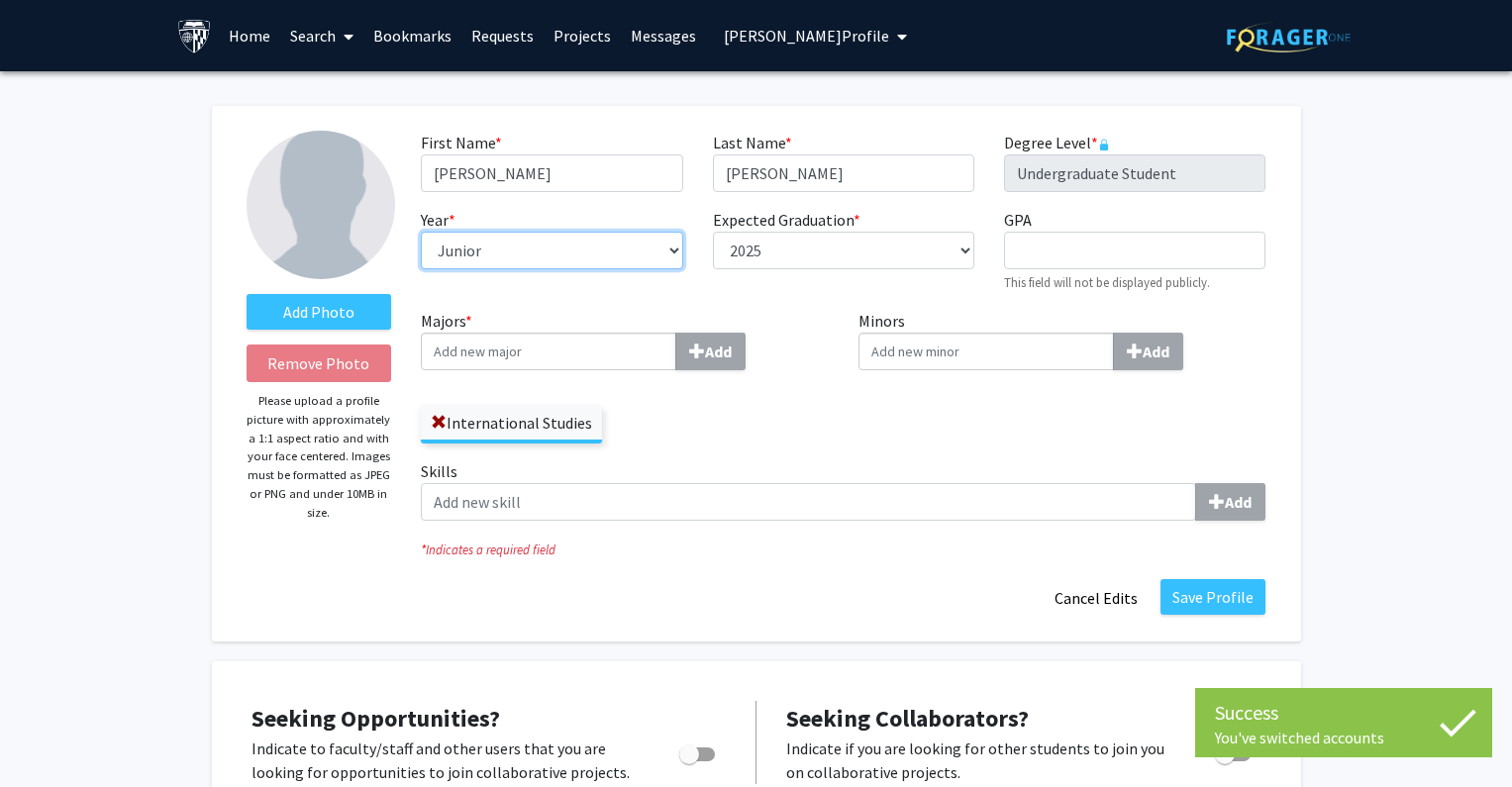 click on "---  First-year   Sophomore   Junior   Senior   Postbaccalaureate Certificate" at bounding box center (552, 250) 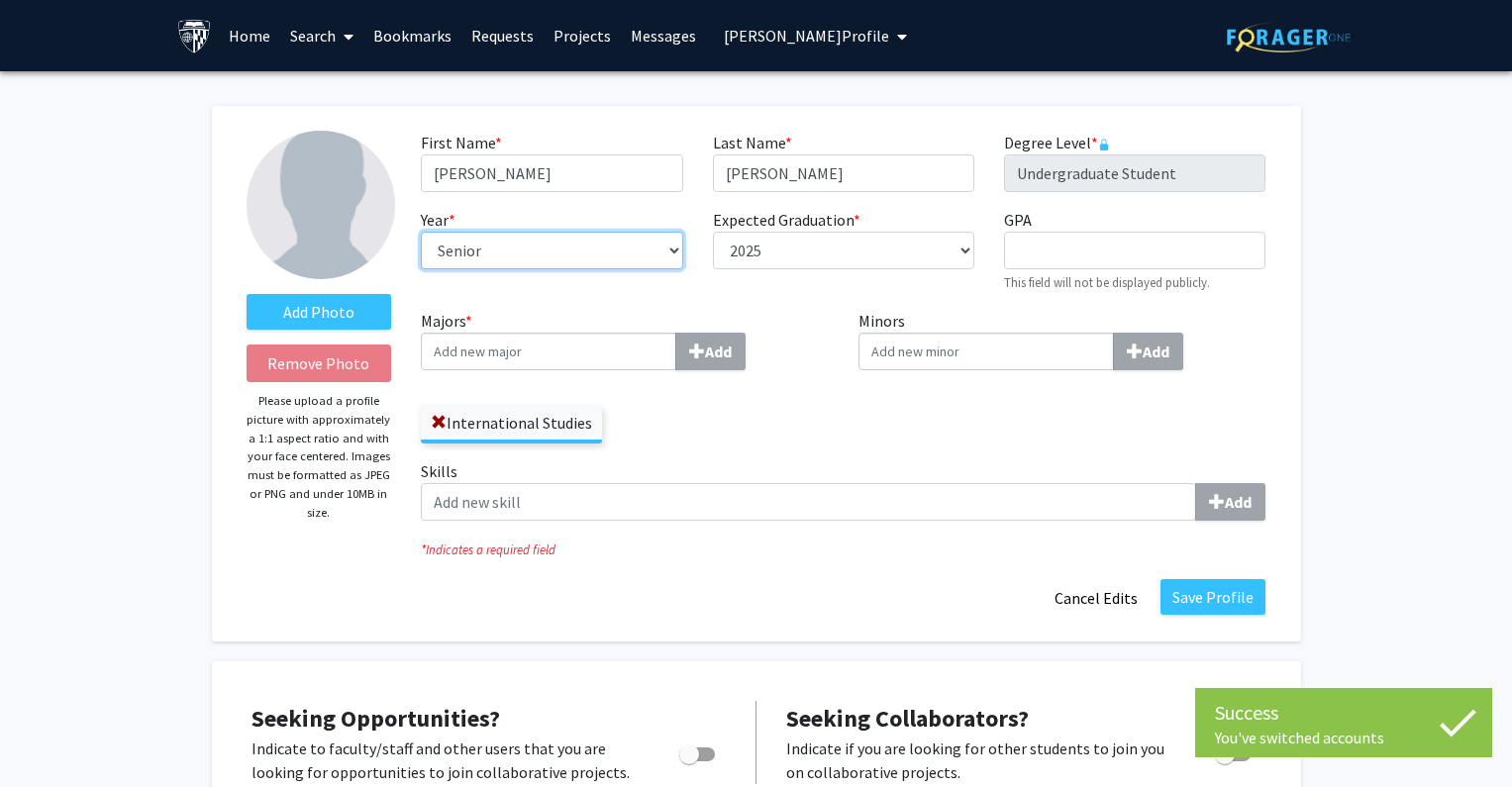 click on "---  First-year   Sophomore   Junior   Senior   Postbaccalaureate Certificate" at bounding box center (552, 250) 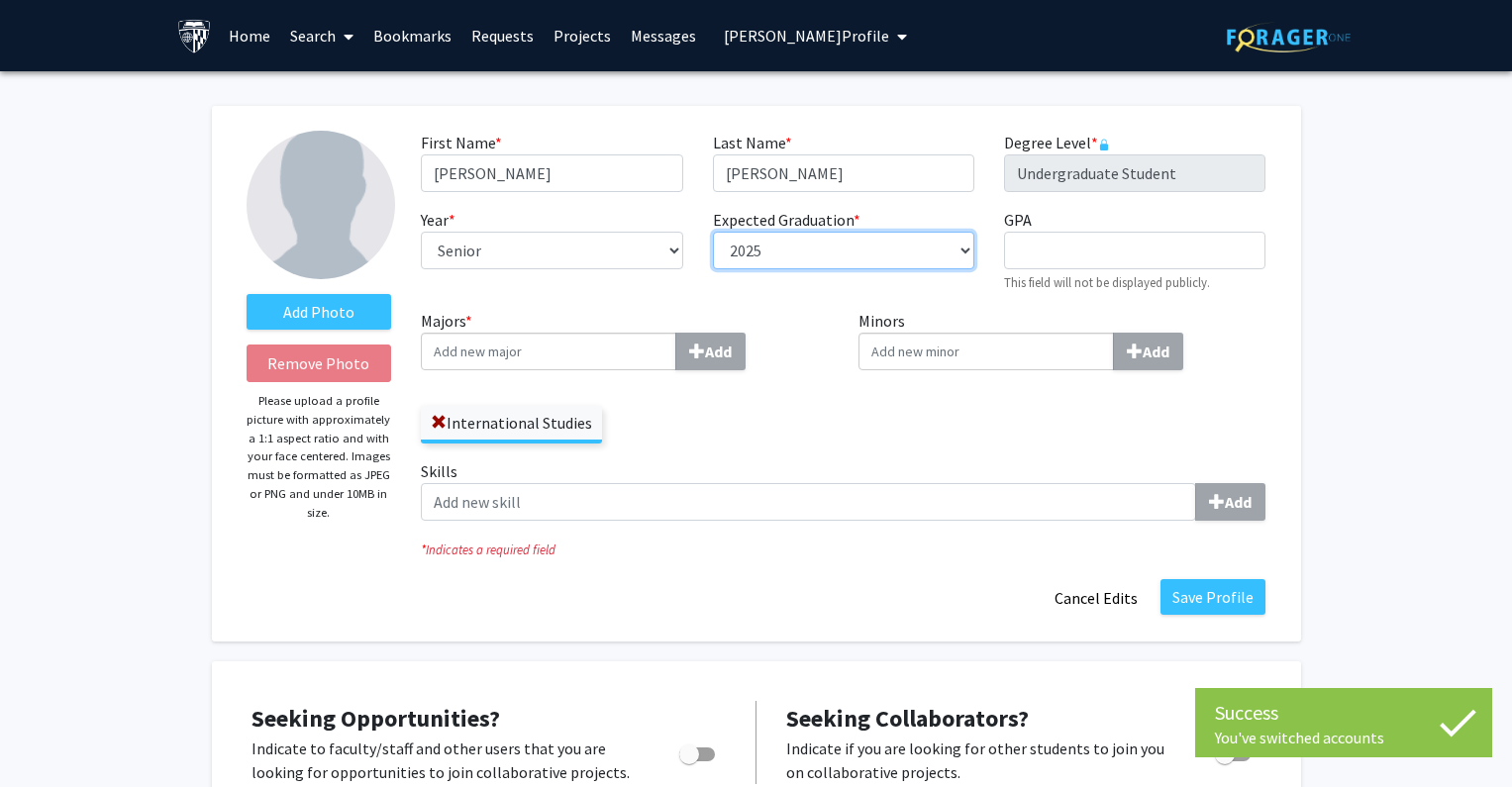 click on "---  2018   2019   2020   2021   2022   2023   2024   2025   2026   2027   2028   2029   2030   2031" at bounding box center [844, 250] 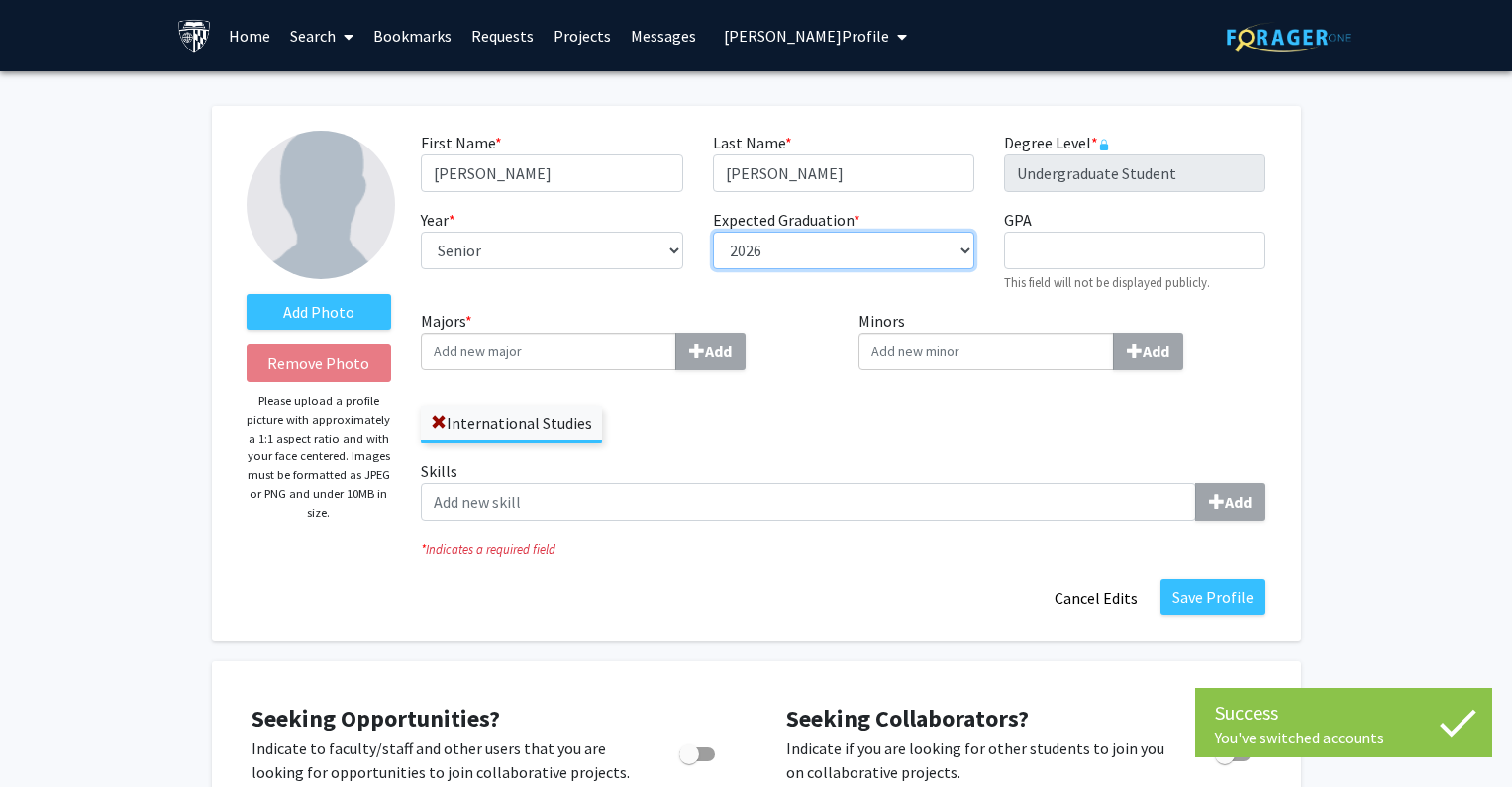 click on "---  2018   2019   2020   2021   2022   2023   2024   2025   2026   2027   2028   2029   2030   2031" at bounding box center [844, 250] 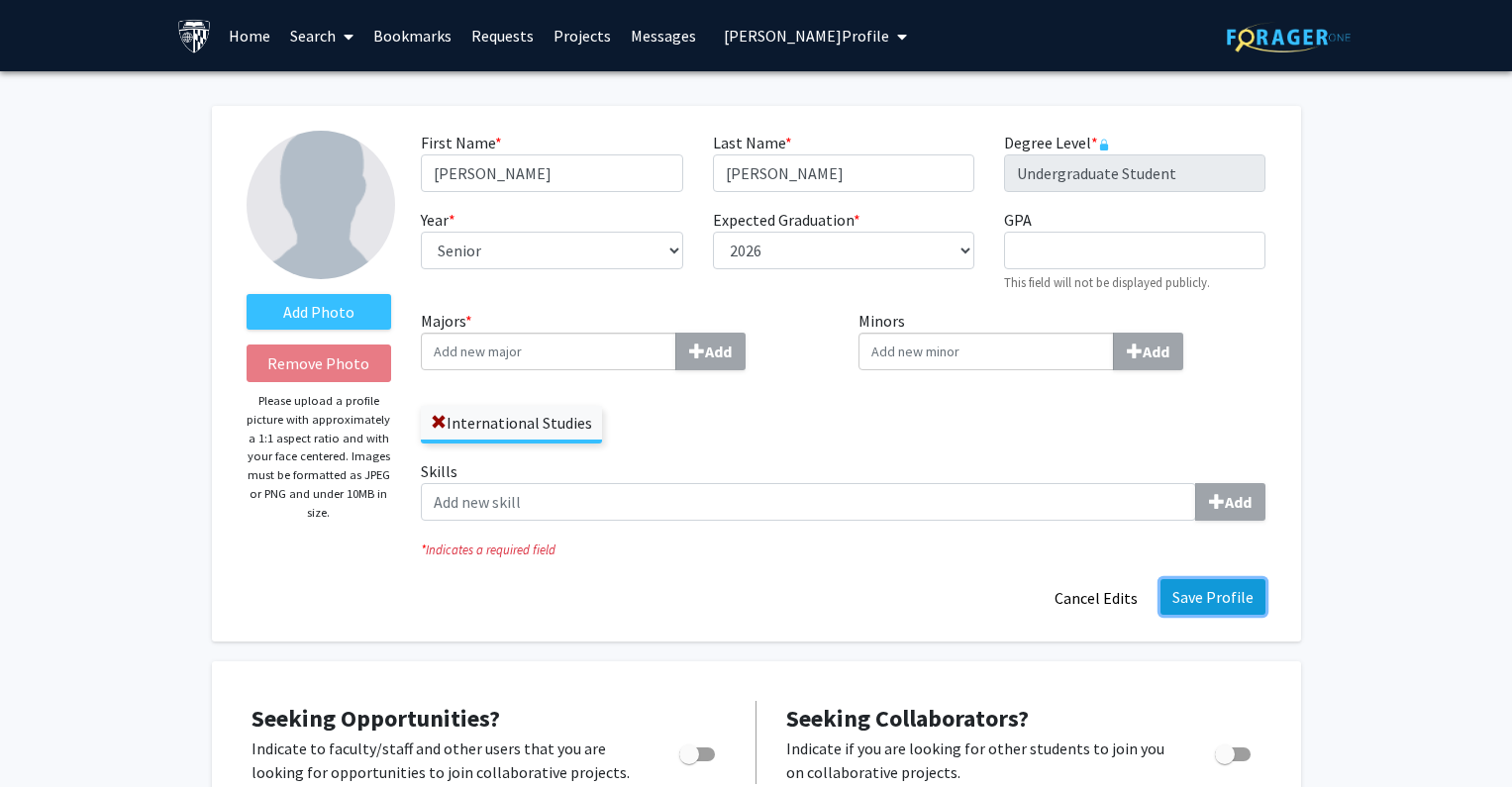 click on "Save Profile" 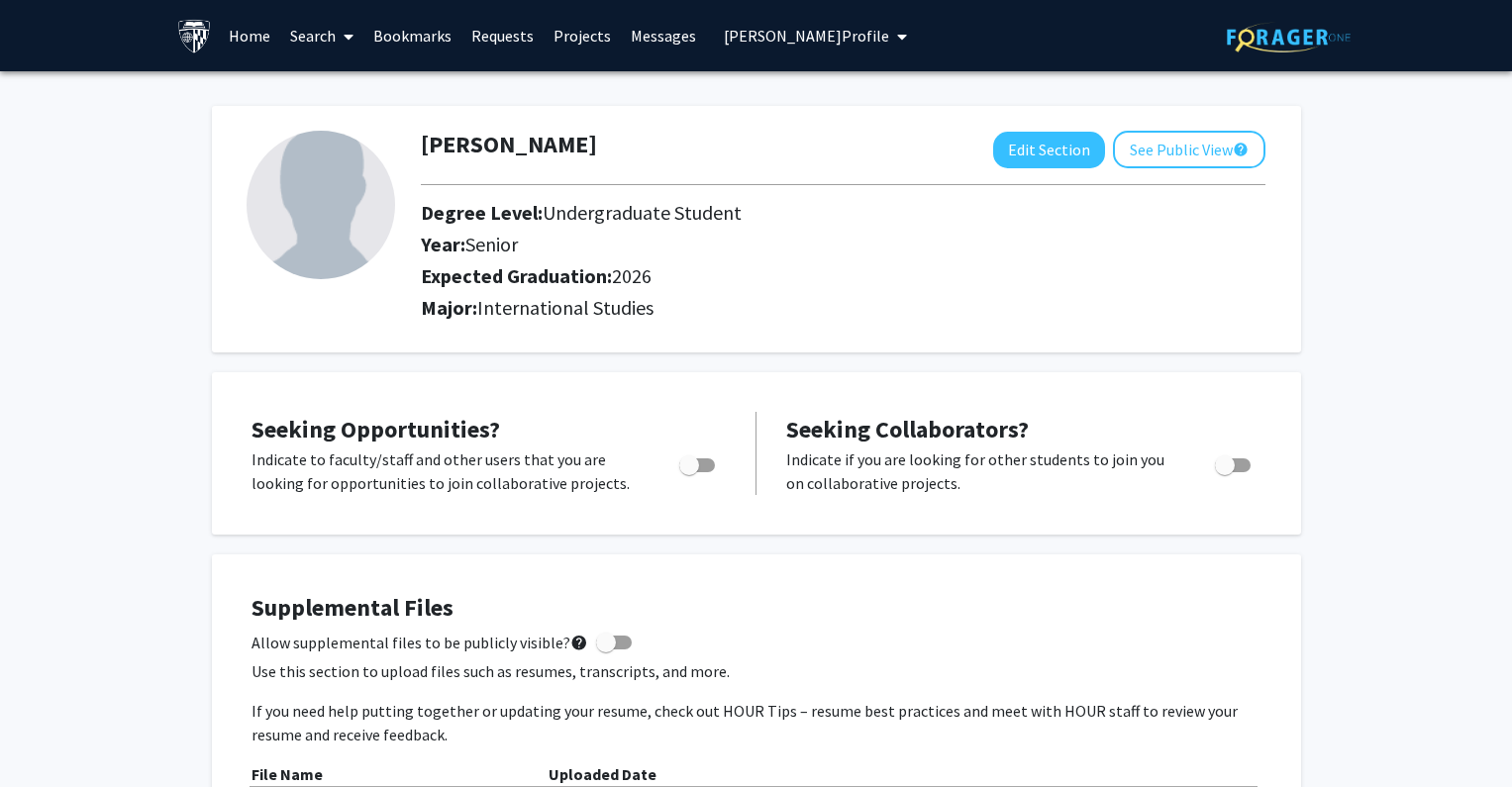 drag, startPoint x: 763, startPoint y: 25, endPoint x: 775, endPoint y: 35, distance: 15.6205 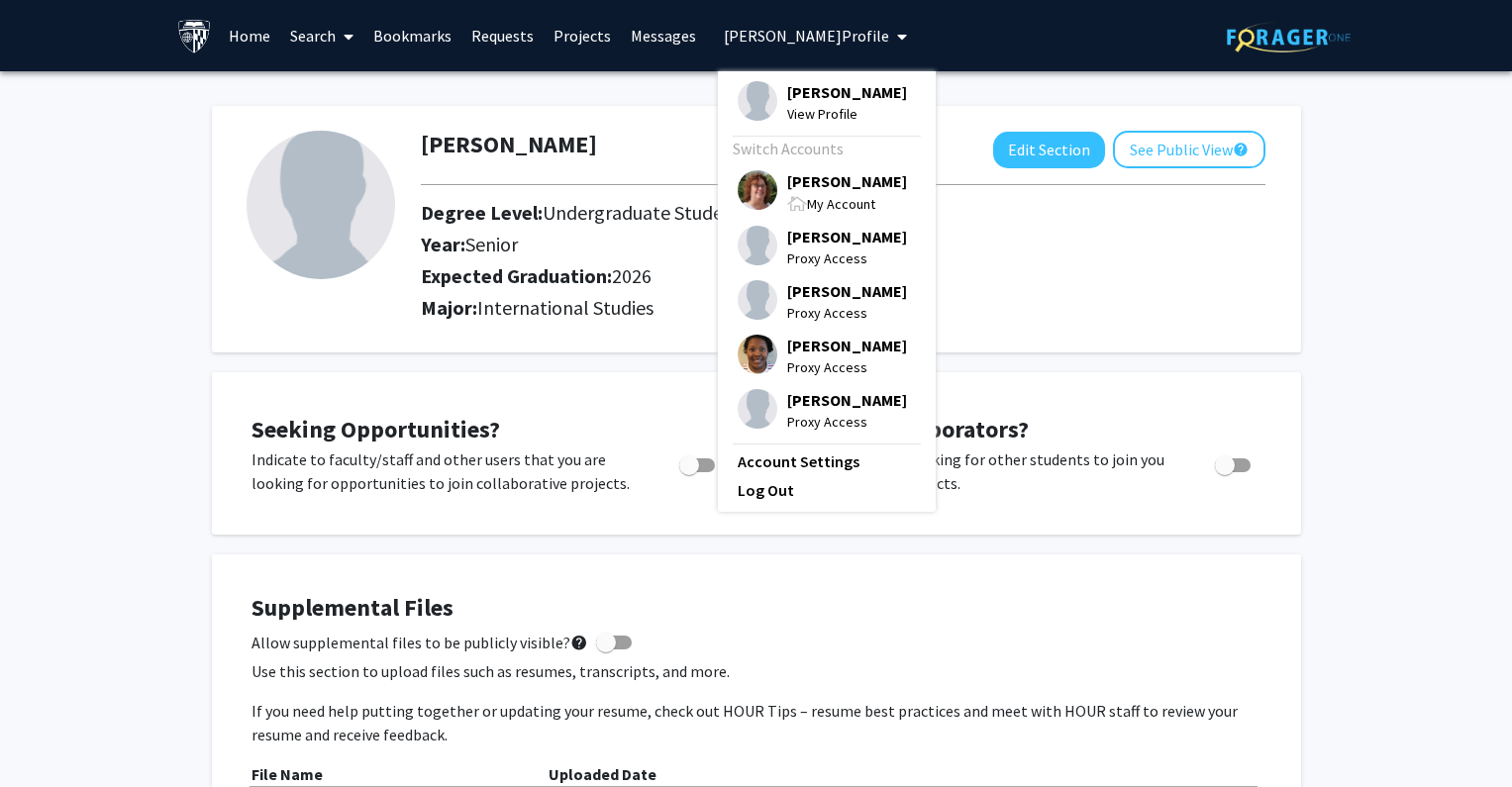 click on "[PERSON_NAME]" at bounding box center [847, 181] 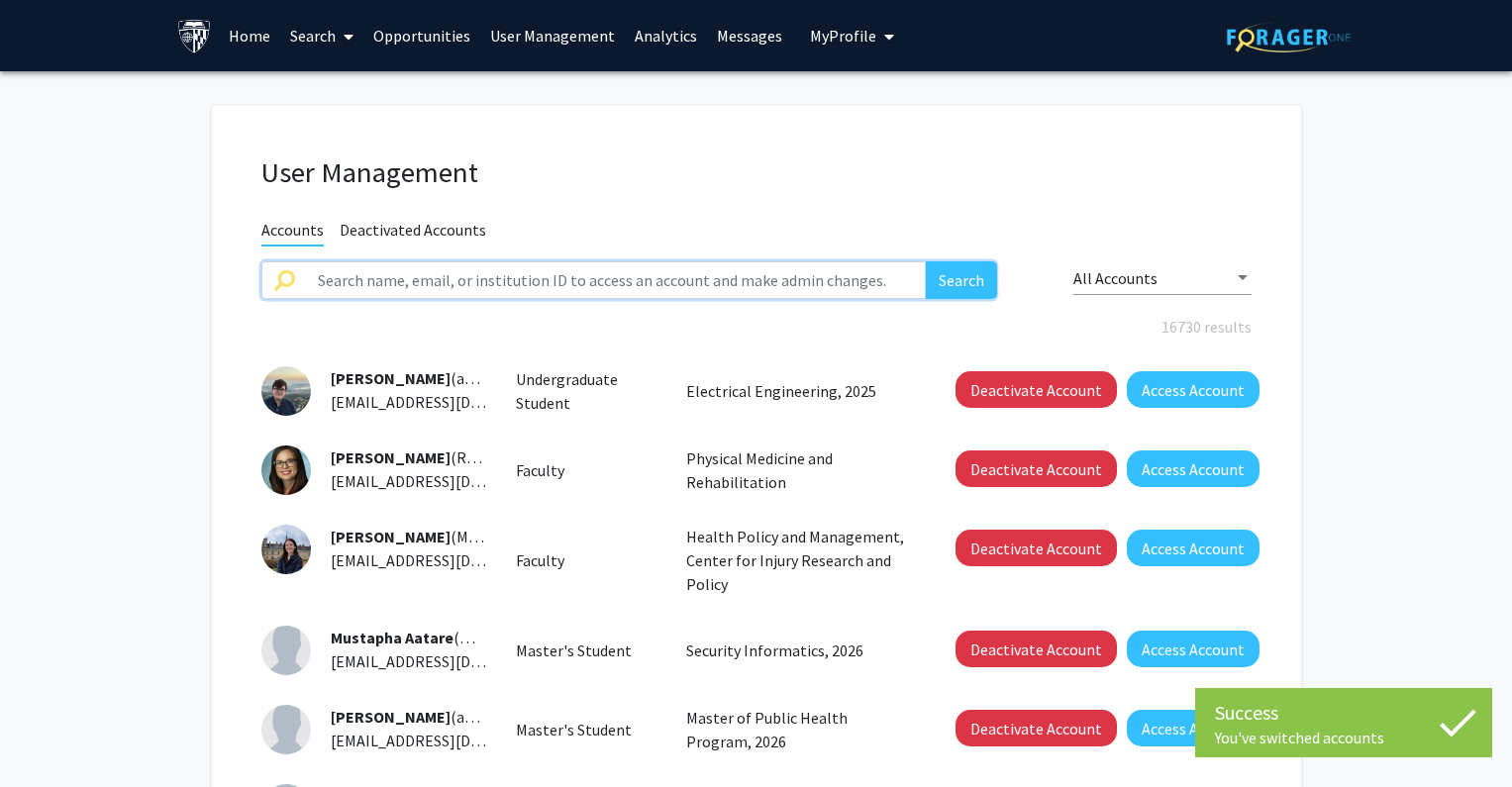 click 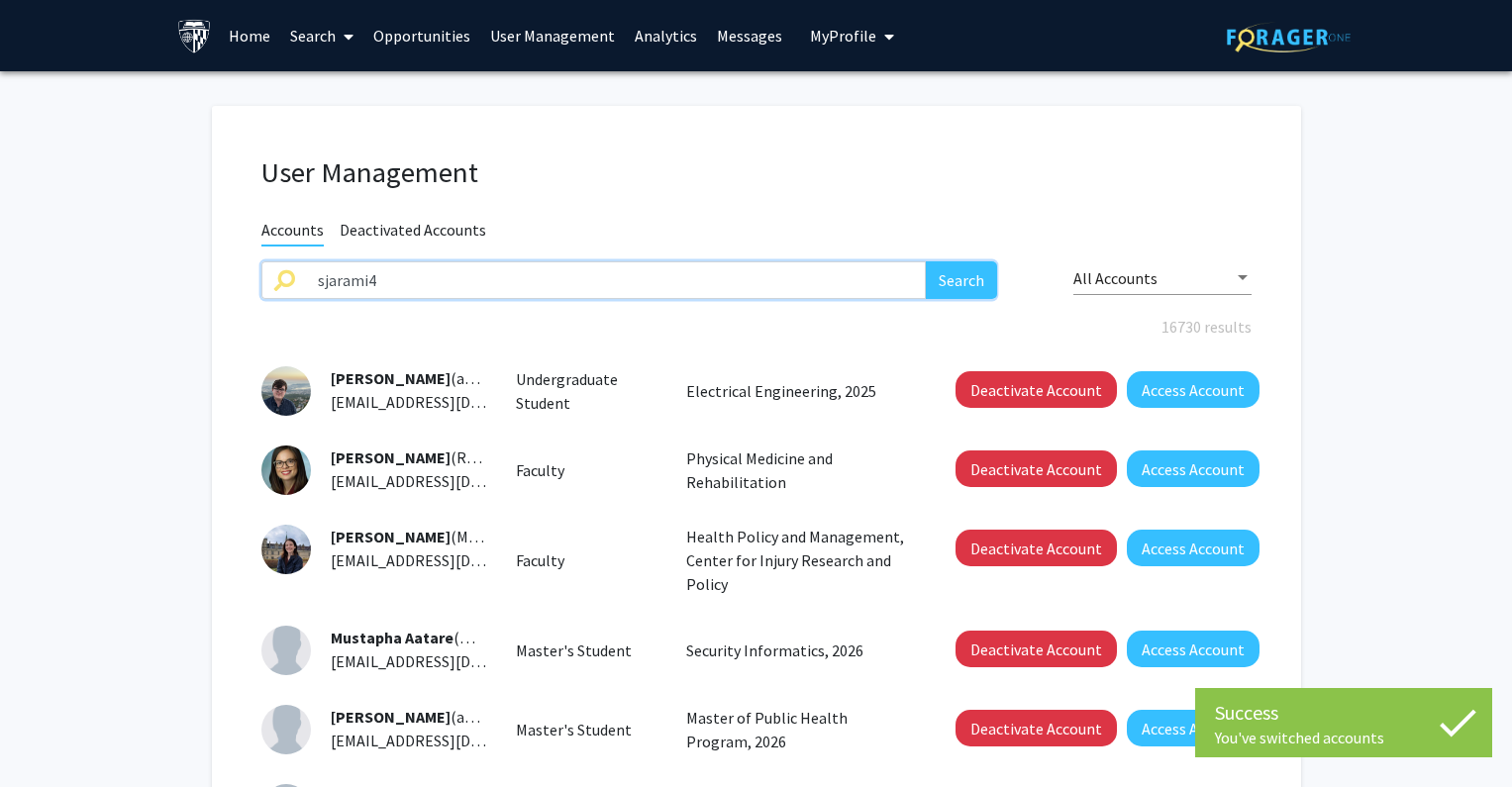 type on "sjarami4" 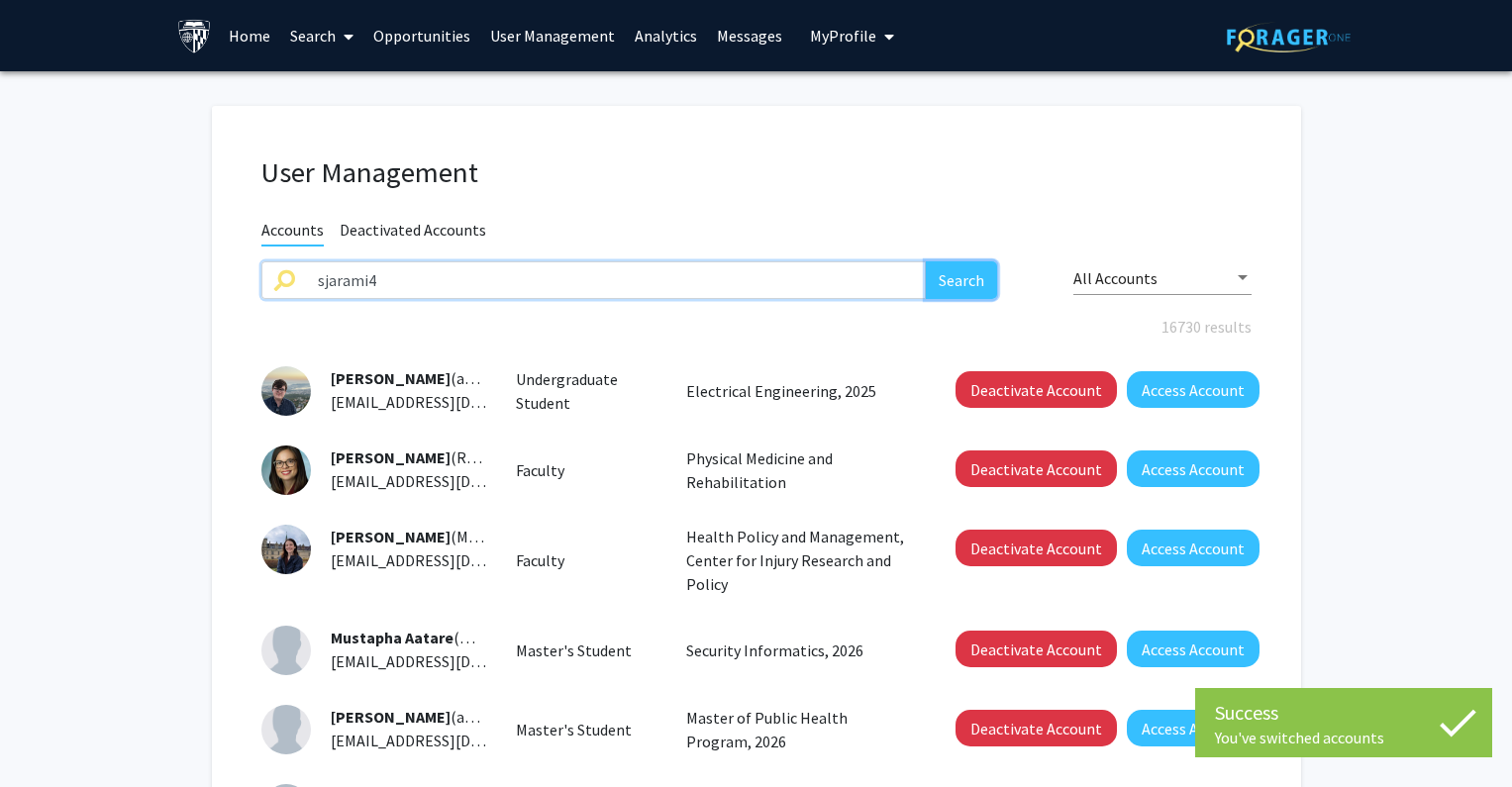 click on "Search" 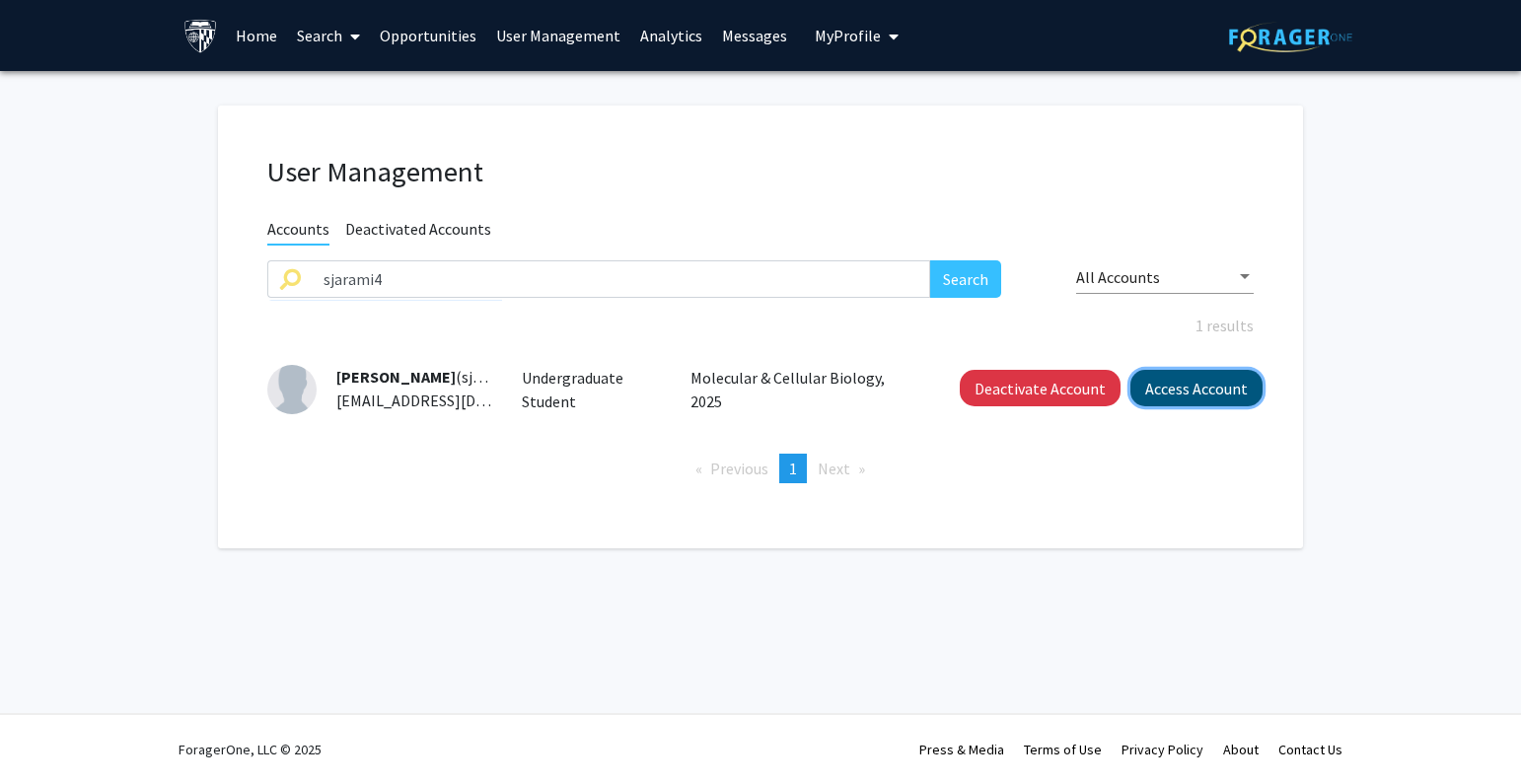 click on "Access Account" 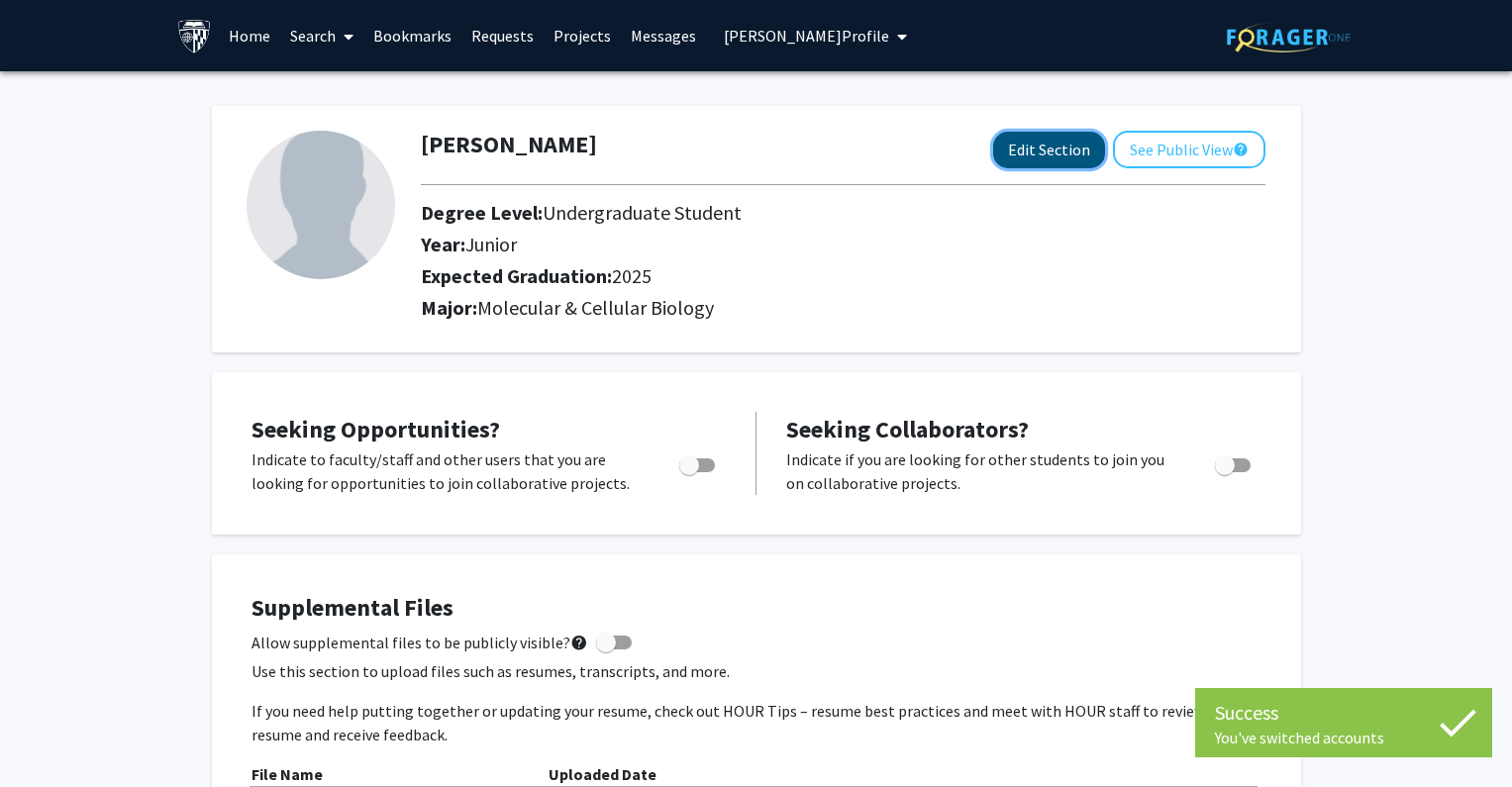 click on "Edit Section" 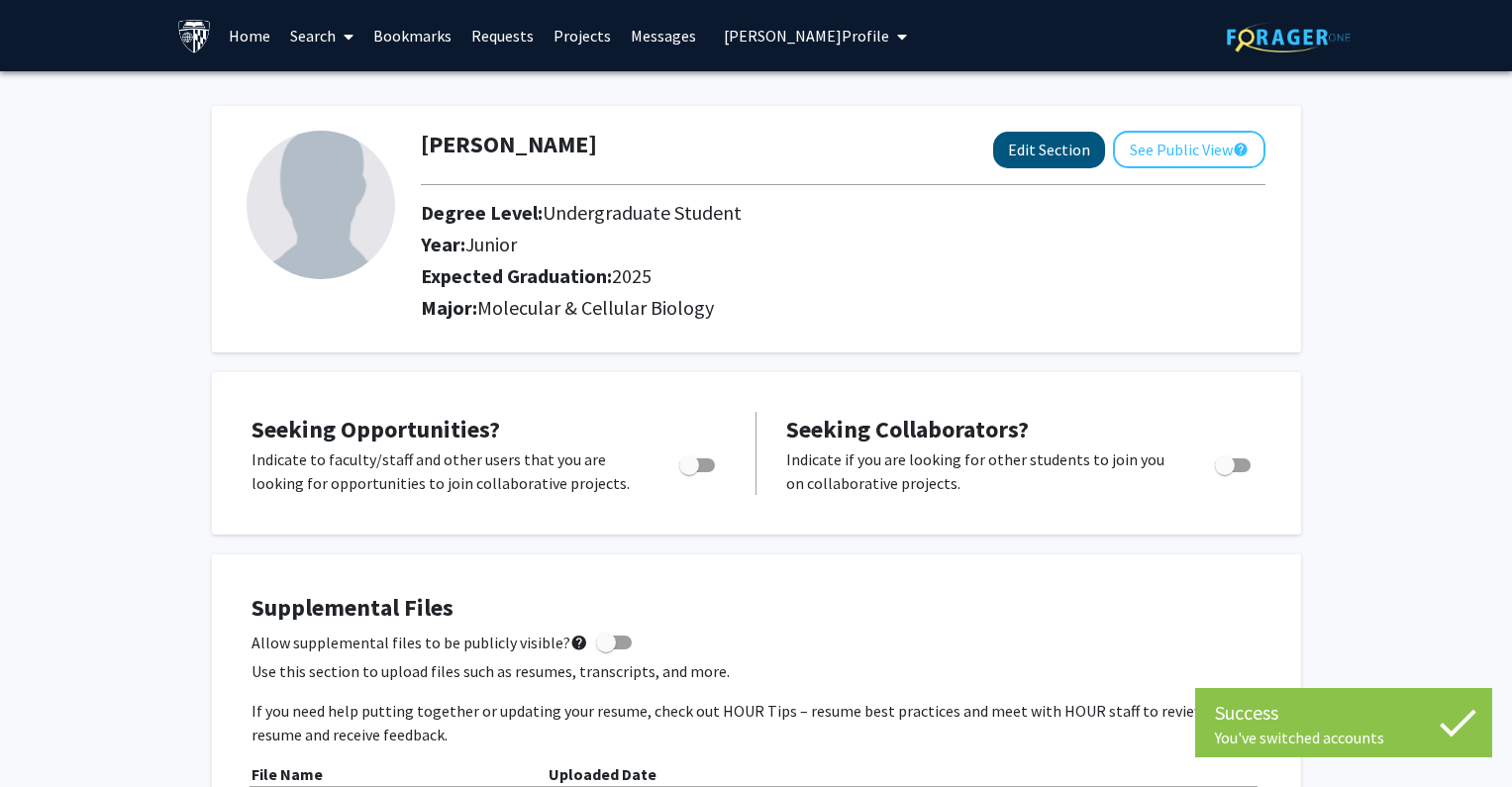 select on "junior" 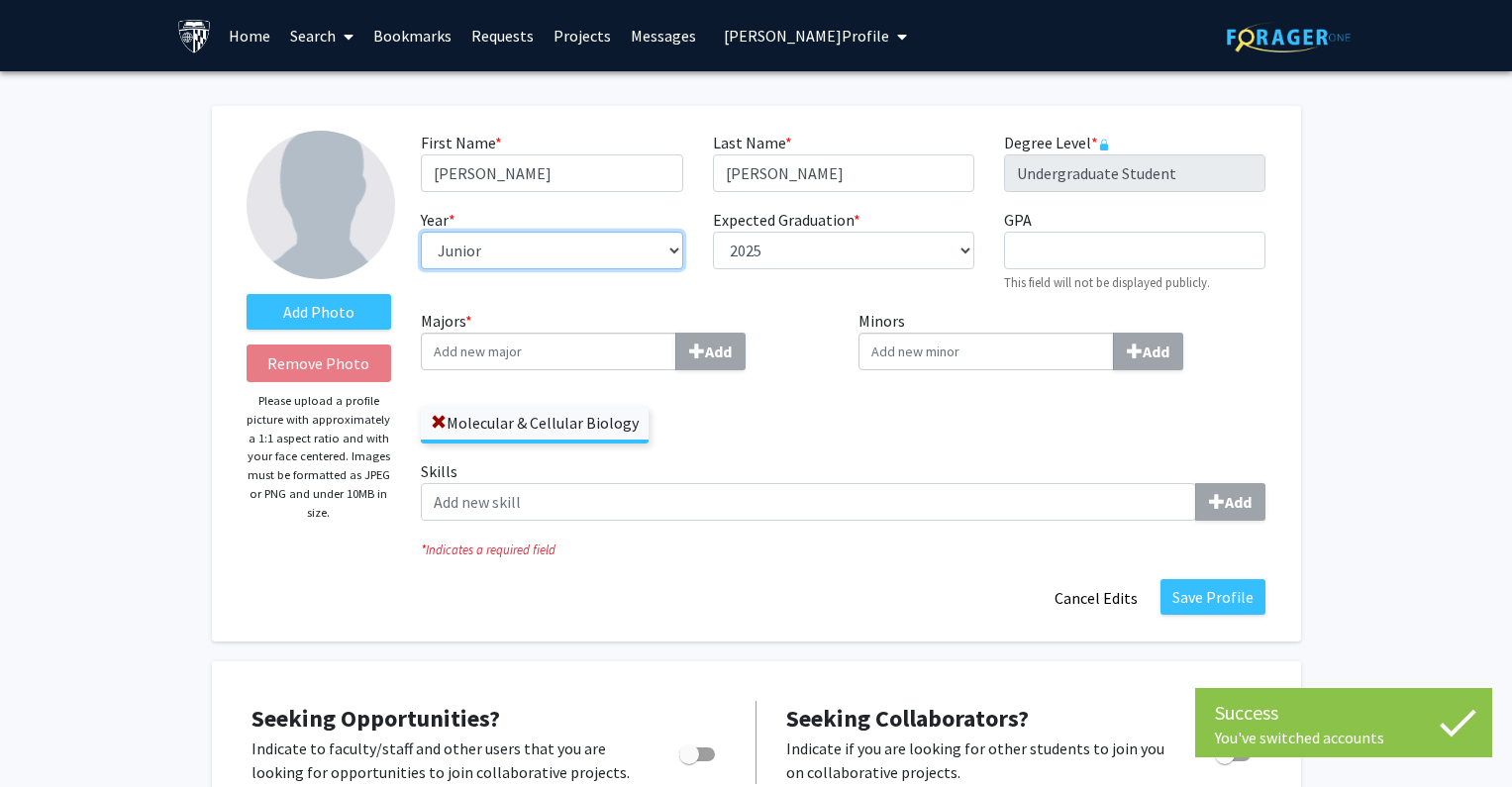 click on "---  First-year   Sophomore   Junior   Senior   Postbaccalaureate Certificate" at bounding box center [552, 250] 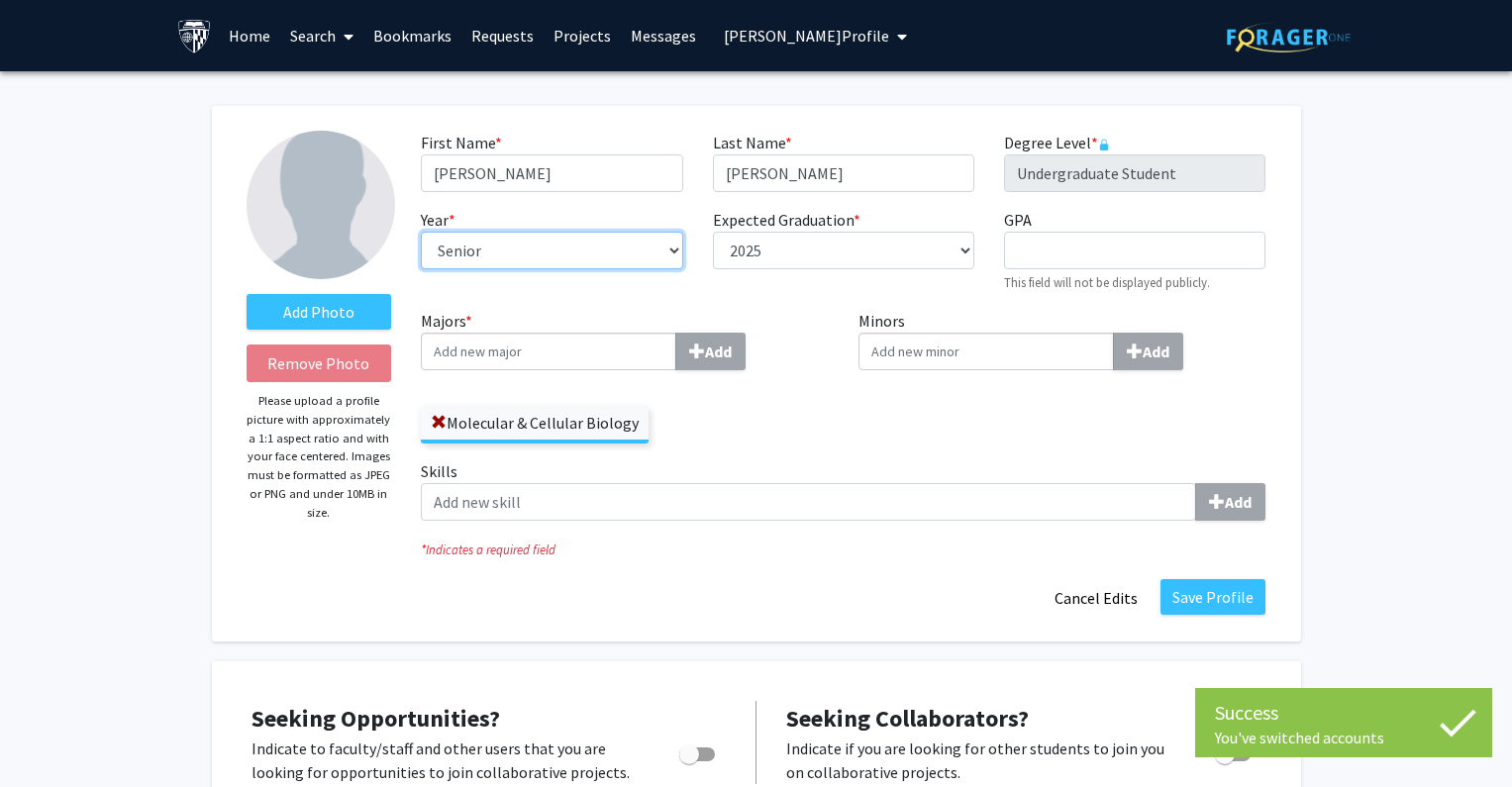 click on "---  First-year   Sophomore   Junior   Senior   Postbaccalaureate Certificate" at bounding box center (552, 250) 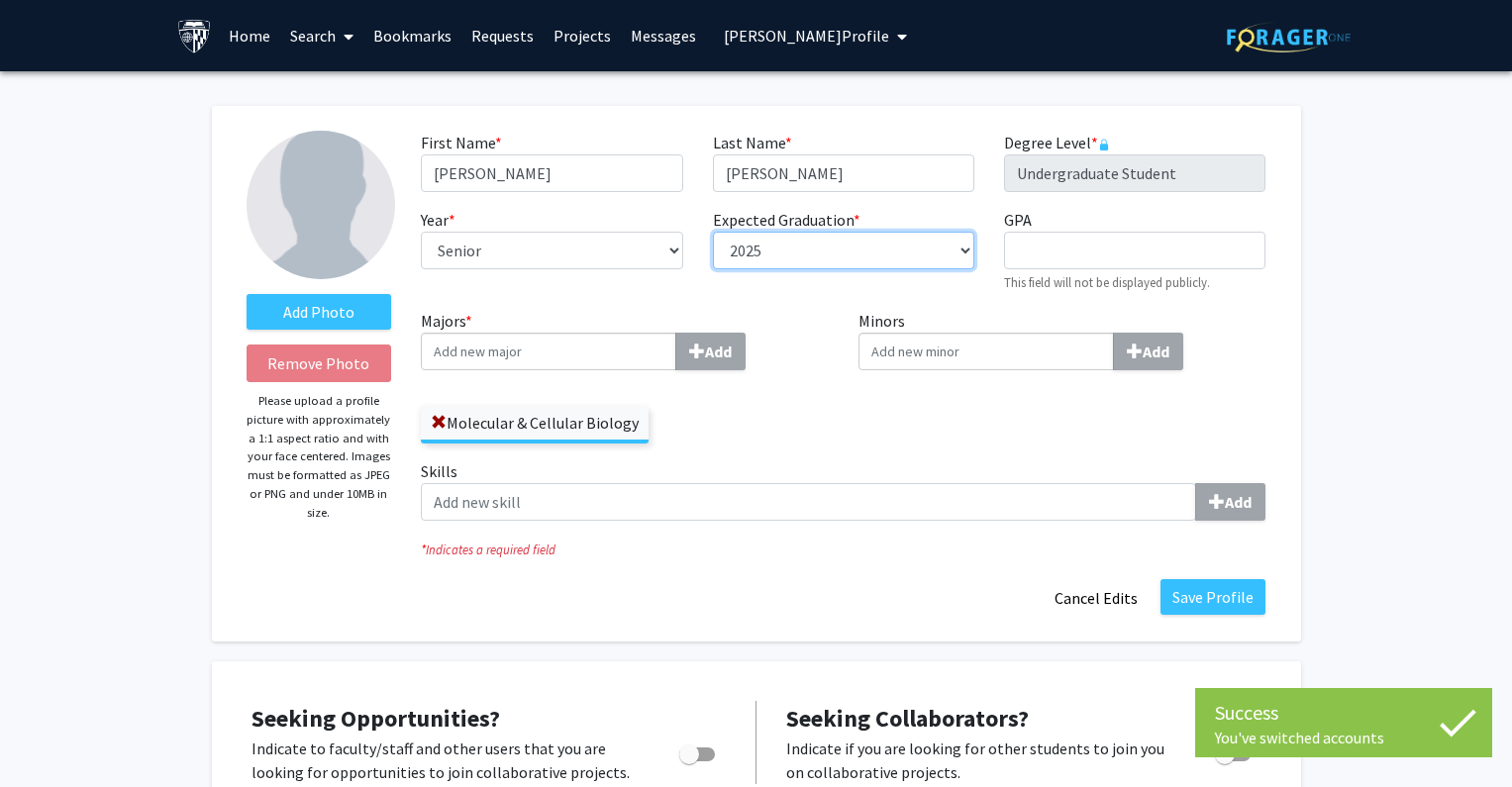 click on "---  2018   2019   2020   2021   2022   2023   2024   2025   2026   2027   2028   2029   2030   2031" at bounding box center (844, 250) 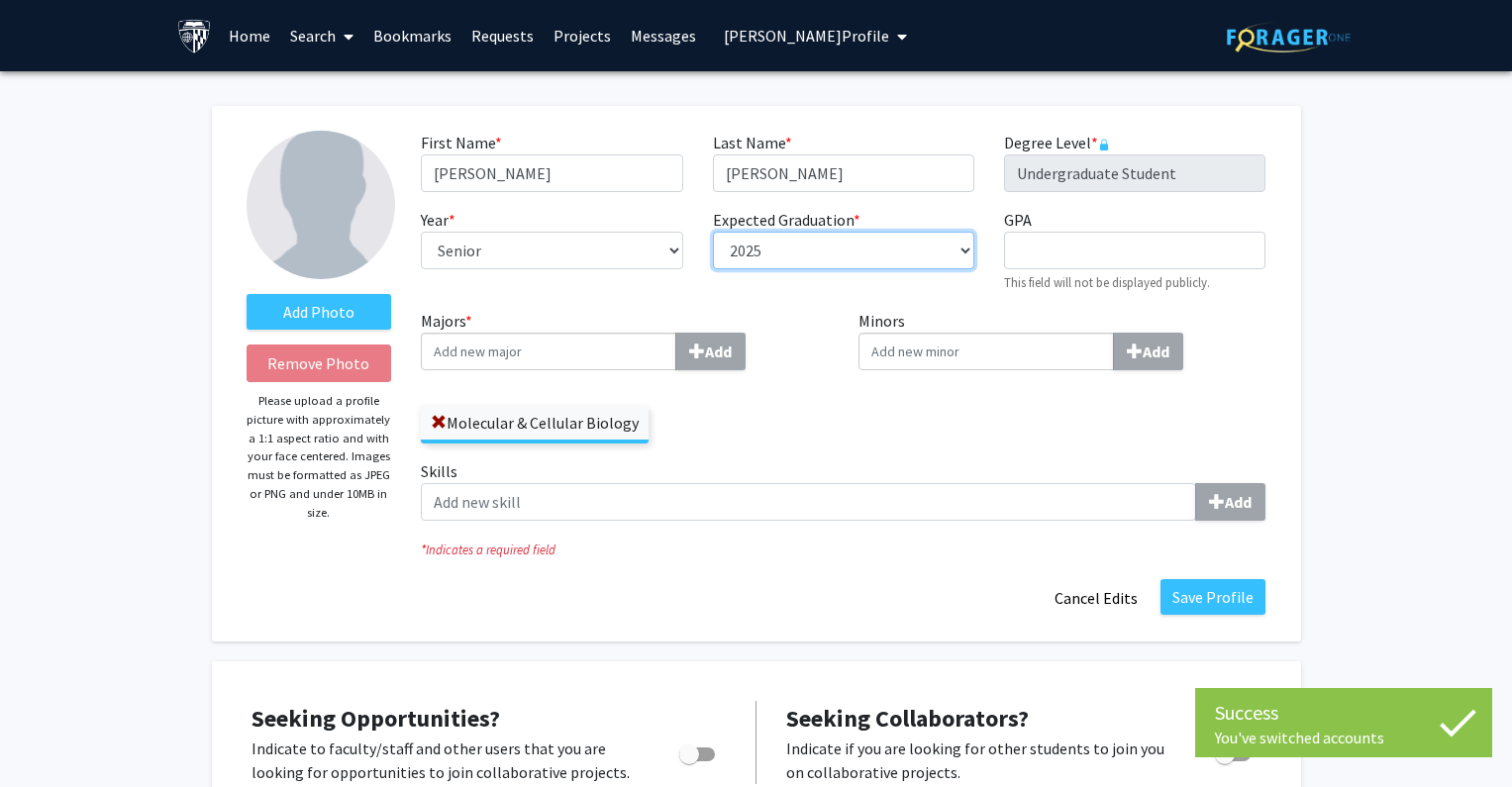 select on "2026" 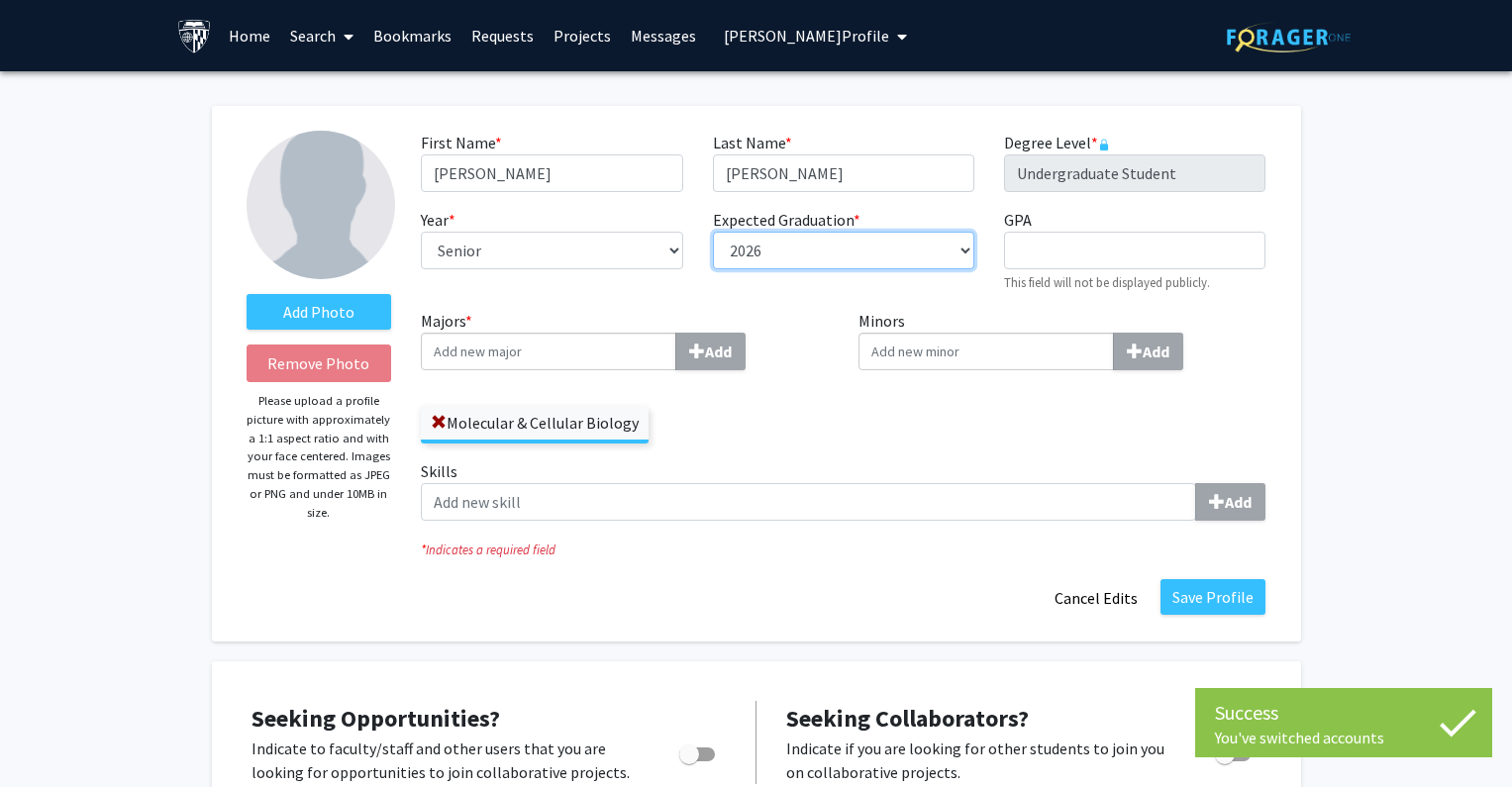 click on "---  2018   2019   2020   2021   2022   2023   2024   2025   2026   2027   2028   2029   2030   2031" at bounding box center [844, 250] 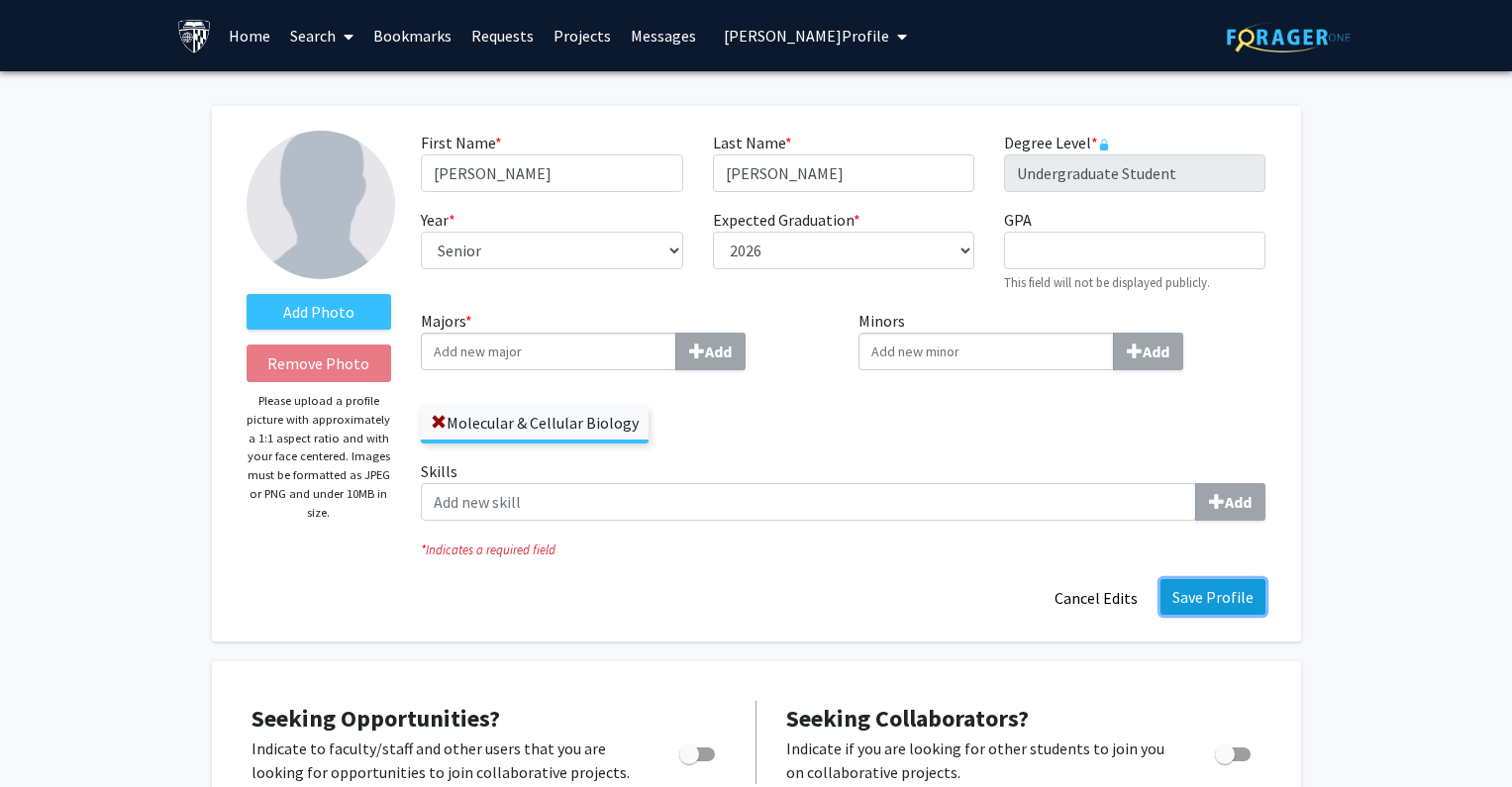 click on "Save Profile" 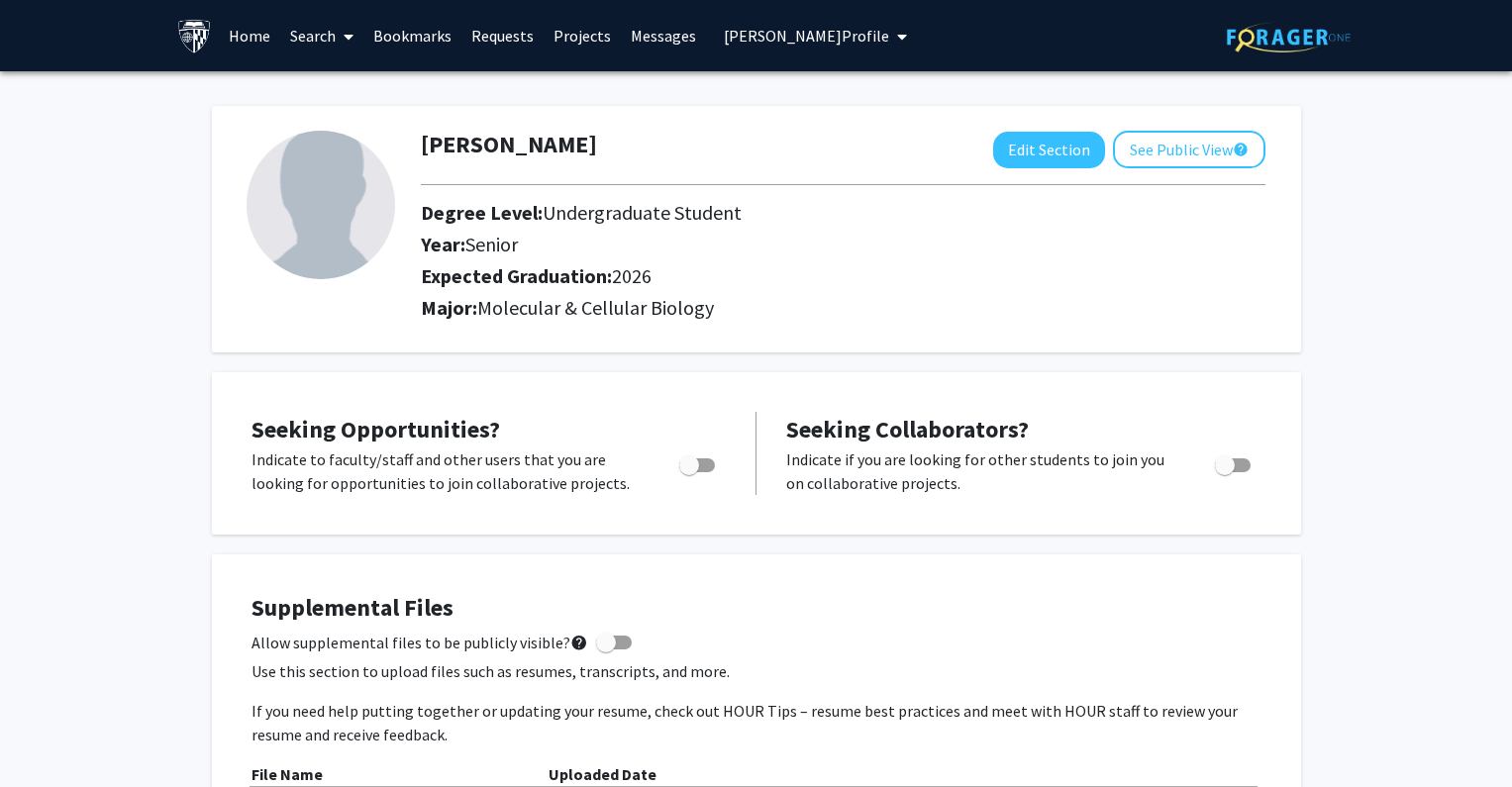 click on "[PERSON_NAME]   Profile" at bounding box center [806, 36] 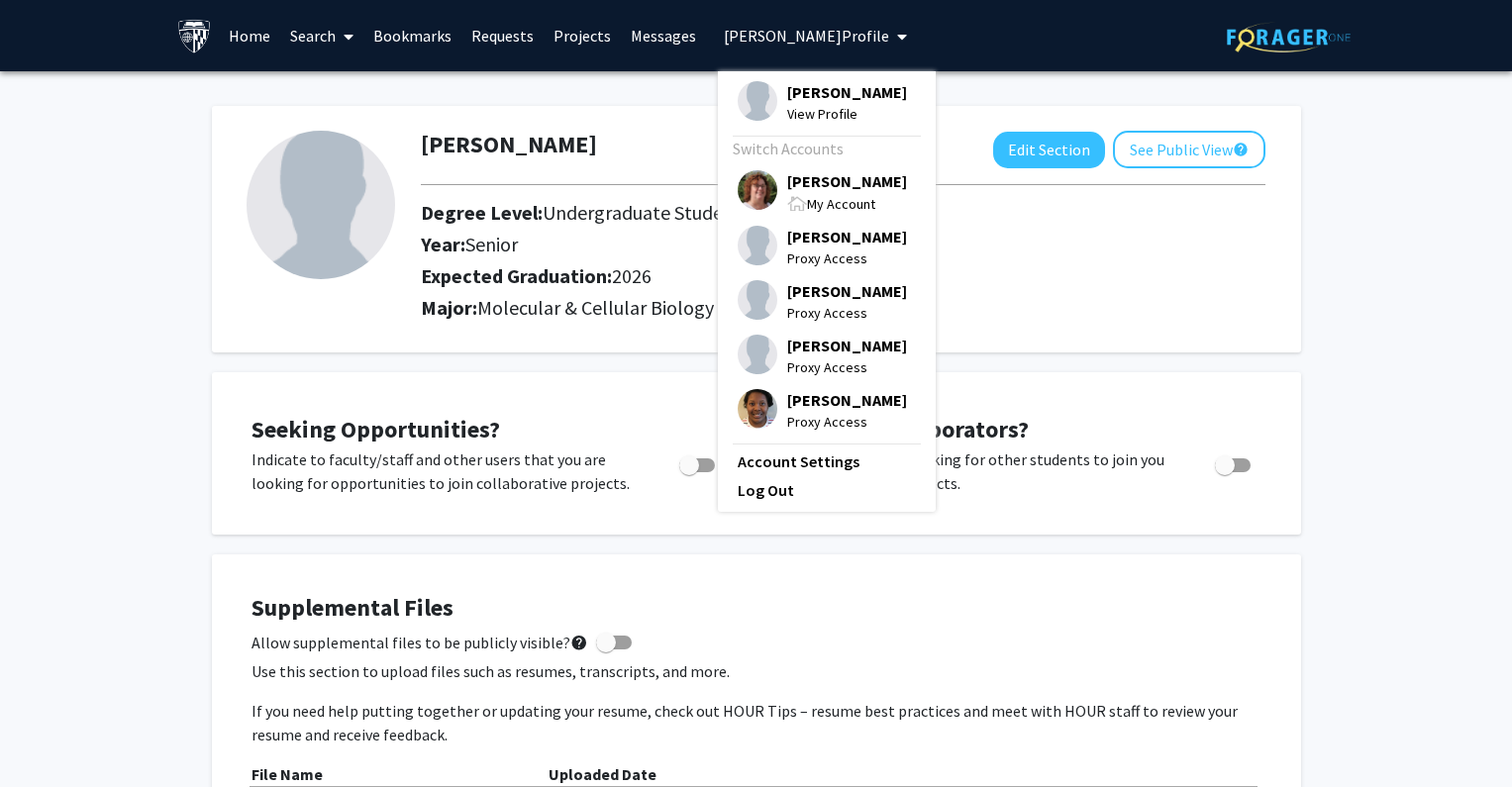 click on "[PERSON_NAME]" at bounding box center [847, 181] 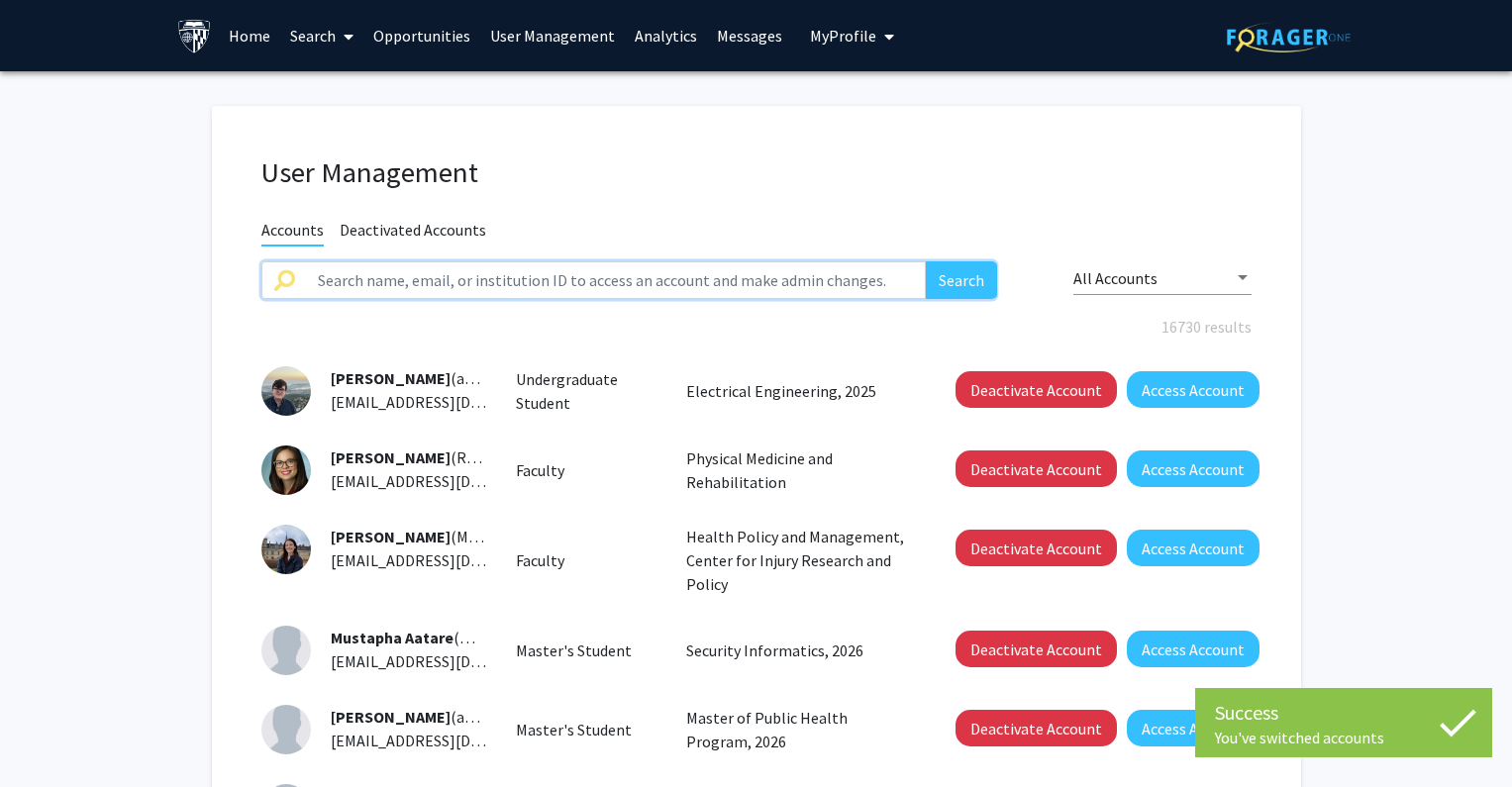 click 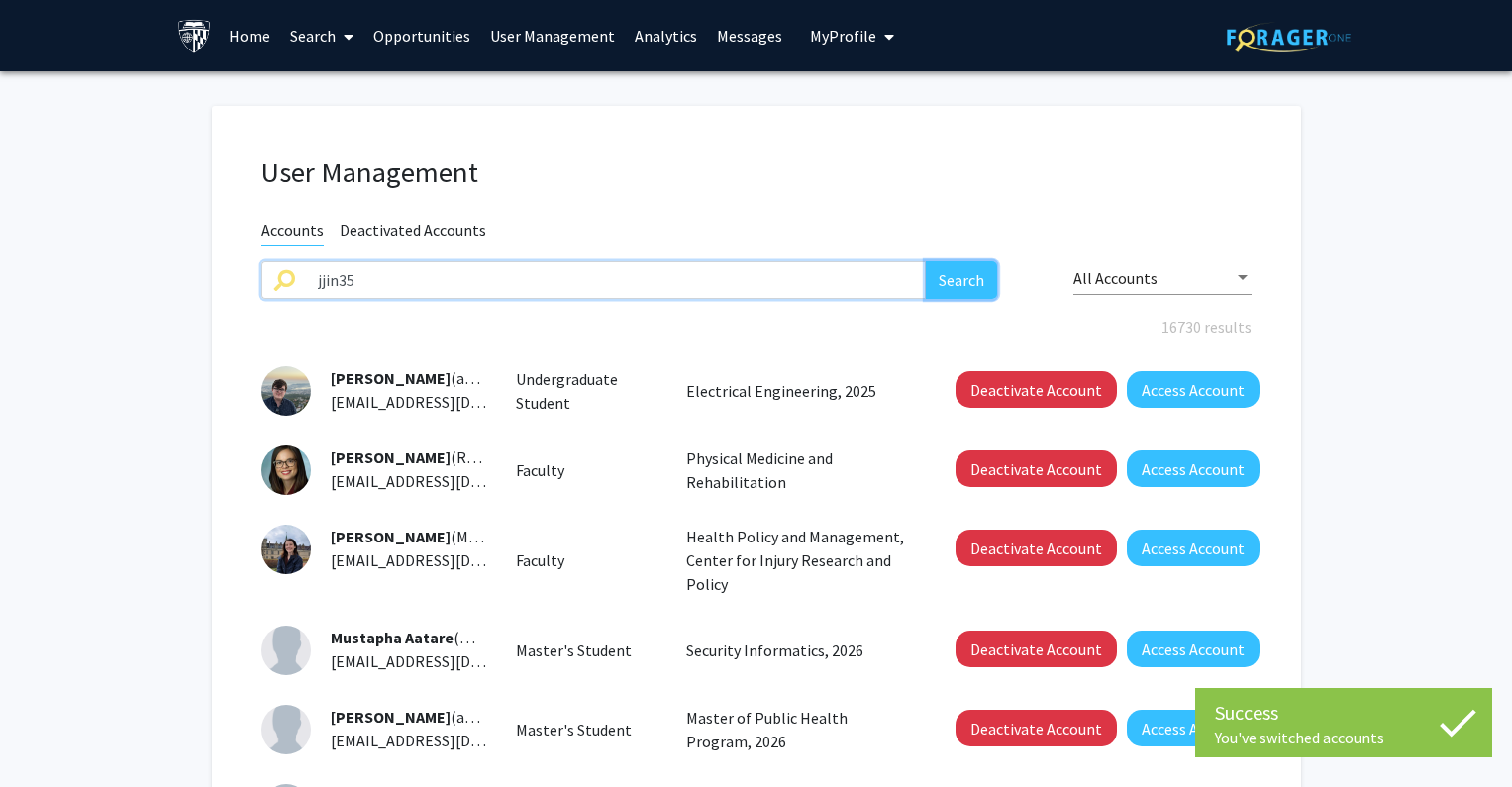 click on "Search" 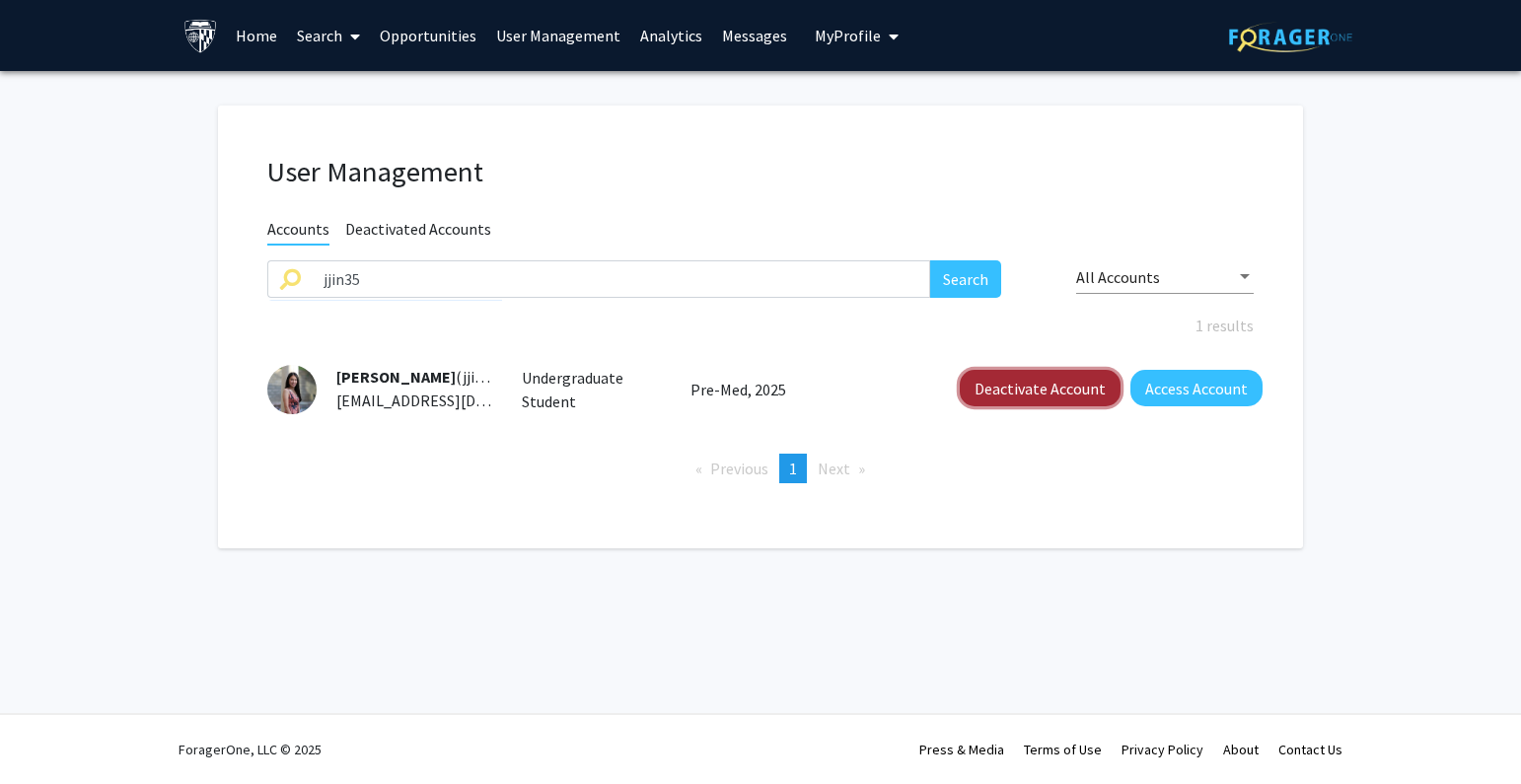 click on "Deactivate Account" 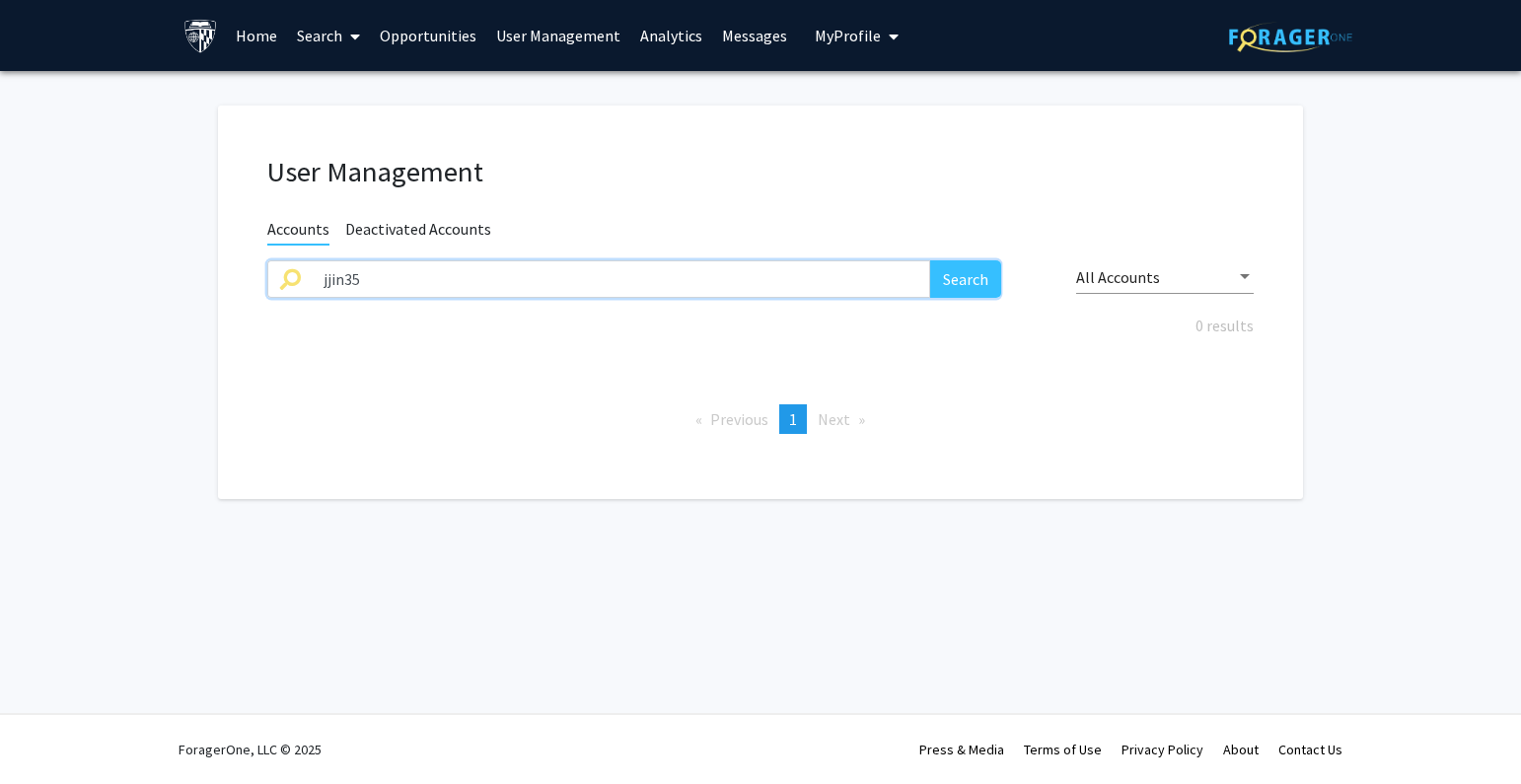 drag, startPoint x: 442, startPoint y: 287, endPoint x: 234, endPoint y: 279, distance: 208.15379 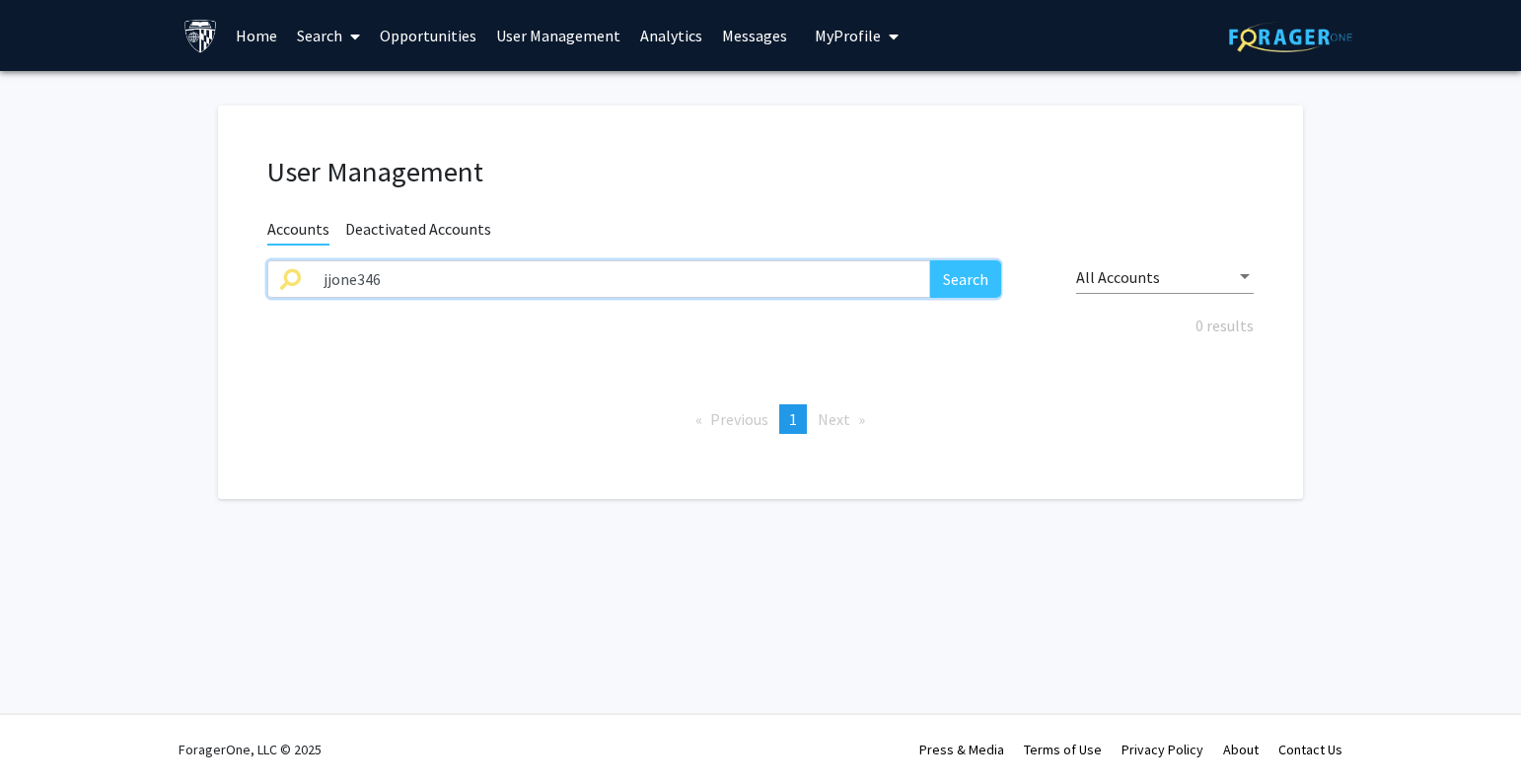 type on "jjone346" 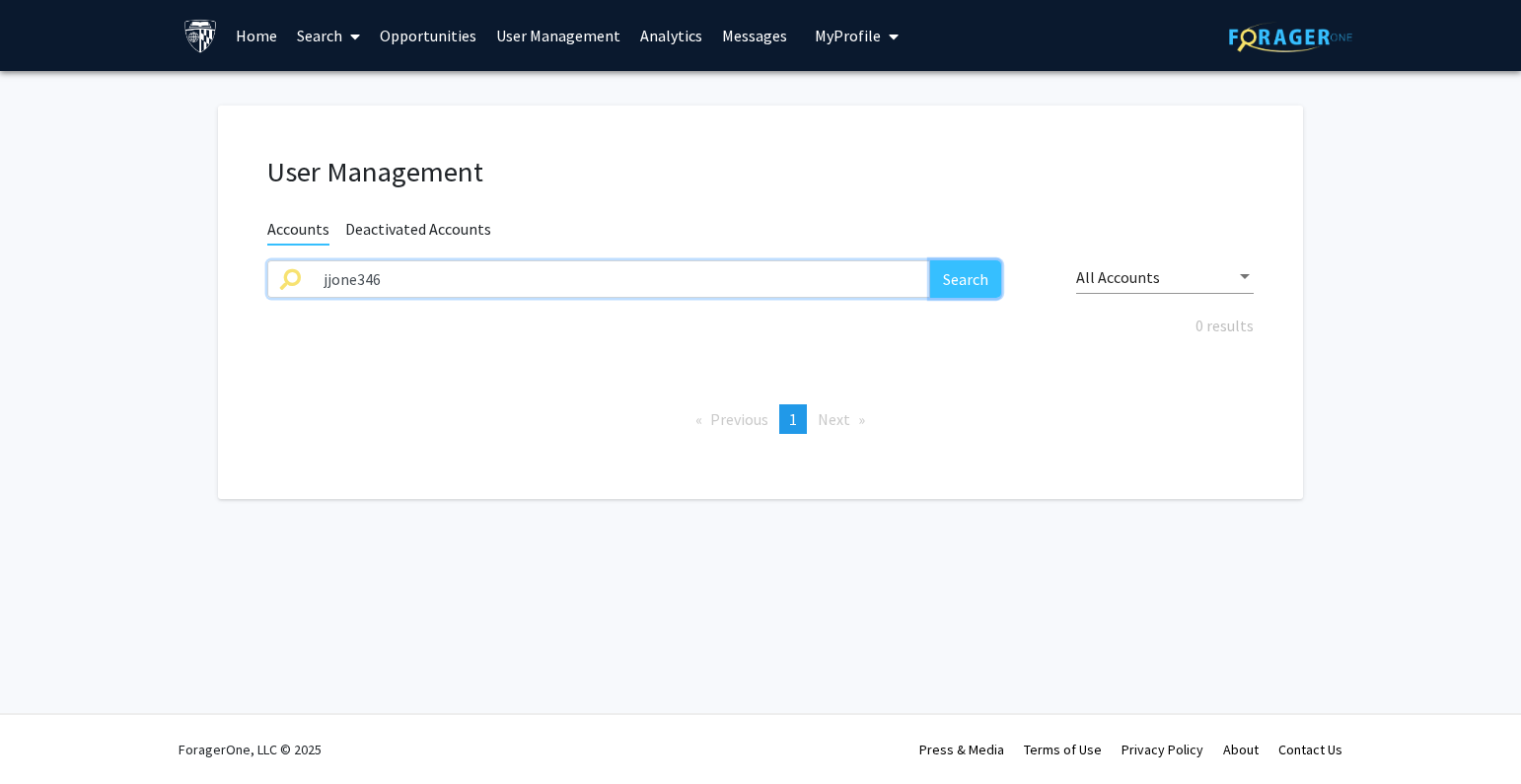 click on "Search" 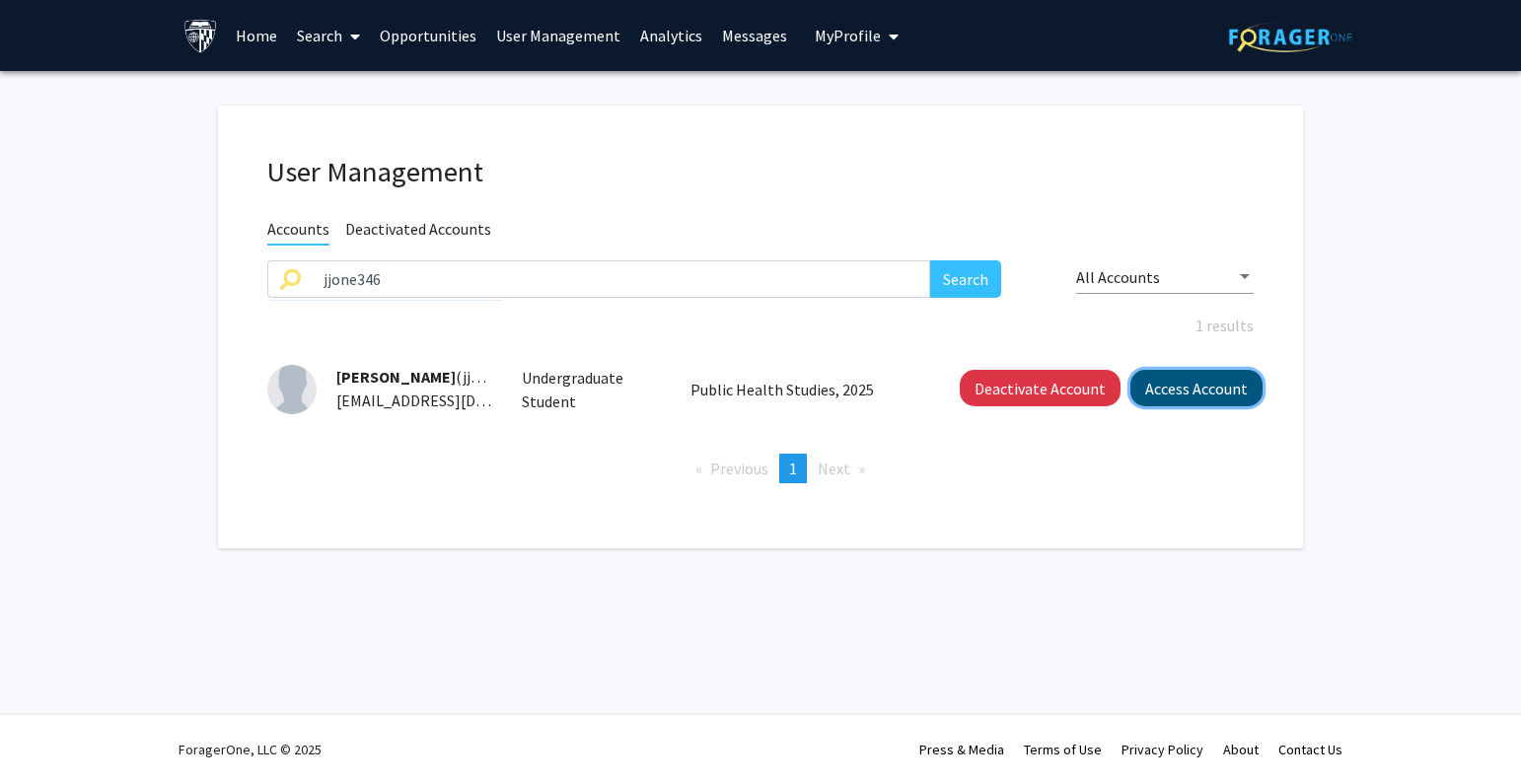 click on "Access Account" 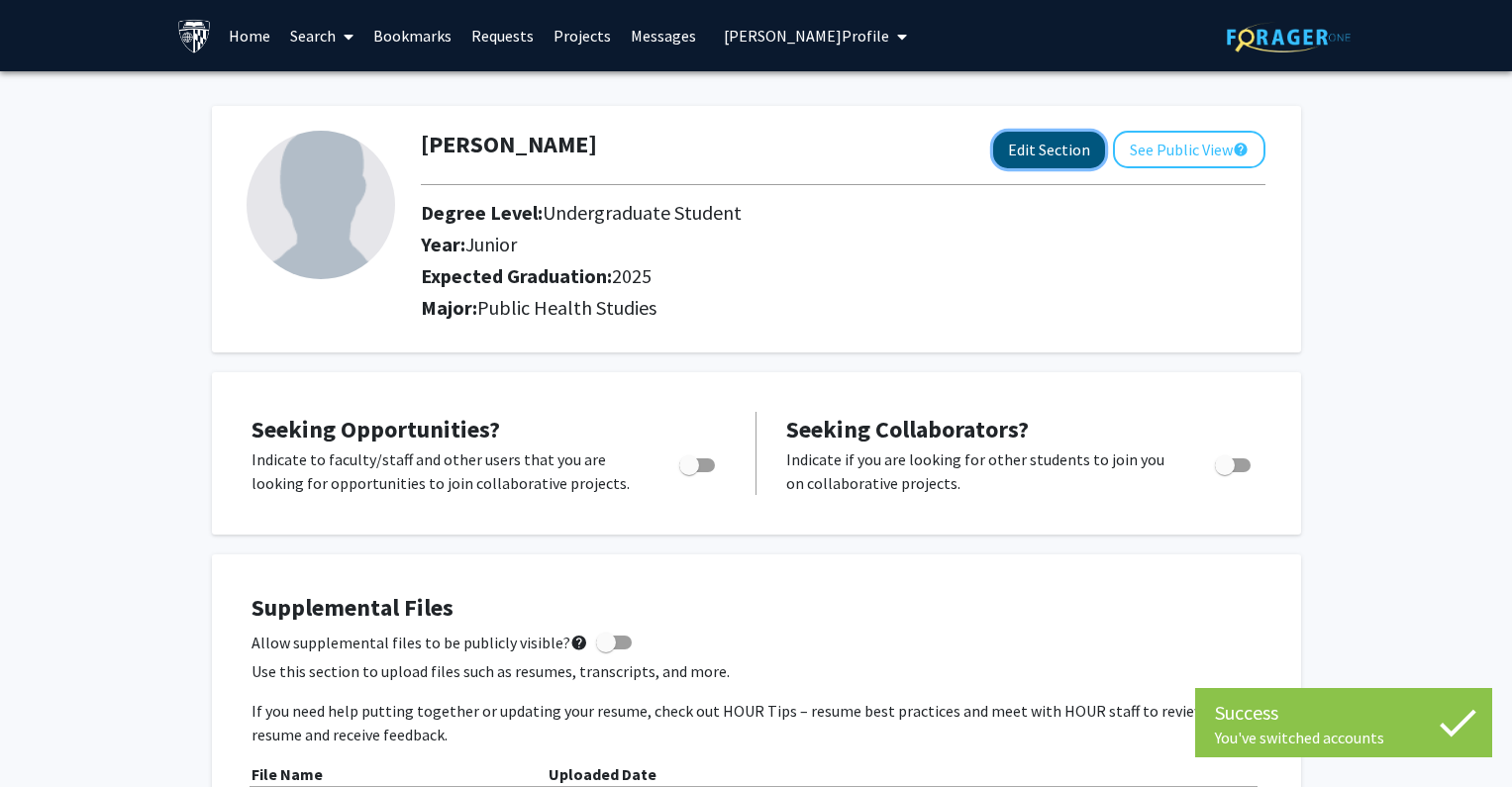 click on "Edit Section" 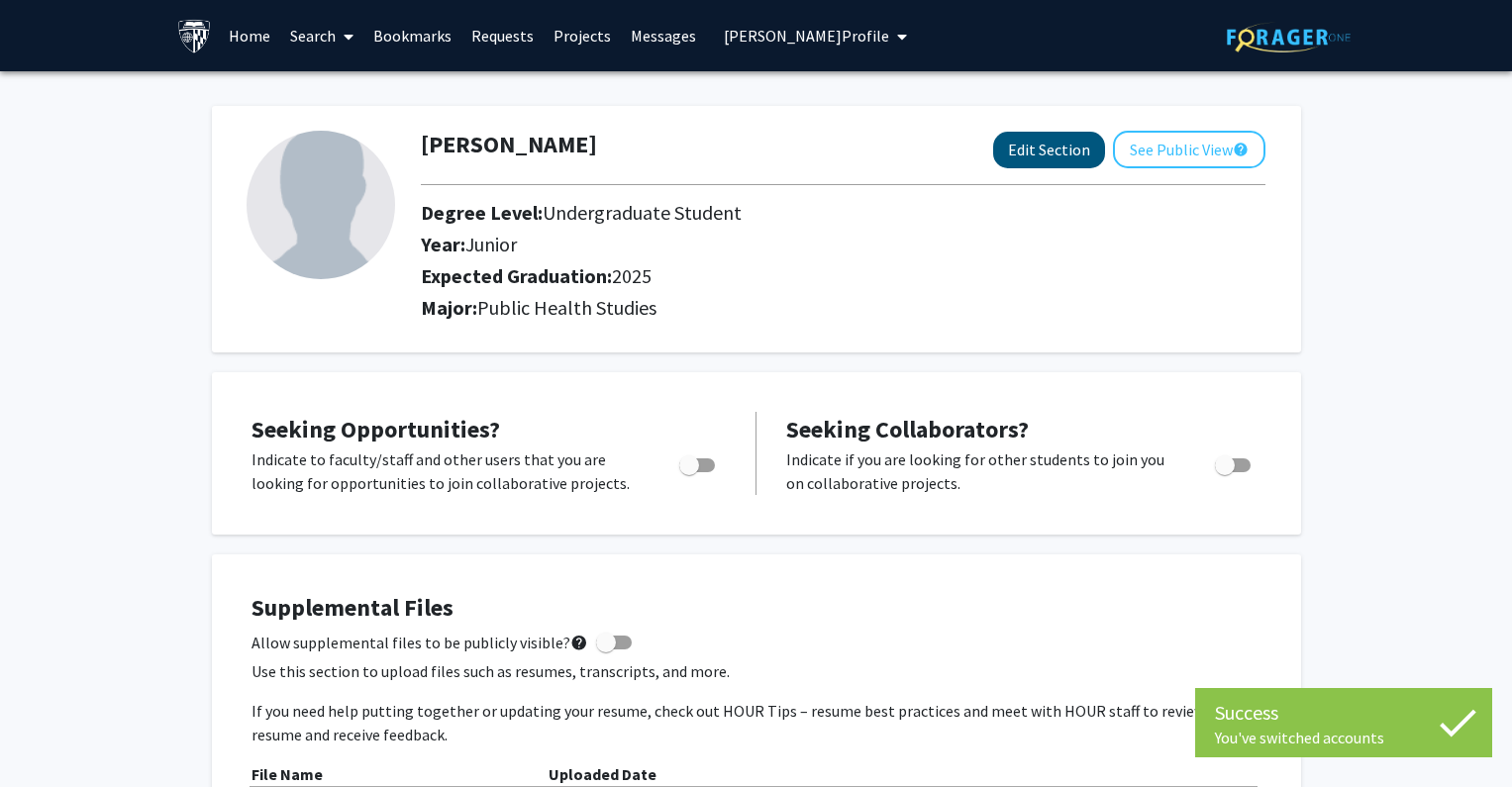 select on "junior" 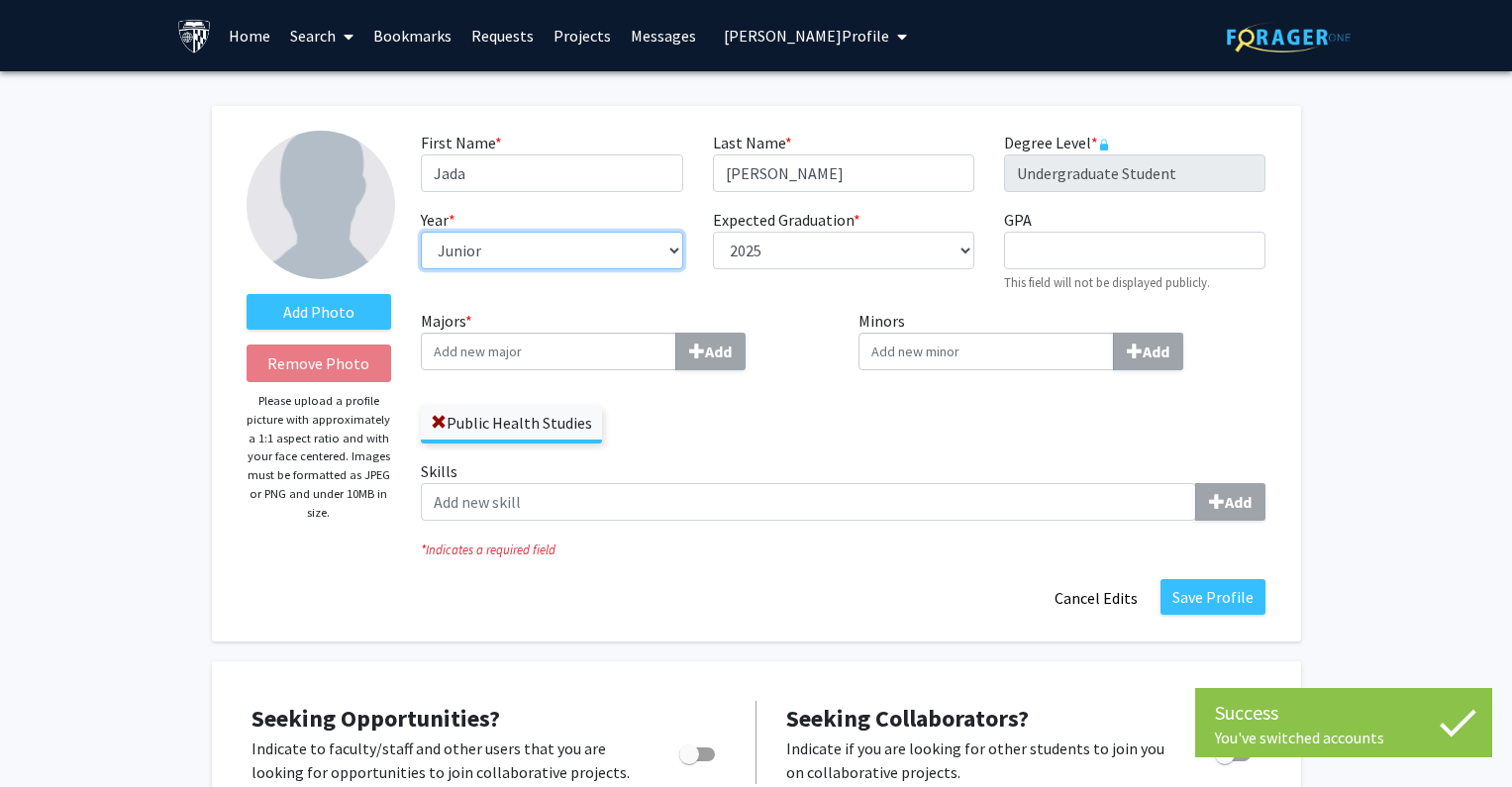 click on "---  First-year   Sophomore   Junior   Senior   Postbaccalaureate Certificate" at bounding box center (552, 250) 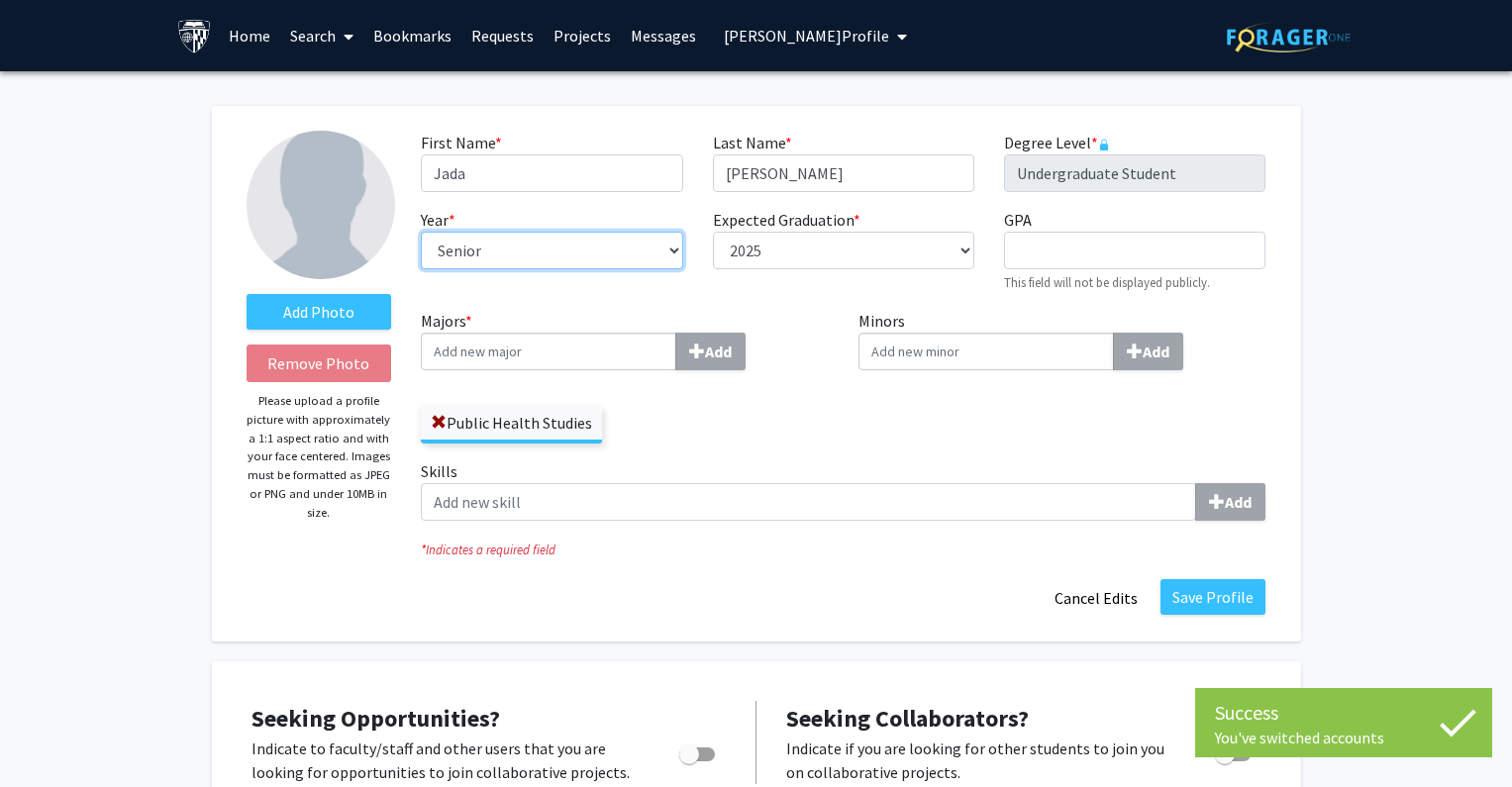 click on "---  First-year   Sophomore   Junior   Senior   Postbaccalaureate Certificate" at bounding box center (552, 250) 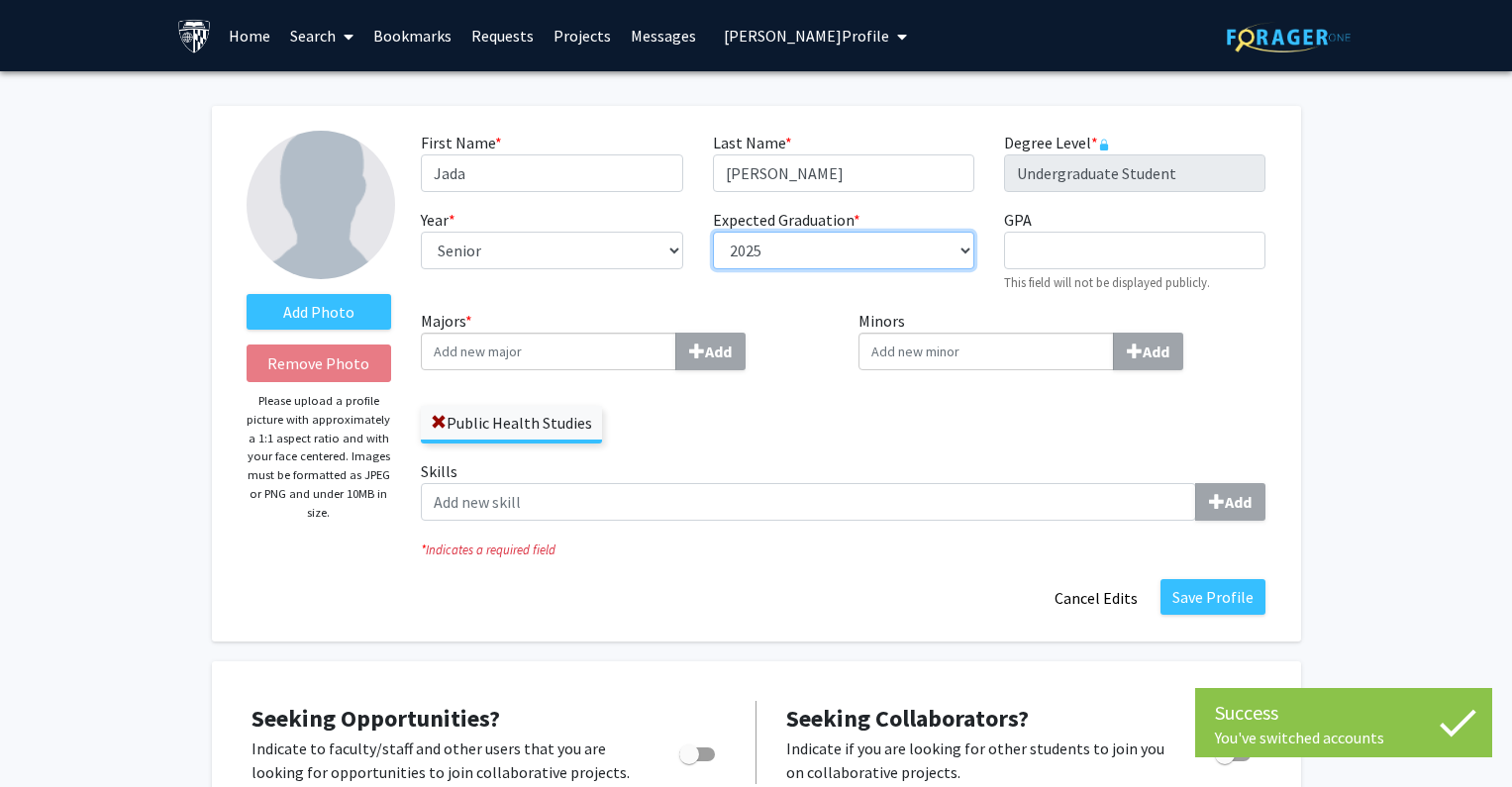 click on "---  2018   2019   2020   2021   2022   2023   2024   2025   2026   2027   2028   2029   2030   2031" at bounding box center (844, 250) 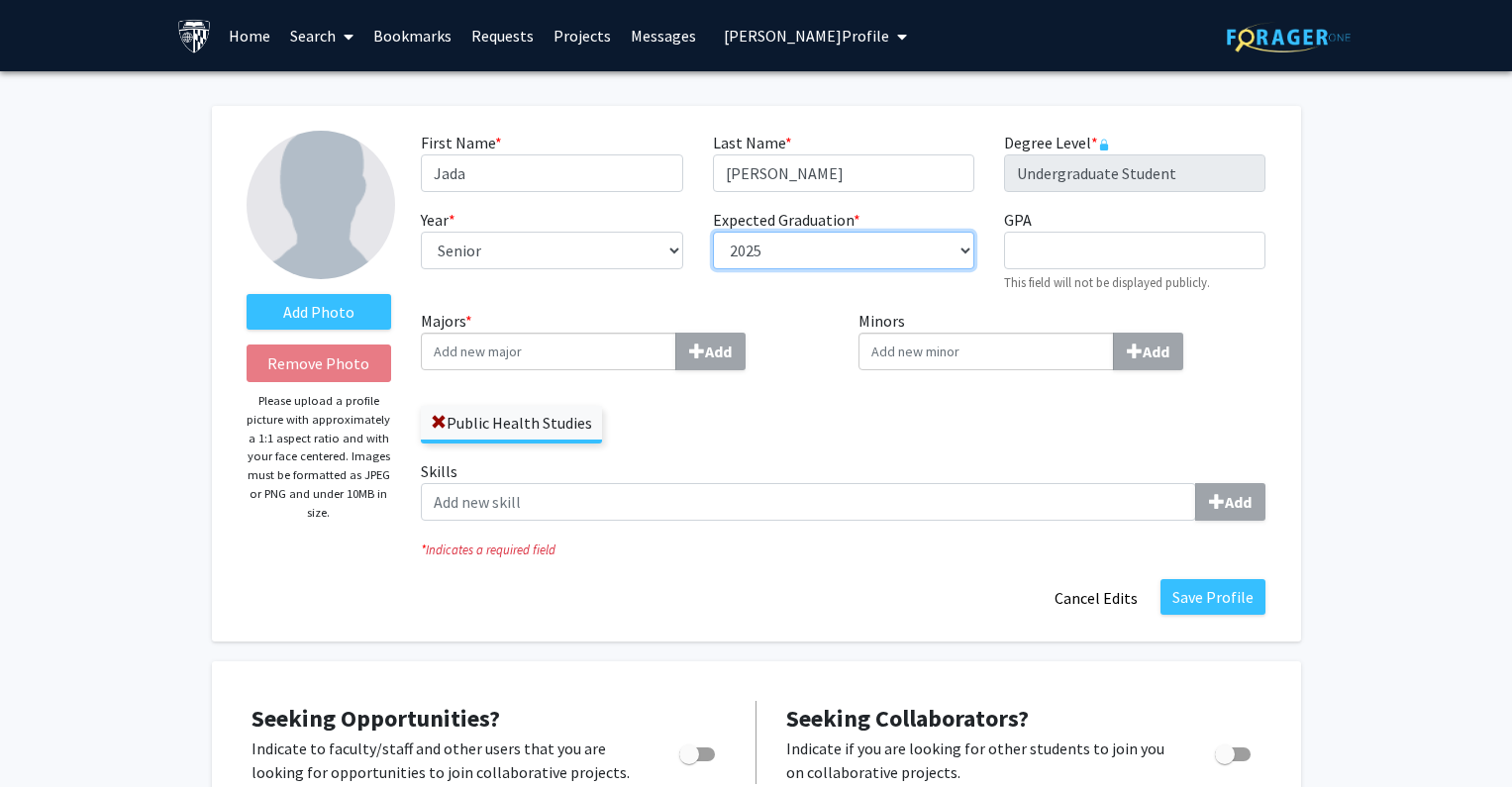 select on "2026" 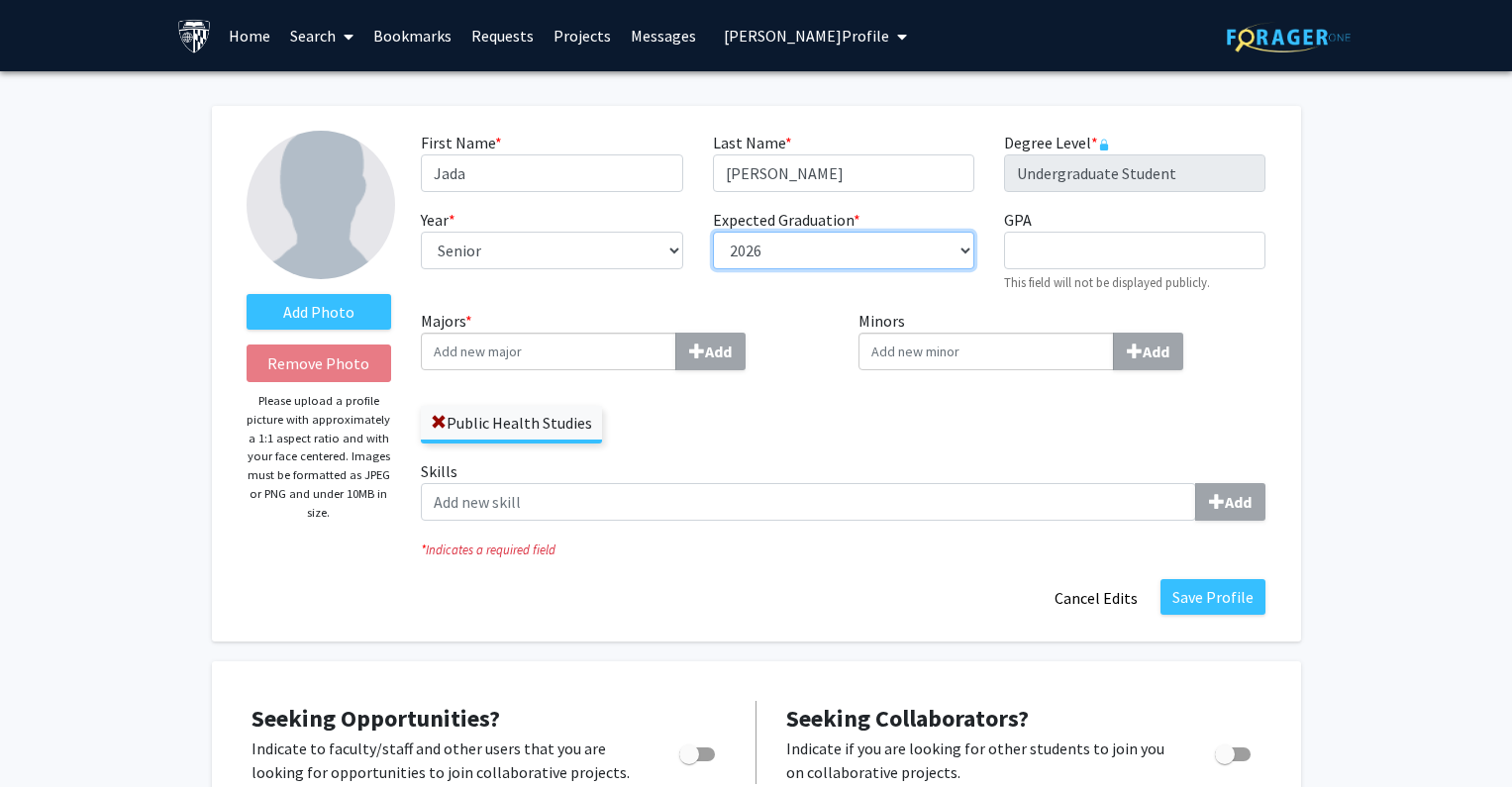 click on "---  2018   2019   2020   2021   2022   2023   2024   2025   2026   2027   2028   2029   2030   2031" at bounding box center [844, 250] 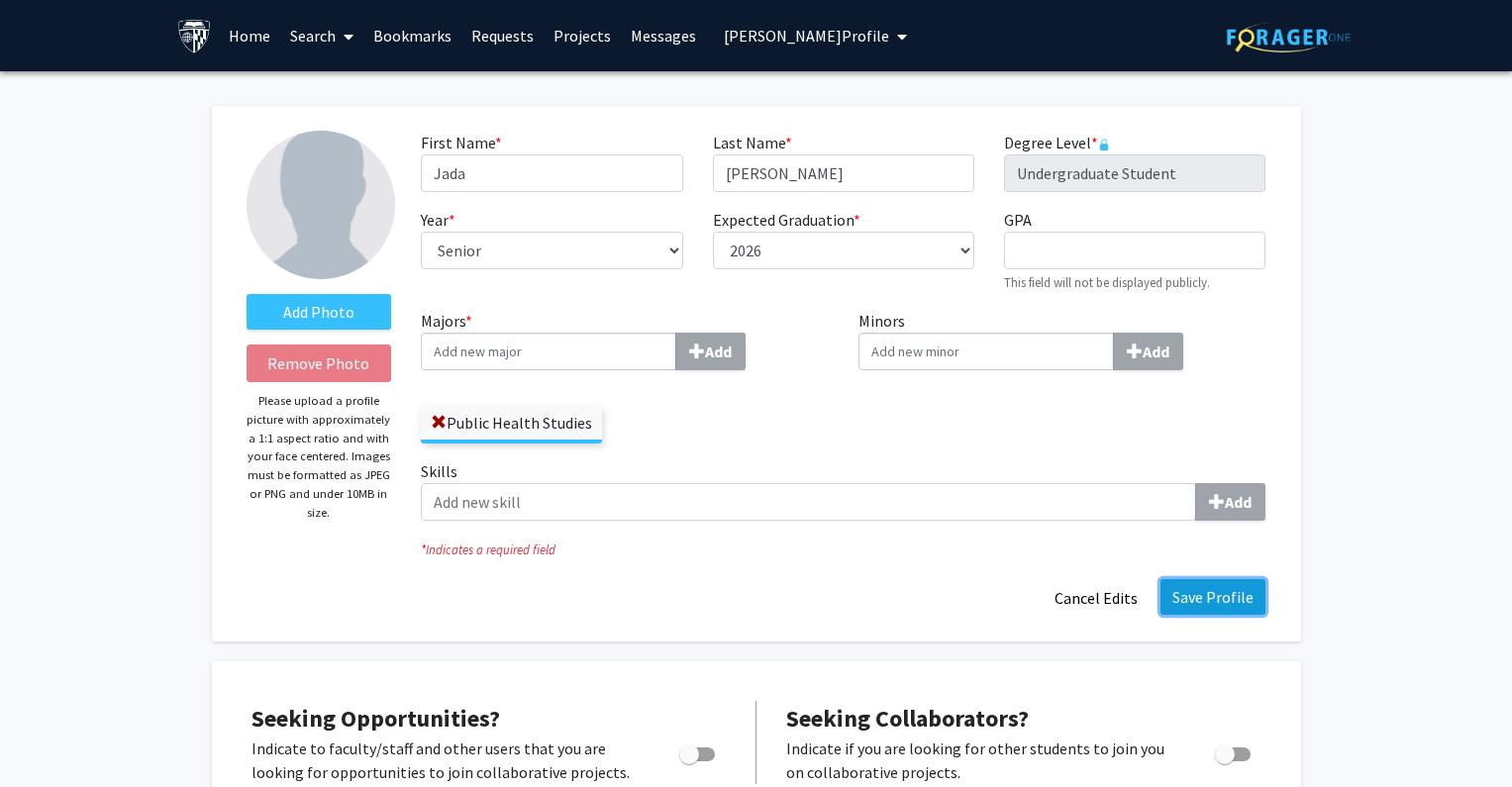 click on "Save Profile" 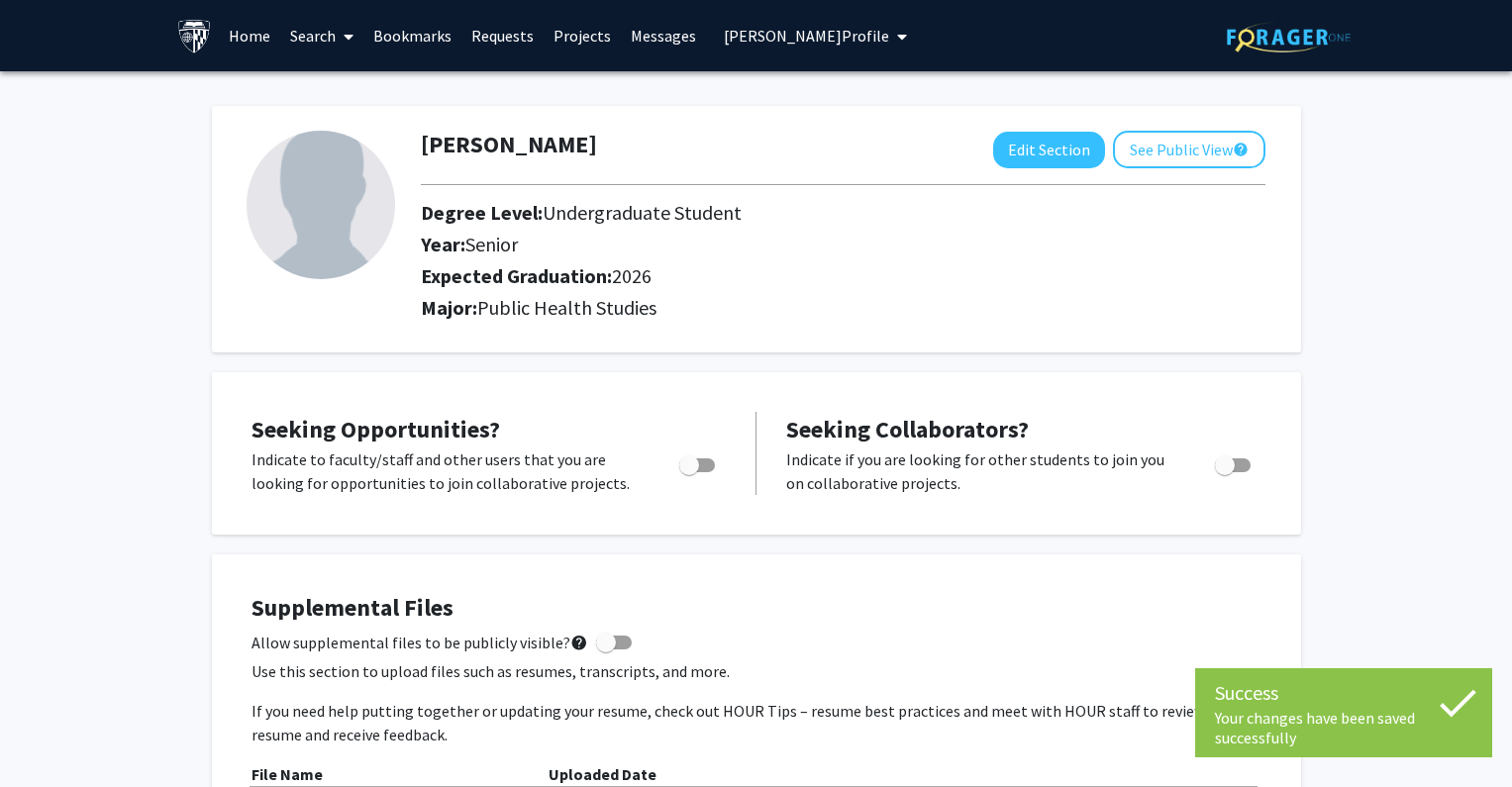 click on "[PERSON_NAME]   Profile" at bounding box center (815, 36) 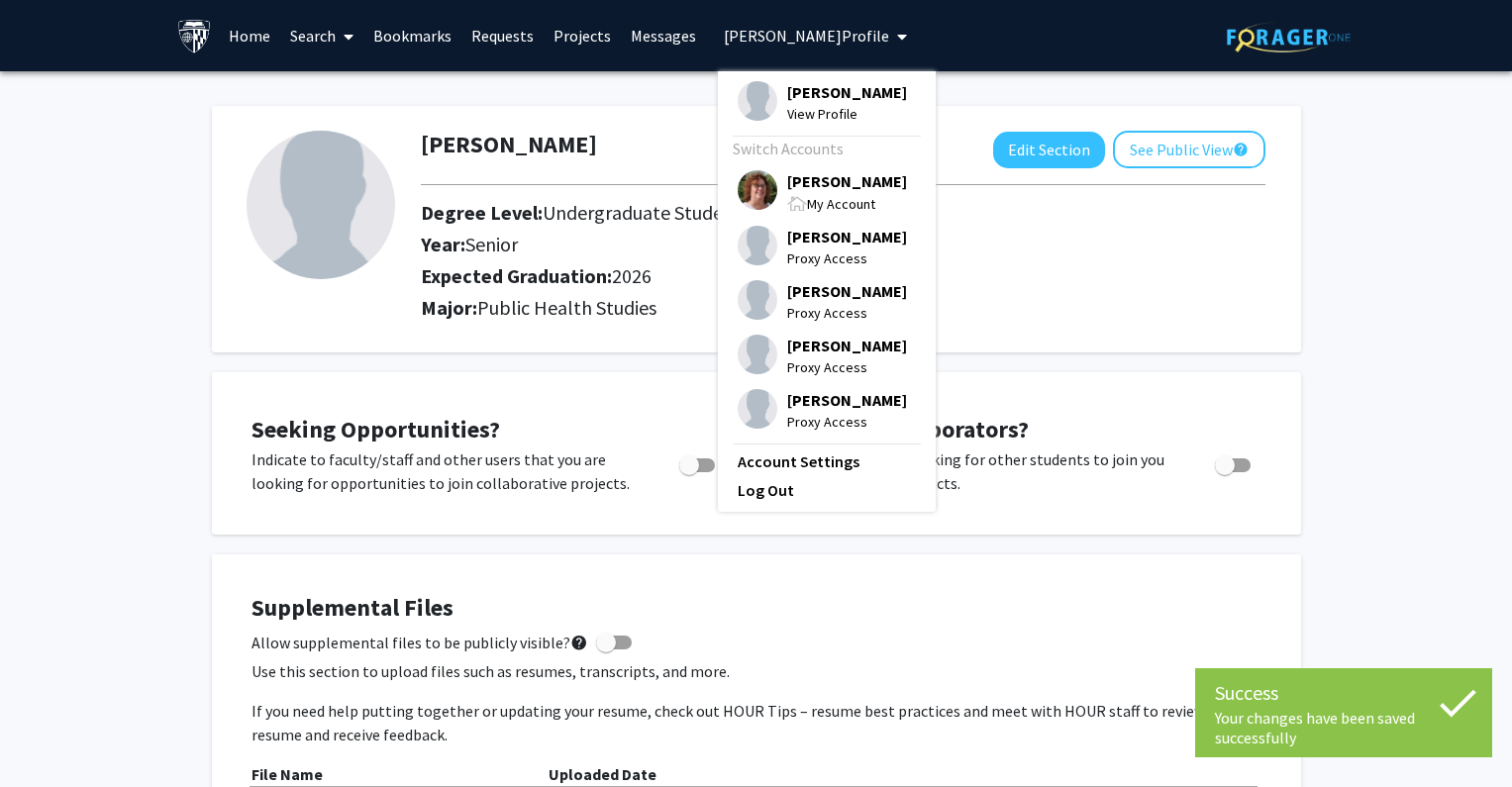 click on "[PERSON_NAME]" at bounding box center (847, 181) 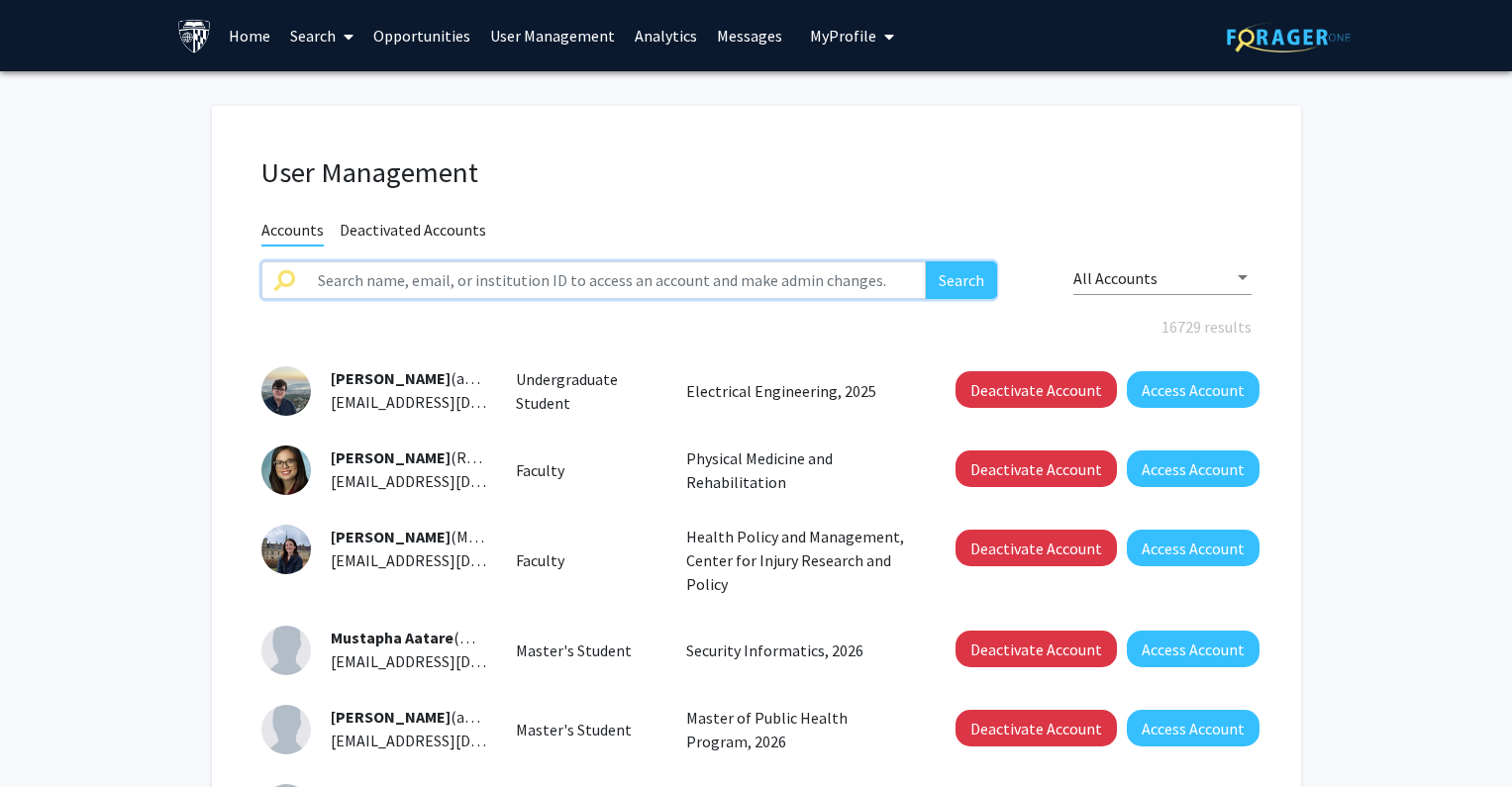 click 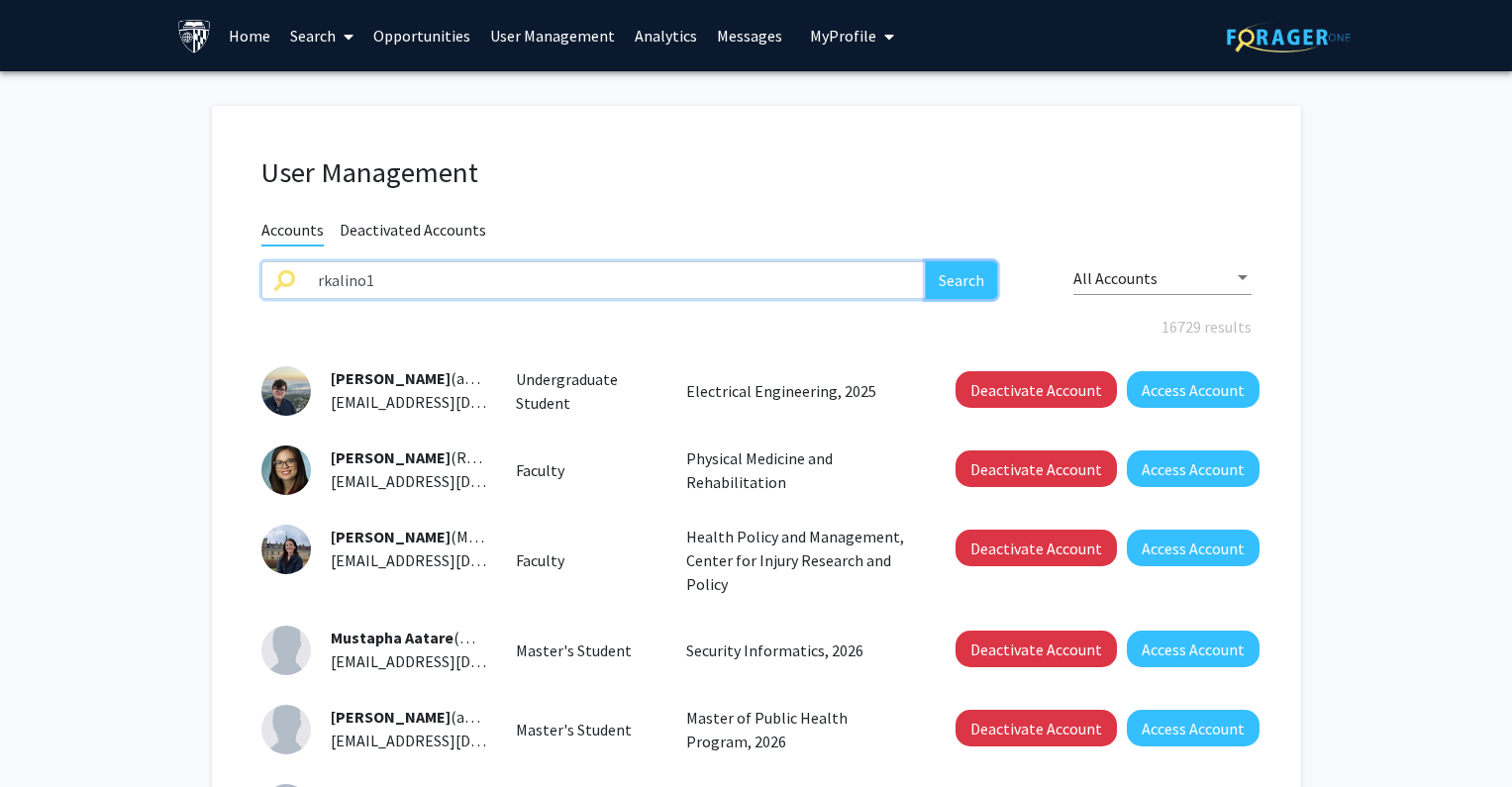 click on "Search" 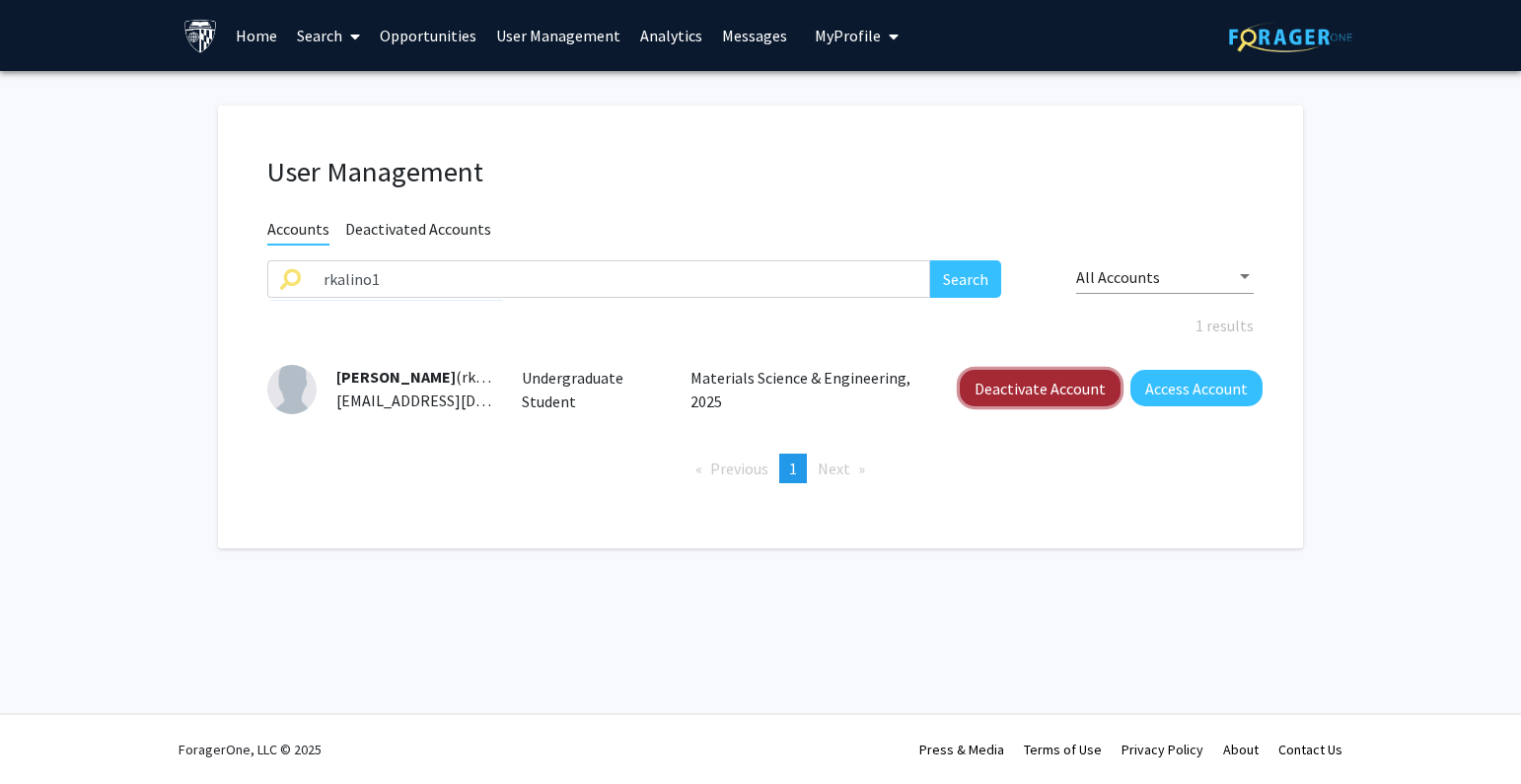 click on "Deactivate Account" 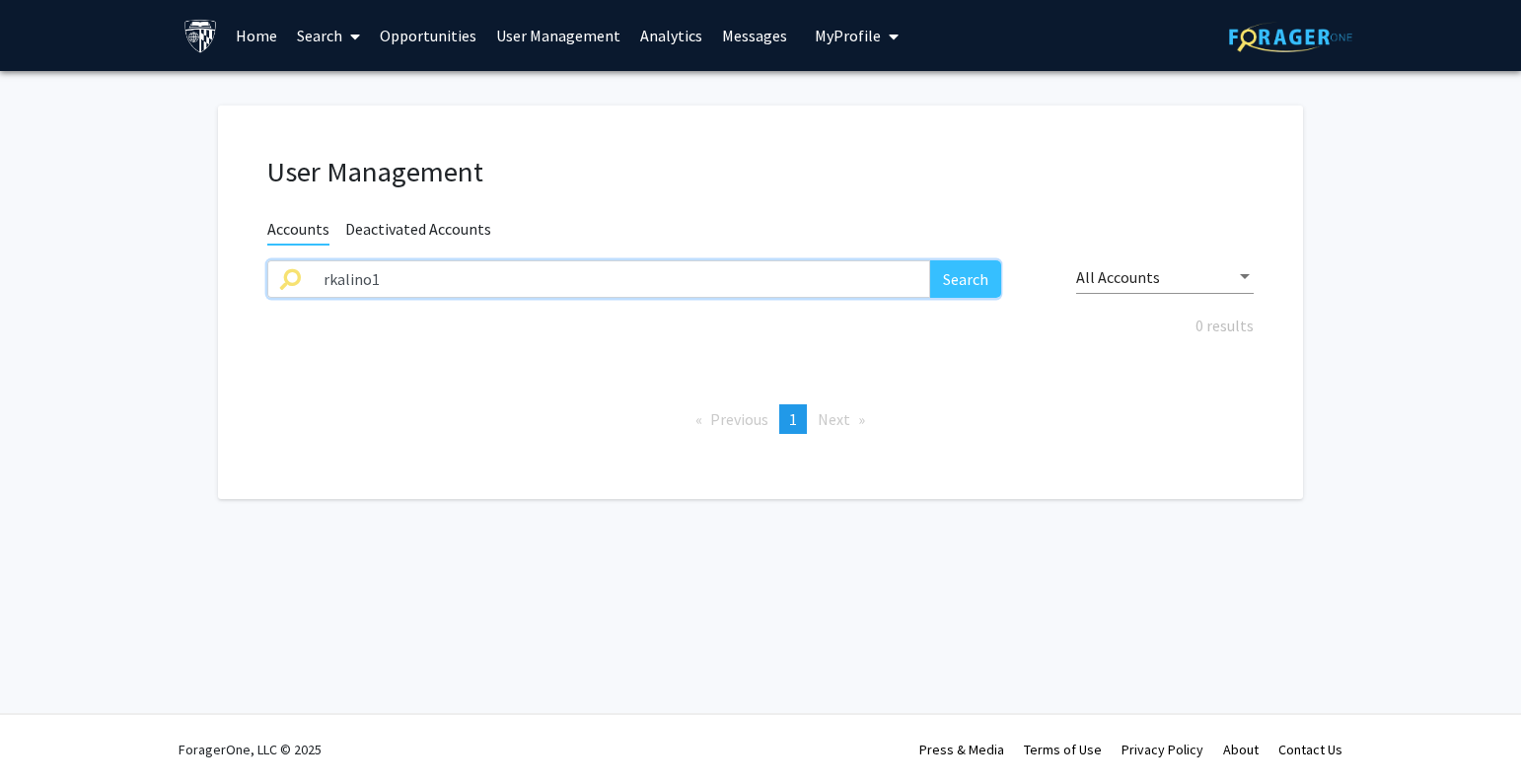 drag, startPoint x: 479, startPoint y: 281, endPoint x: 189, endPoint y: 285, distance: 290.02758 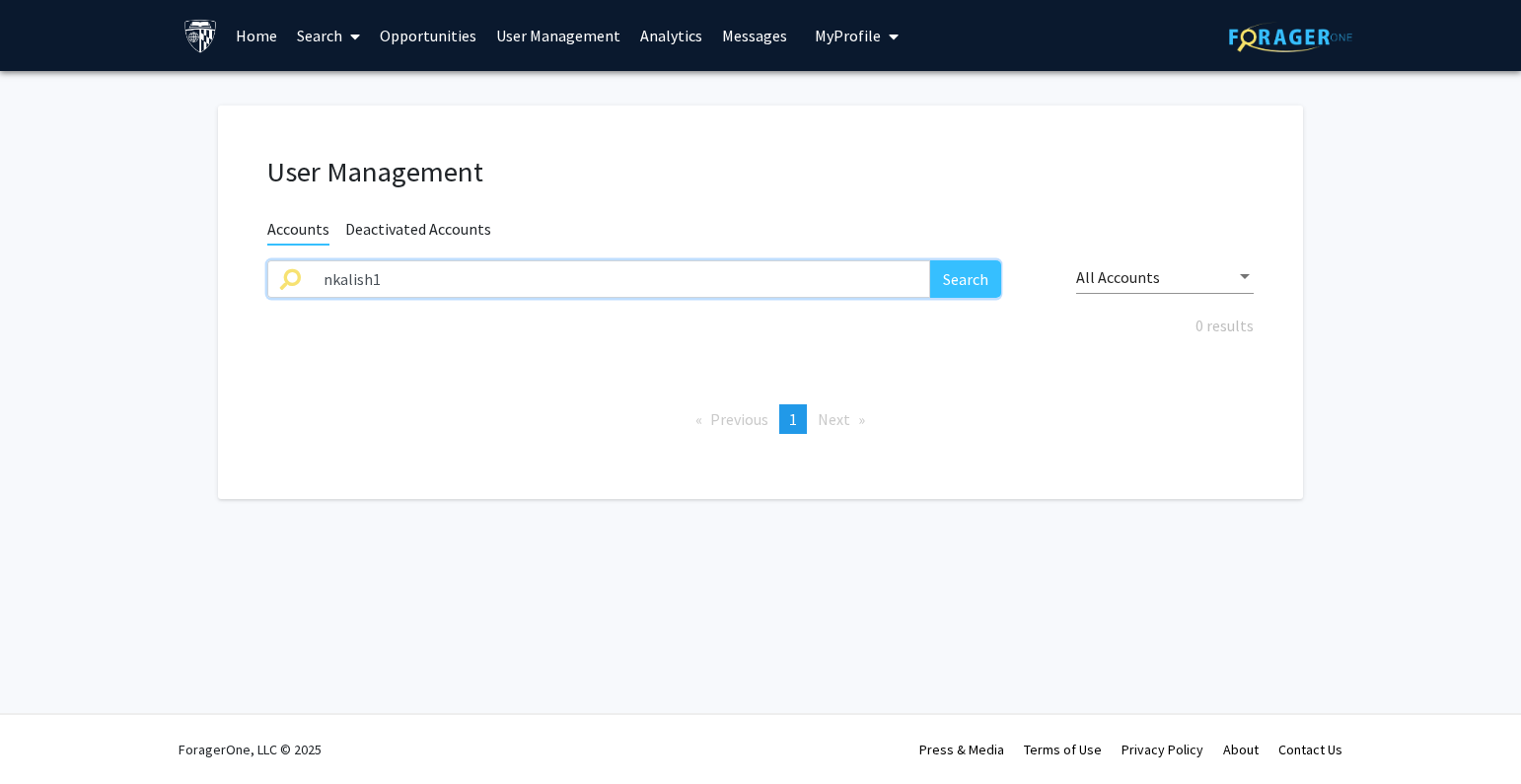 type on "nkalish1" 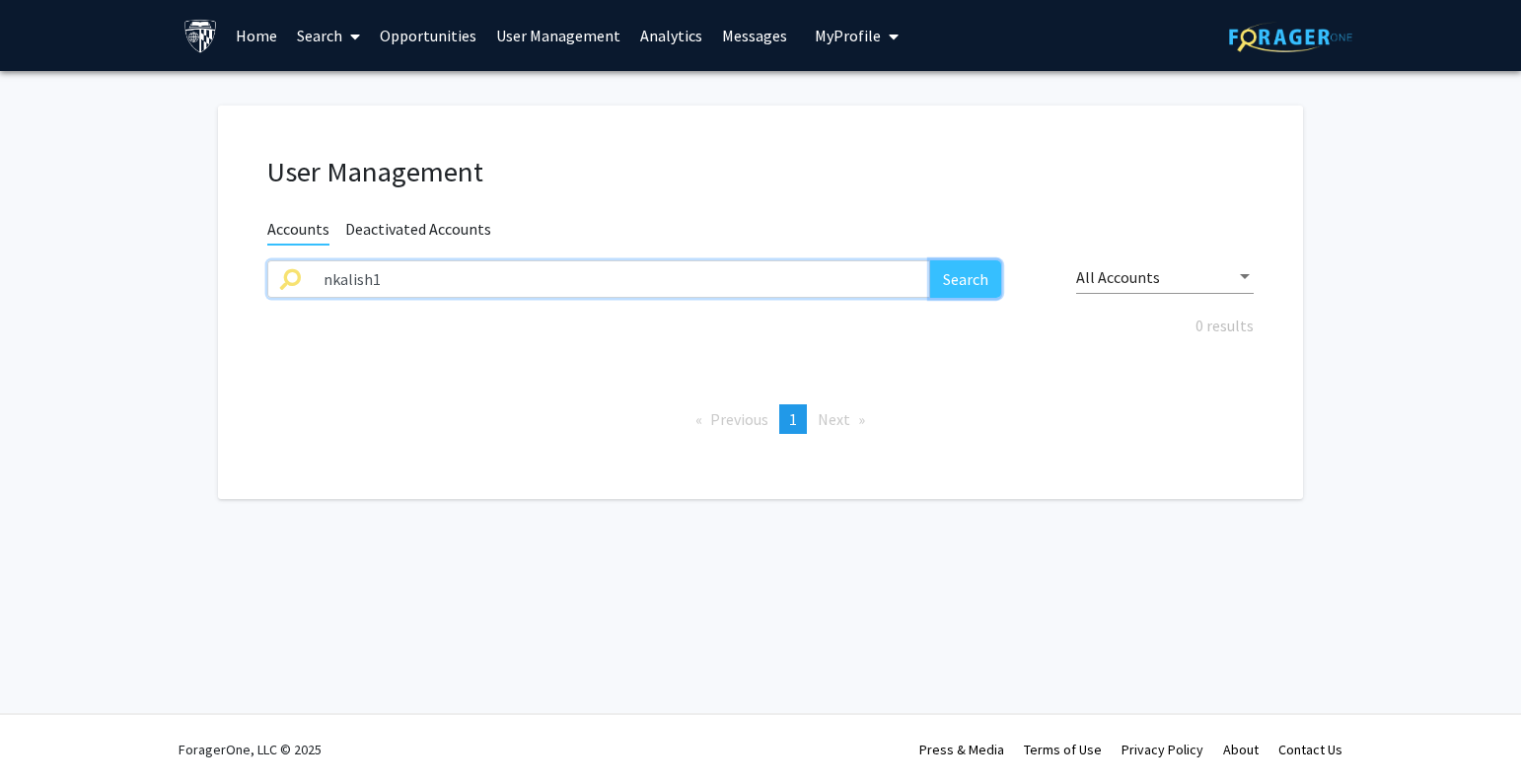click on "Search" 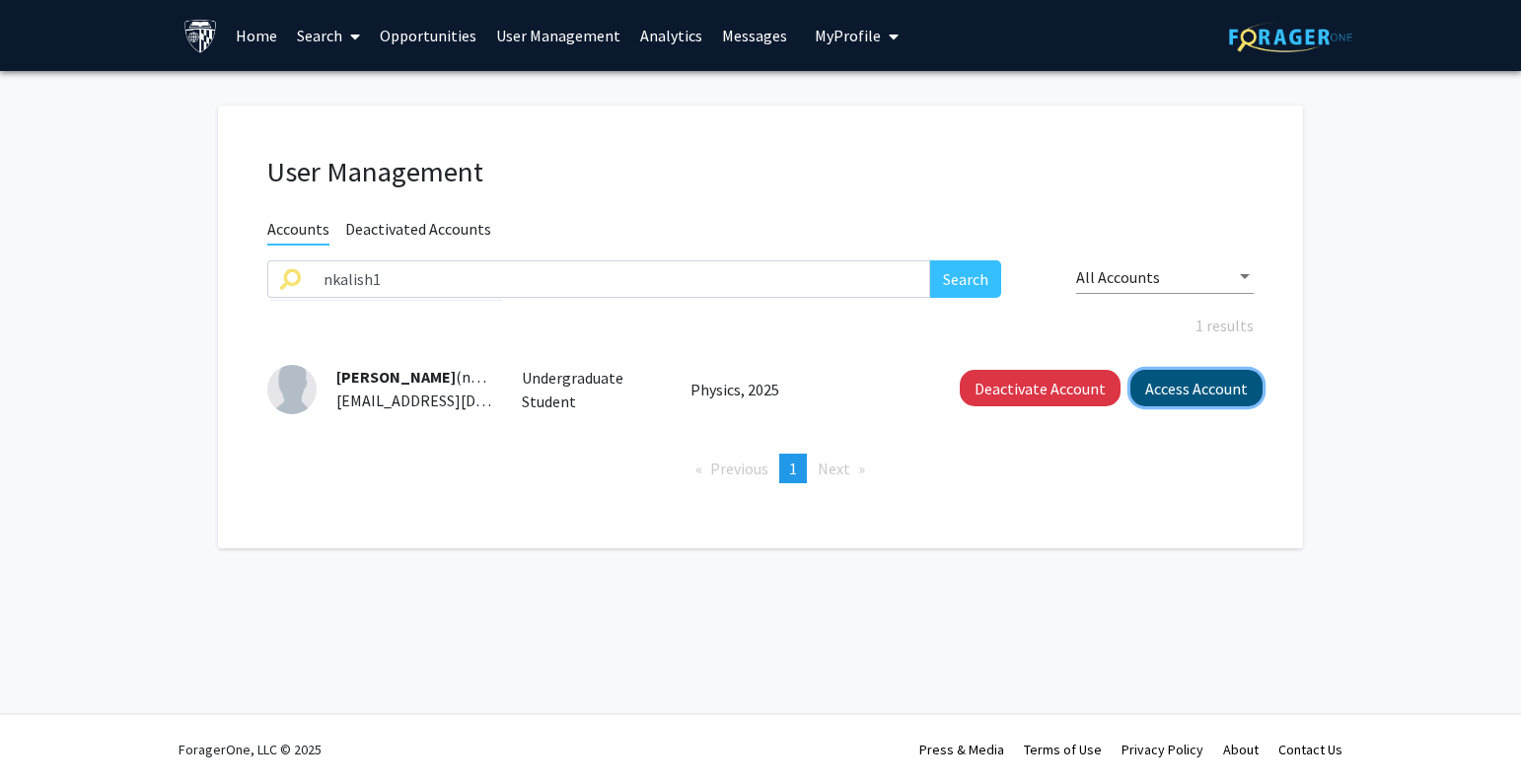click on "Access Account" 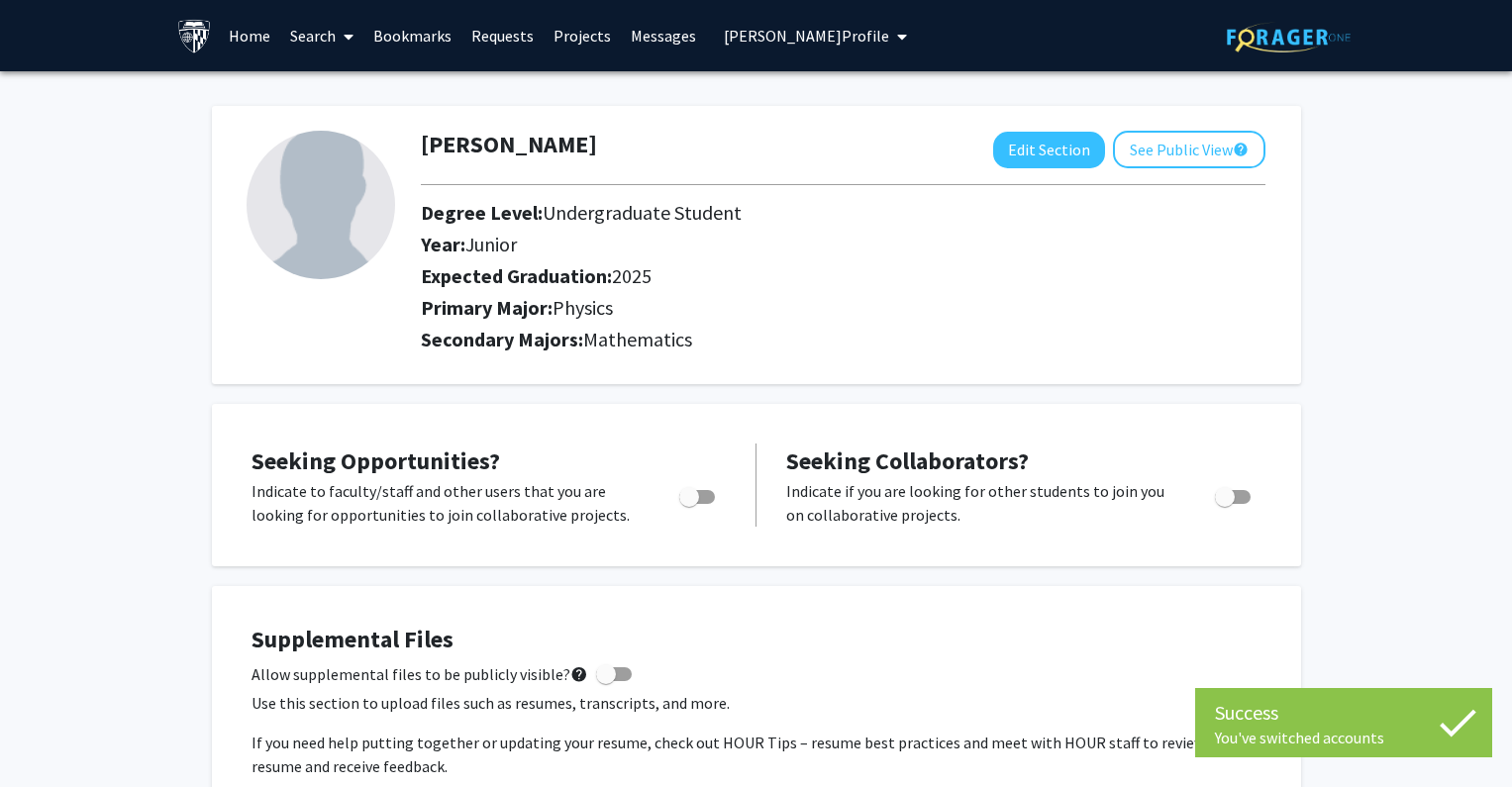 click on "[PERSON_NAME]  Edit Section  See Public View  help  Degree Level:   Undergraduate Student   Year:   Junior   Expected Graduation:   2025   Primary Major:  Physics  Secondary Majors:  Mathematics" 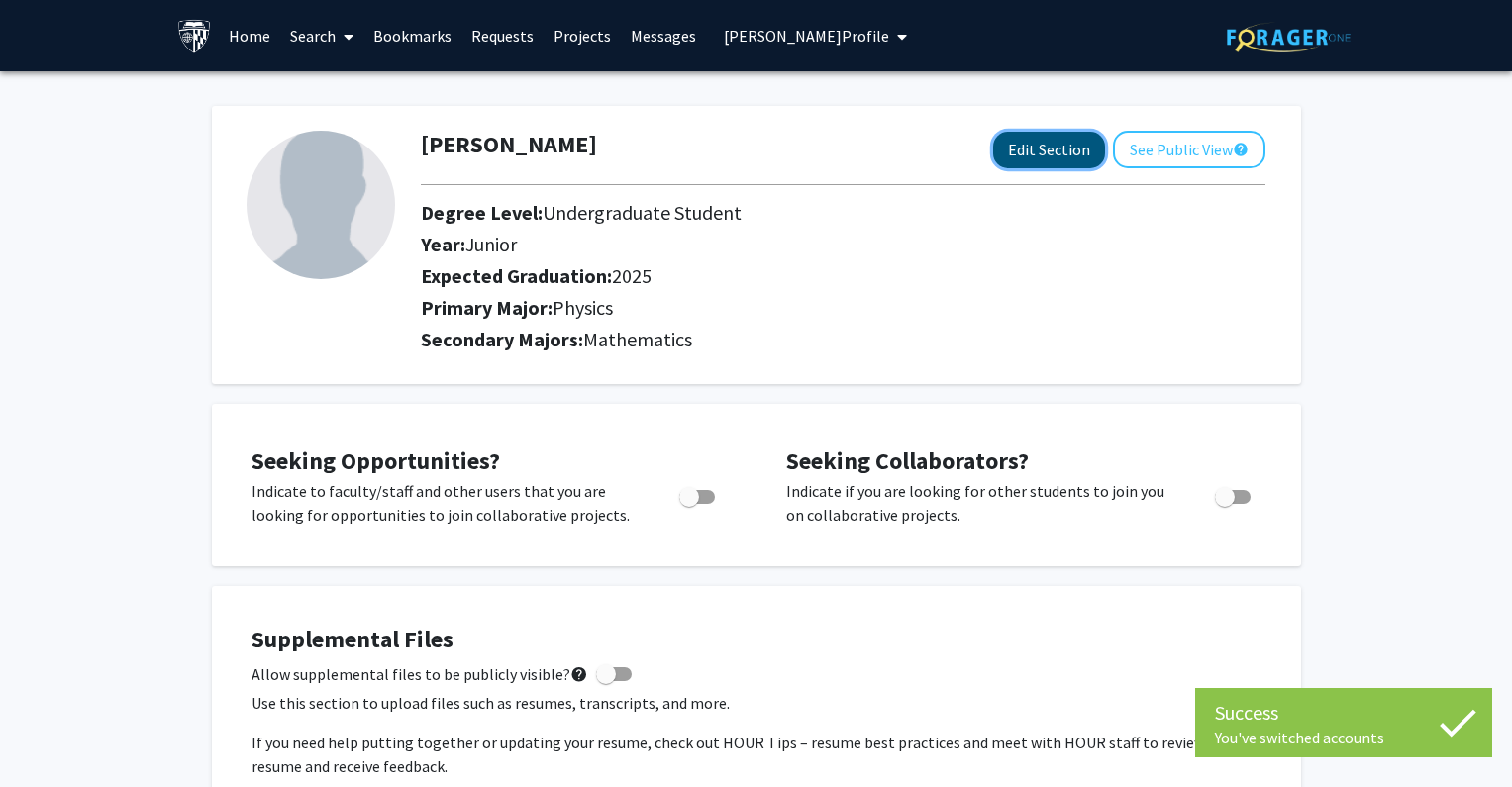 click on "Edit Section" 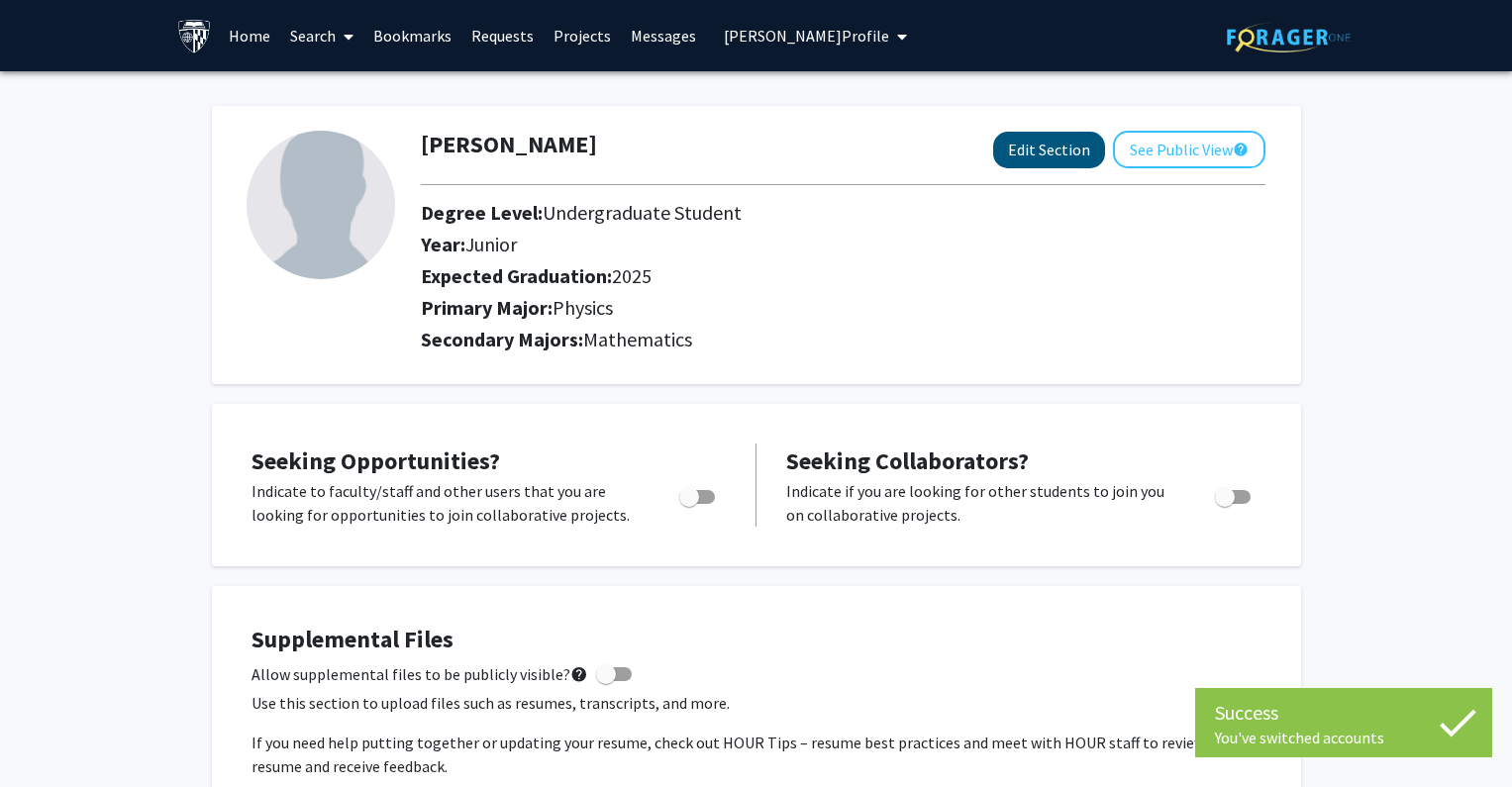select on "junior" 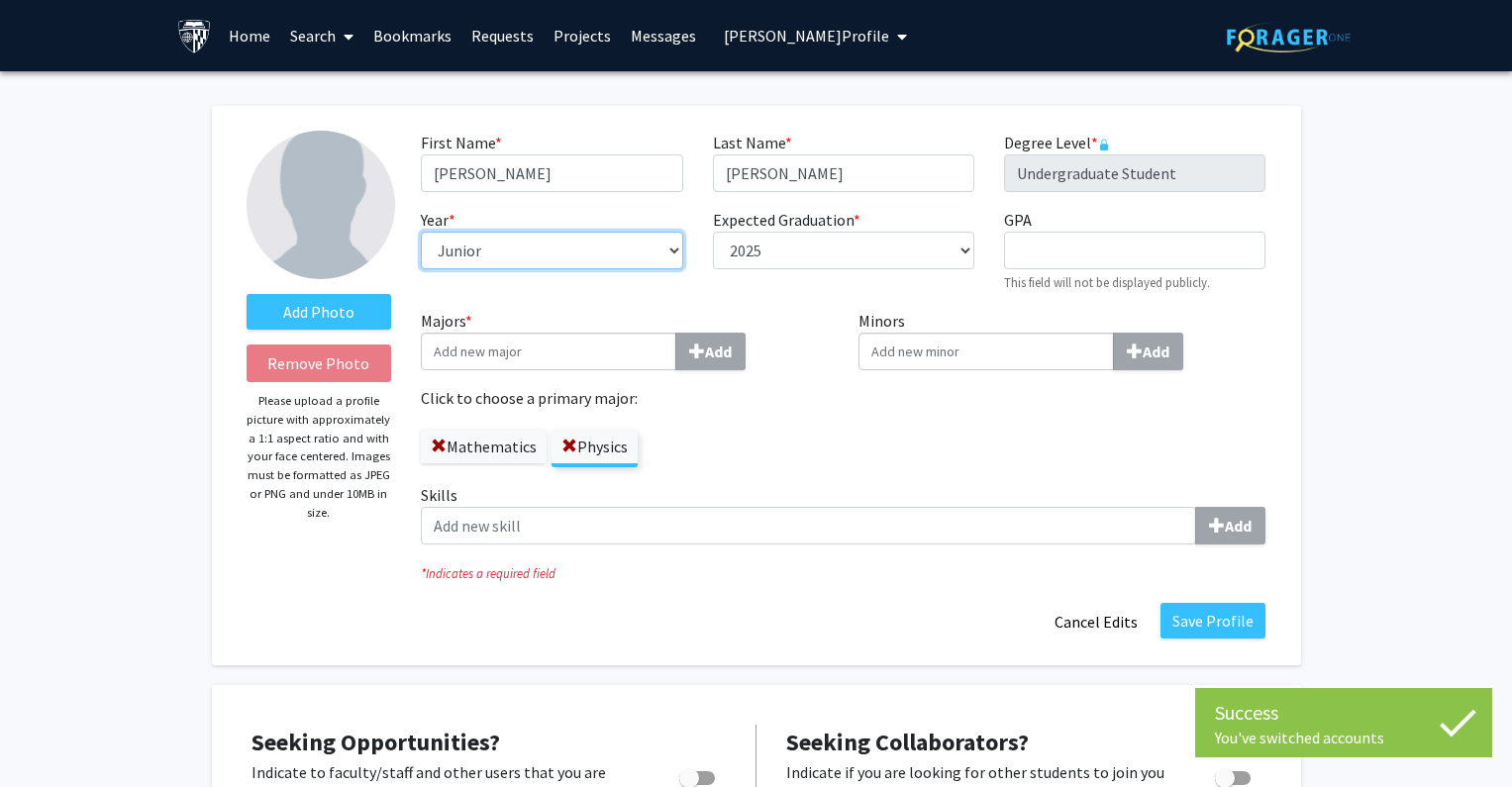 click on "---  First-year   Sophomore   Junior   Senior   Postbaccalaureate Certificate" at bounding box center [552, 250] 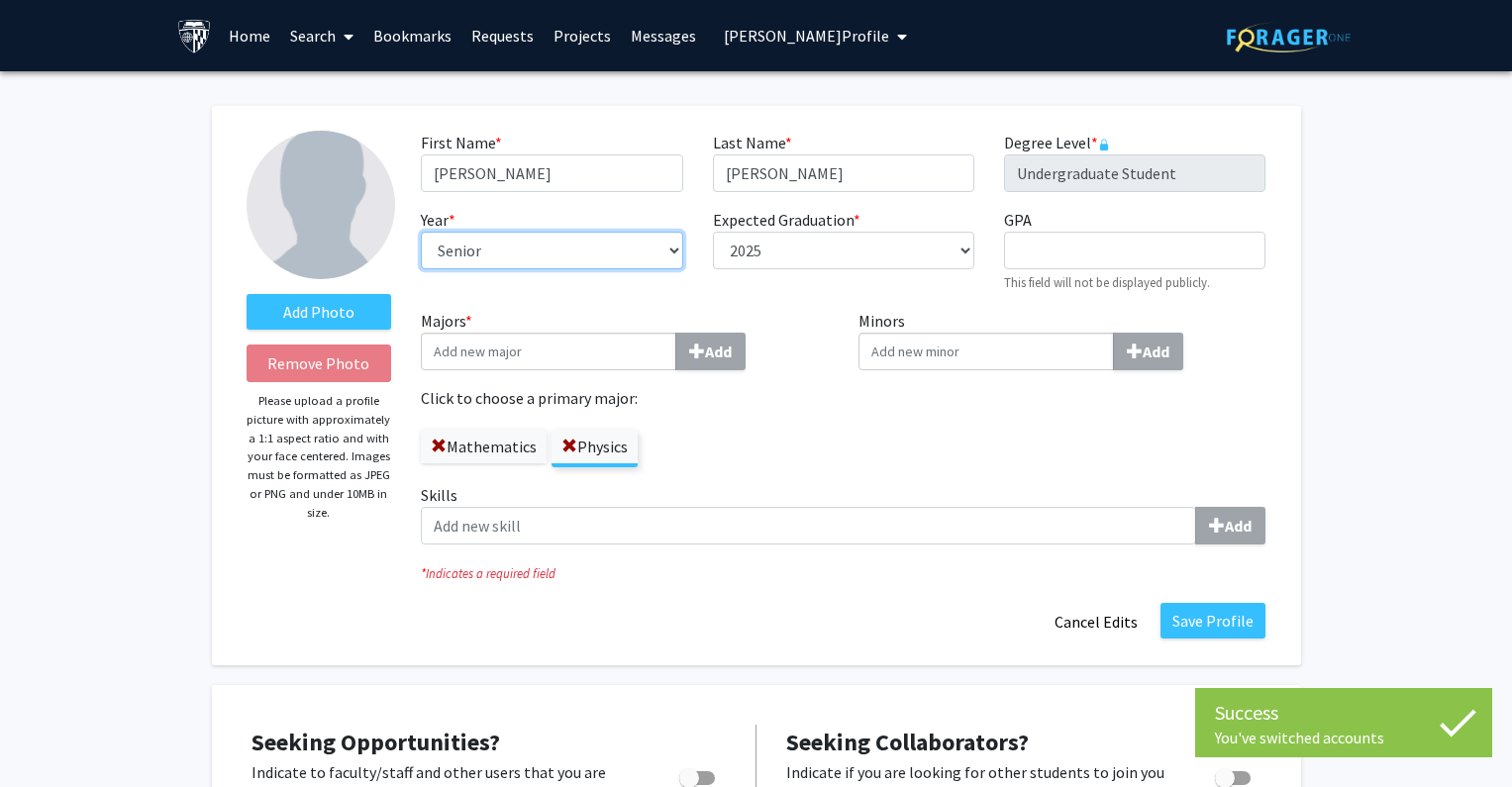 click on "---  First-year   Sophomore   Junior   Senior   Postbaccalaureate Certificate" at bounding box center [552, 250] 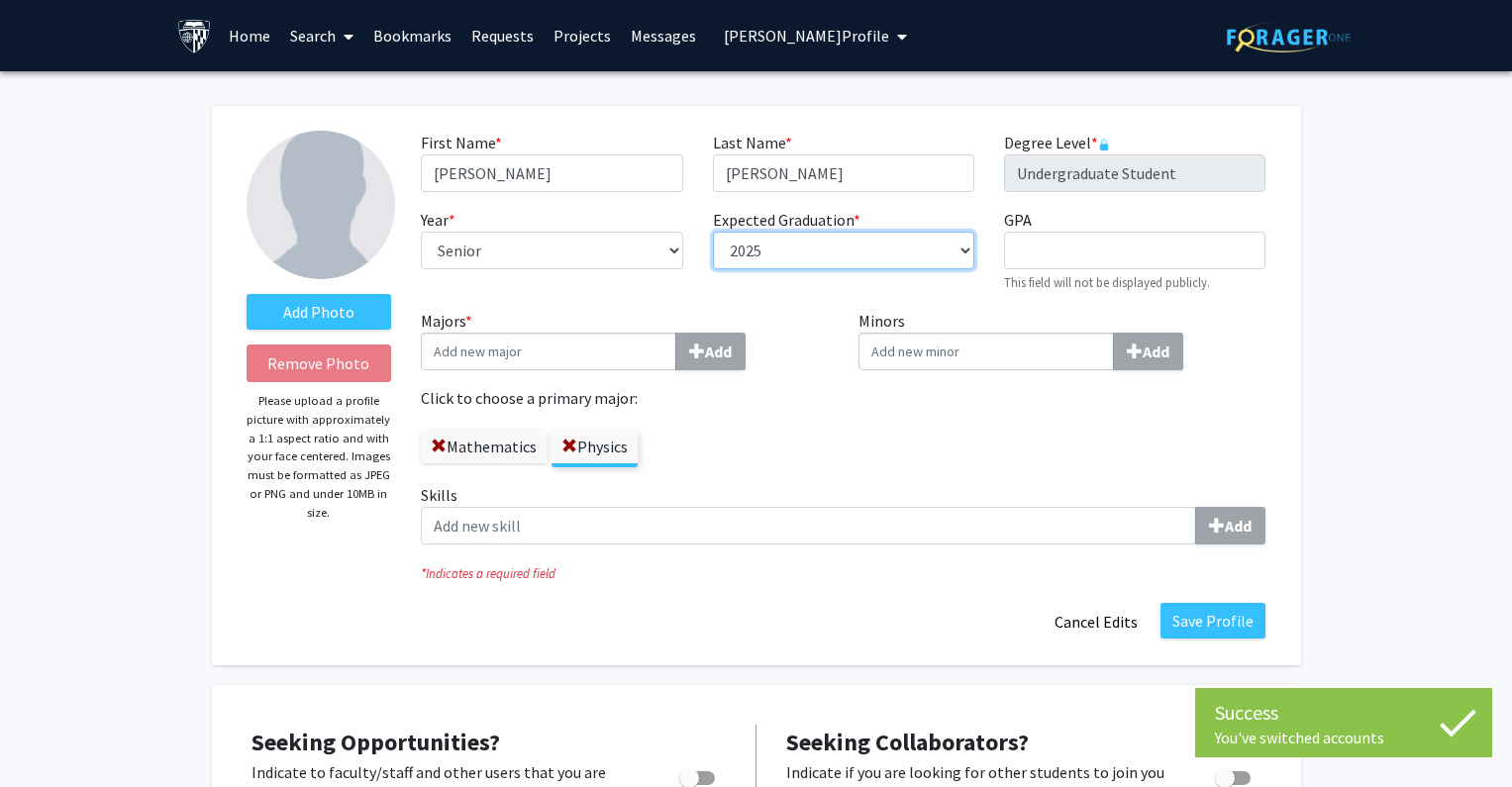 click on "---  2018   2019   2020   2021   2022   2023   2024   2025   2026   2027   2028   2029   2030   2031" at bounding box center [844, 250] 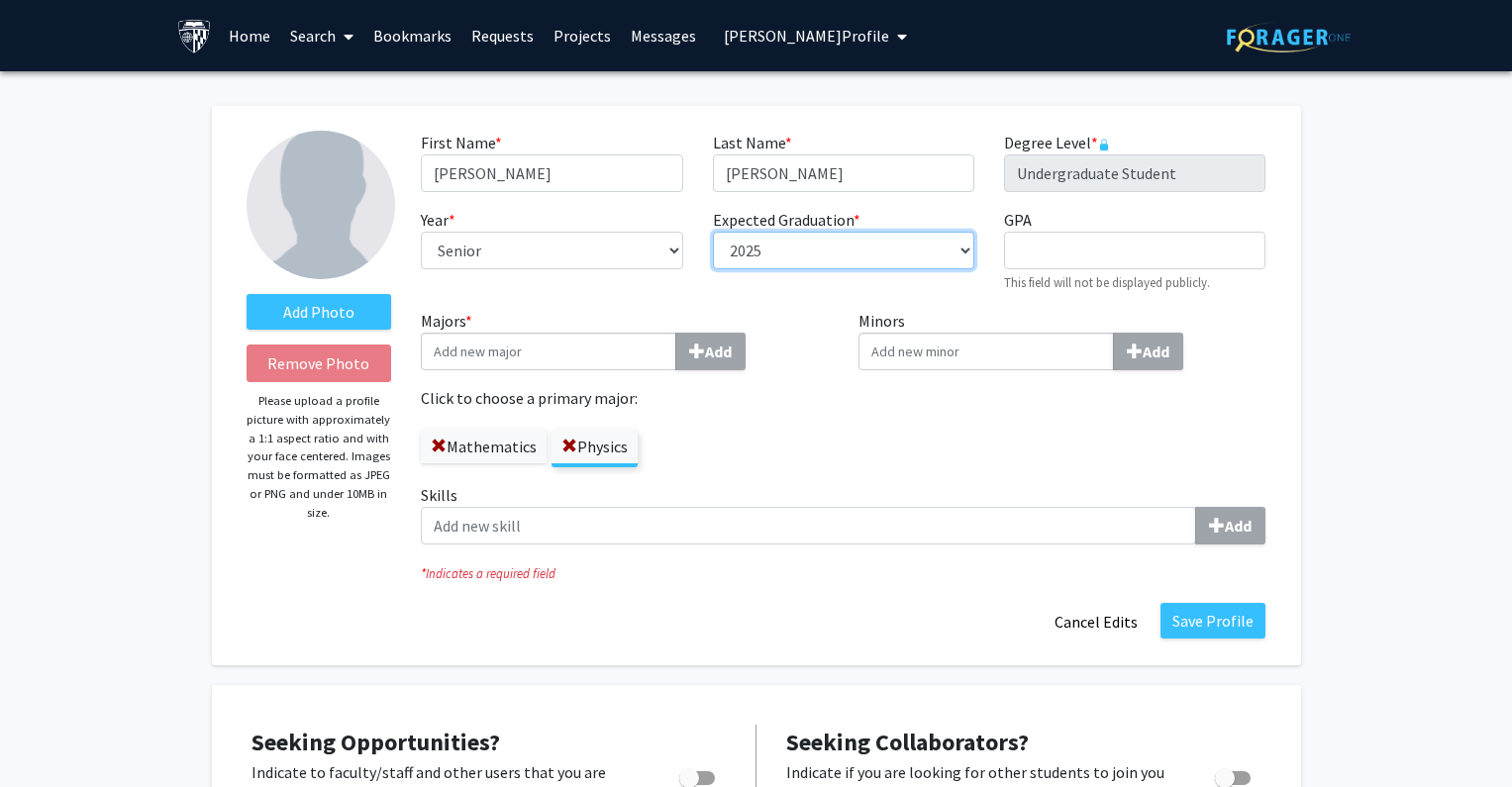 select on "2026" 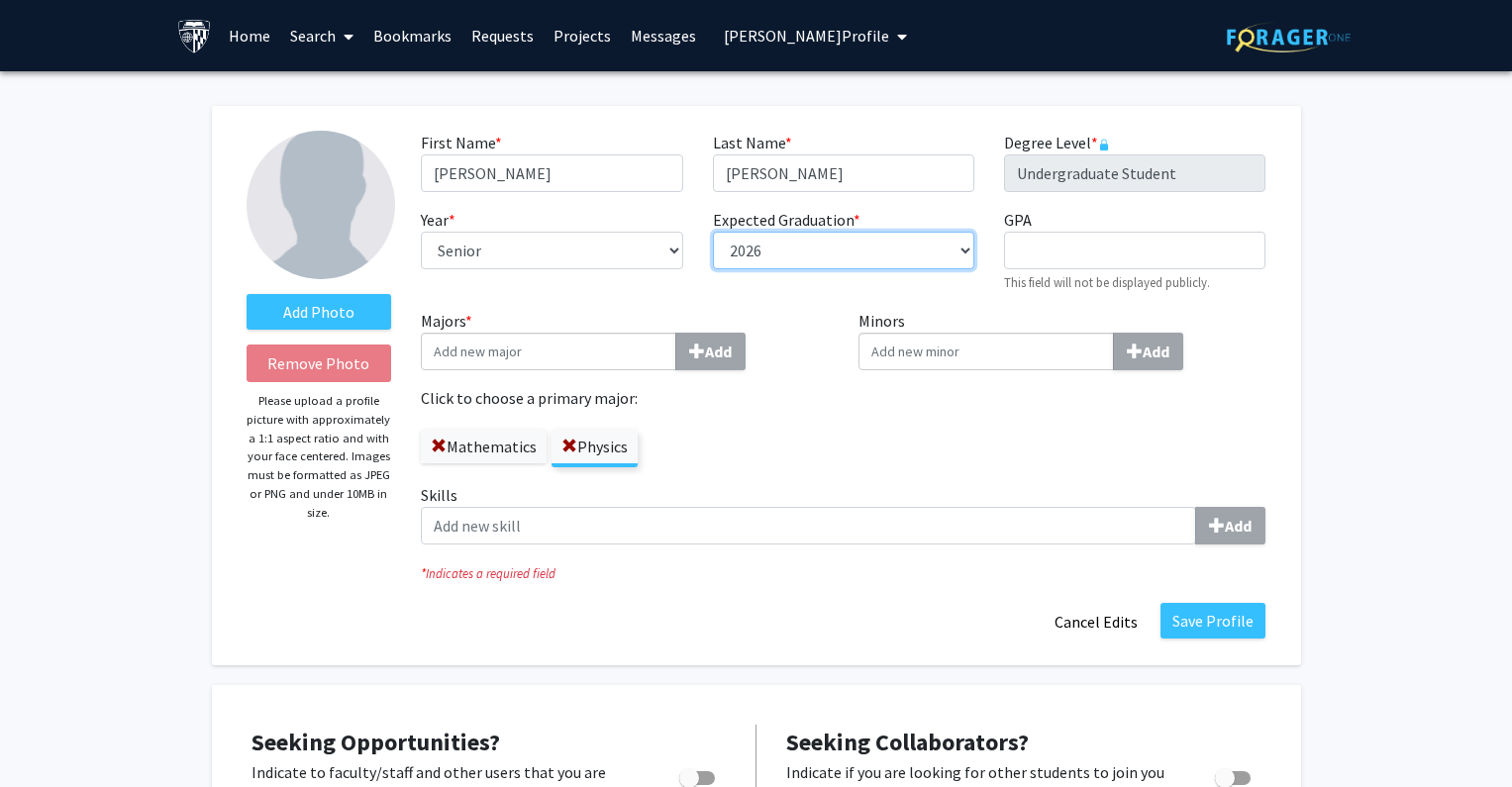 click on "---  2018   2019   2020   2021   2022   2023   2024   2025   2026   2027   2028   2029   2030   2031" at bounding box center [844, 250] 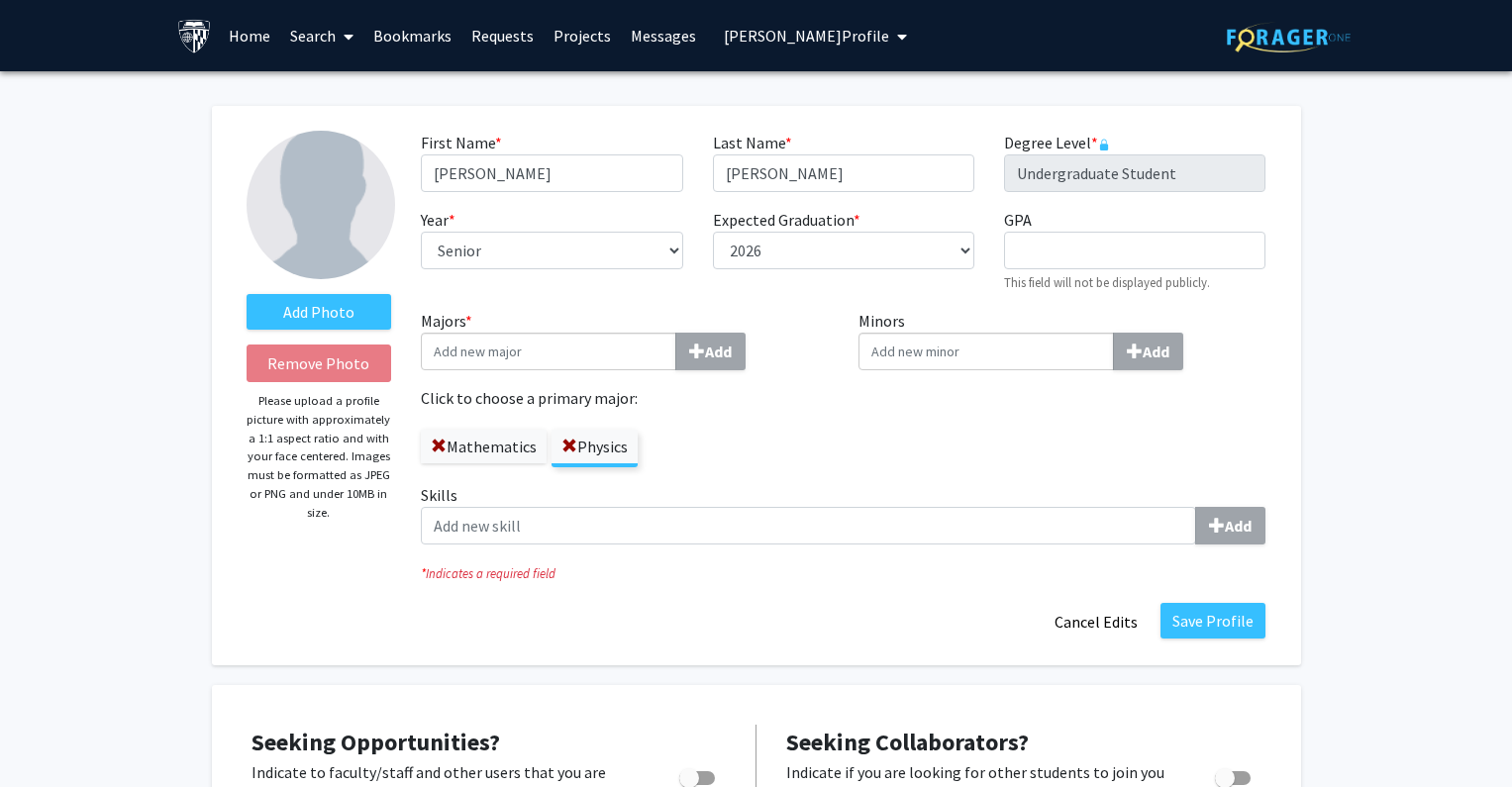 drag, startPoint x: 560, startPoint y: 450, endPoint x: 723, endPoint y: 421, distance: 165.55966 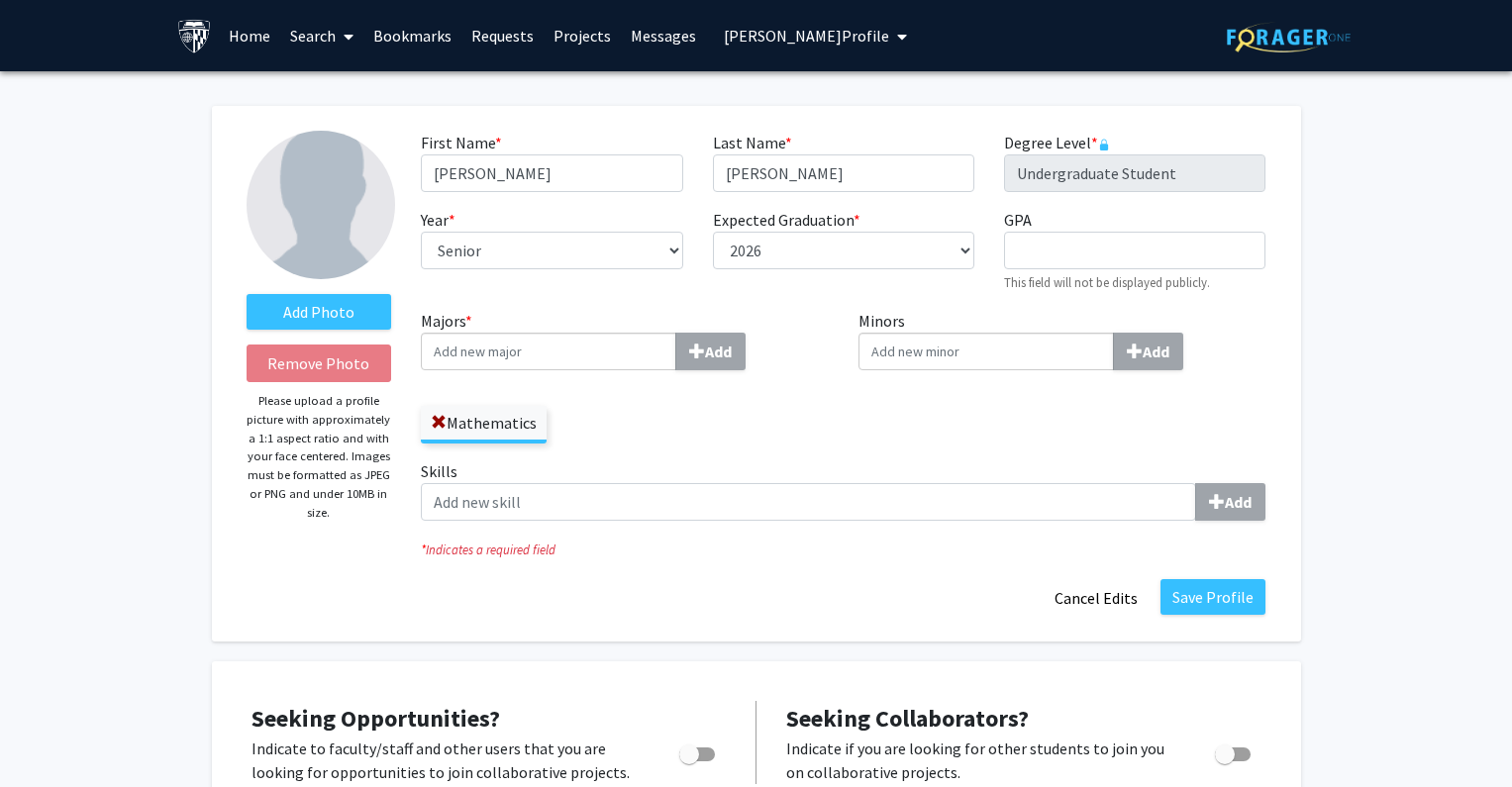 click on "Minors  Add" at bounding box center (986, 351) 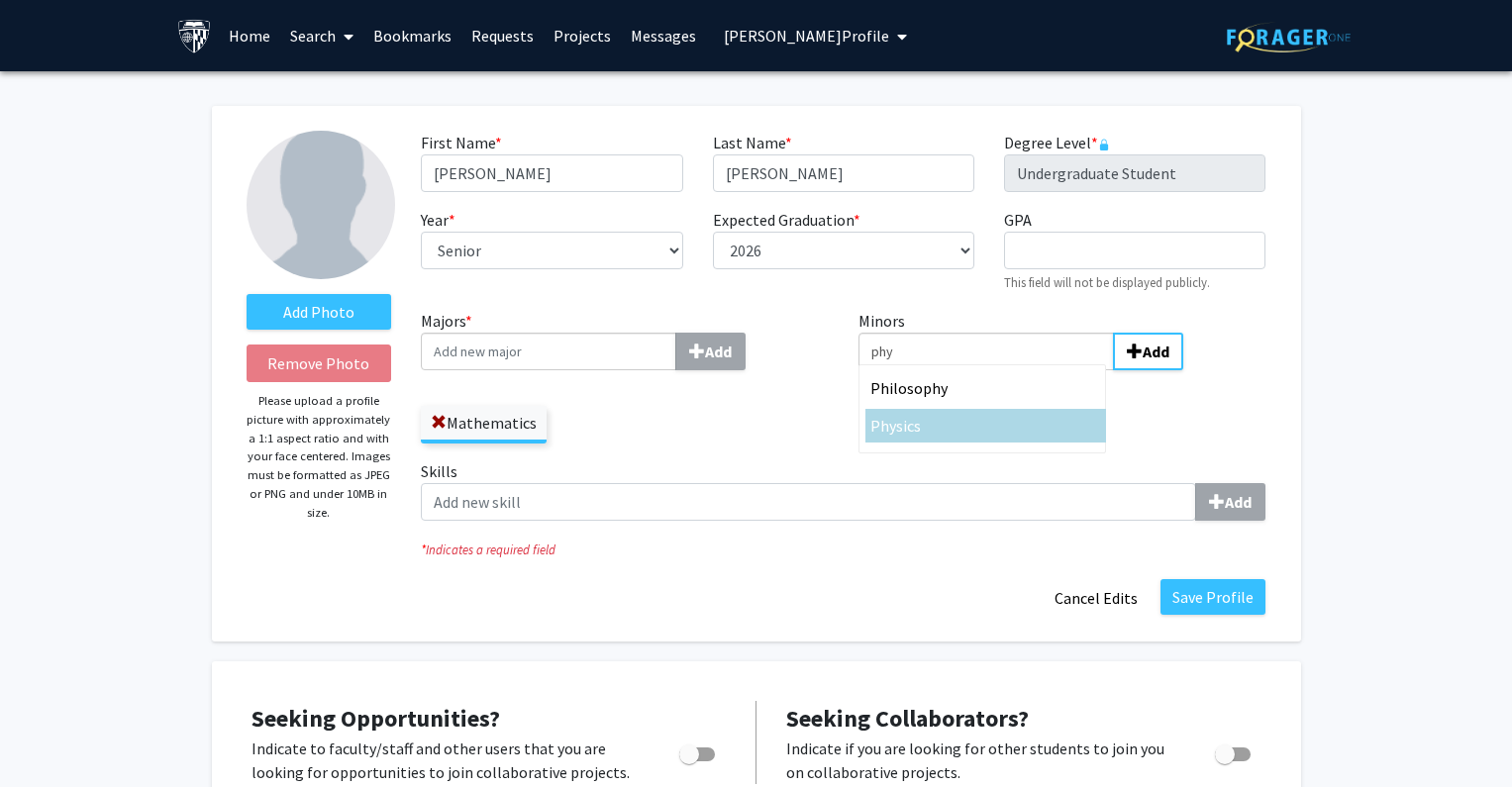 type on "phy" 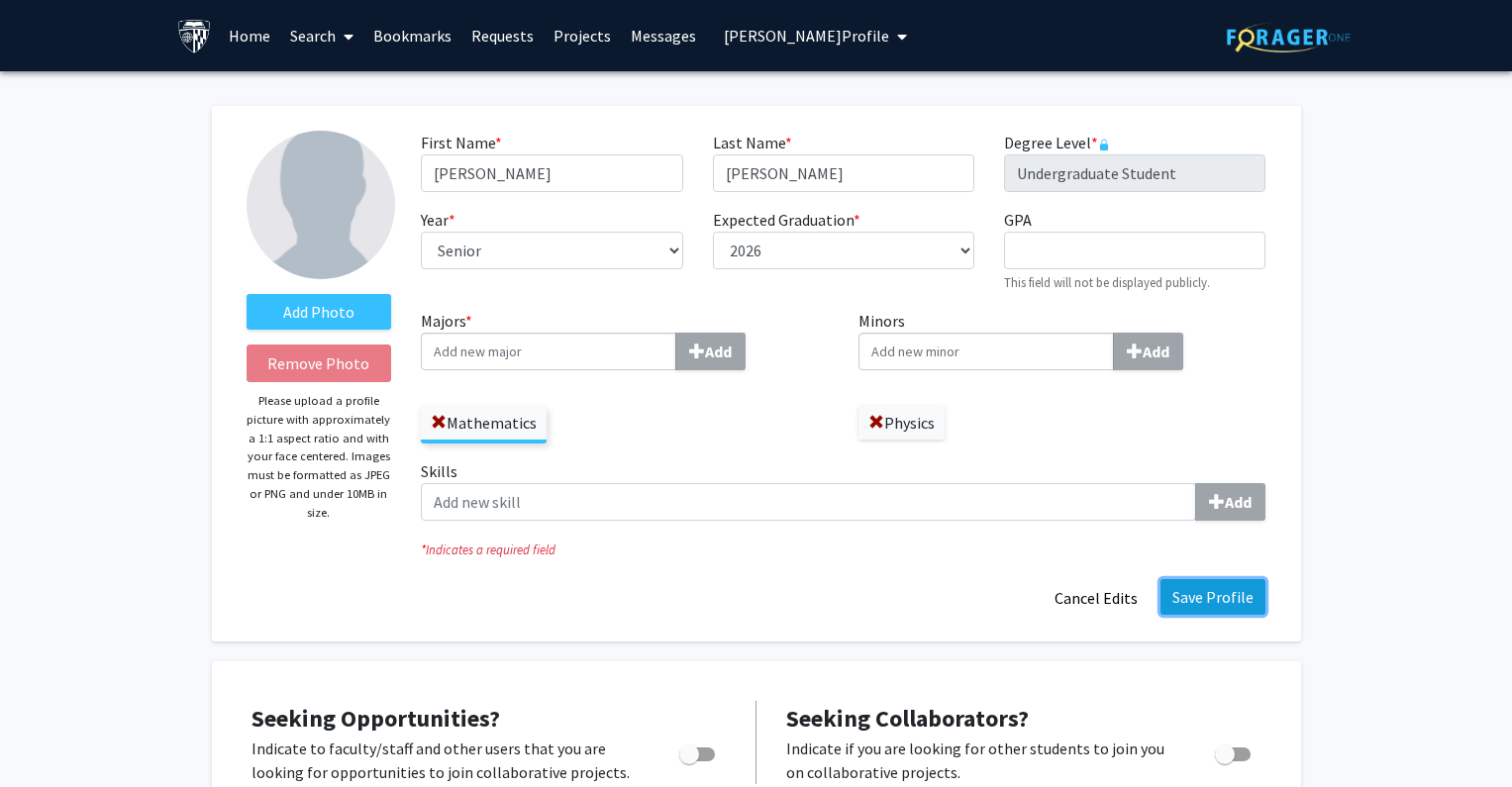 click on "Save Profile" 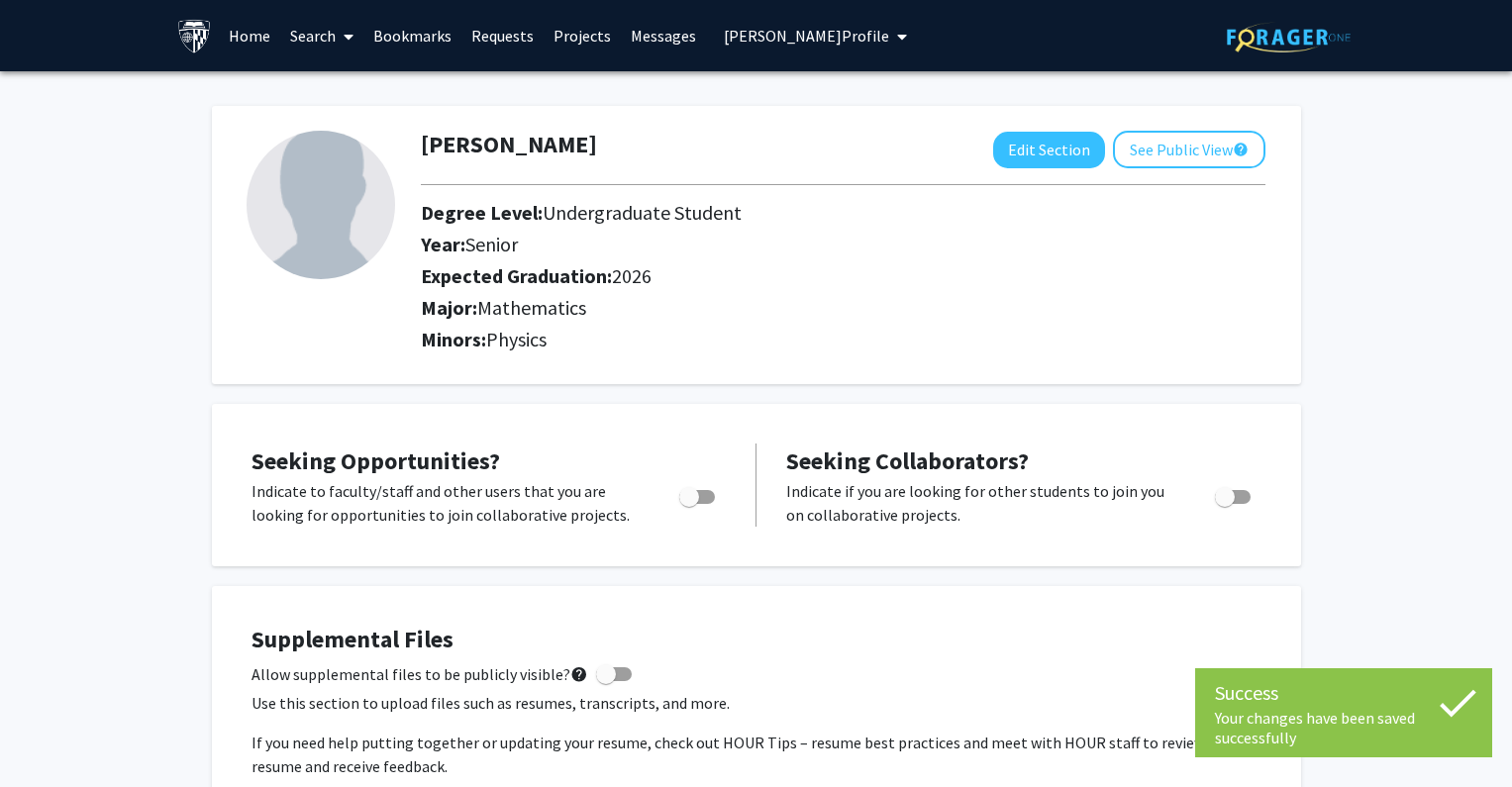 click on "[PERSON_NAME]   Profile" at bounding box center [806, 36] 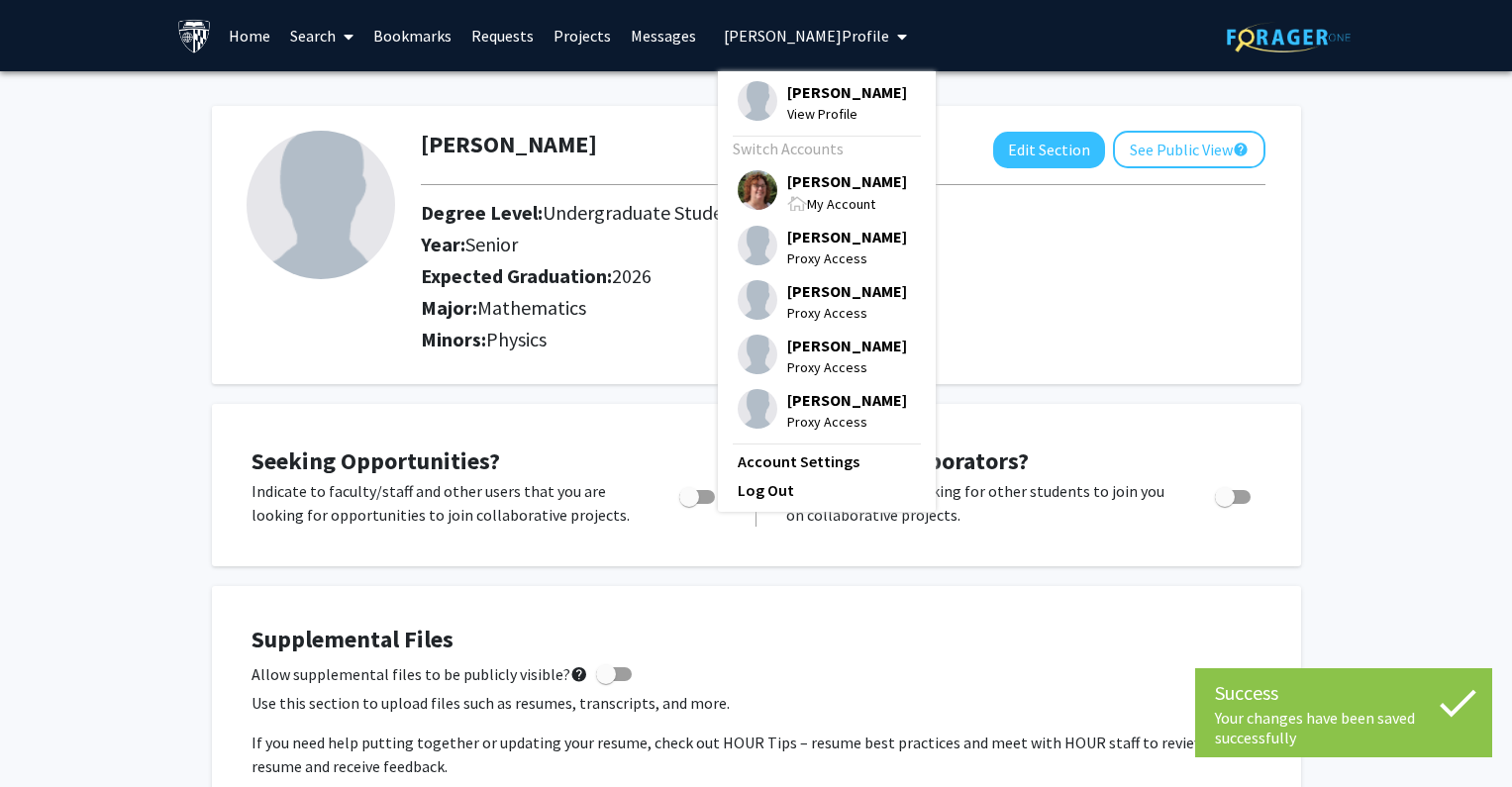 click on "[PERSON_NAME]" at bounding box center [847, 181] 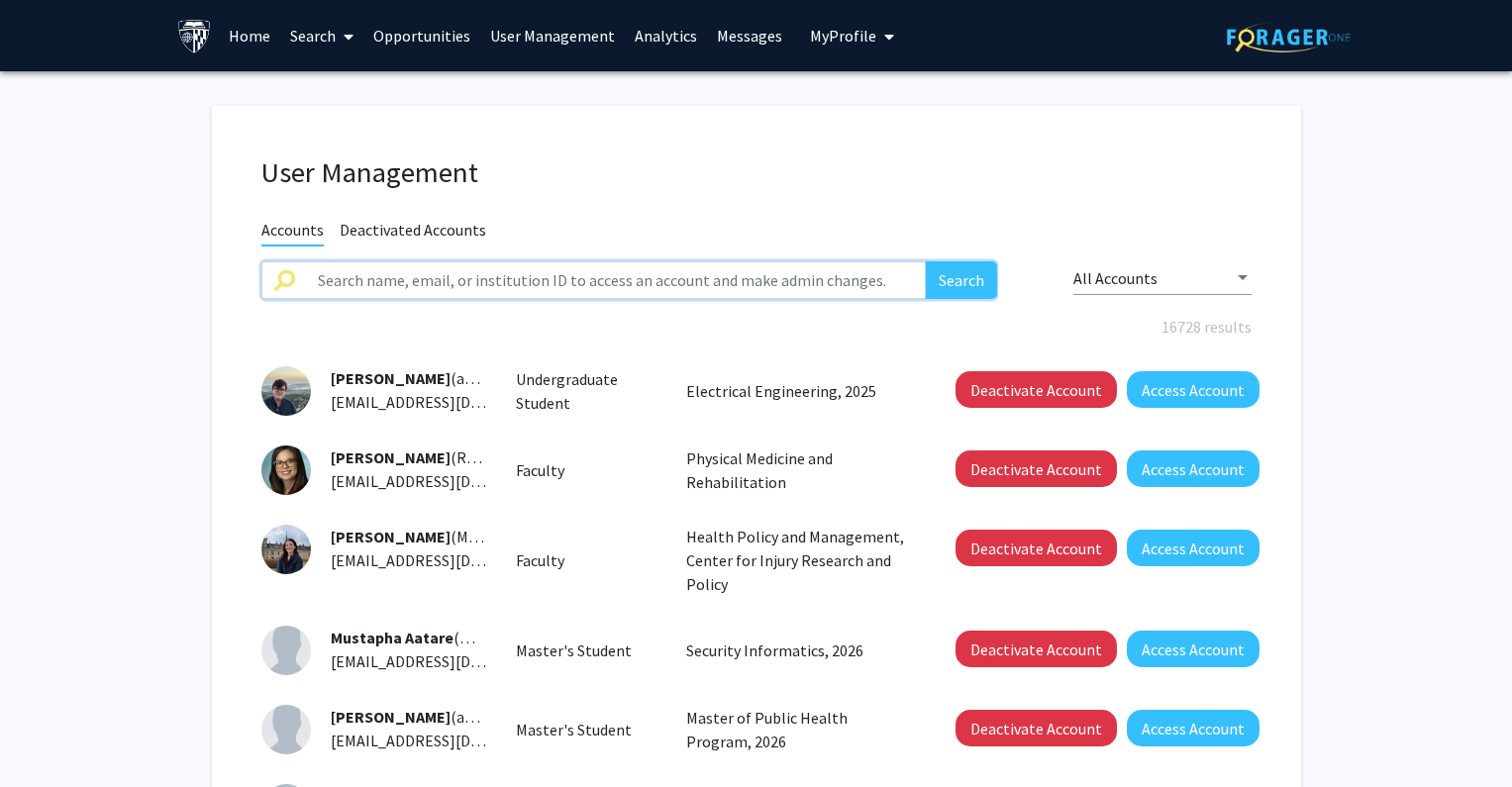 click 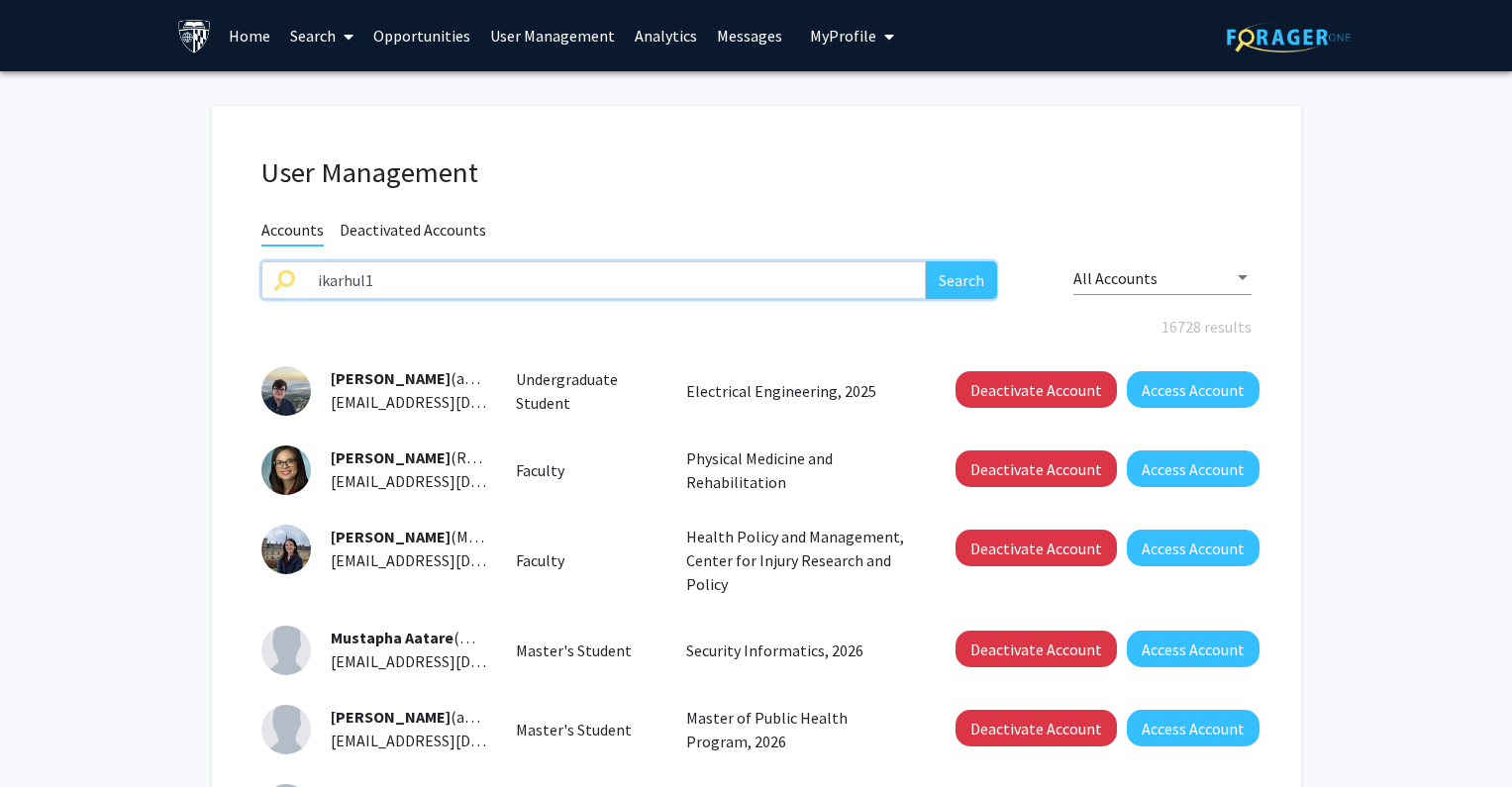 type on "ikarhul1" 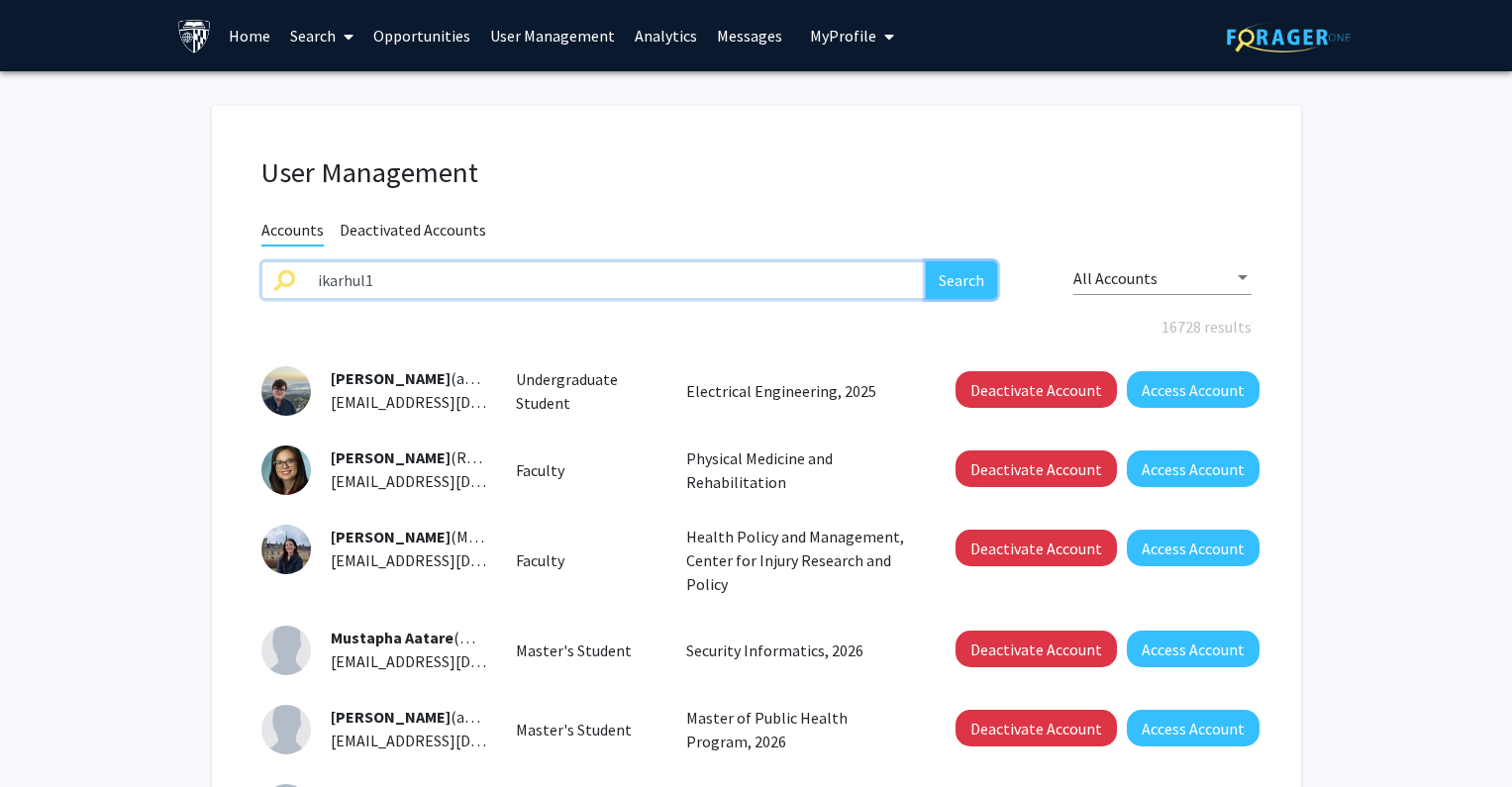click on "Search" 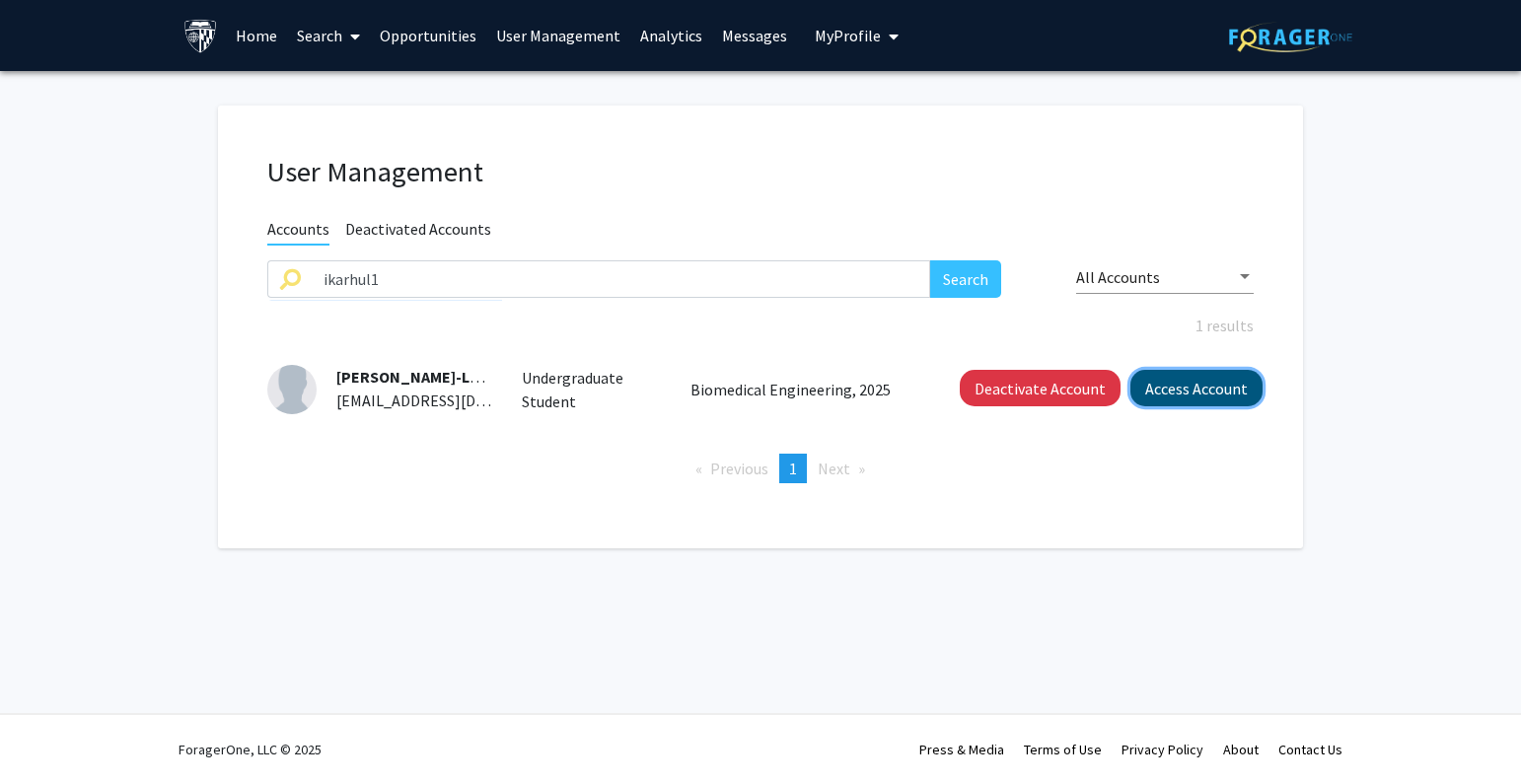 click on "Access Account" 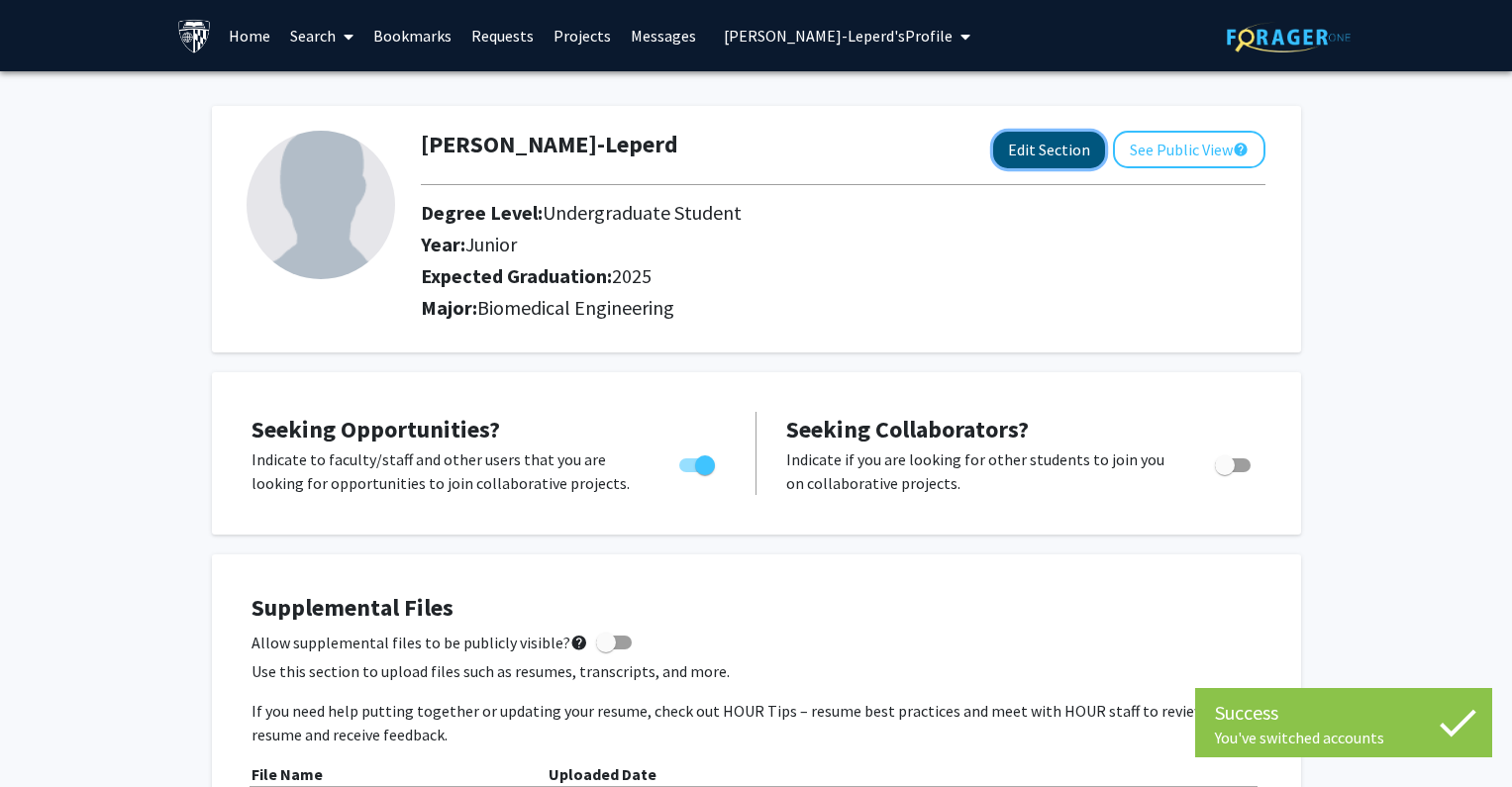 click on "Edit Section" 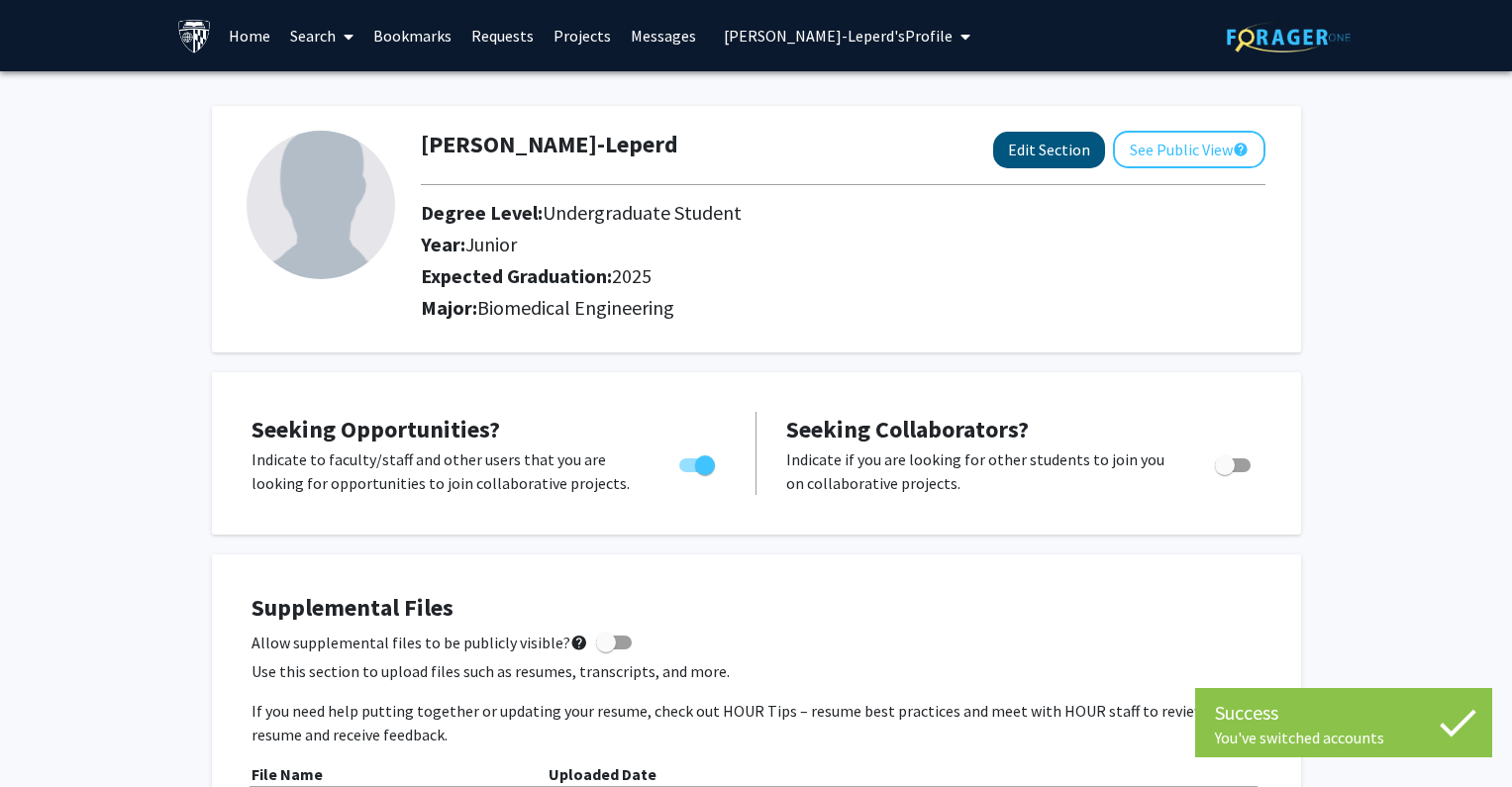 select on "junior" 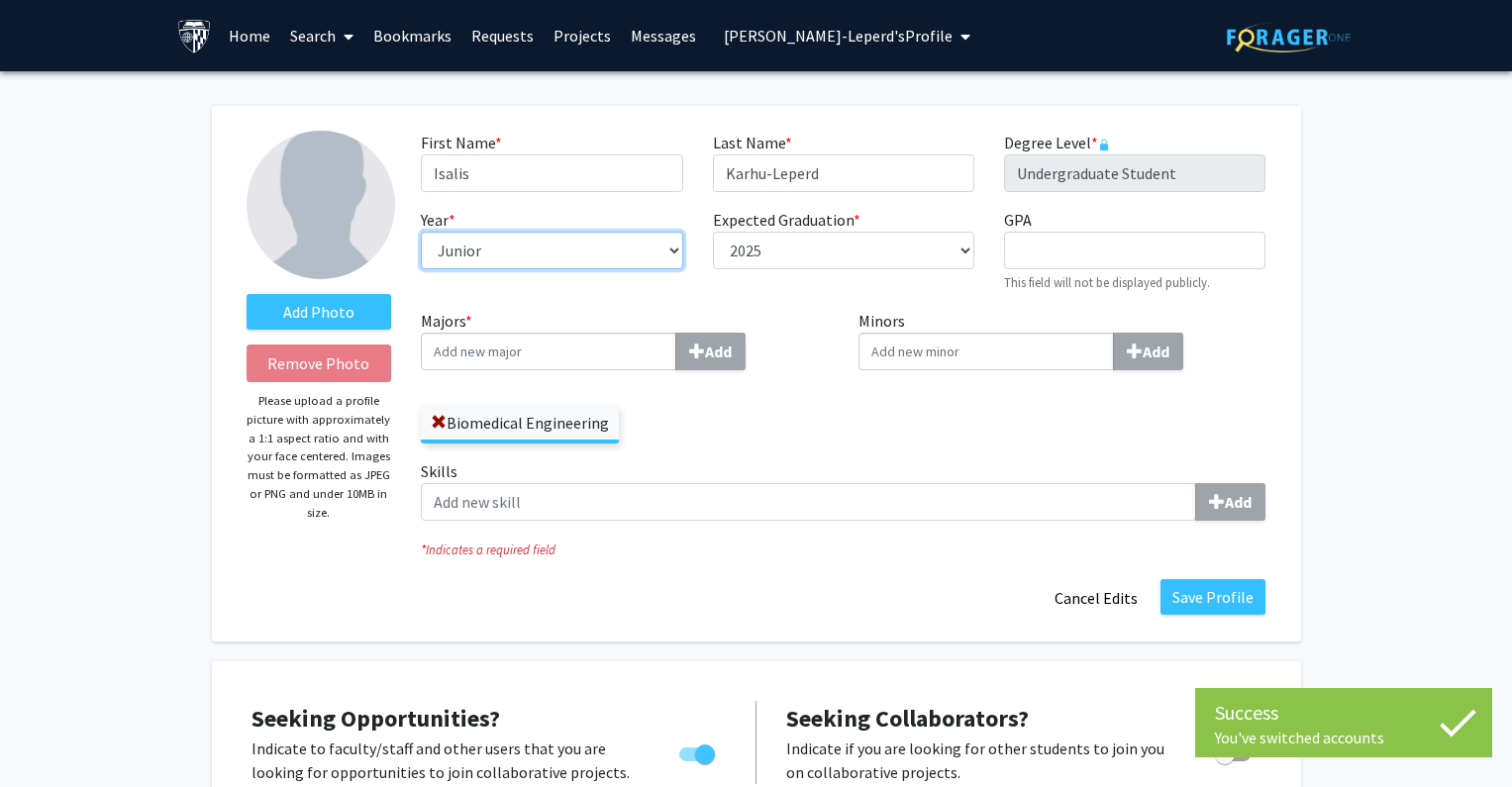 click on "---  First-year   Sophomore   Junior   Senior   Postbaccalaureate Certificate" at bounding box center (552, 250) 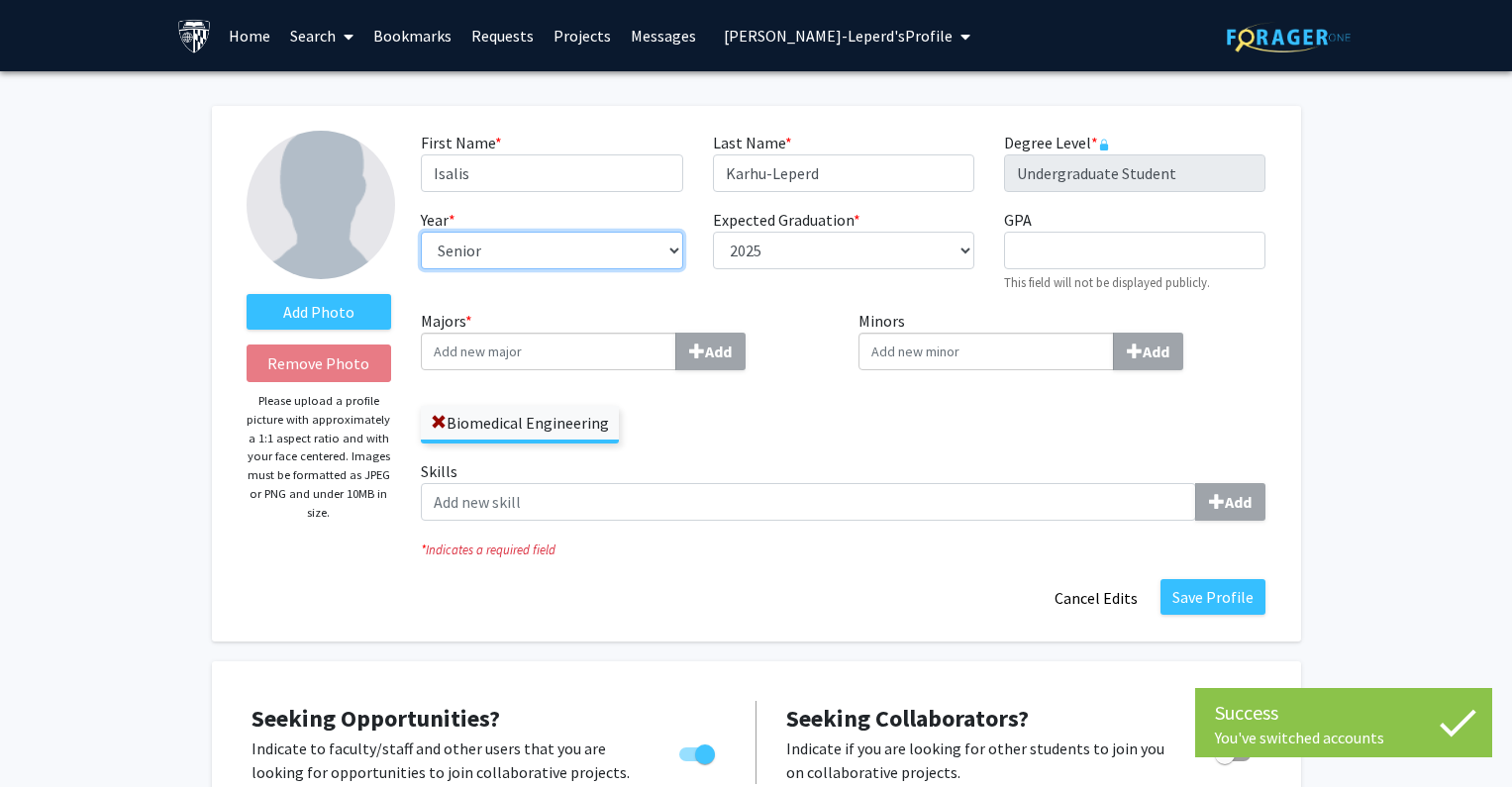 click on "---  First-year   Sophomore   Junior   Senior   Postbaccalaureate Certificate" at bounding box center (552, 250) 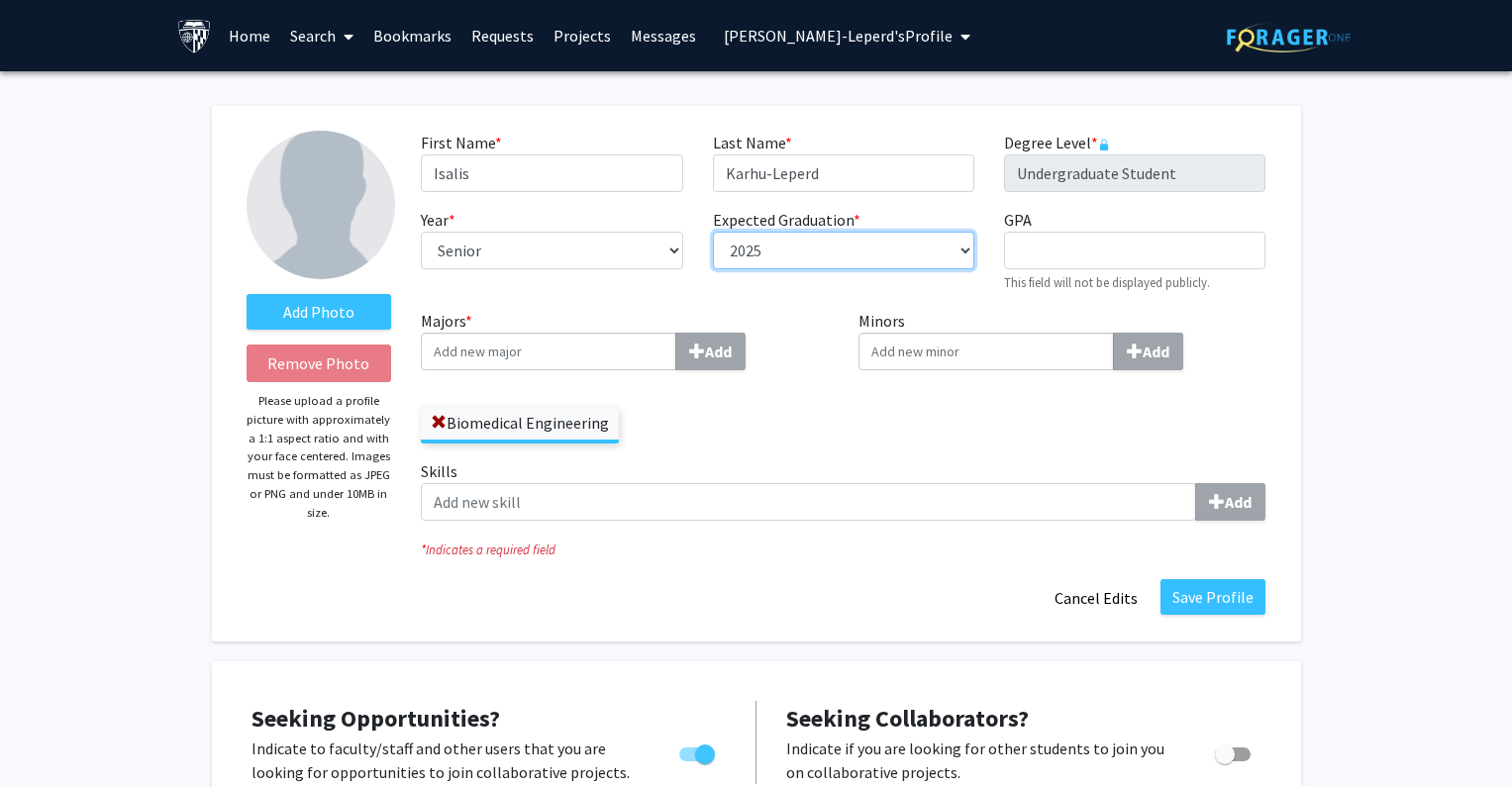 click on "---  2018   2019   2020   2021   2022   2023   2024   2025   2026   2027   2028   2029   2030   2031" at bounding box center [844, 250] 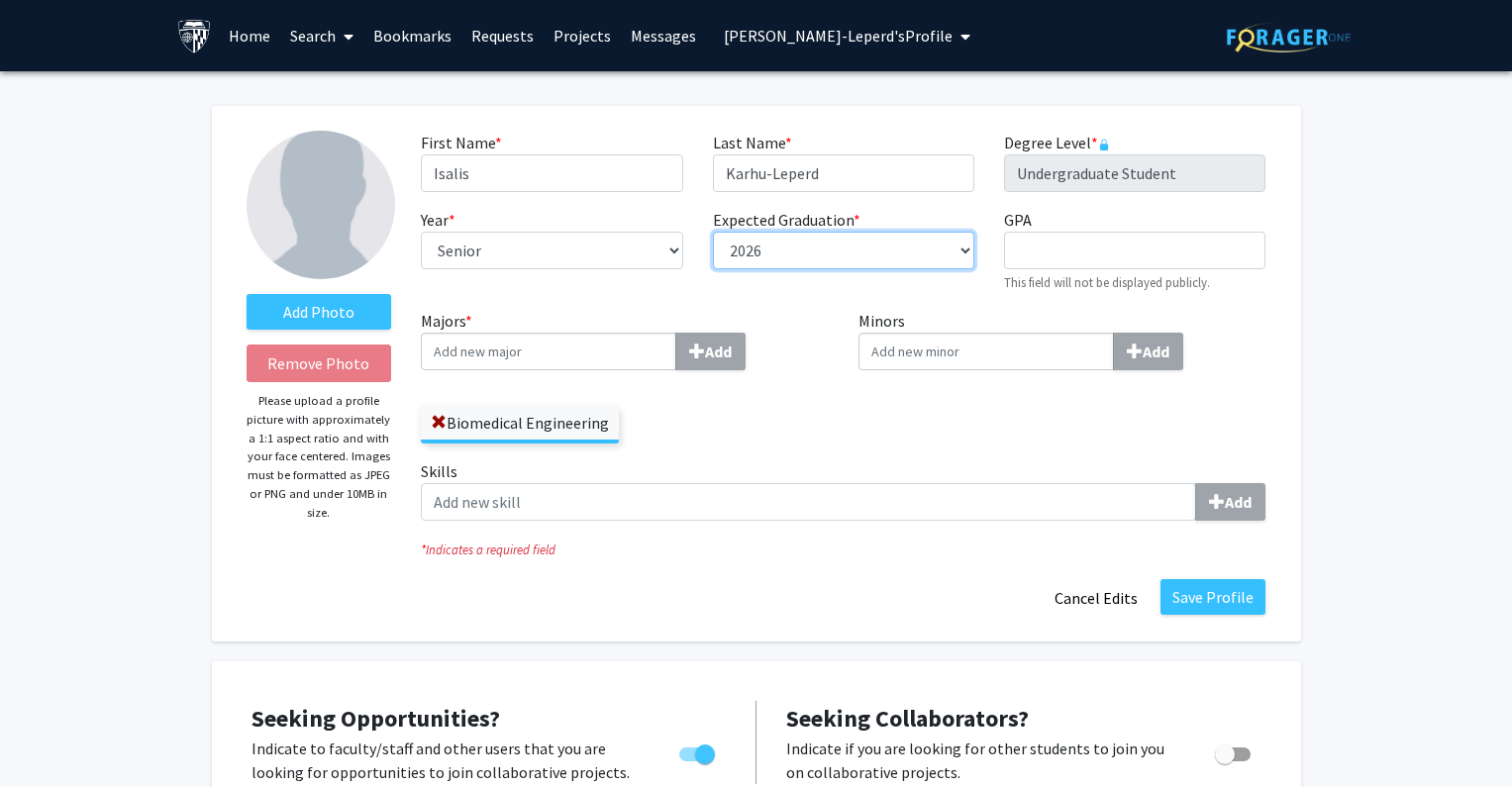 click on "---  2018   2019   2020   2021   2022   2023   2024   2025   2026   2027   2028   2029   2030   2031" at bounding box center (844, 250) 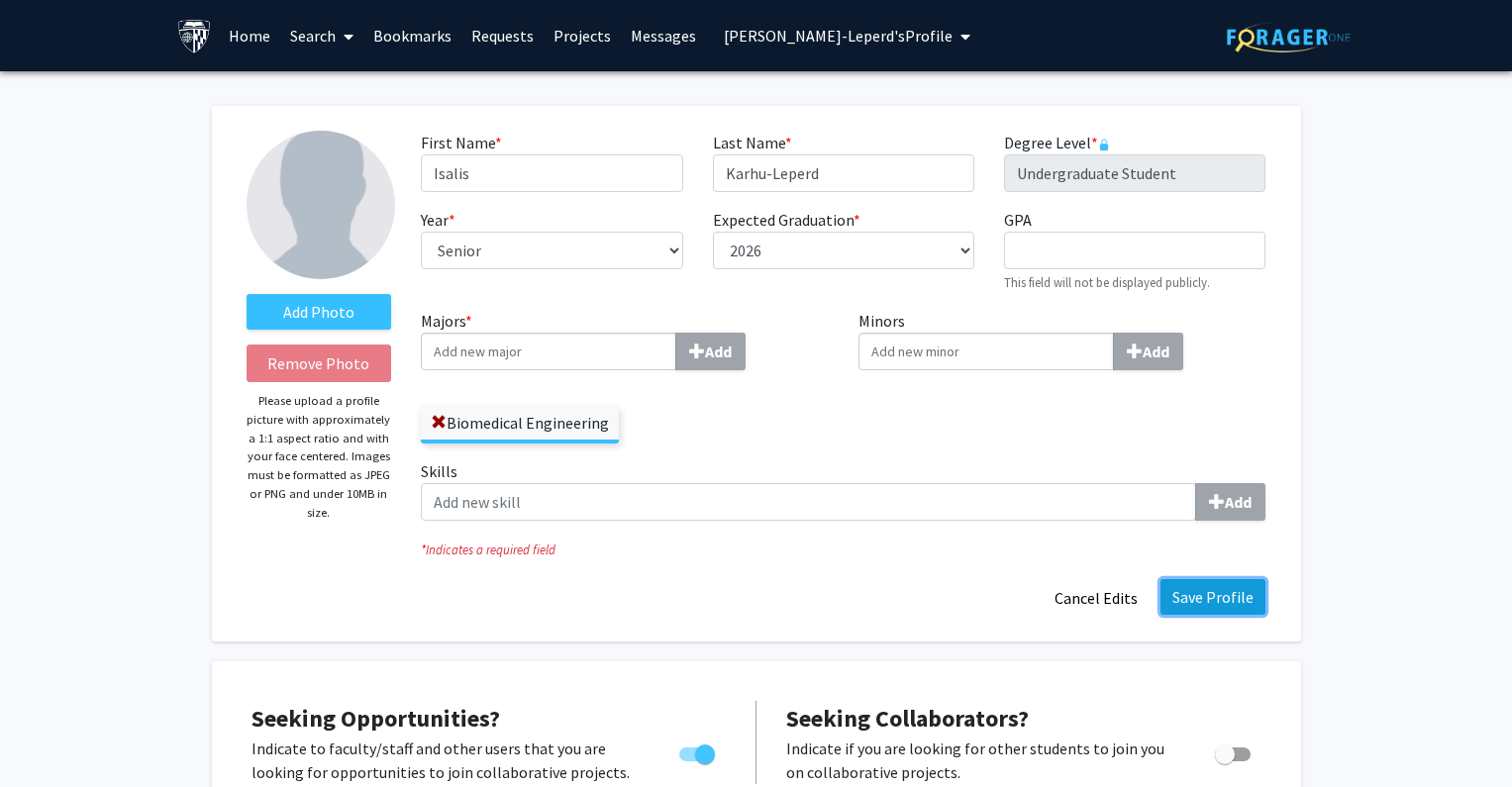 click on "Save Profile" 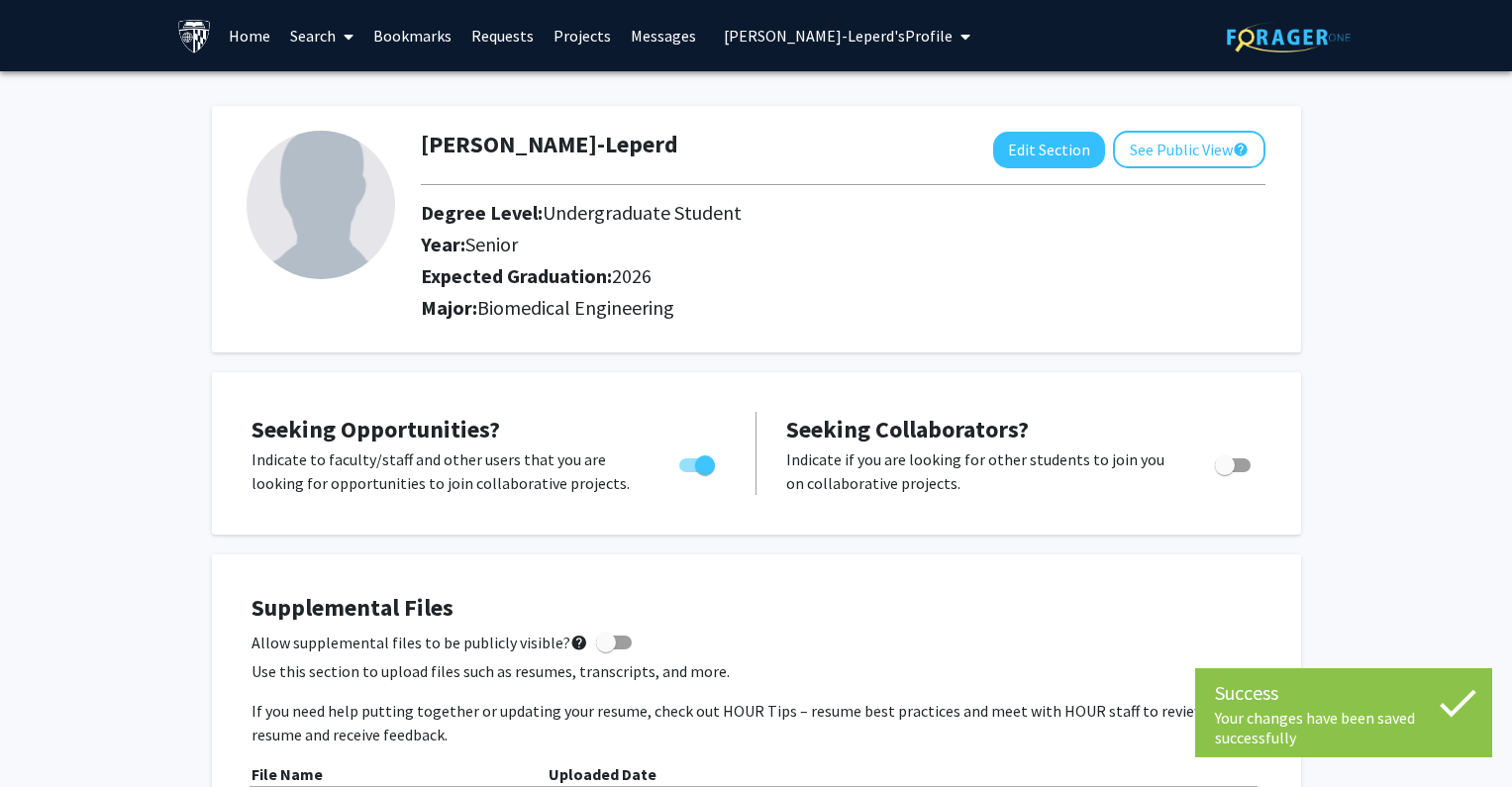 click on "[PERSON_NAME]'s   Profile" at bounding box center (838, 36) 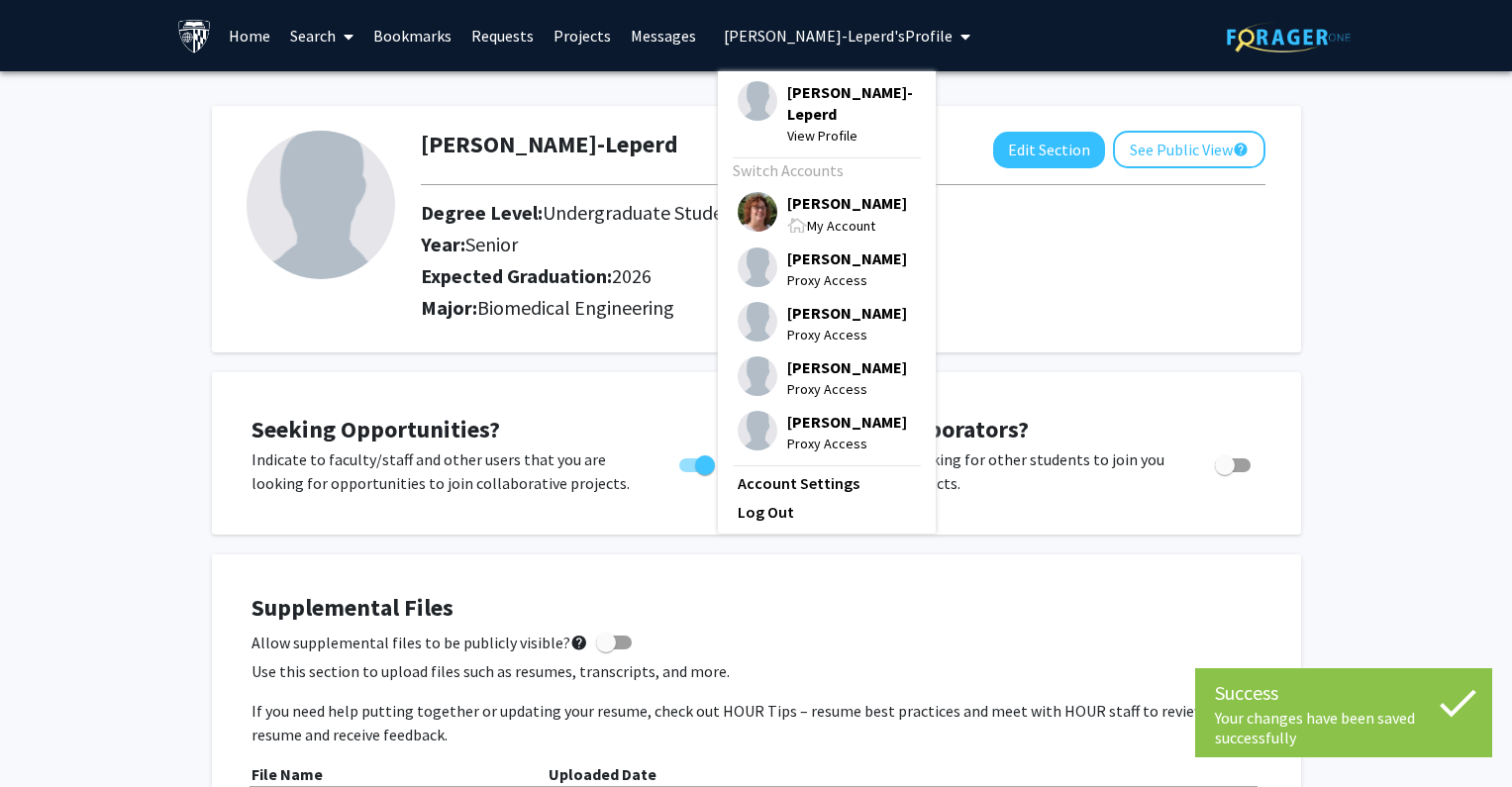 click on "[PERSON_NAME]" at bounding box center [847, 203] 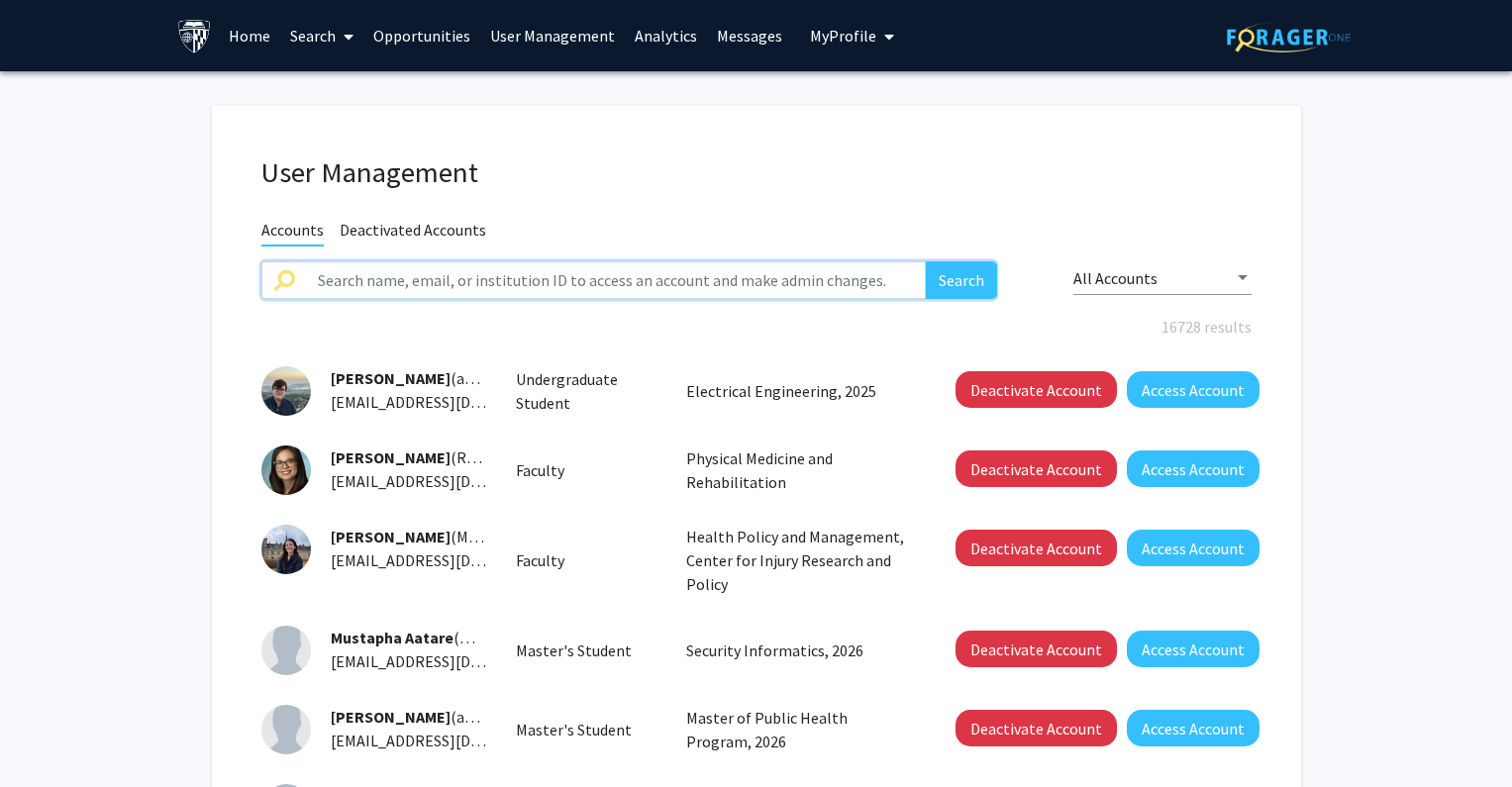 click 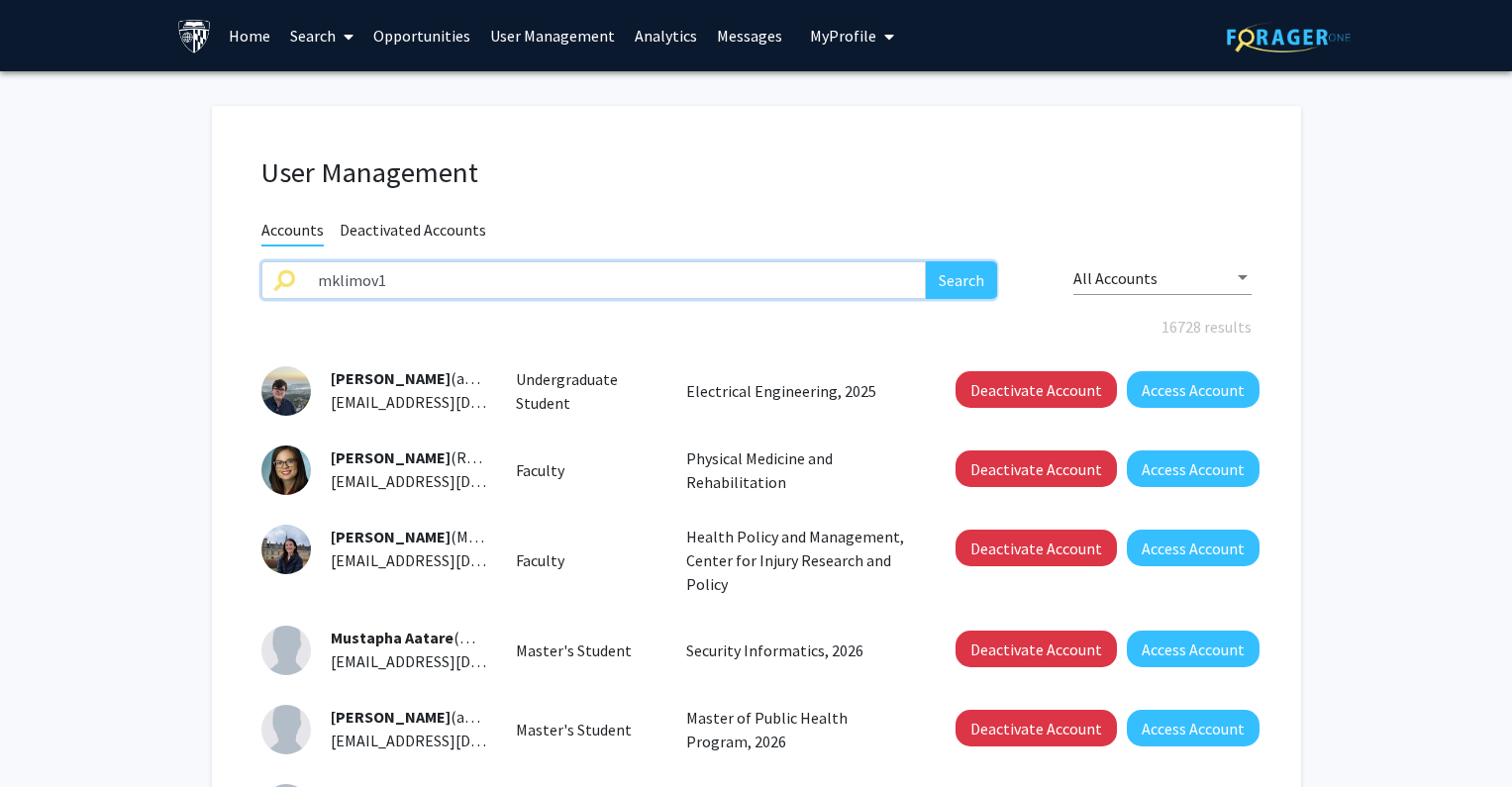 type on "mklimov1" 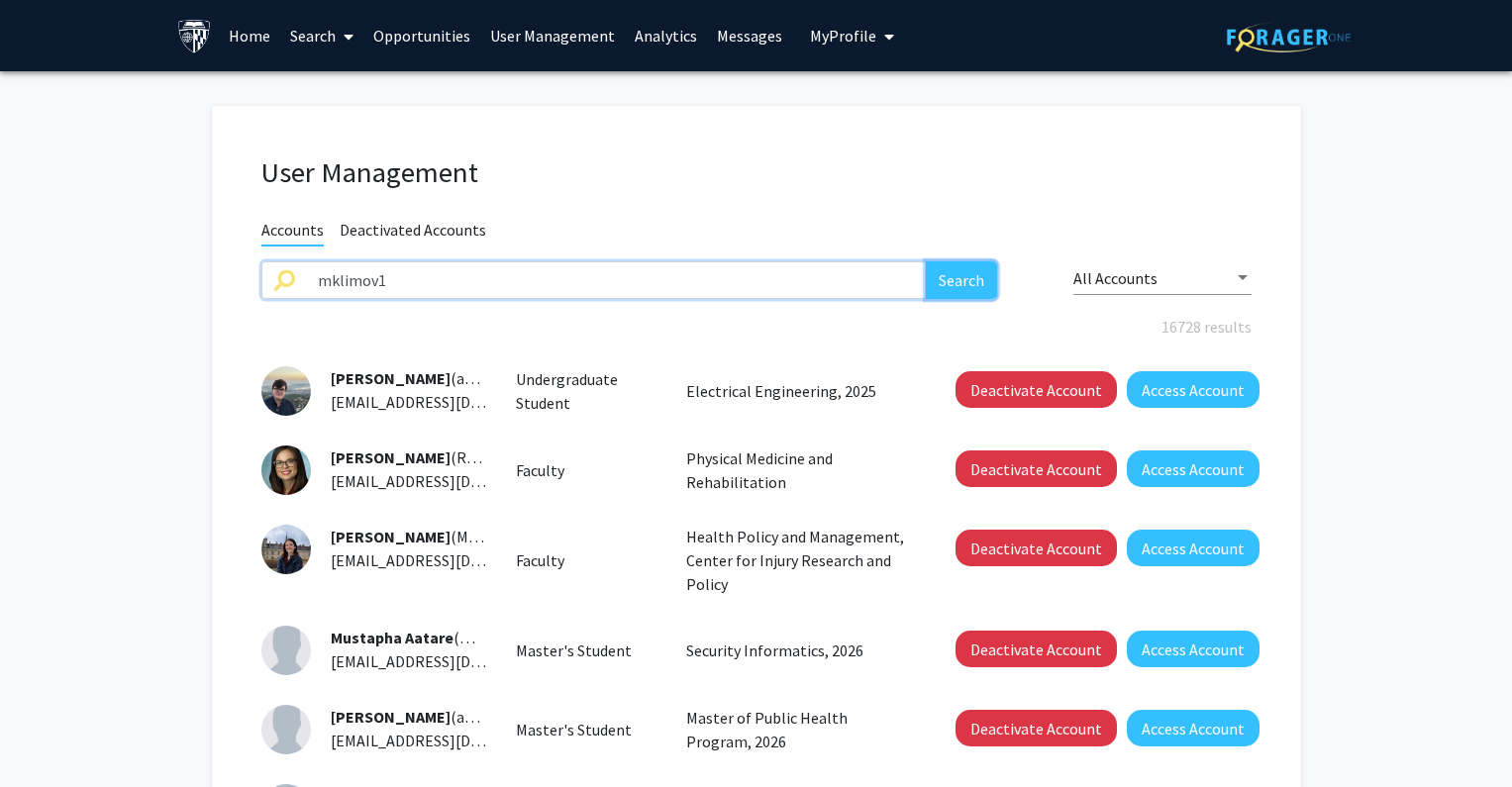 click on "Search" 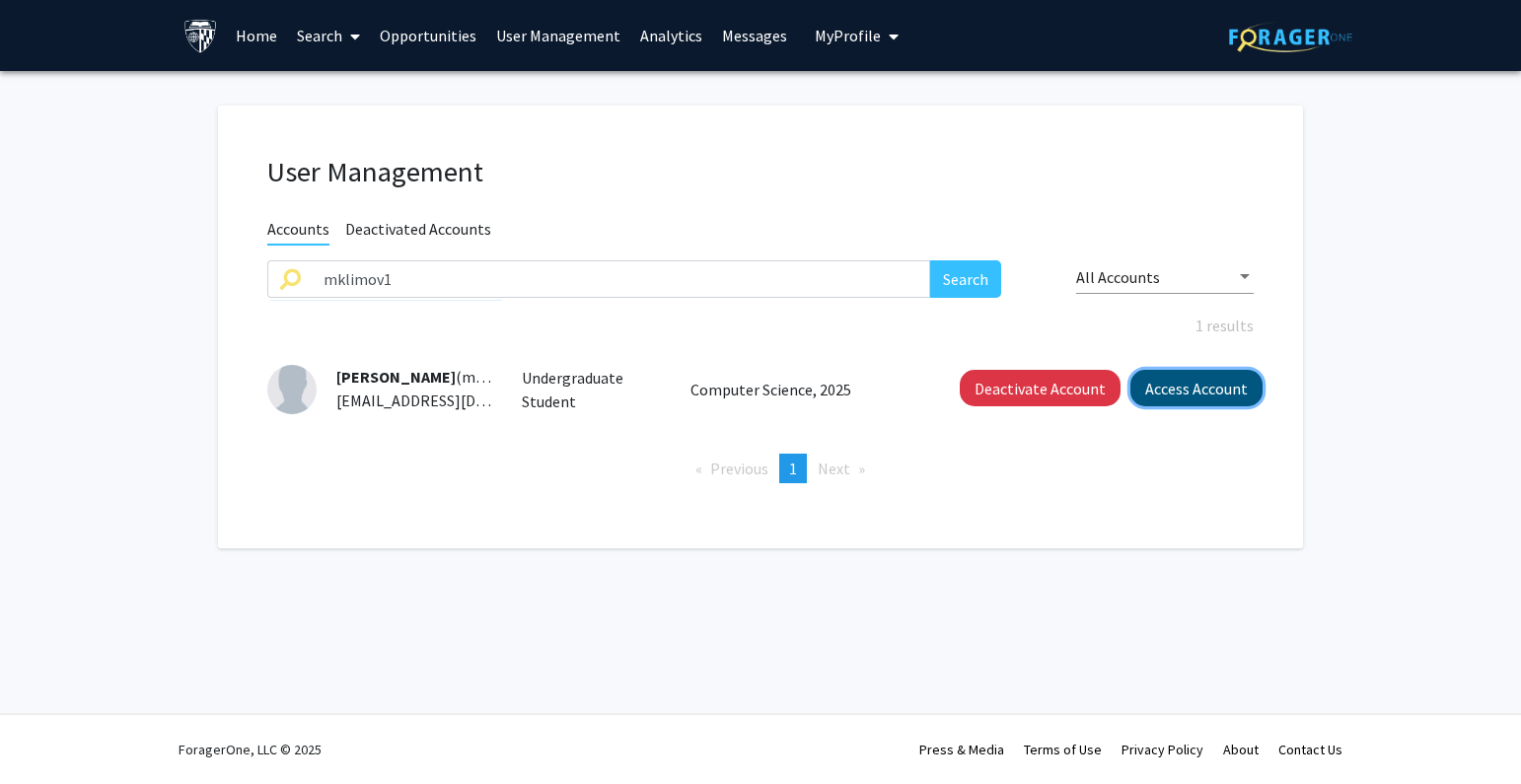 click on "Access Account" 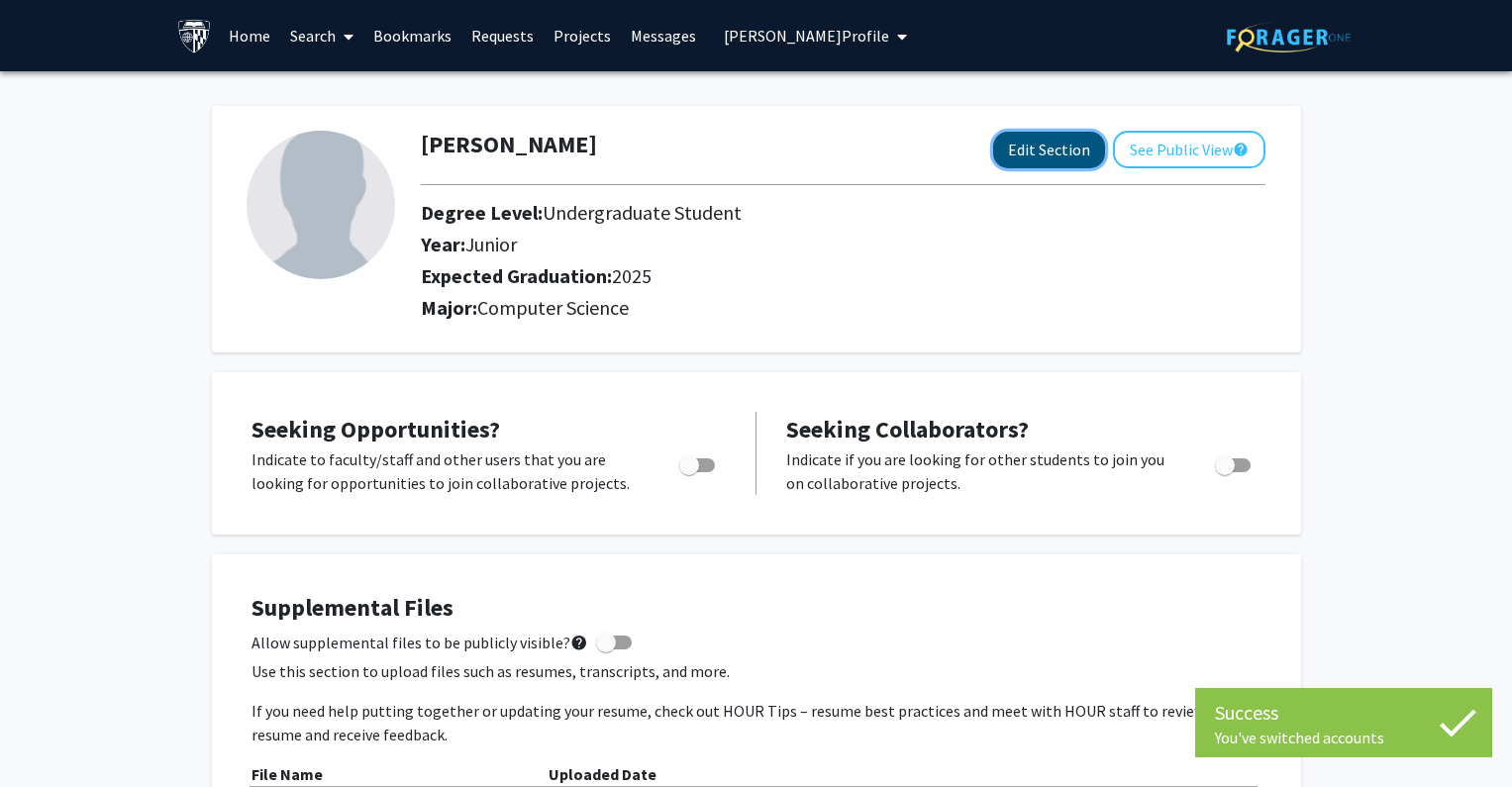 click on "Edit Section" 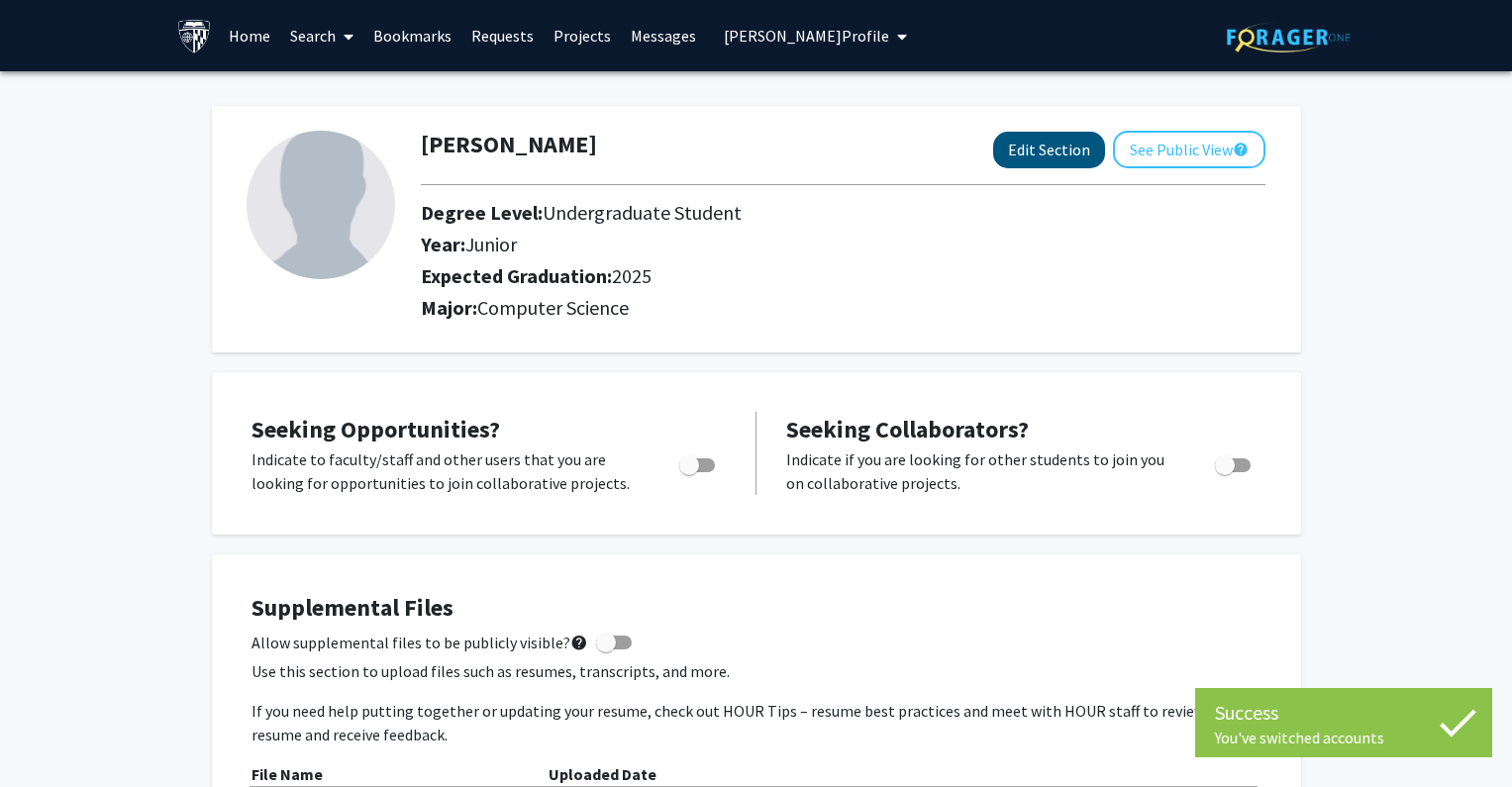 select on "junior" 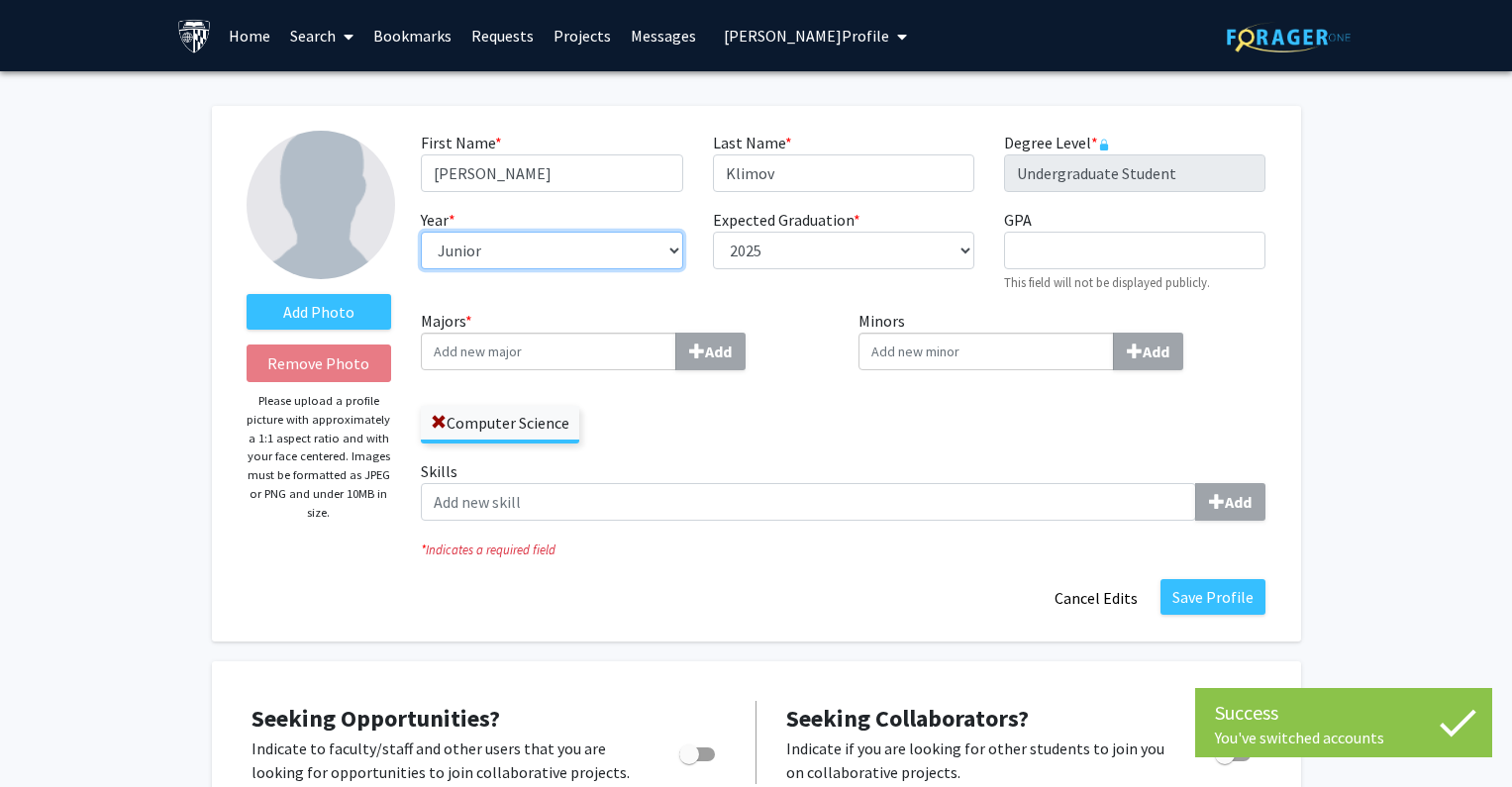 click on "---  First-year   Sophomore   Junior   Senior   Postbaccalaureate Certificate" at bounding box center (552, 250) 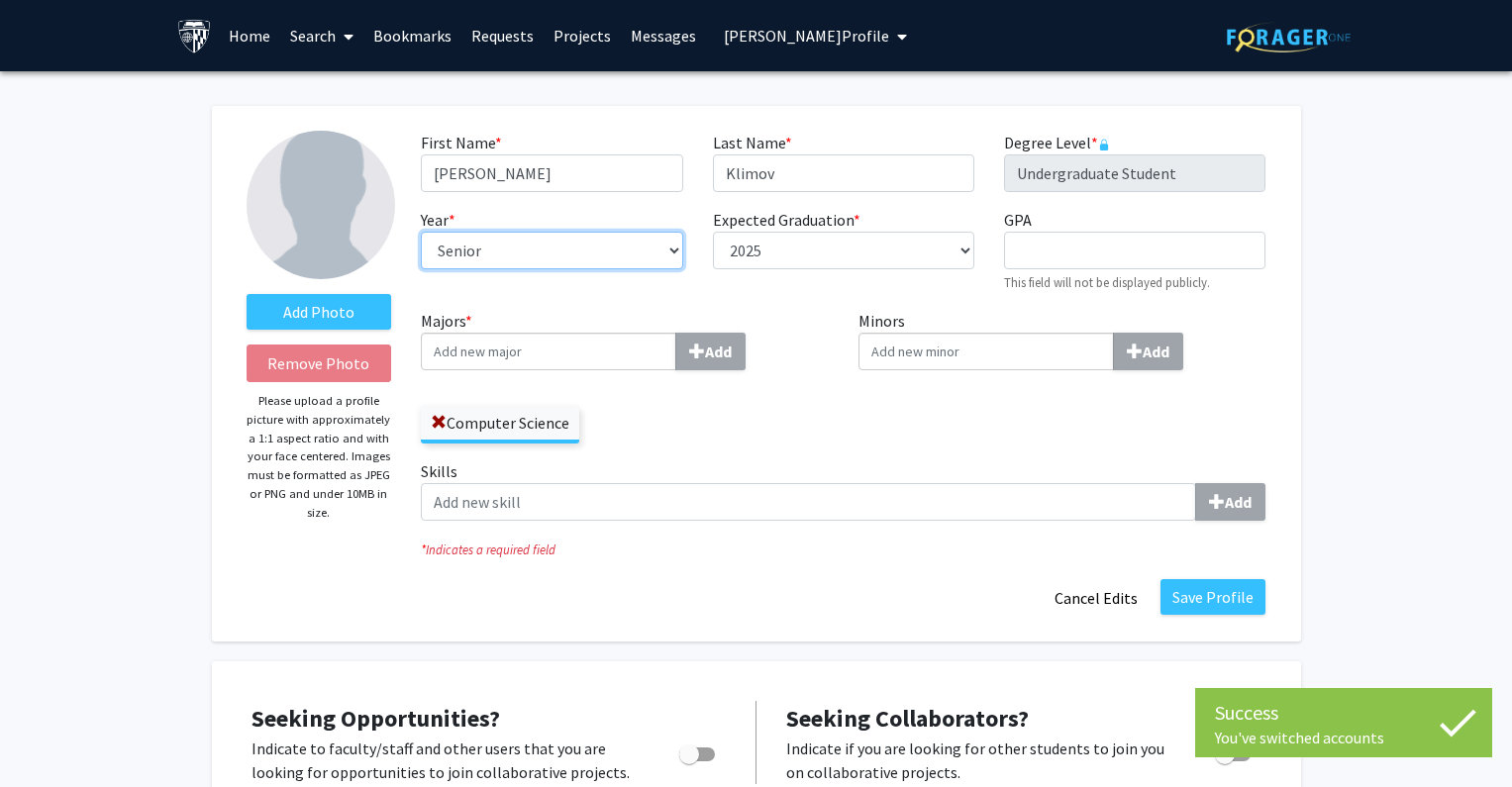 click on "---  First-year   Sophomore   Junior   Senior   Postbaccalaureate Certificate" at bounding box center [552, 250] 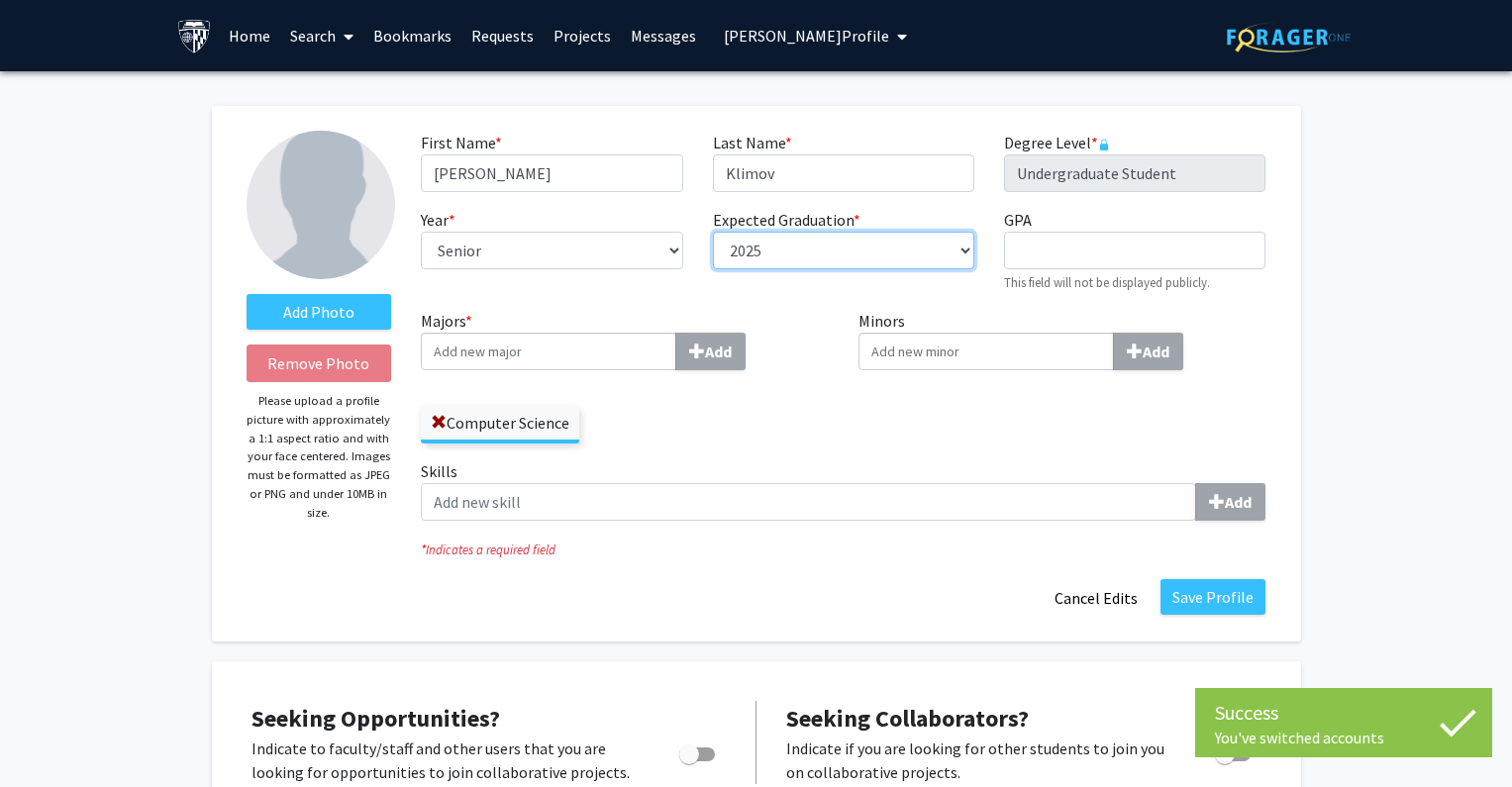 click on "---  2018   2019   2020   2021   2022   2023   2024   2025   2026   2027   2028   2029   2030   2031" at bounding box center [844, 250] 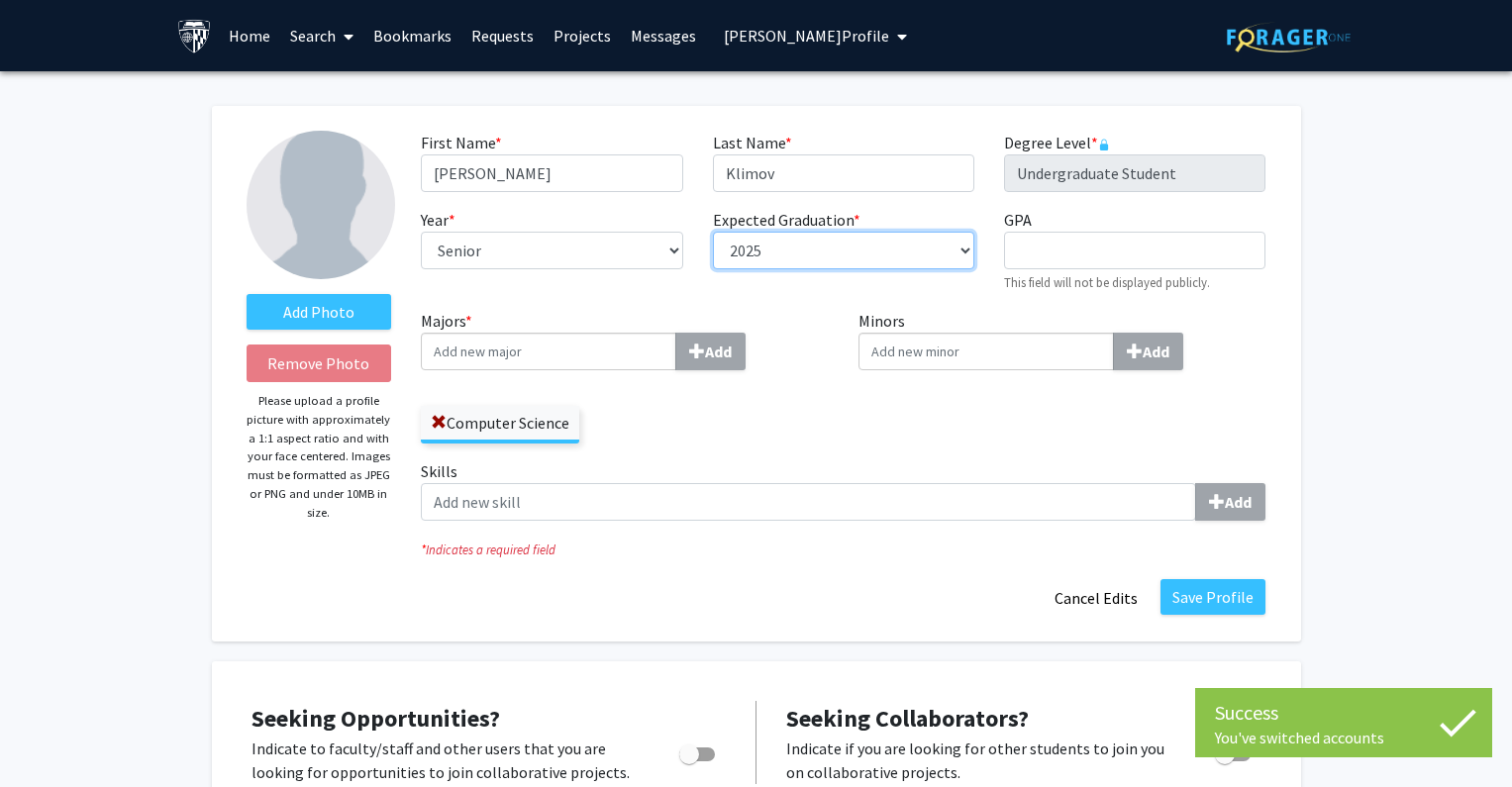 select on "2026" 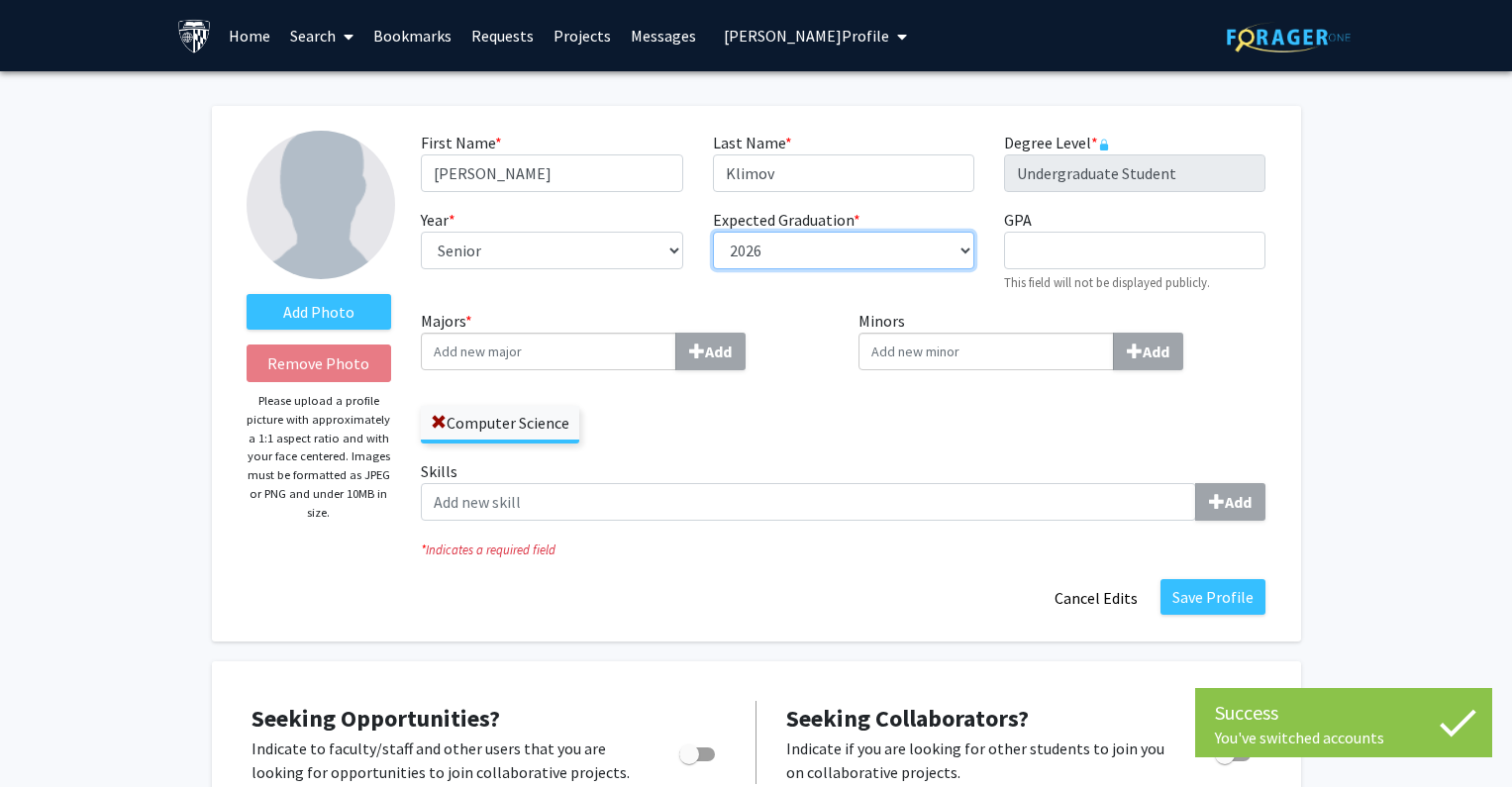 click on "---  2018   2019   2020   2021   2022   2023   2024   2025   2026   2027   2028   2029   2030   2031" at bounding box center (844, 250) 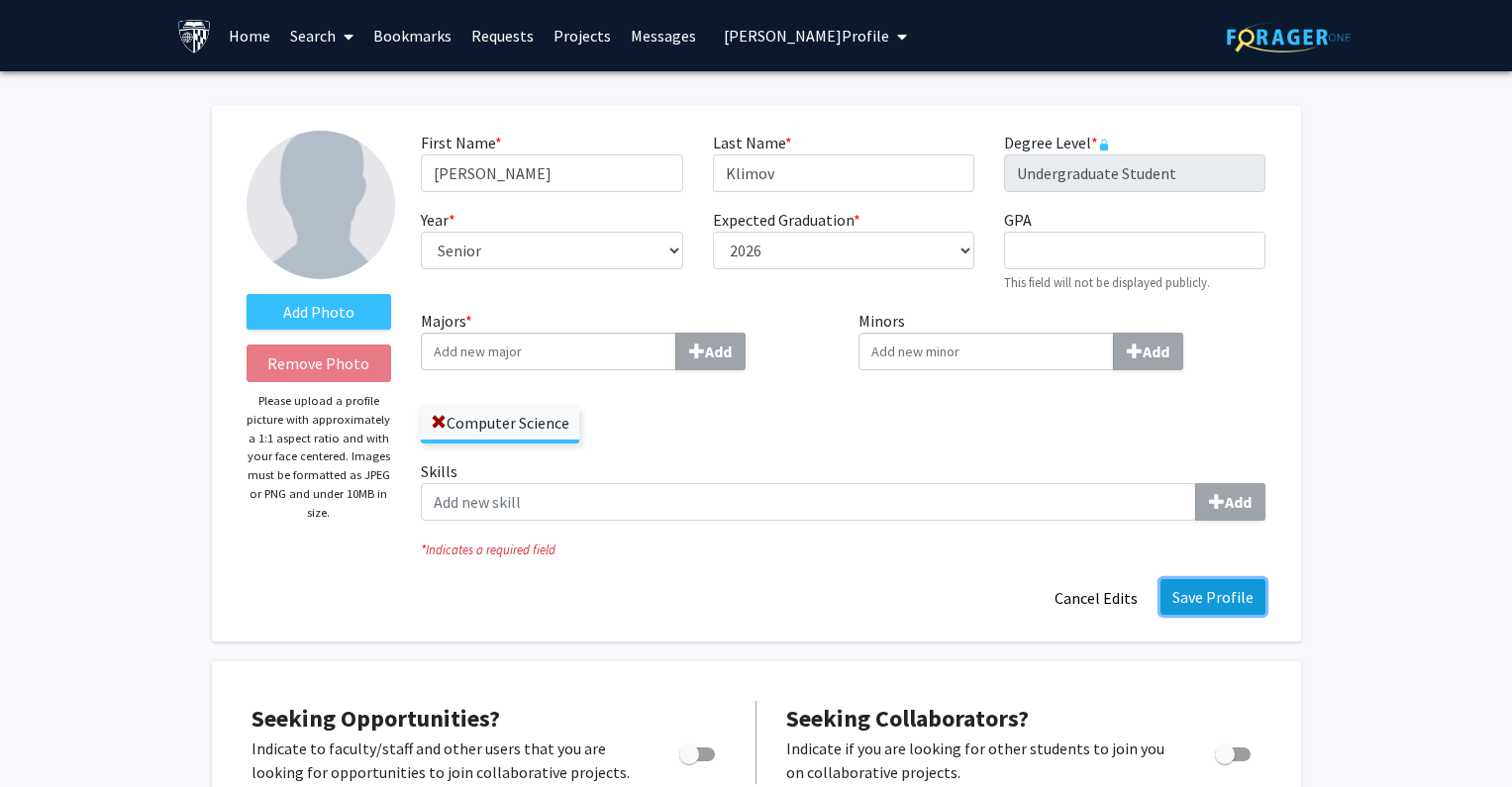 click on "Save Profile" 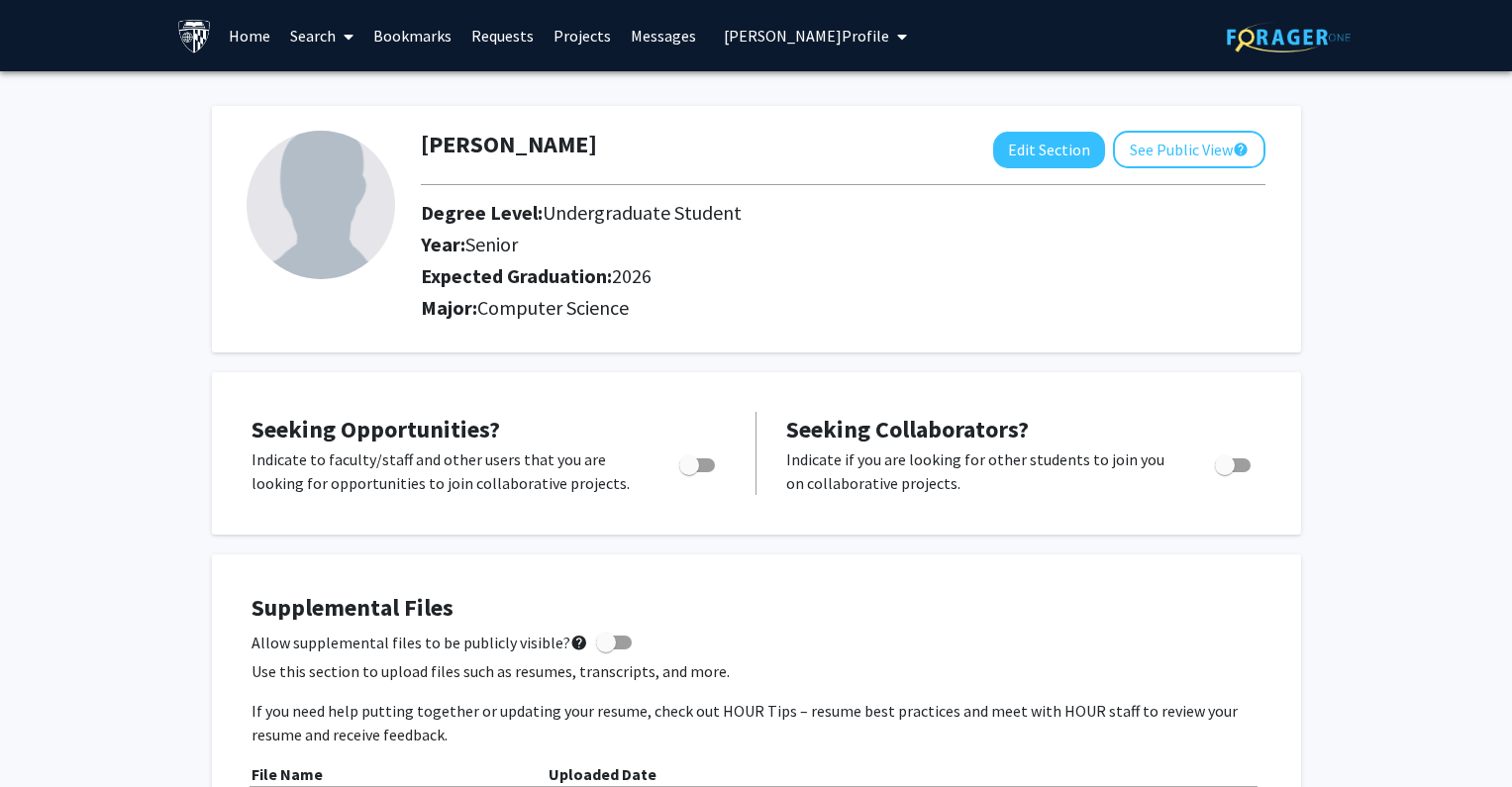 click on "[PERSON_NAME]   Profile" at bounding box center (806, 36) 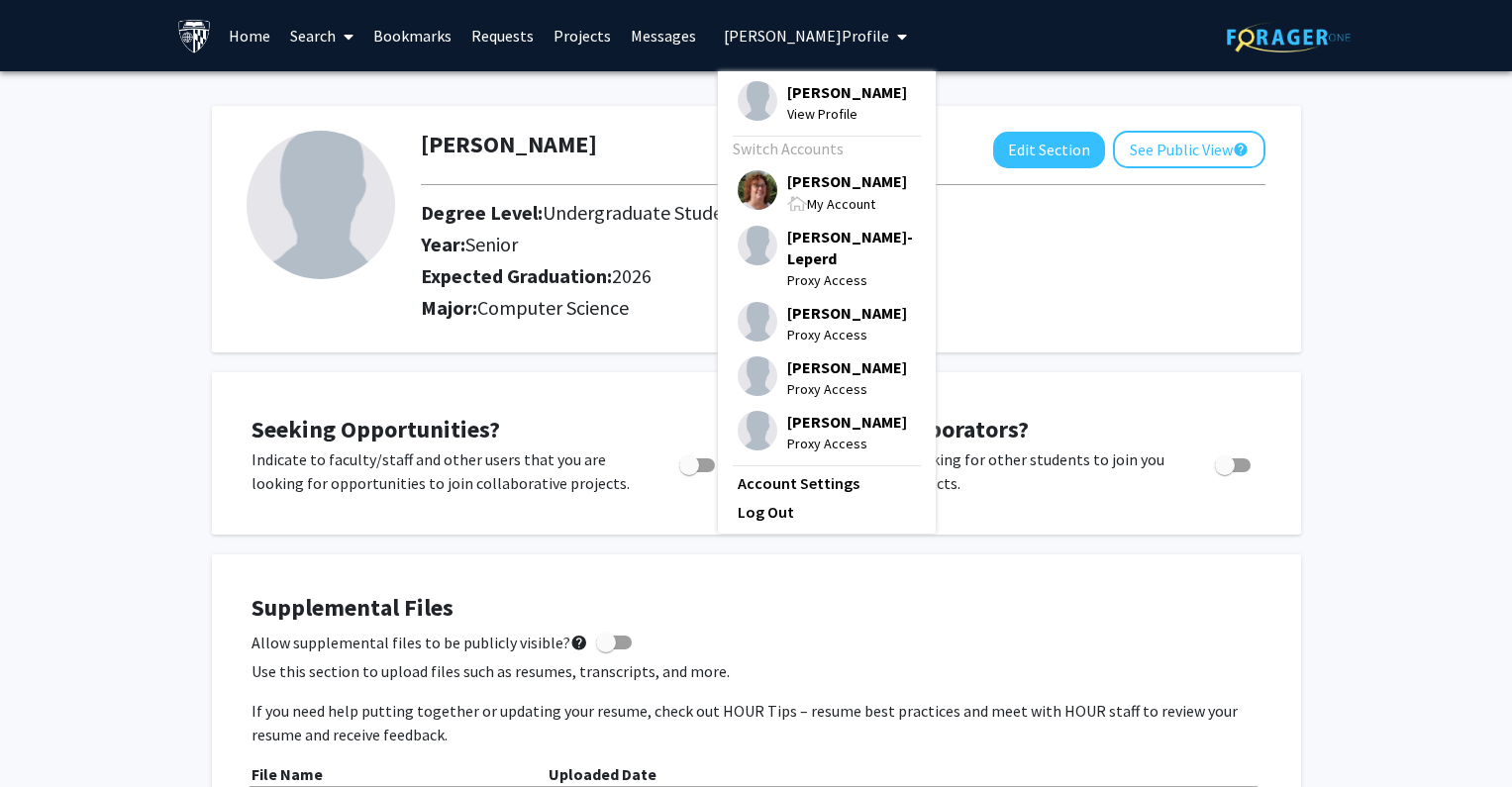 click on "[PERSON_NAME]" at bounding box center (847, 181) 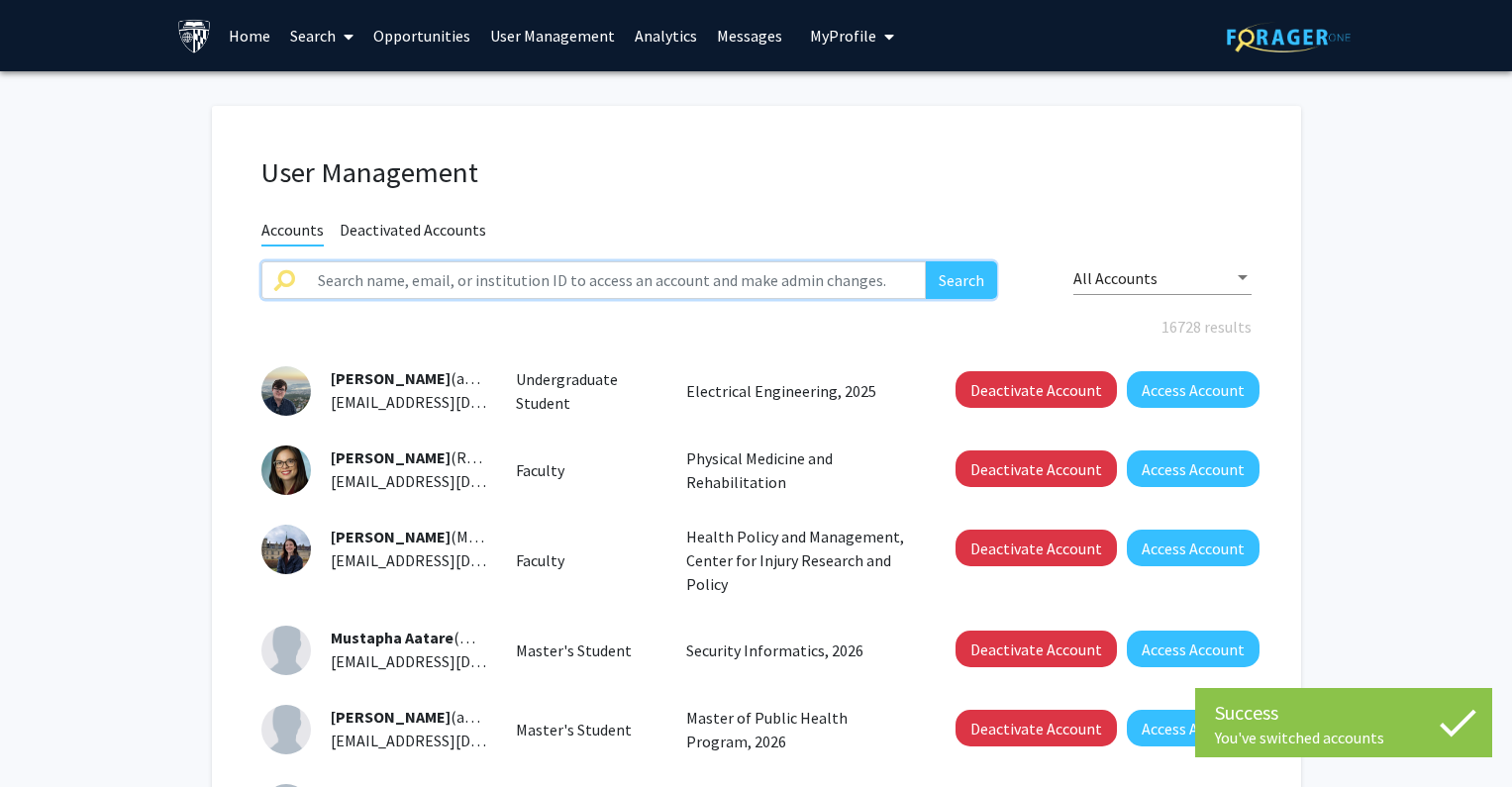 click 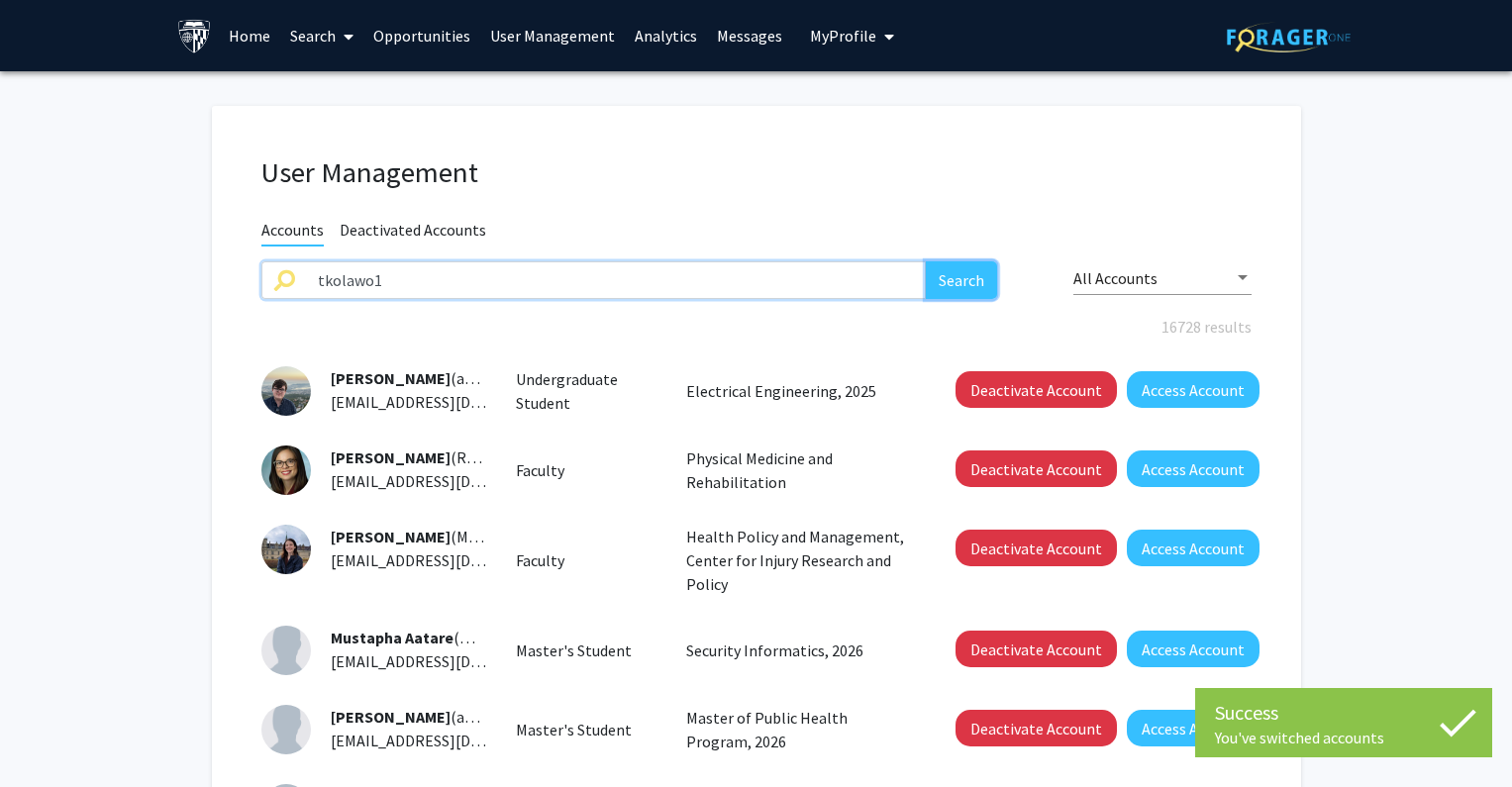 click on "Search" 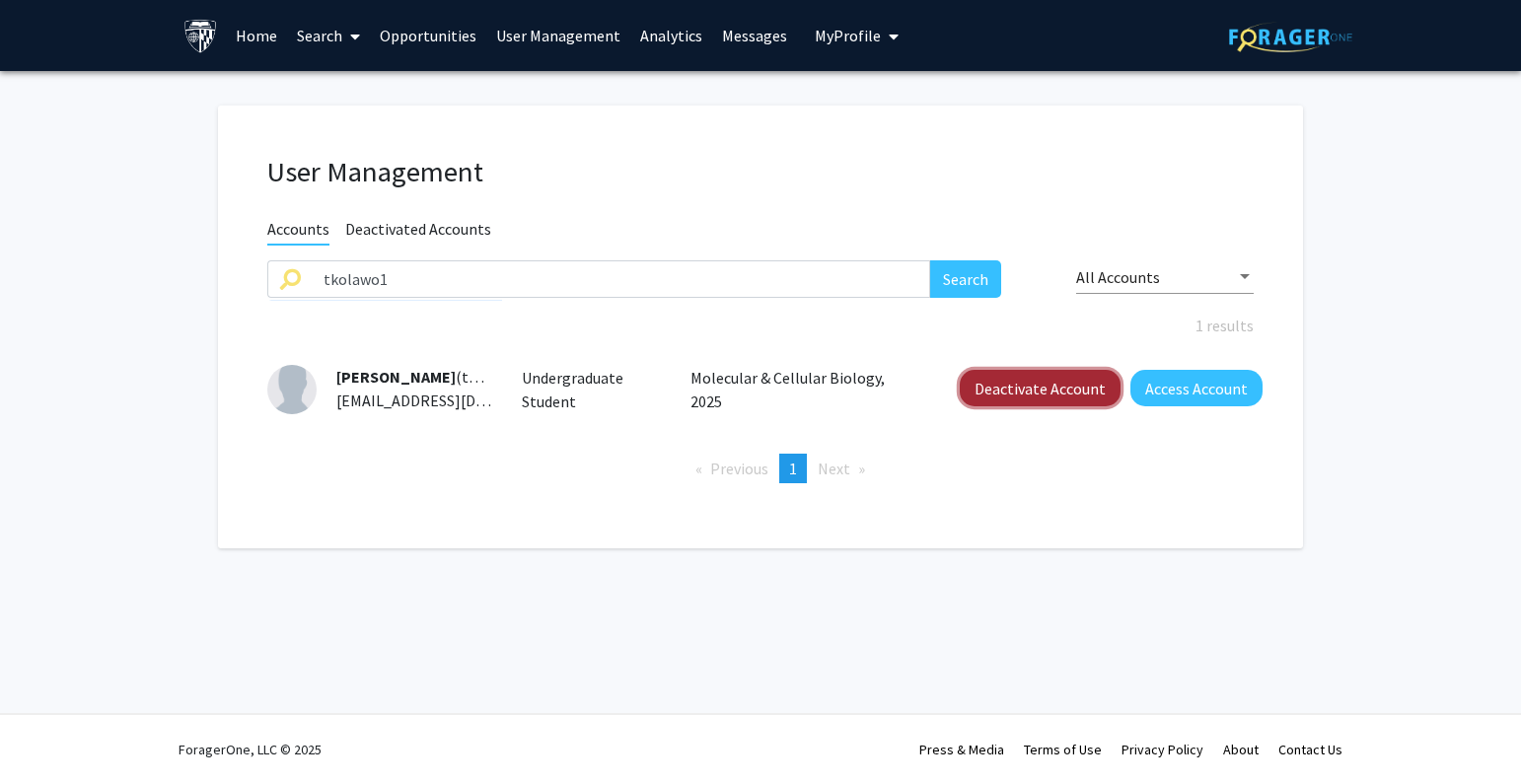 click on "Deactivate Account" 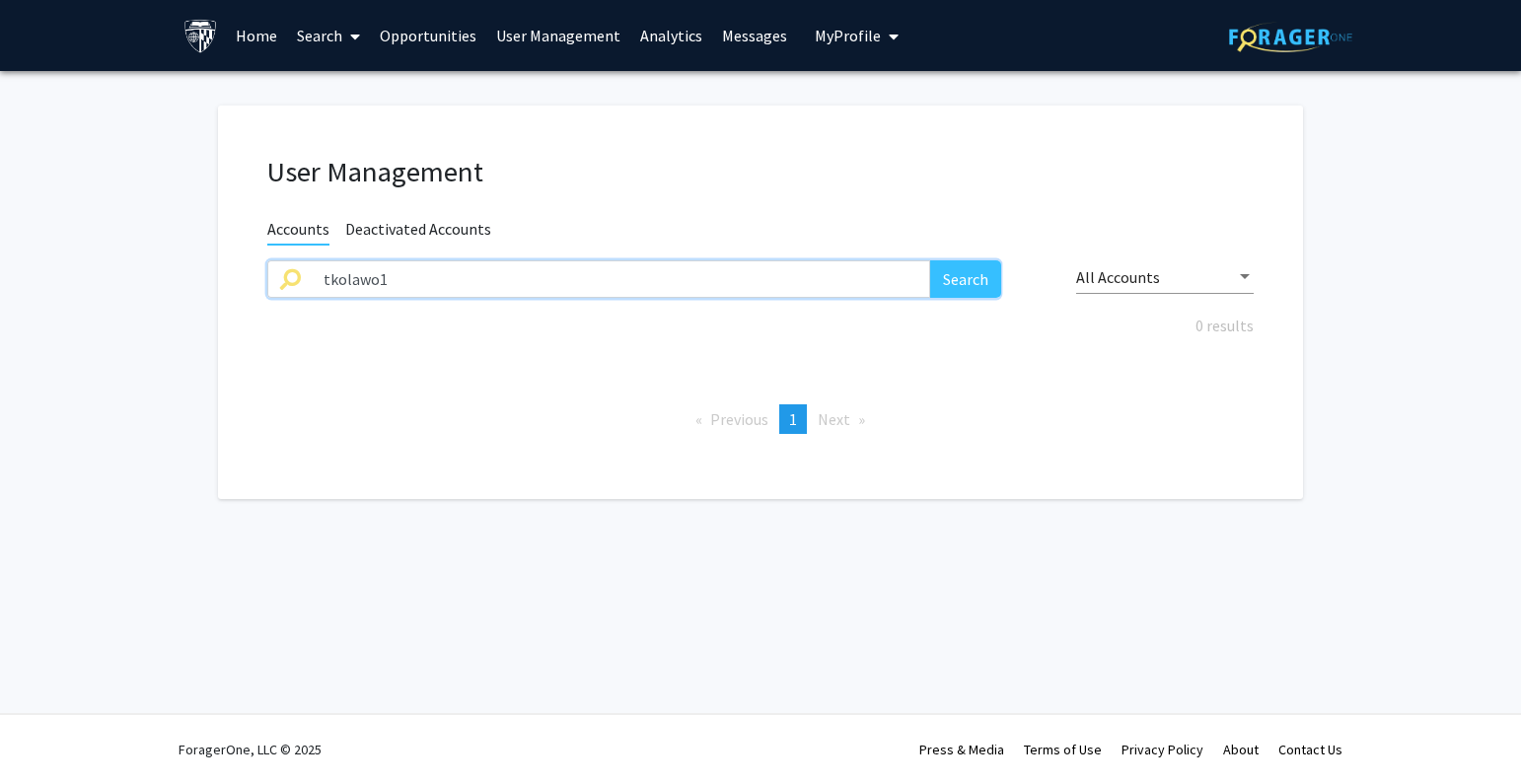 drag, startPoint x: 120, startPoint y: 269, endPoint x: 347, endPoint y: 268, distance: 227.0022 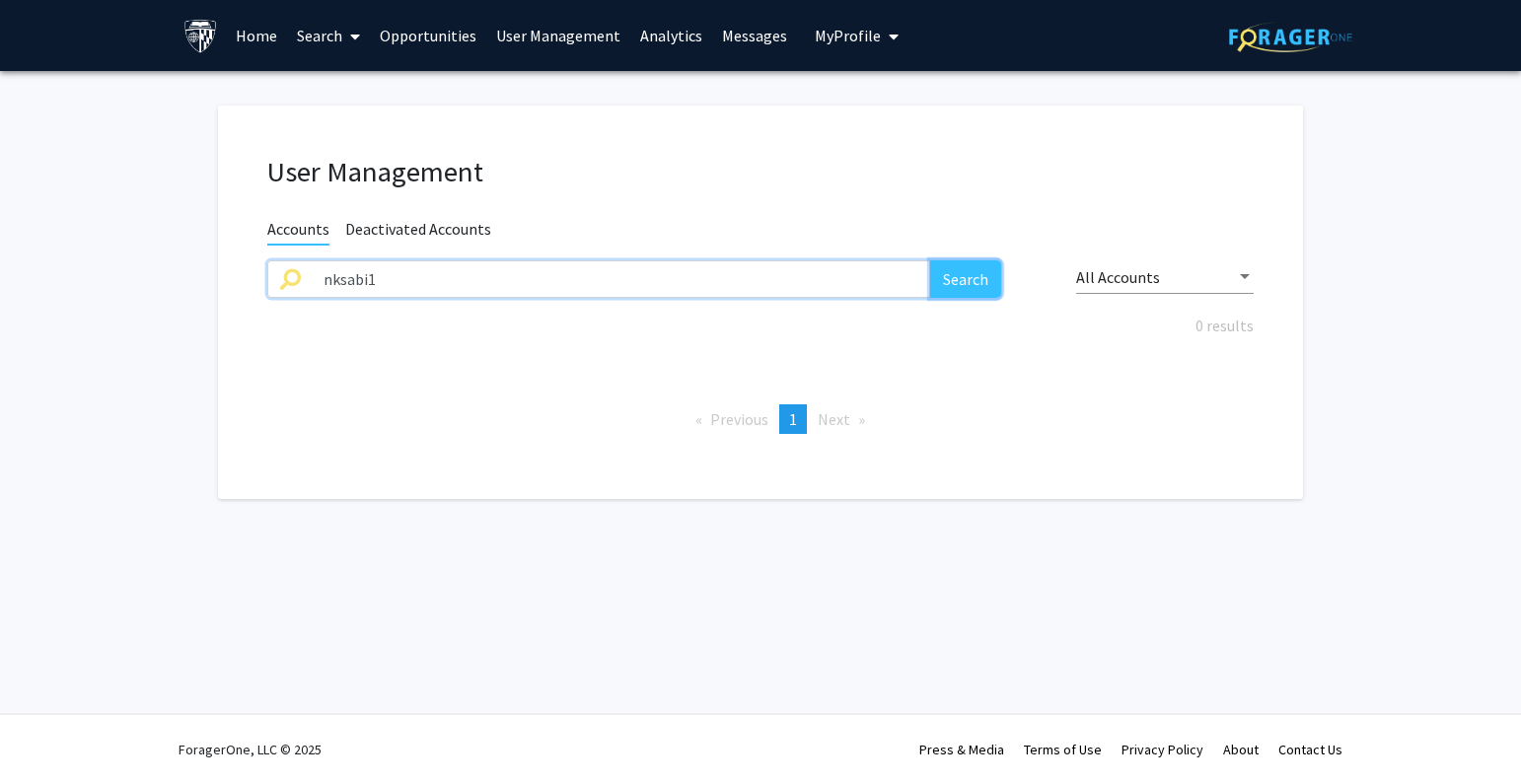 click on "Search" 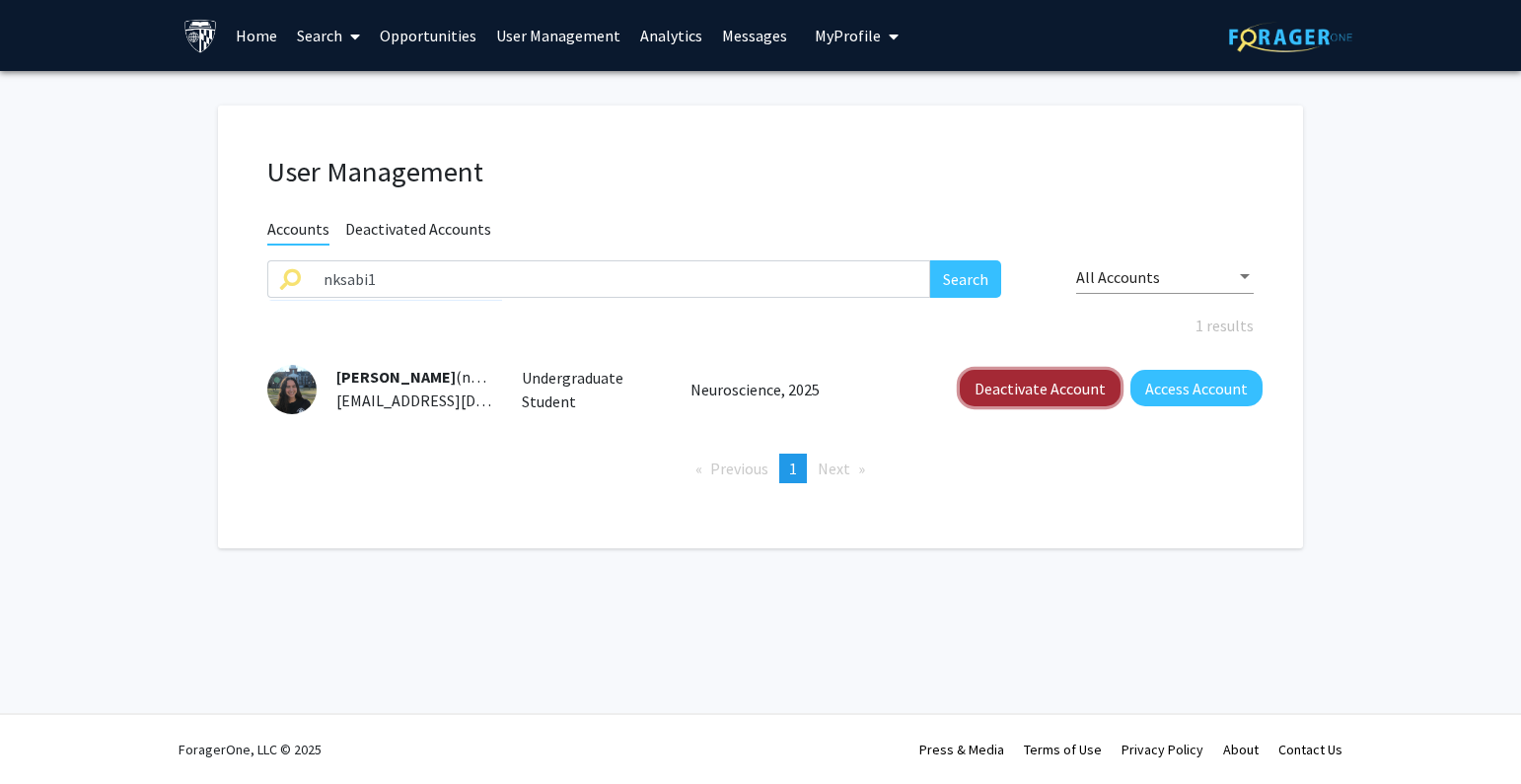 click on "Deactivate Account" 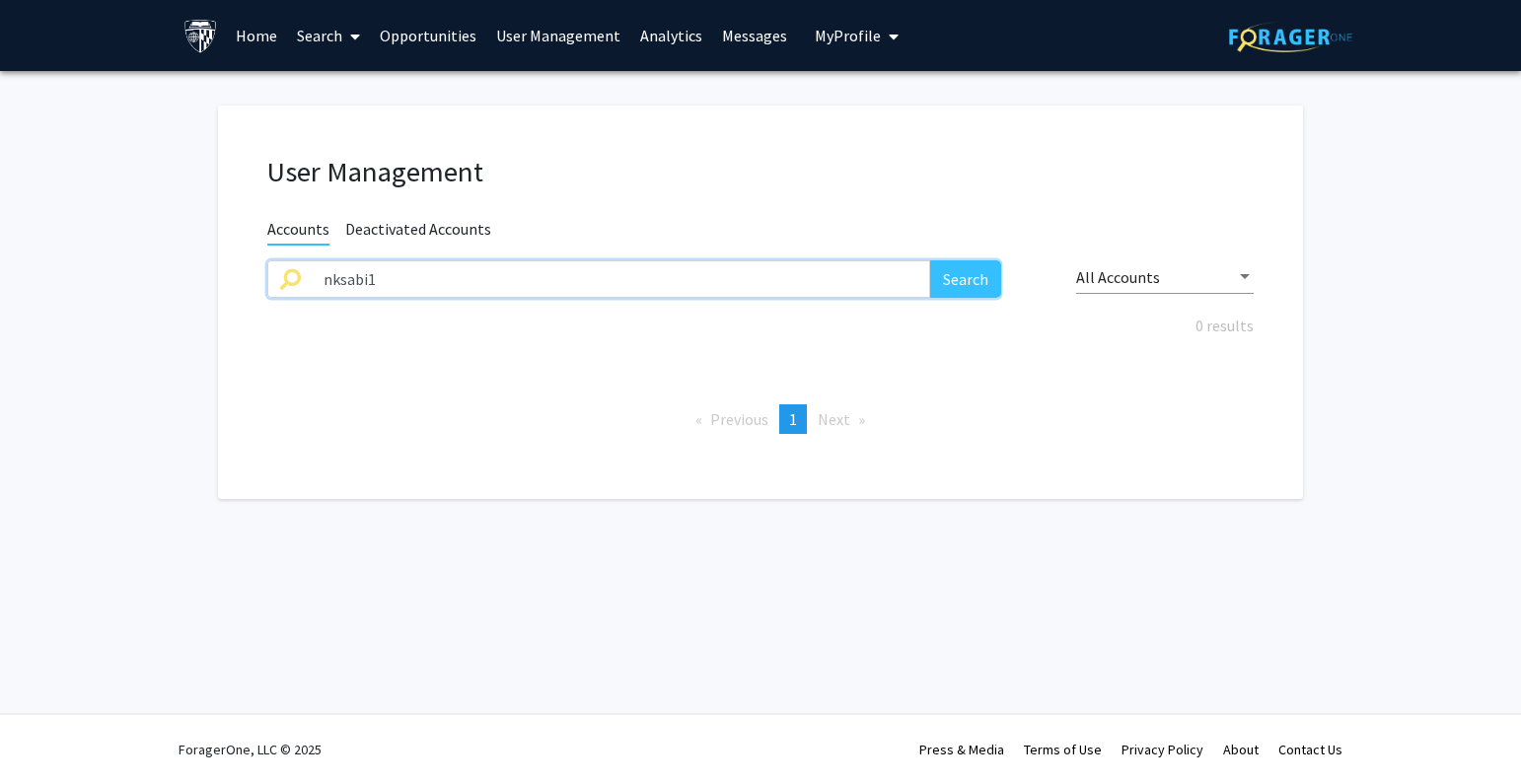 drag, startPoint x: 562, startPoint y: 286, endPoint x: 173, endPoint y: 289, distance: 389.01157 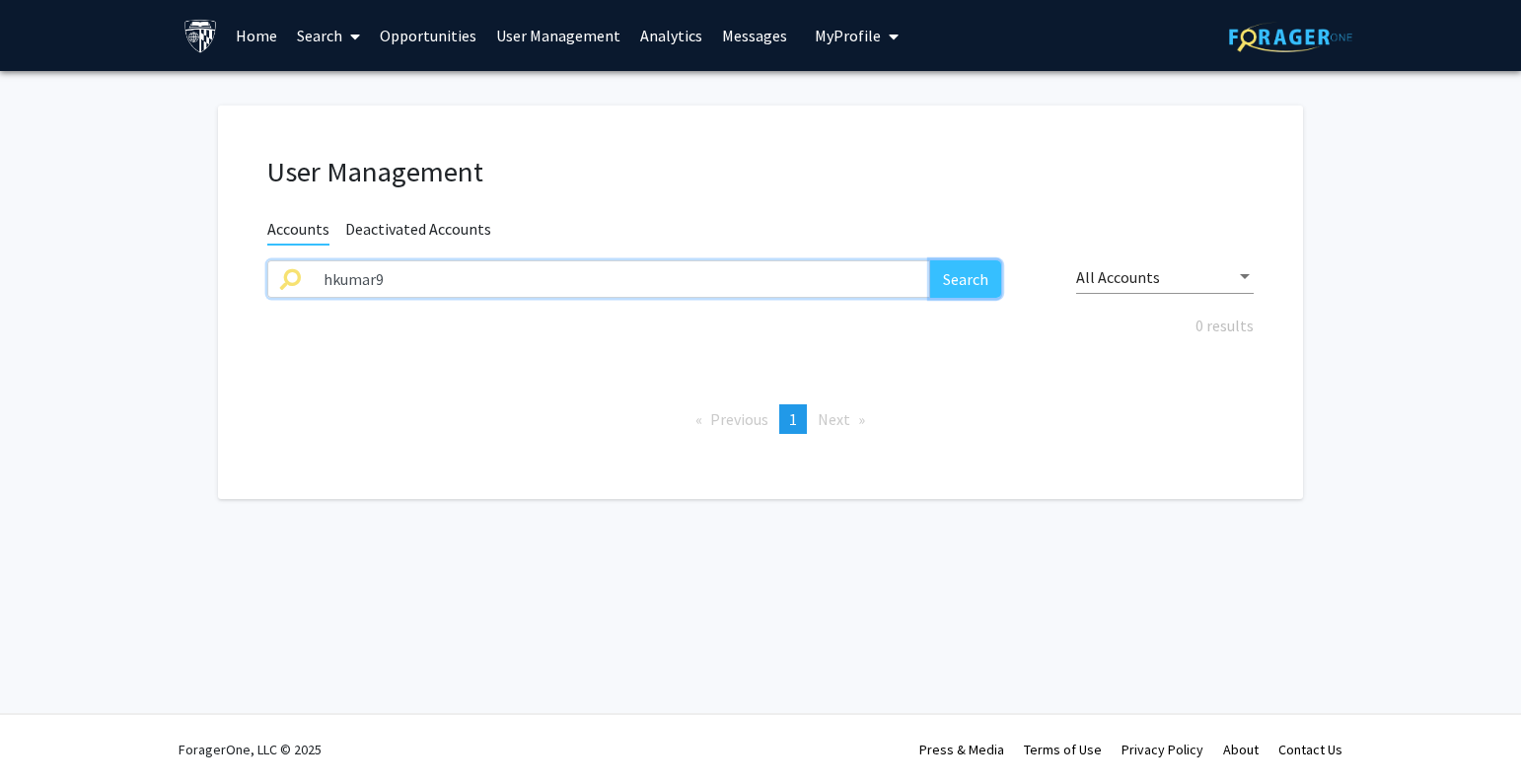 click on "Search" 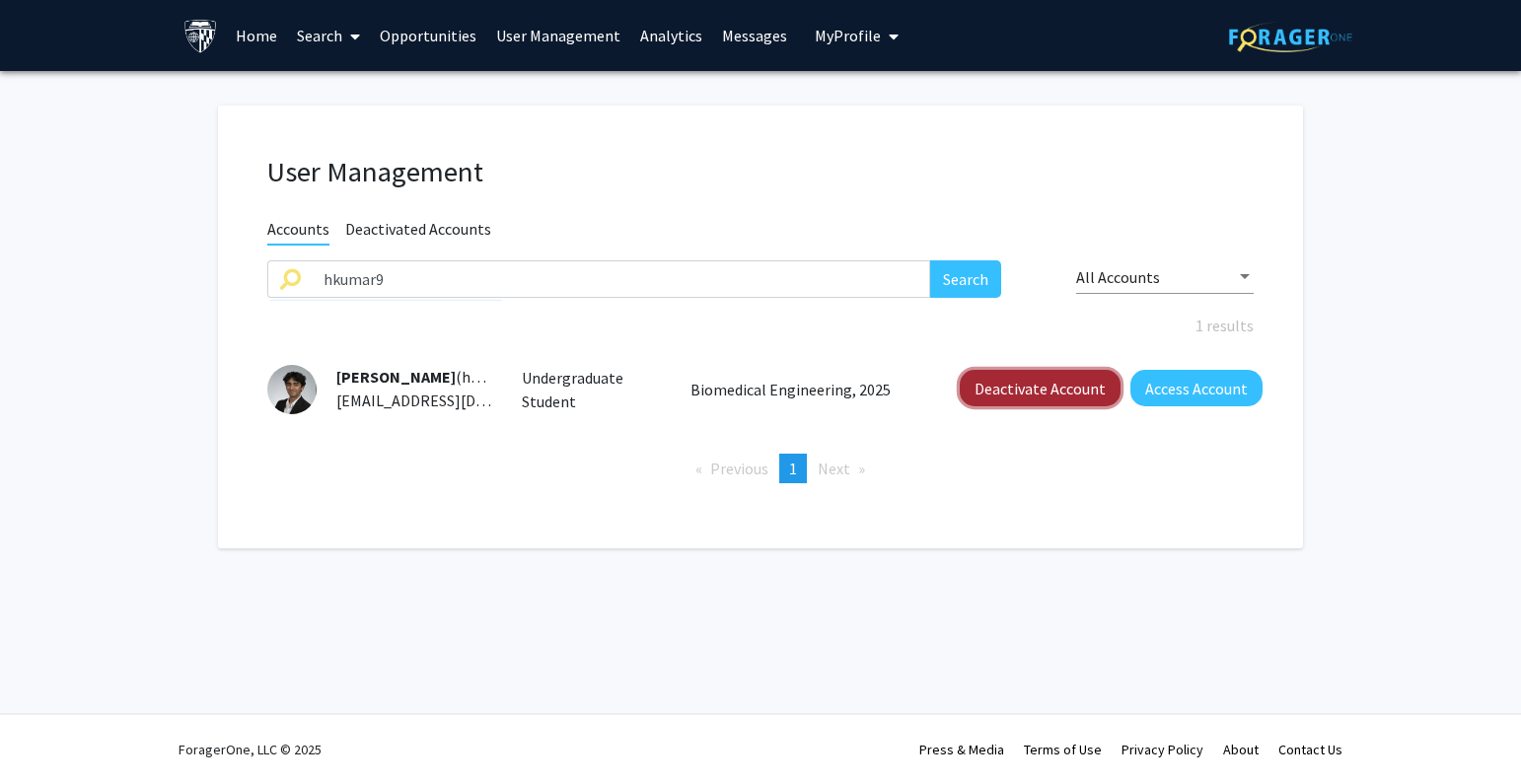 click on "Deactivate Account" 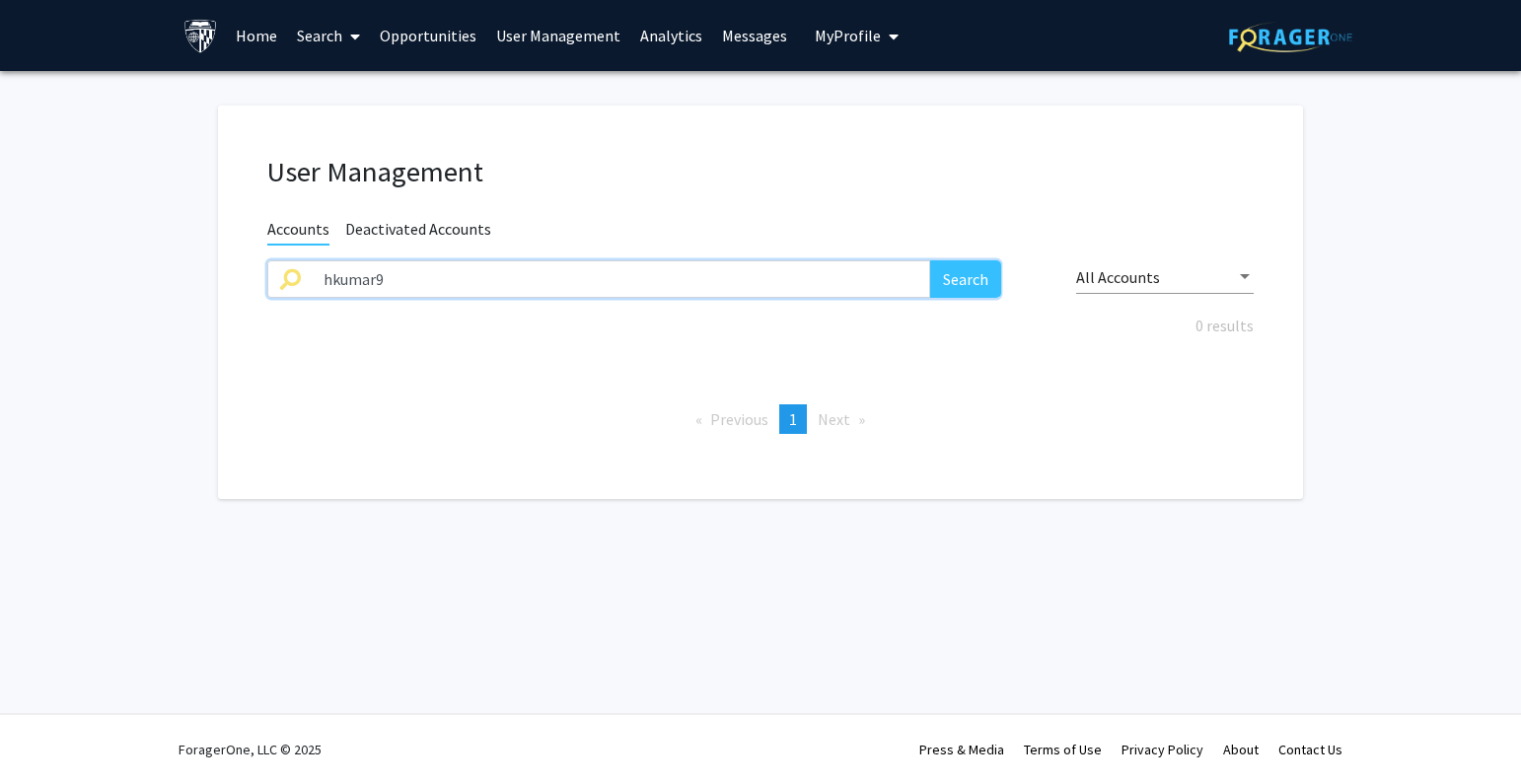 drag, startPoint x: 626, startPoint y: 287, endPoint x: 190, endPoint y: 286, distance: 436.00115 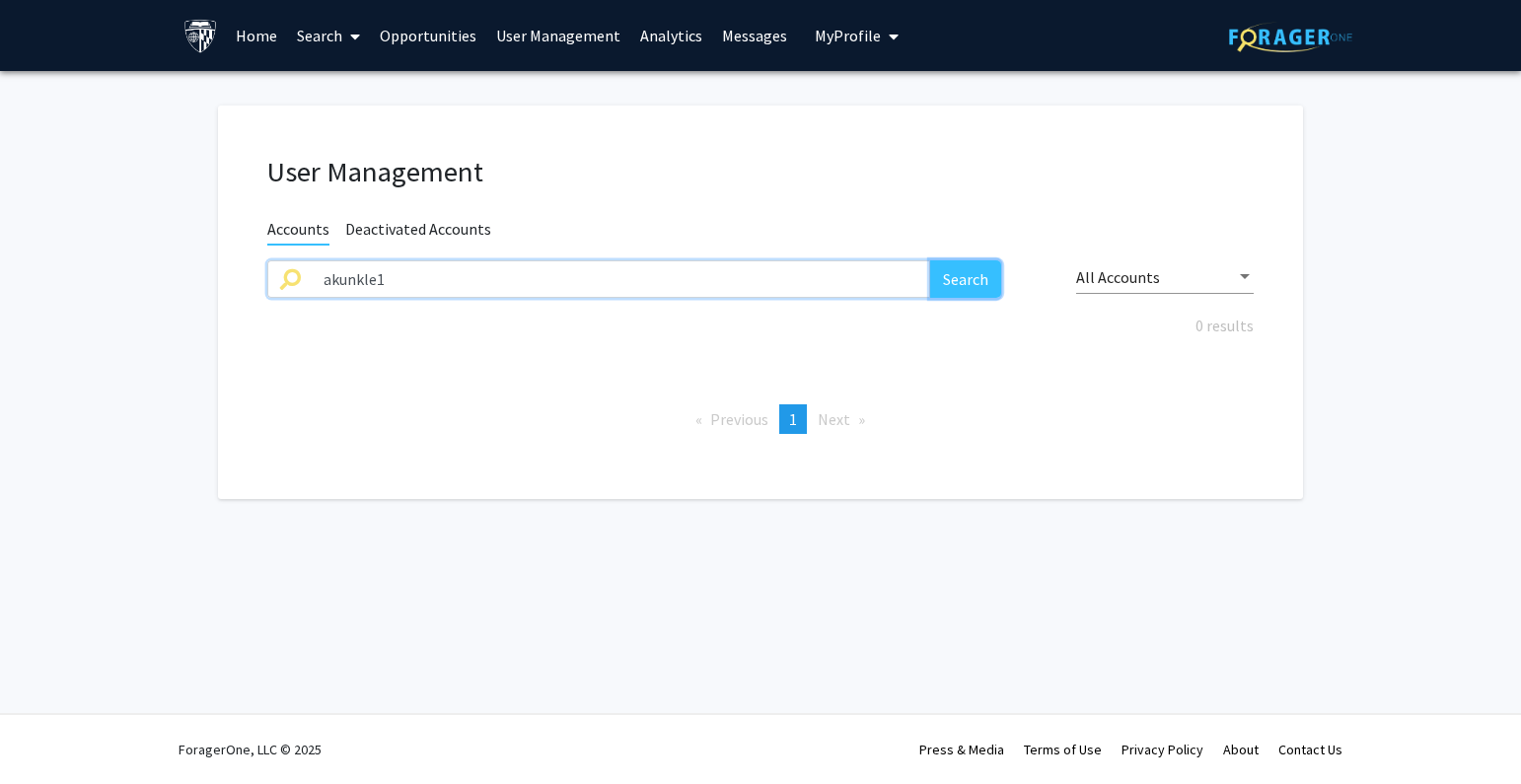 click on "Search" 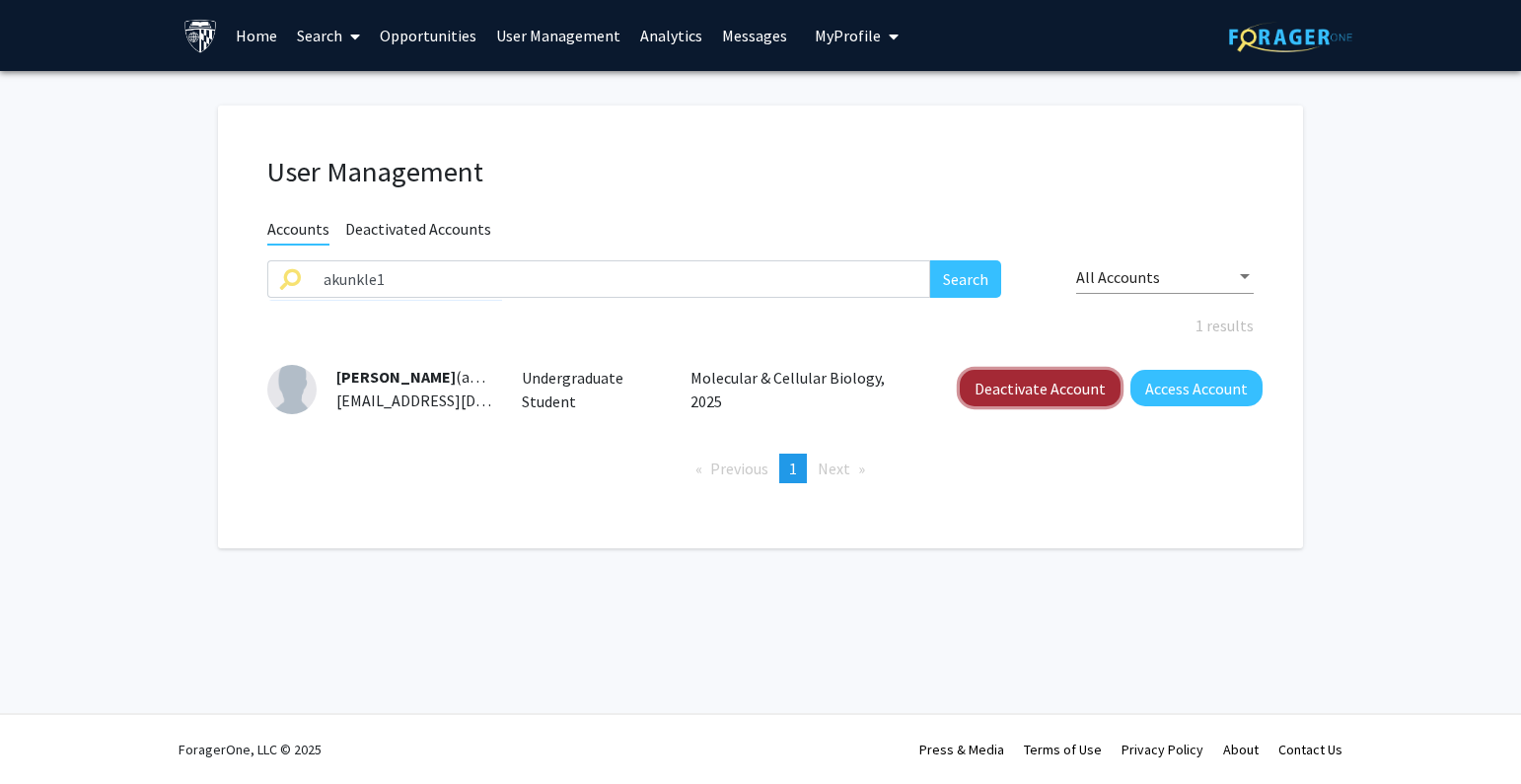 click on "Deactivate Account" 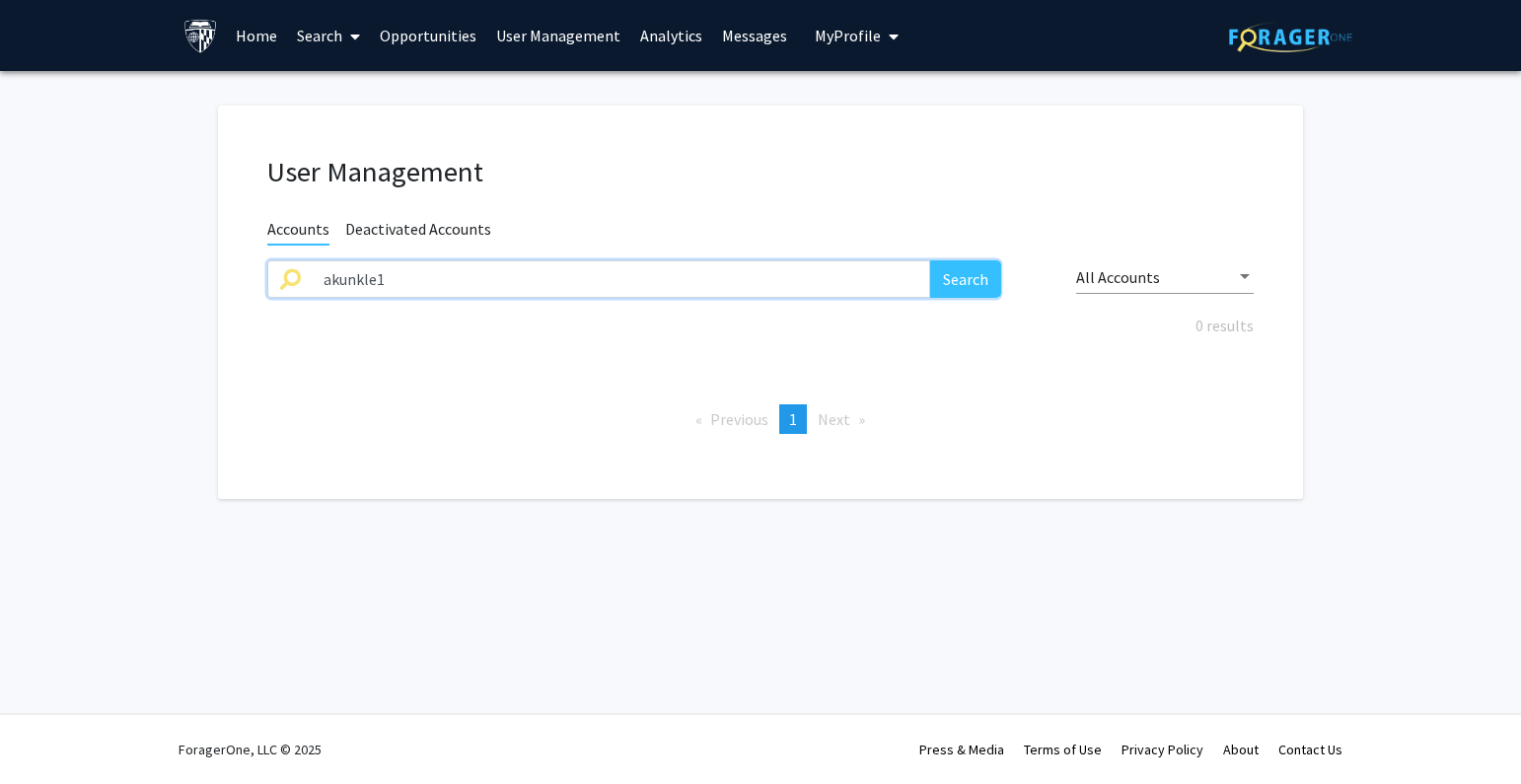 drag, startPoint x: 460, startPoint y: 265, endPoint x: 81, endPoint y: 292, distance: 379.96052 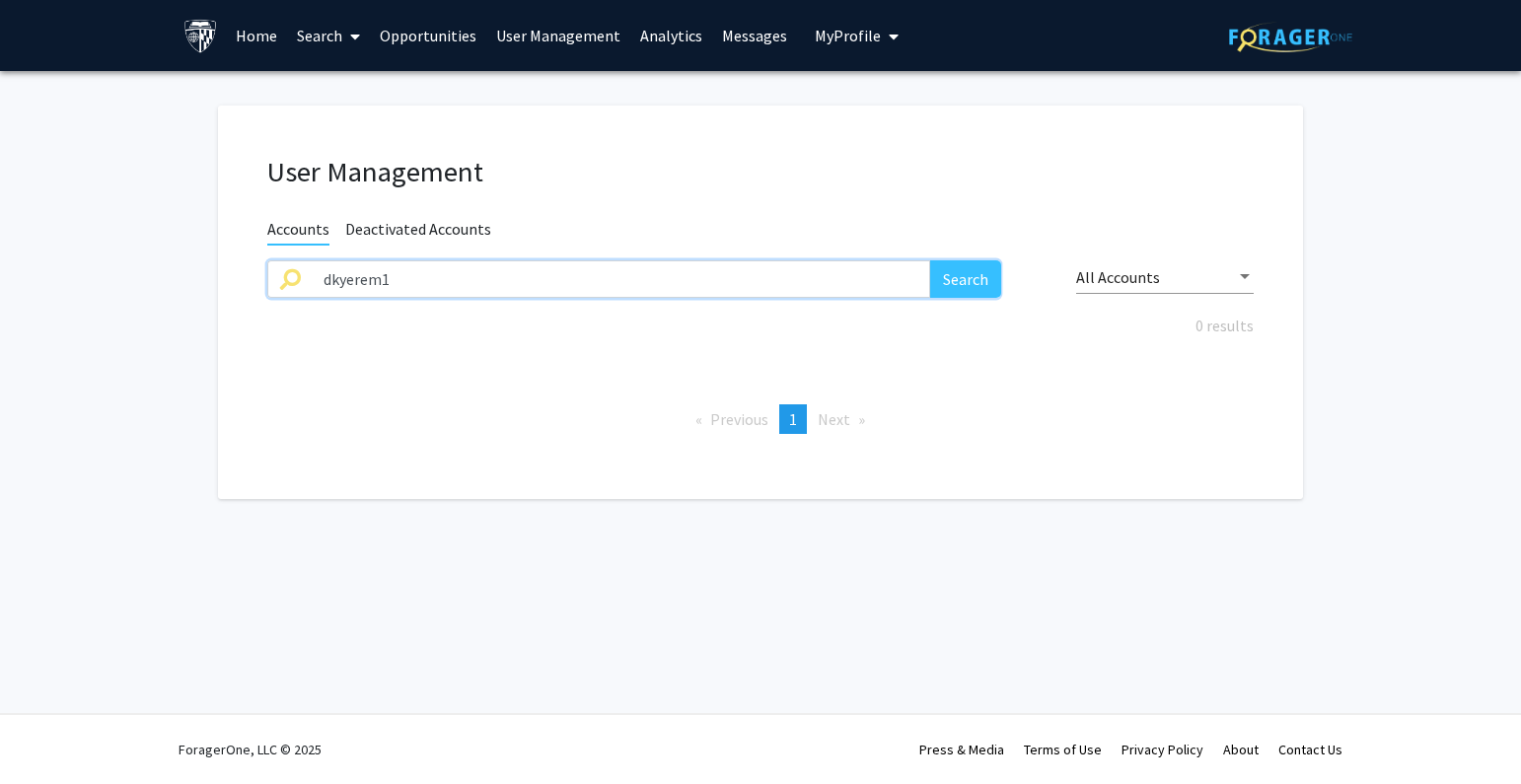 type on "dkyerem1" 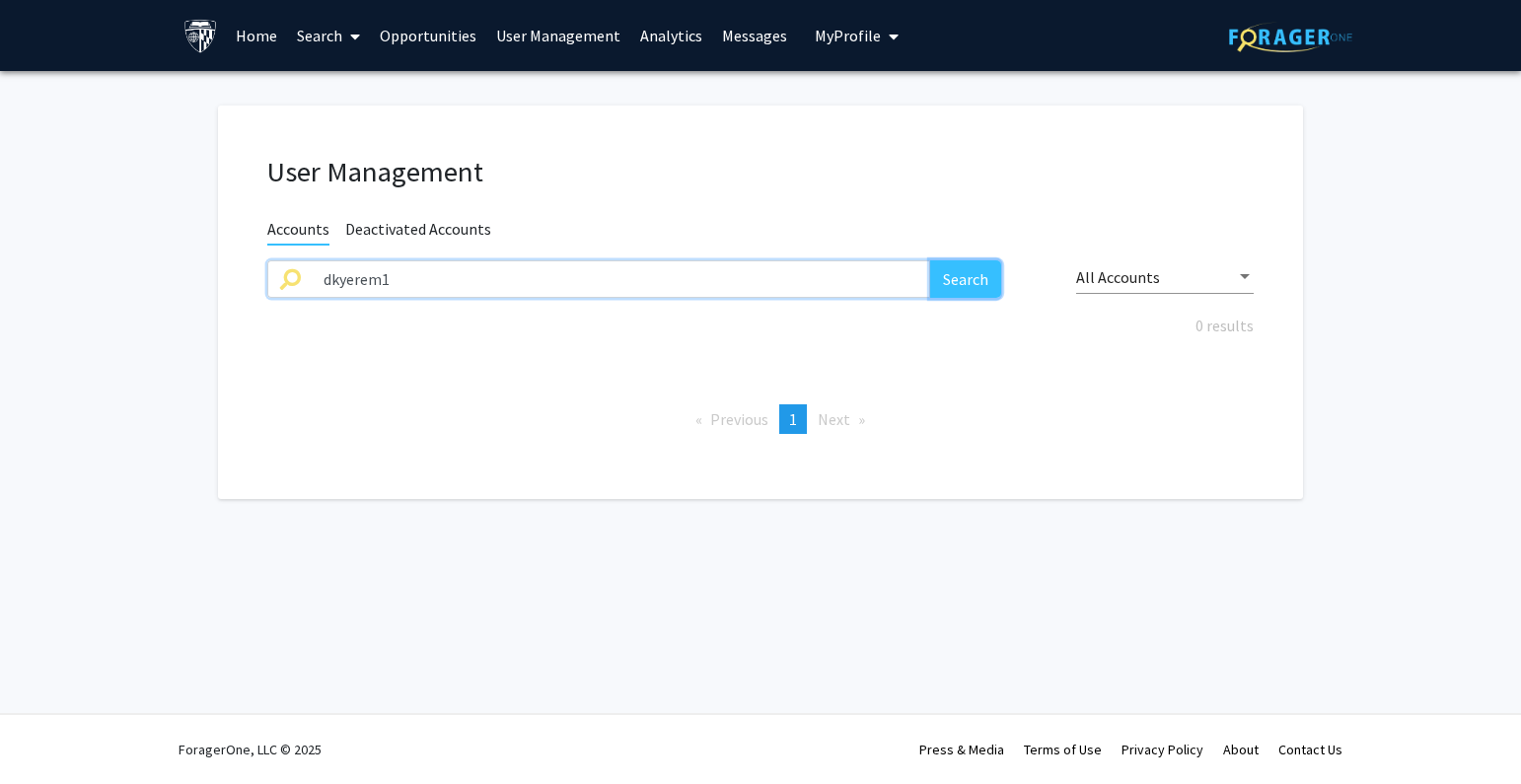 click on "Search" 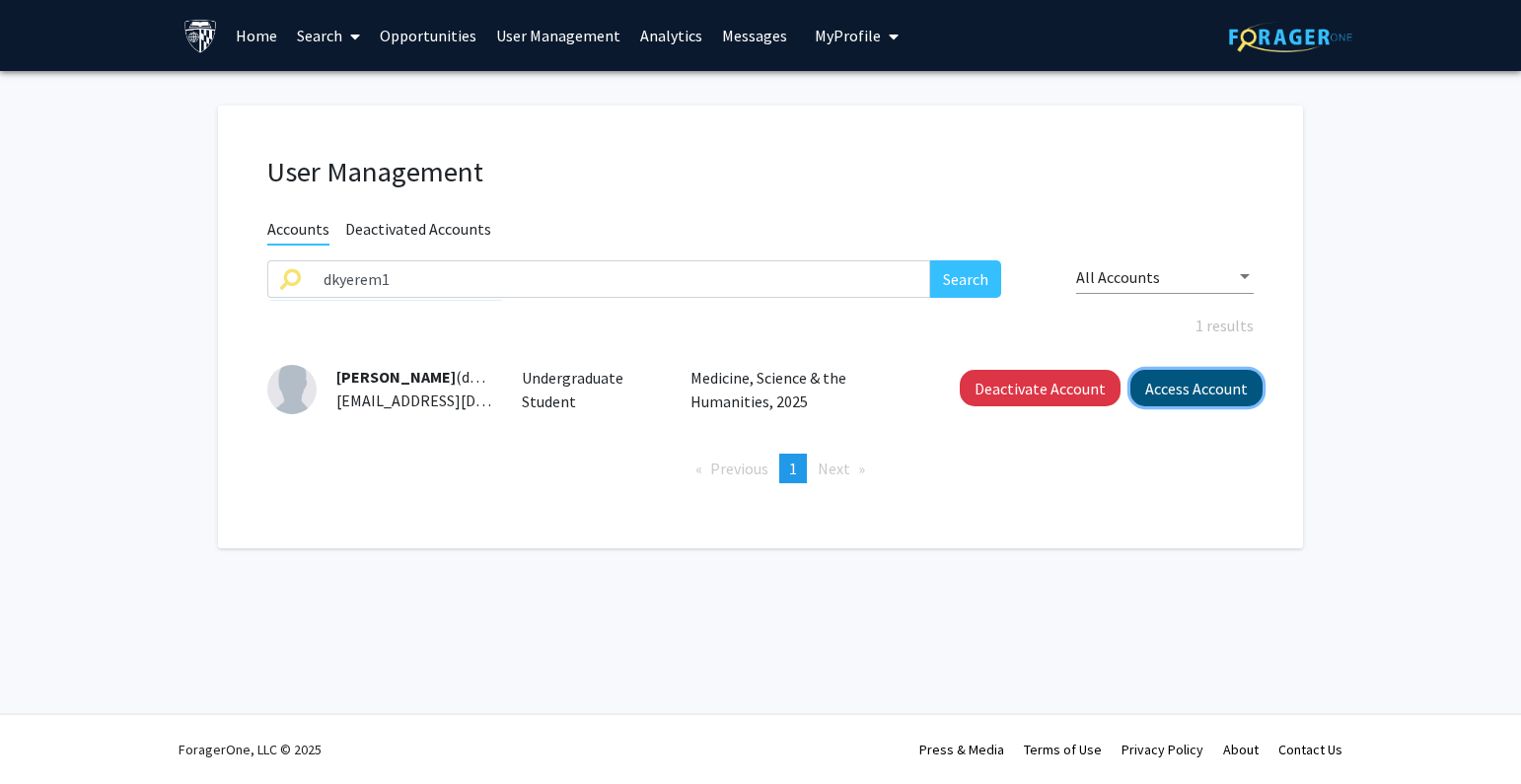 click on "Access Account" 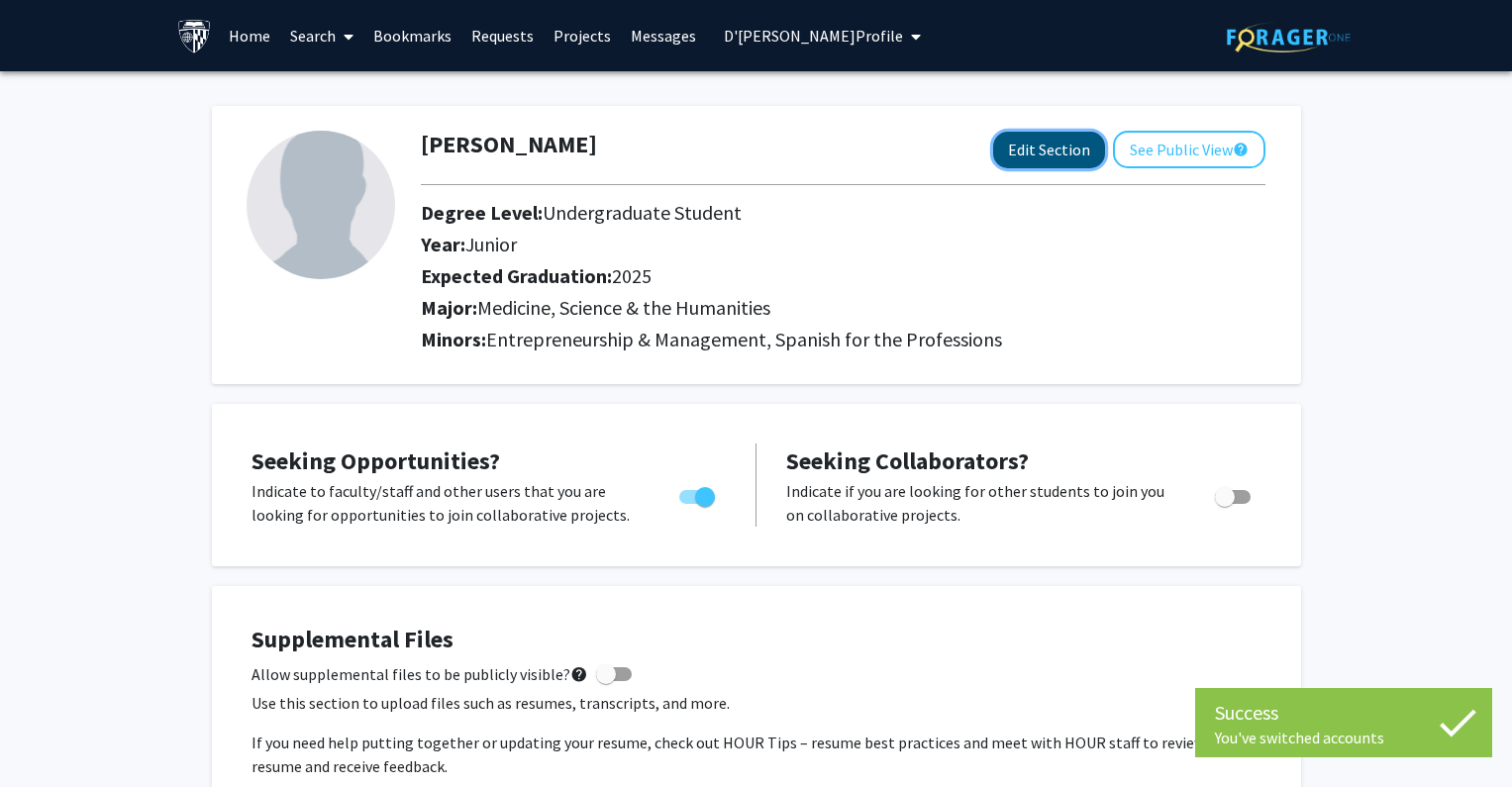 click on "Edit Section" 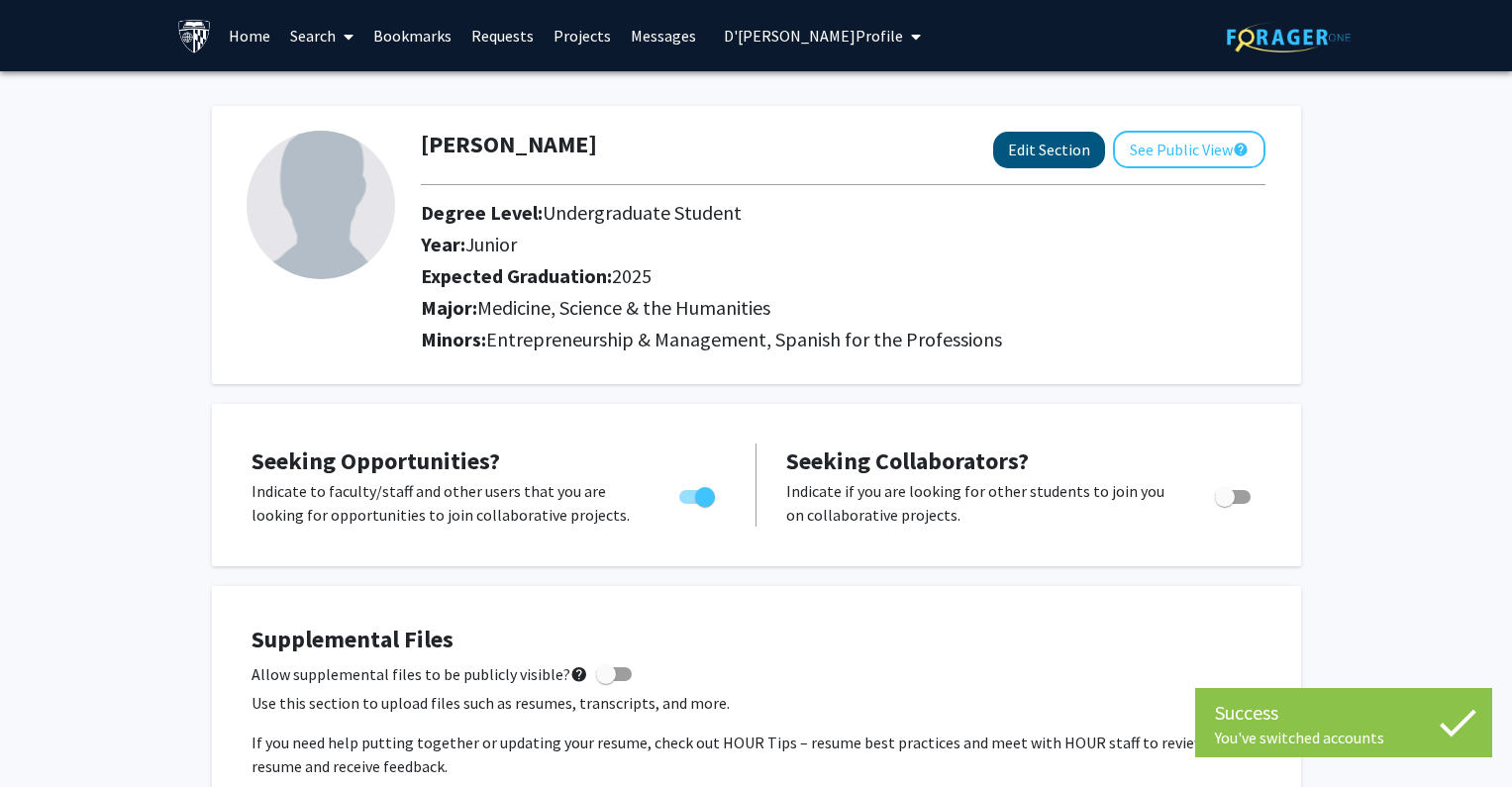 select on "junior" 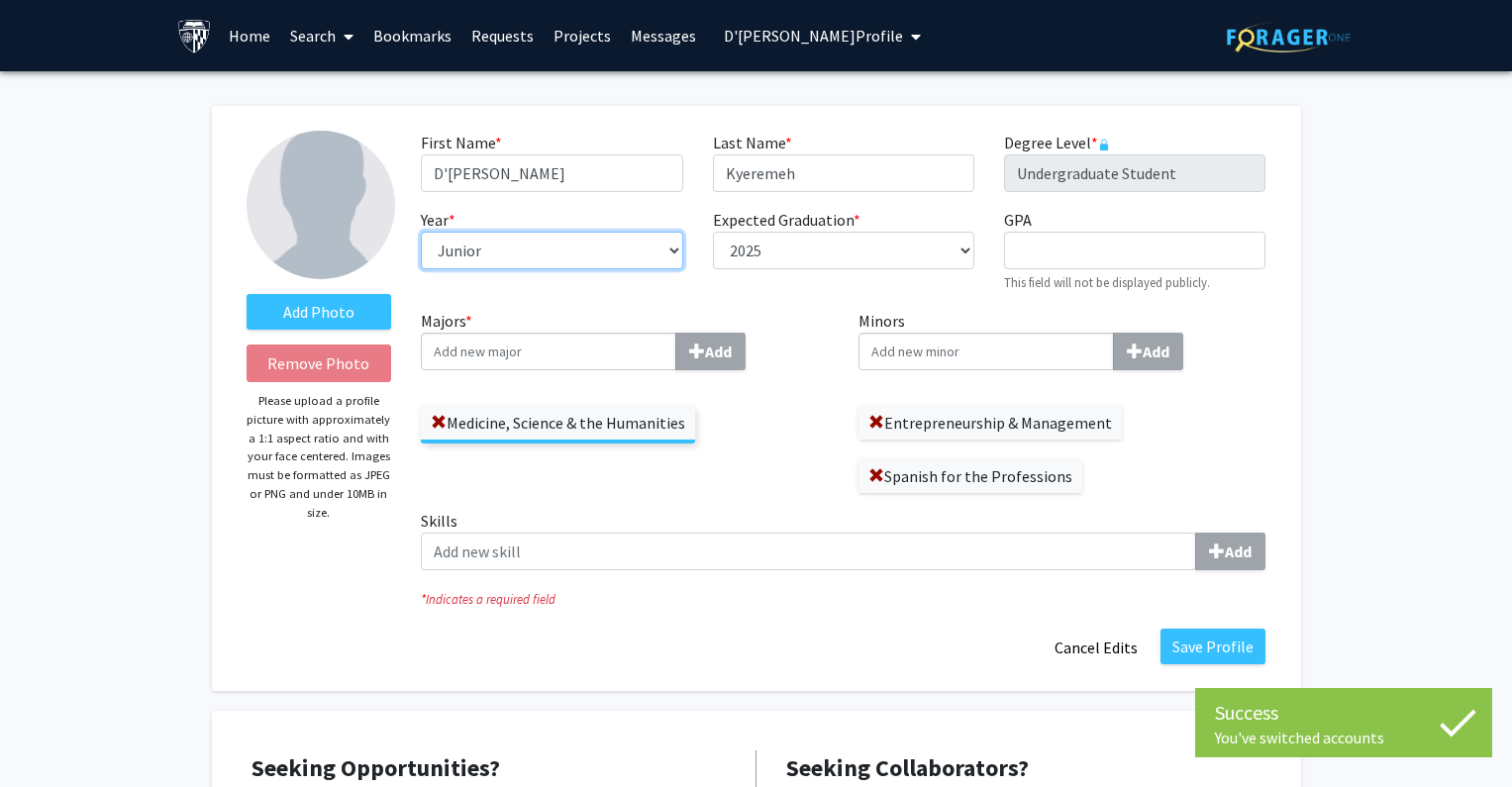 click on "---  First-year   Sophomore   Junior   Senior   Postbaccalaureate Certificate" at bounding box center (552, 250) 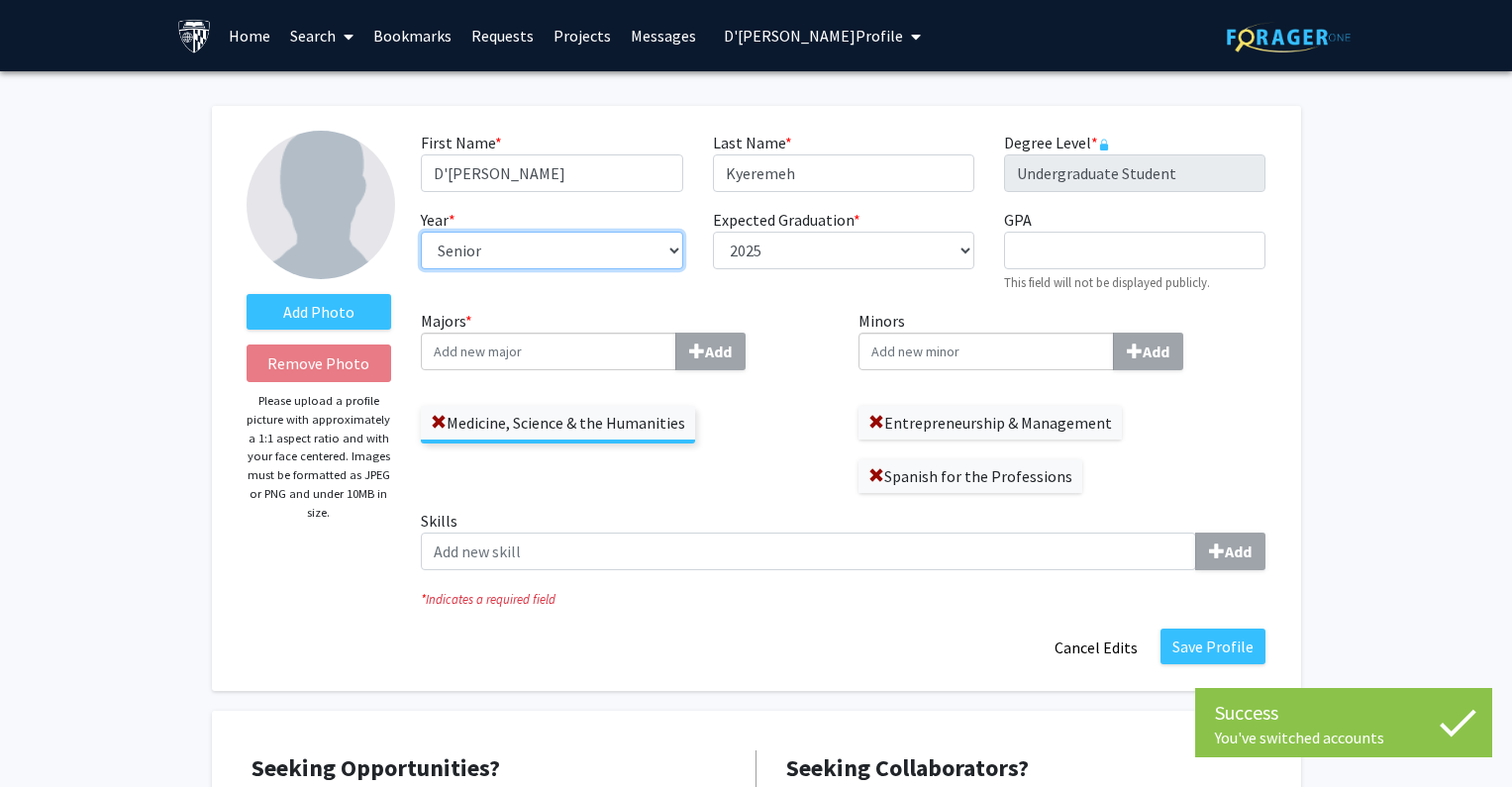 click on "---  First-year   Sophomore   Junior   Senior   Postbaccalaureate Certificate" at bounding box center (552, 250) 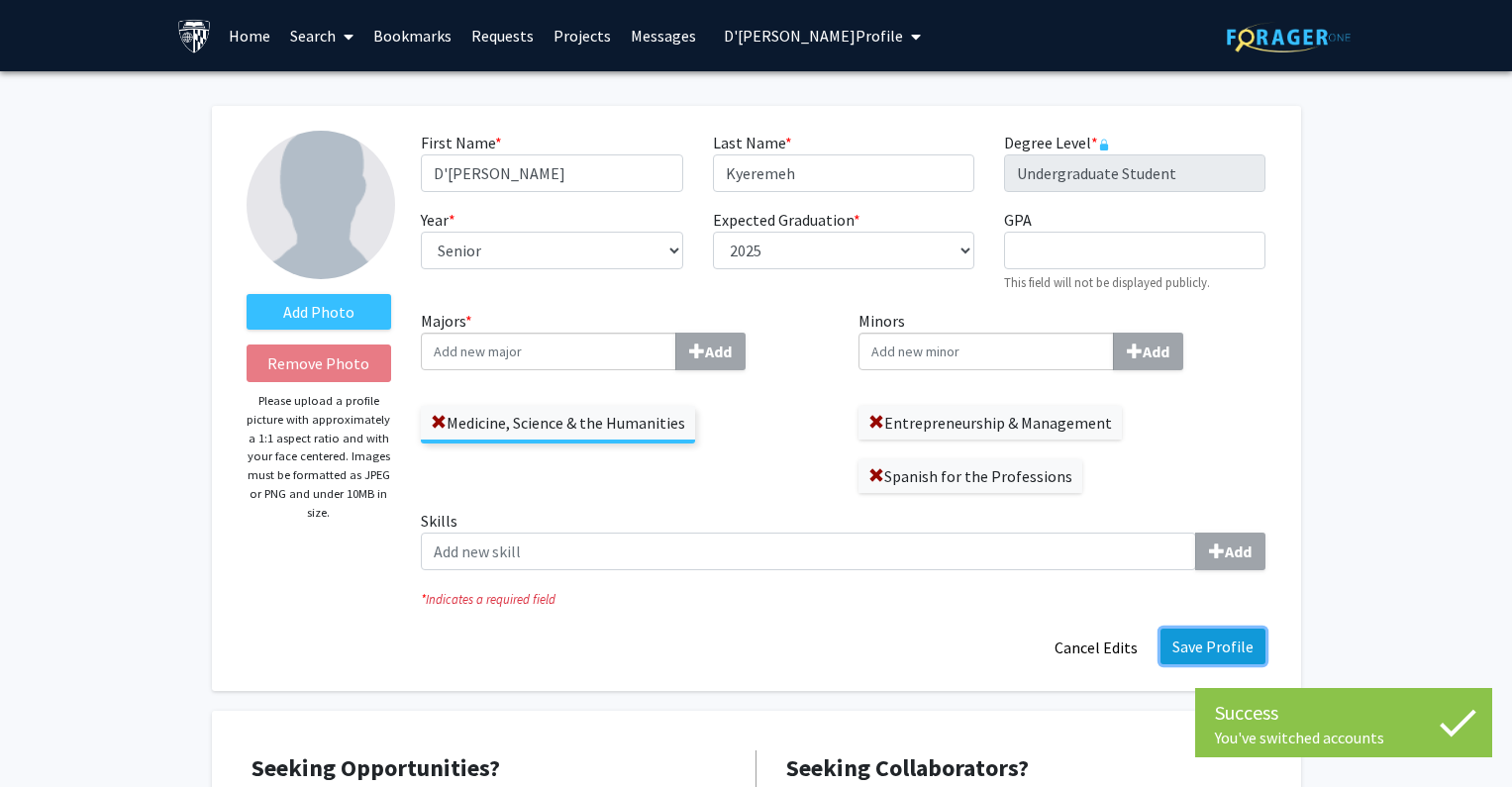 click on "Save Profile" 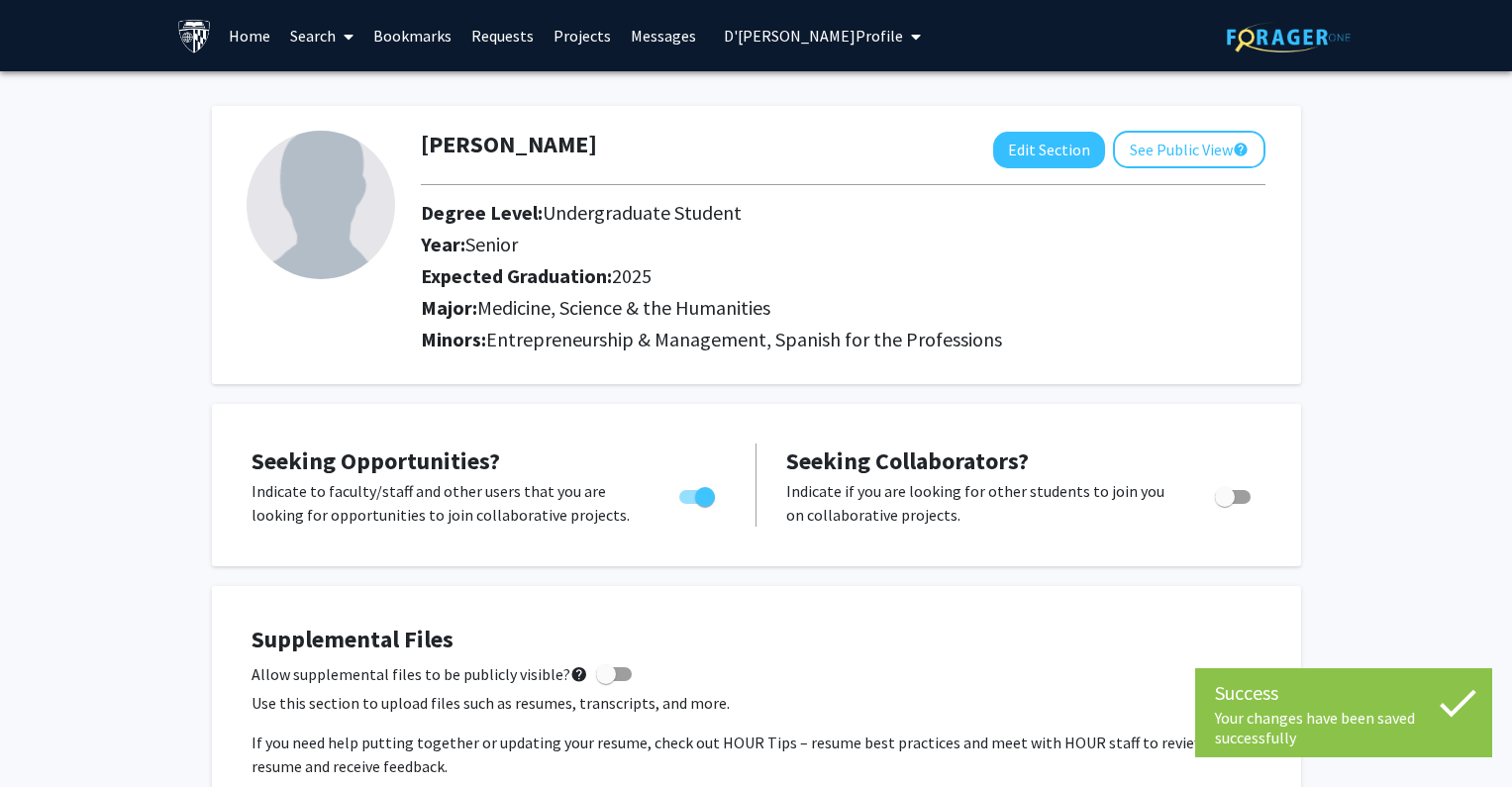 click on "[PERSON_NAME]   Profile" at bounding box center [813, 36] 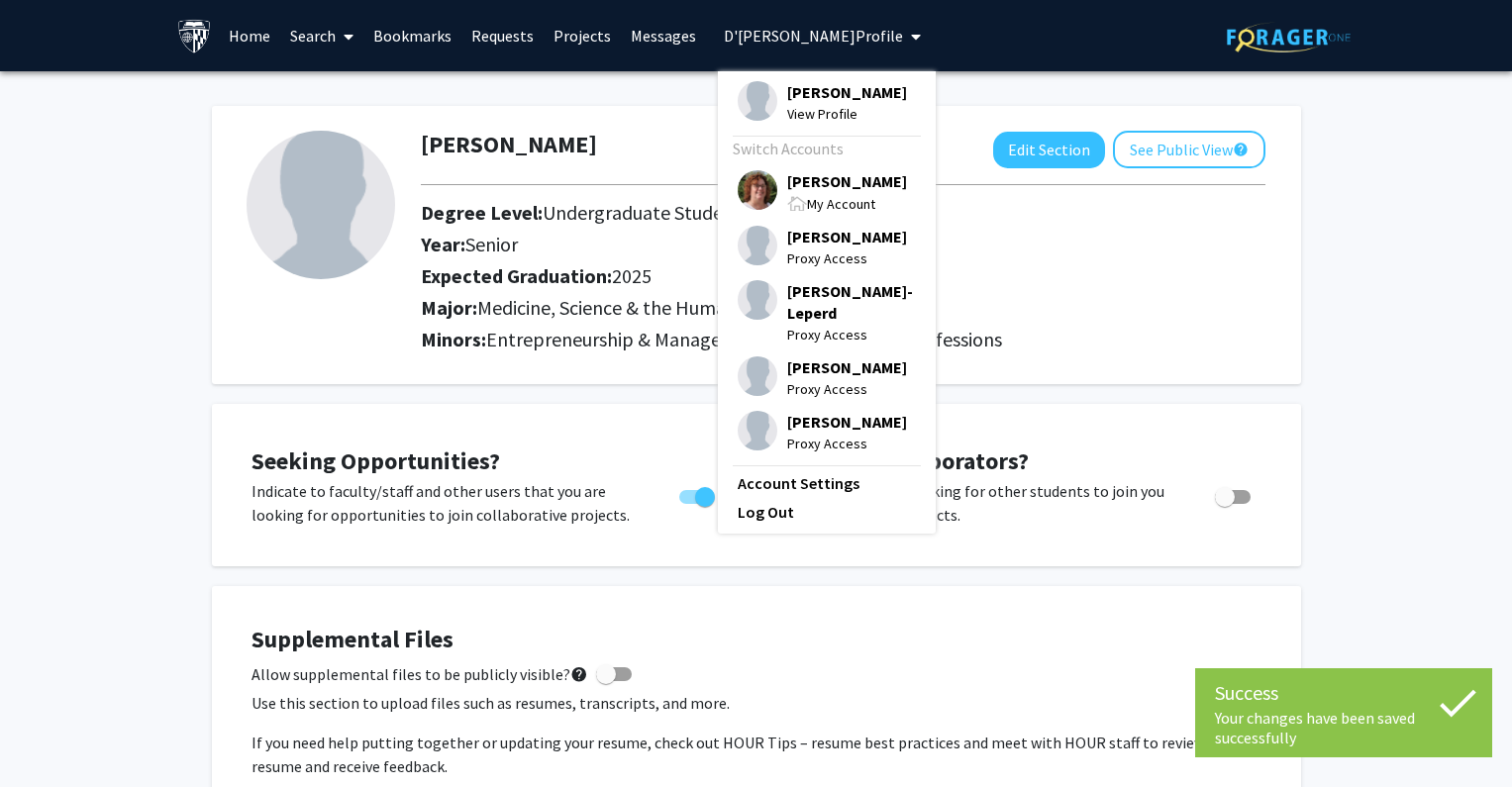 click on "My Account" at bounding box center (847, 203) 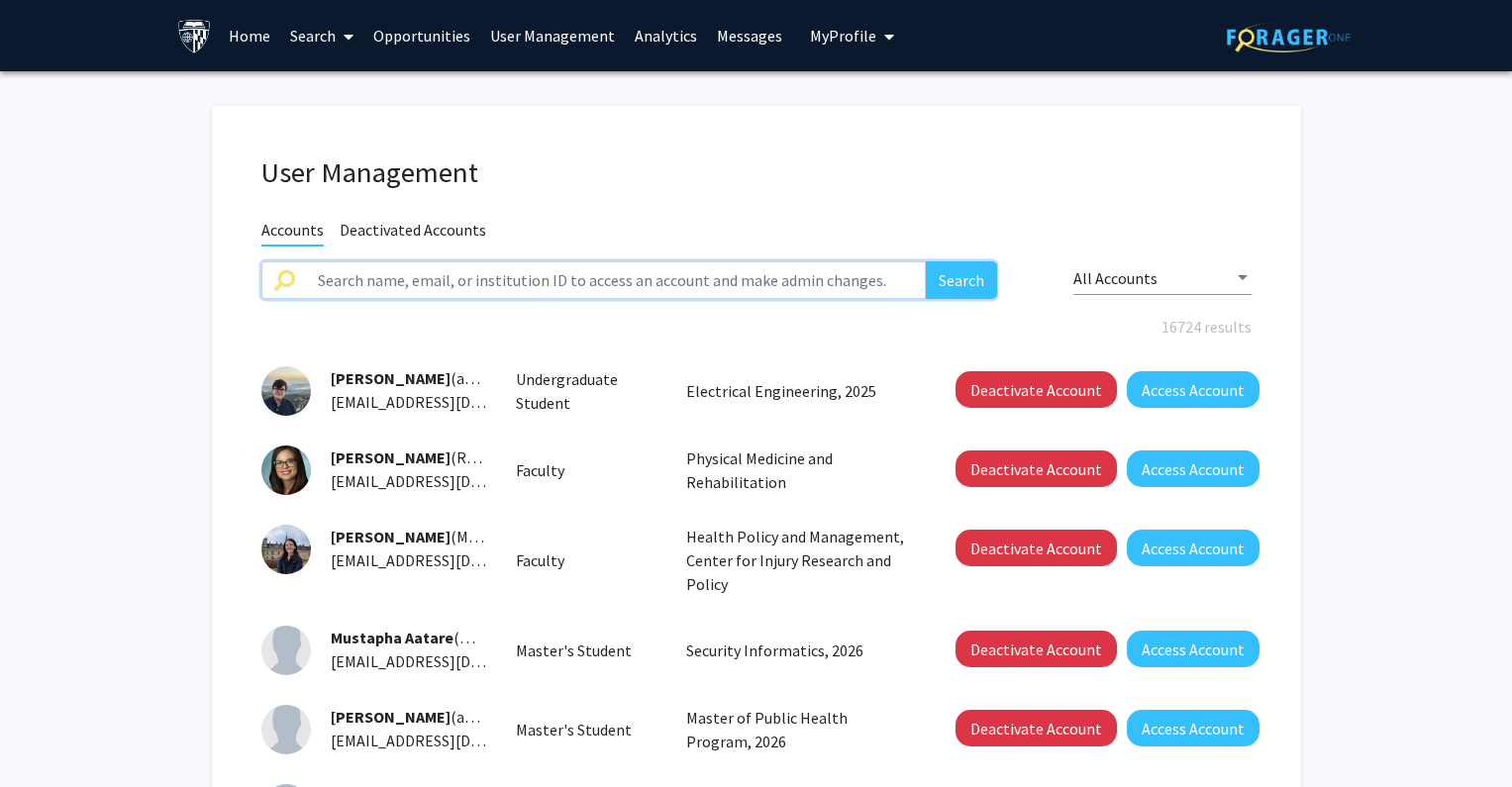click 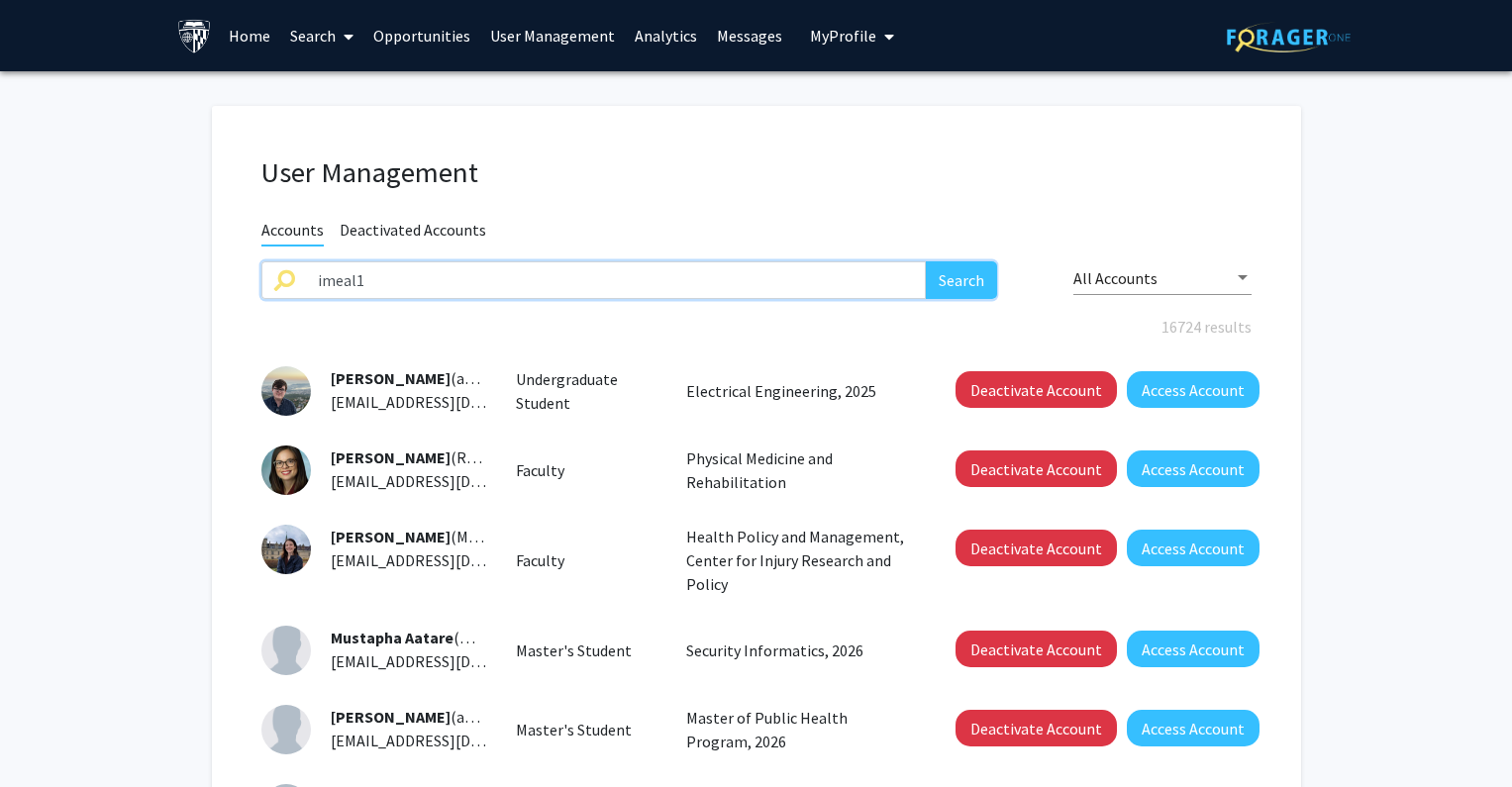click on "imeal1" 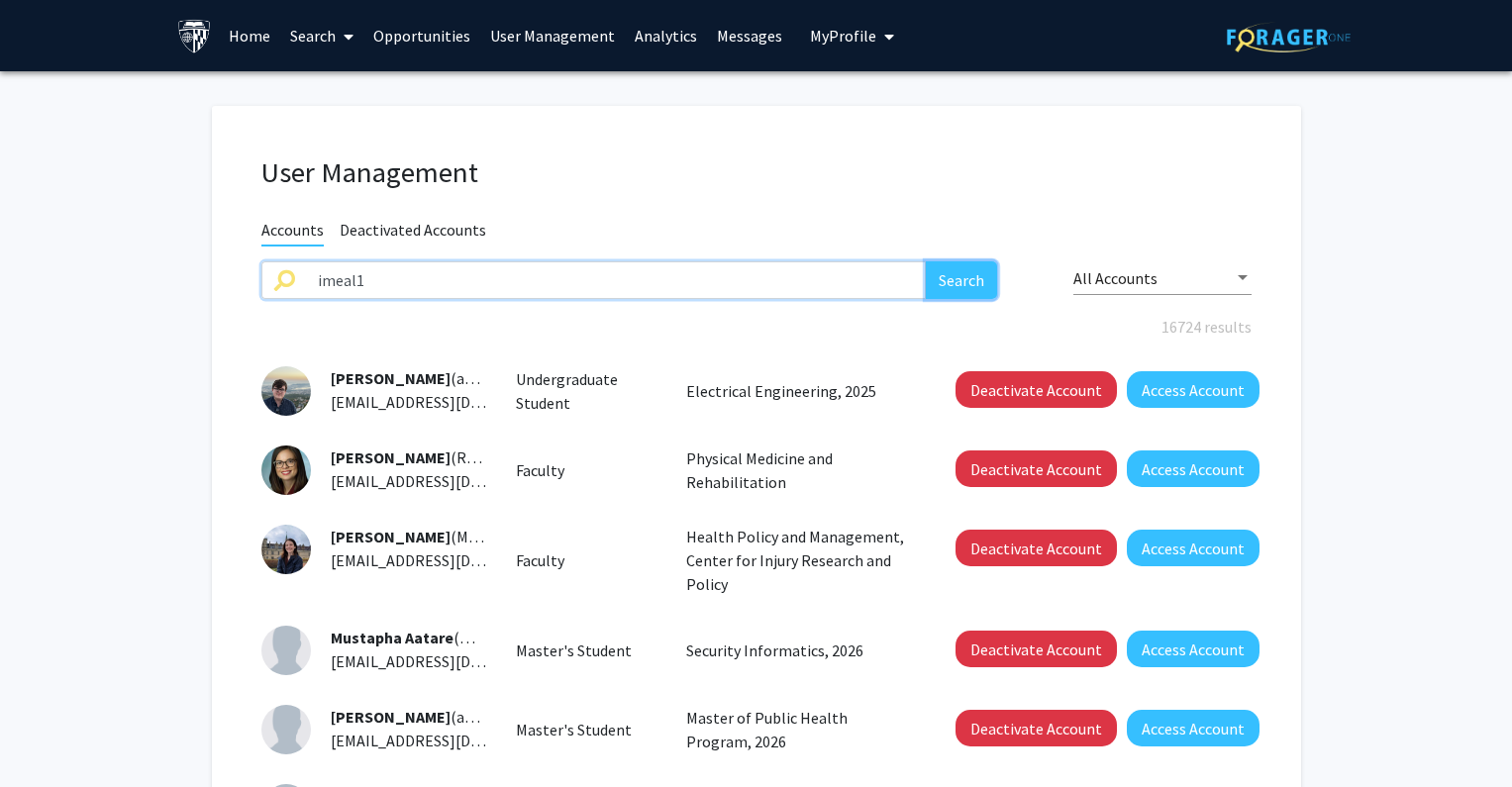 drag, startPoint x: 945, startPoint y: 287, endPoint x: 999, endPoint y: 237, distance: 73.59348 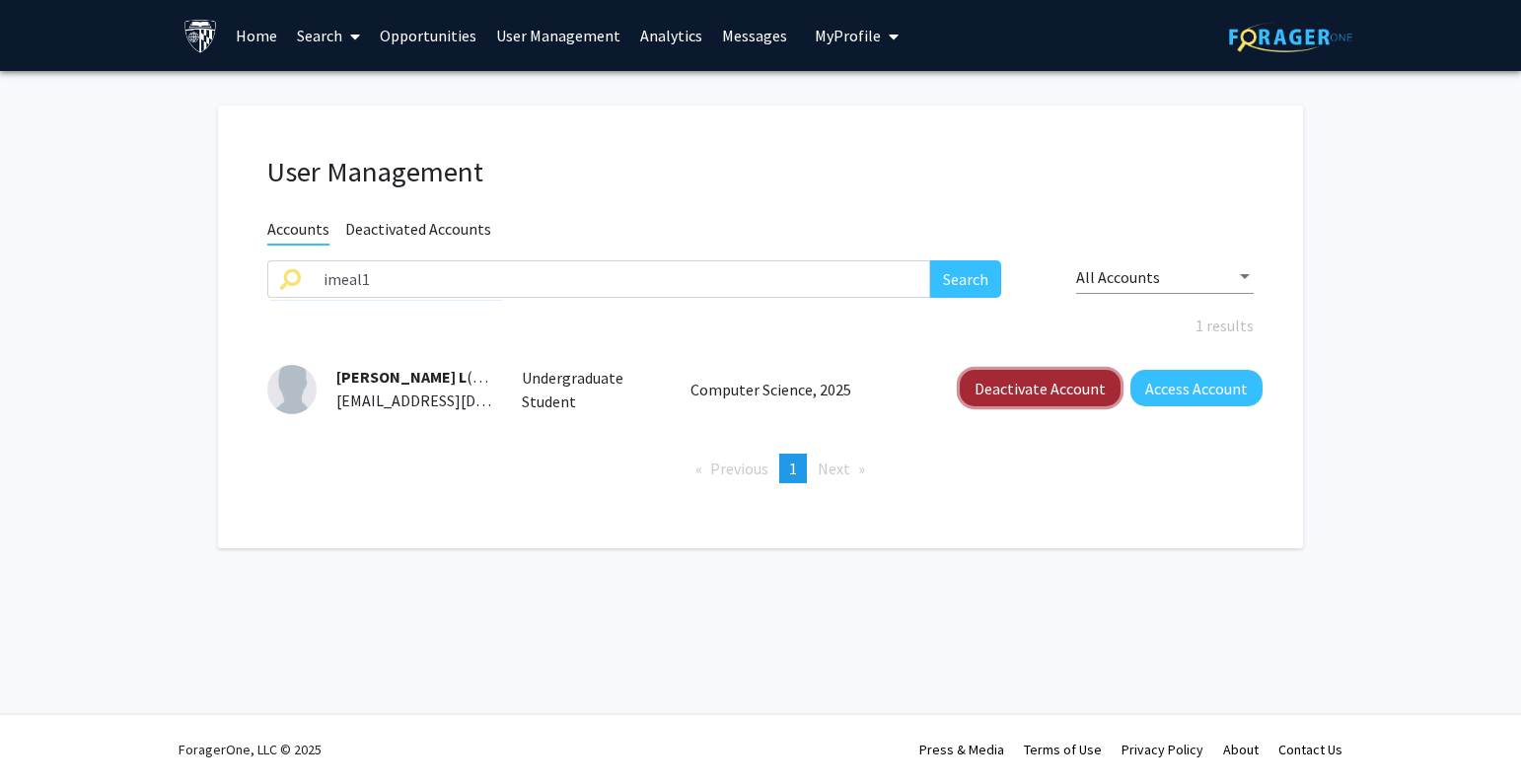 click on "Deactivate Account" 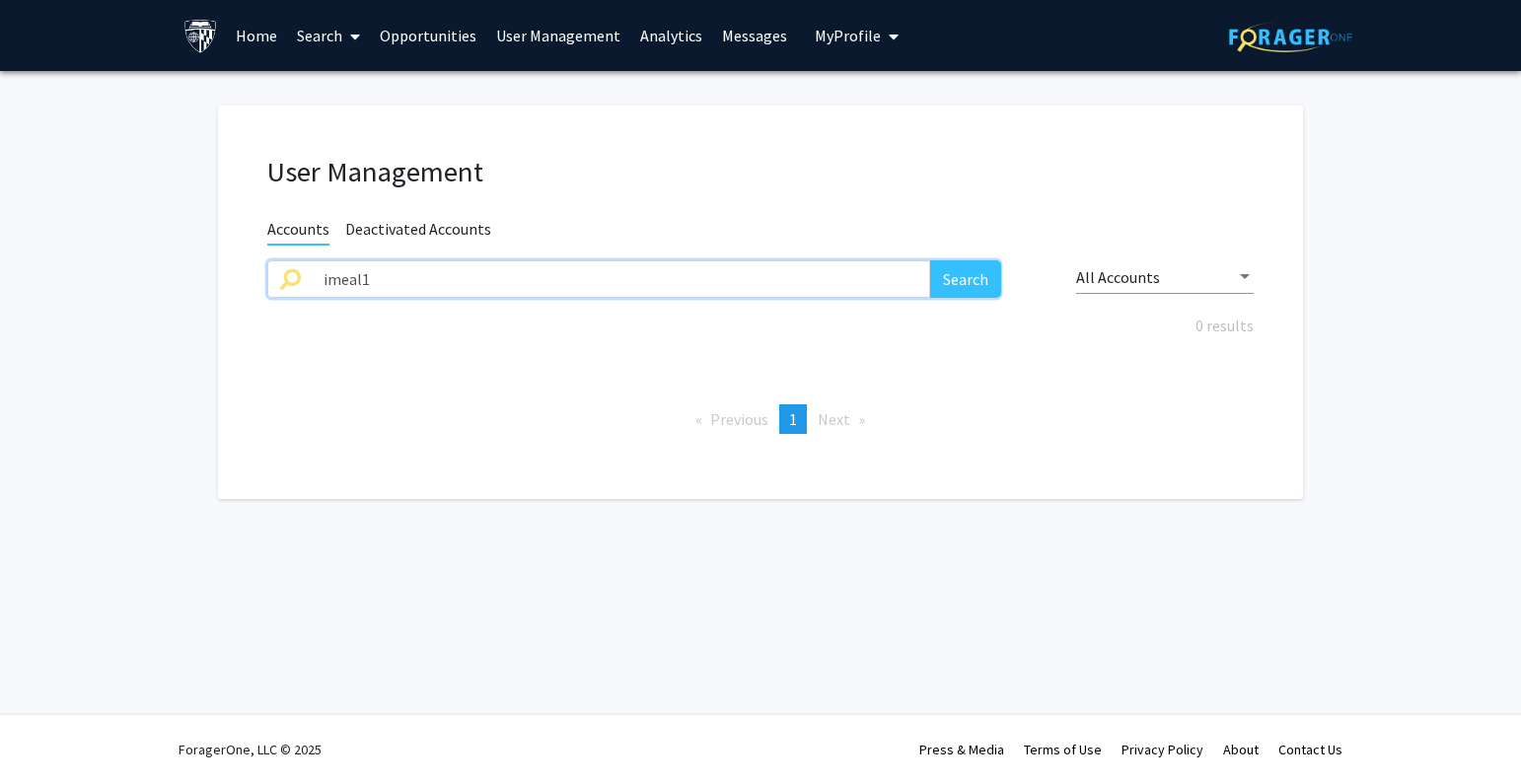 drag, startPoint x: 398, startPoint y: 277, endPoint x: 36, endPoint y: 275, distance: 362.00552 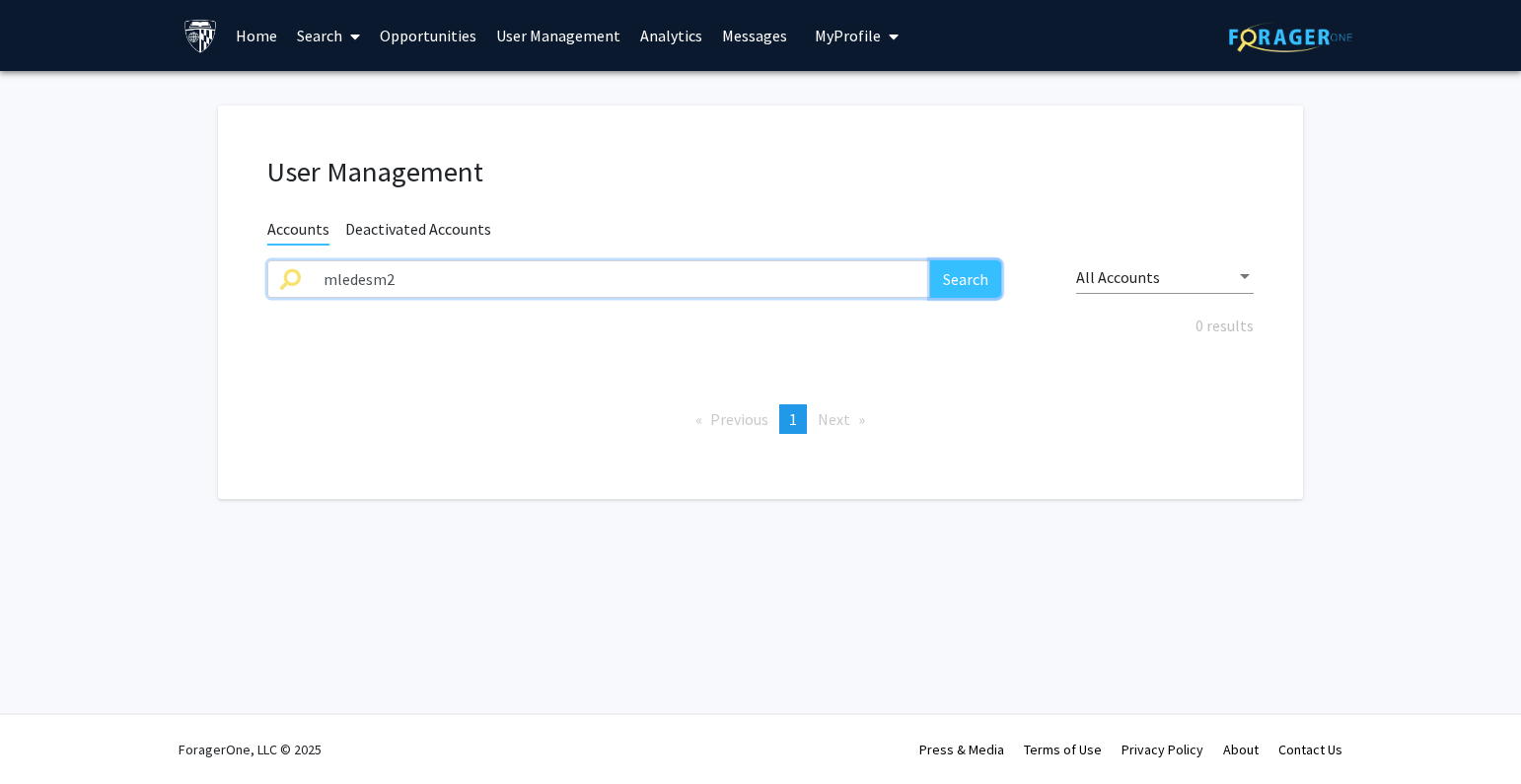 drag, startPoint x: 979, startPoint y: 273, endPoint x: 977, endPoint y: 285, distance: 12.165525 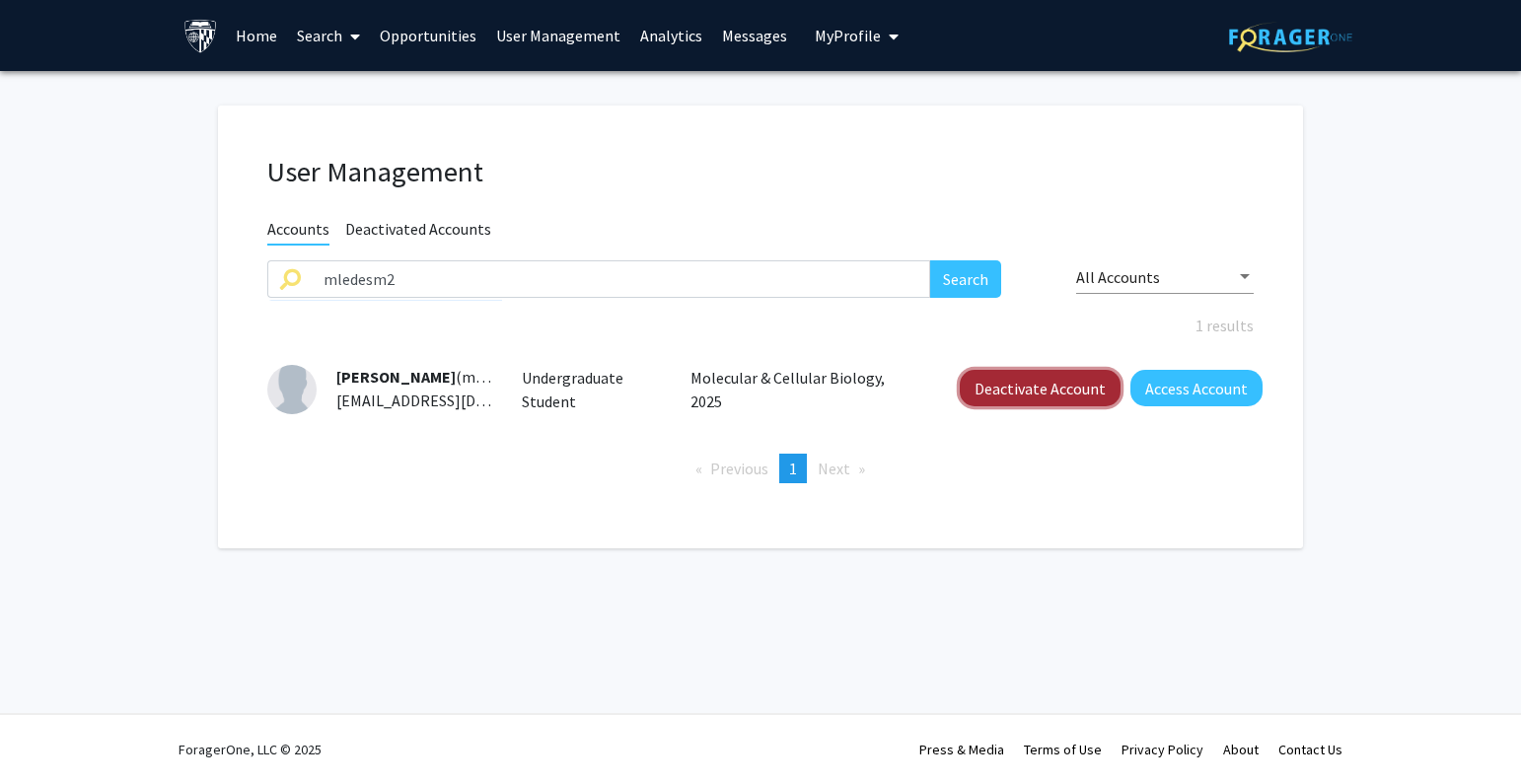 click on "Deactivate Account" 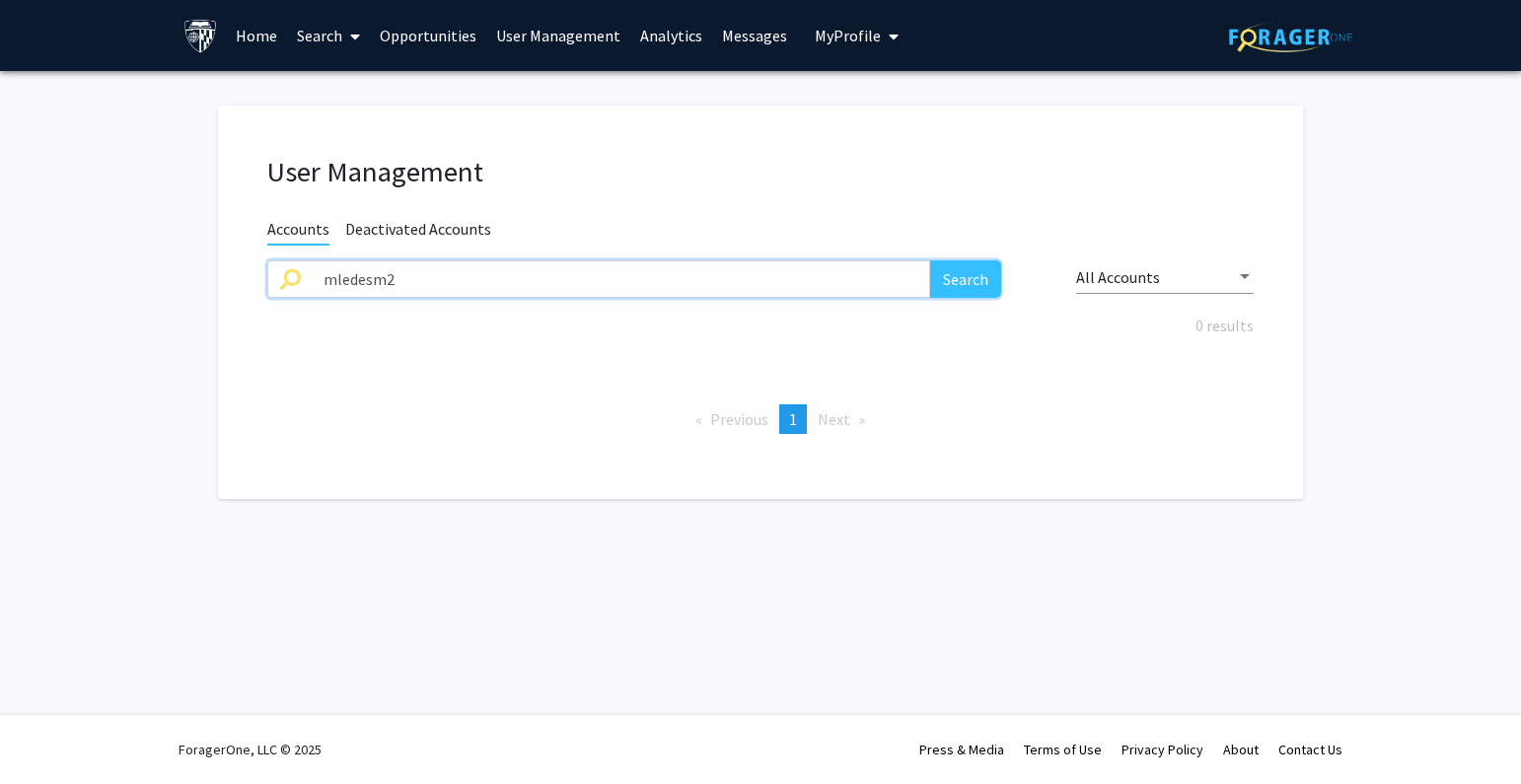 drag, startPoint x: 393, startPoint y: 289, endPoint x: 226, endPoint y: 279, distance: 167.2991 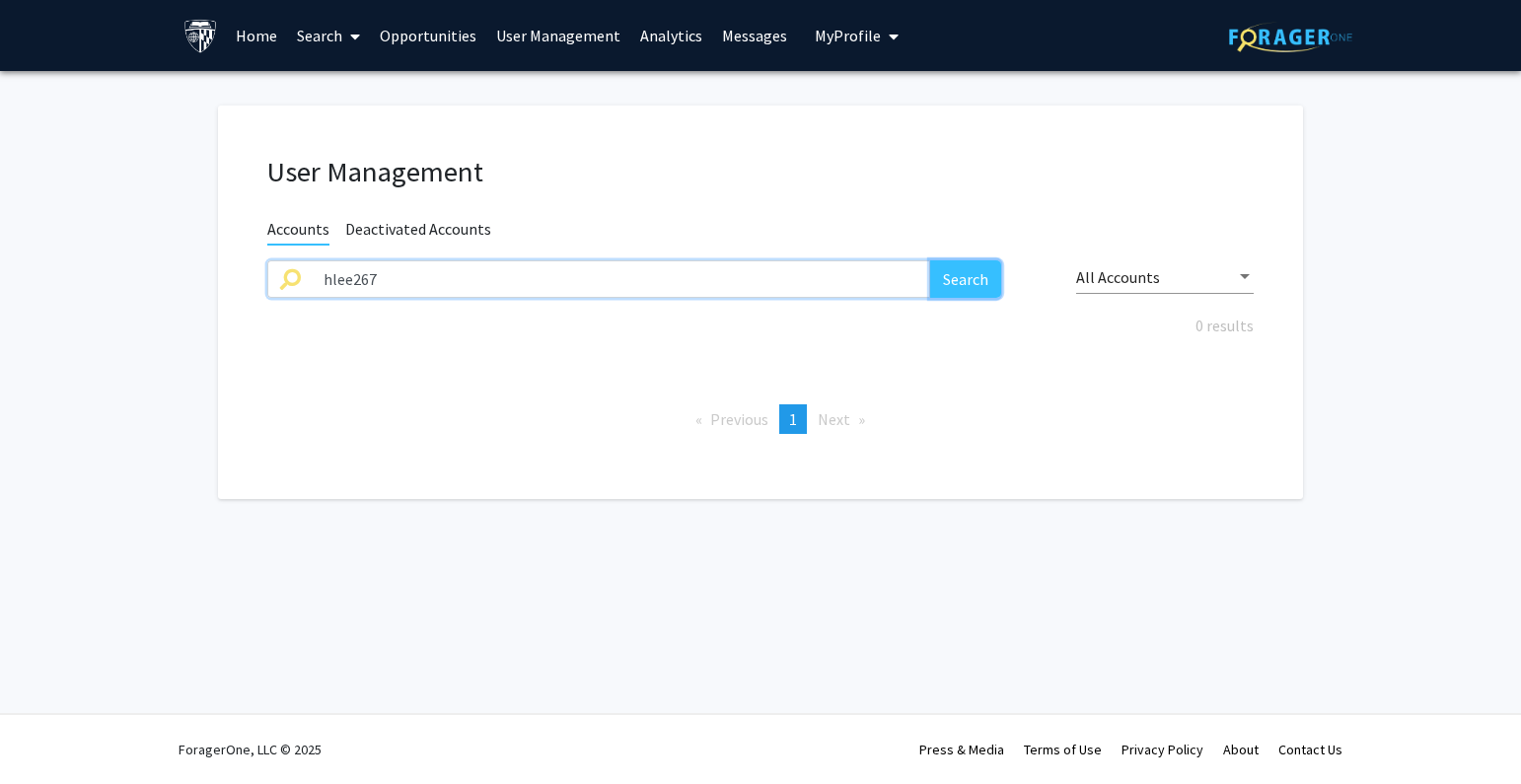 click on "Search" 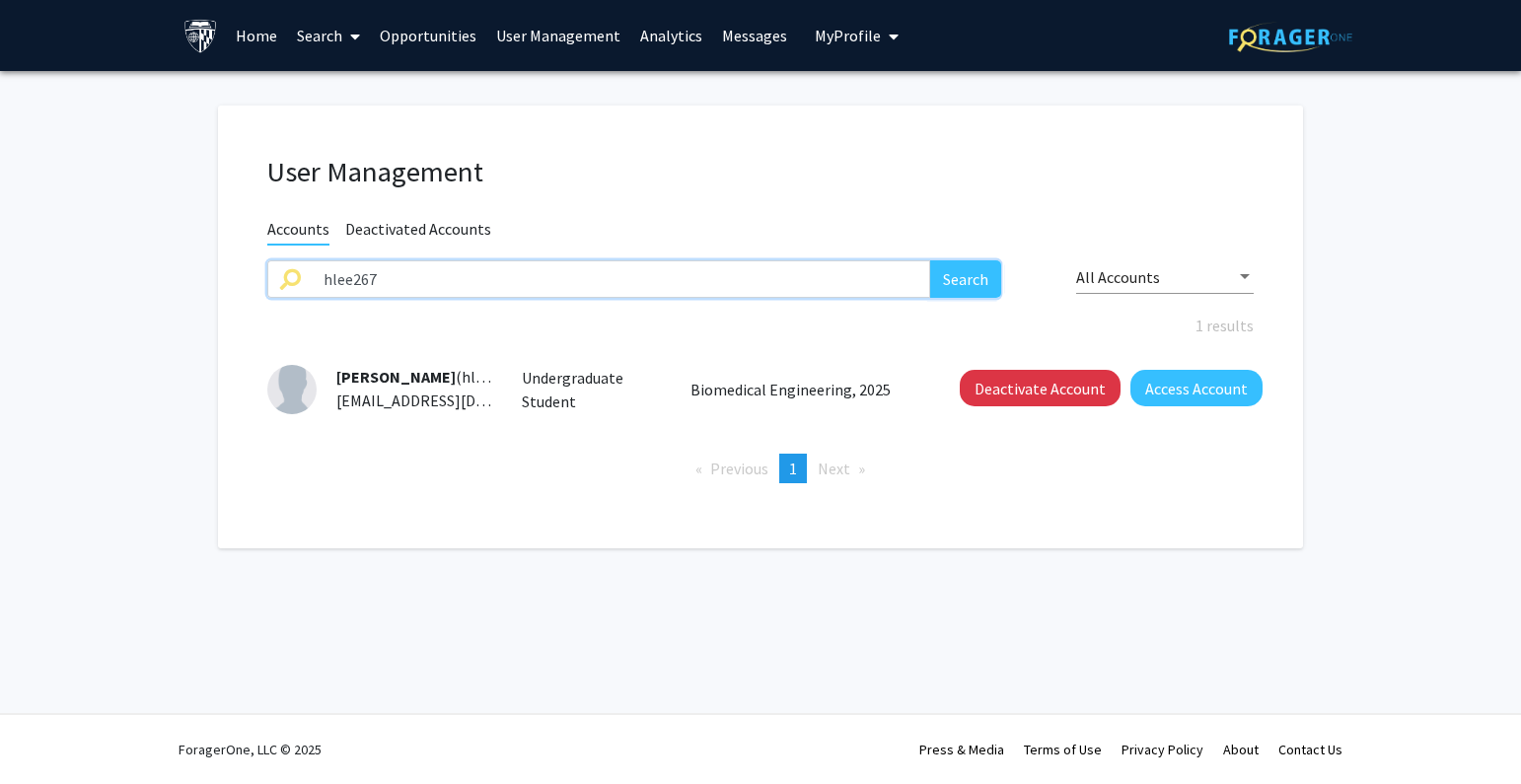 click on "User Management Accounts Deactivated Accounts hlee267 Search All Accounts 1 results  [PERSON_NAME]  (hlee267) [EMAIL_ADDRESS][DOMAIN_NAME]  Undergraduate Student   Biomedical Engineering, 2025   Deactivate Account   Access Account   Previous  page  1 / 1  You're on page  1  Next  page" 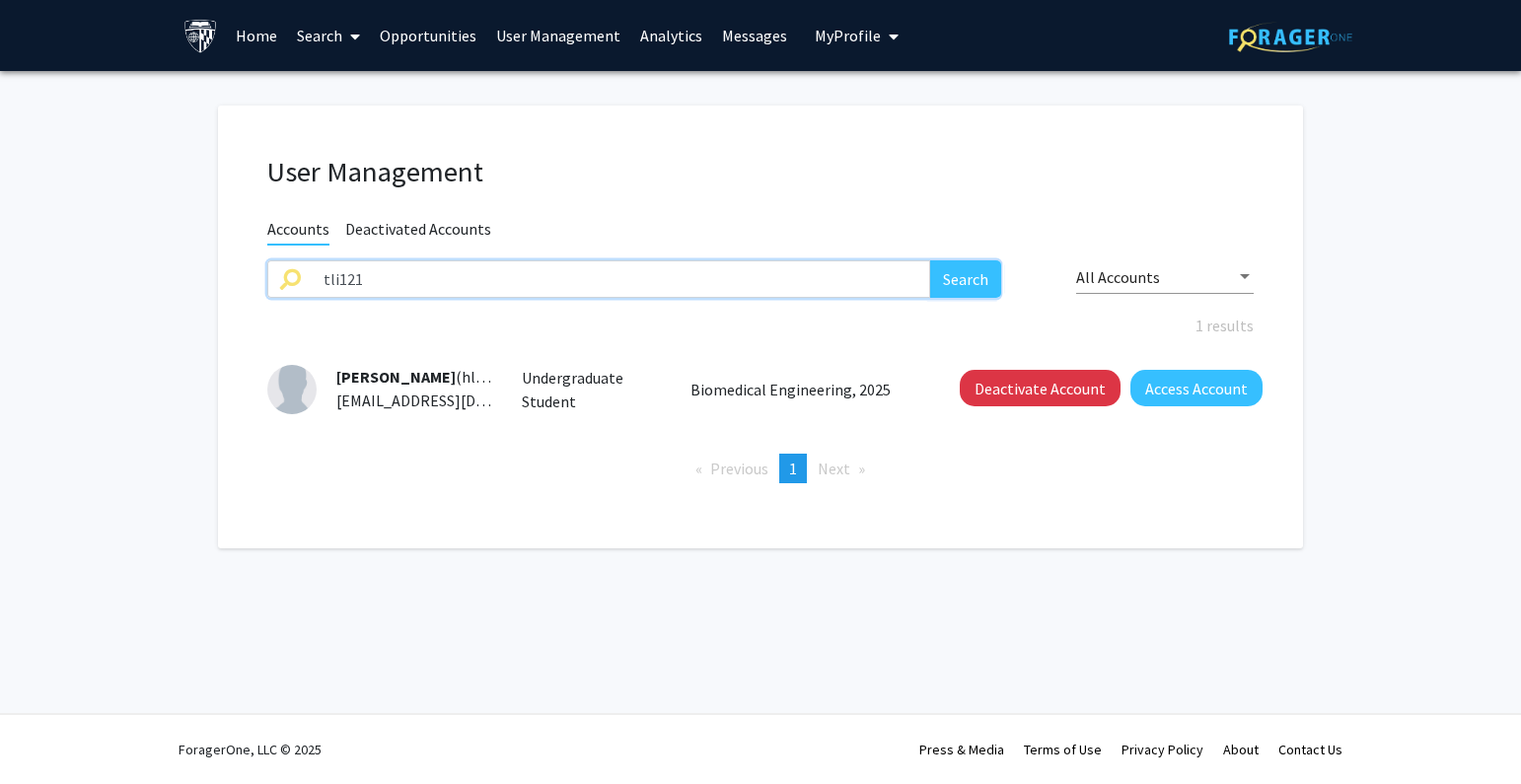 type on "tli121" 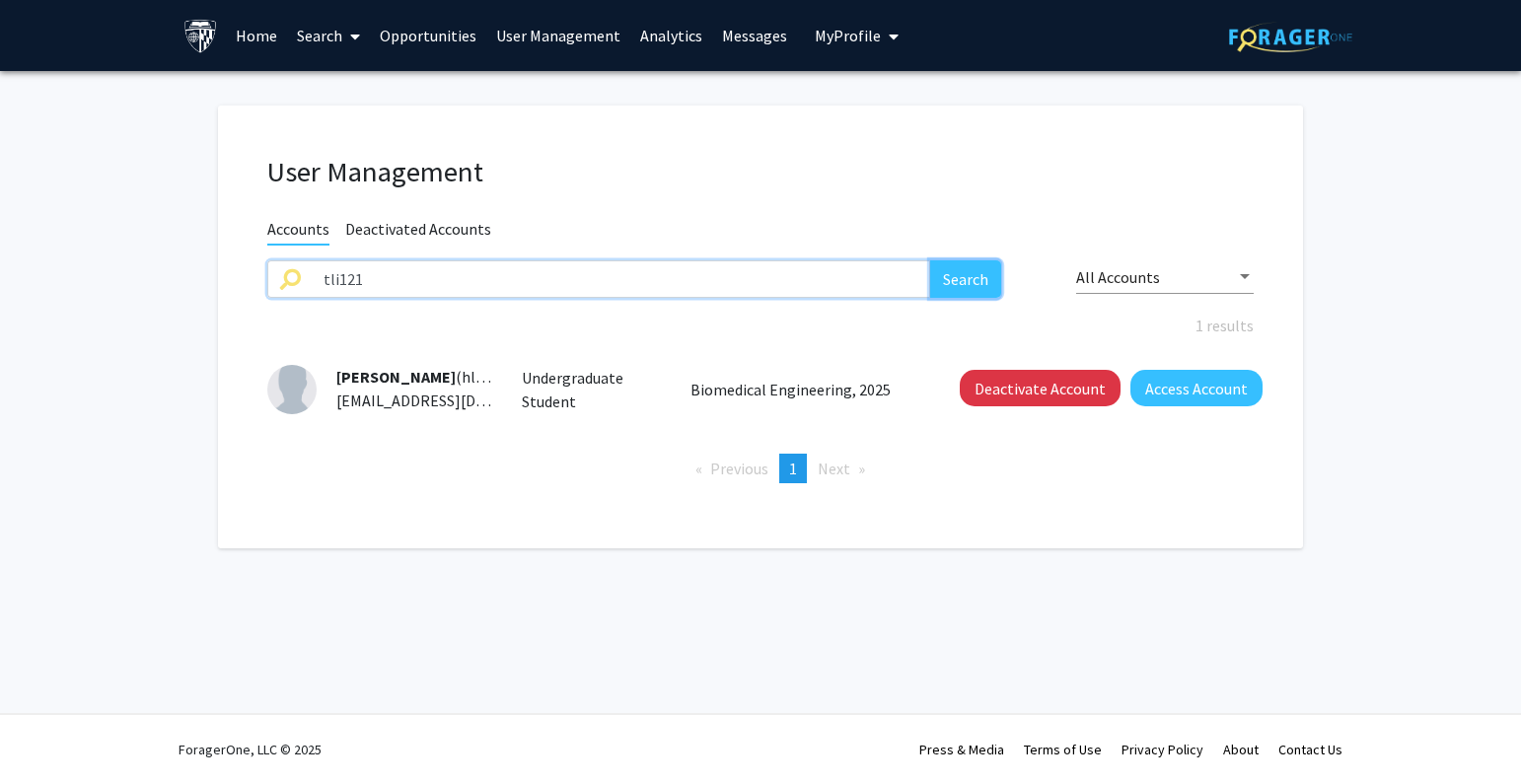 click on "Search" 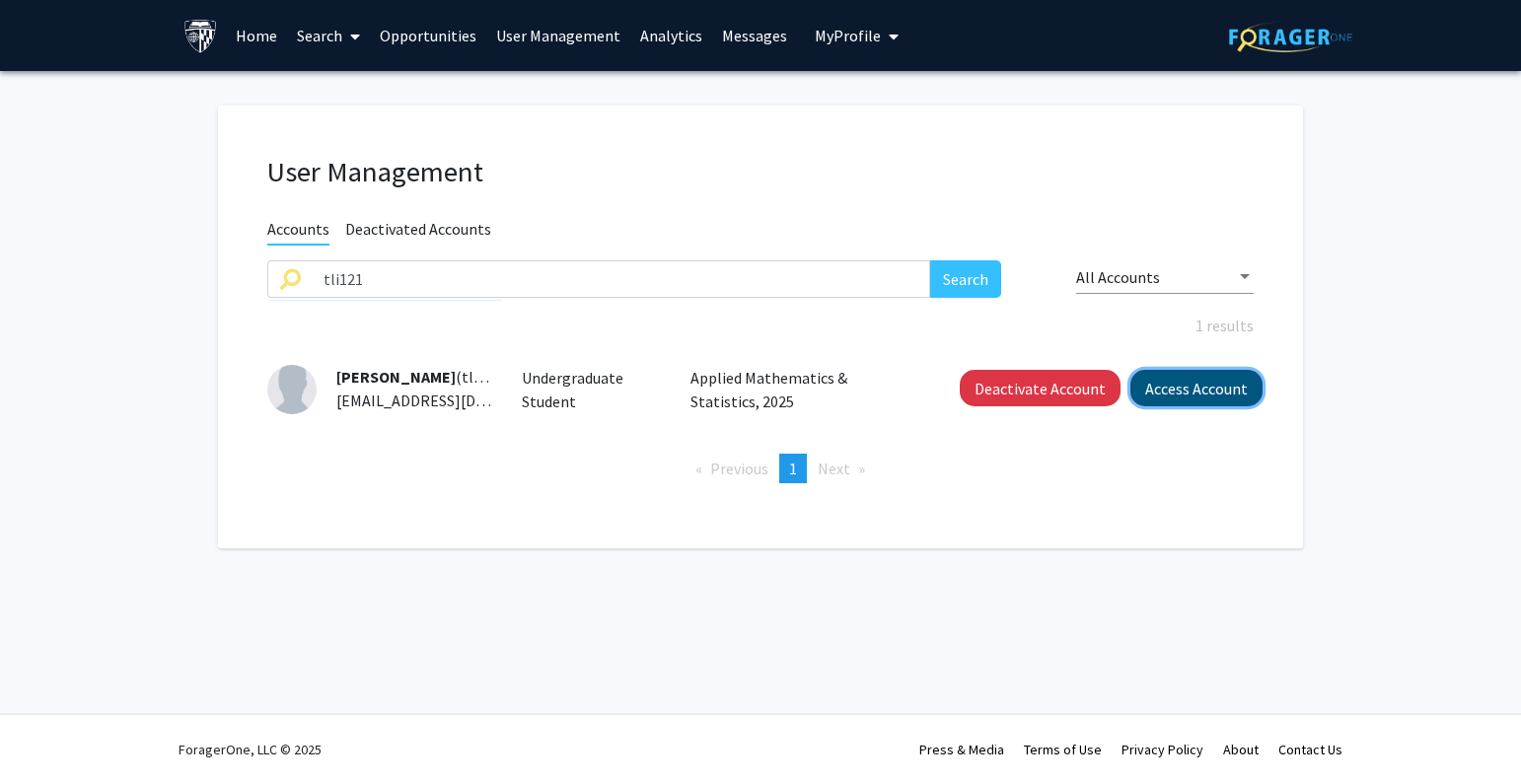 click on "Access Account" 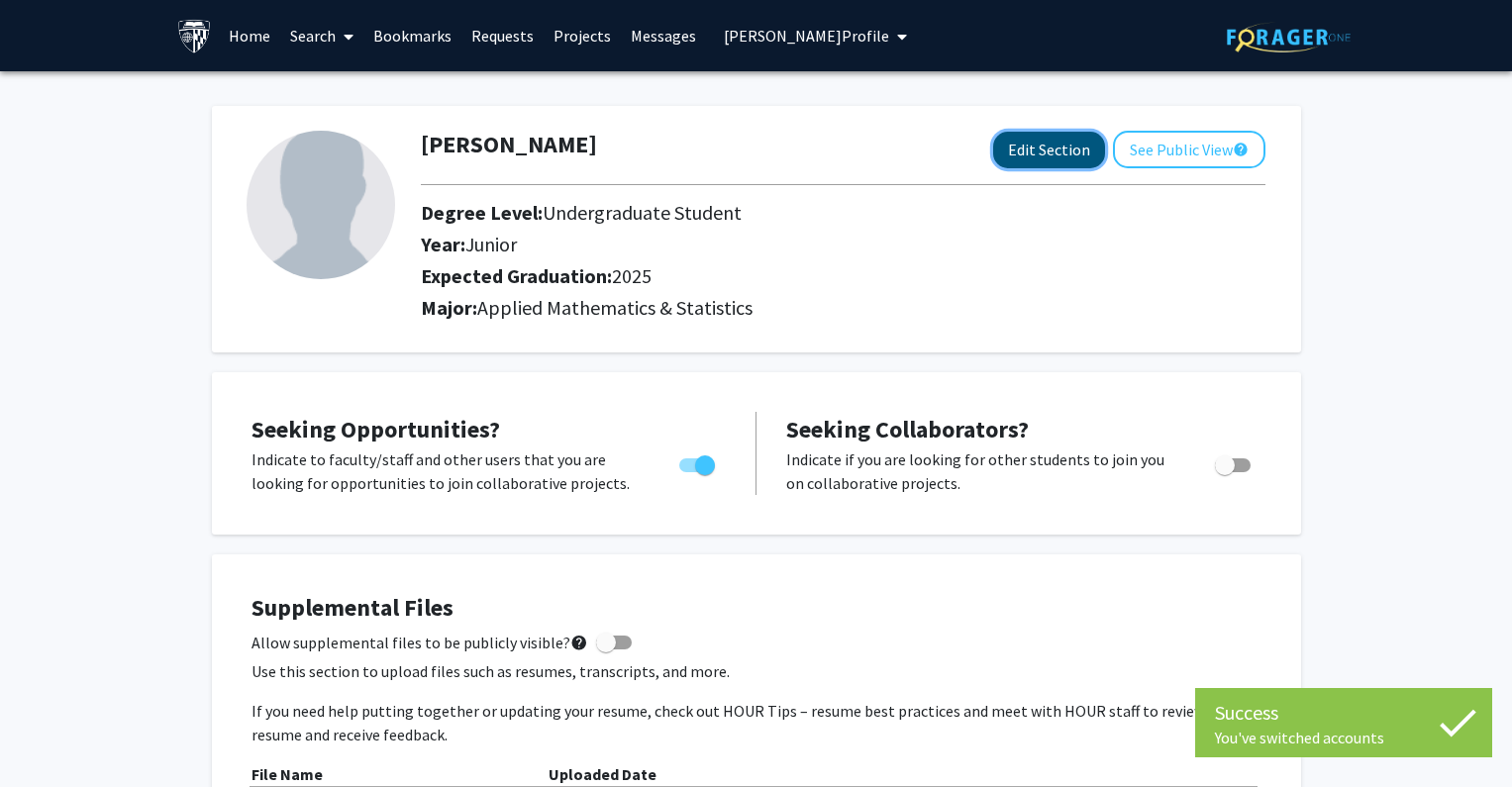 click on "Edit Section" 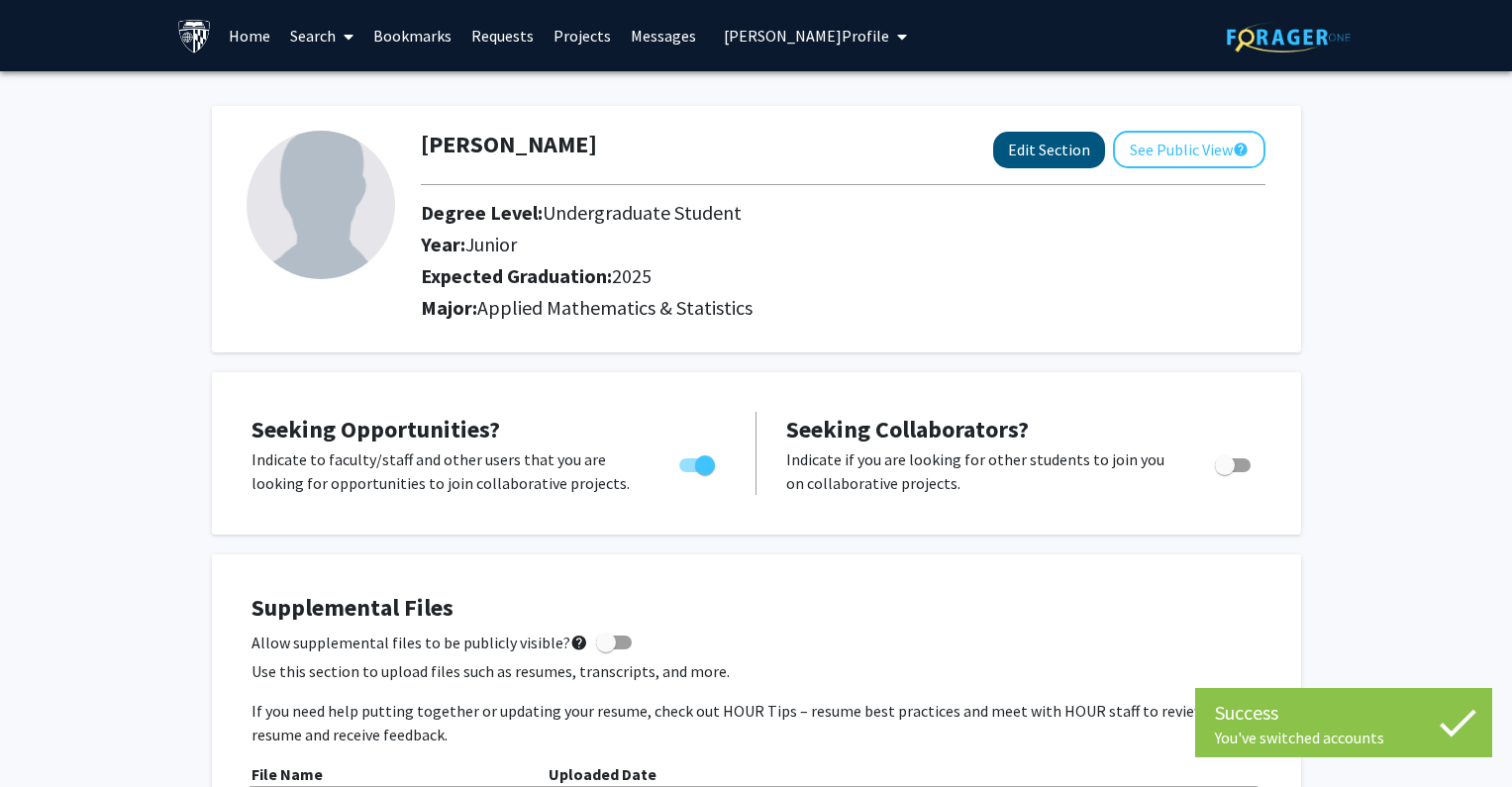 select on "junior" 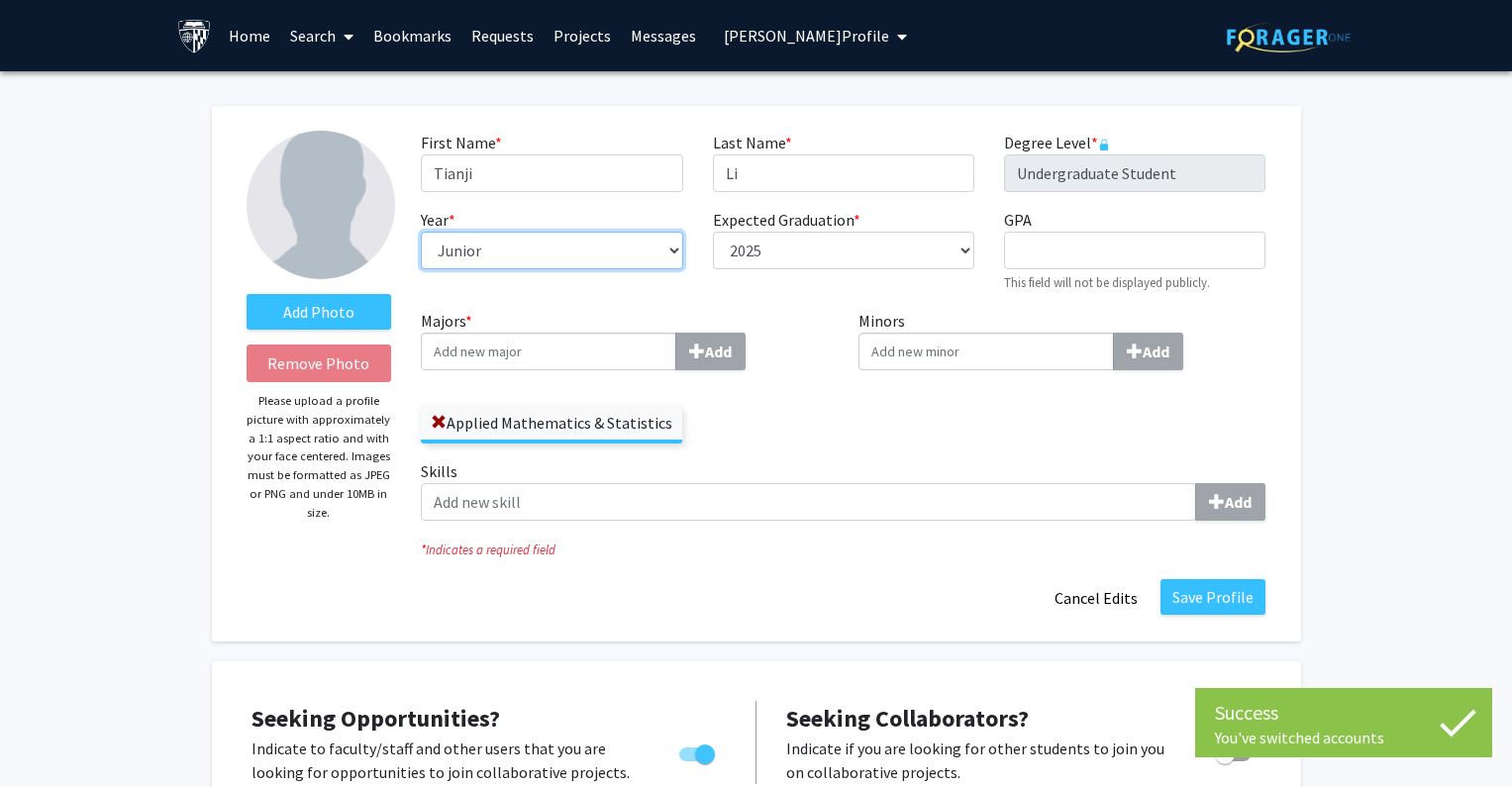 click on "---  First-year   Sophomore   Junior   Senior   Postbaccalaureate Certificate" at bounding box center [552, 250] 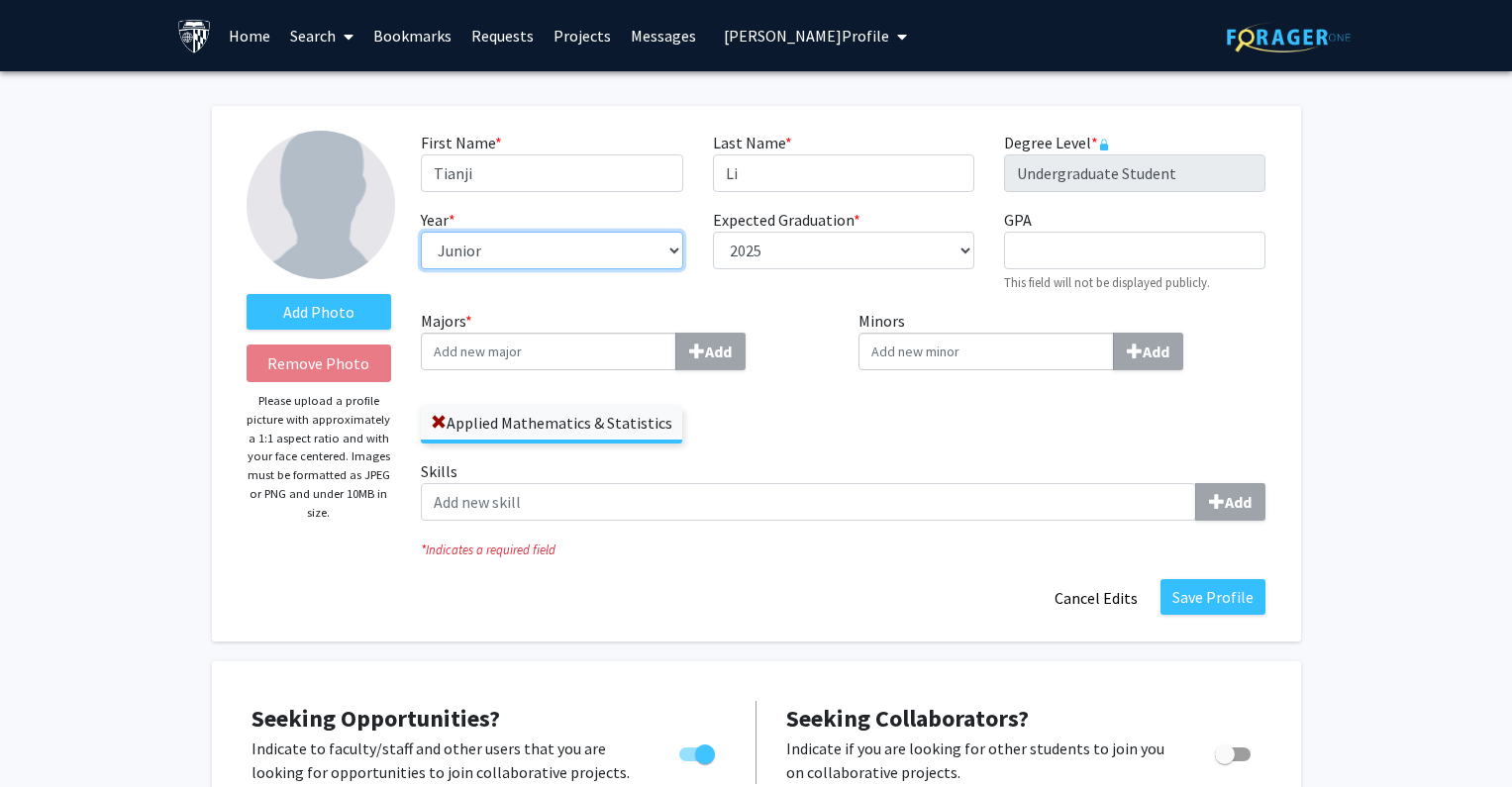 select on "senior" 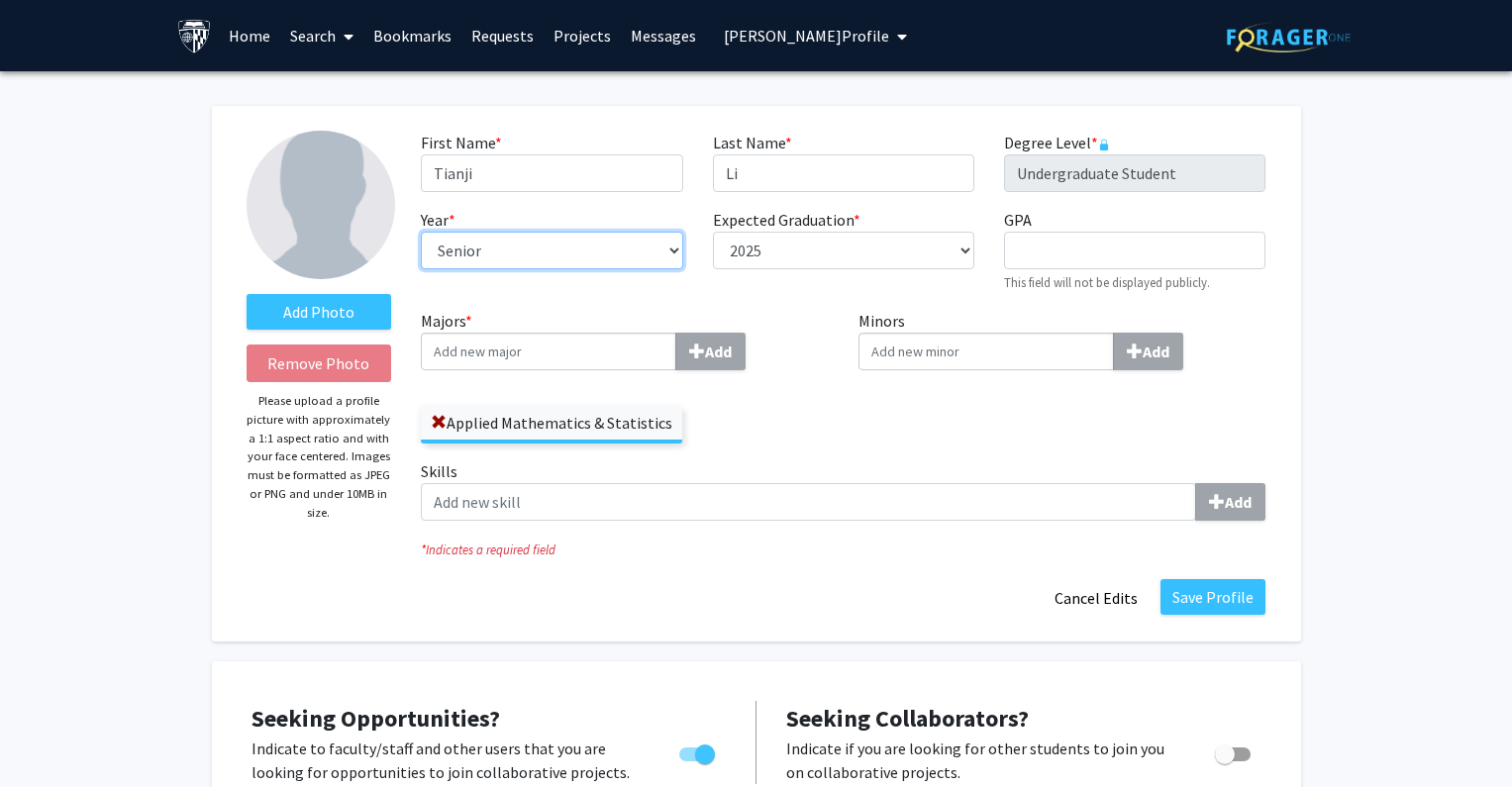 click on "---  First-year   Sophomore   Junior   Senior   Postbaccalaureate Certificate" at bounding box center (552, 250) 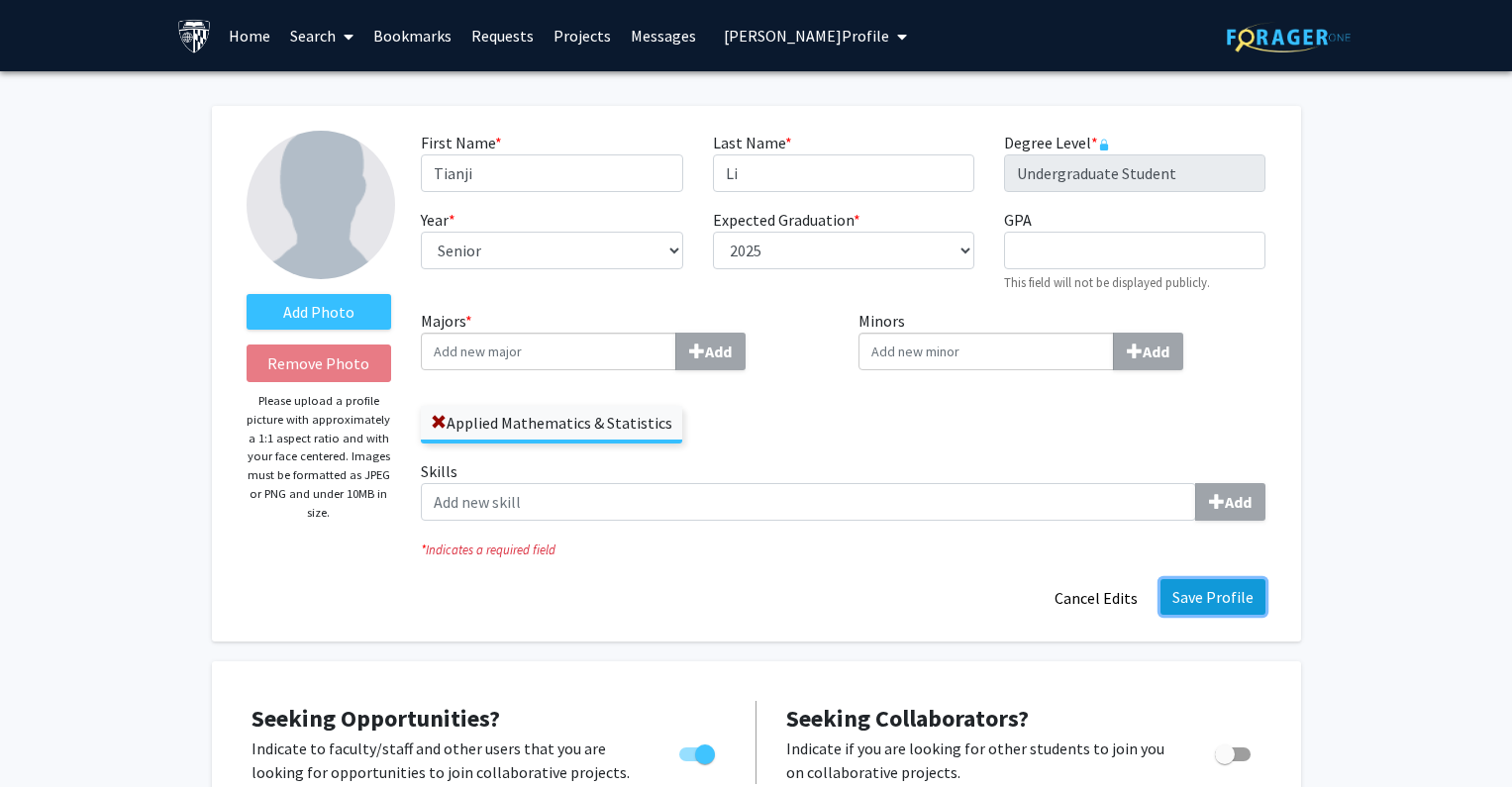 click on "Save Profile" 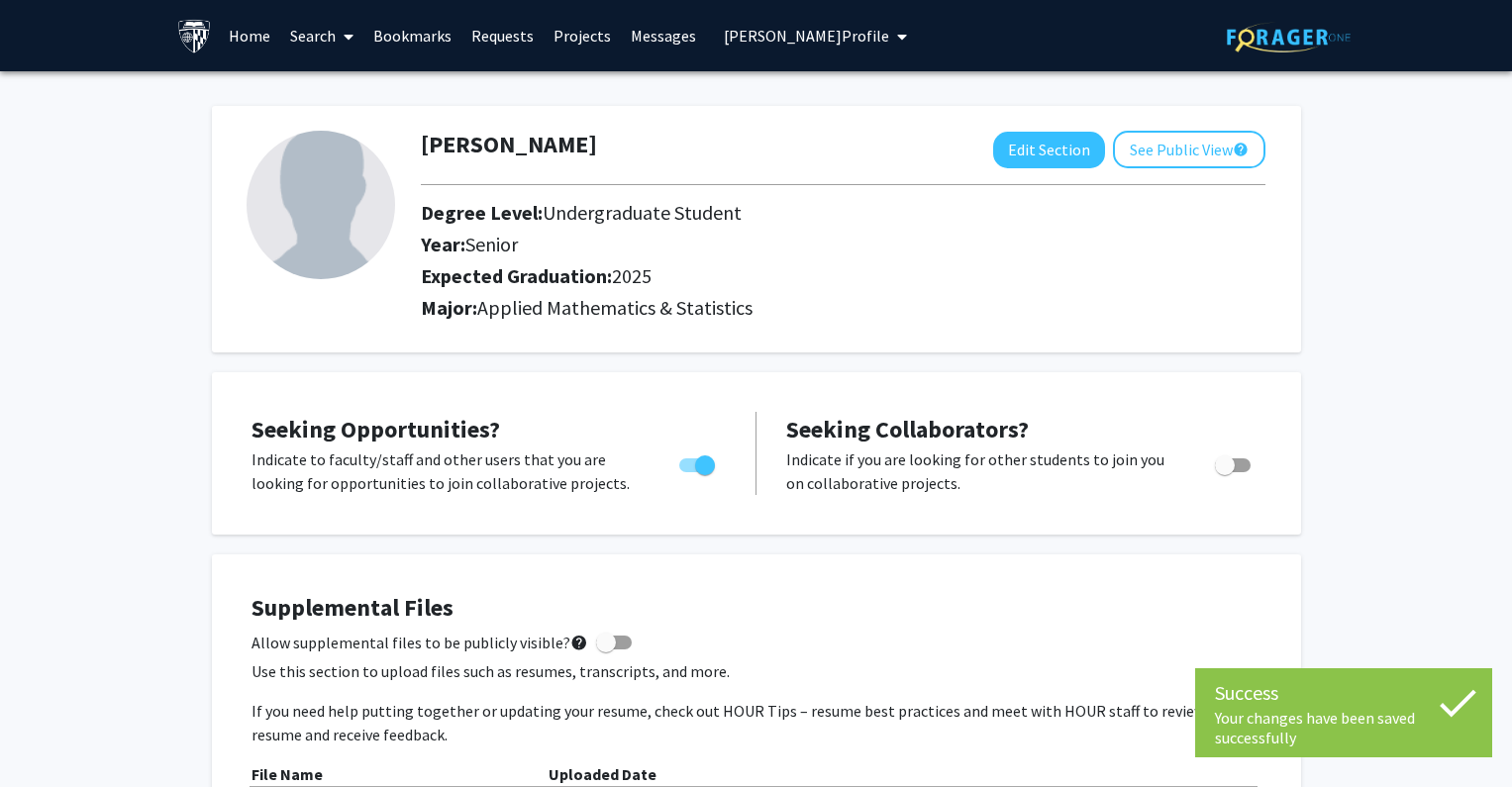 click on "[PERSON_NAME]   Profile" at bounding box center [806, 36] 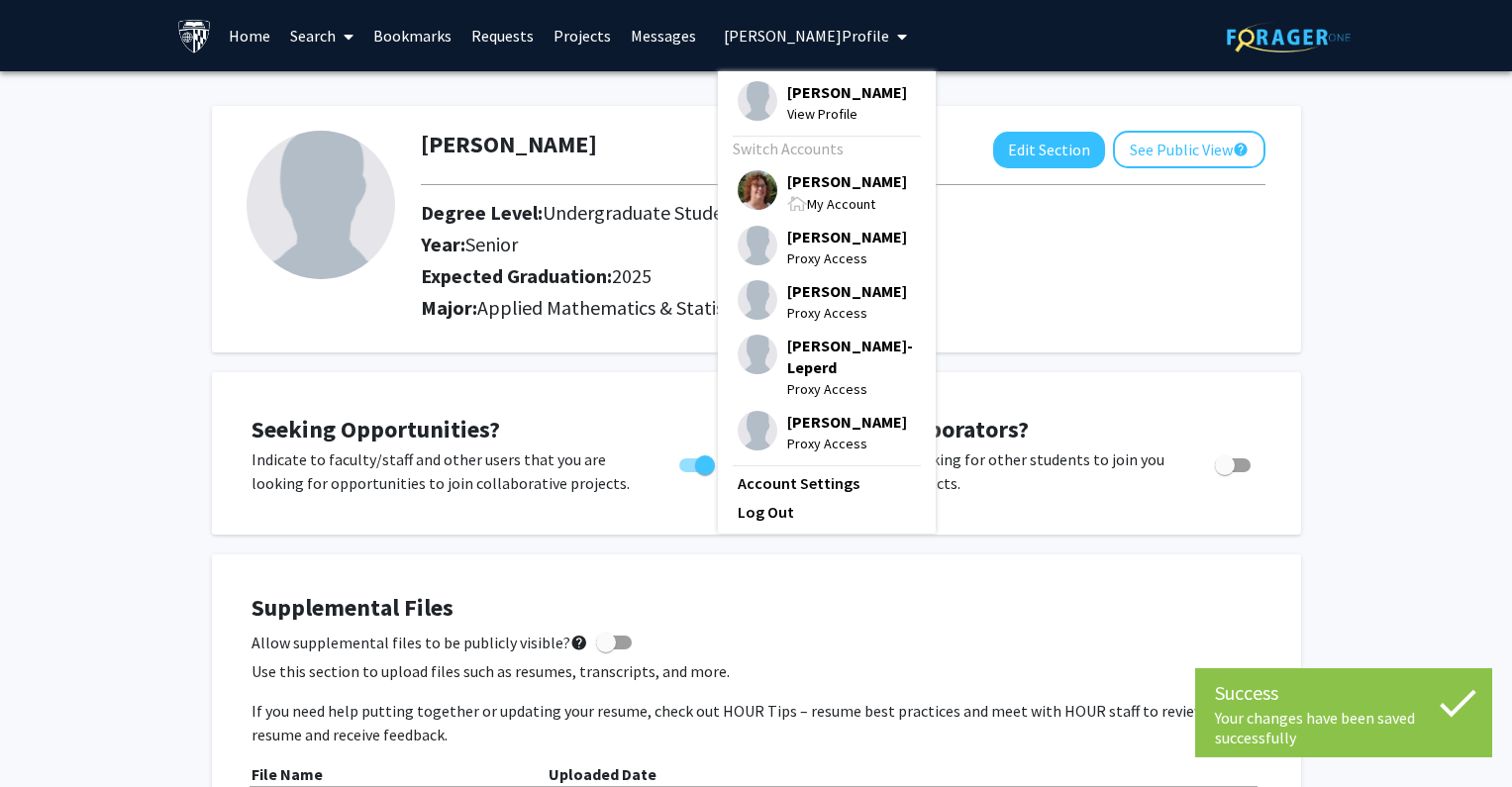 click at bounding box center [797, 203] 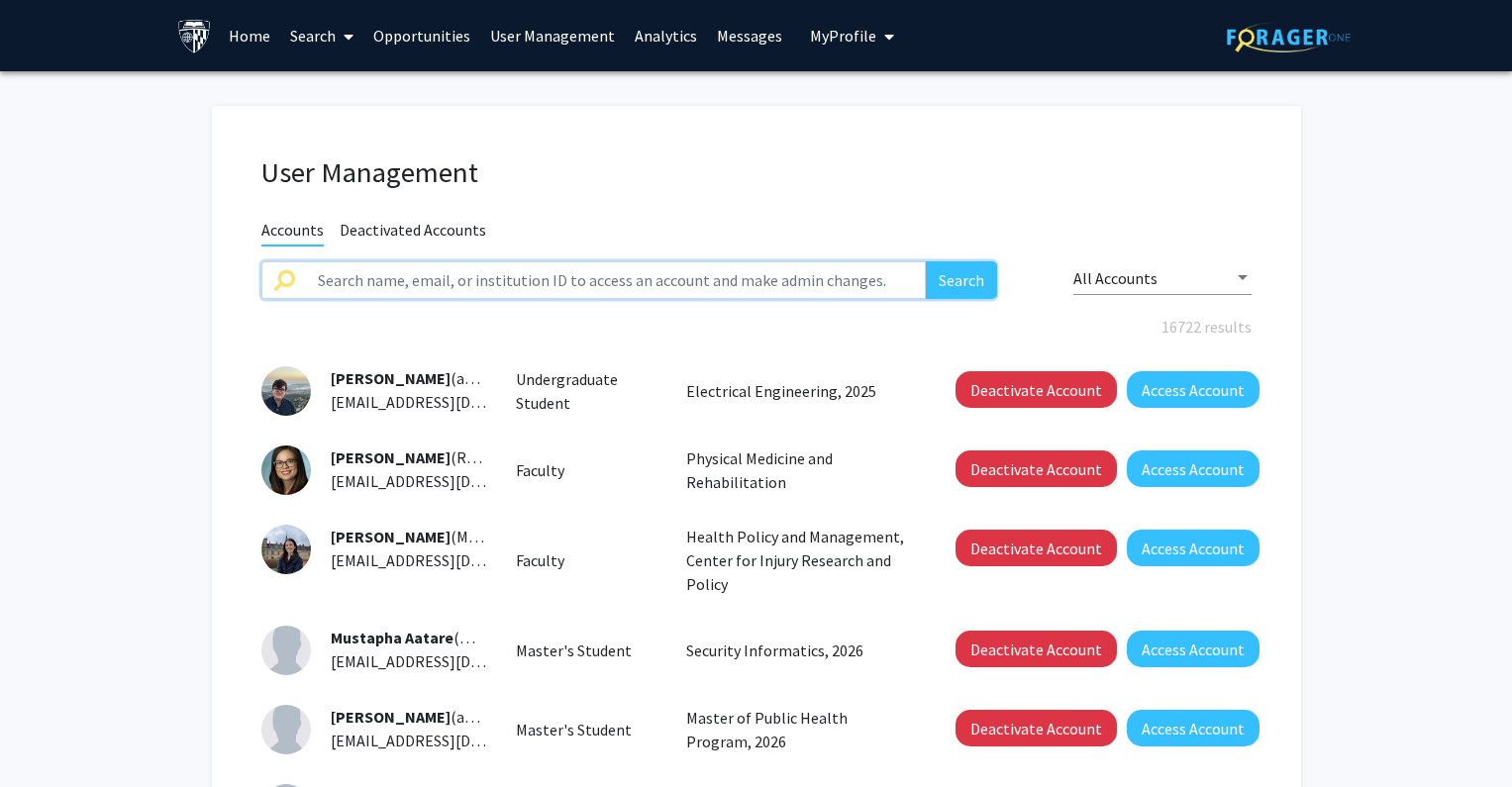 click 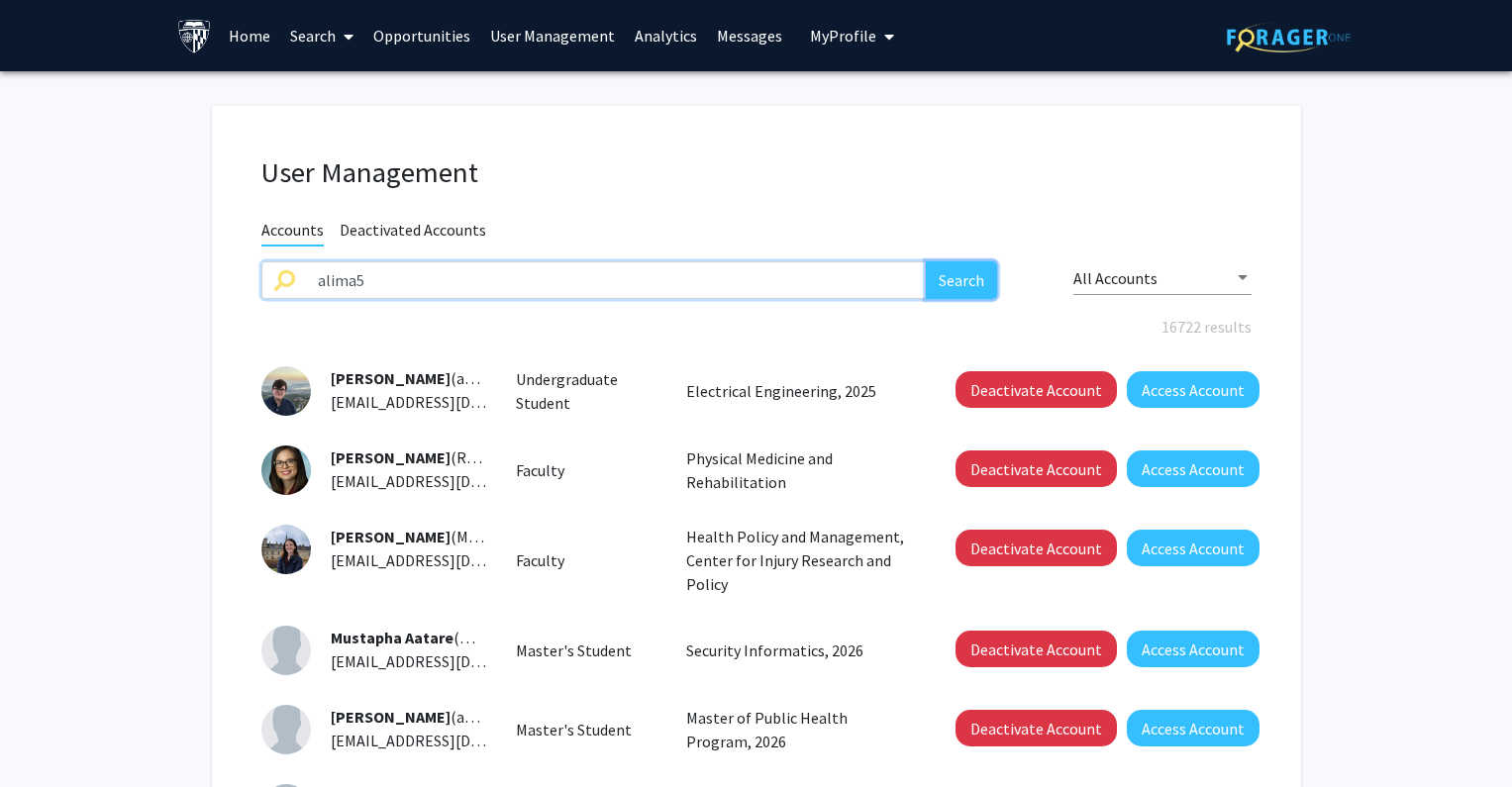 click on "Search" 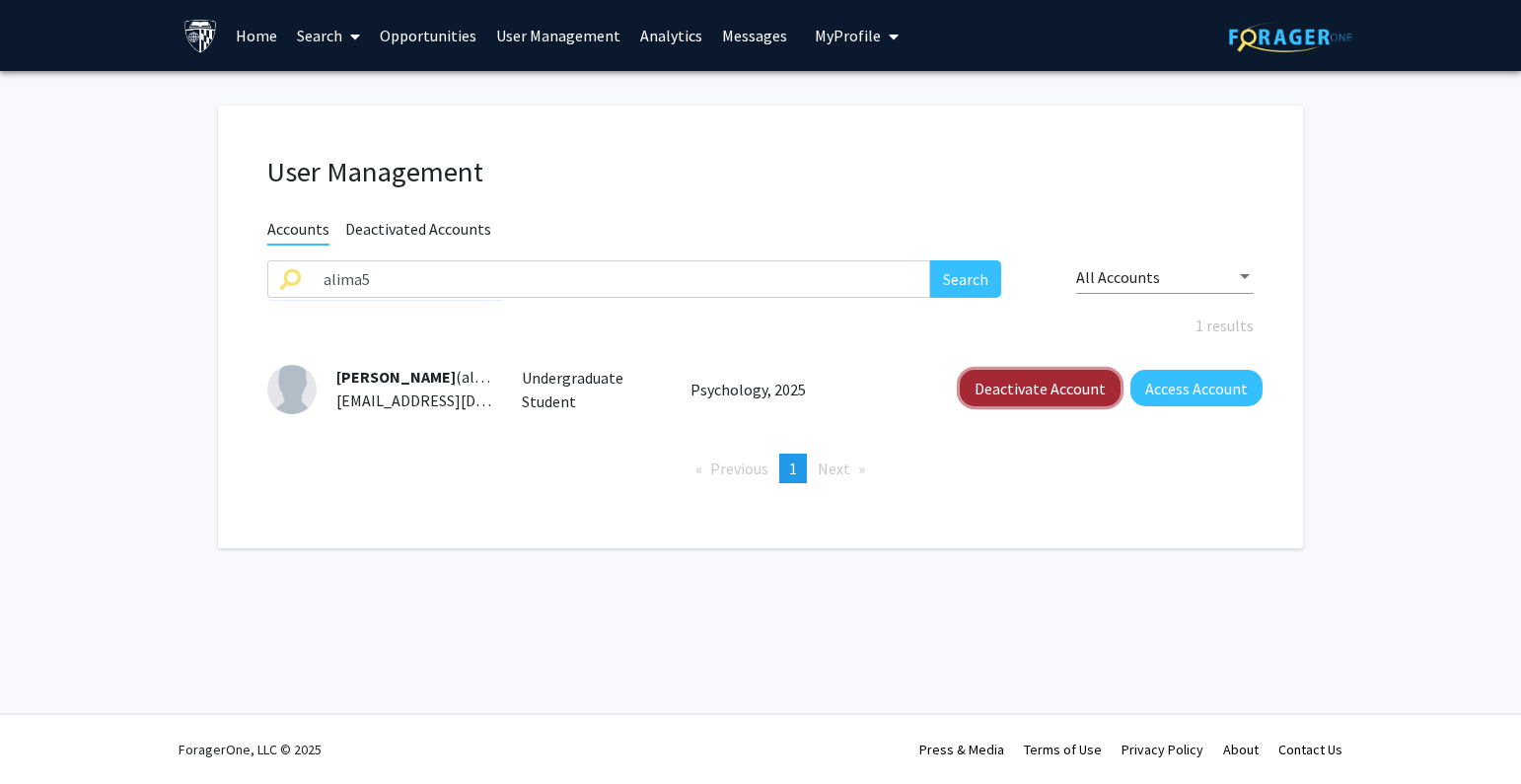drag, startPoint x: 984, startPoint y: 385, endPoint x: 999, endPoint y: 378, distance: 16.552945 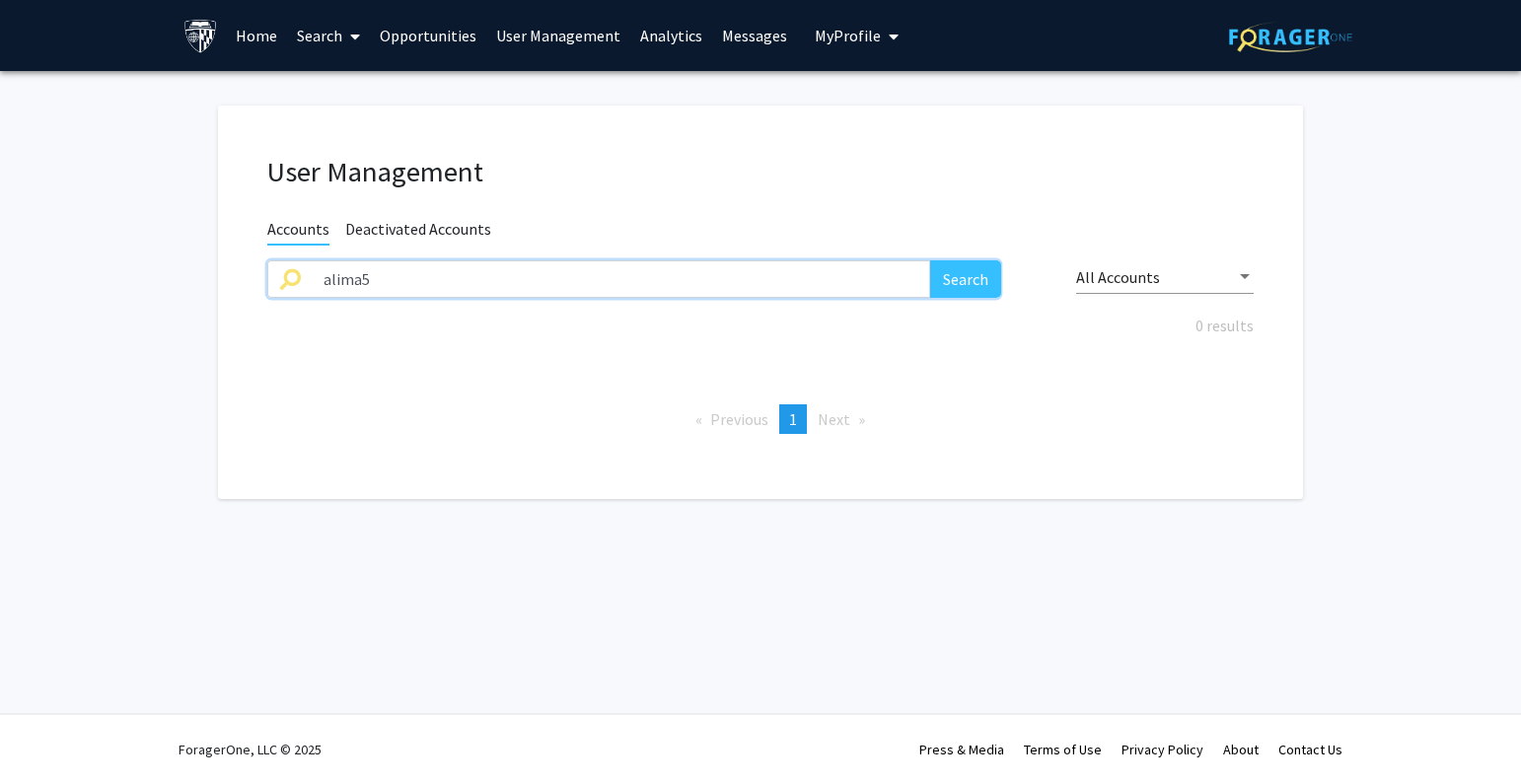 drag, startPoint x: 498, startPoint y: 282, endPoint x: 215, endPoint y: 282, distance: 283 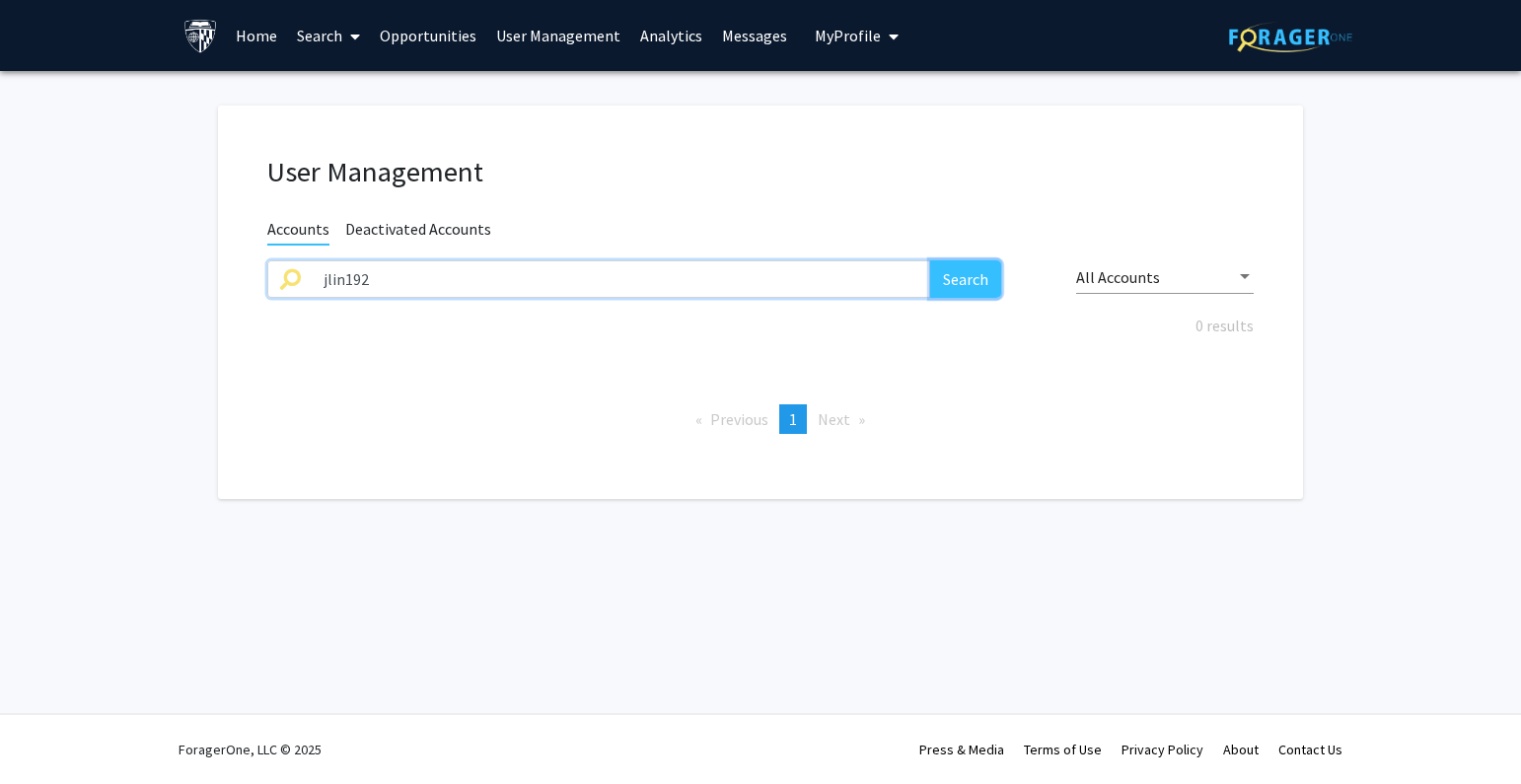 click on "Search" 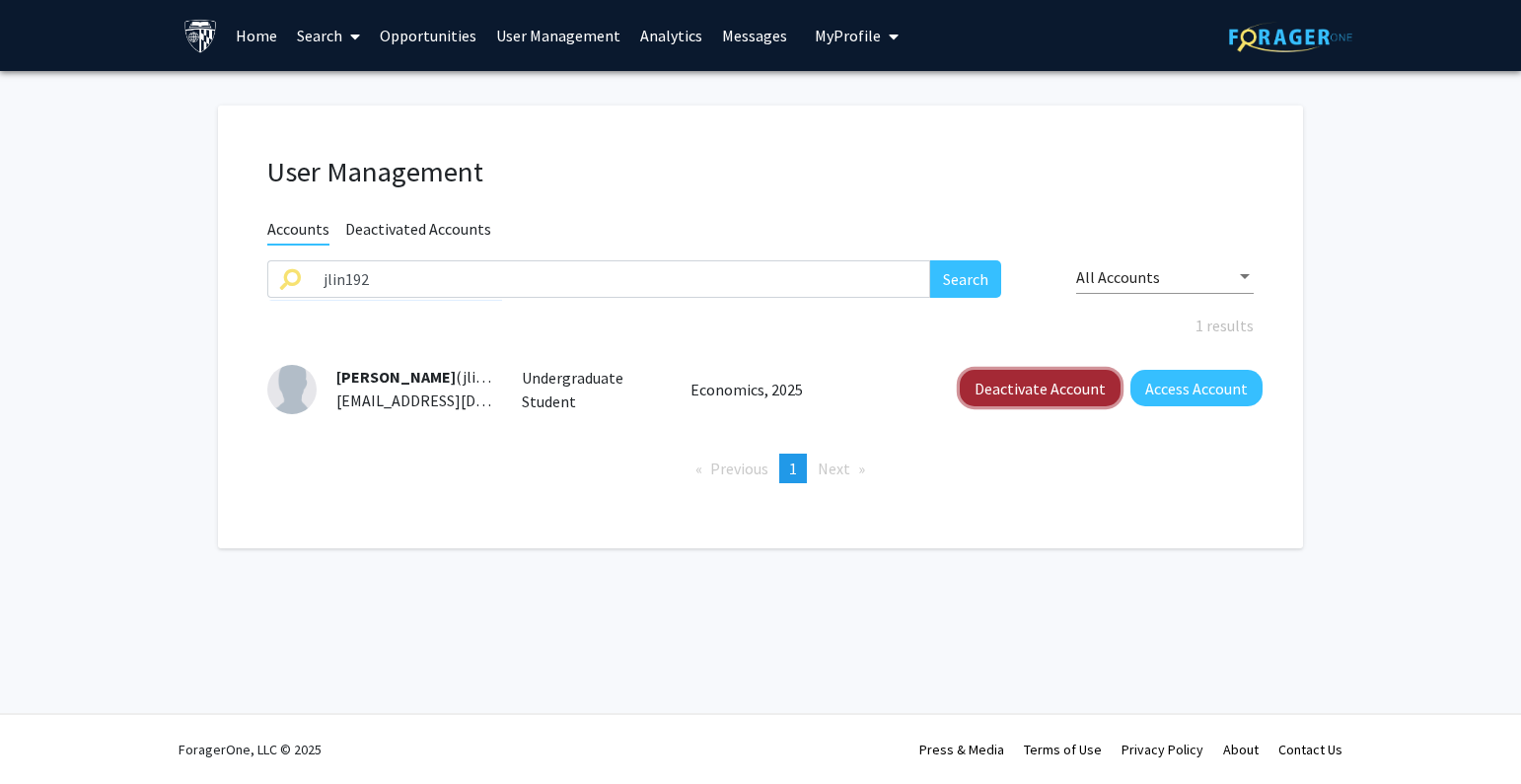 click on "Deactivate Account" 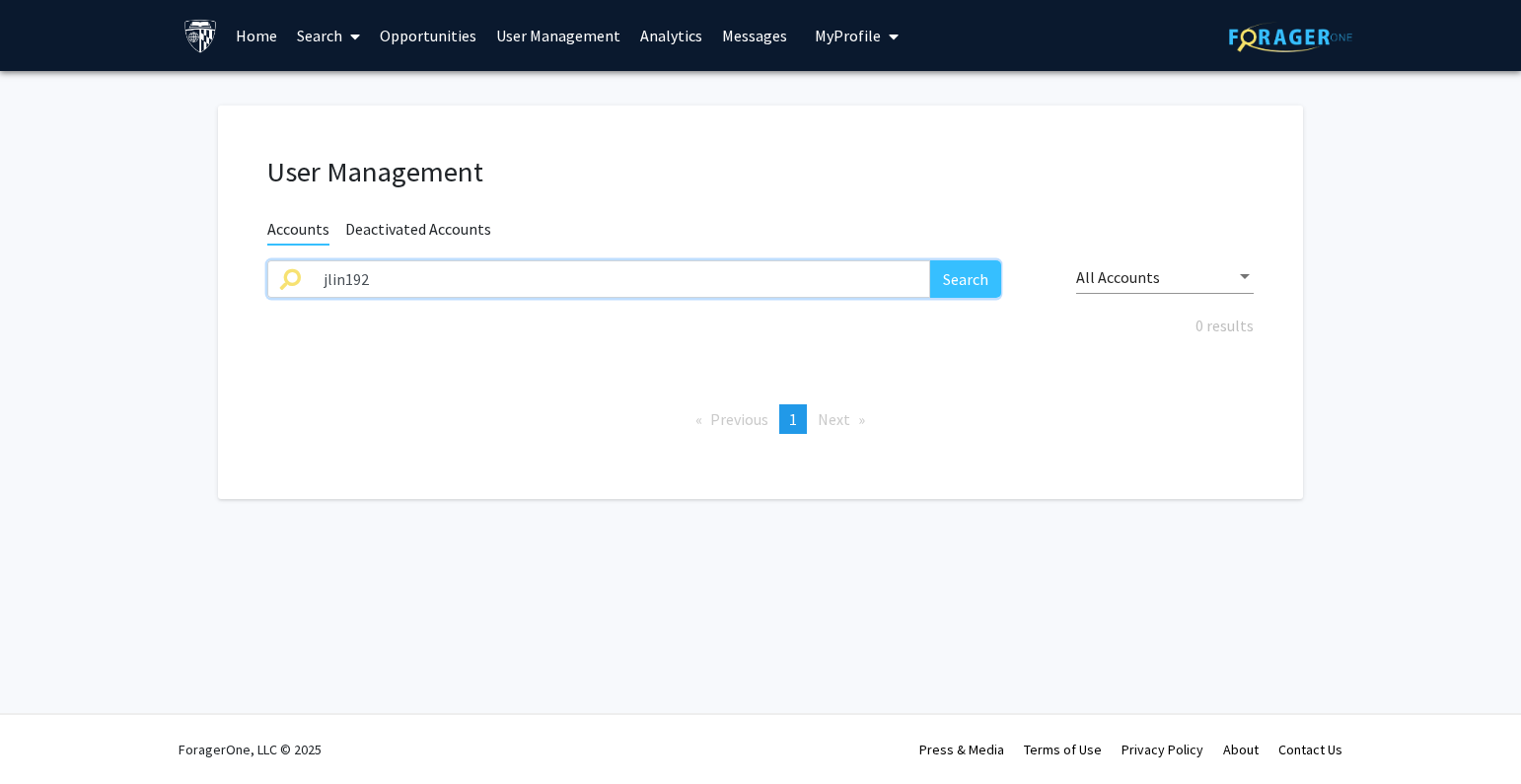 drag, startPoint x: 398, startPoint y: 265, endPoint x: 171, endPoint y: 285, distance: 227.87935 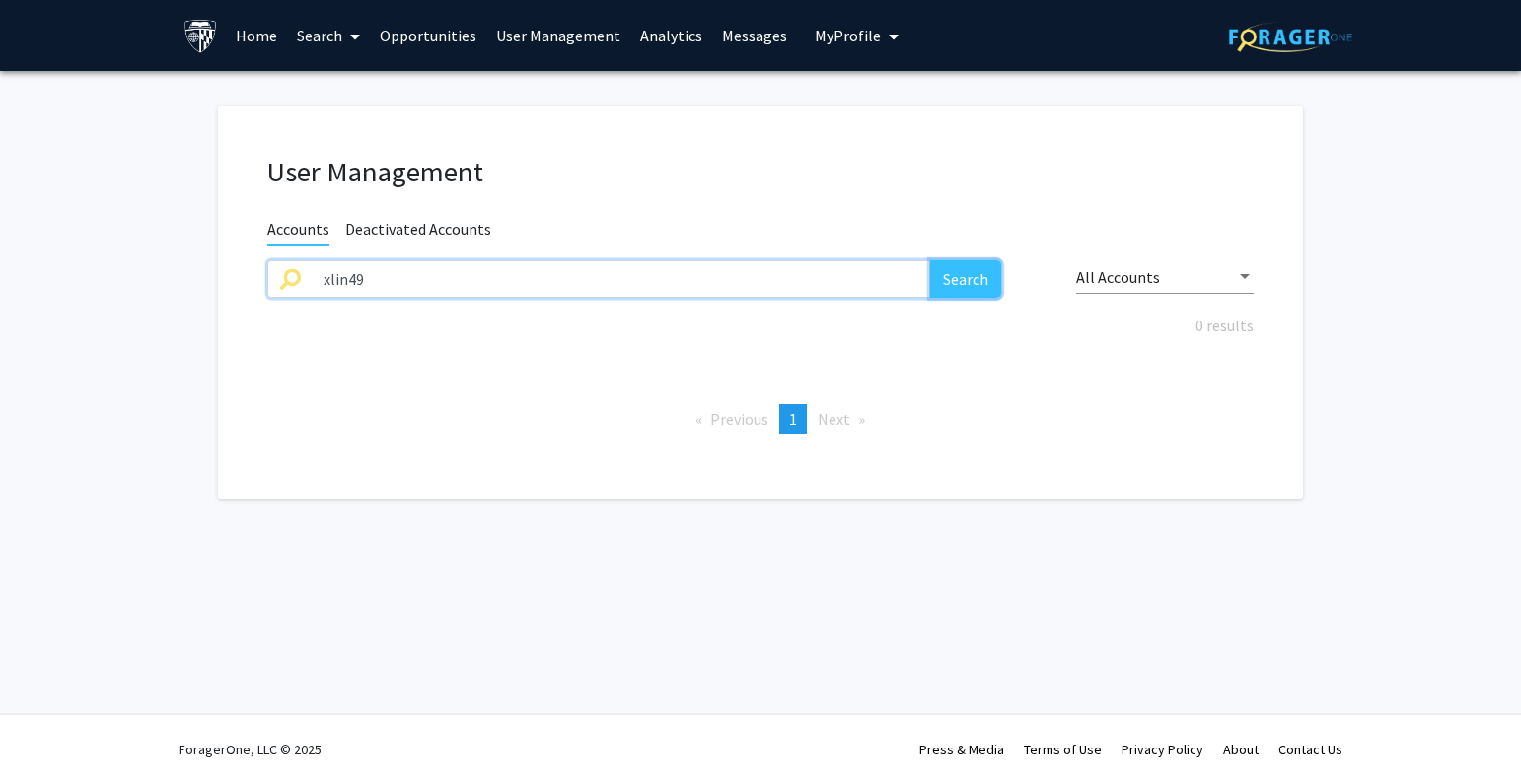 click on "Search" 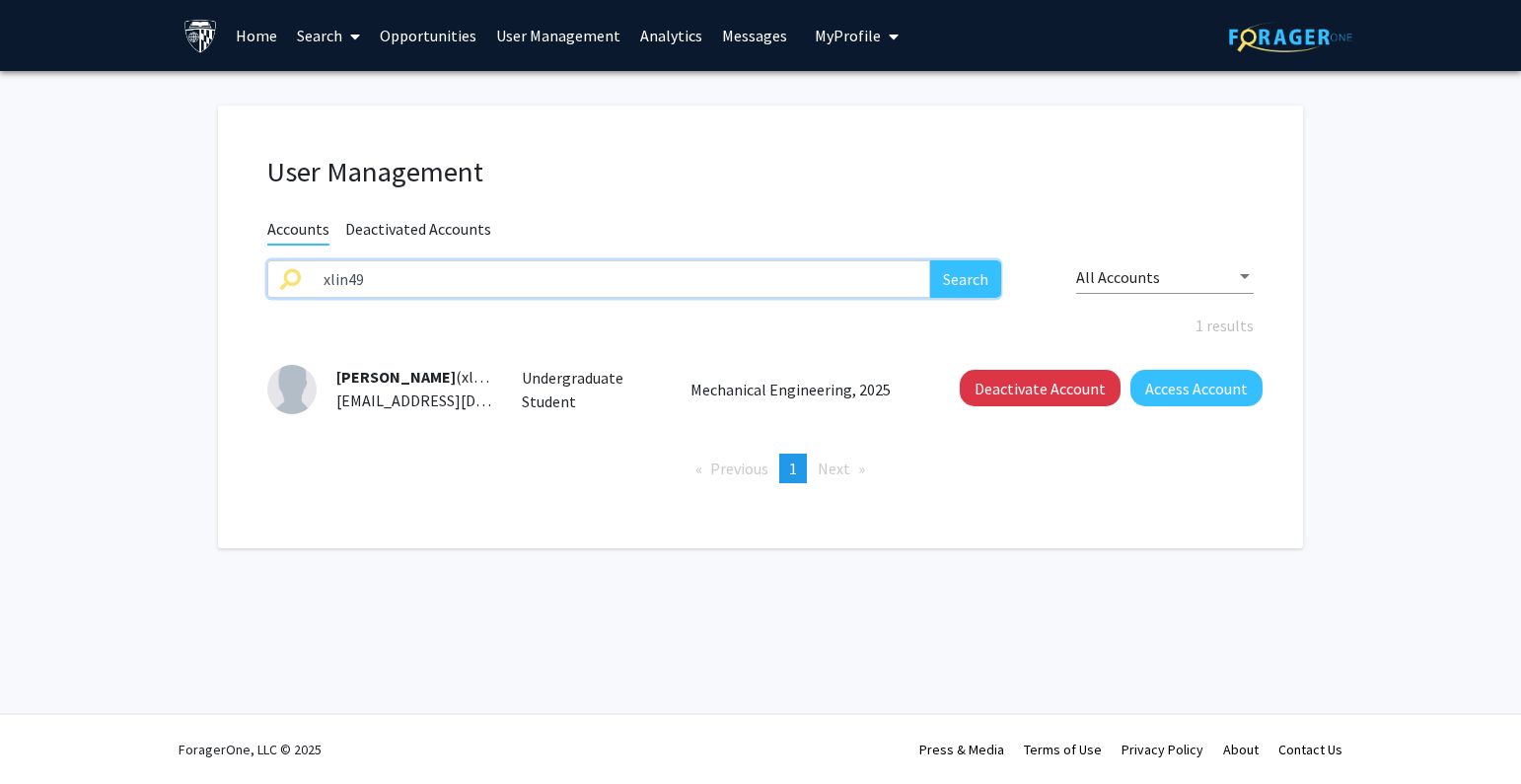 drag, startPoint x: 416, startPoint y: 268, endPoint x: 551, endPoint y: 303, distance: 139.46326 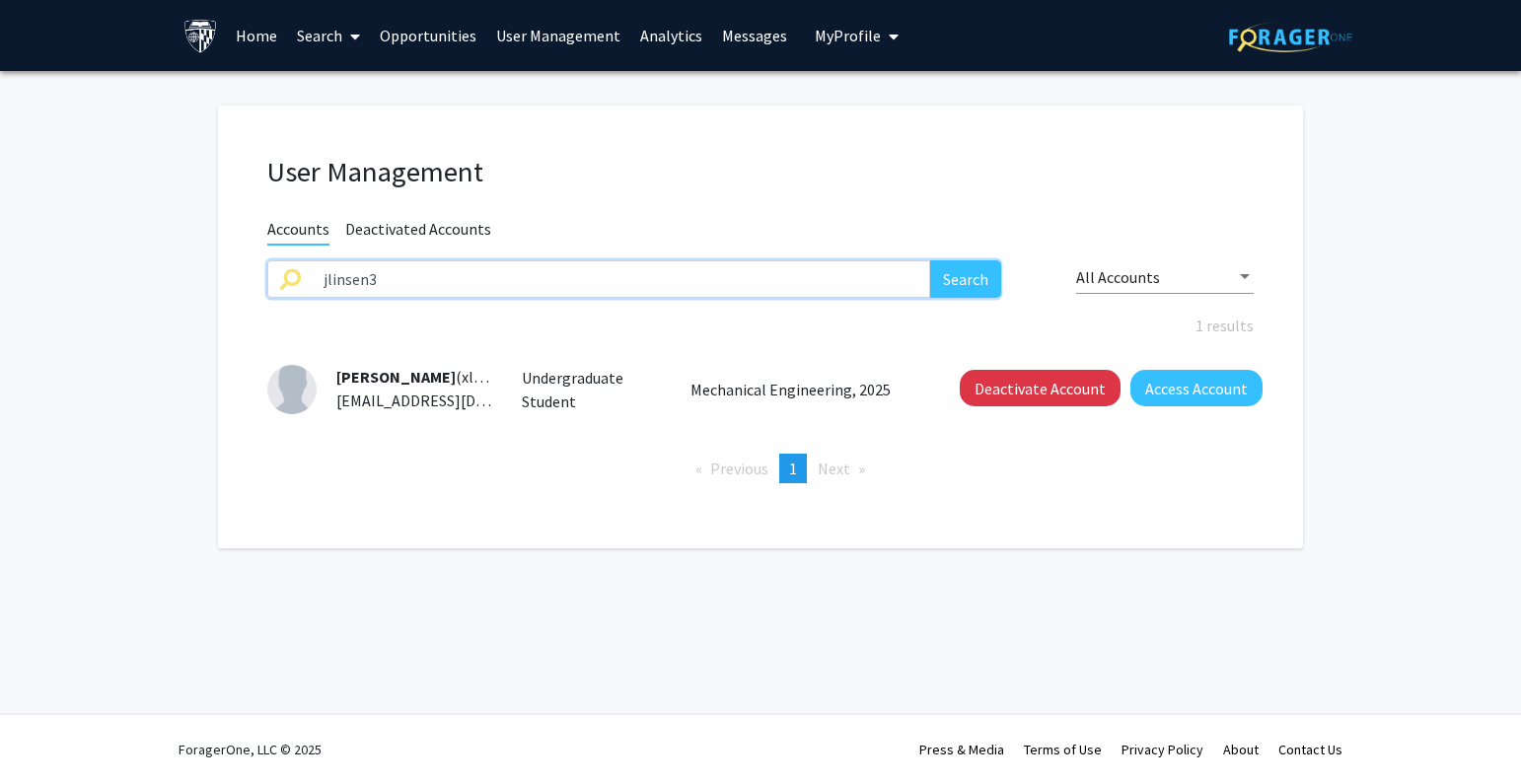 type on "jlinsen3" 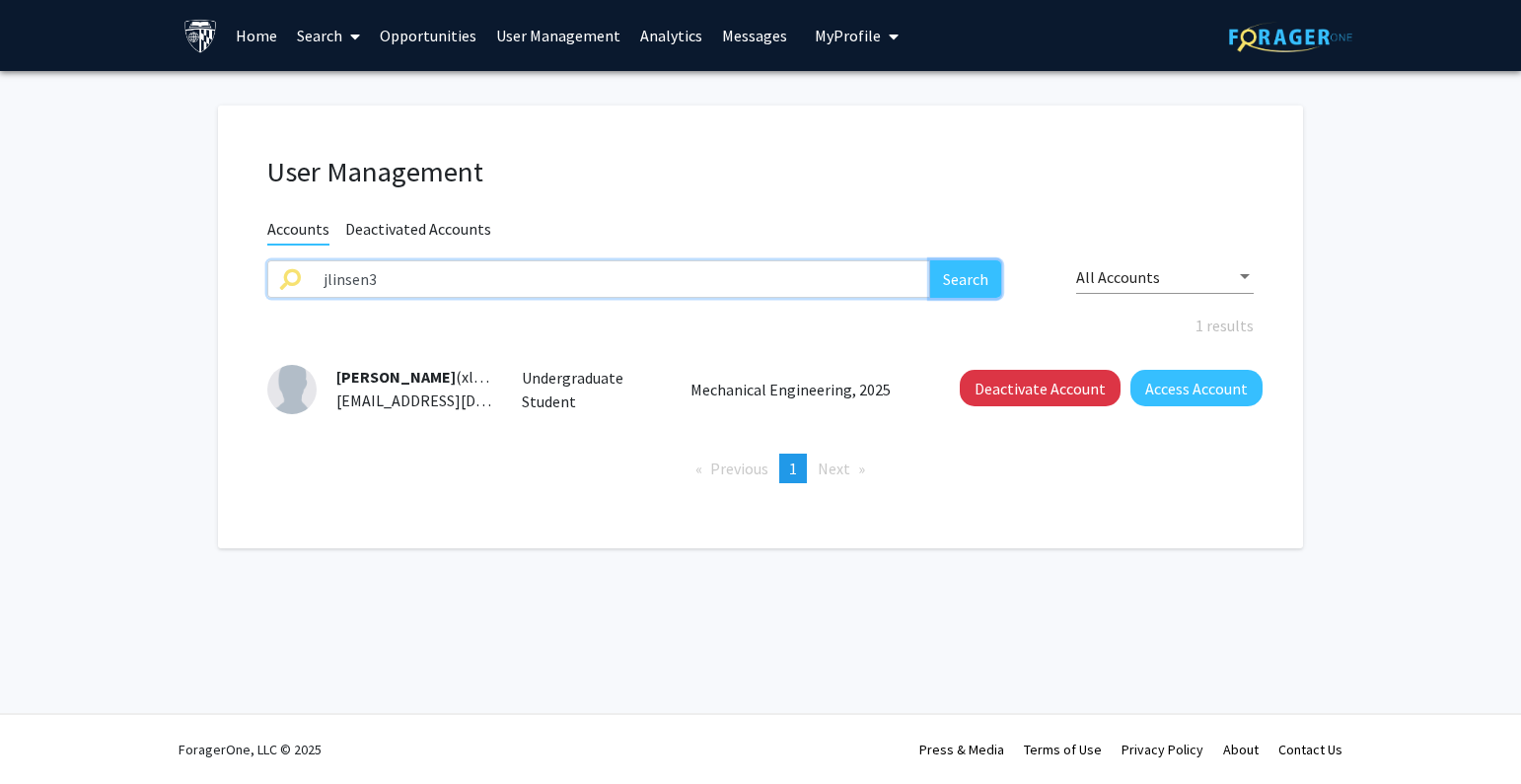 click on "Search" 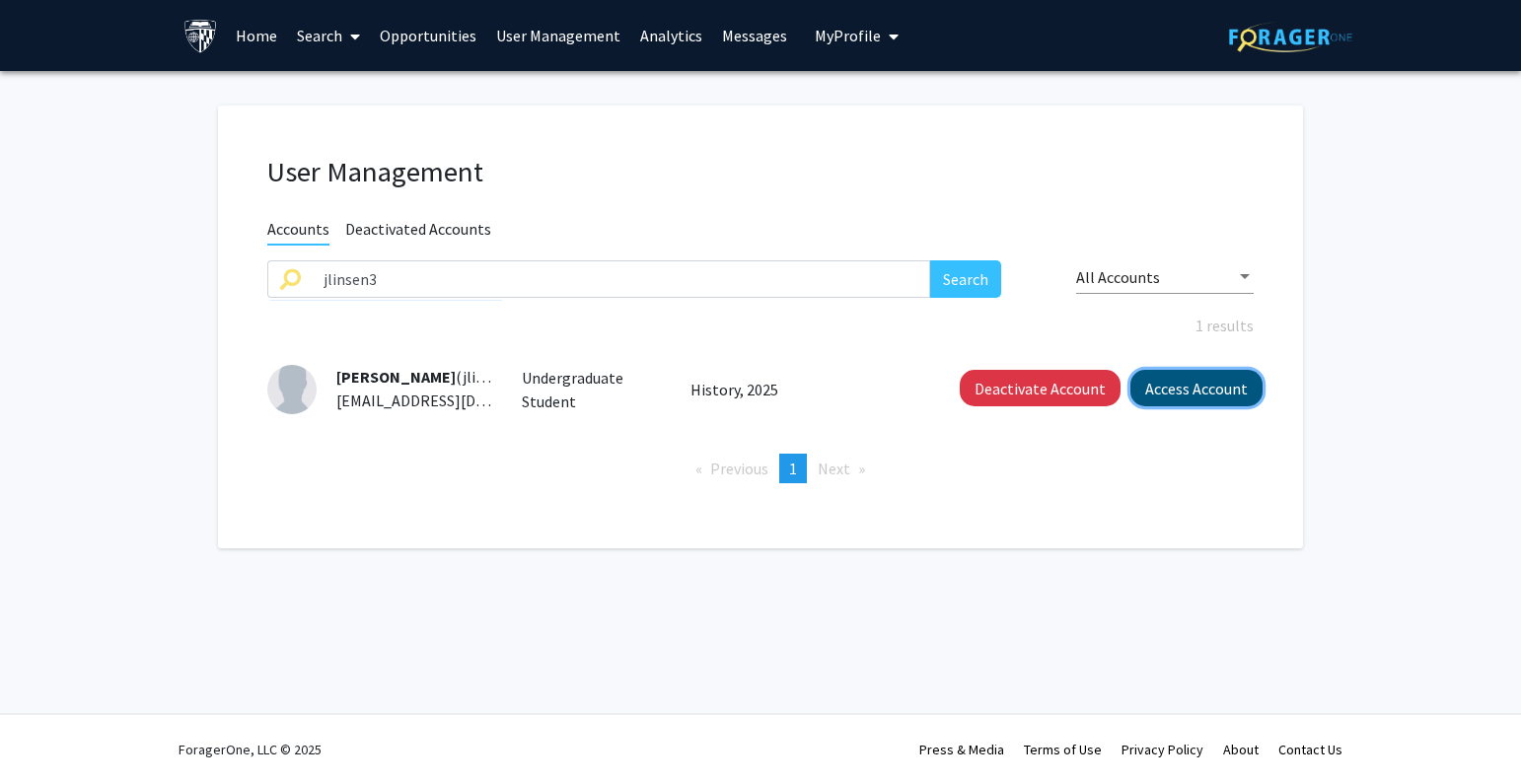 click on "Access Account" 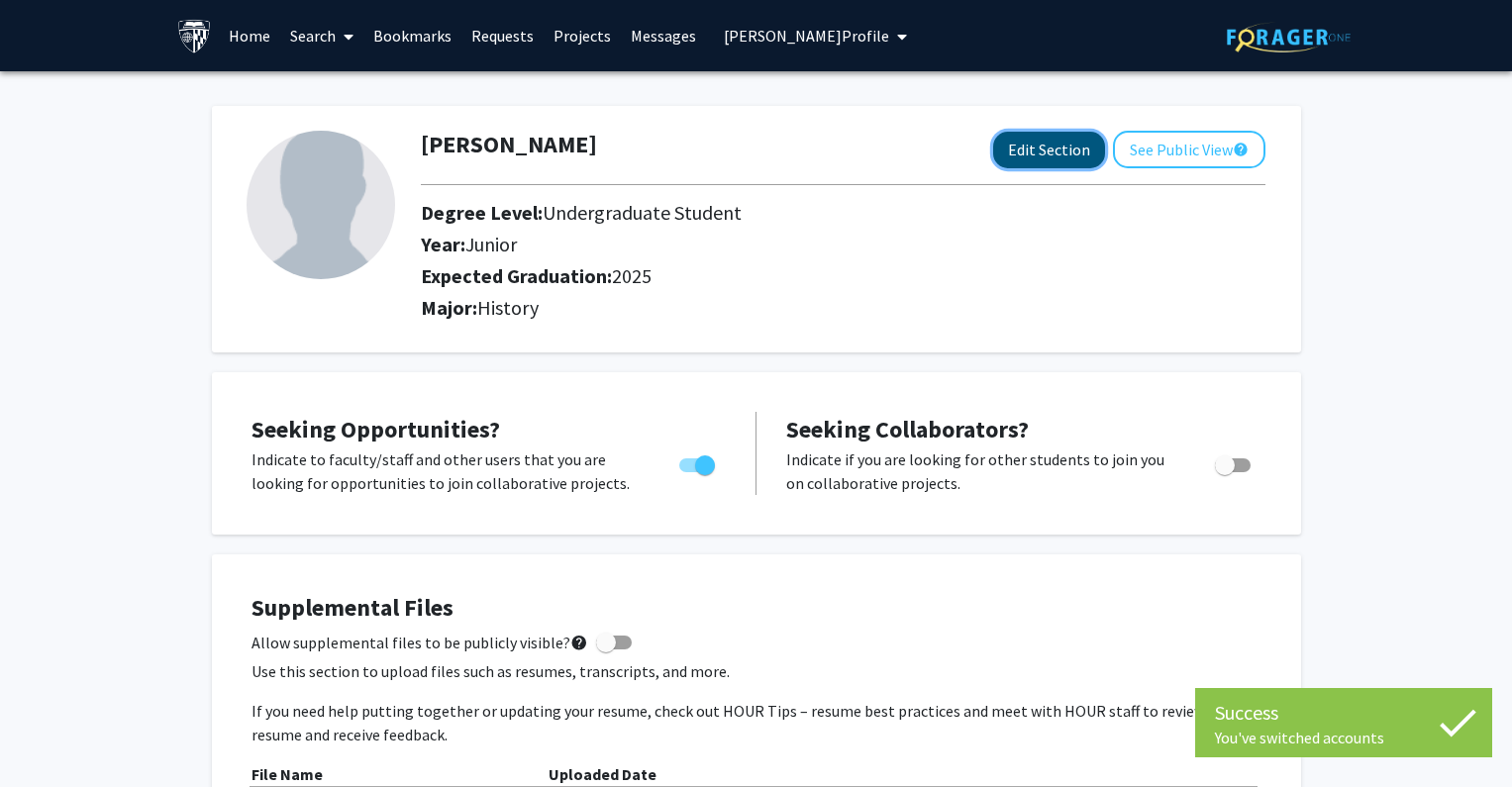 click on "Edit Section" 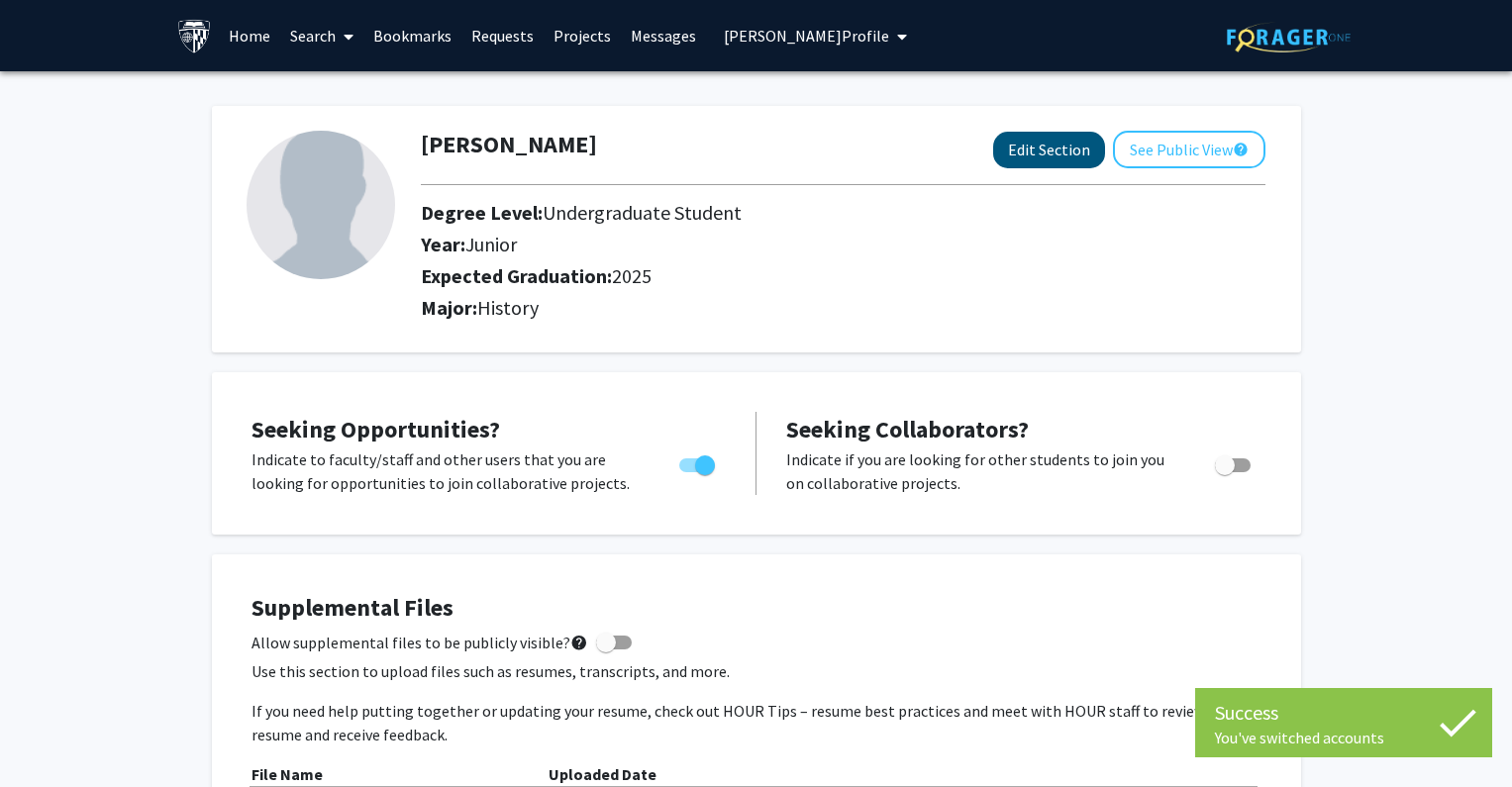 select on "junior" 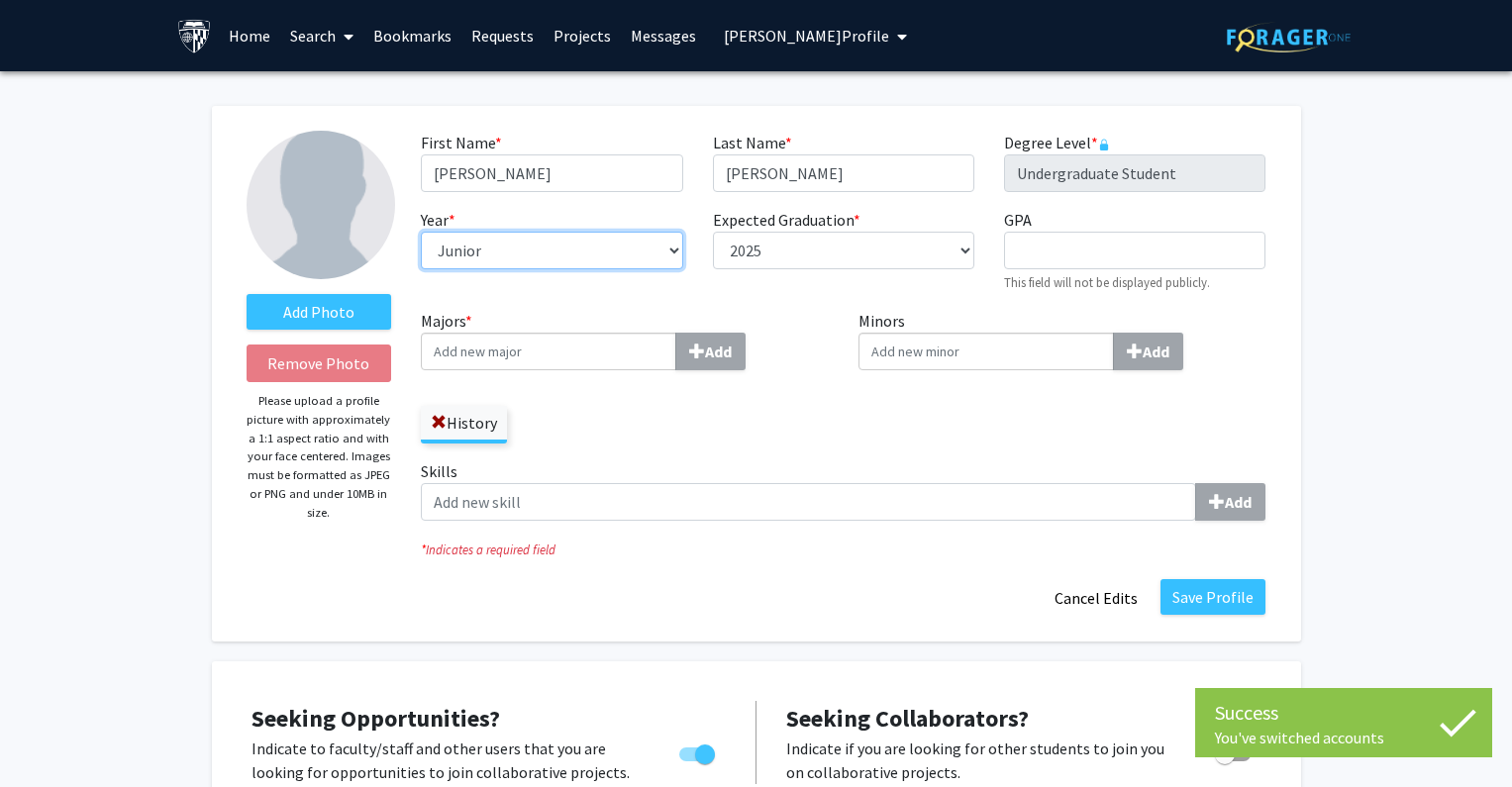click on "---  First-year   Sophomore   Junior   Senior   Postbaccalaureate Certificate" at bounding box center [552, 250] 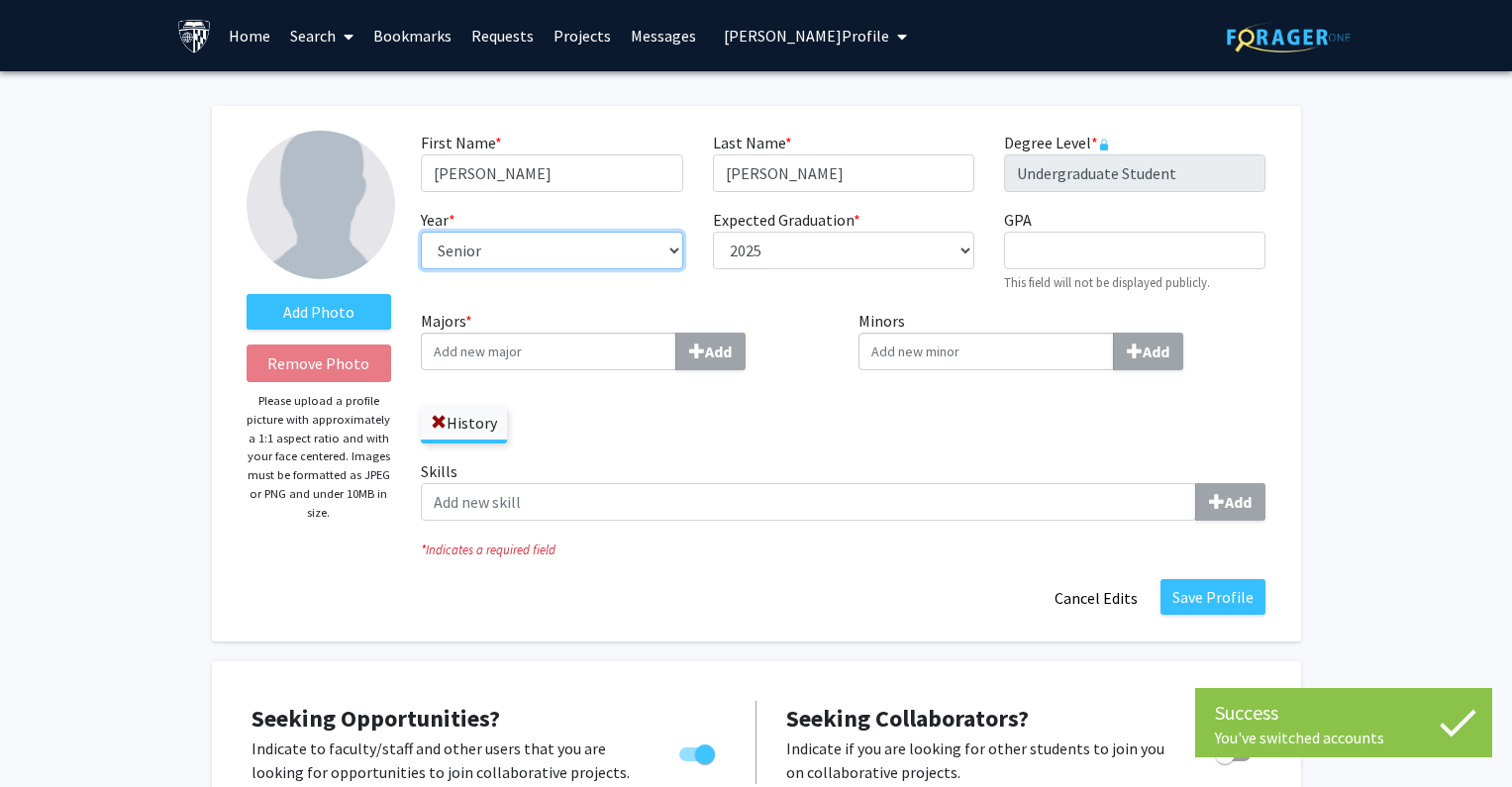 click on "---  First-year   Sophomore   Junior   Senior   Postbaccalaureate Certificate" at bounding box center [552, 250] 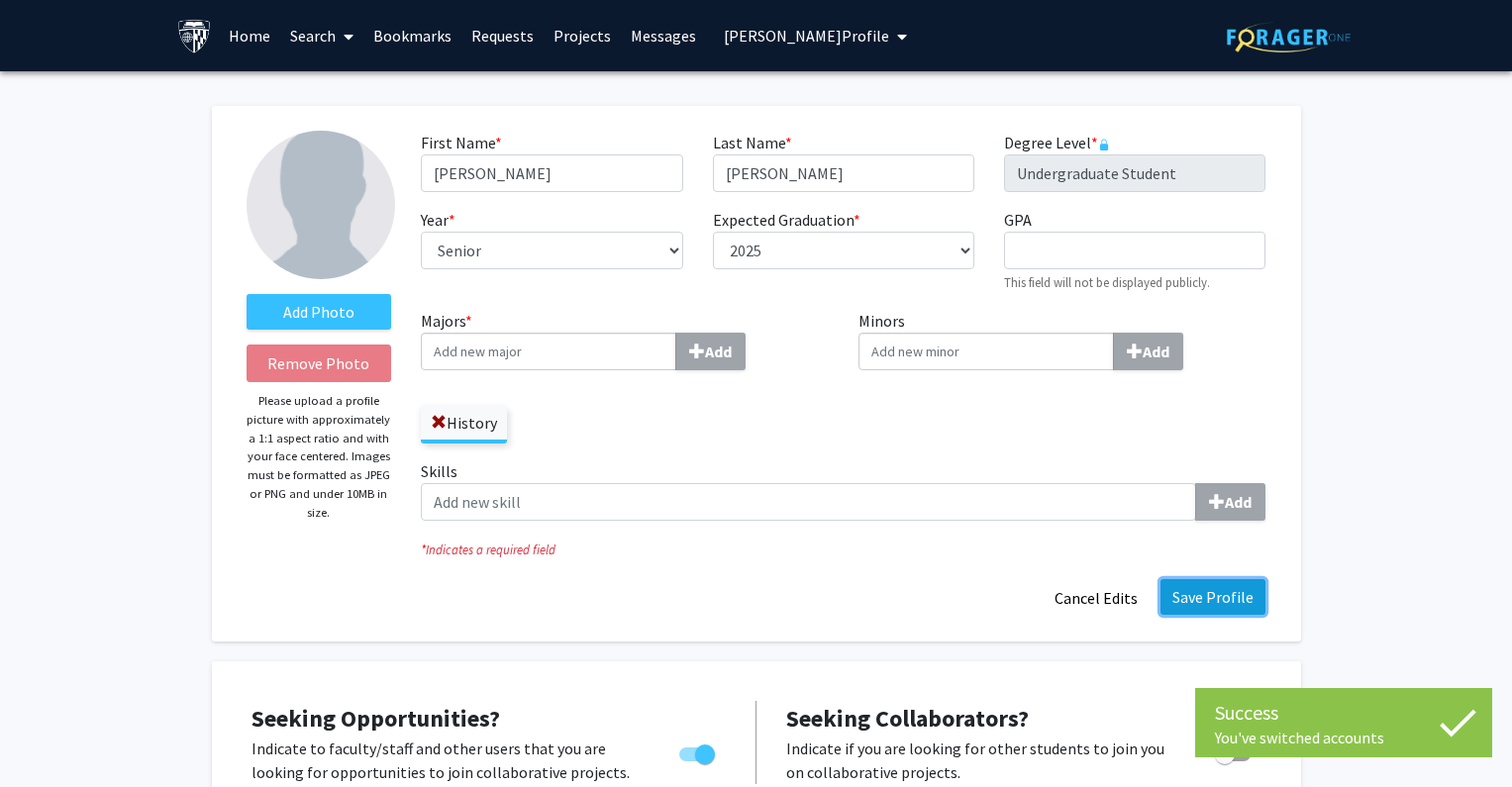 click on "Save Profile" 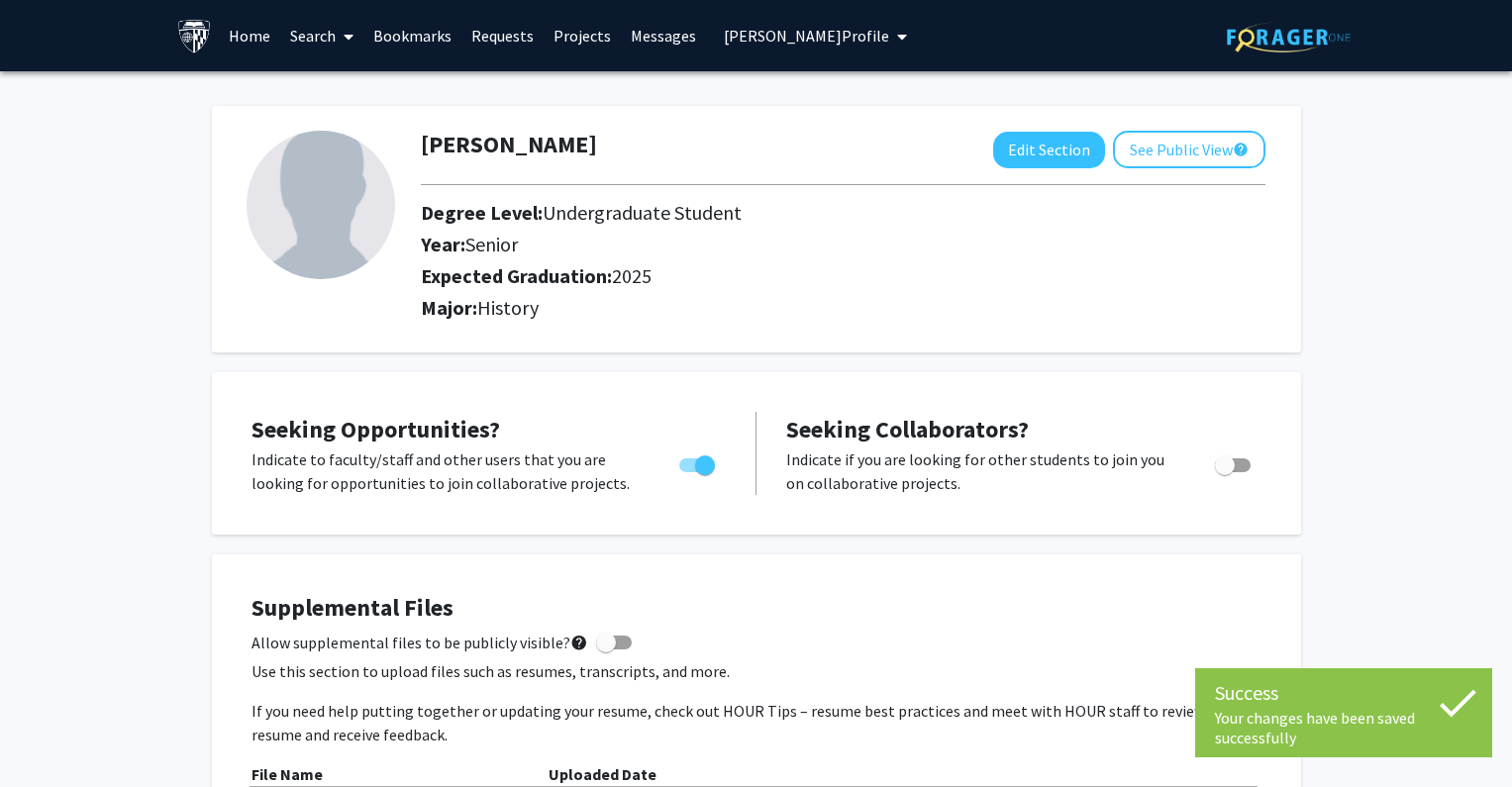 click on "[PERSON_NAME]   Profile" at bounding box center [806, 36] 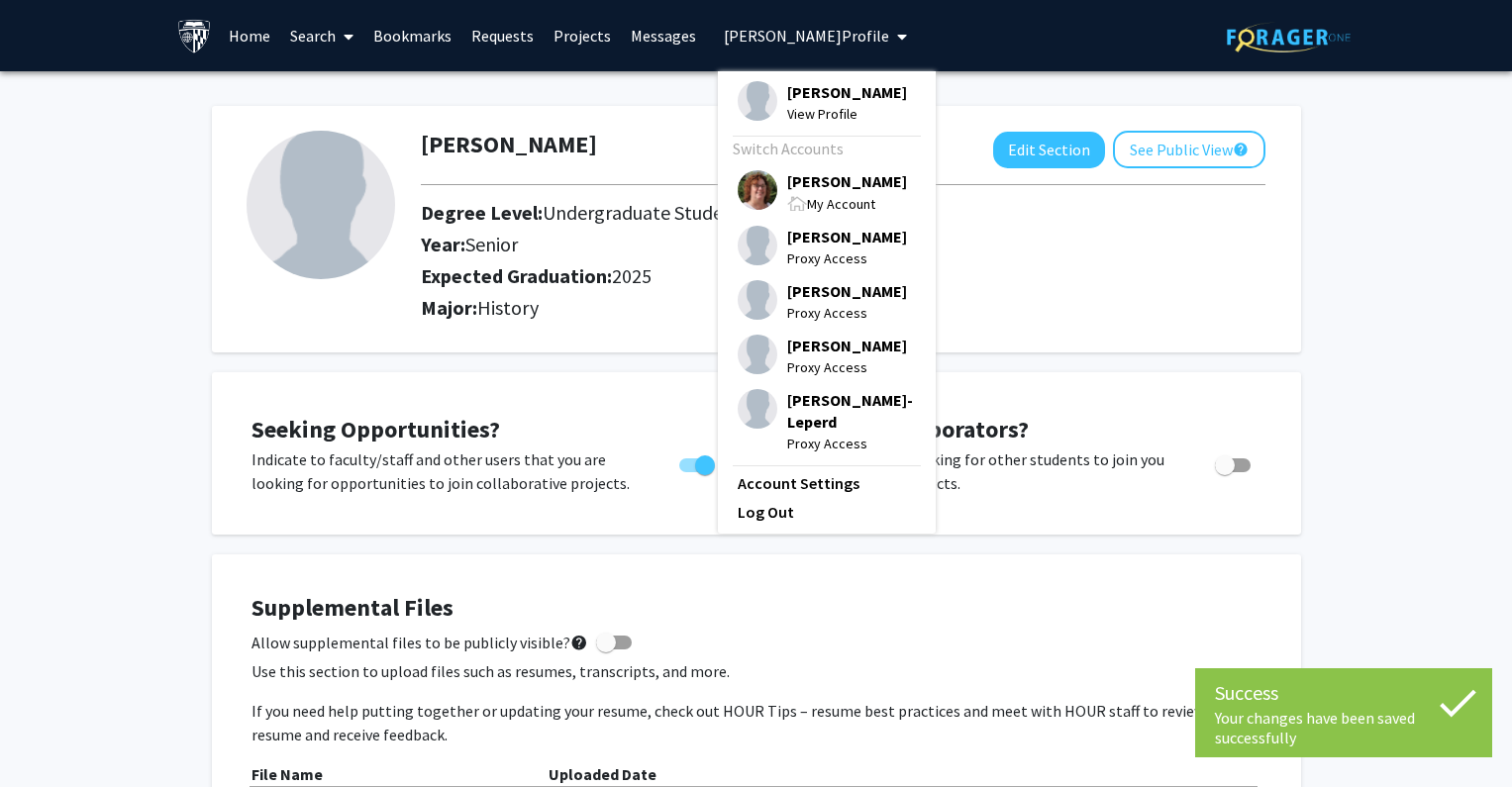 click on "[PERSON_NAME]" at bounding box center [847, 181] 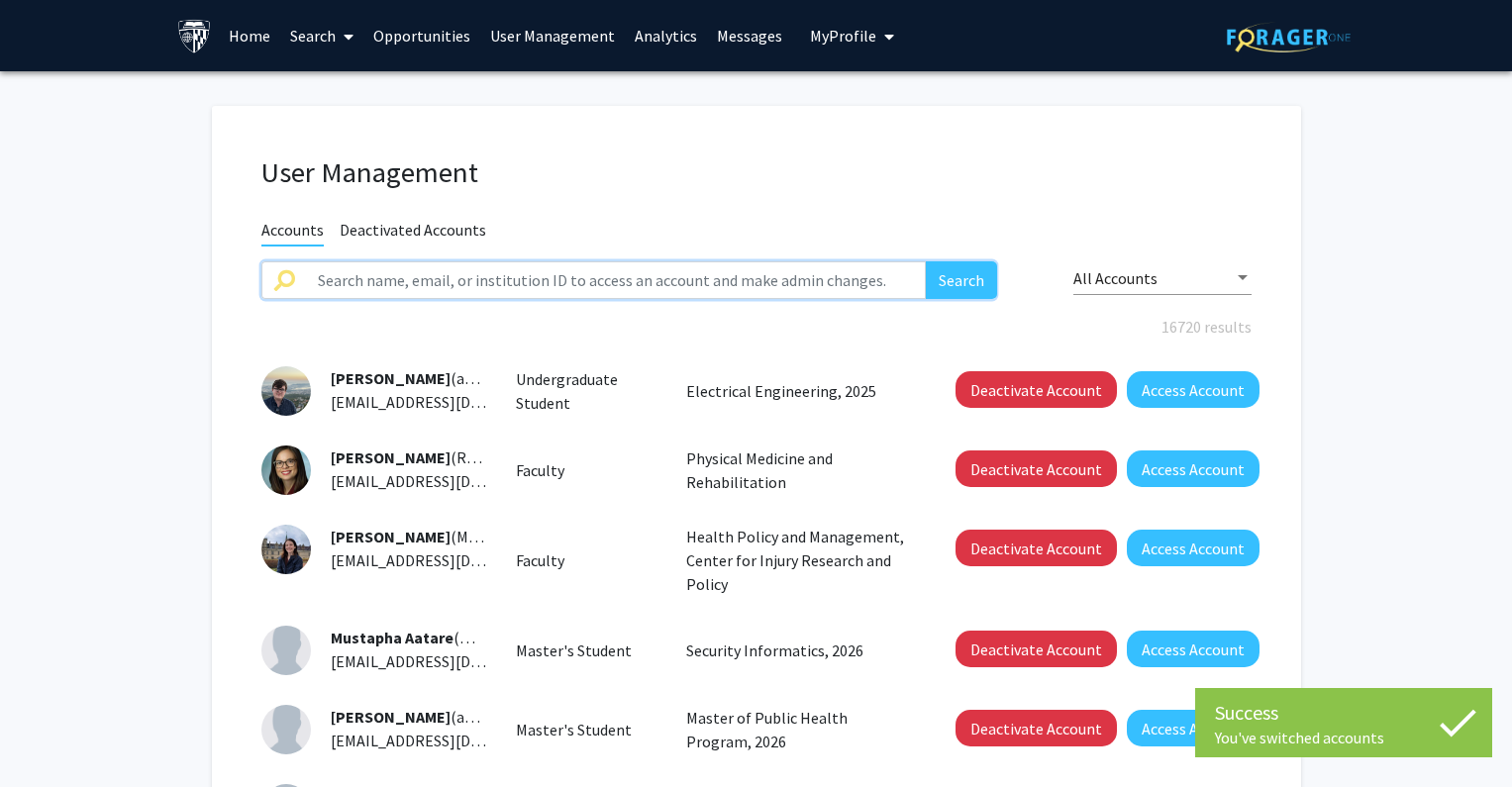 click 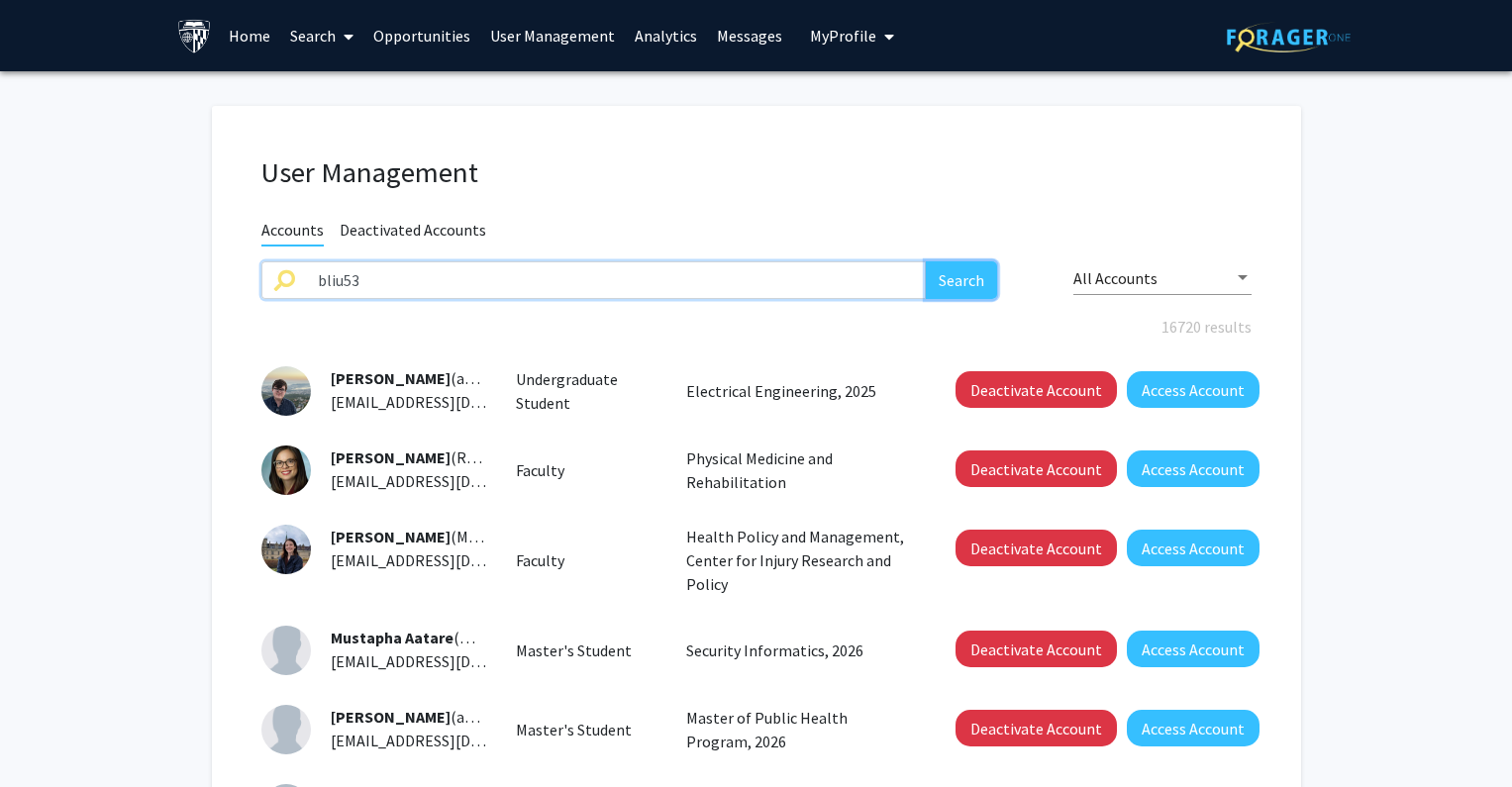 click on "Search" 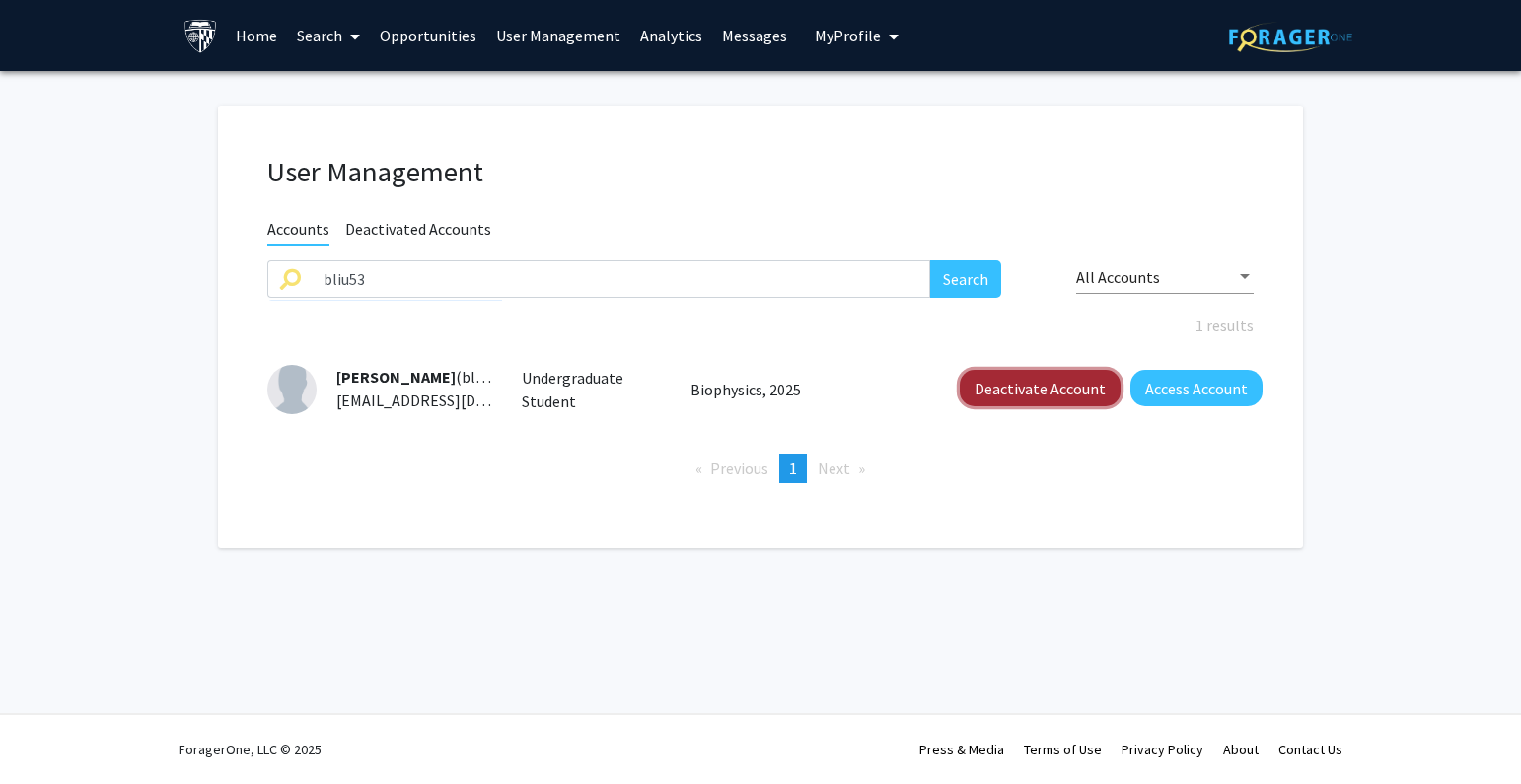 click on "Deactivate Account" 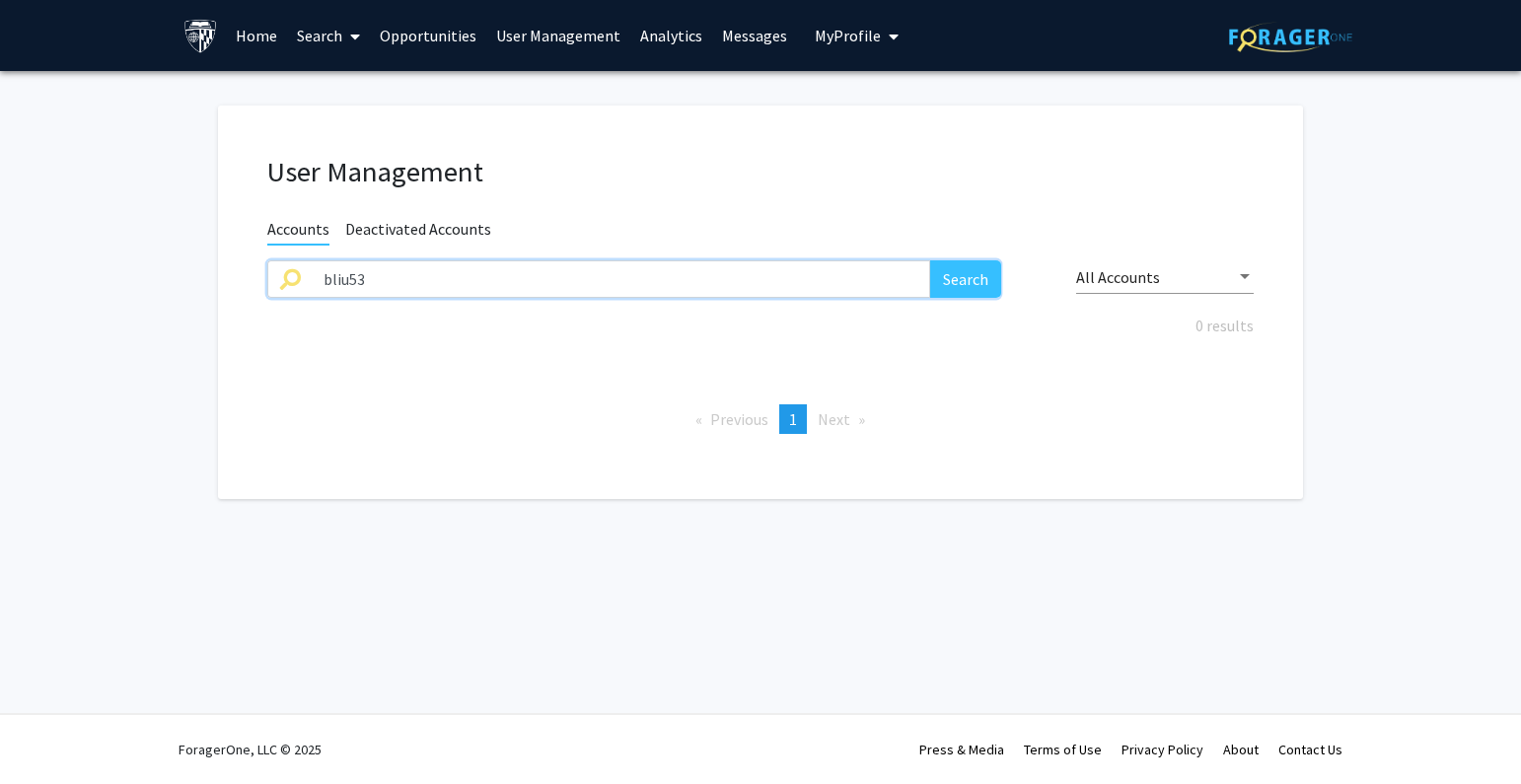 click on "User Management Accounts Deactivated Accounts bliu53 Search All Accounts 0 results  Previous  page  1 / 1  You're on page  1  Next  page" 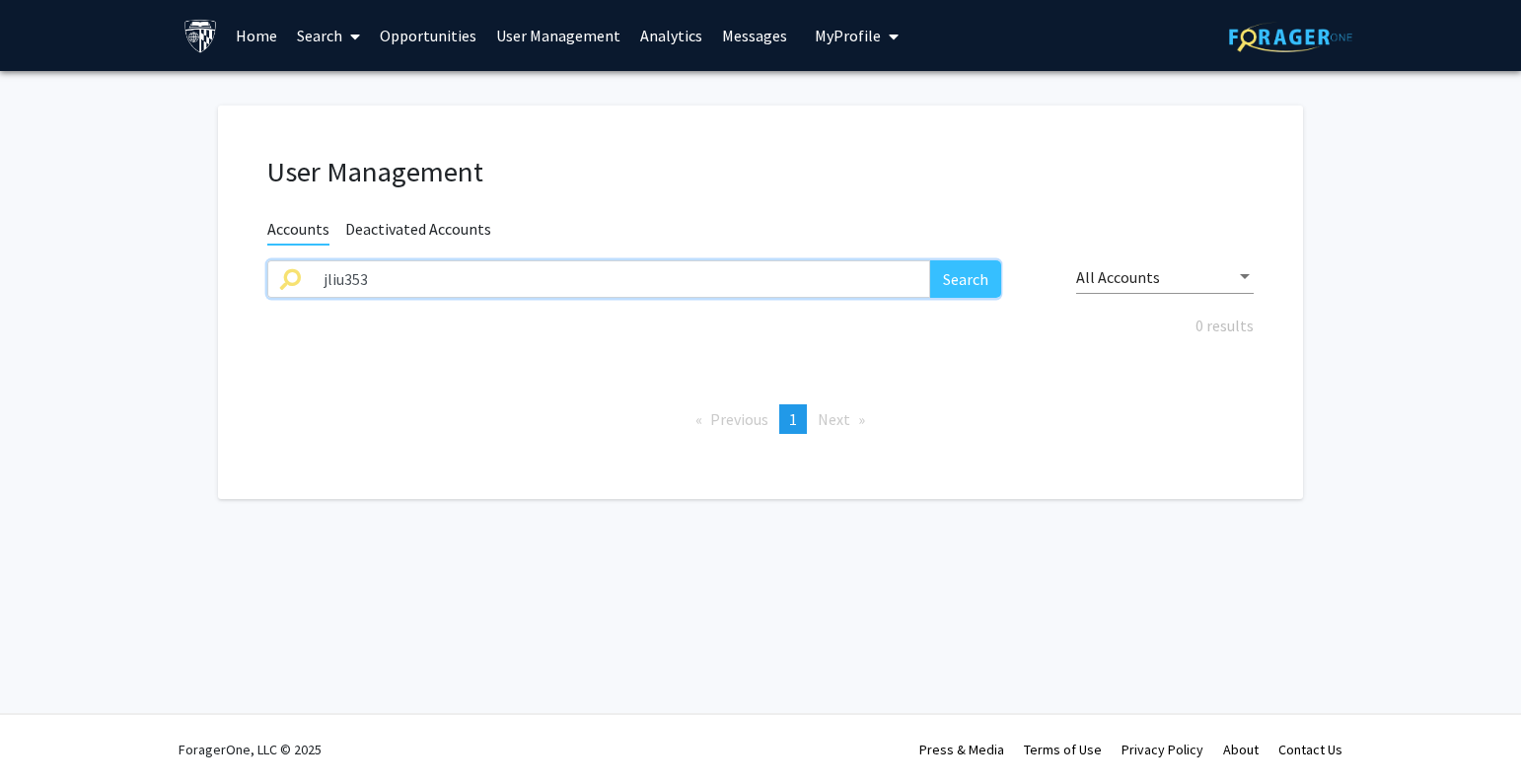 type on "jliu353" 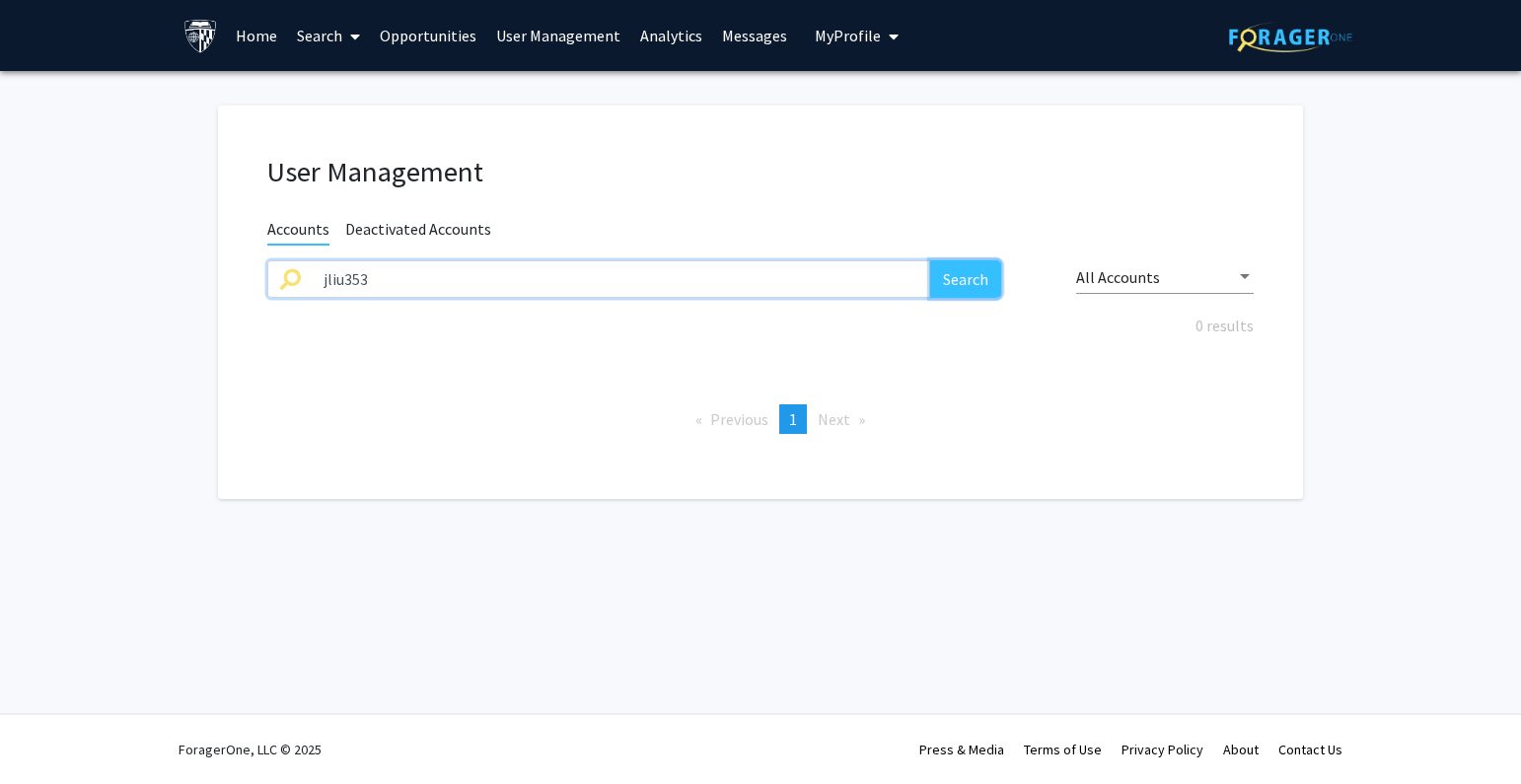 click on "Search" 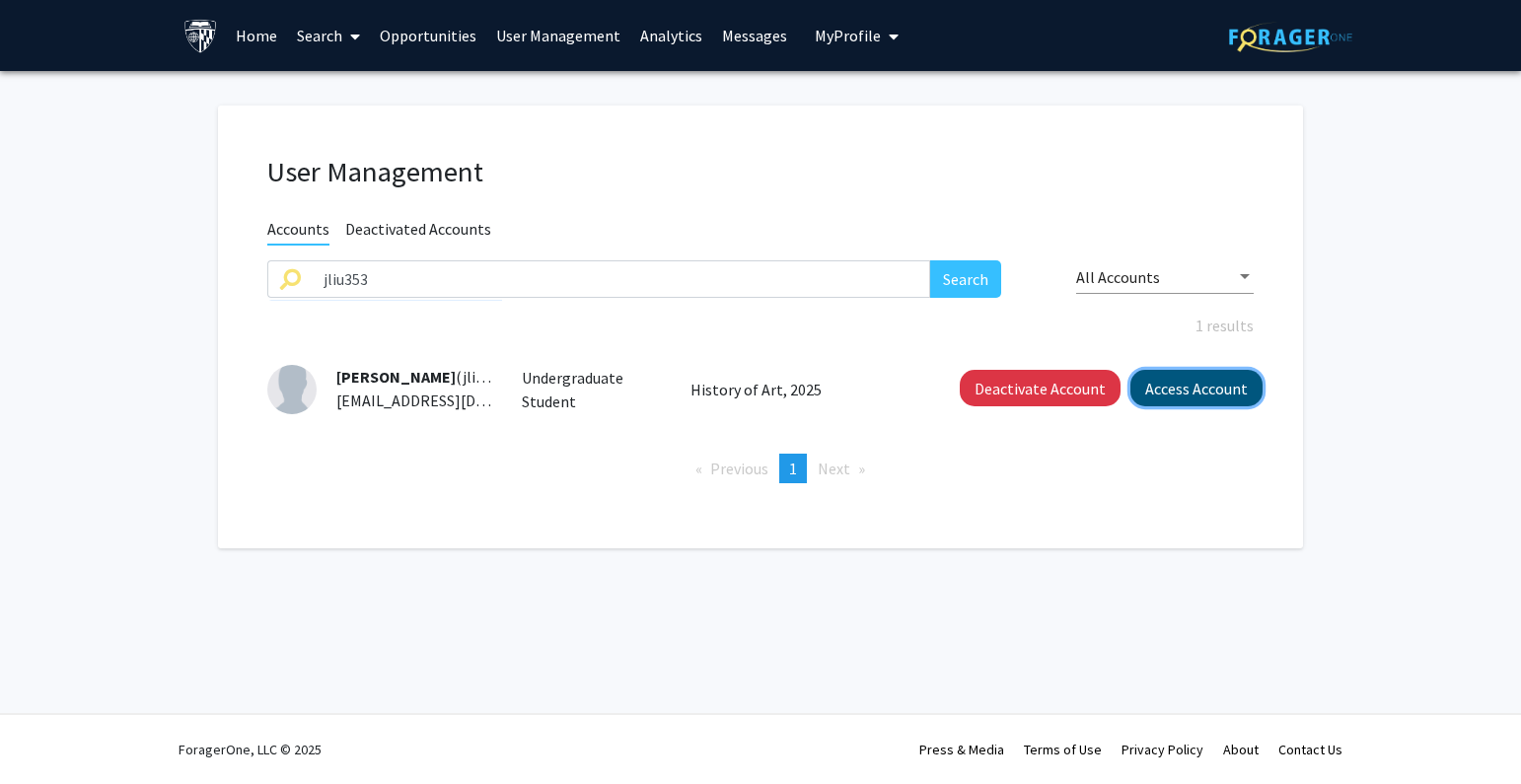 click on "Access Account" 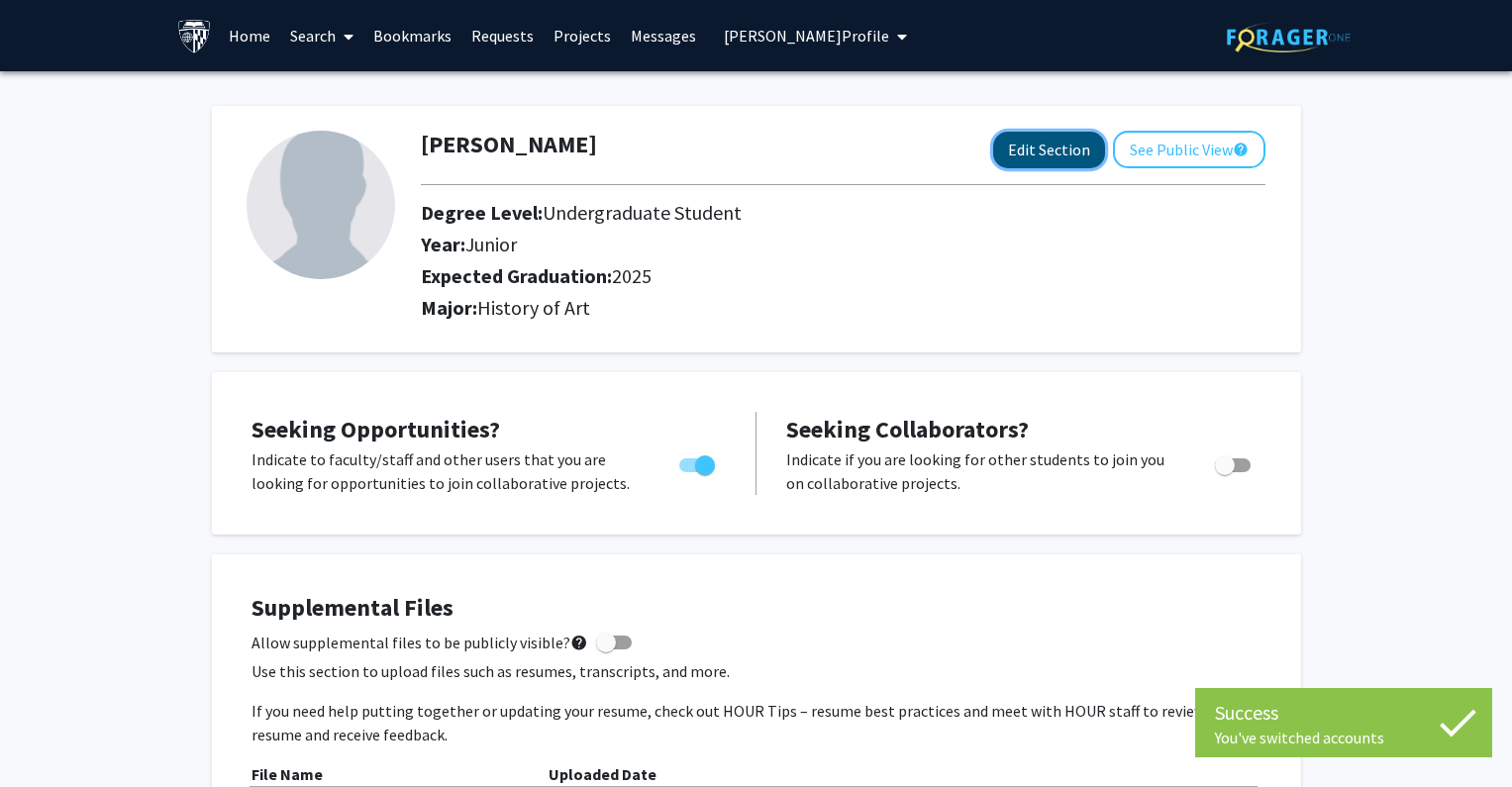 click on "Edit Section" 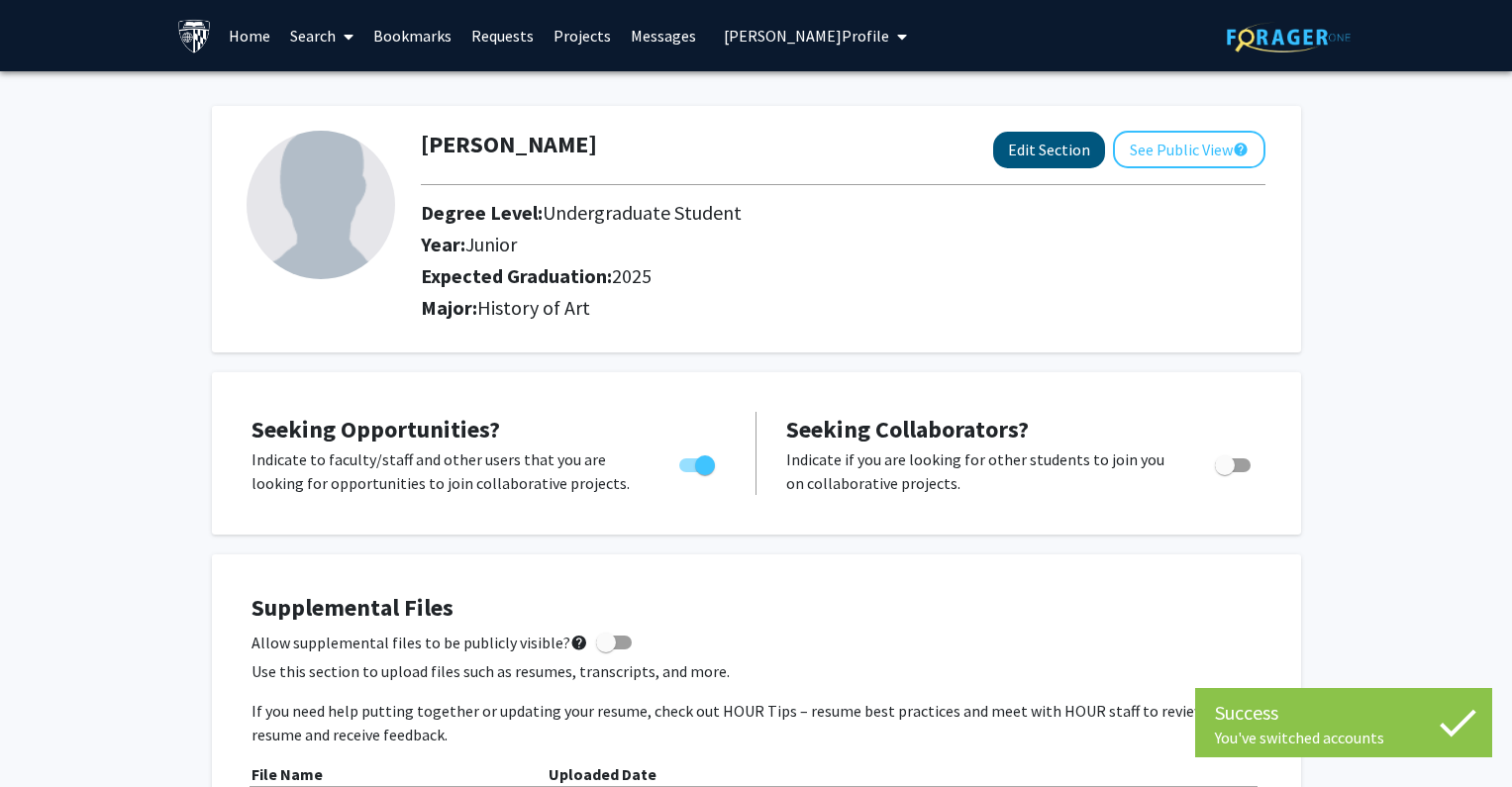 select on "junior" 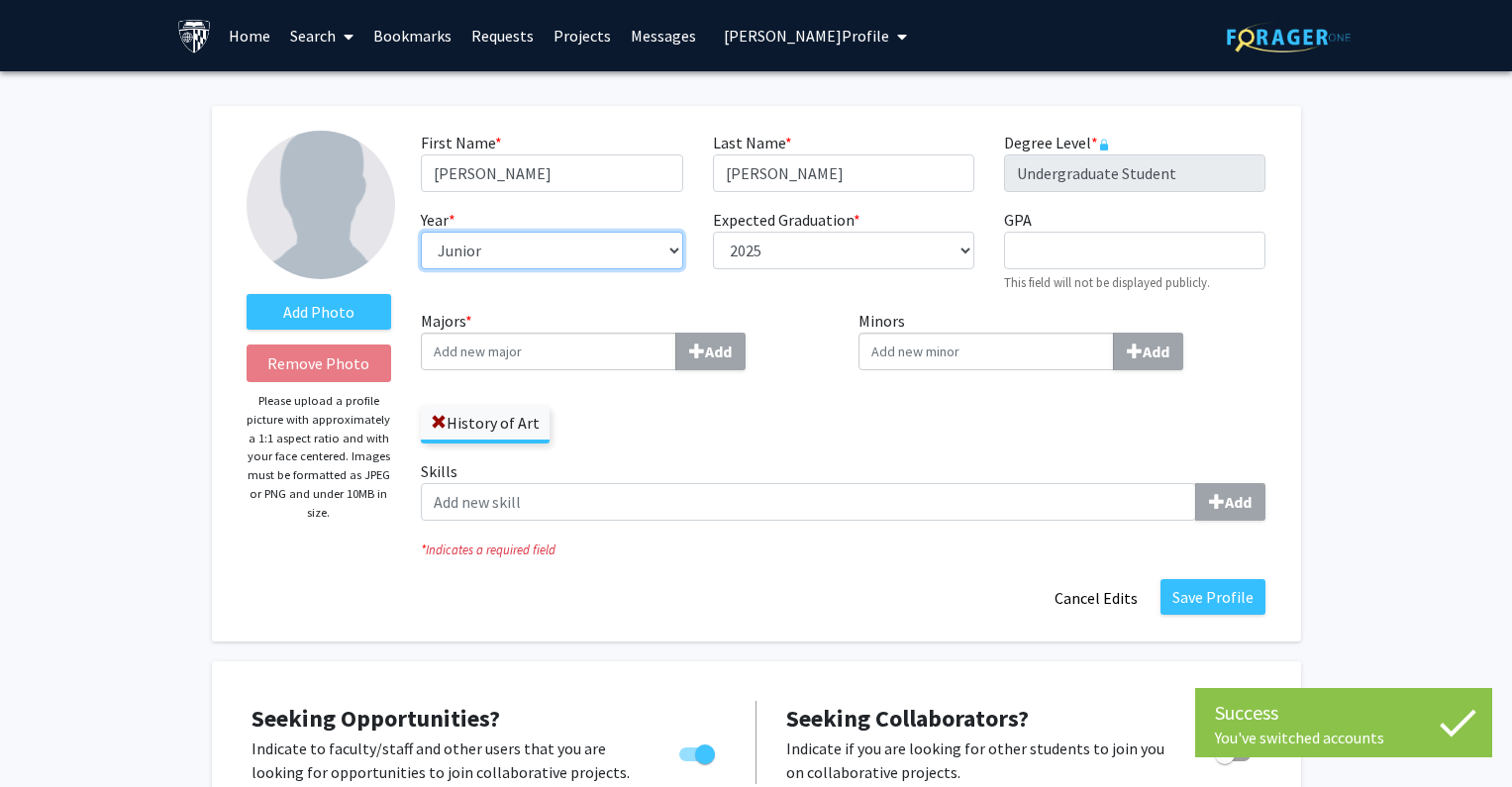 click on "---  First-year   Sophomore   Junior   Senior   Postbaccalaureate Certificate" at bounding box center (552, 250) 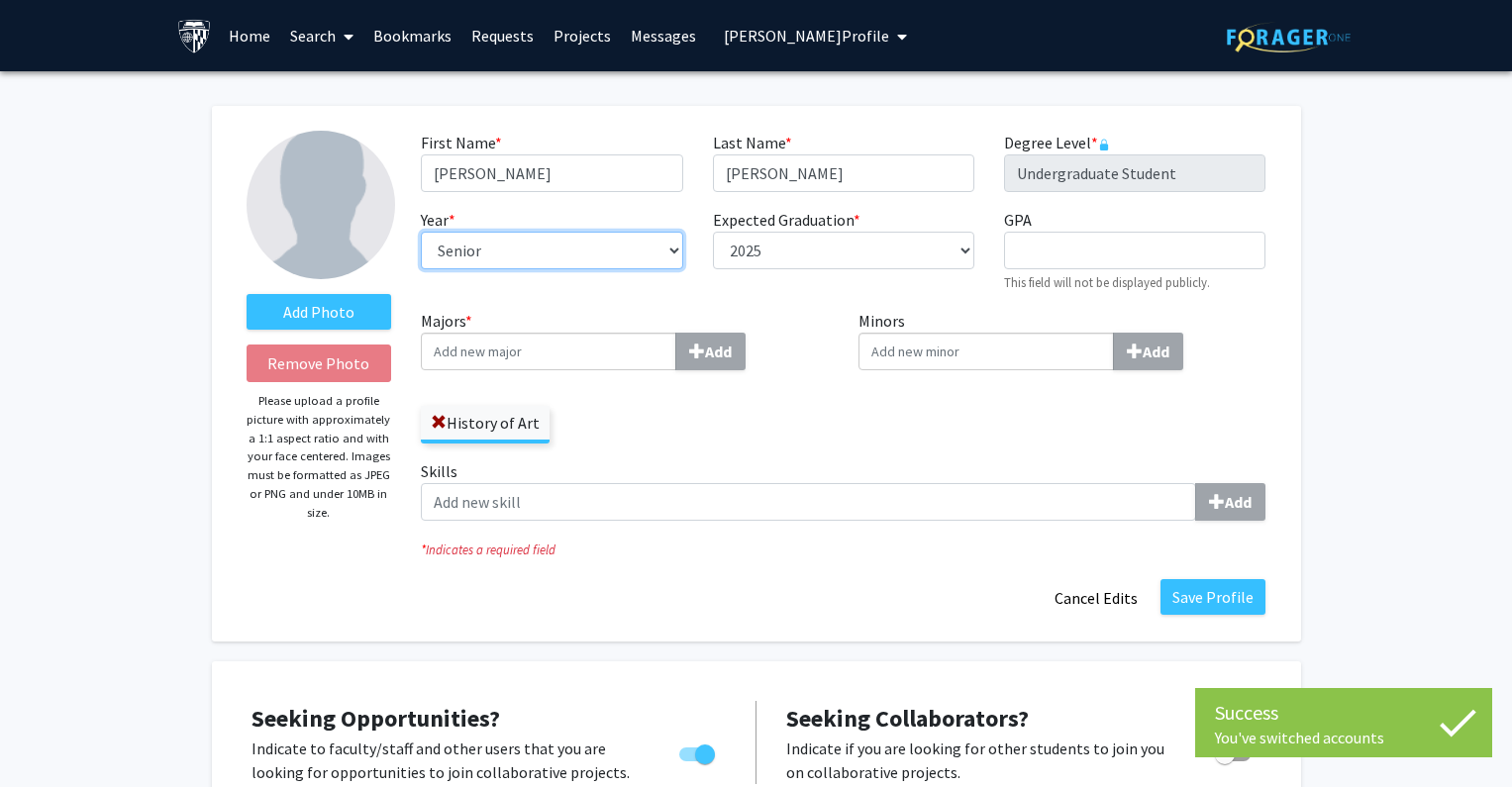 click on "---  First-year   Sophomore   Junior   Senior   Postbaccalaureate Certificate" at bounding box center [552, 250] 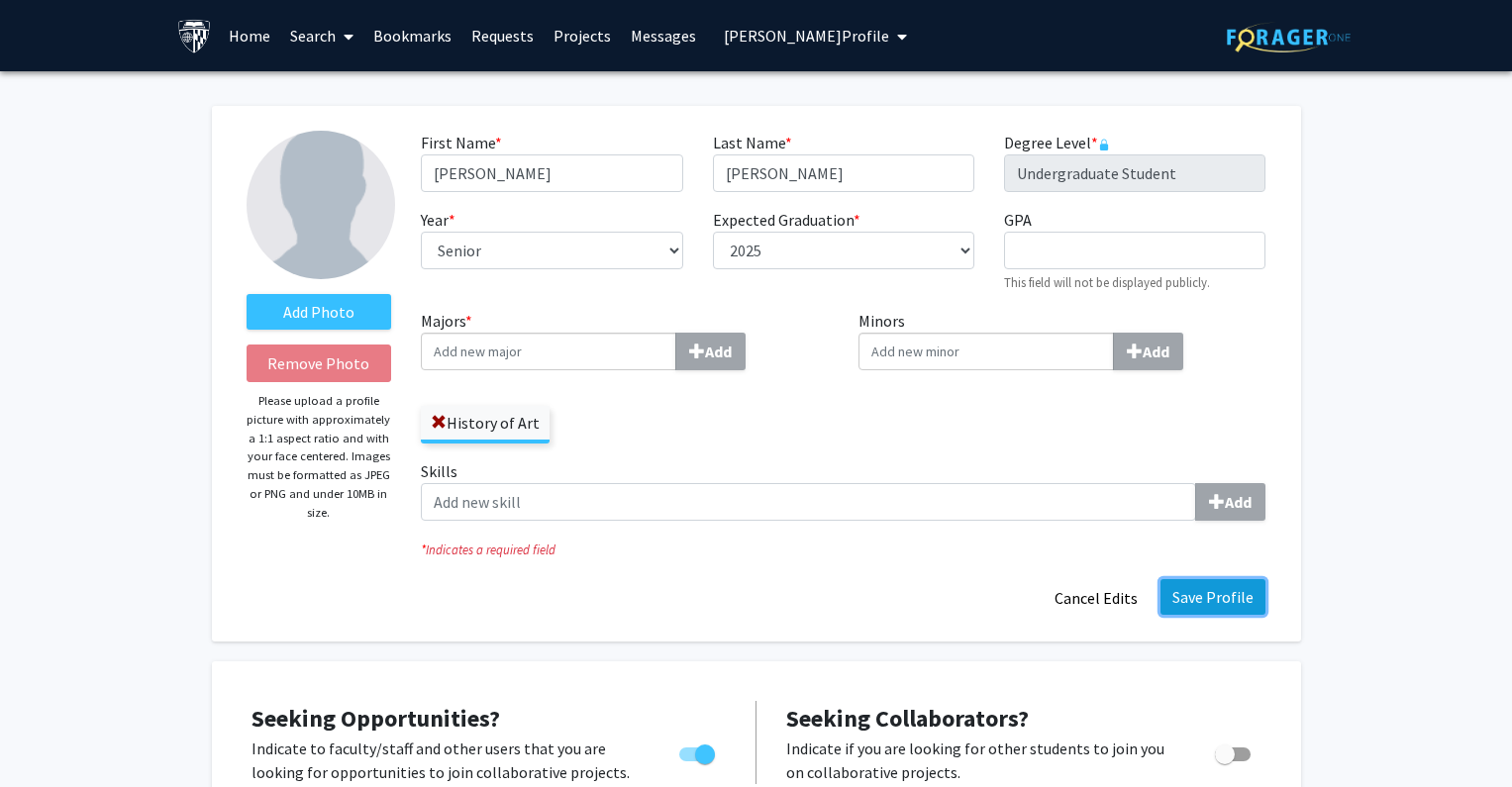 click on "Save Profile" 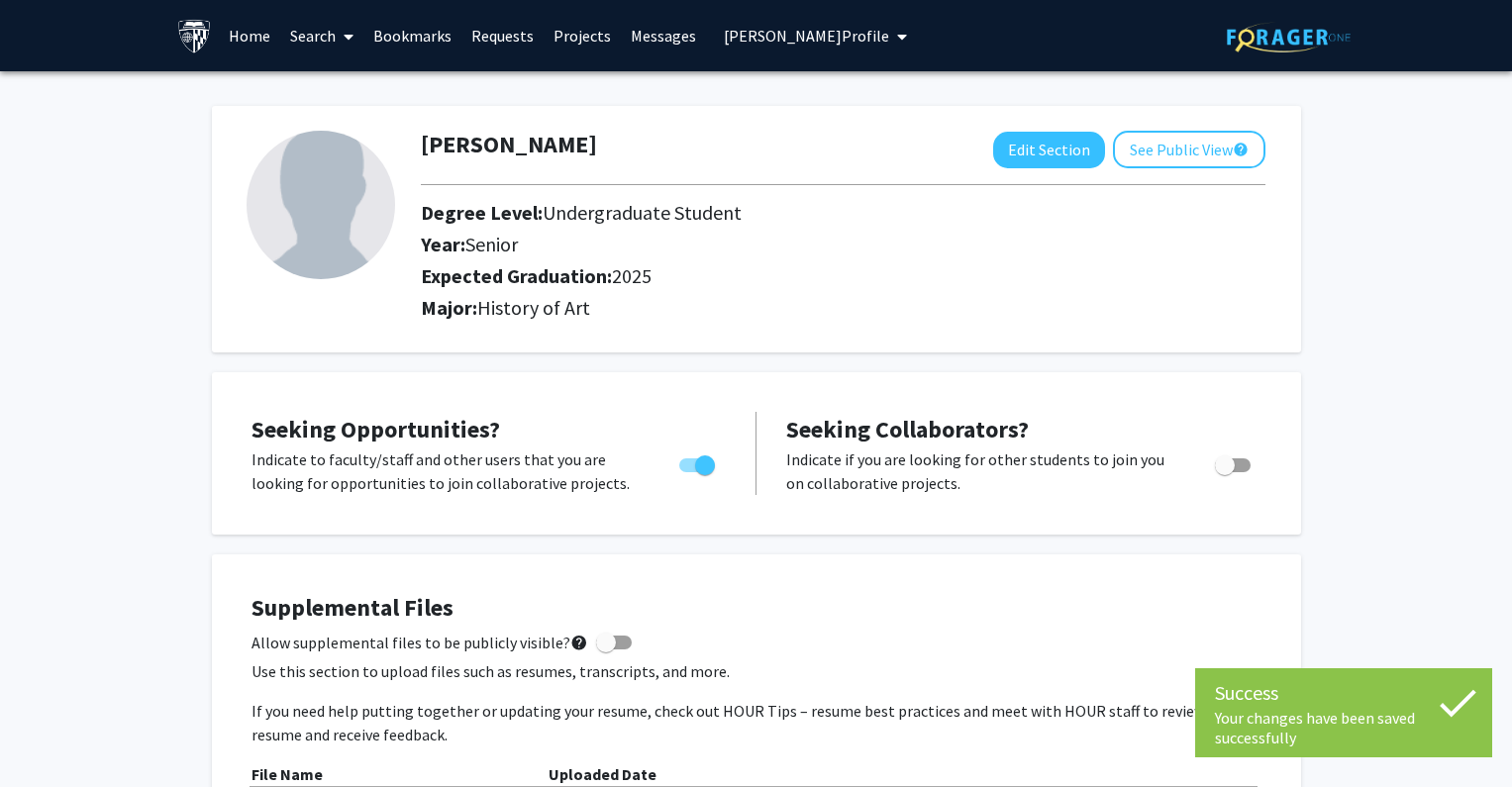 click on "[PERSON_NAME]   Profile" at bounding box center [806, 36] 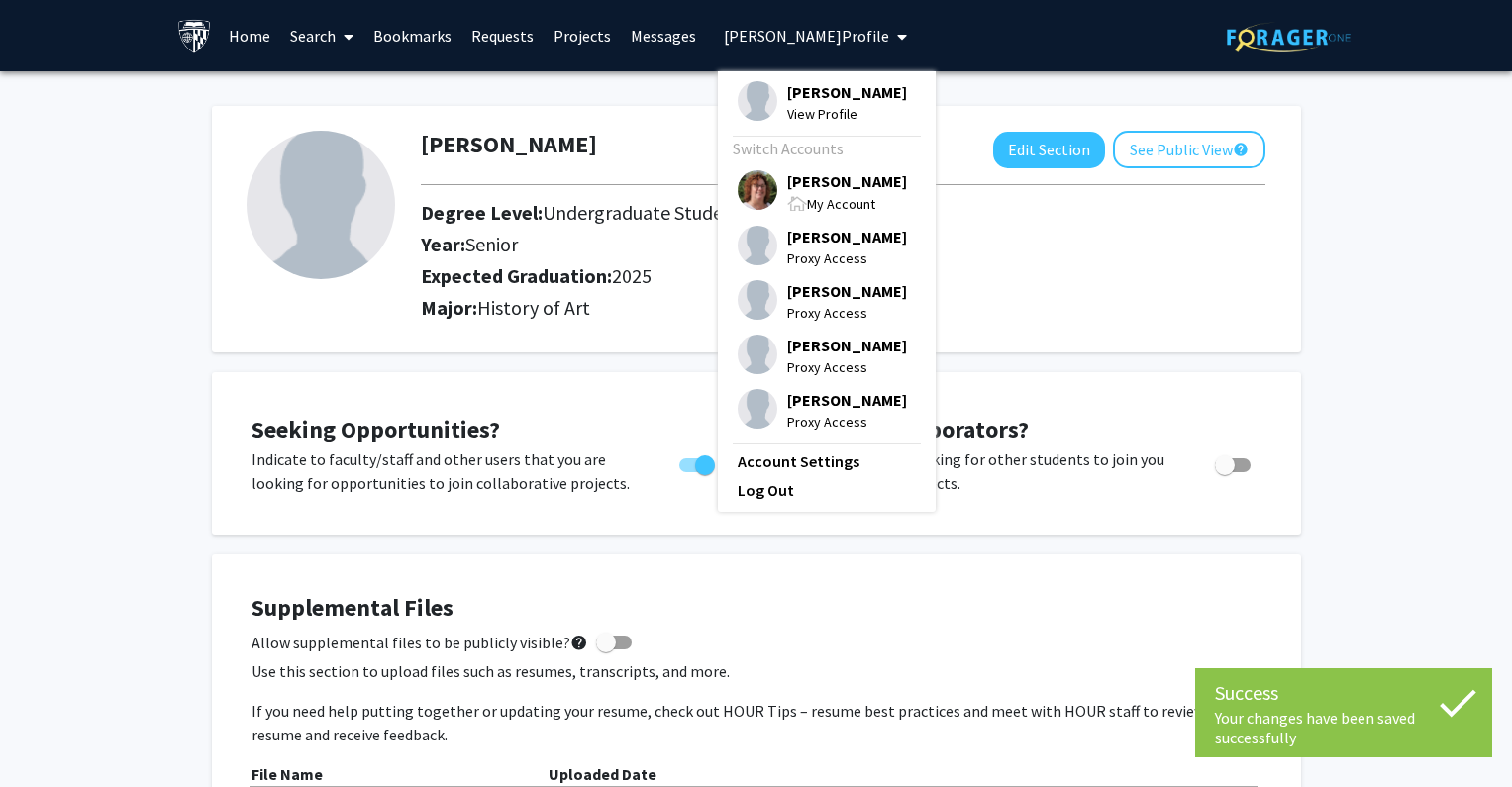 click on "[PERSON_NAME]" at bounding box center (847, 181) 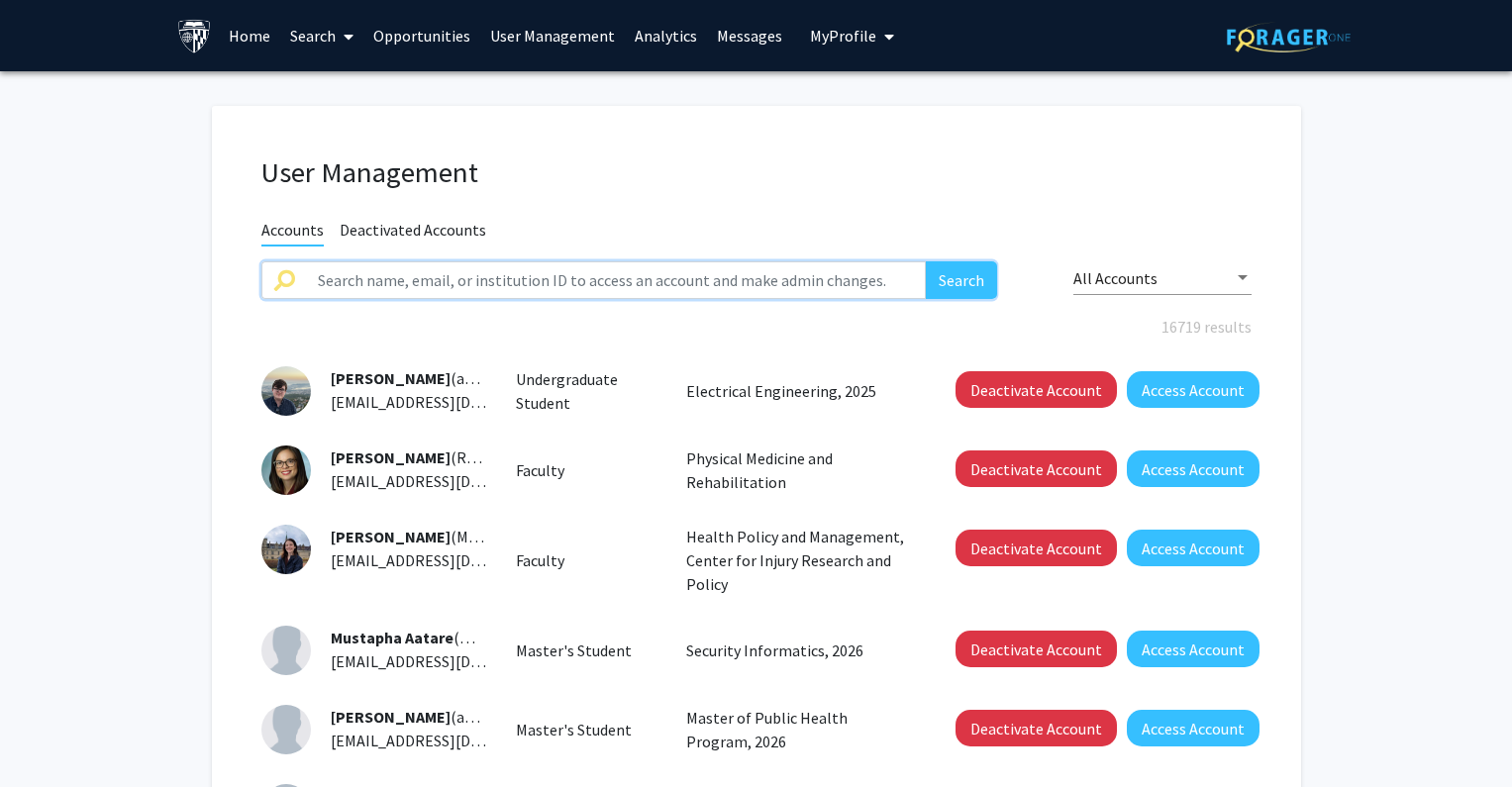 click 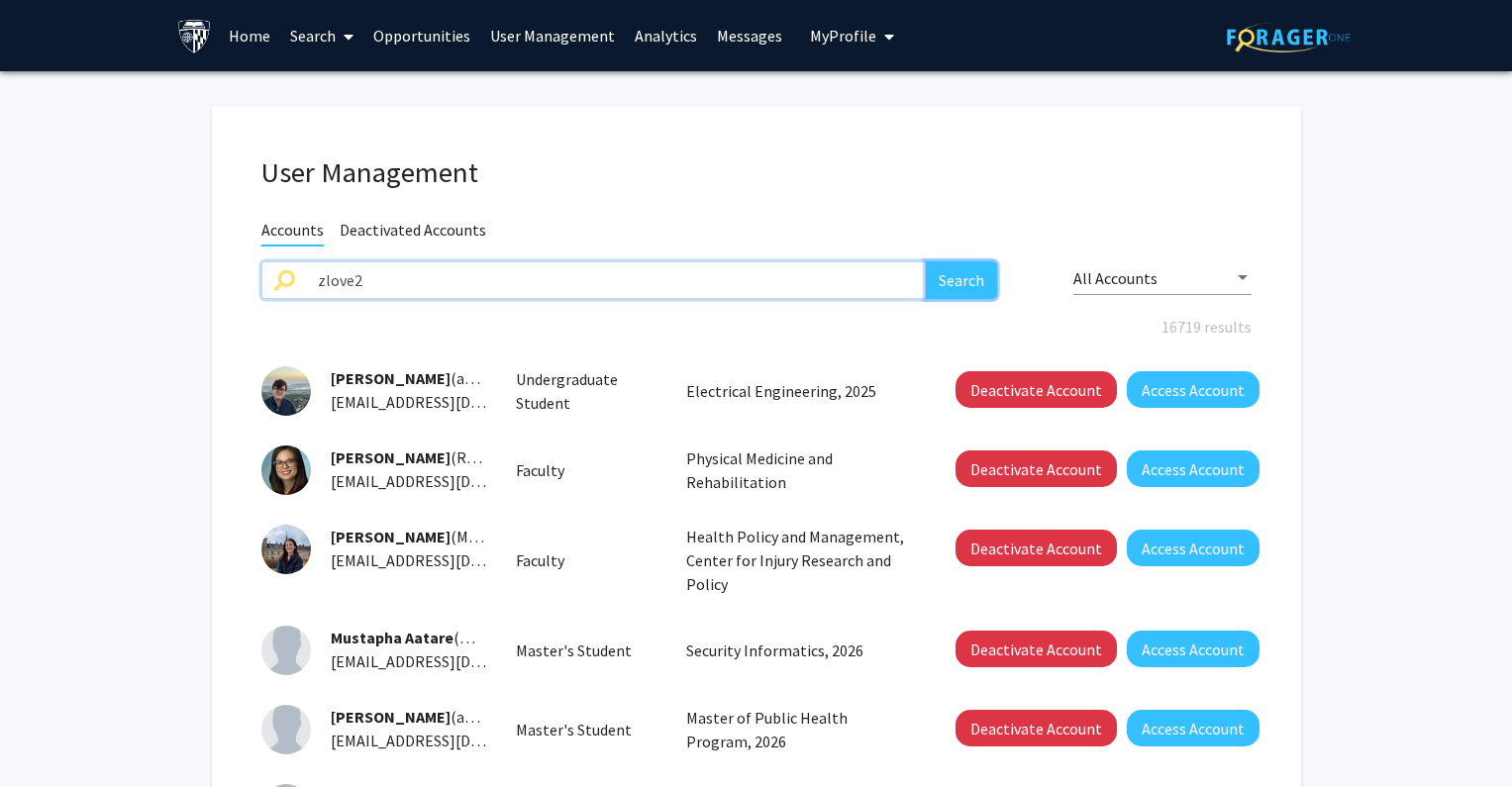 click on "Search" 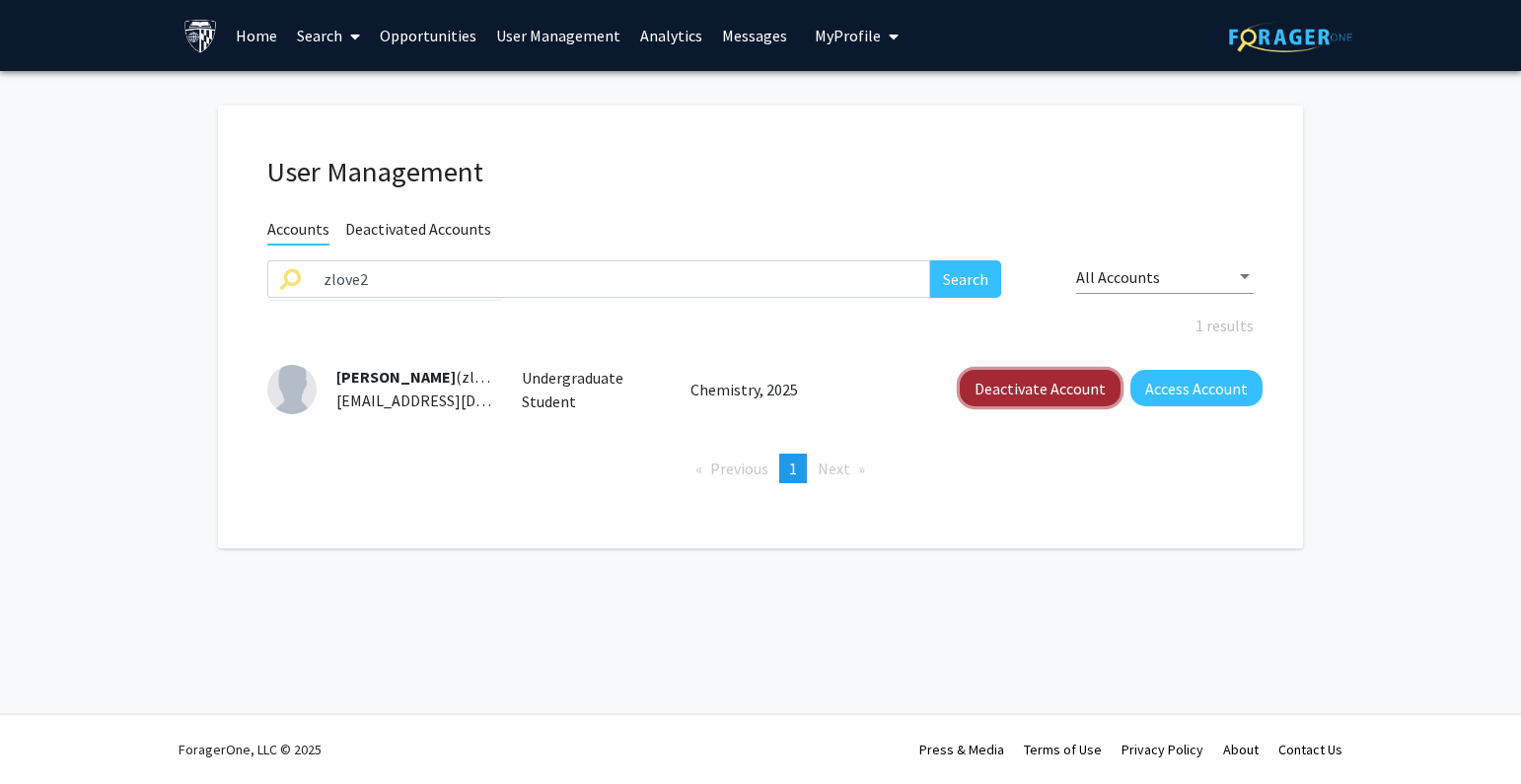 click on "Deactivate Account" 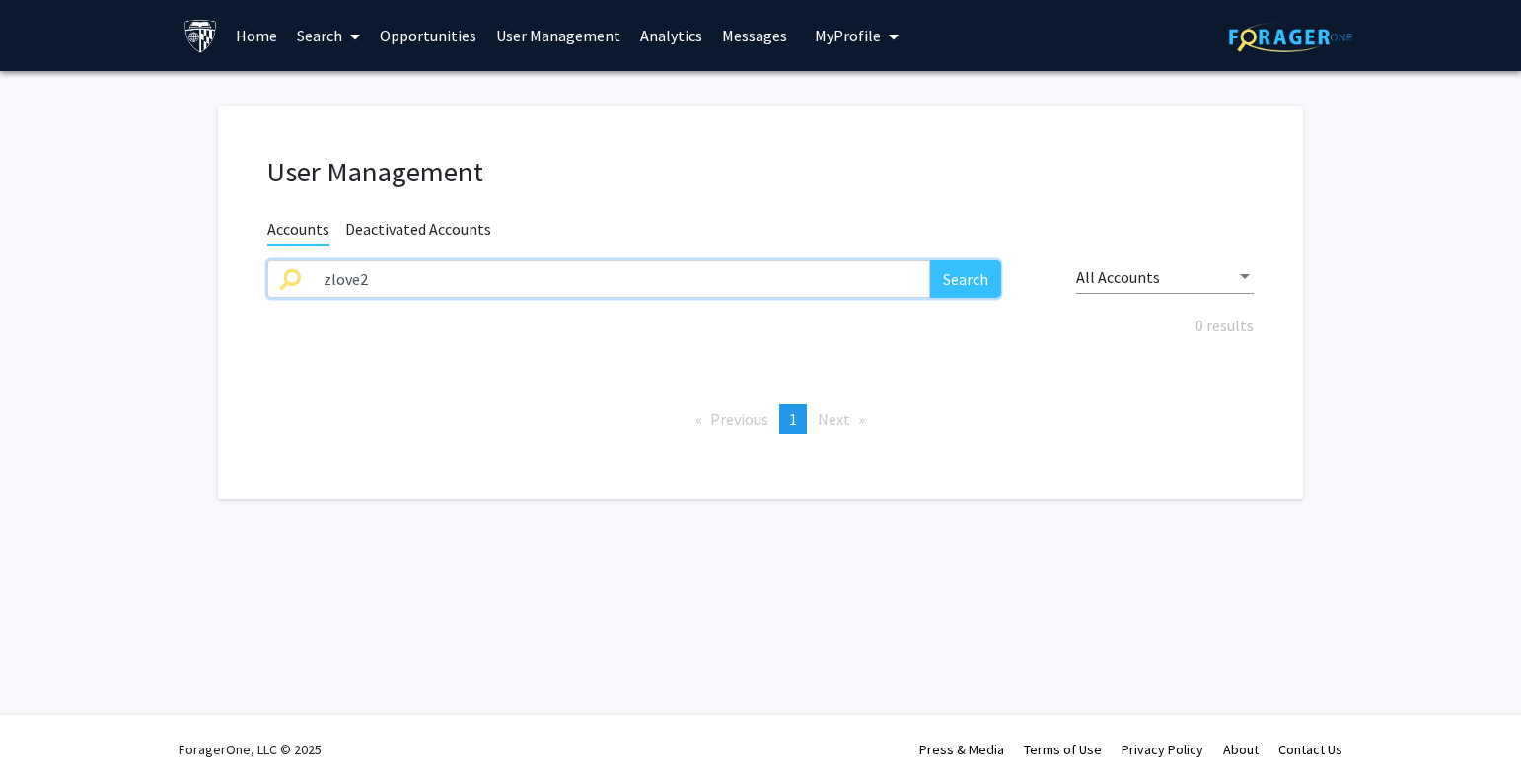 drag, startPoint x: 385, startPoint y: 284, endPoint x: 219, endPoint y: 286, distance: 166.012 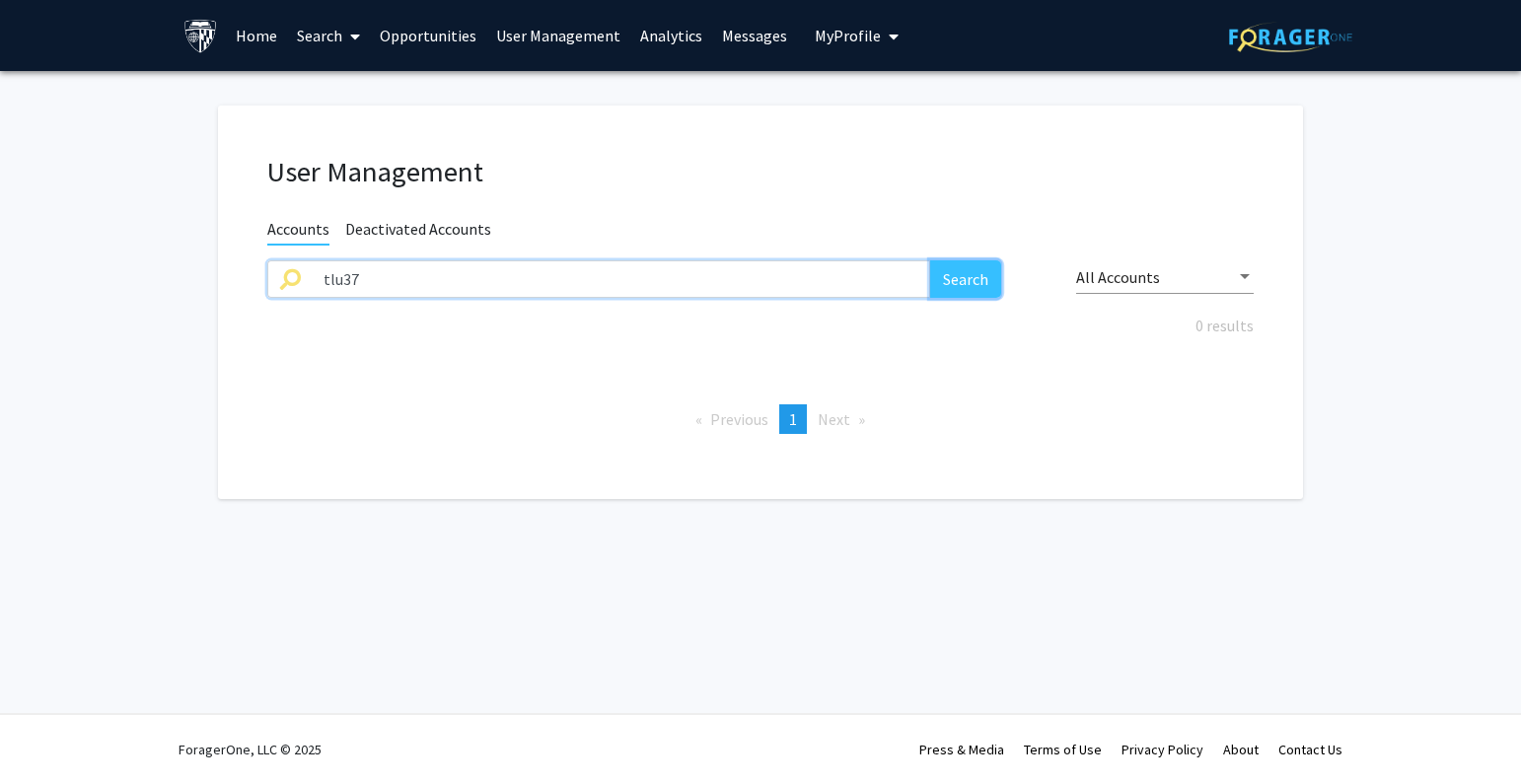 click on "Search" 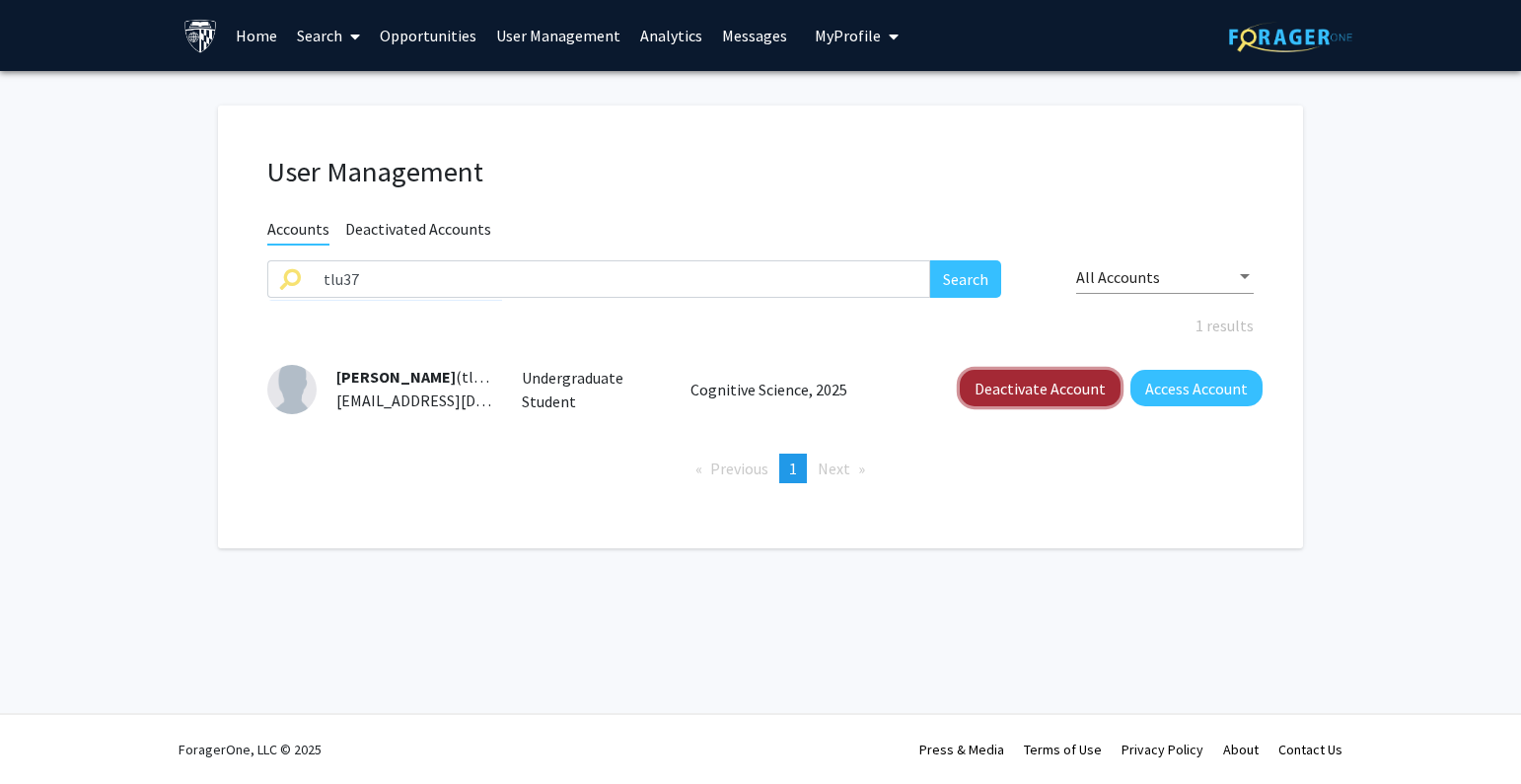 click on "Deactivate Account" 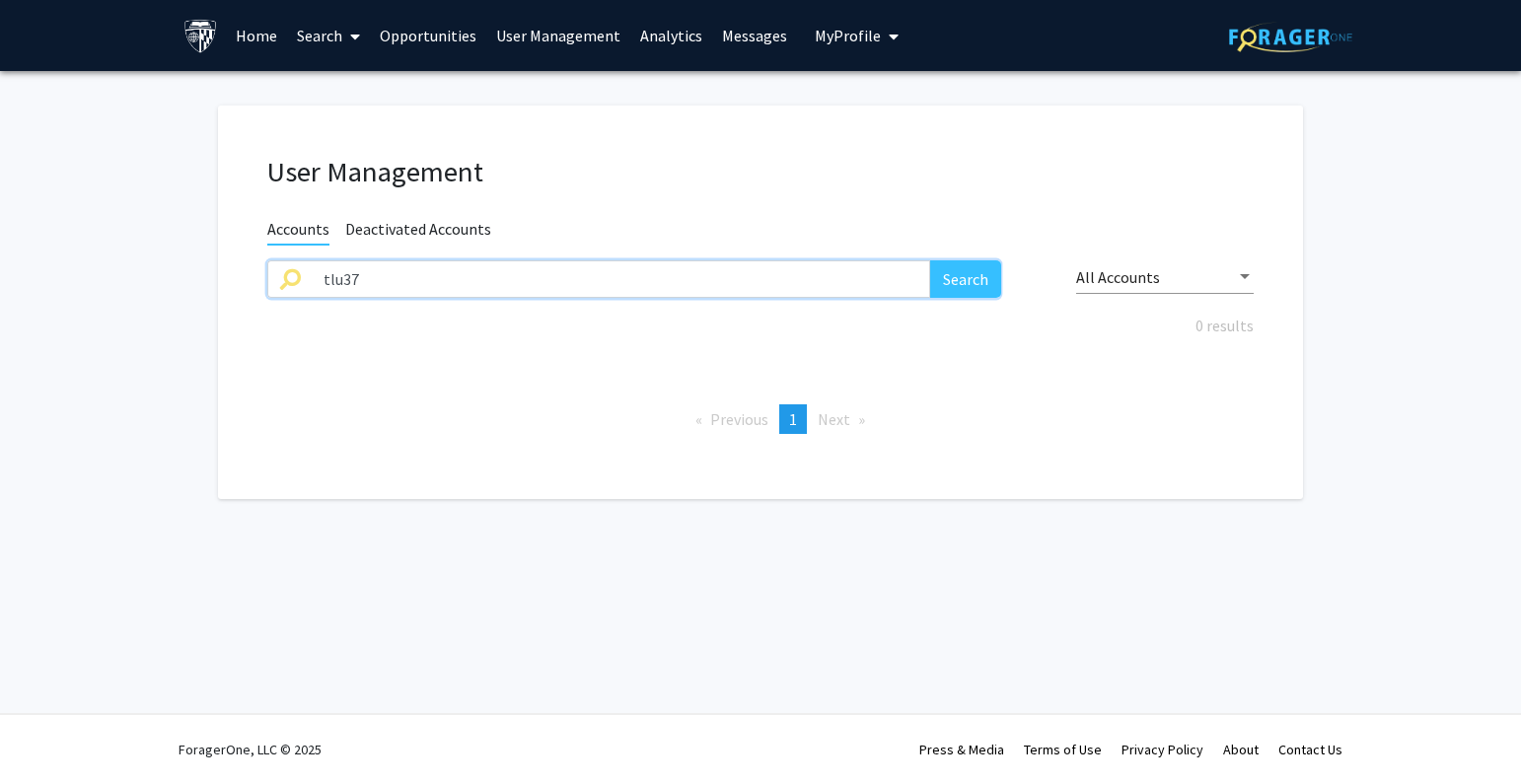 click on "User Management Accounts Deactivated Accounts tlu37 Search All Accounts 0 results  Previous  page  1 / 1  You're on page  1  Next  page" 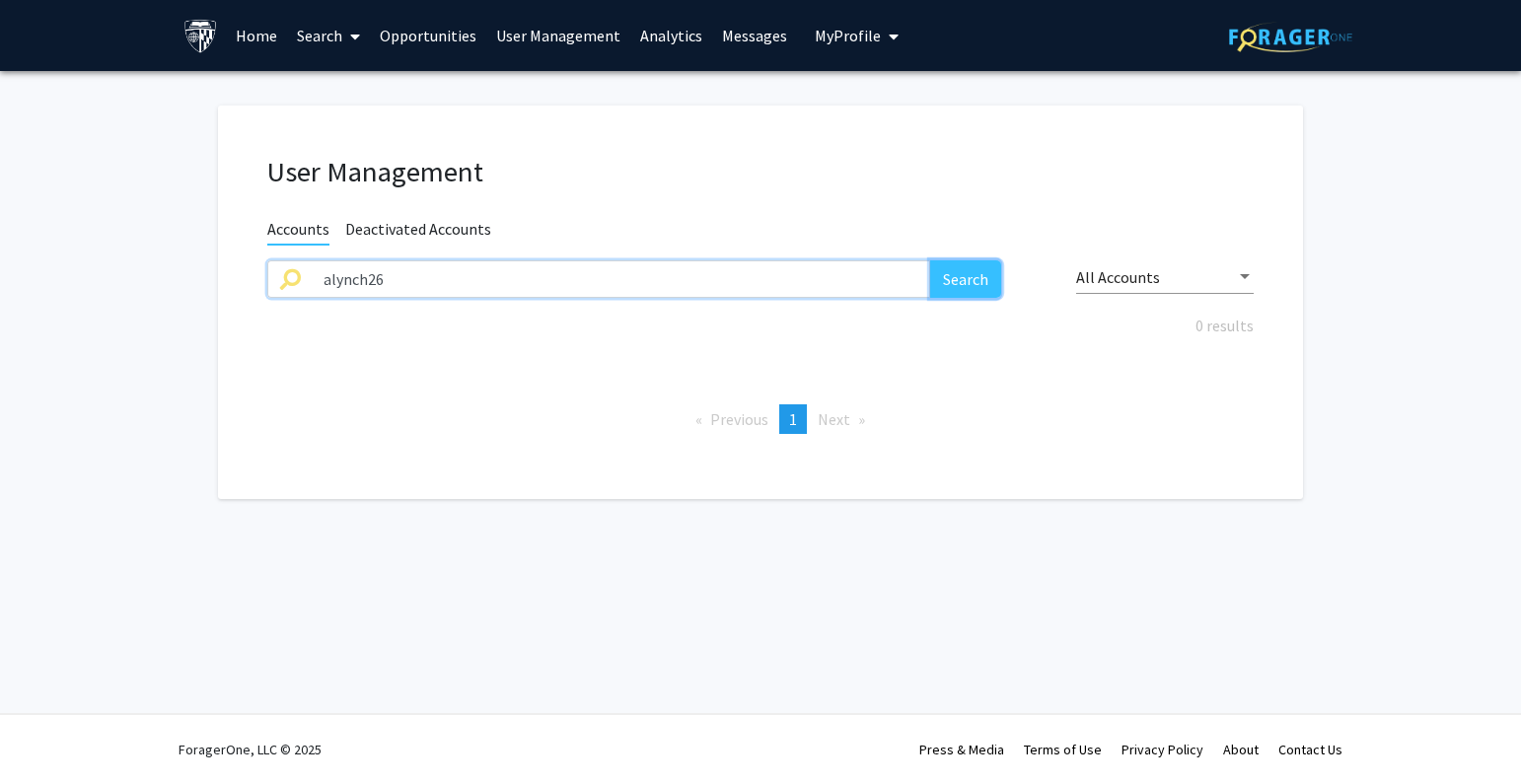 click on "Search" 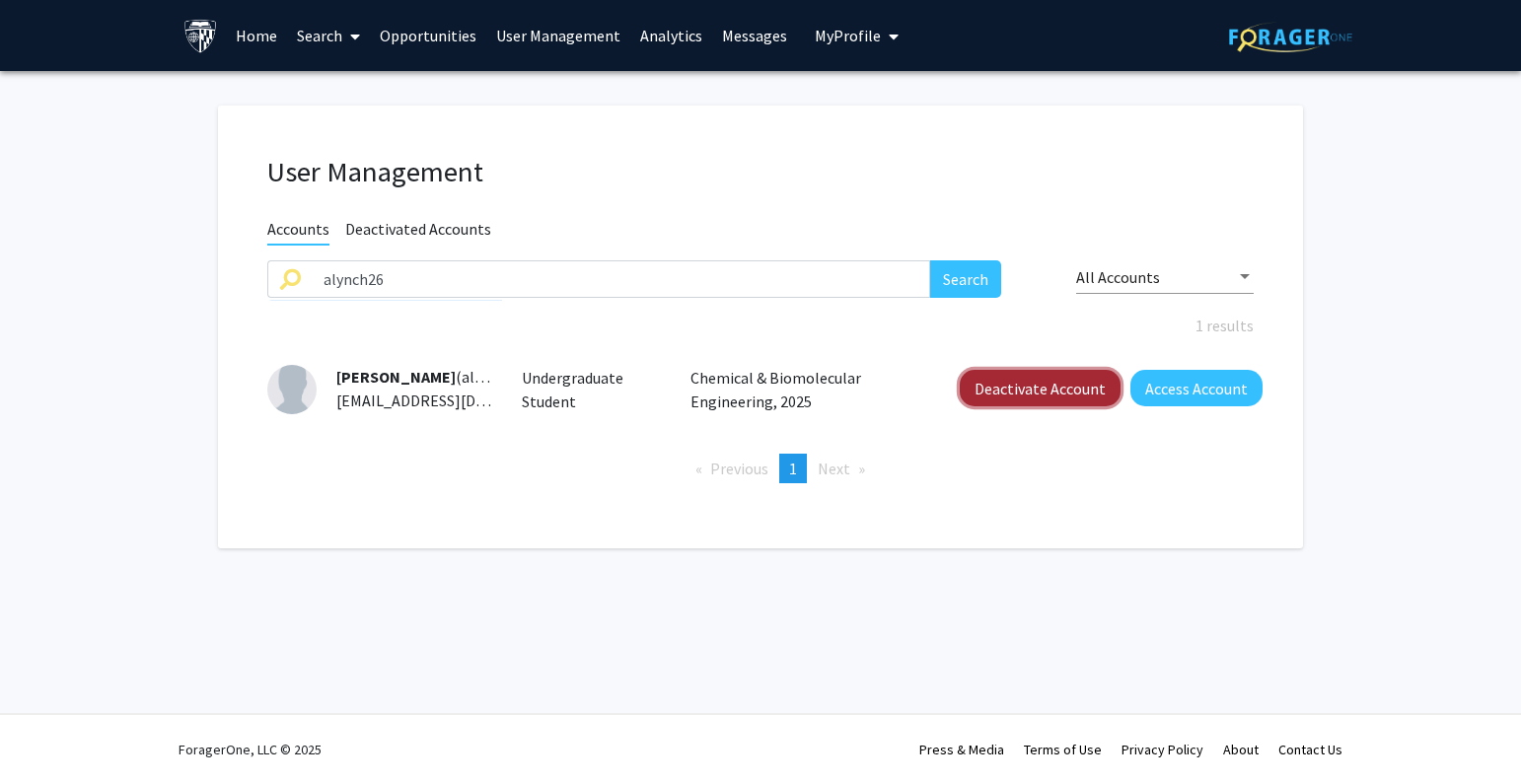 click on "Deactivate Account" 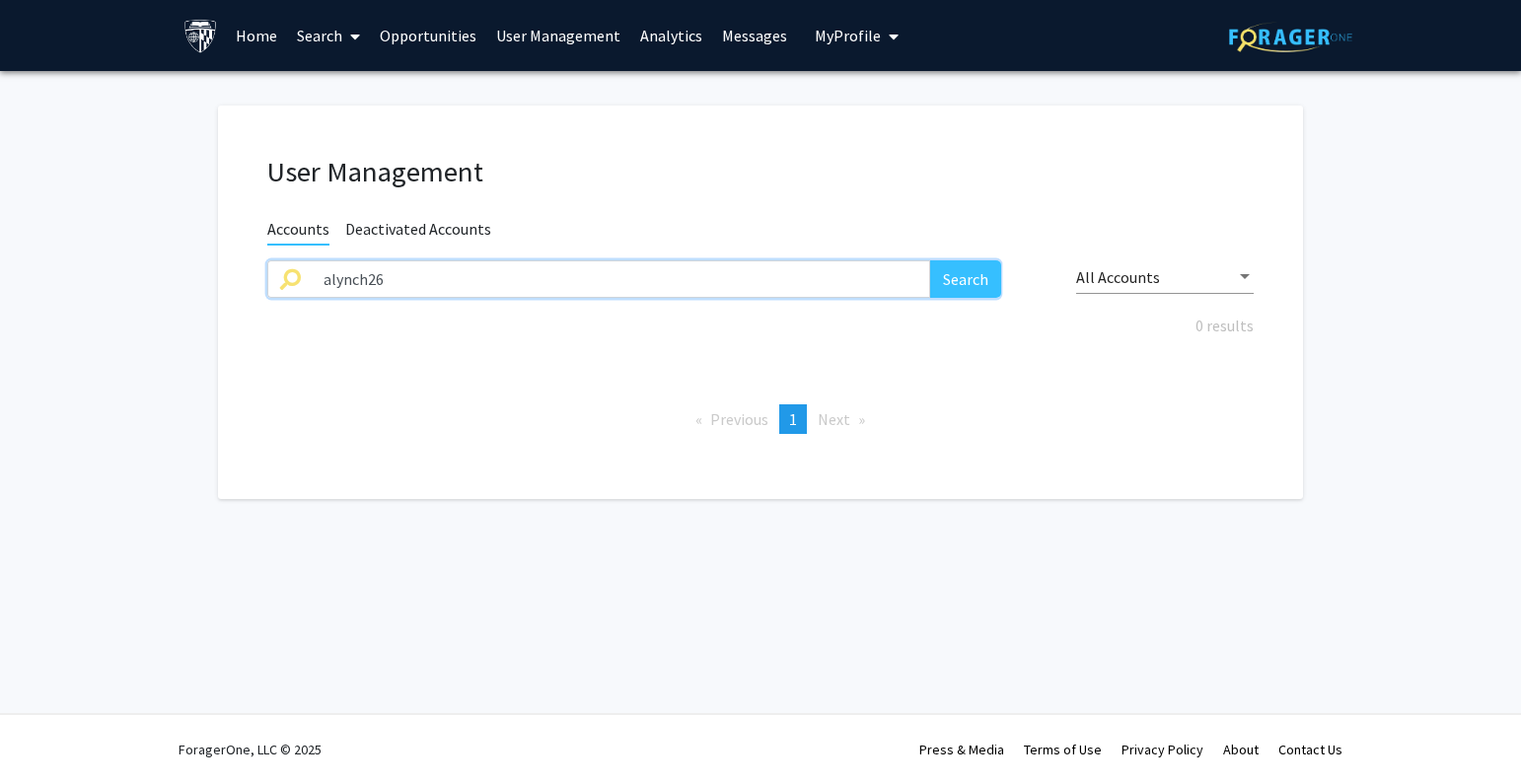drag, startPoint x: 397, startPoint y: 281, endPoint x: 196, endPoint y: 279, distance: 201.00995 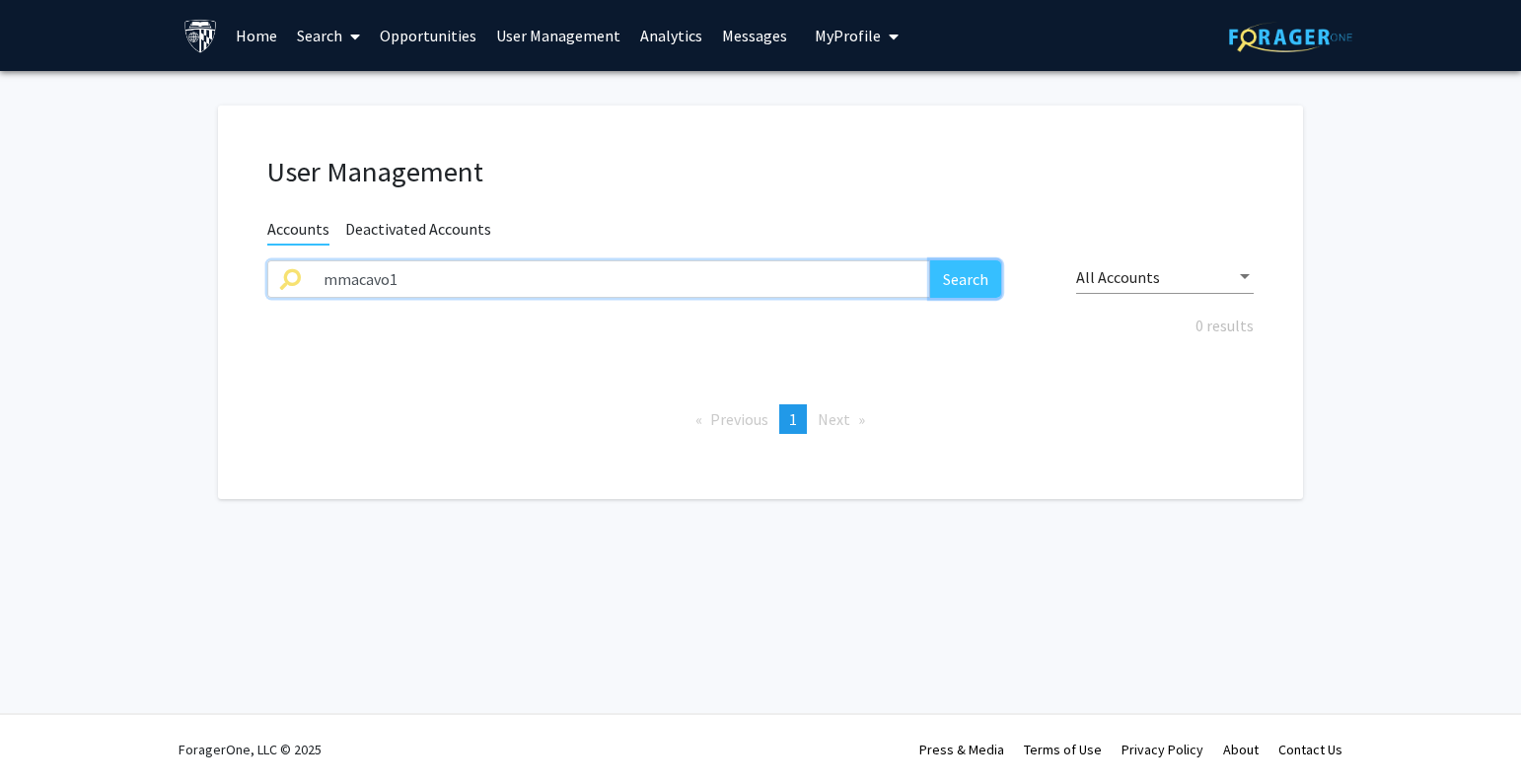 click on "Search" 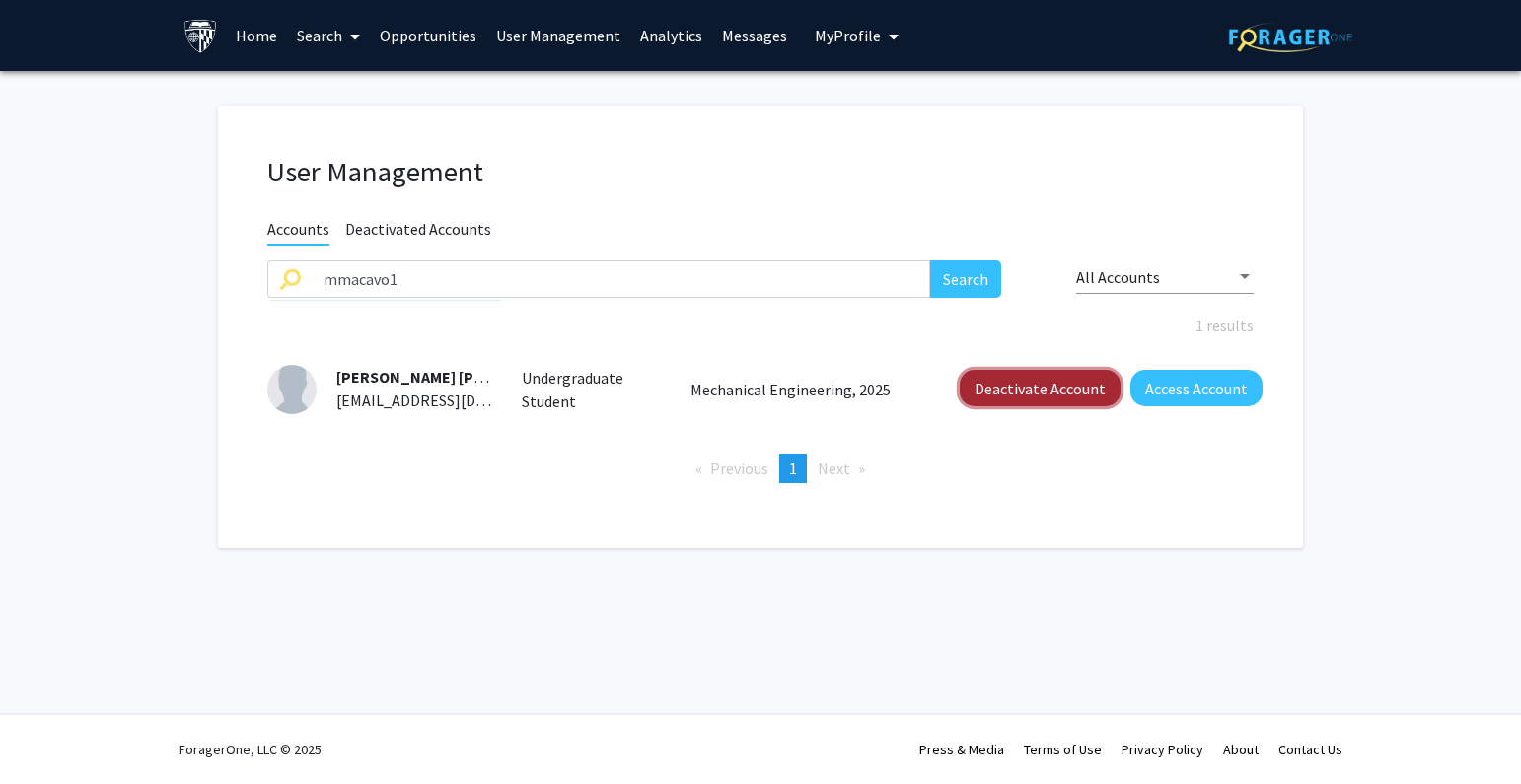 drag, startPoint x: 1020, startPoint y: 385, endPoint x: 1090, endPoint y: 387, distance: 70.02857 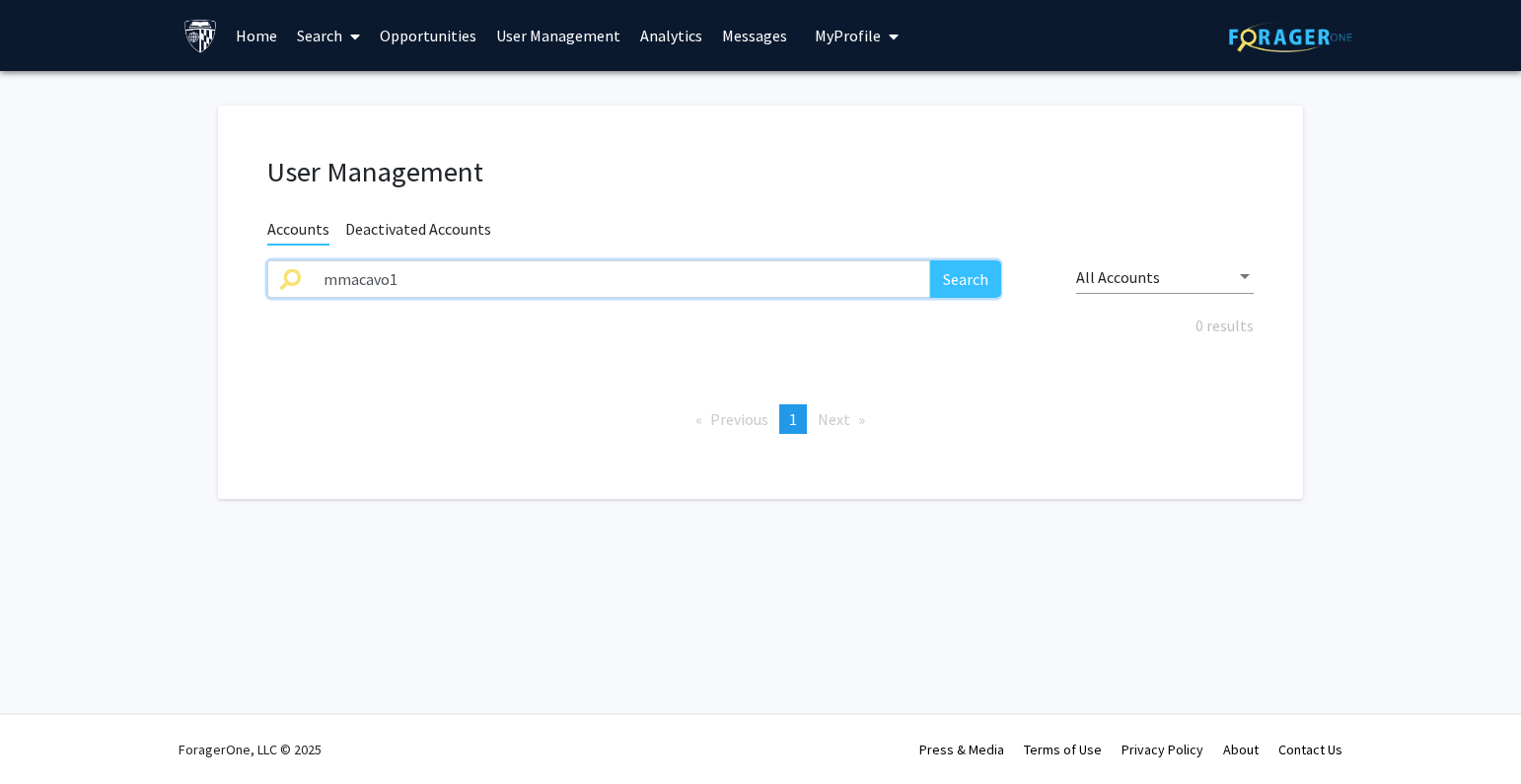drag, startPoint x: 580, startPoint y: 287, endPoint x: 178, endPoint y: 314, distance: 402.9057 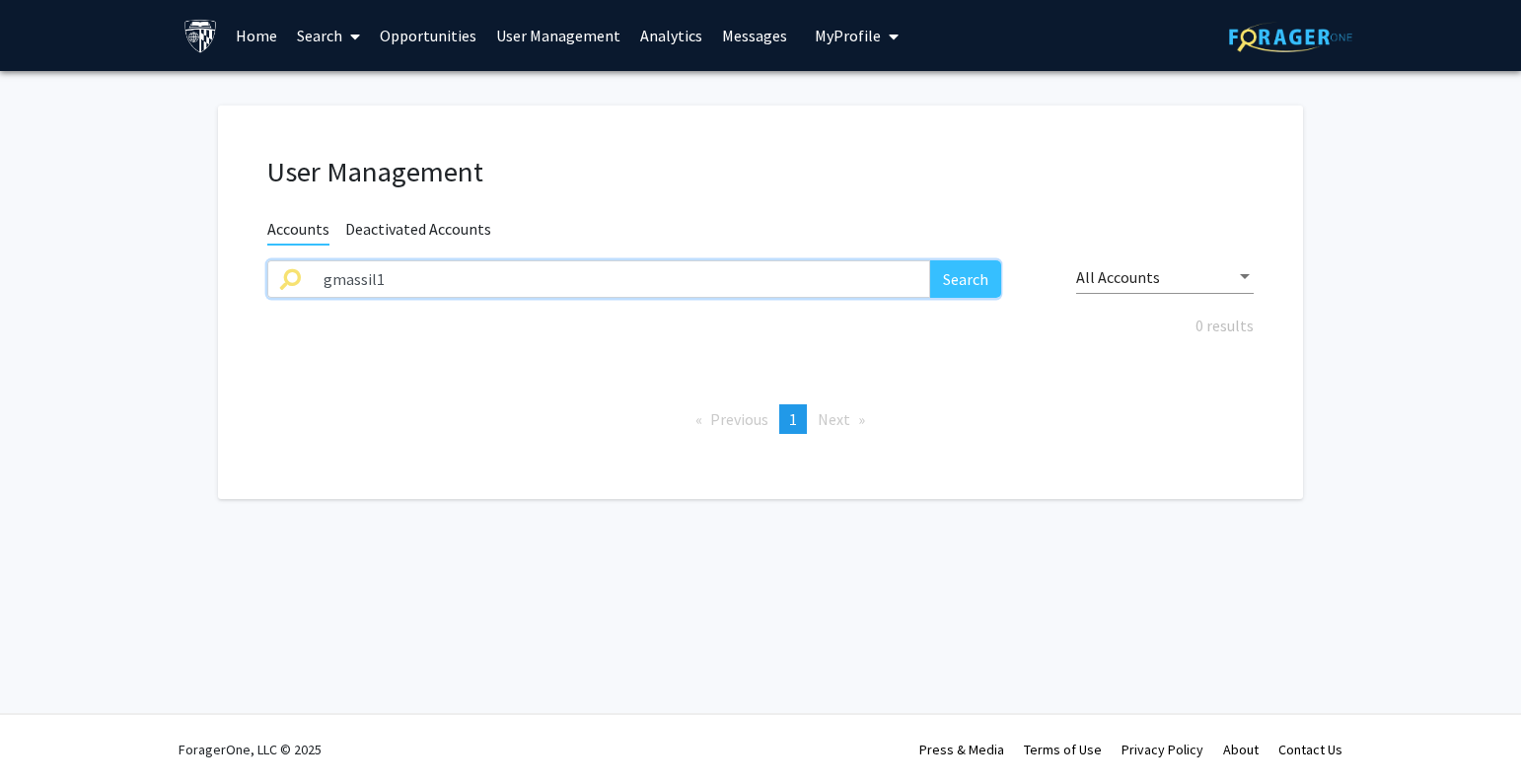 type on "gmassil1" 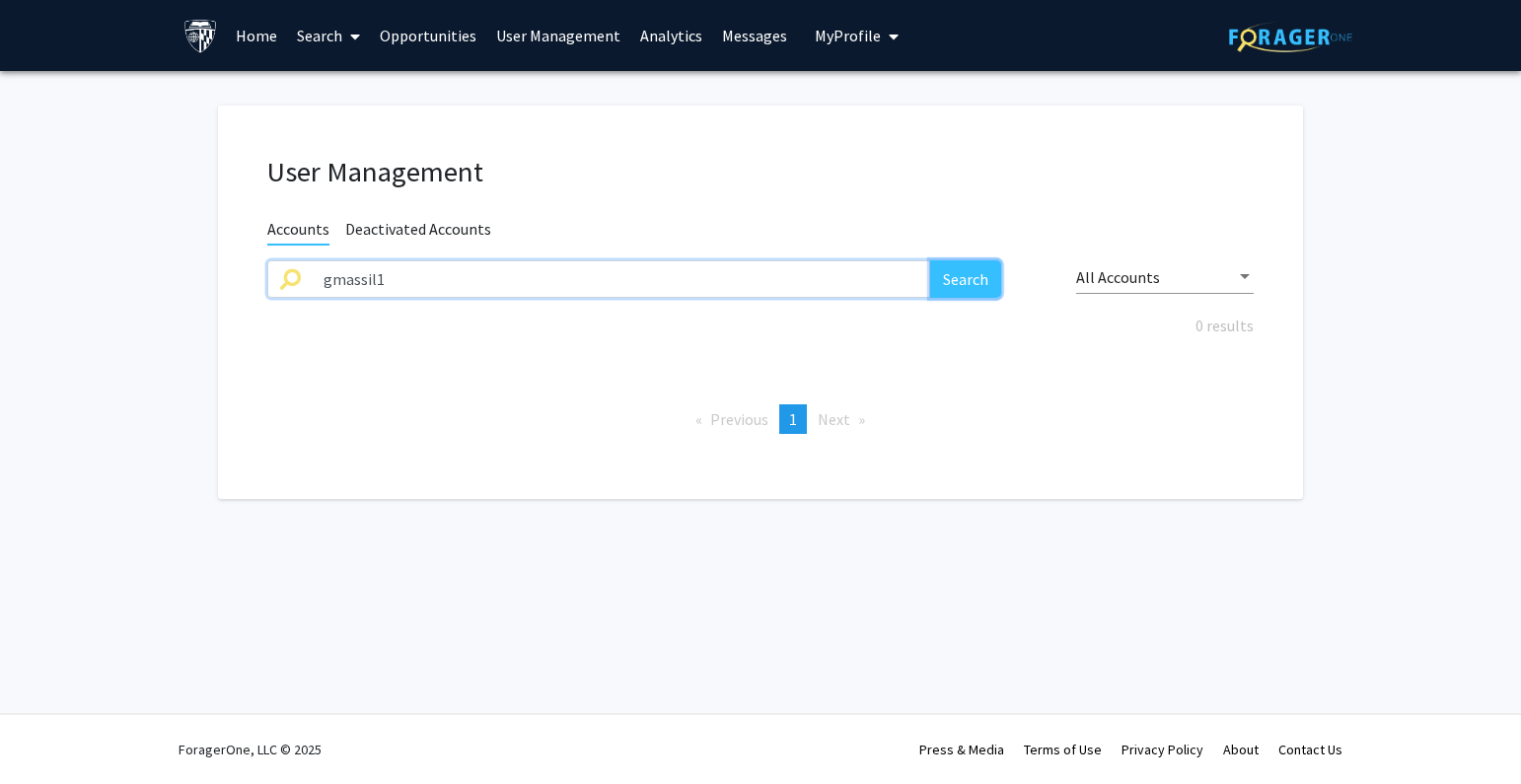click on "Search" 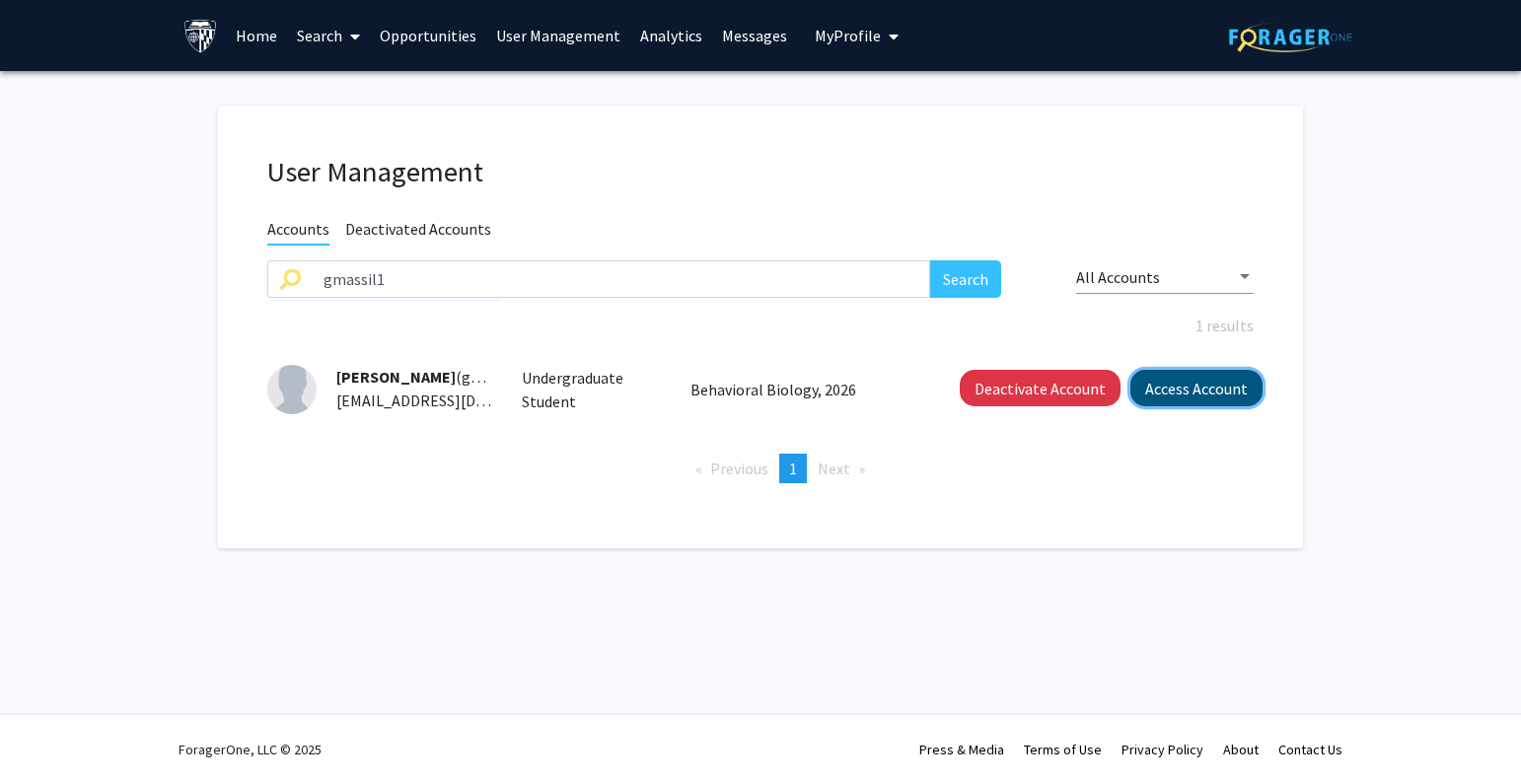 click on "Access Account" 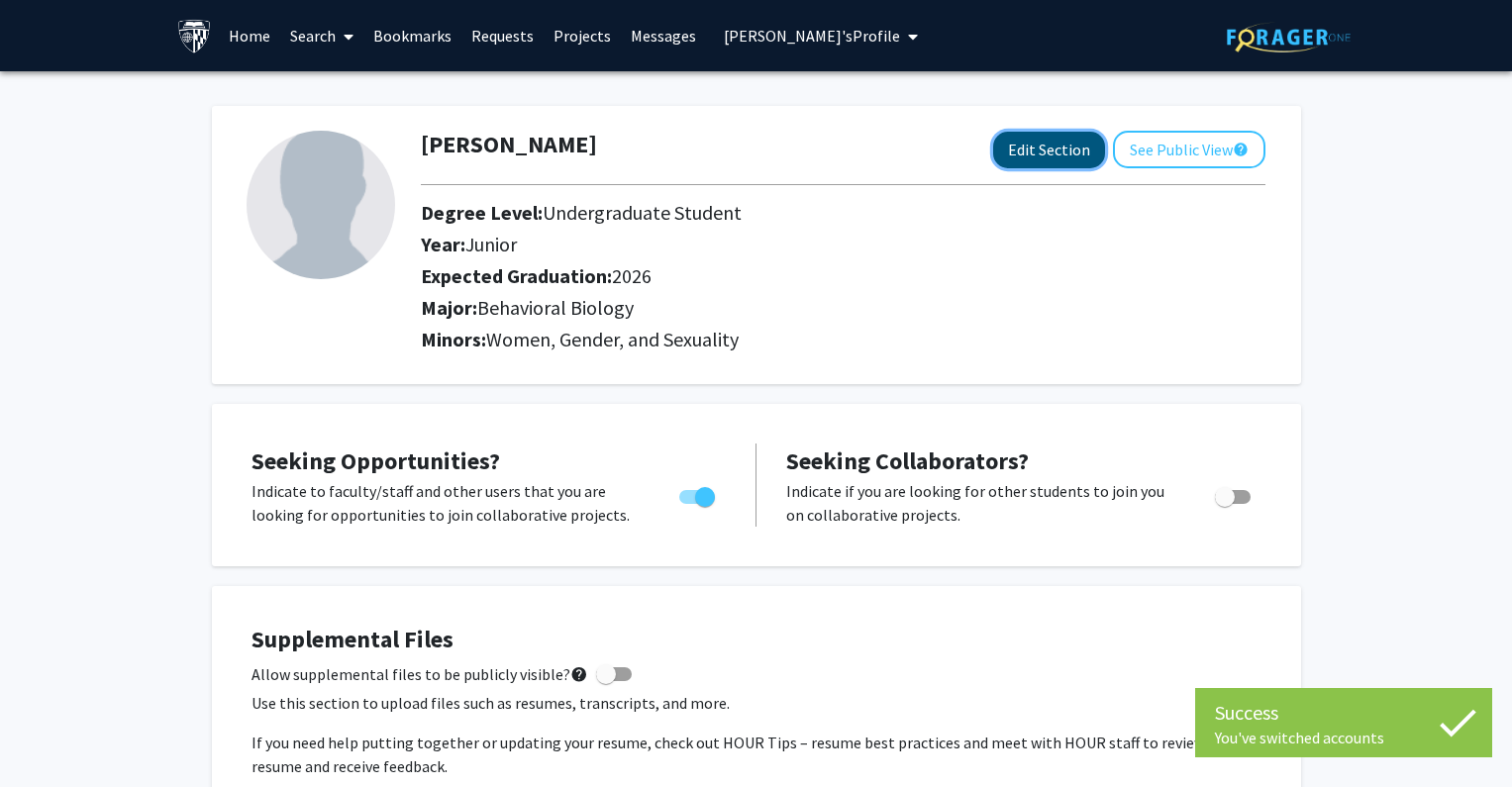 click on "Edit Section" 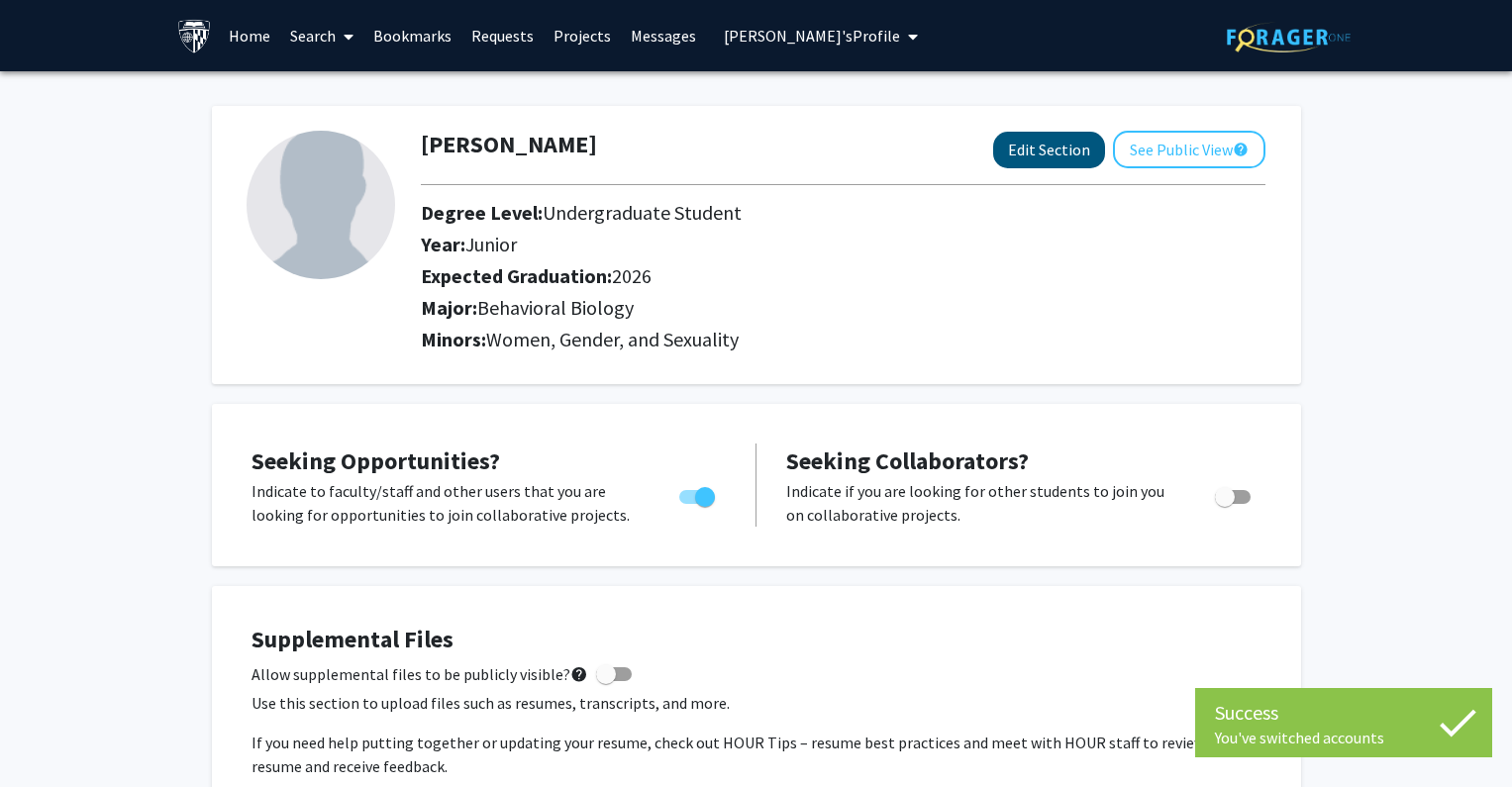 select on "junior" 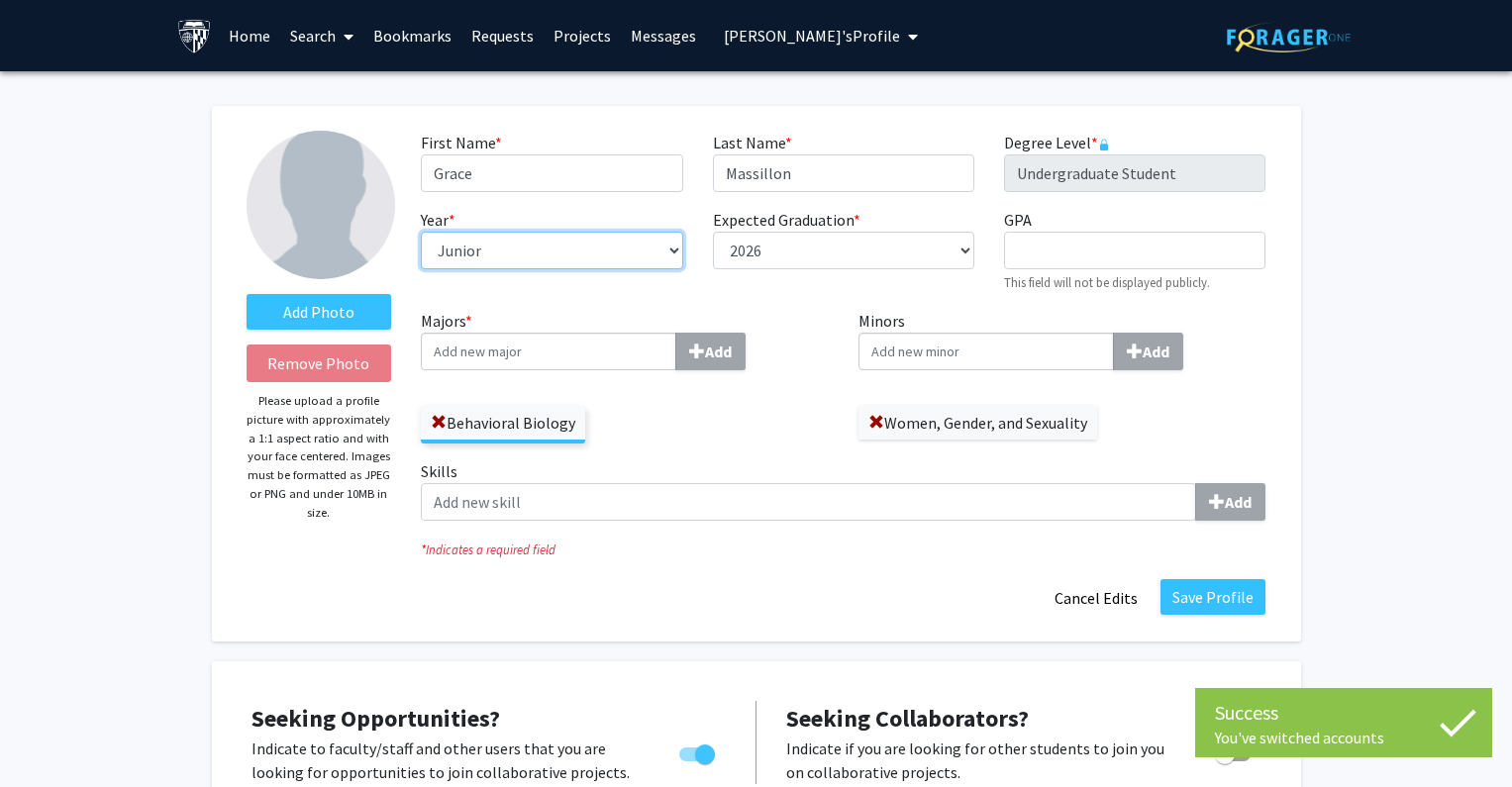 click on "---  First-year   Sophomore   Junior   Senior   Postbaccalaureate Certificate" at bounding box center [552, 250] 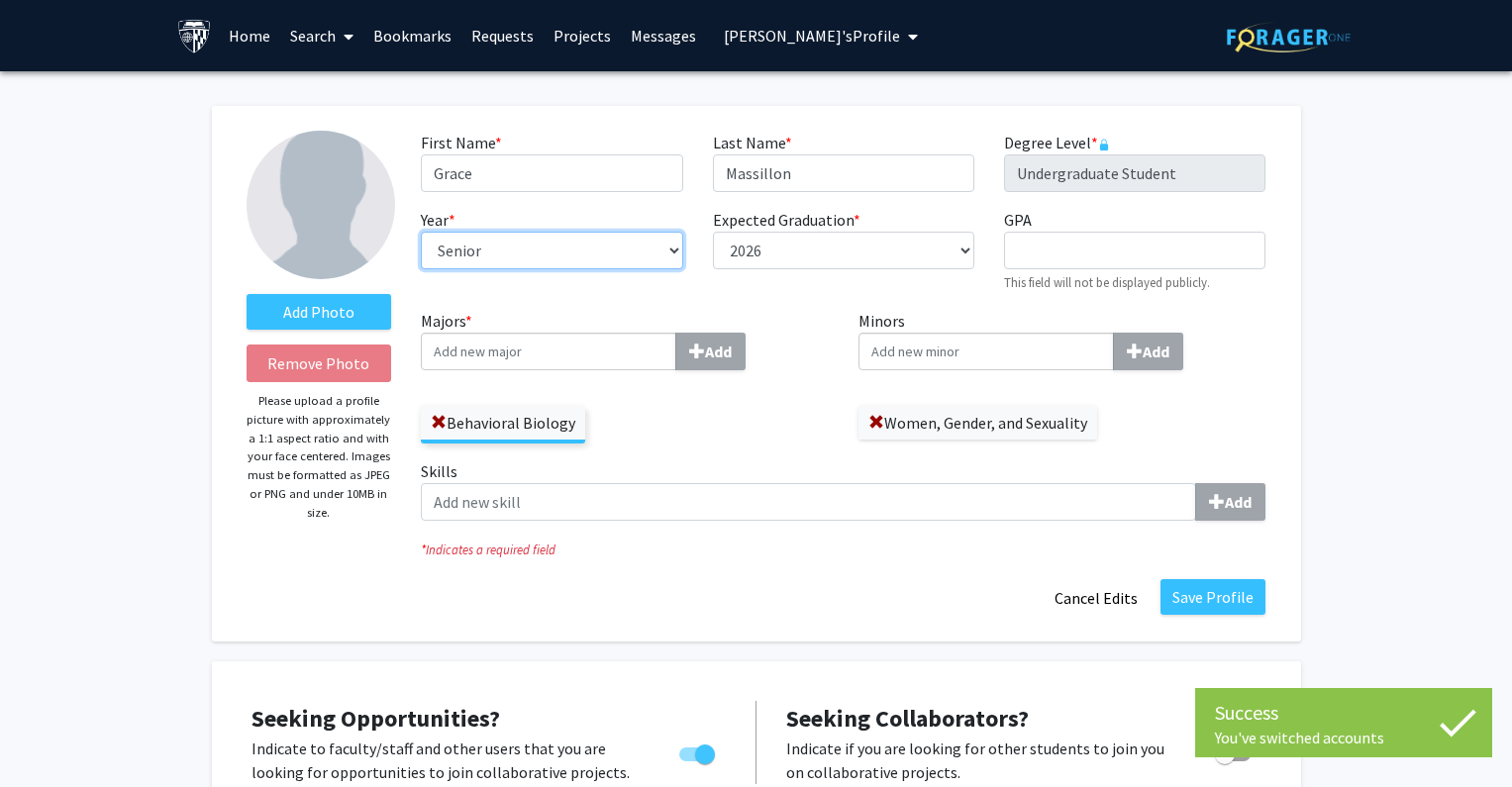 click on "---  First-year   Sophomore   Junior   Senior   Postbaccalaureate Certificate" at bounding box center (552, 250) 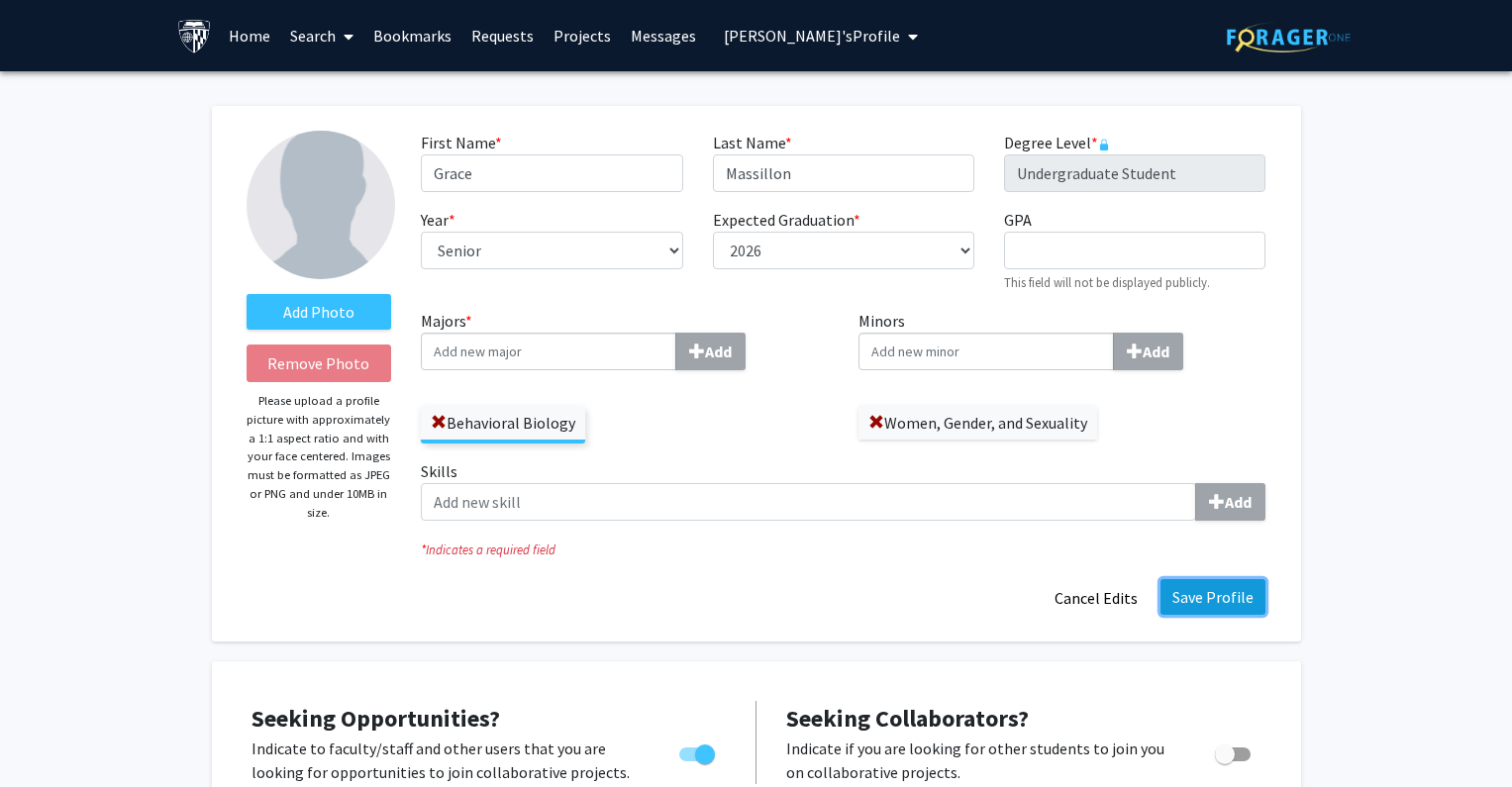 click on "Save Profile" 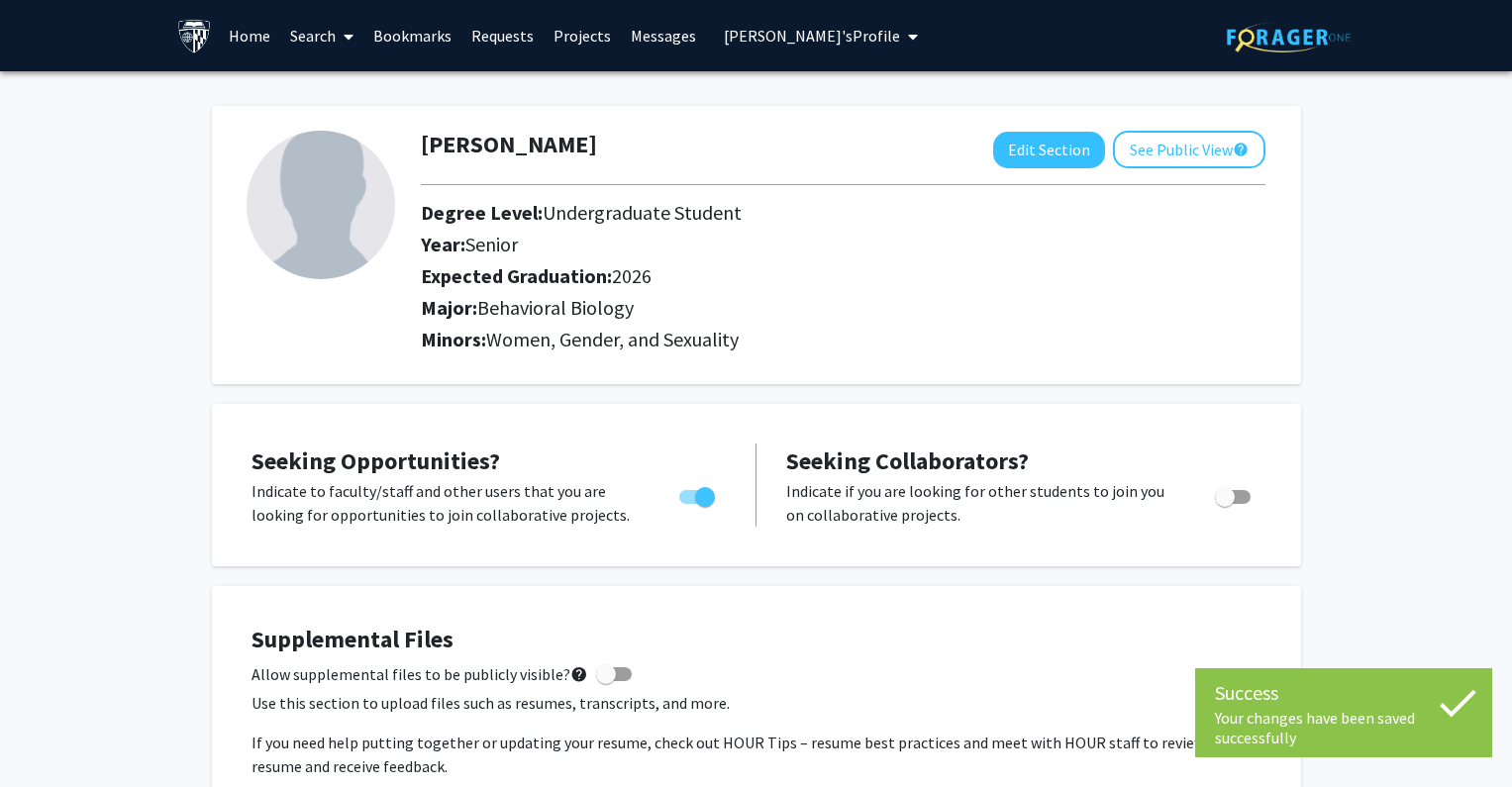 click on "[PERSON_NAME]'s   Profile" at bounding box center (812, 36) 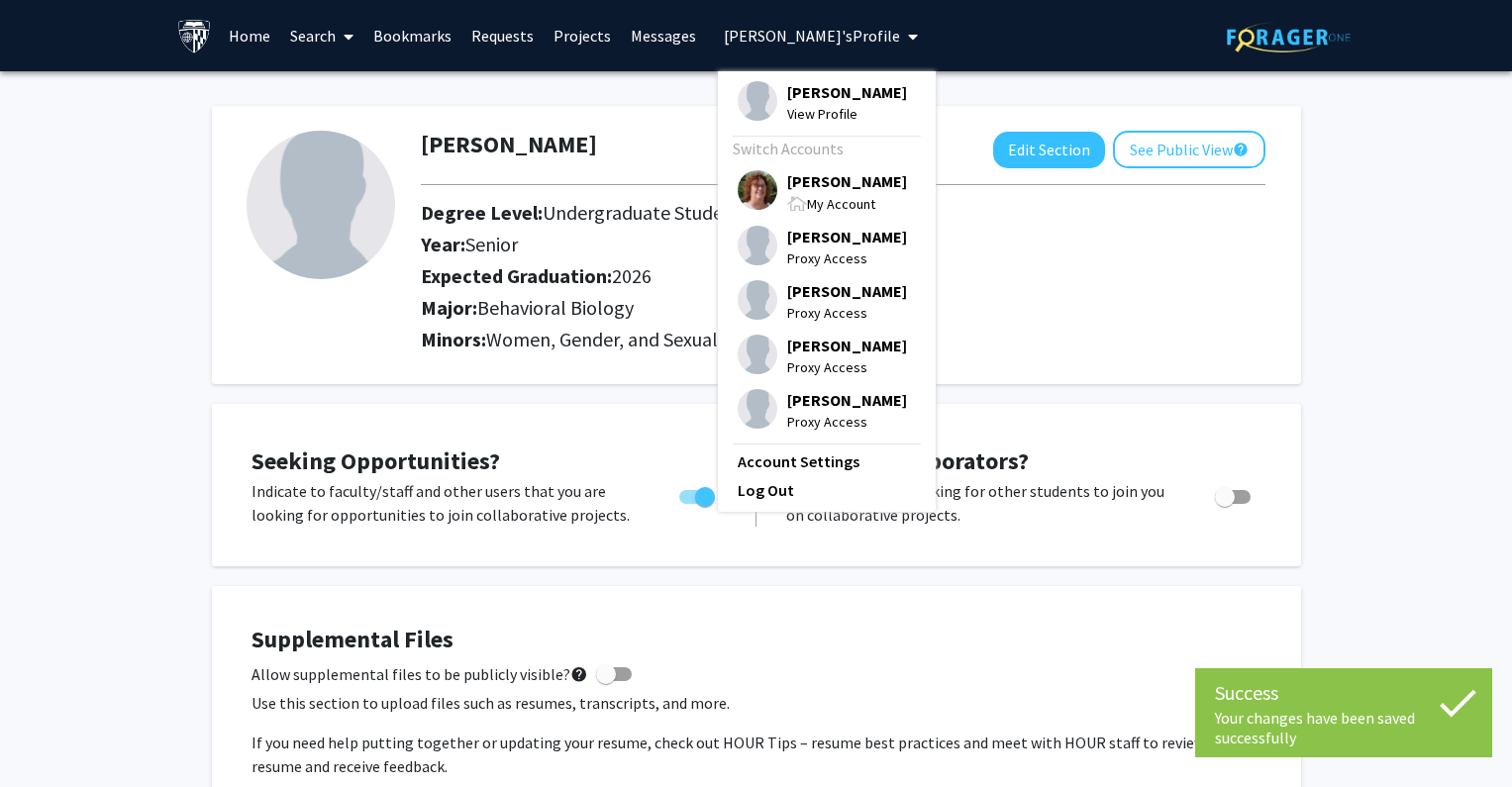 click on "[PERSON_NAME]" at bounding box center [847, 181] 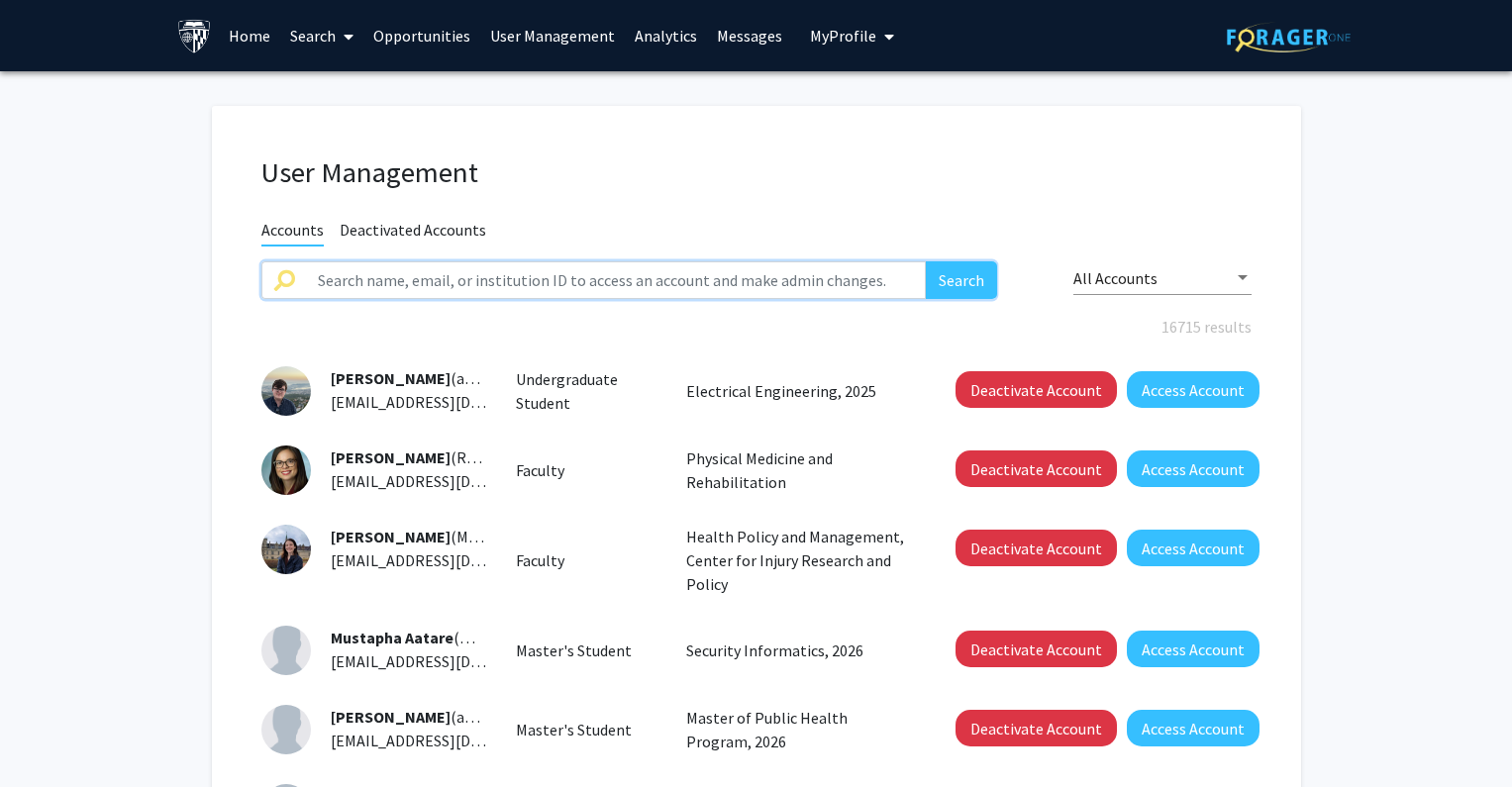 click 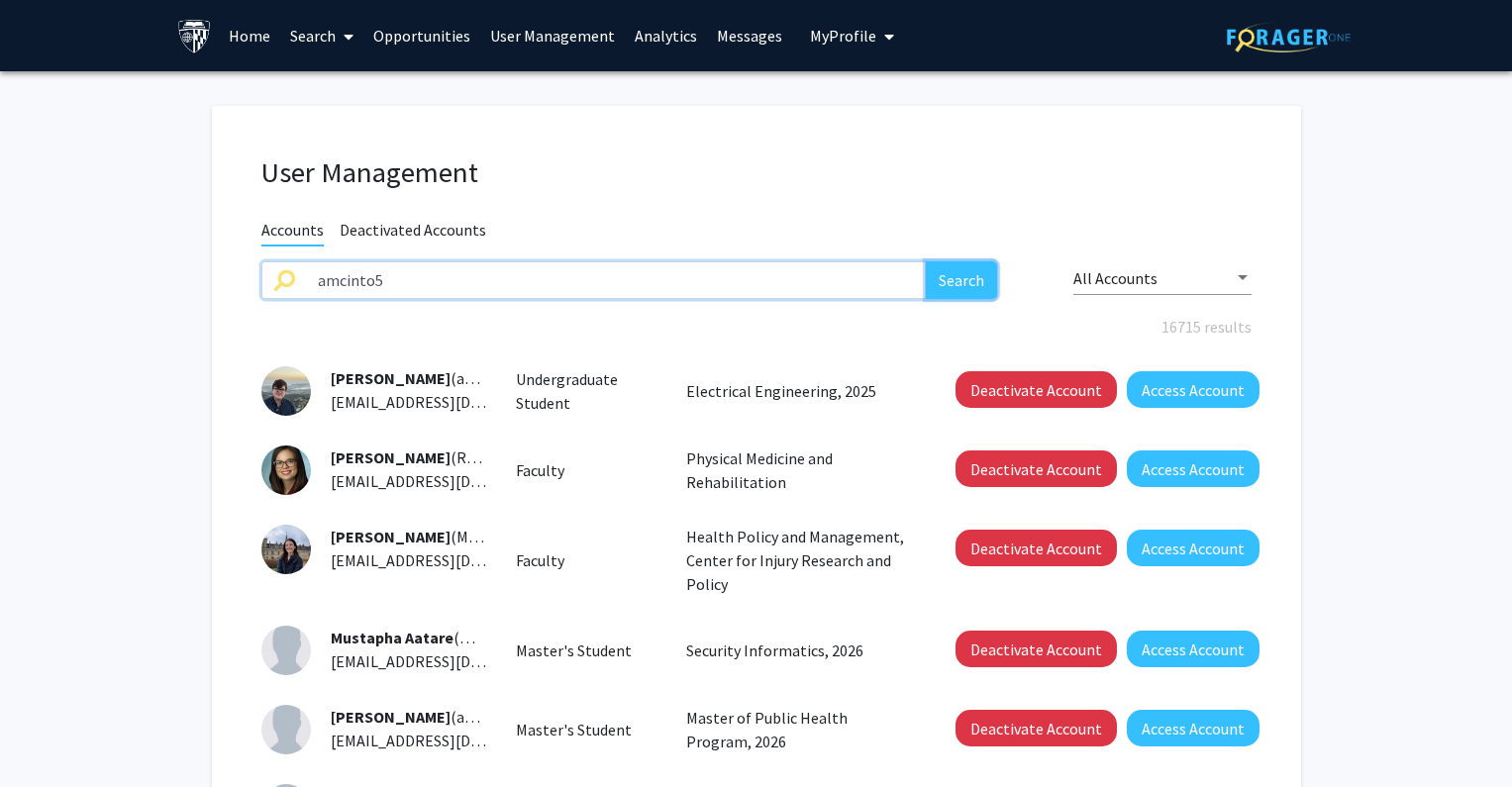 click on "Search" 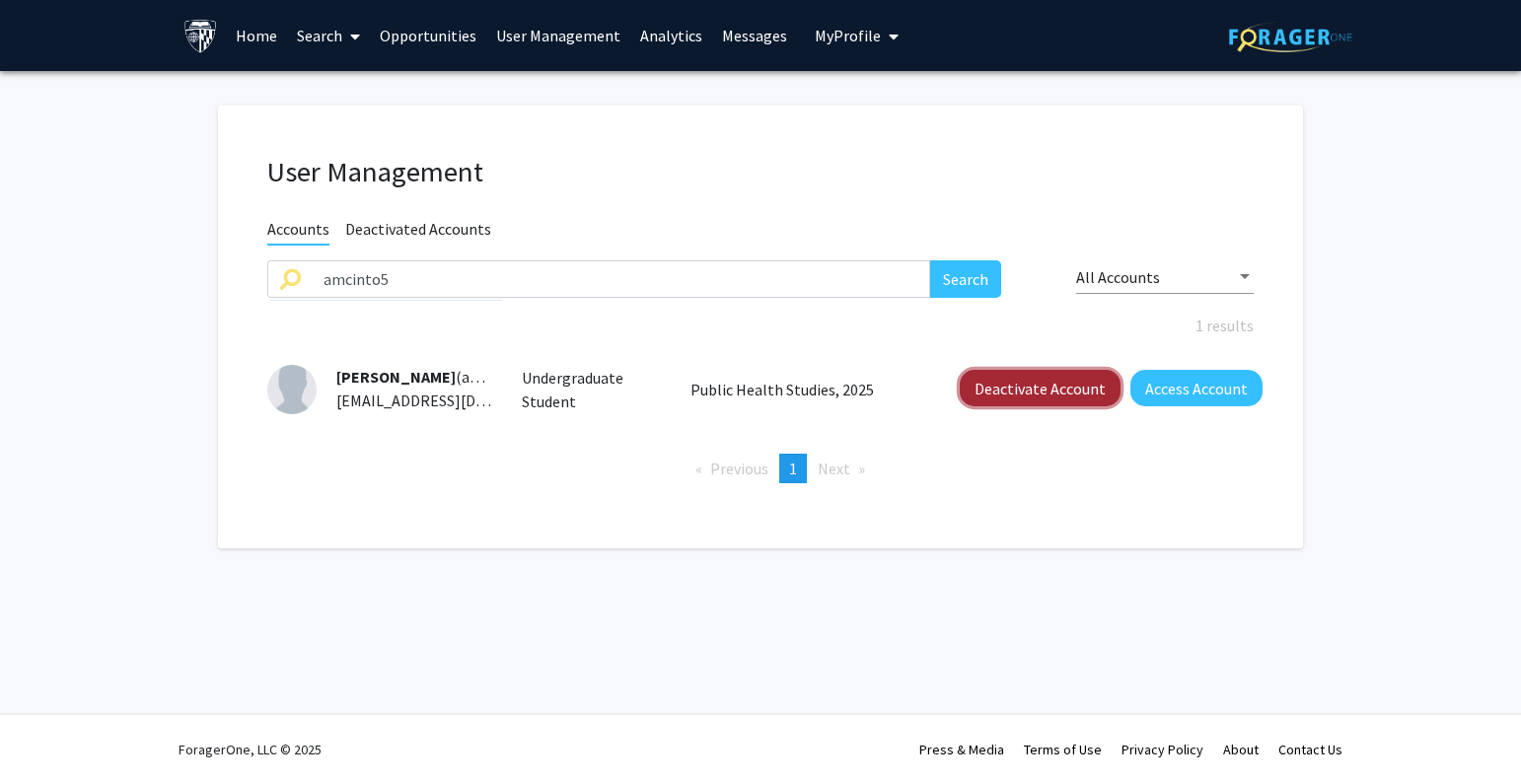 click on "Deactivate Account" 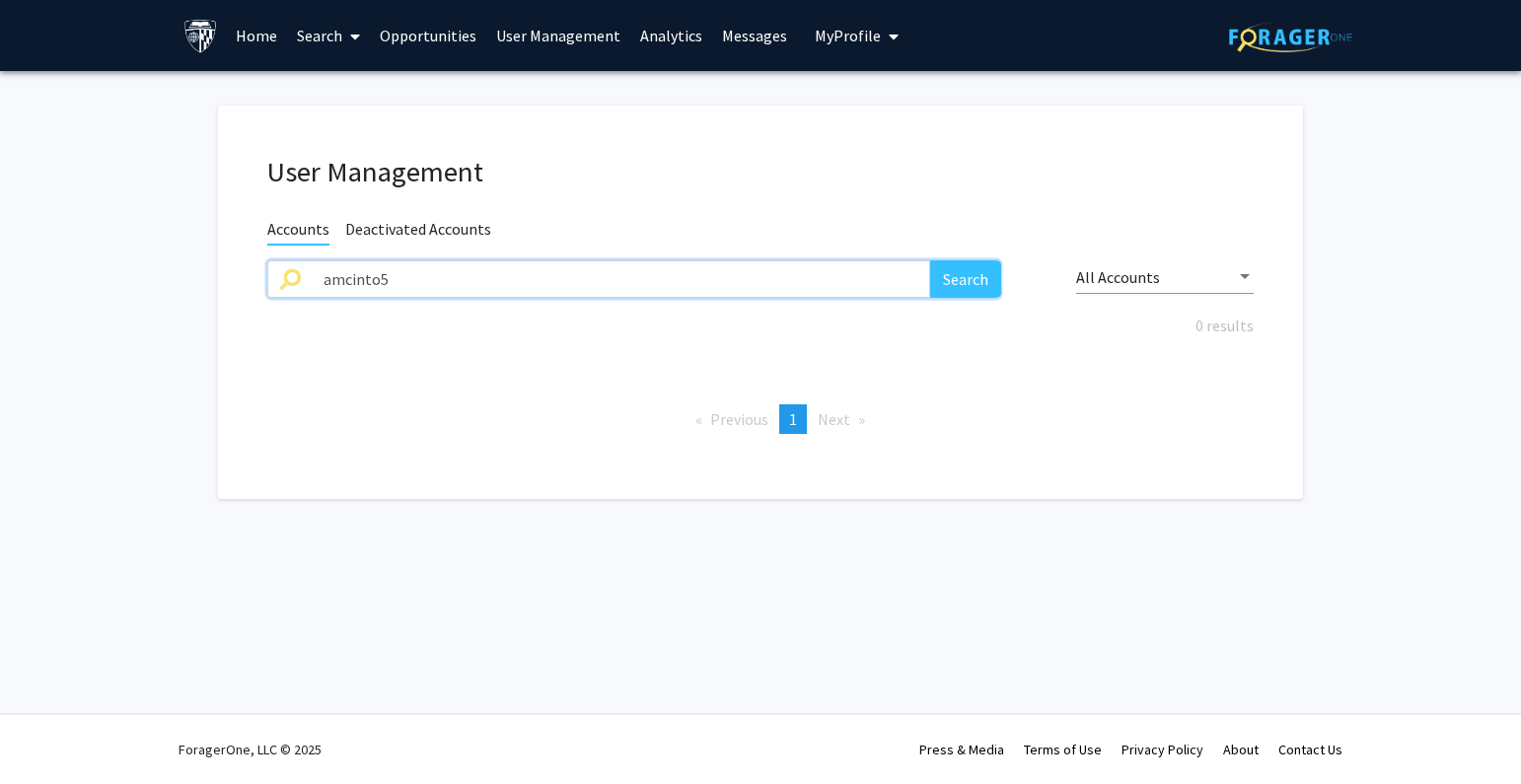 drag, startPoint x: 431, startPoint y: 276, endPoint x: 131, endPoint y: 278, distance: 300.0067 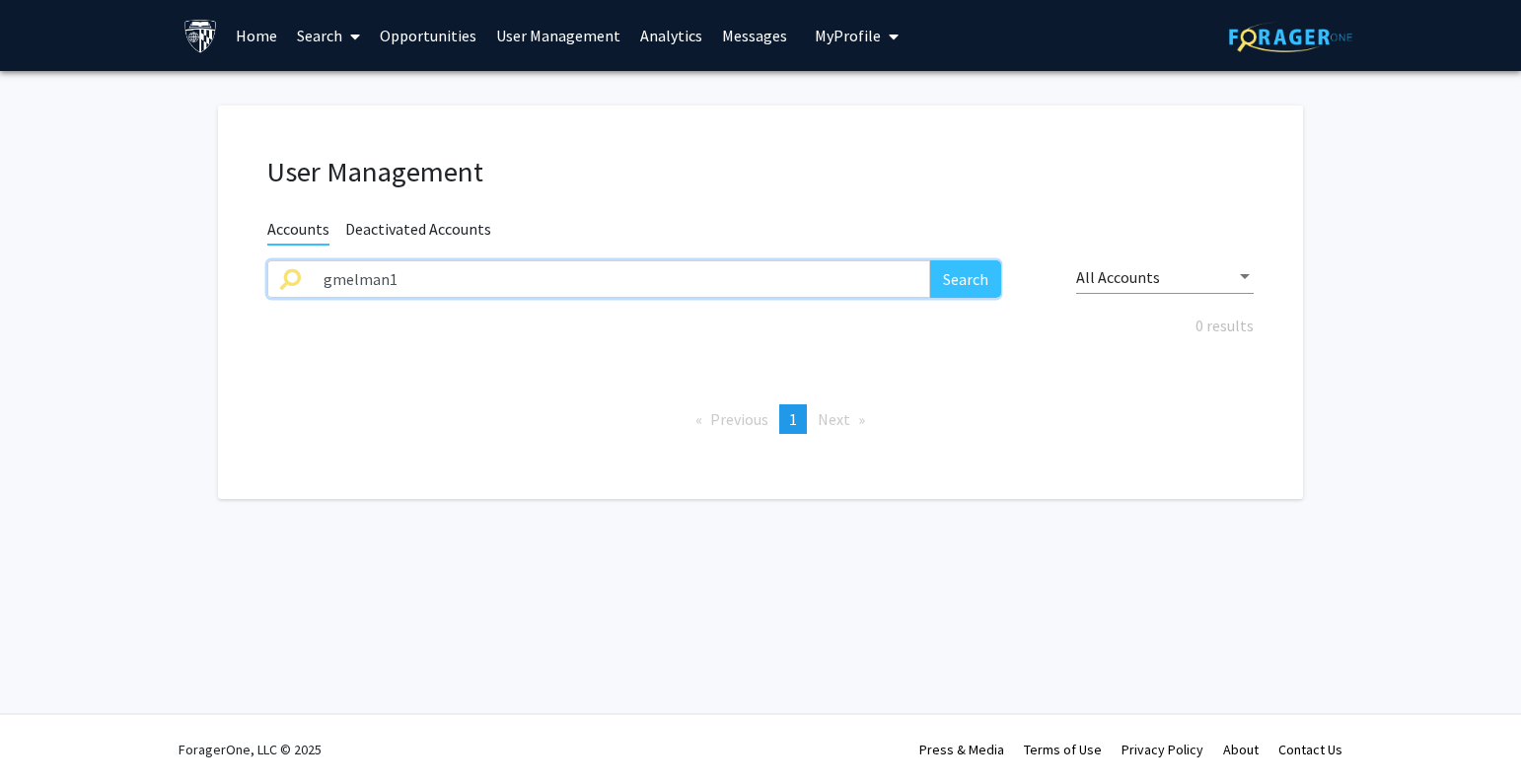 type on "gmelman1" 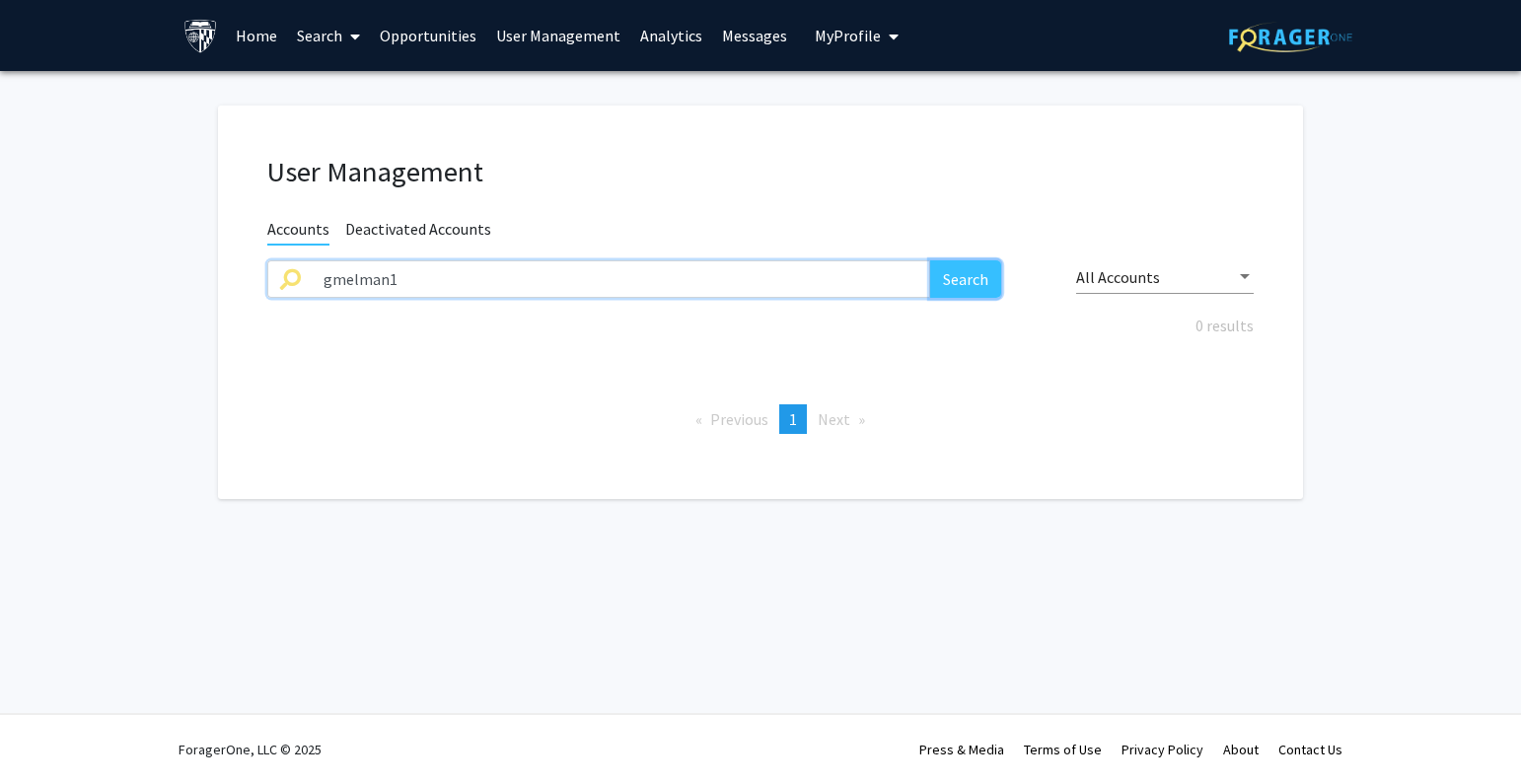click on "Search" 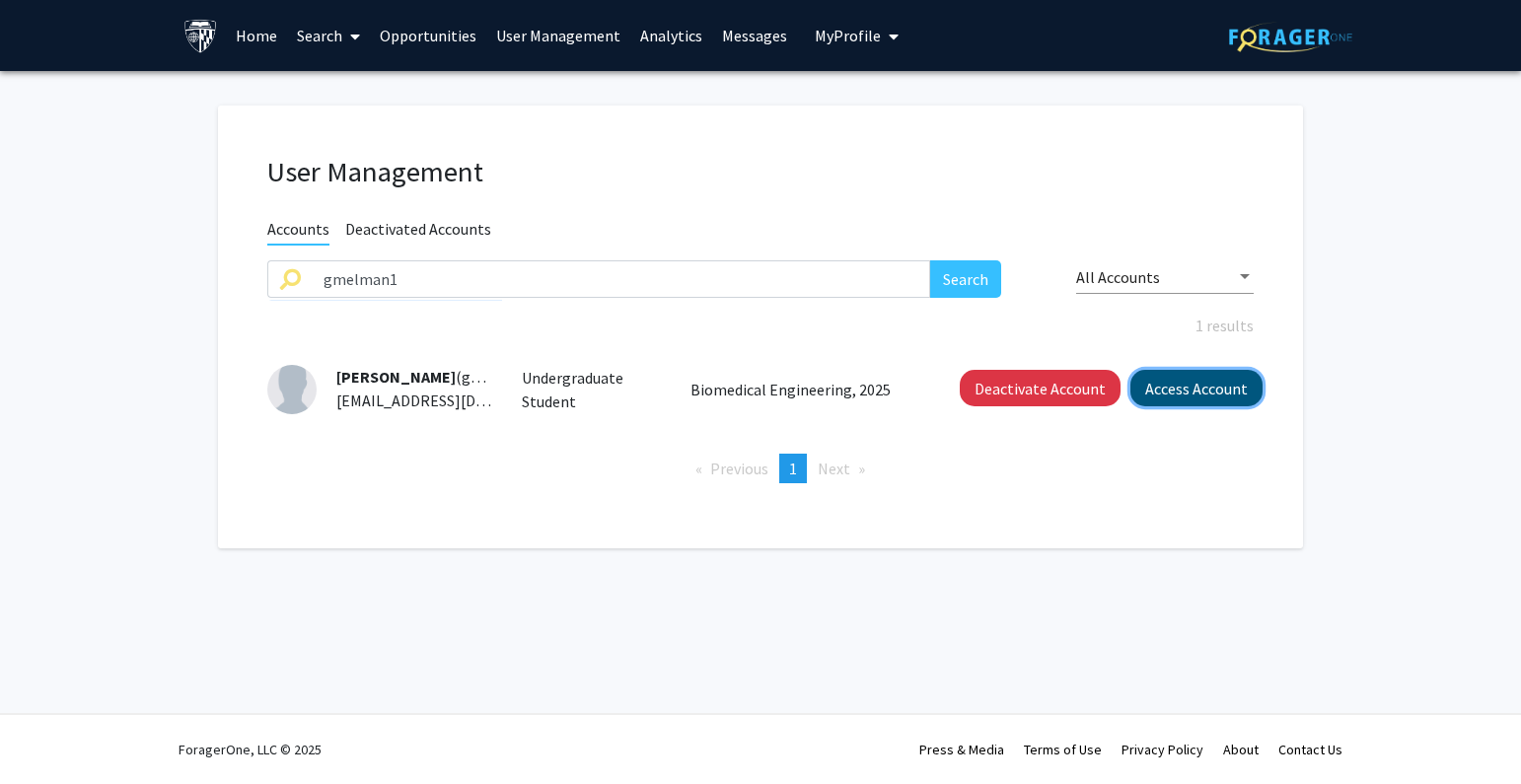 click on "Access Account" 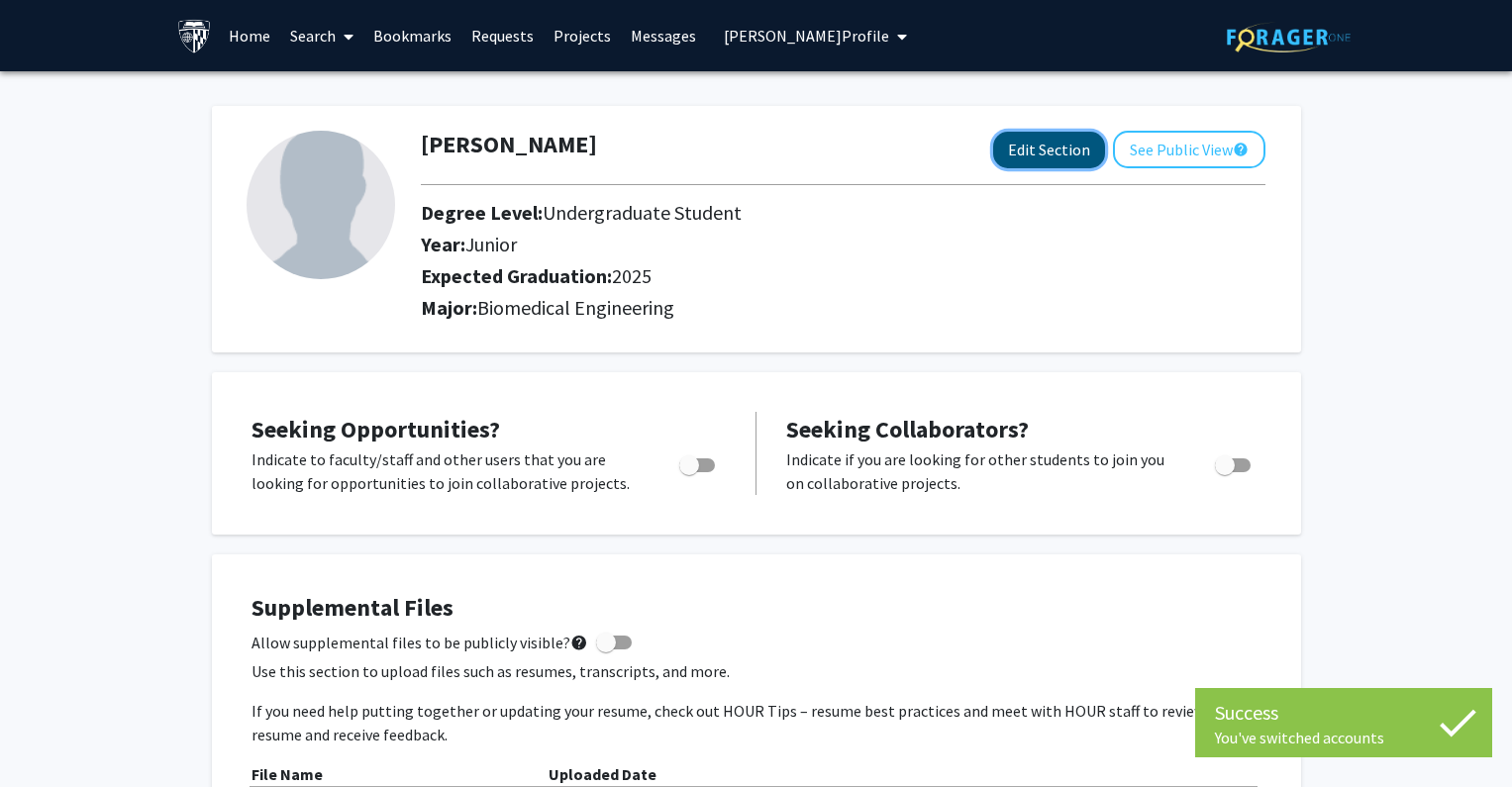 click on "Edit Section" 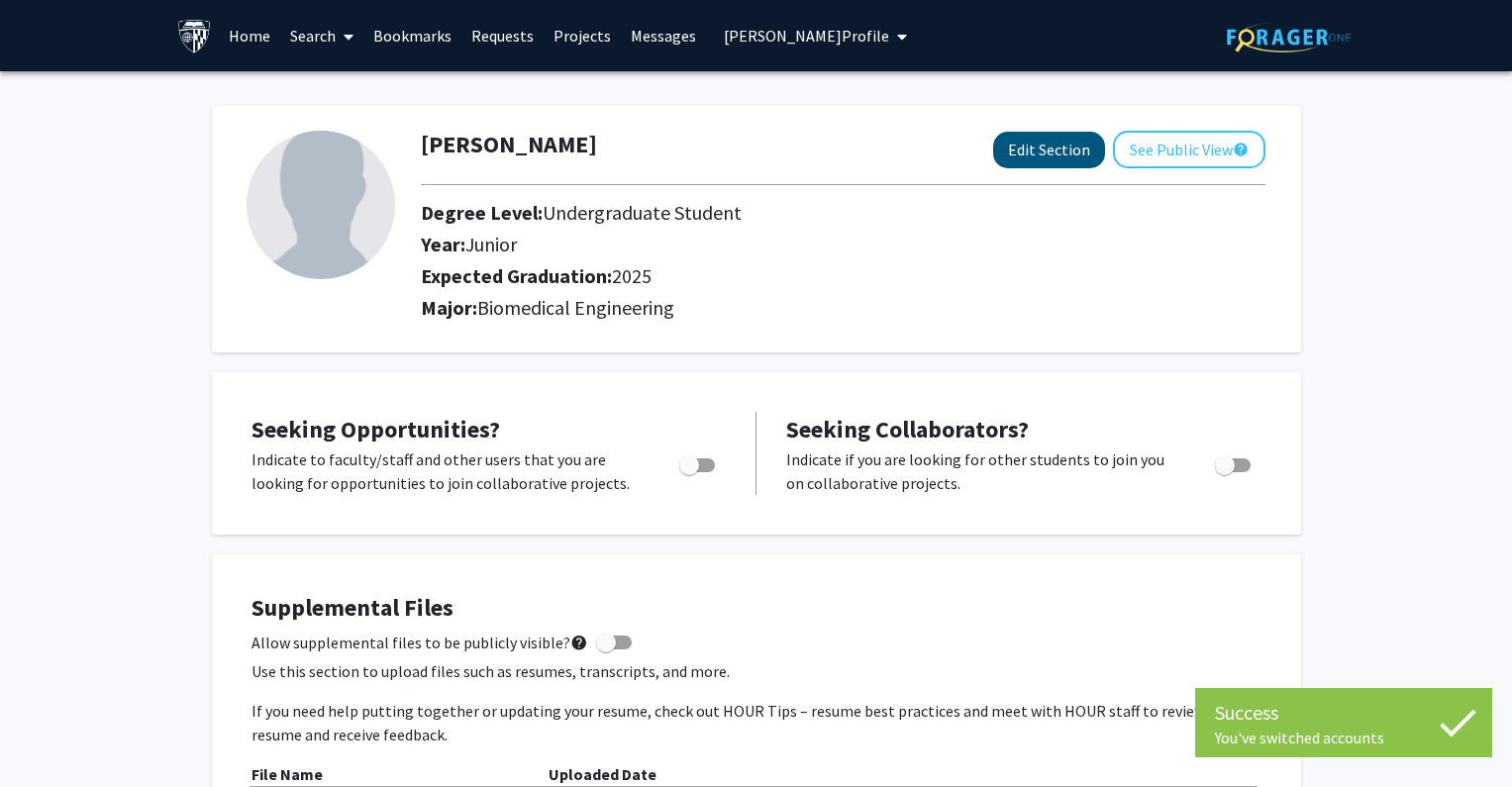 select on "junior" 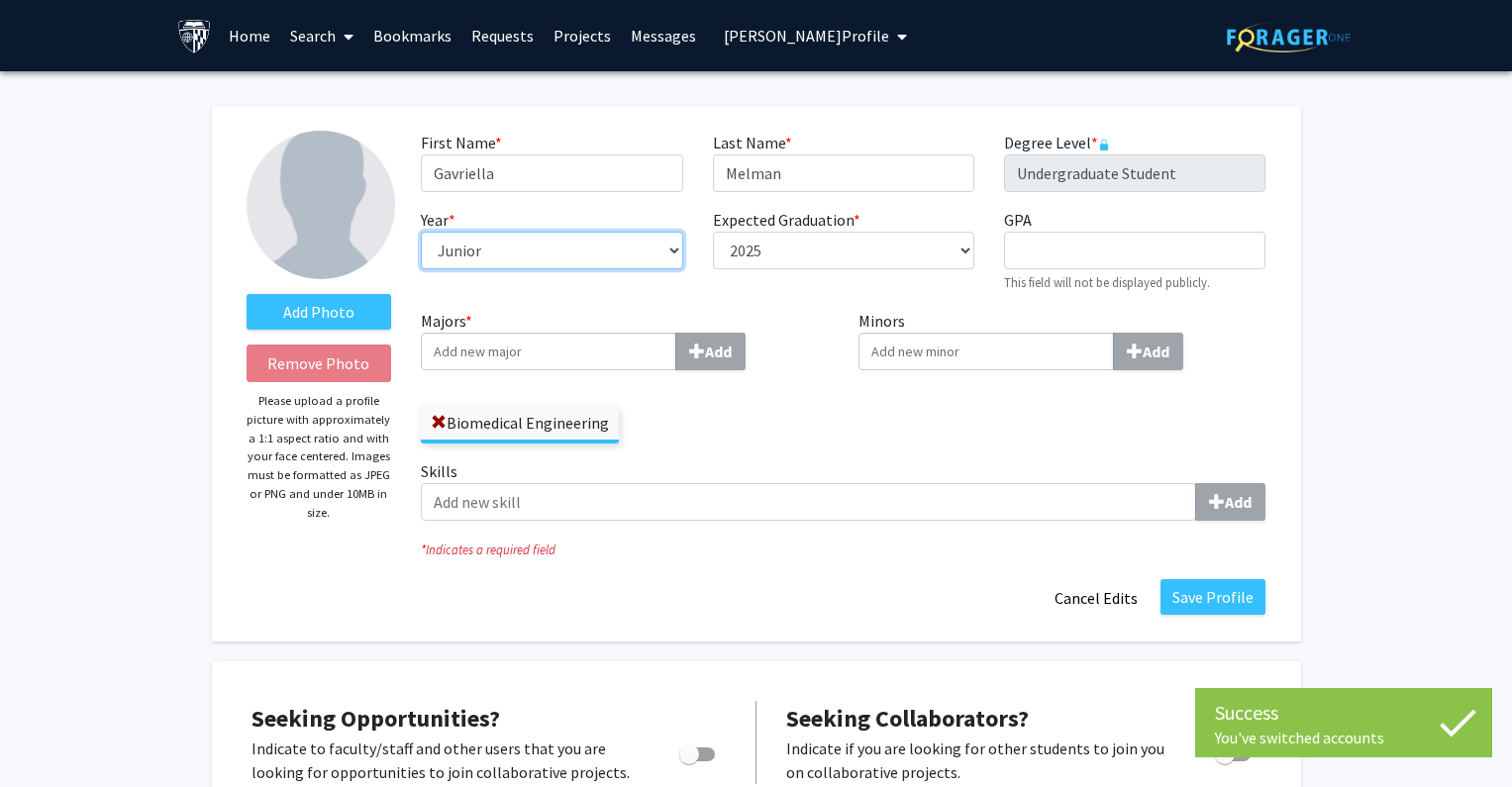 click on "---  First-year   Sophomore   Junior   Senior   Postbaccalaureate Certificate" at bounding box center (552, 250) 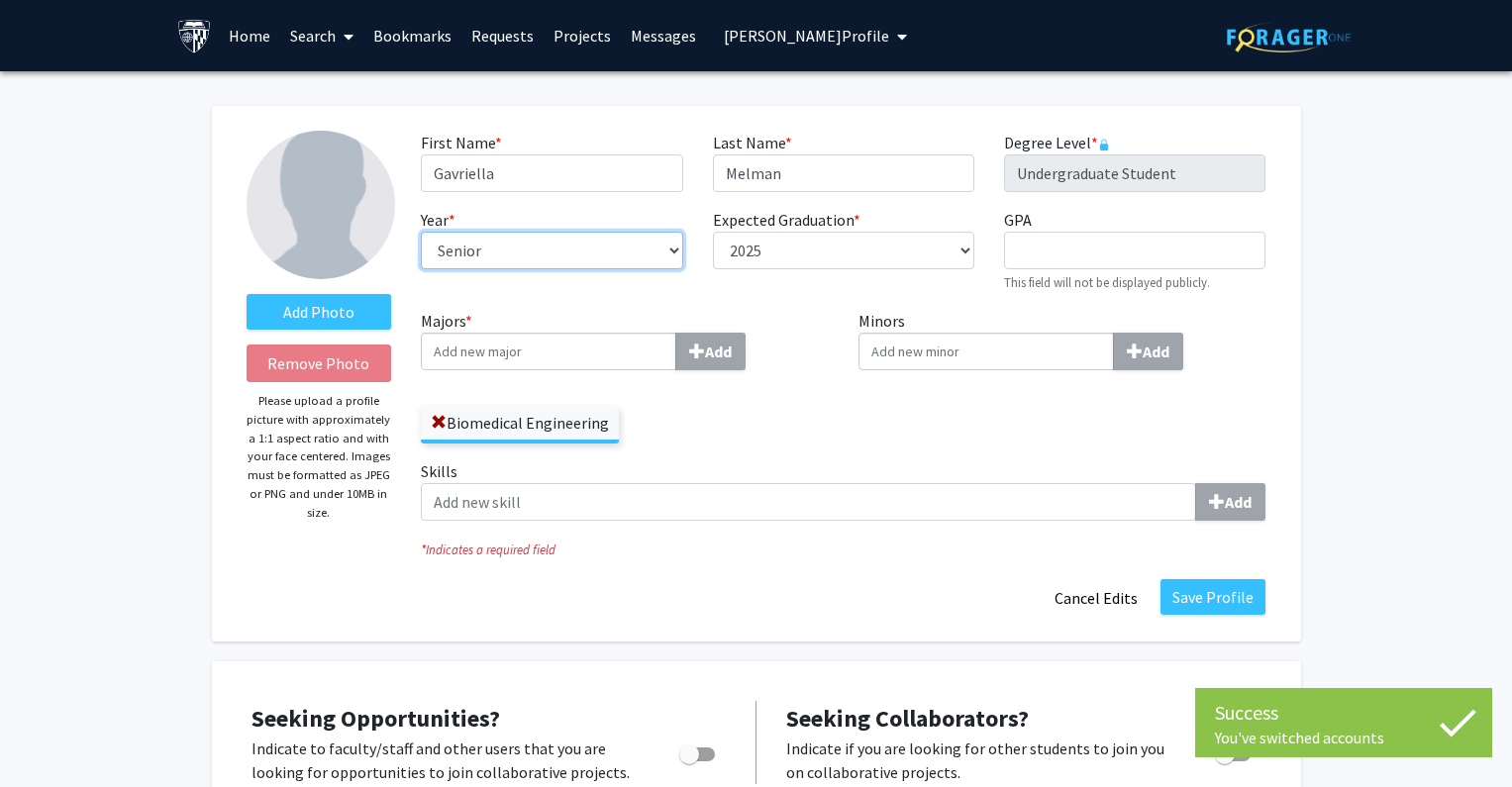 click on "---  First-year   Sophomore   Junior   Senior   Postbaccalaureate Certificate" at bounding box center [552, 250] 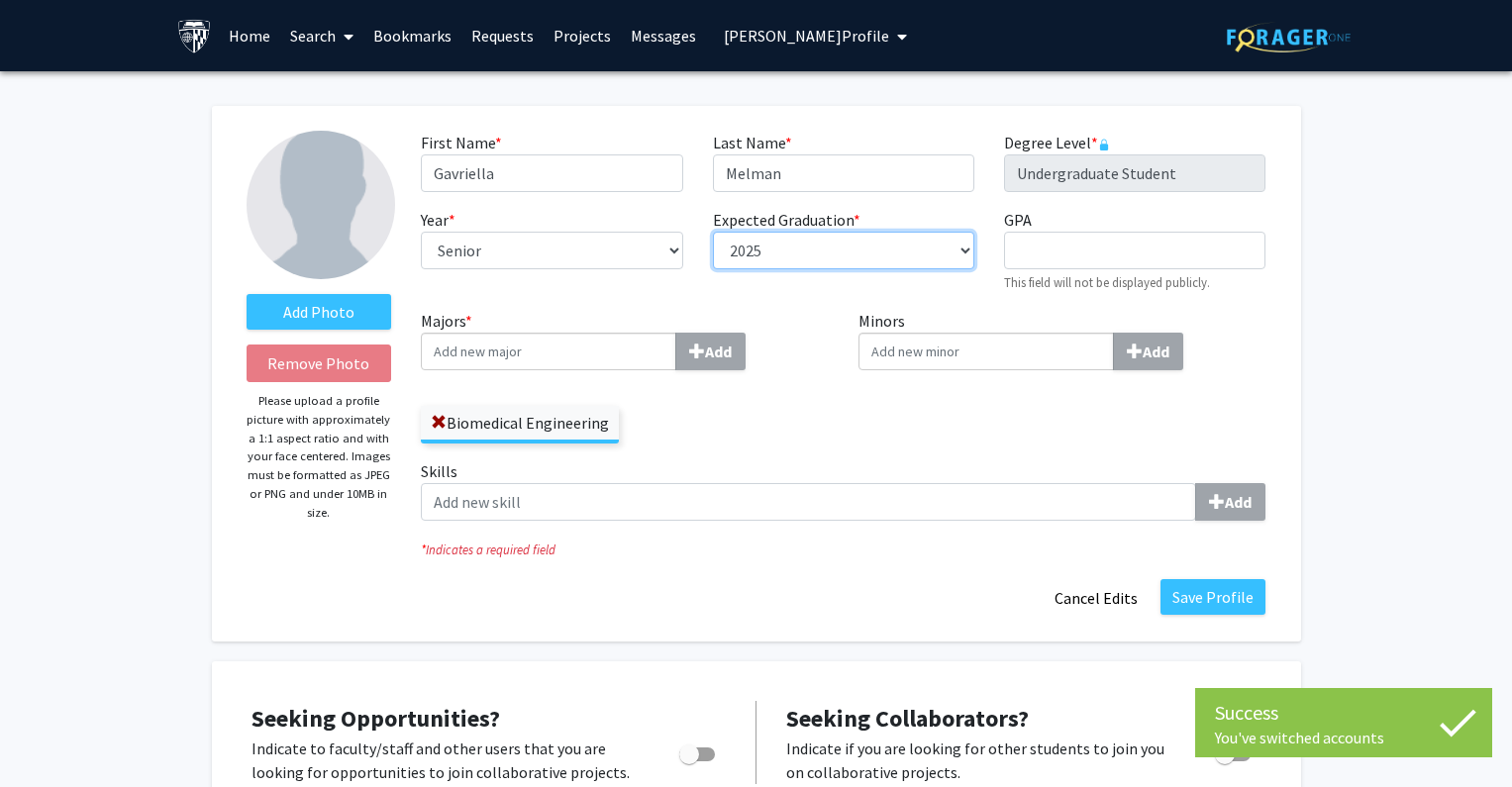 click on "---  2018   2019   2020   2021   2022   2023   2024   2025   2026   2027   2028   2029   2030   2031" at bounding box center (844, 250) 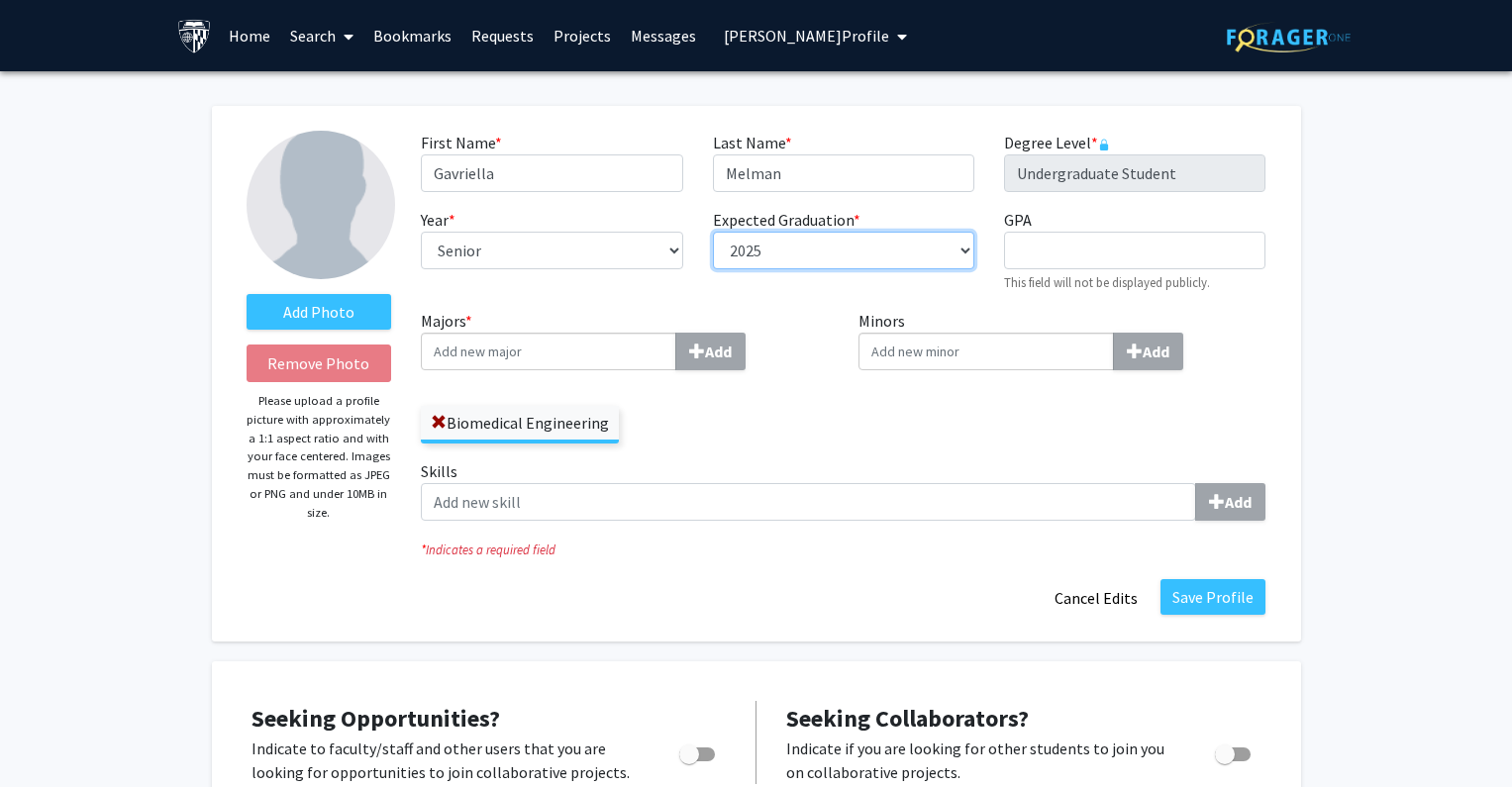 select on "2026" 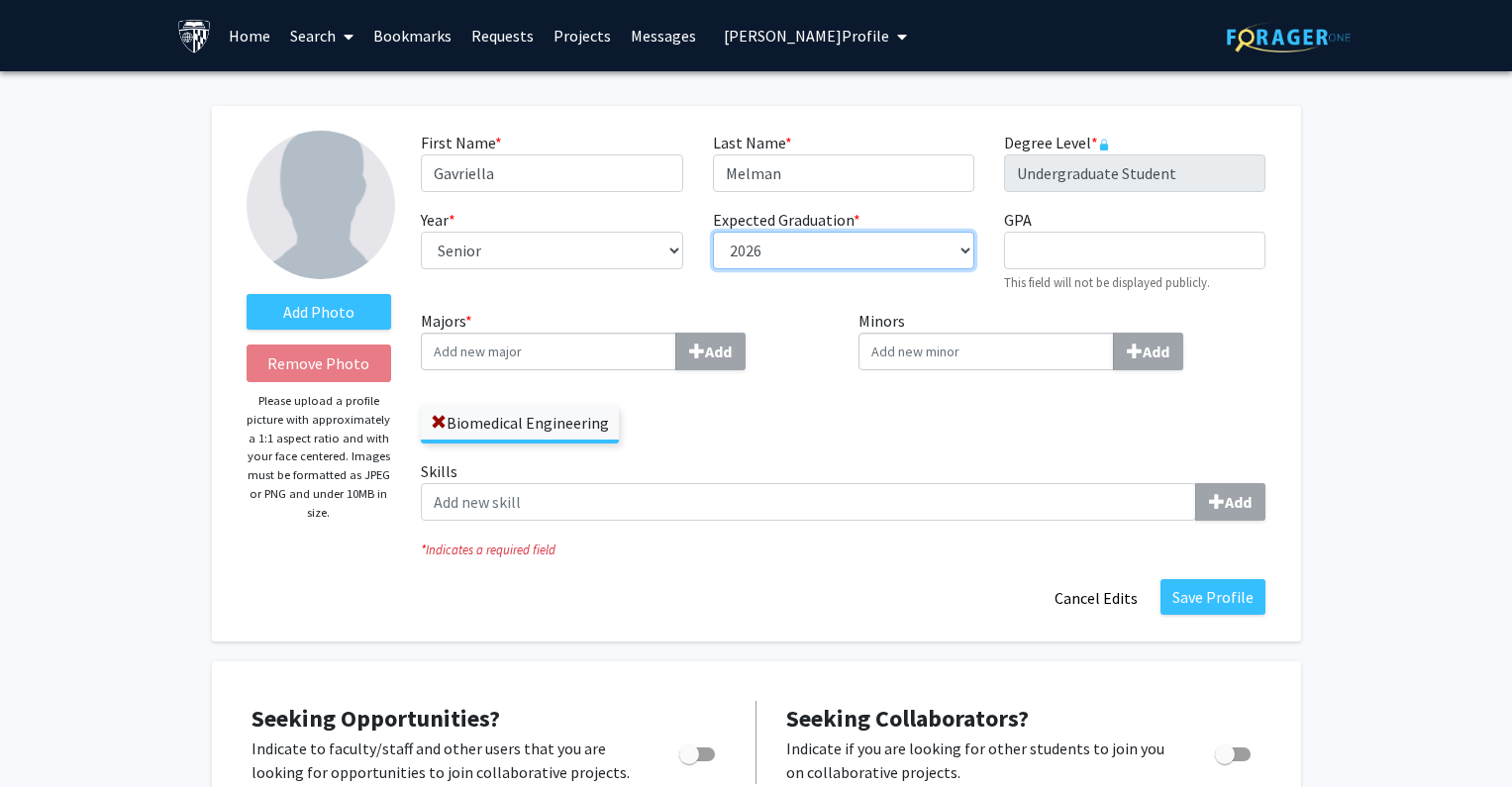 click on "---  2018   2019   2020   2021   2022   2023   2024   2025   2026   2027   2028   2029   2030   2031" at bounding box center (844, 250) 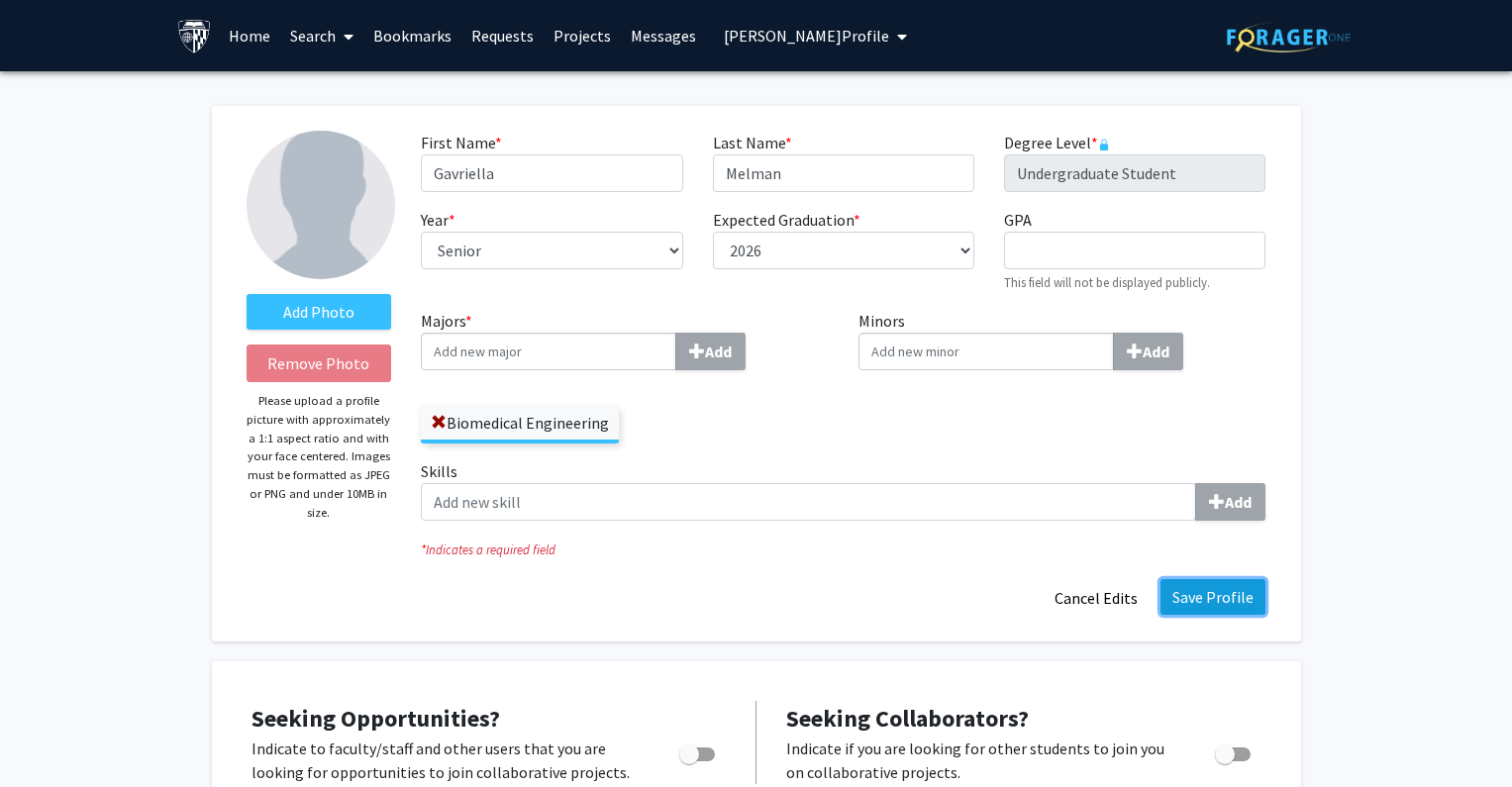 click on "Save Profile" 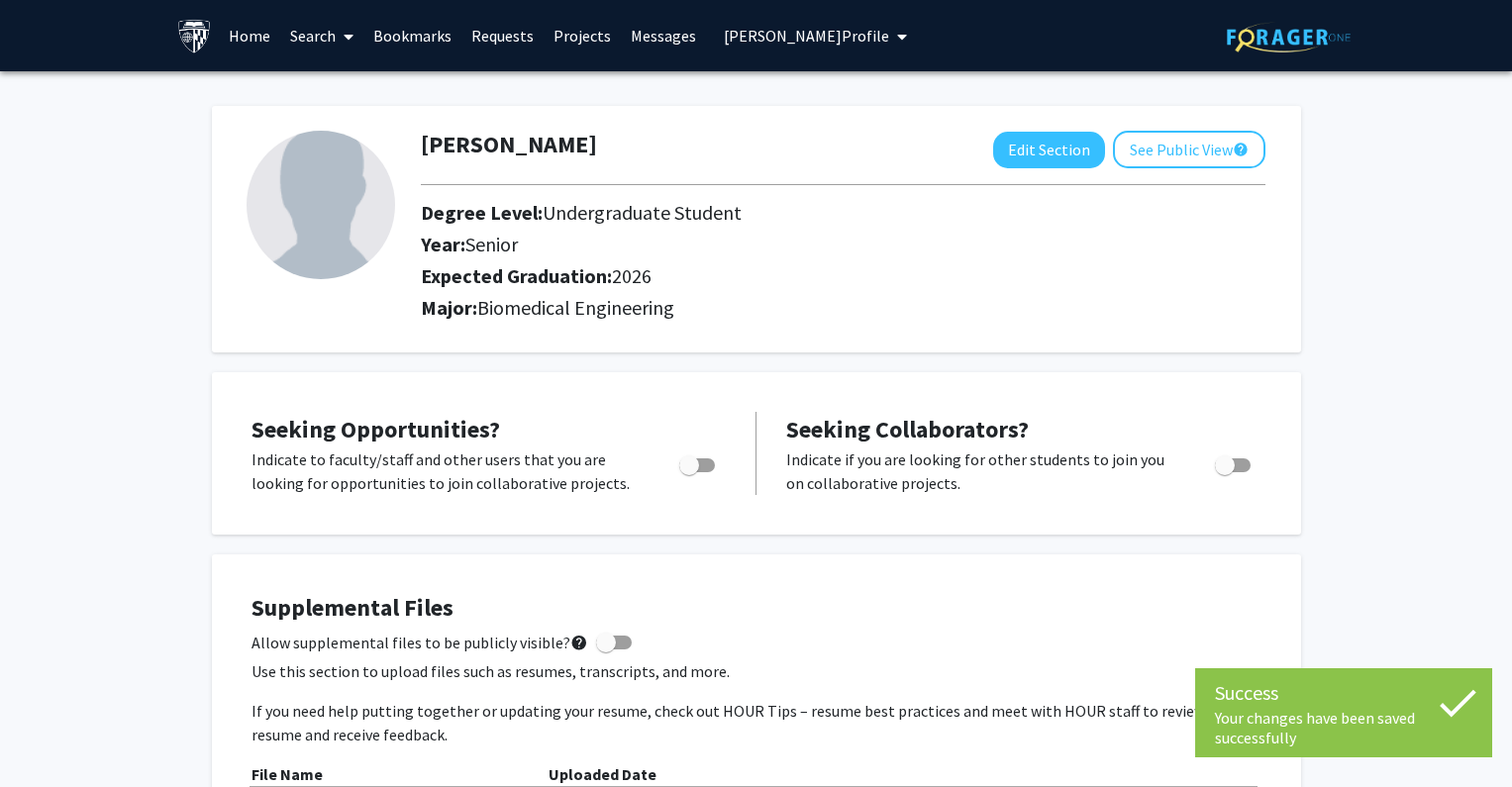 click on "[PERSON_NAME]   Profile" at bounding box center [806, 36] 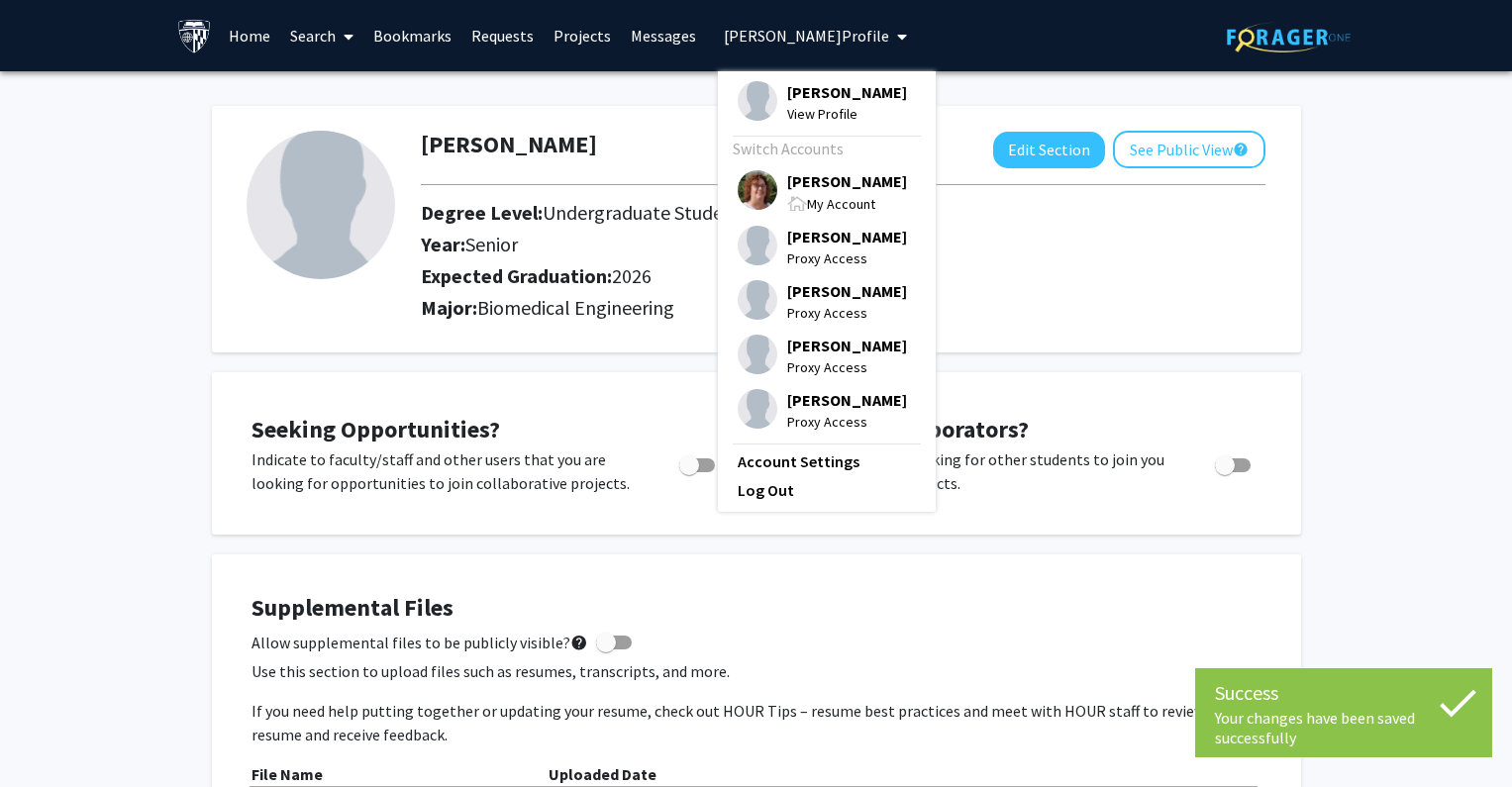 click on "[PERSON_NAME]" at bounding box center (847, 181) 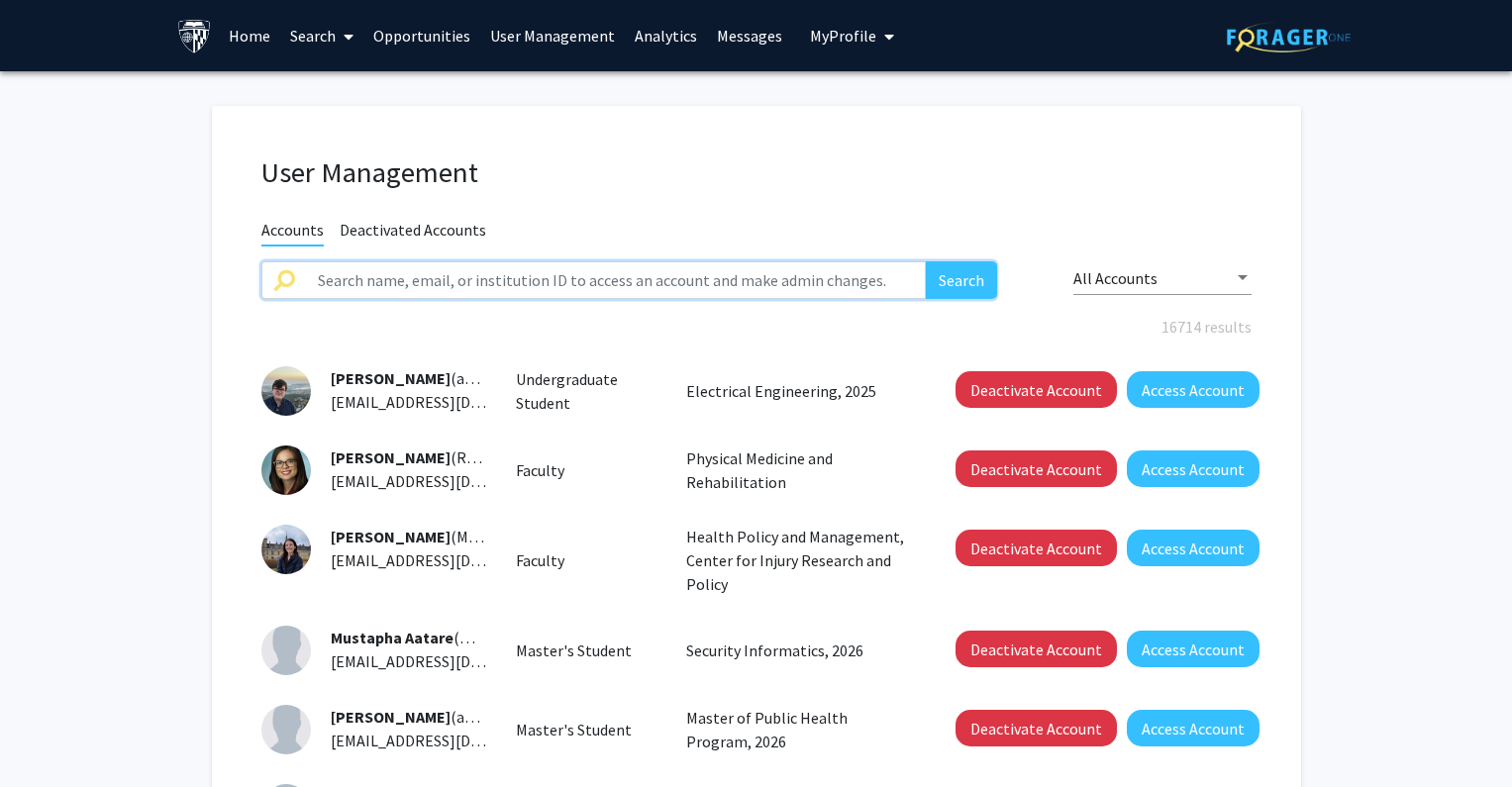 click 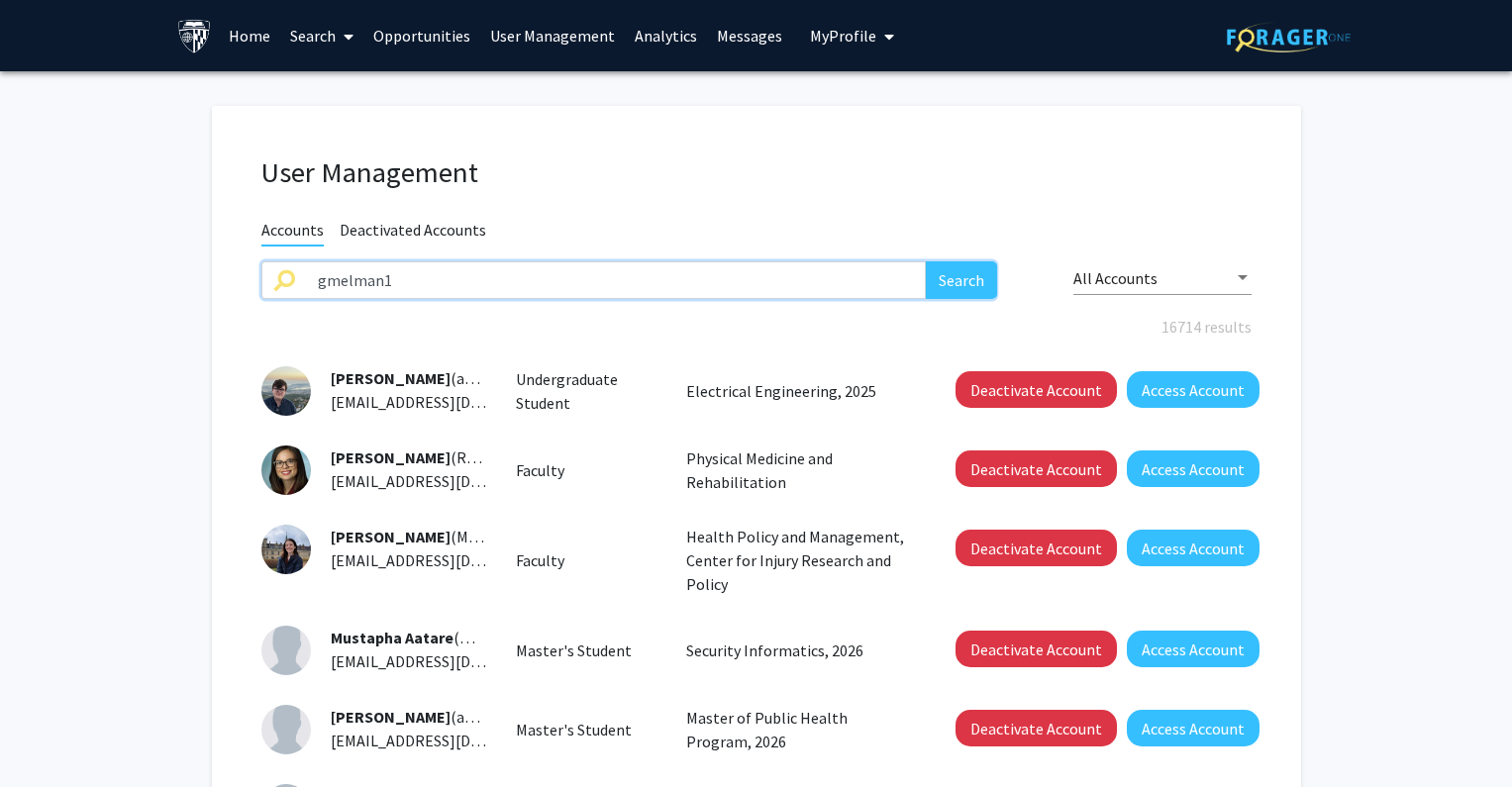 type on "gmelman1" 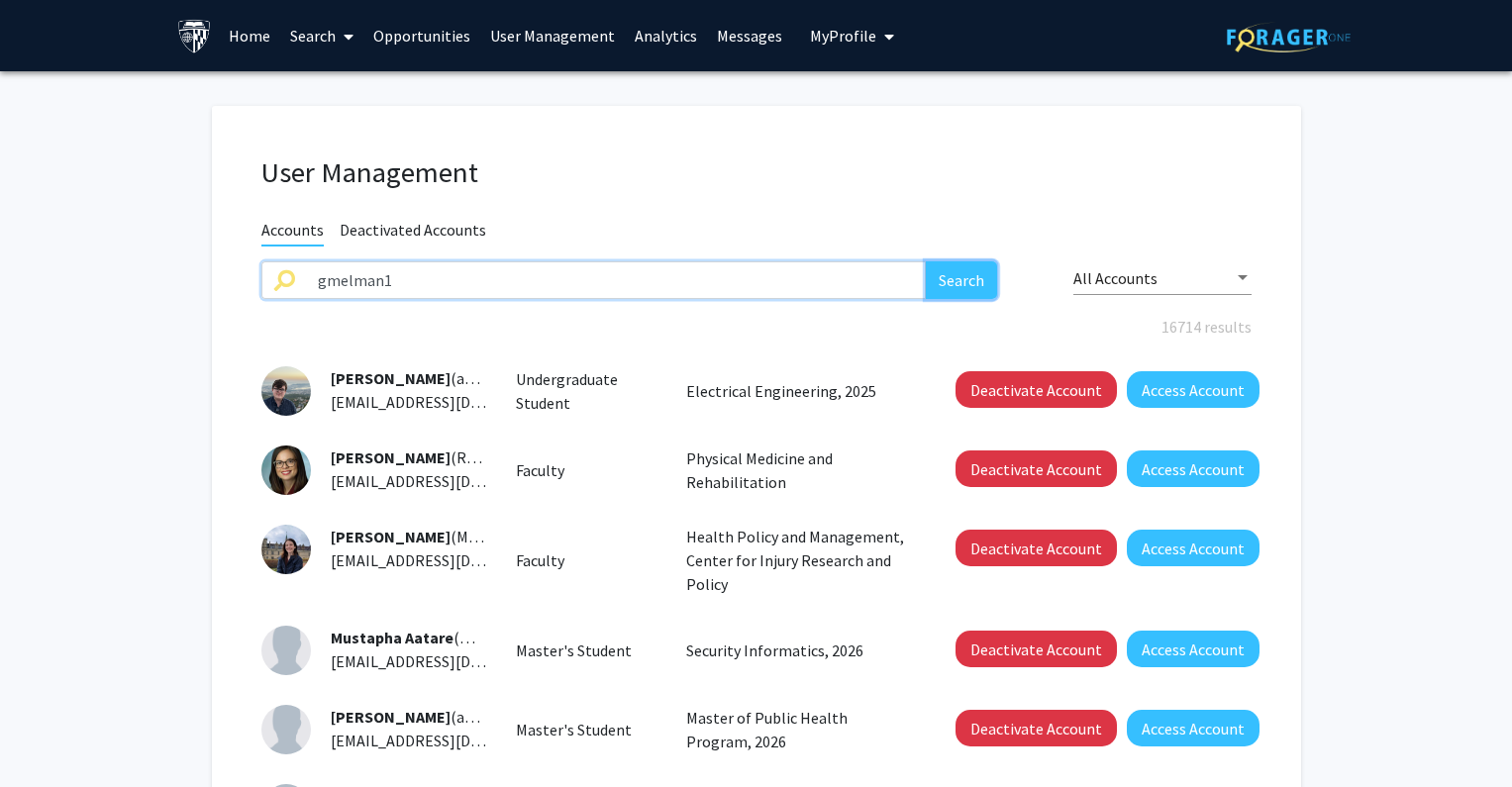 click on "Search" 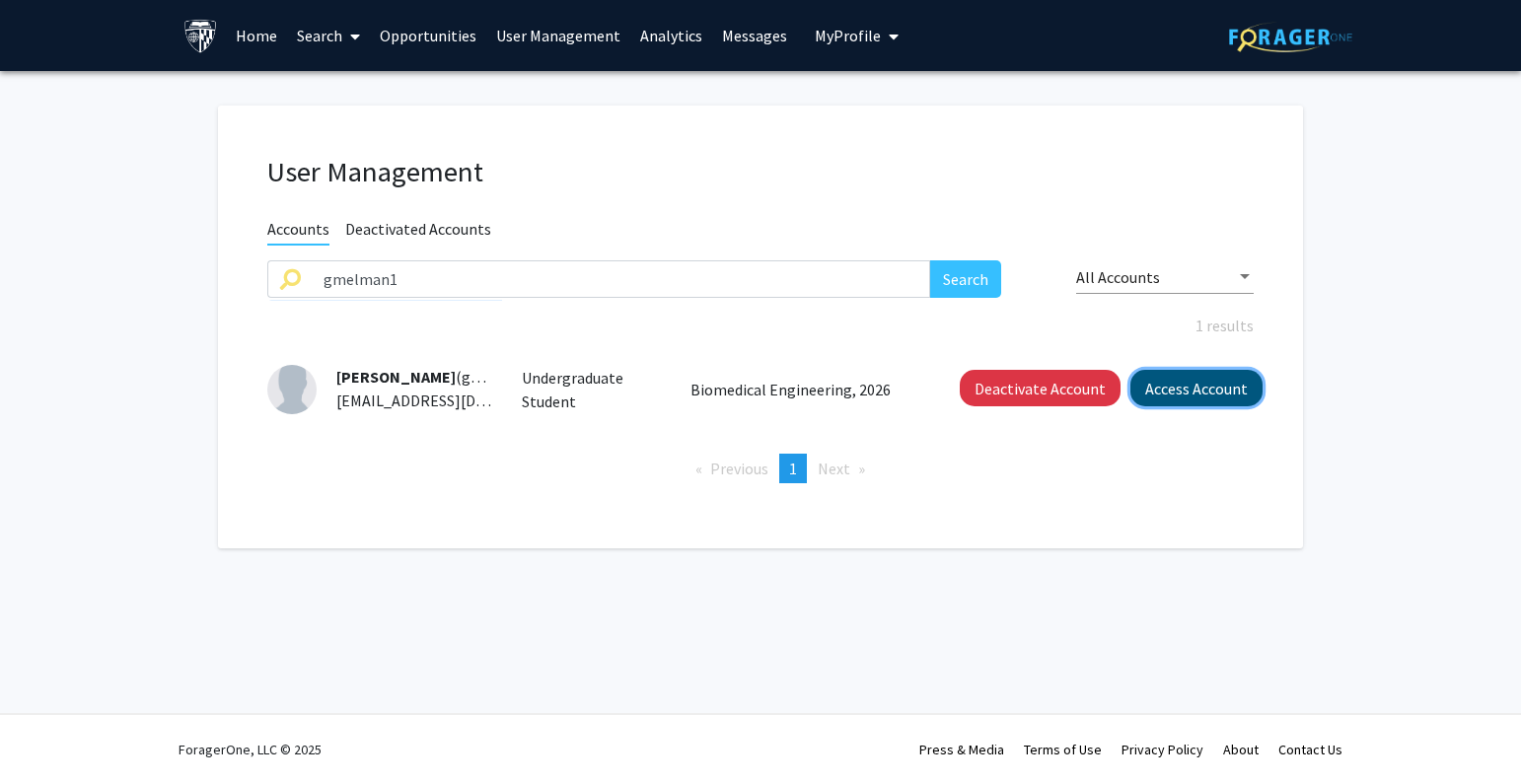 click on "Access Account" 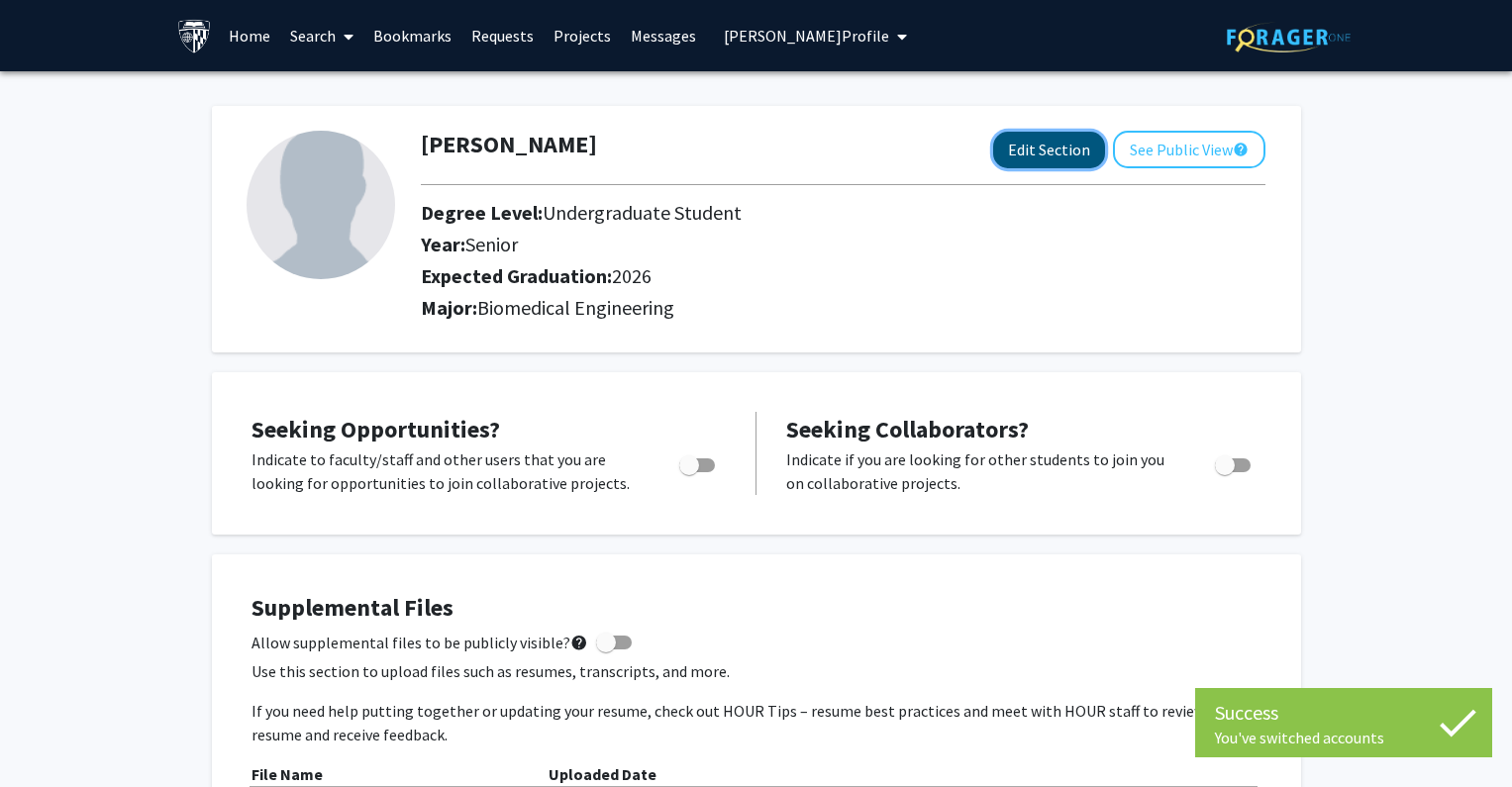 click on "Edit Section" 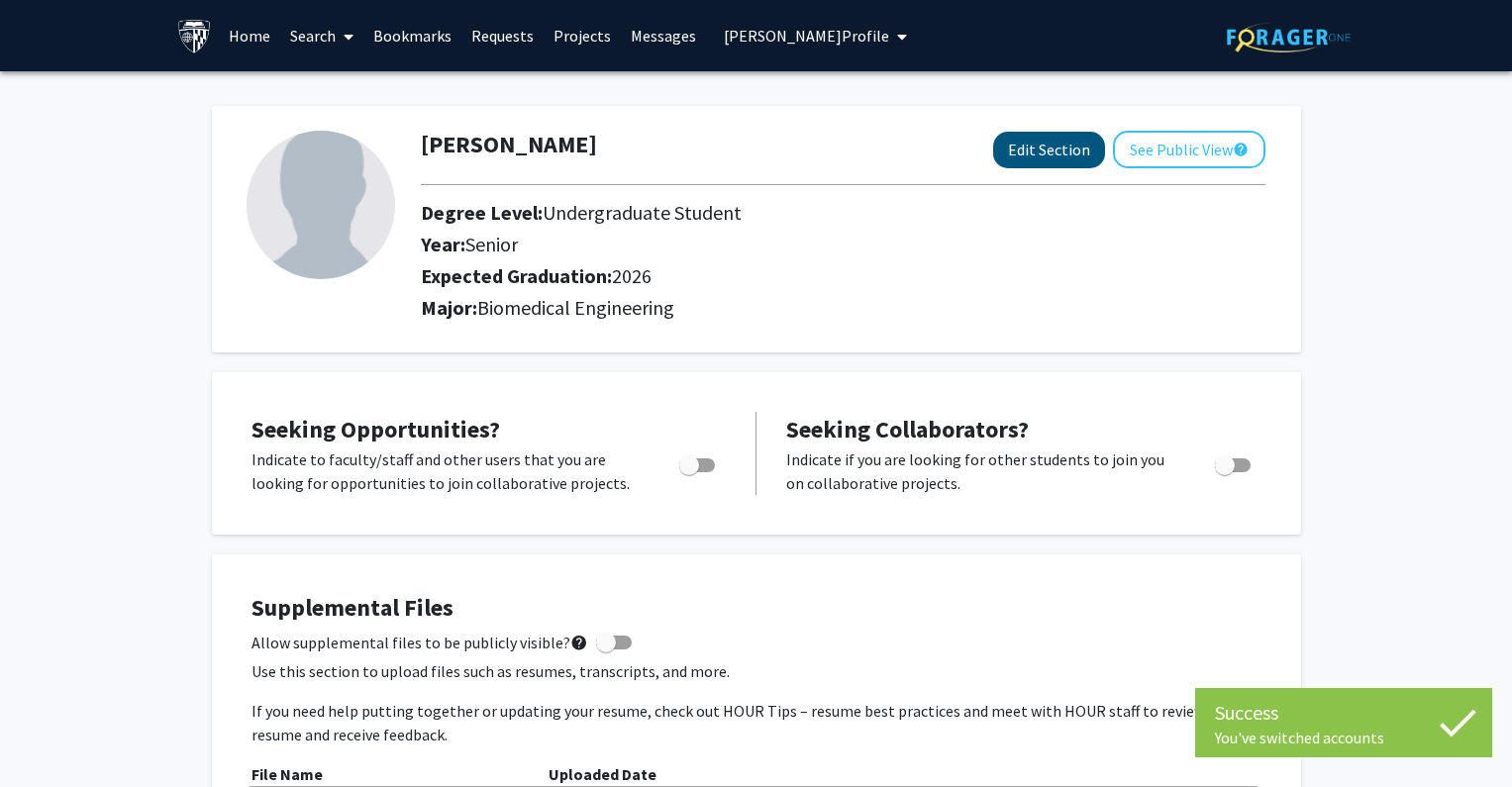 select on "senior" 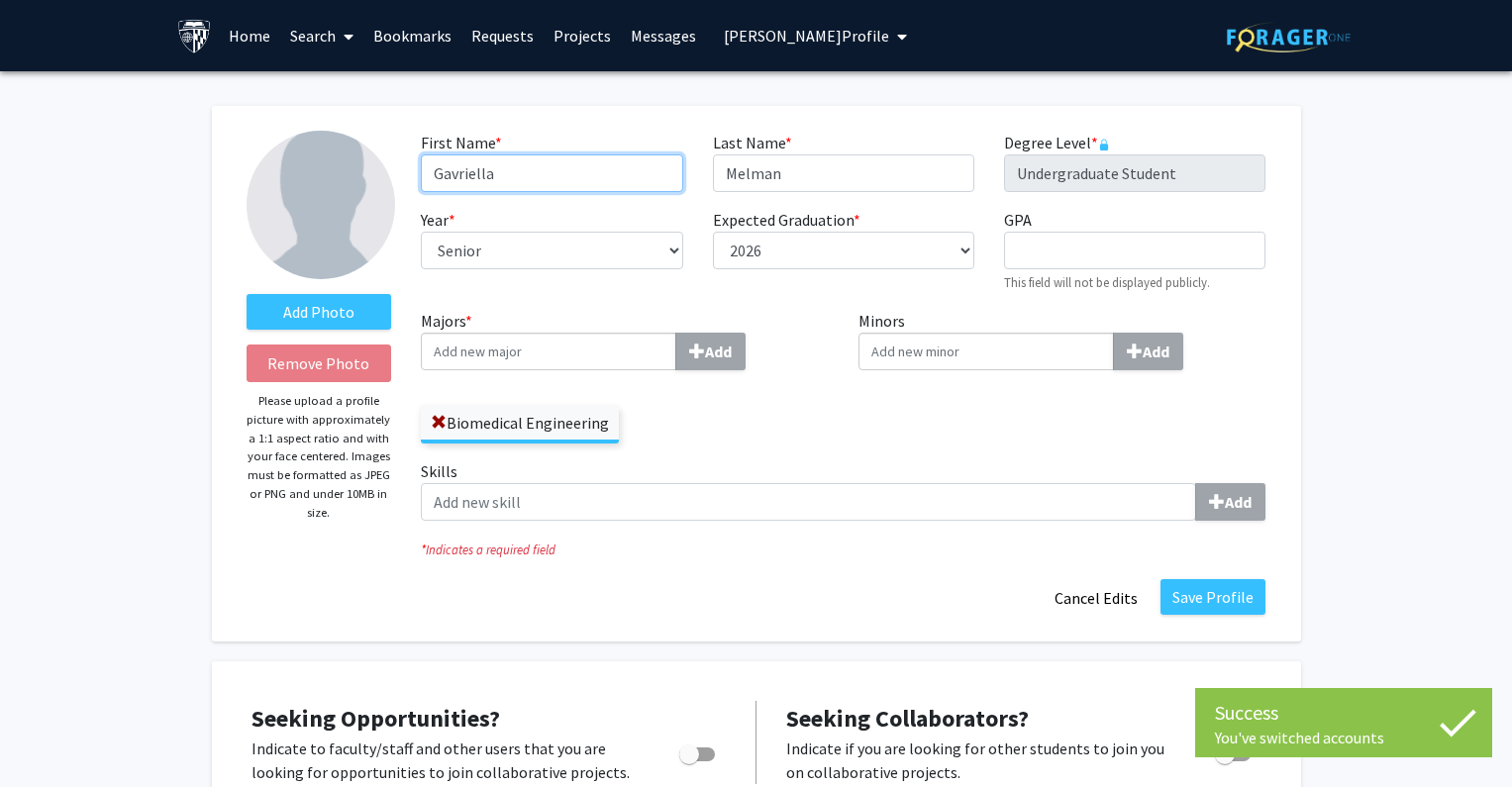 click on "Gavriella" at bounding box center [552, 173] 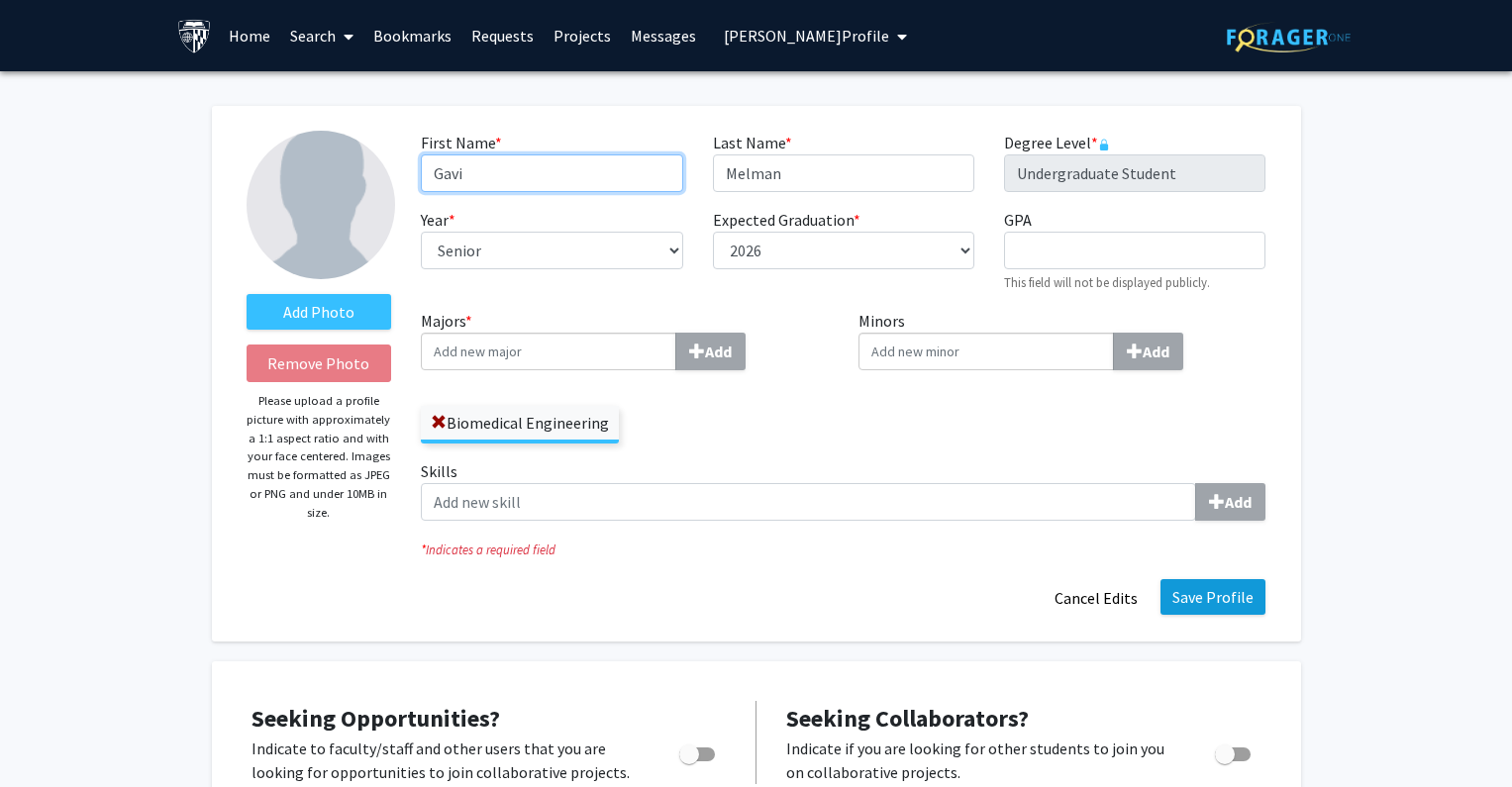 type on "Gavi" 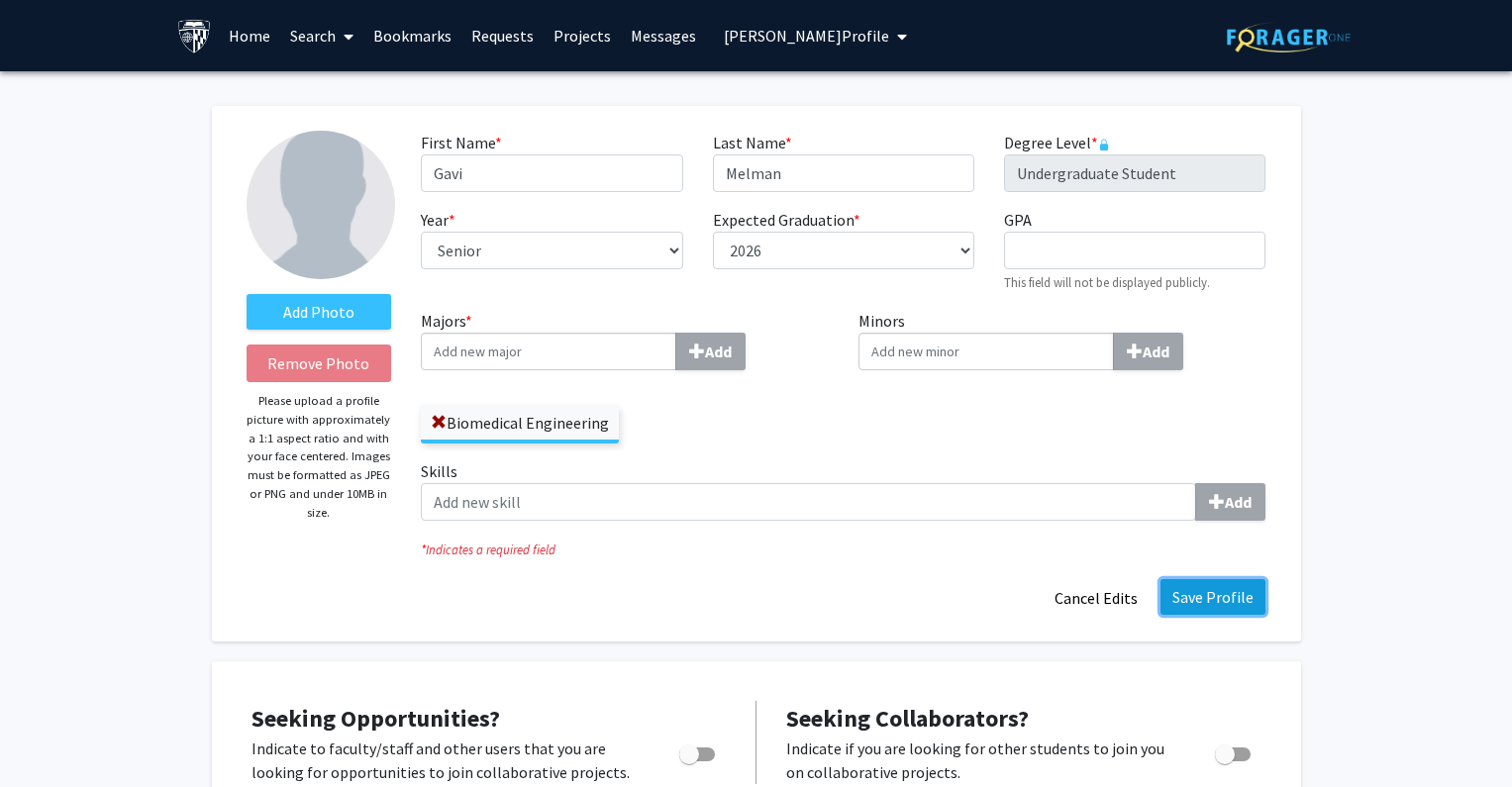 click on "Save Profile" 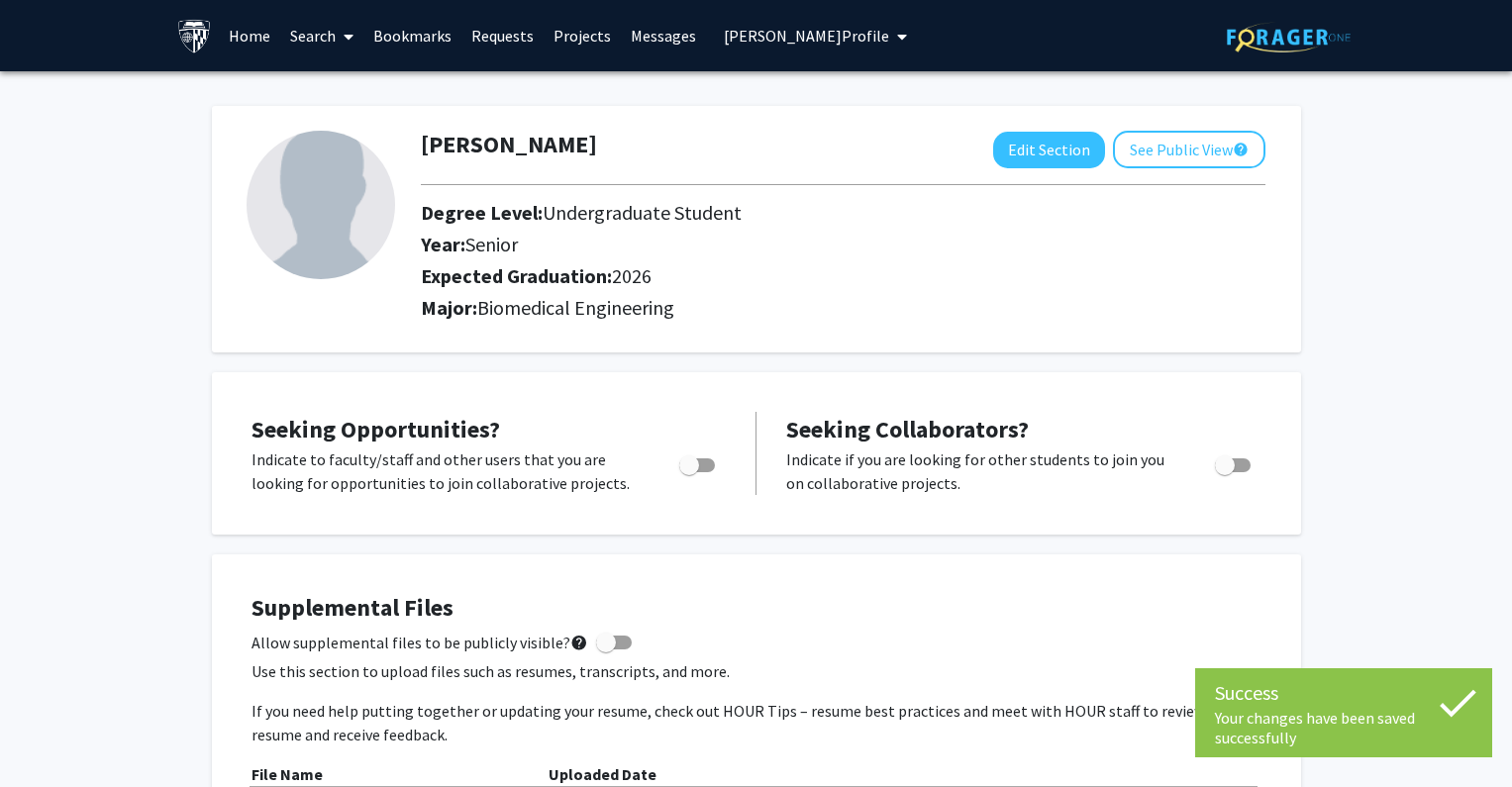 click on "[PERSON_NAME]   Profile" at bounding box center (806, 36) 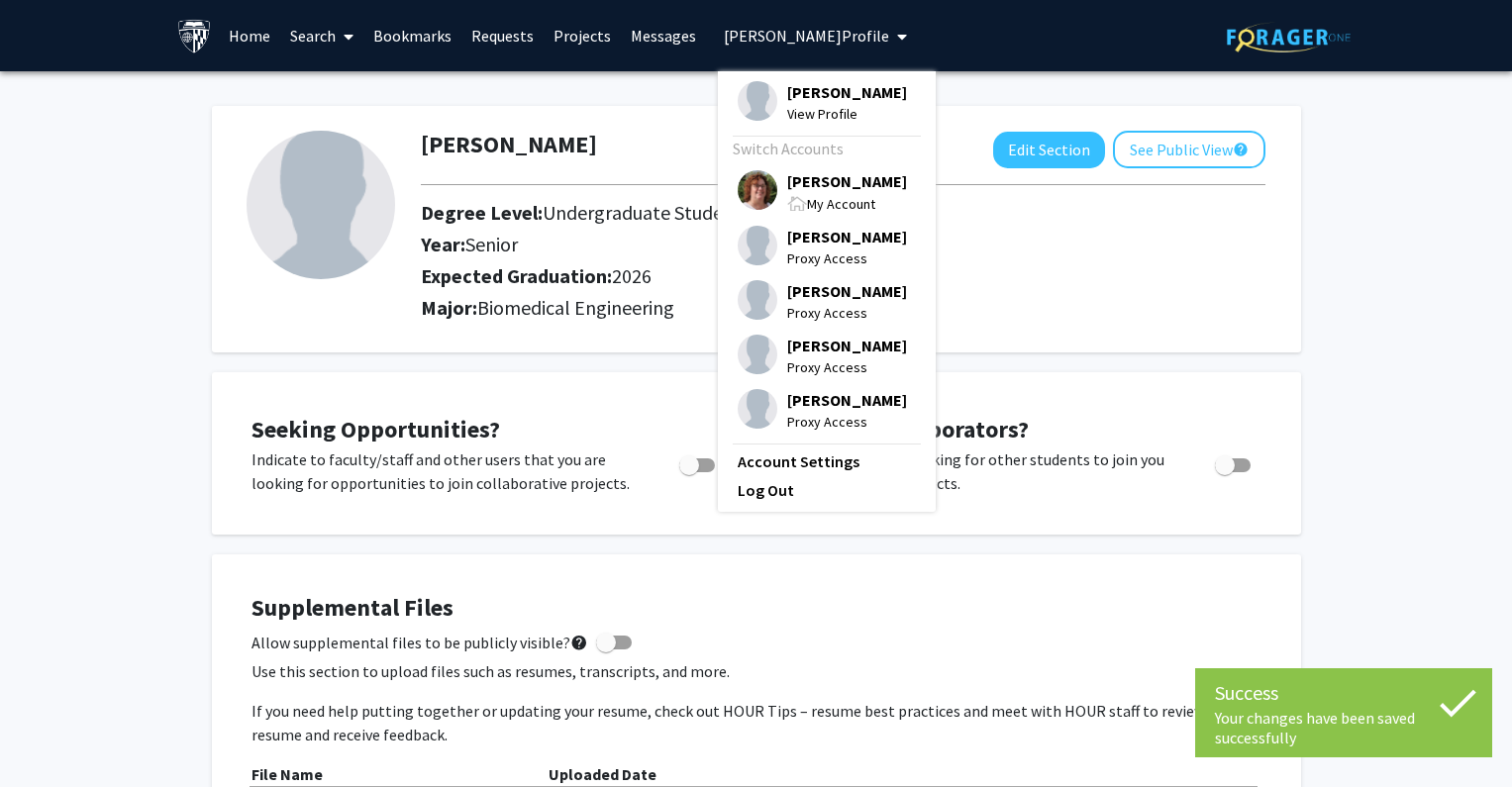 click on "My Account" at bounding box center [841, 204] 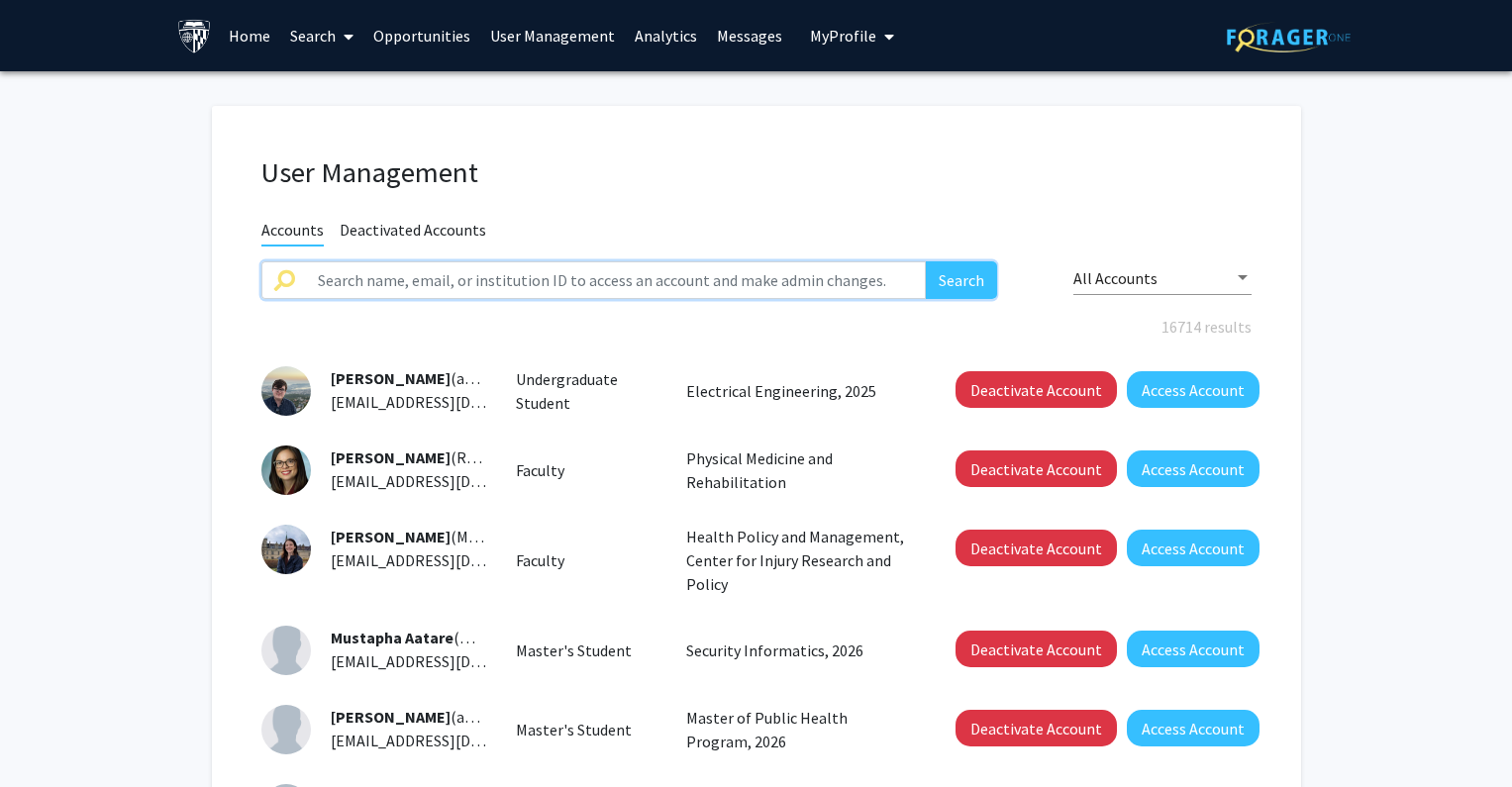 click 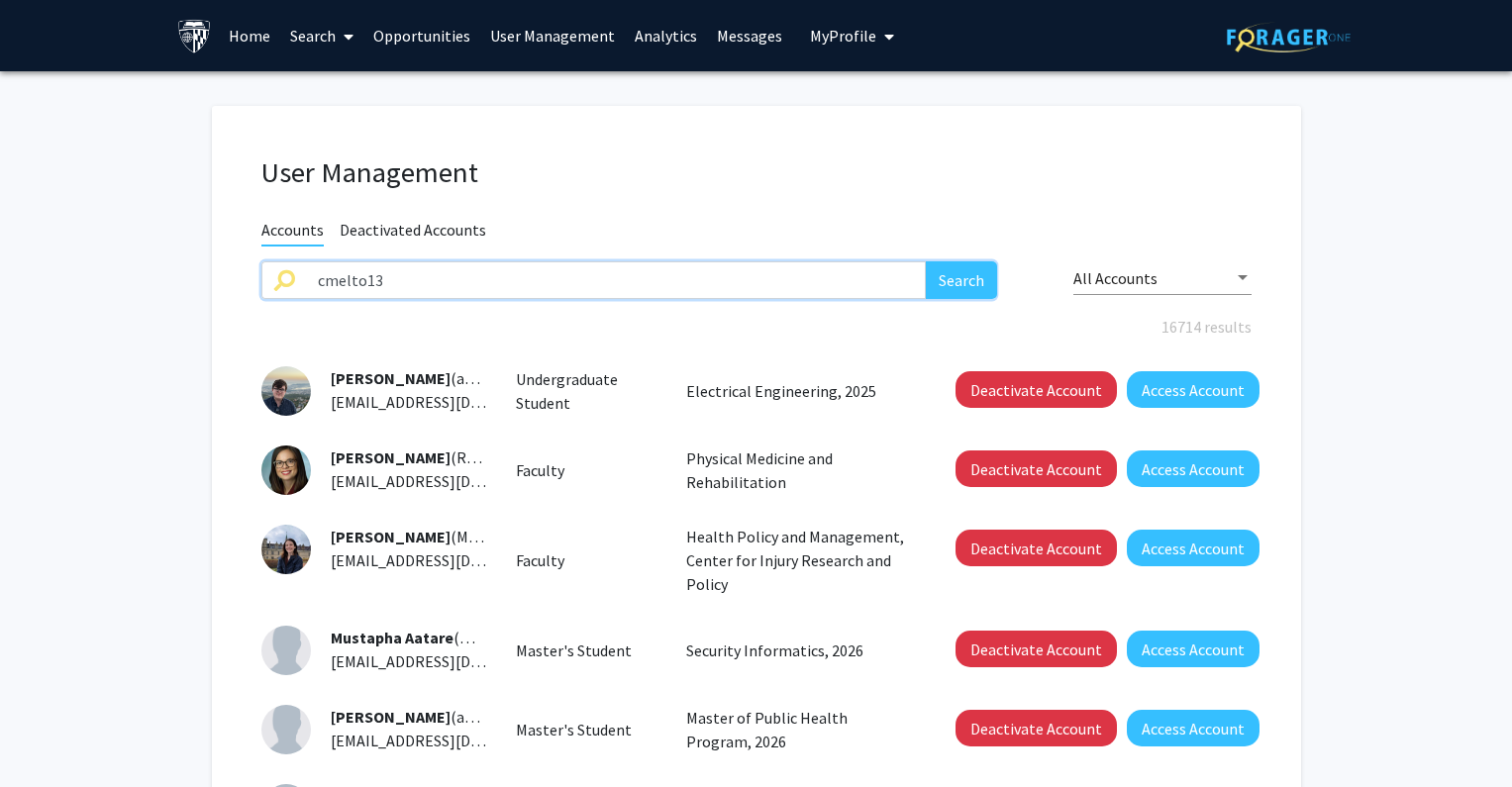 type on "cmelto13" 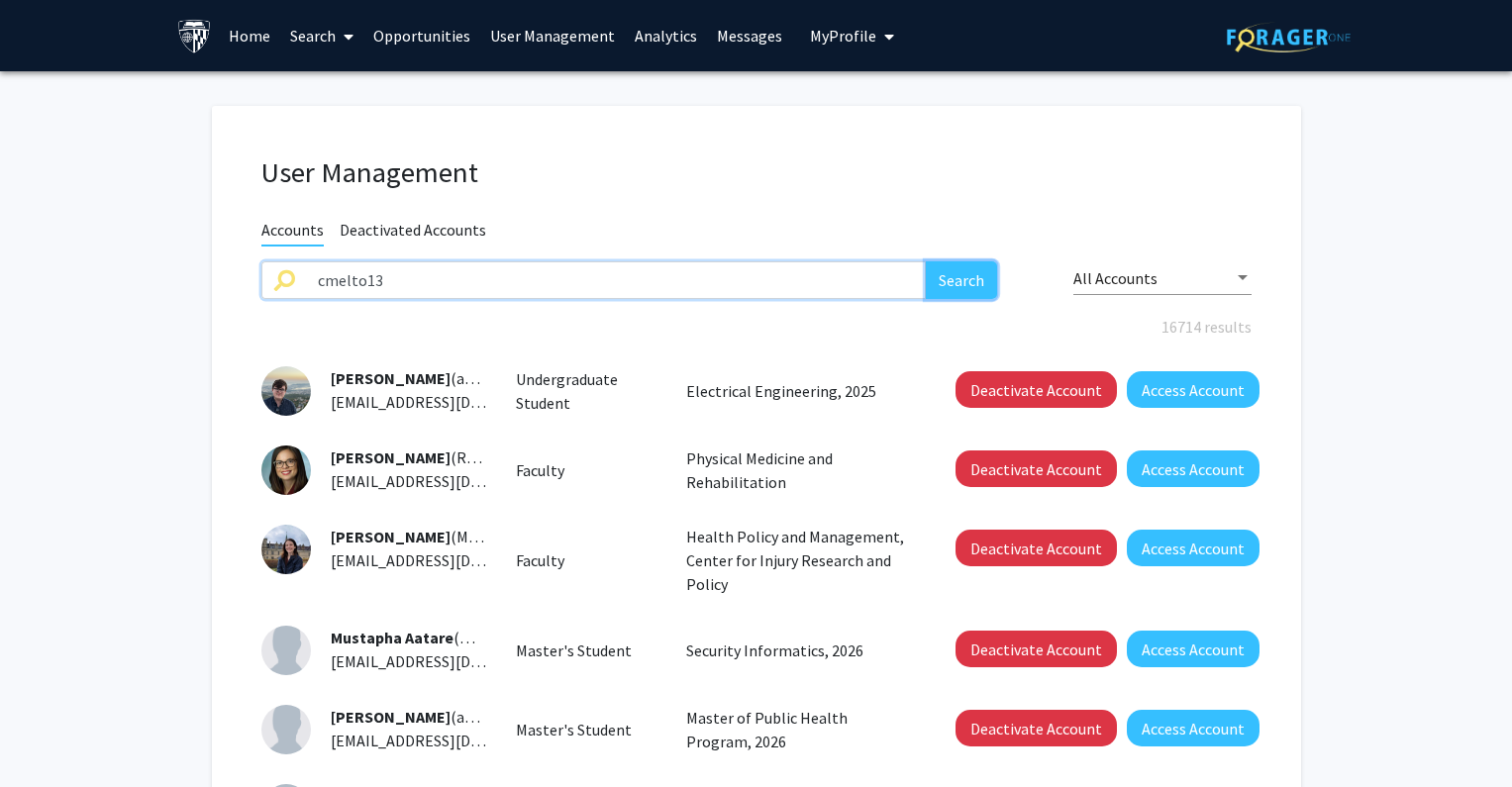 click on "Search" 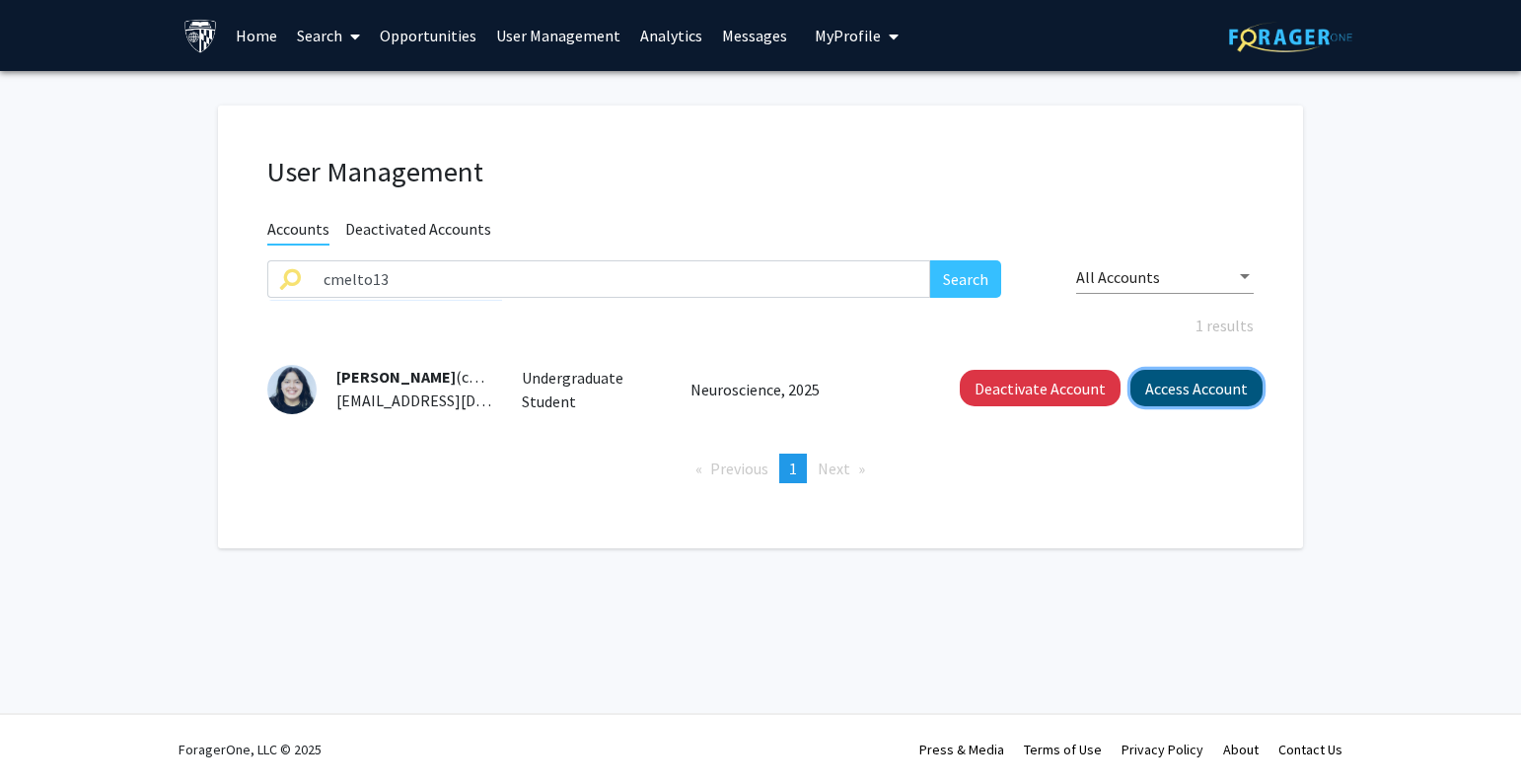 click on "Access Account" 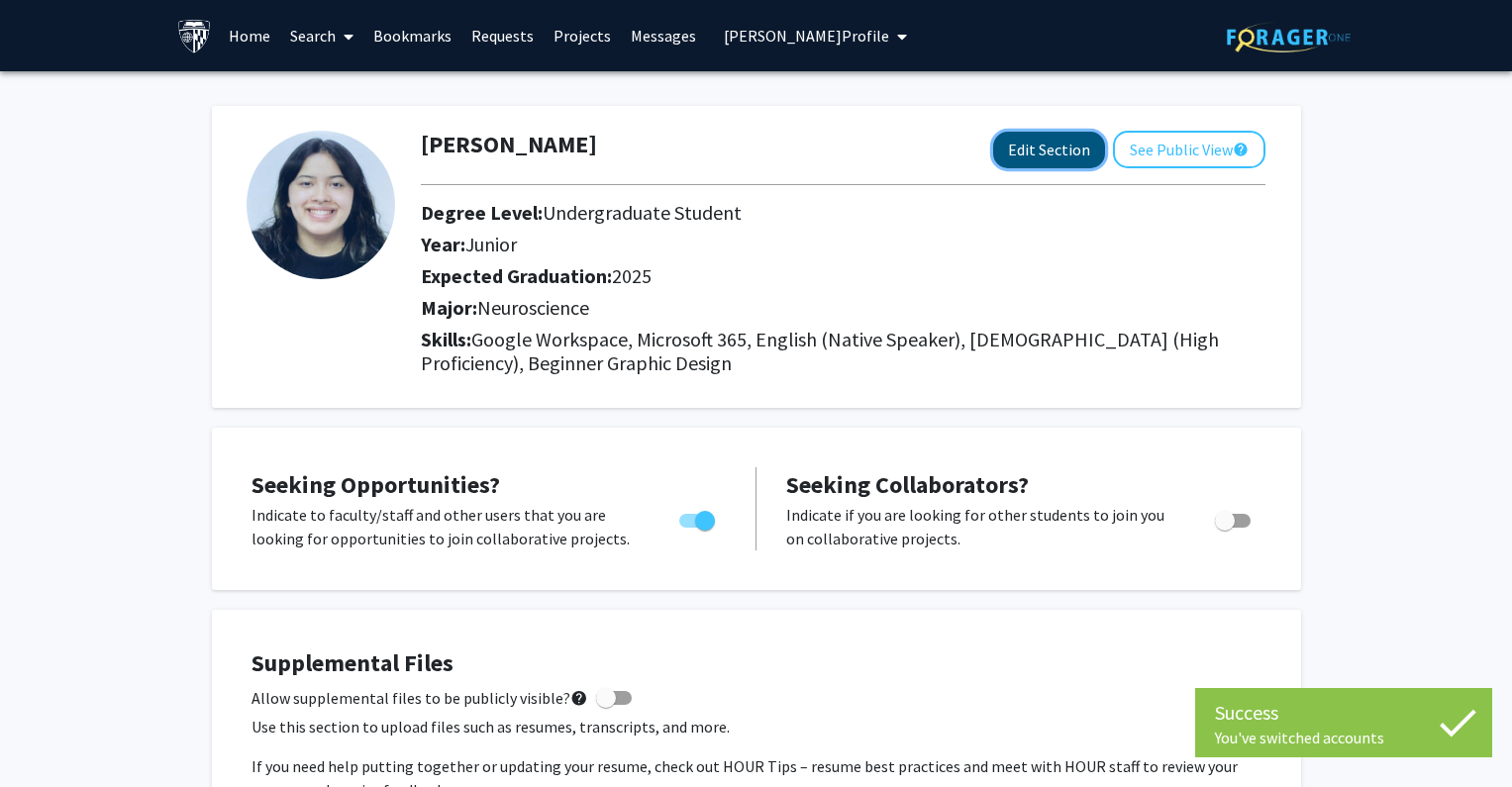 click on "Edit Section" 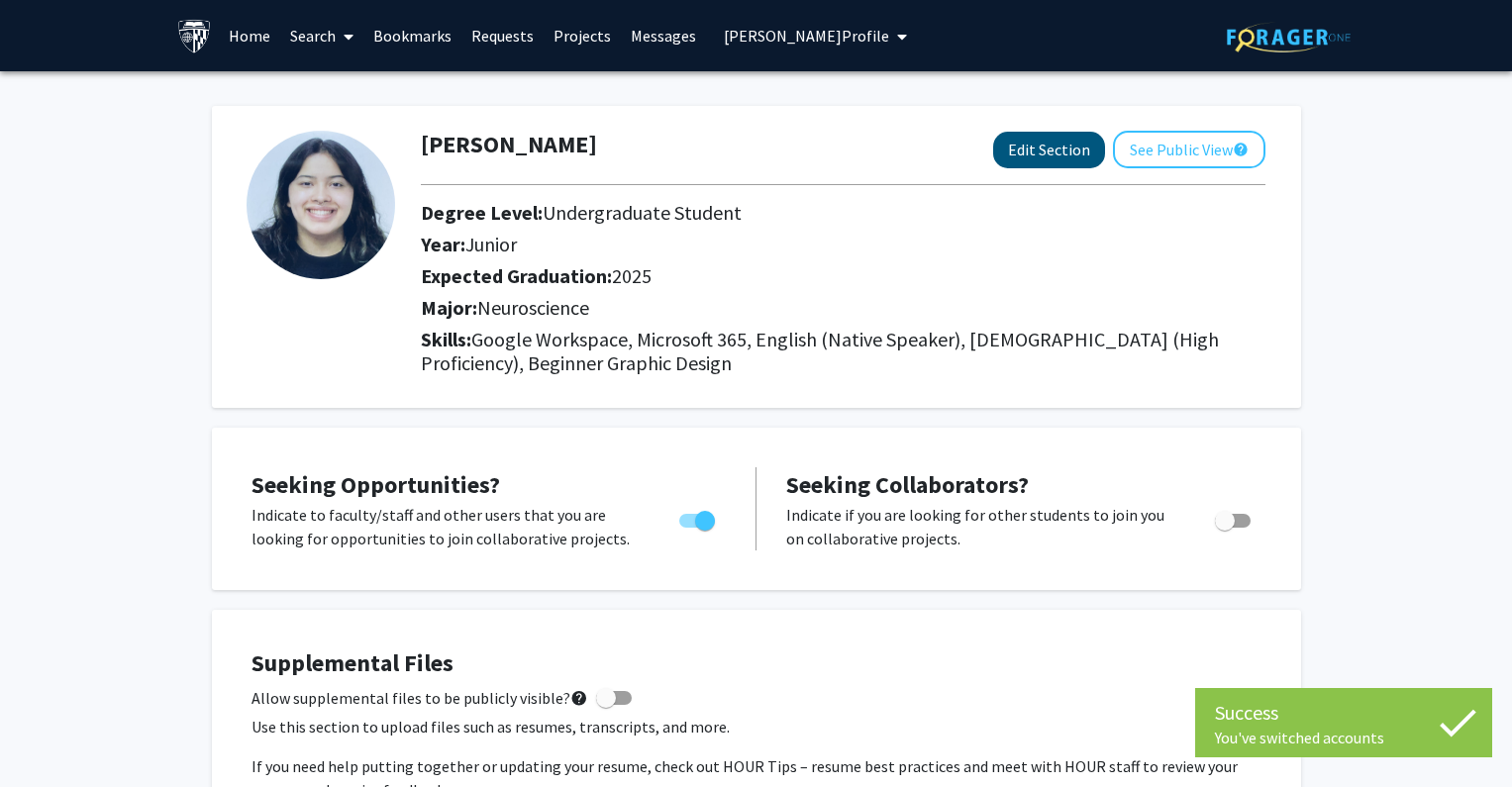 select on "junior" 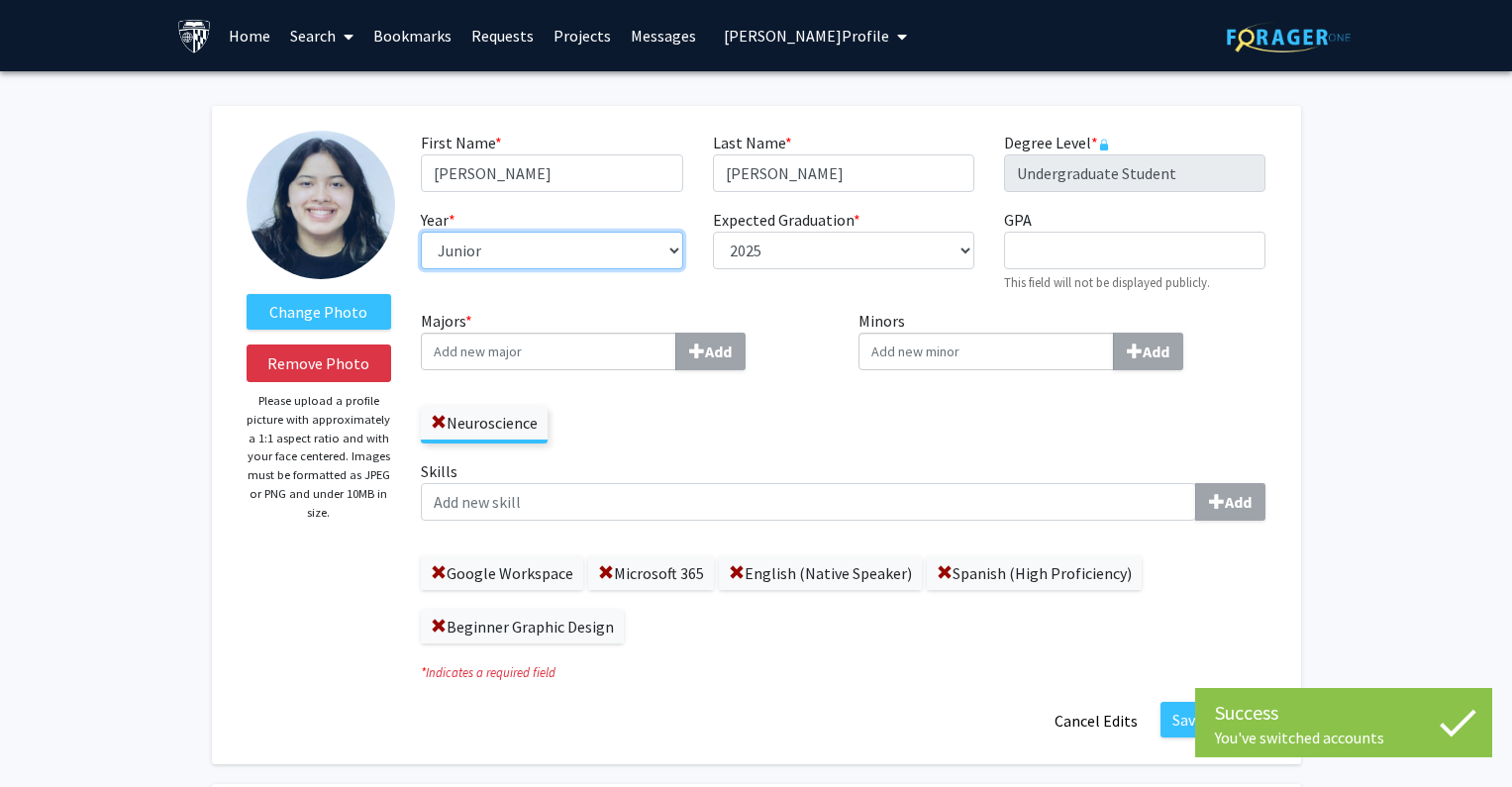click on "---  First-year   Sophomore   Junior   Senior   Postbaccalaureate Certificate" at bounding box center (552, 250) 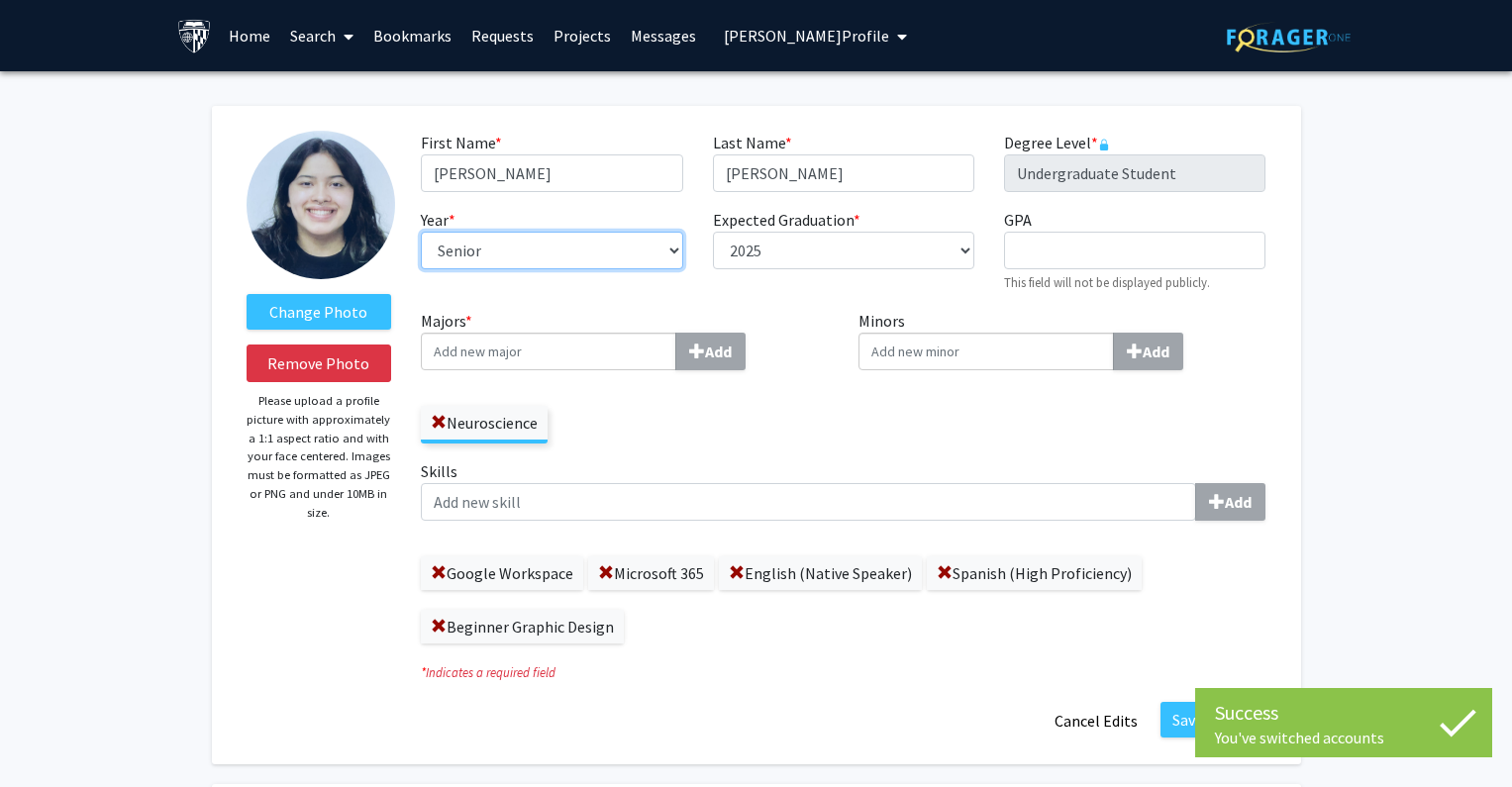 click on "---  First-year   Sophomore   Junior   Senior   Postbaccalaureate Certificate" at bounding box center (552, 250) 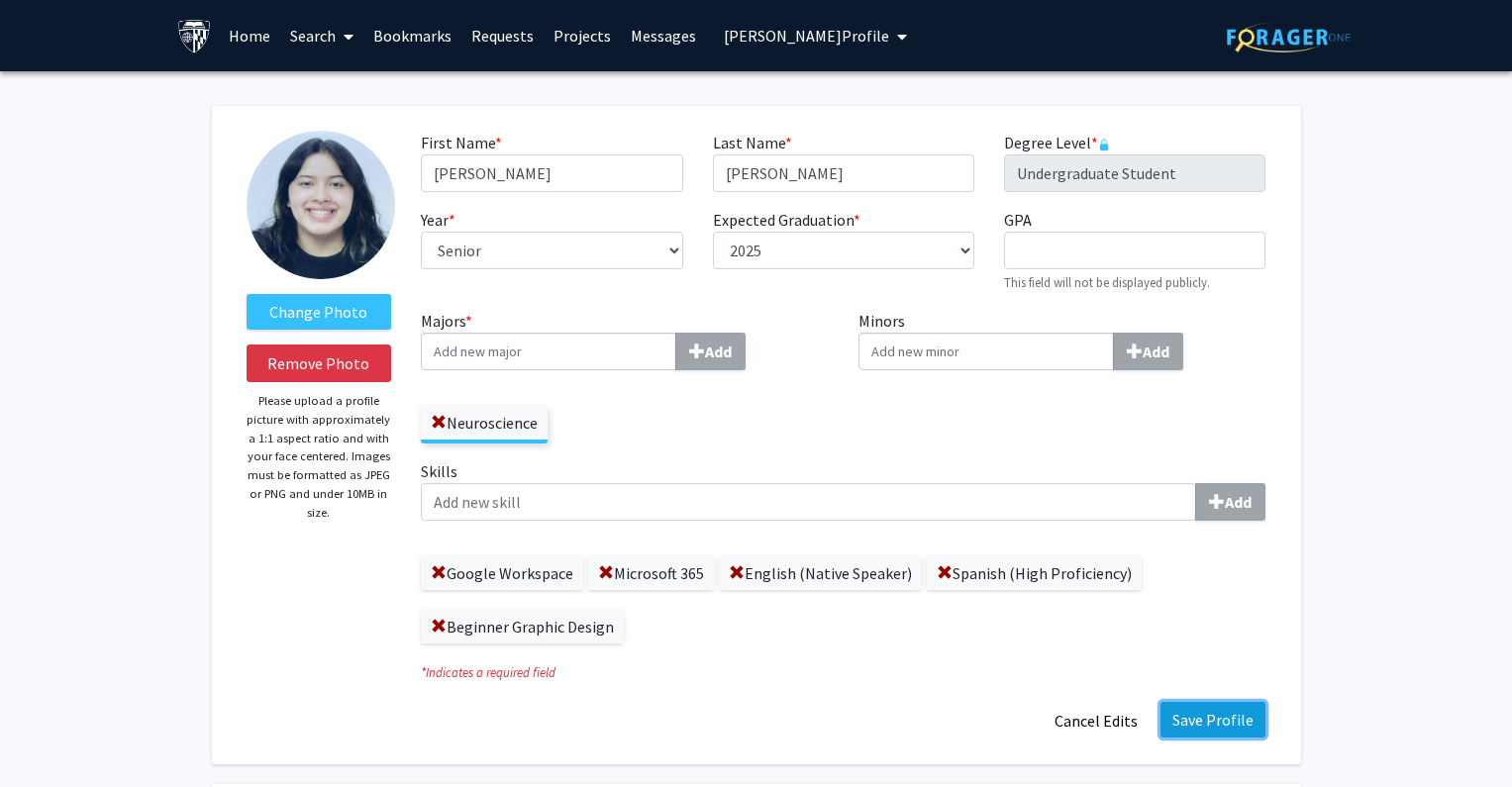 click on "Save Profile" 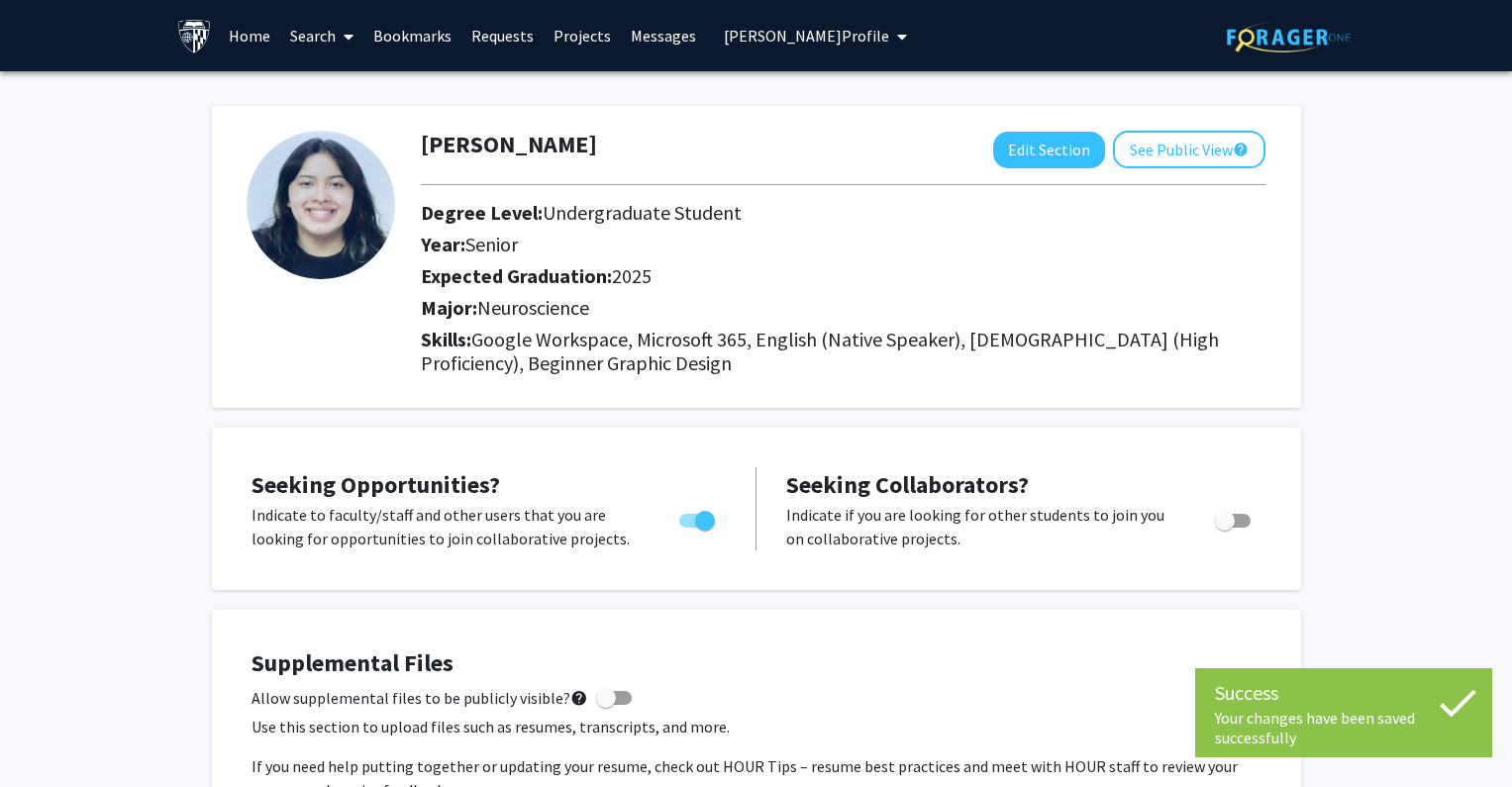 click on "[PERSON_NAME]   Profile" at bounding box center [806, 36] 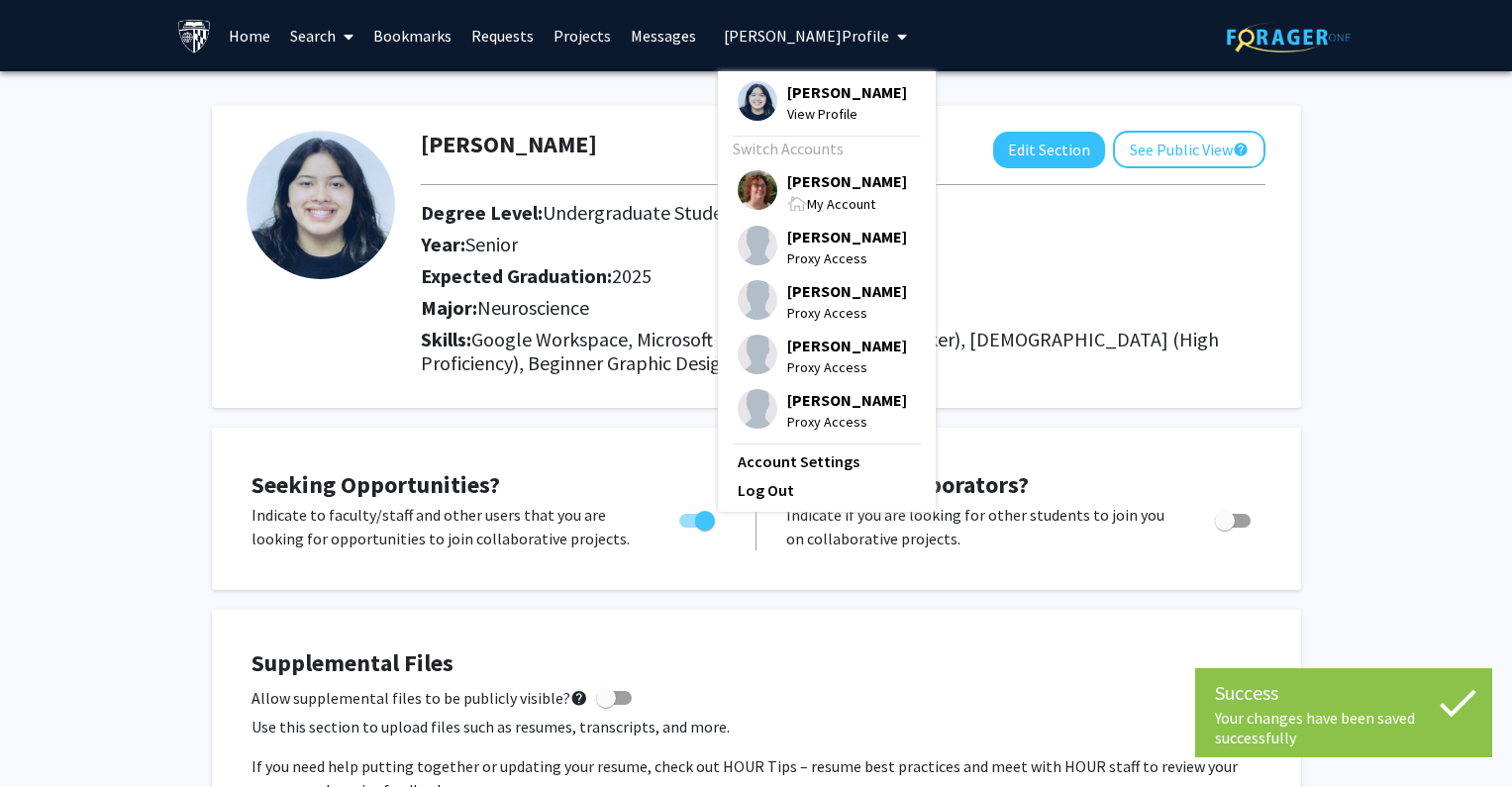click on "[PERSON_NAME]" at bounding box center (847, 181) 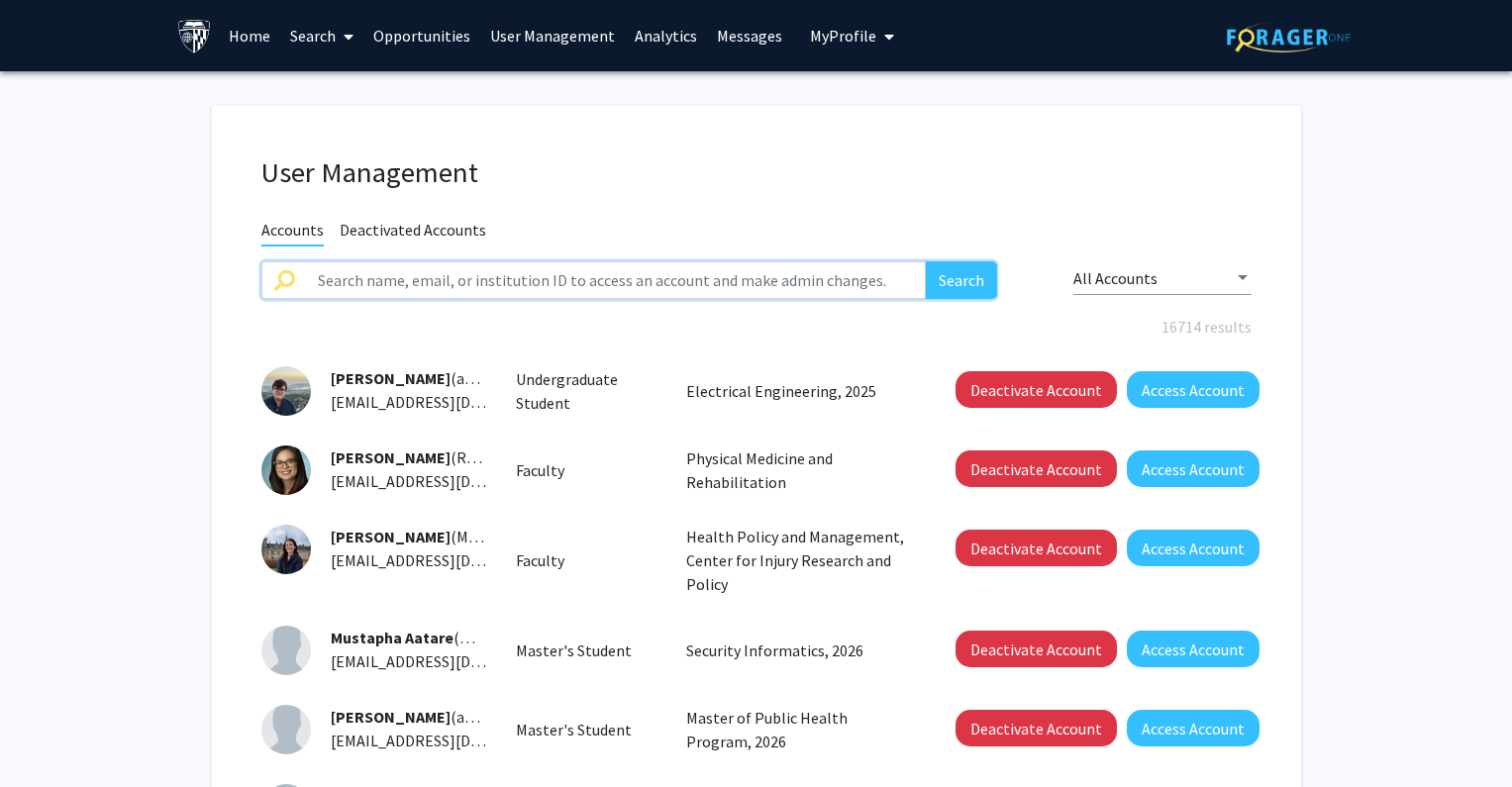 click 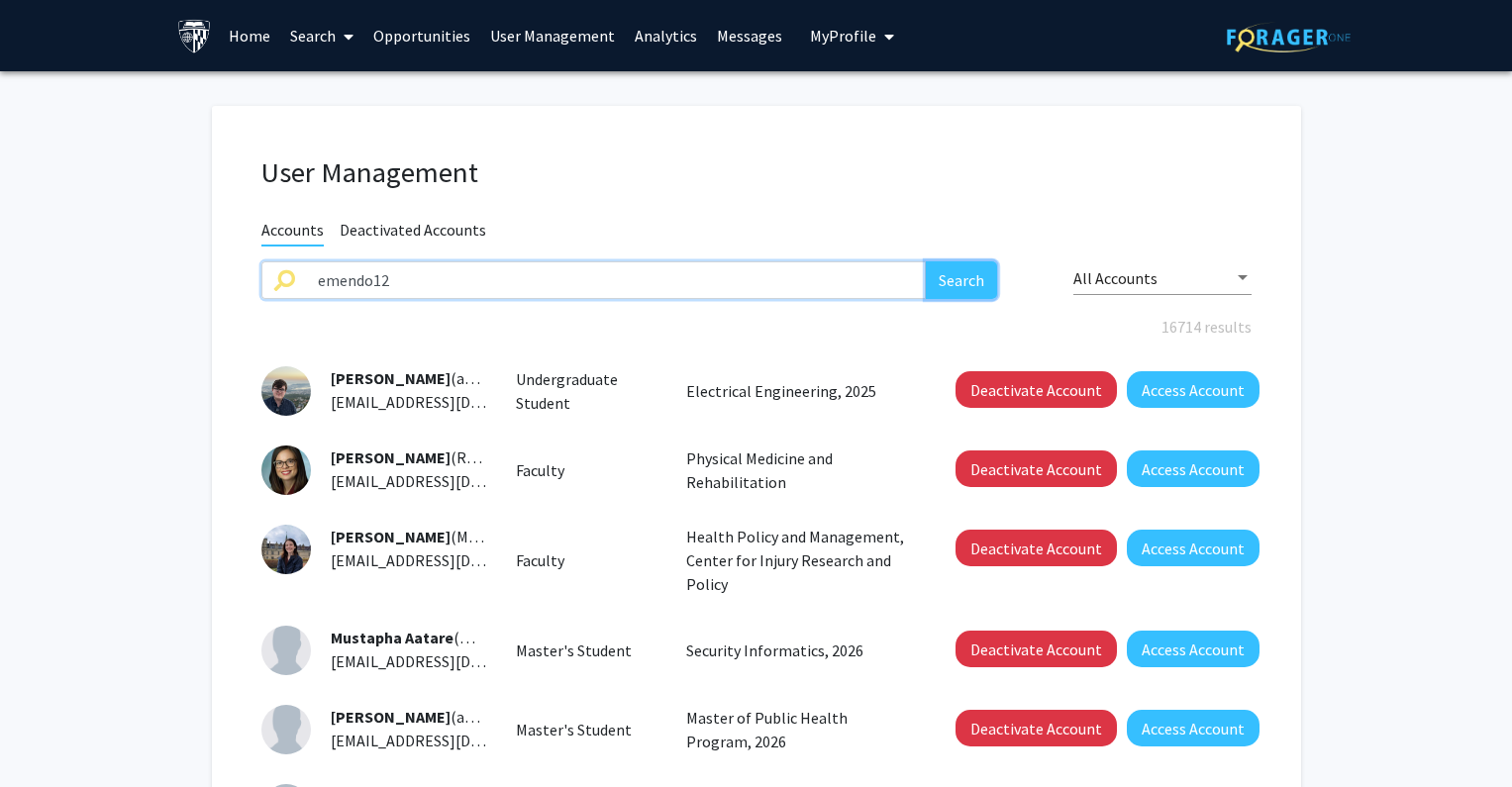 click on "Search" 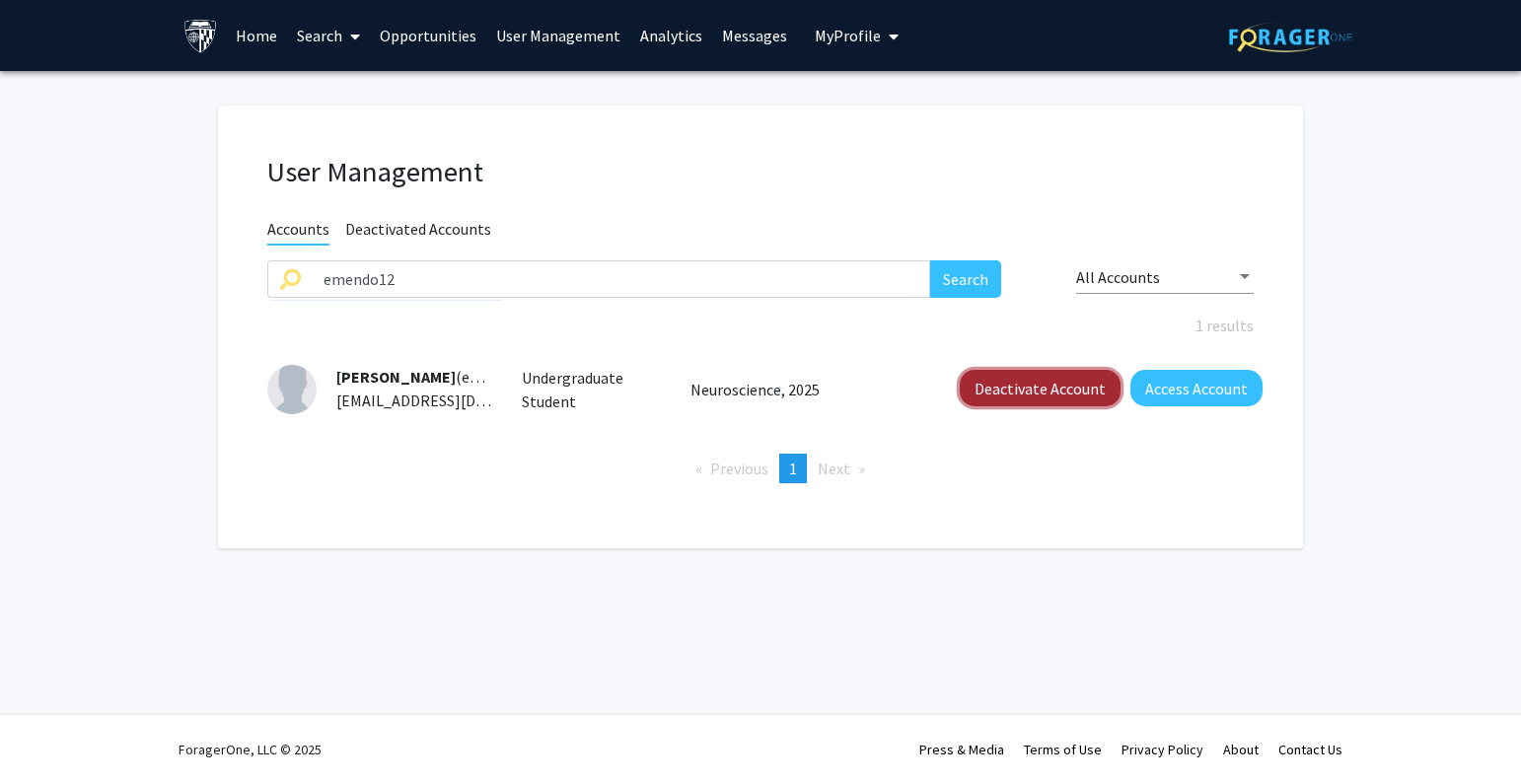 click on "Deactivate Account" 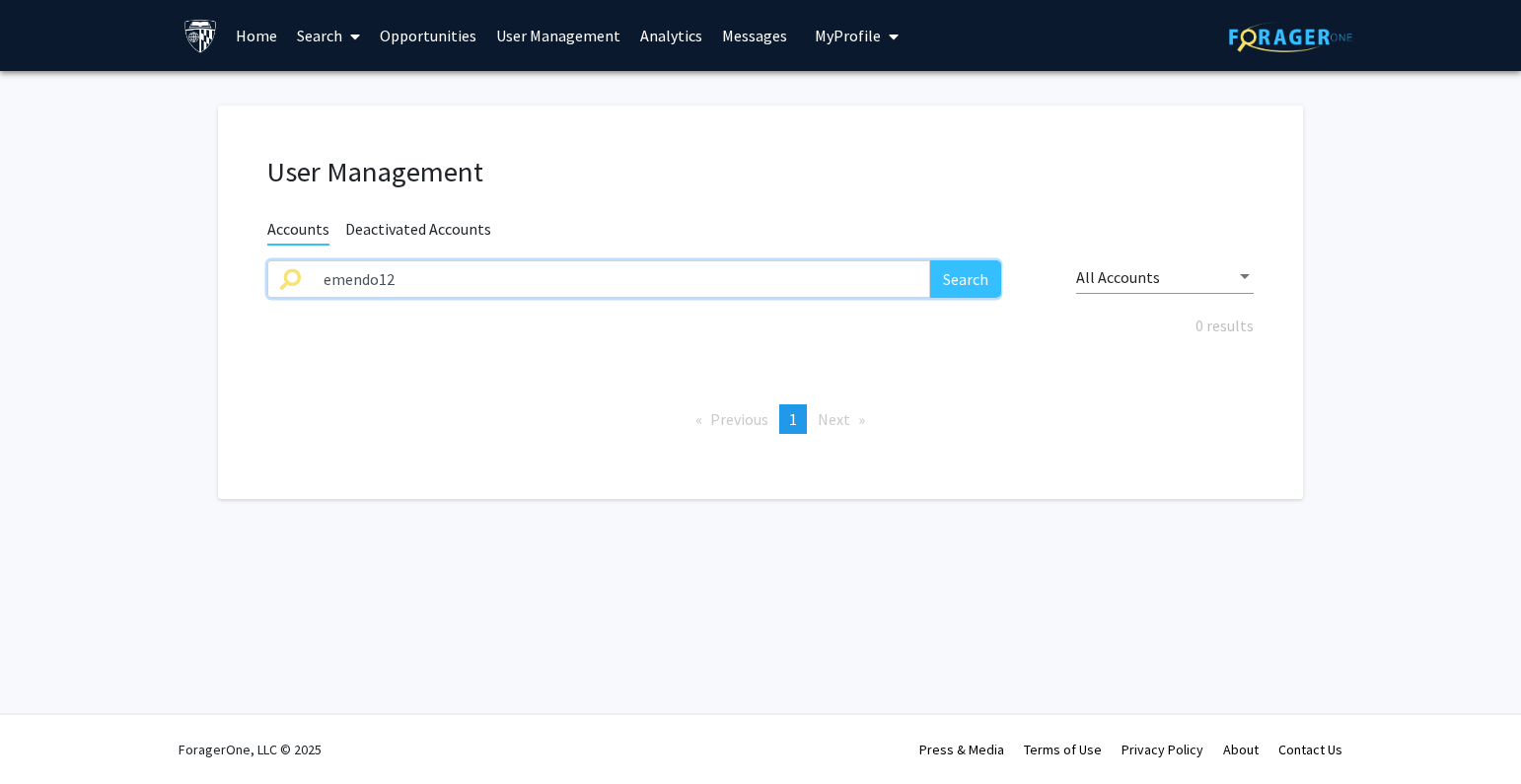 drag, startPoint x: 225, startPoint y: 273, endPoint x: 261, endPoint y: 274, distance: 36.01389 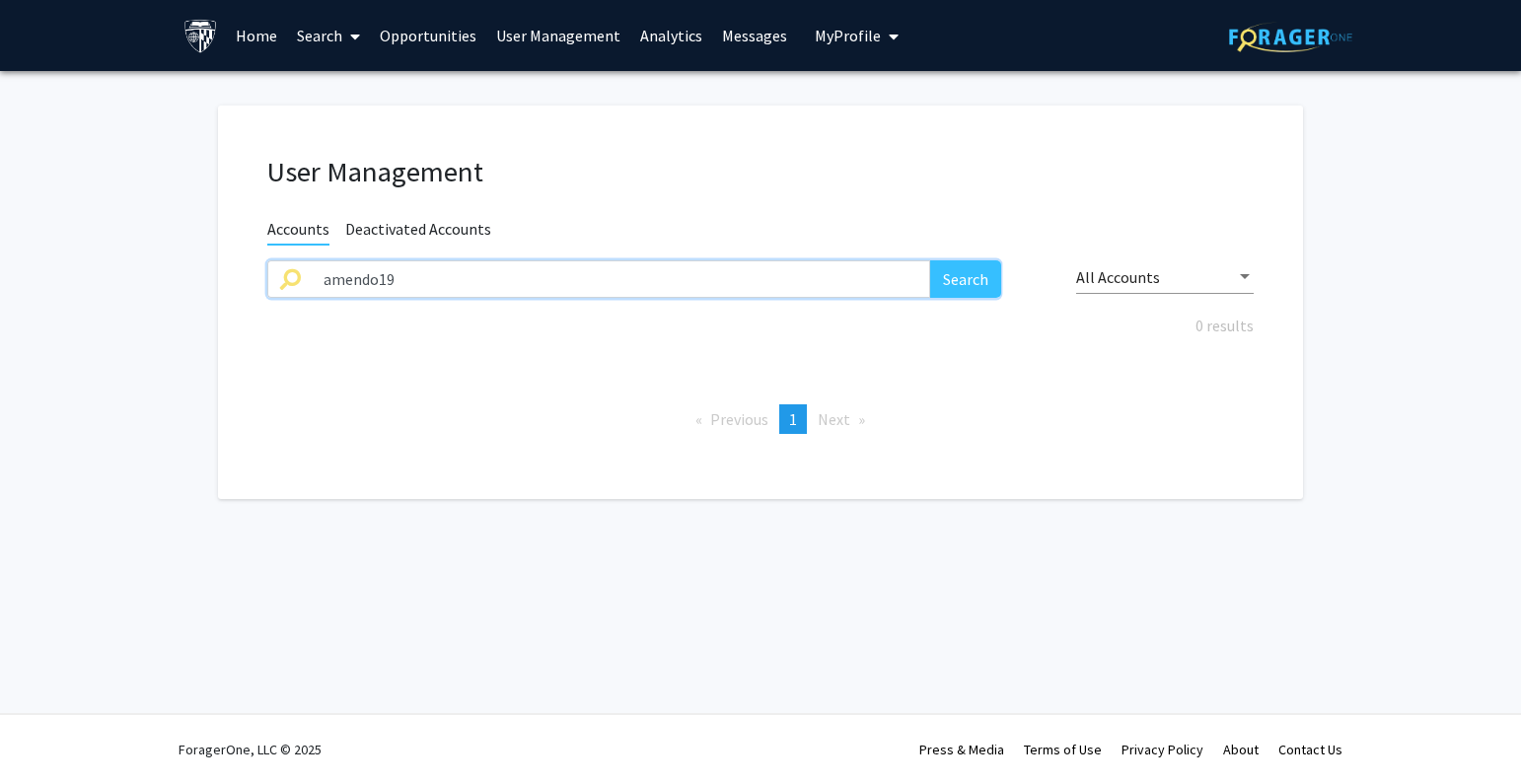 type on "amendo19" 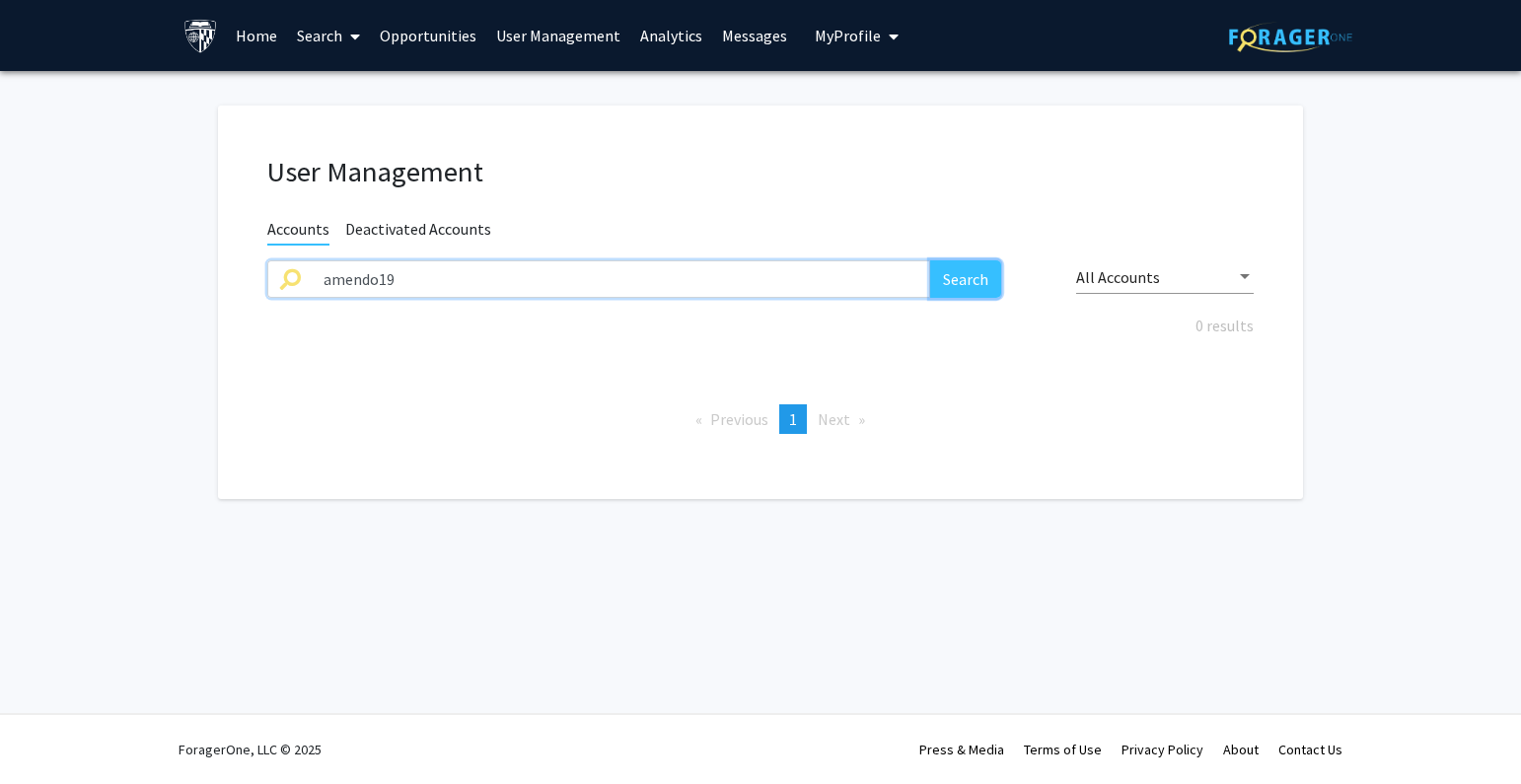 drag, startPoint x: 969, startPoint y: 264, endPoint x: 990, endPoint y: 249, distance: 25.806976 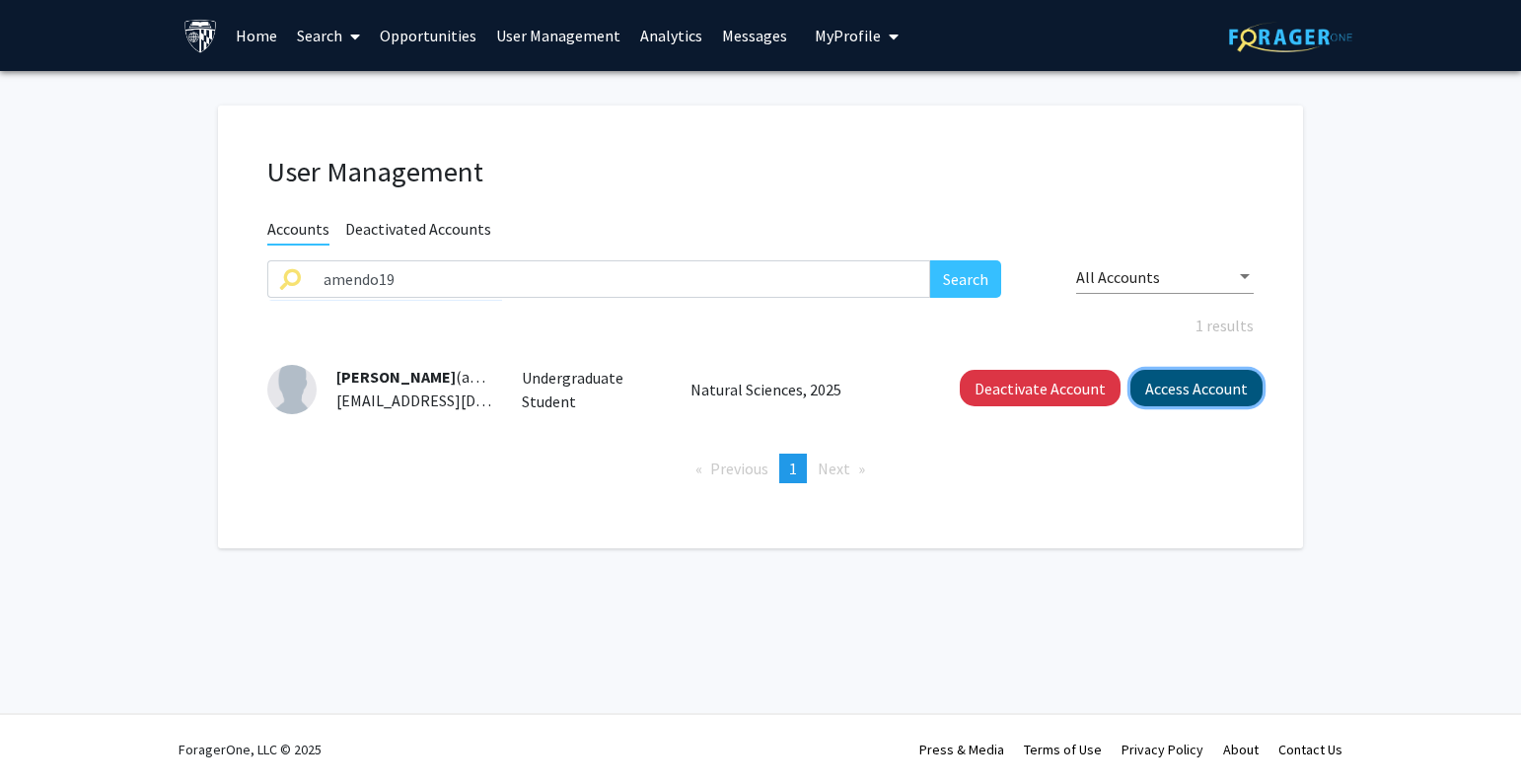 click on "Access Account" 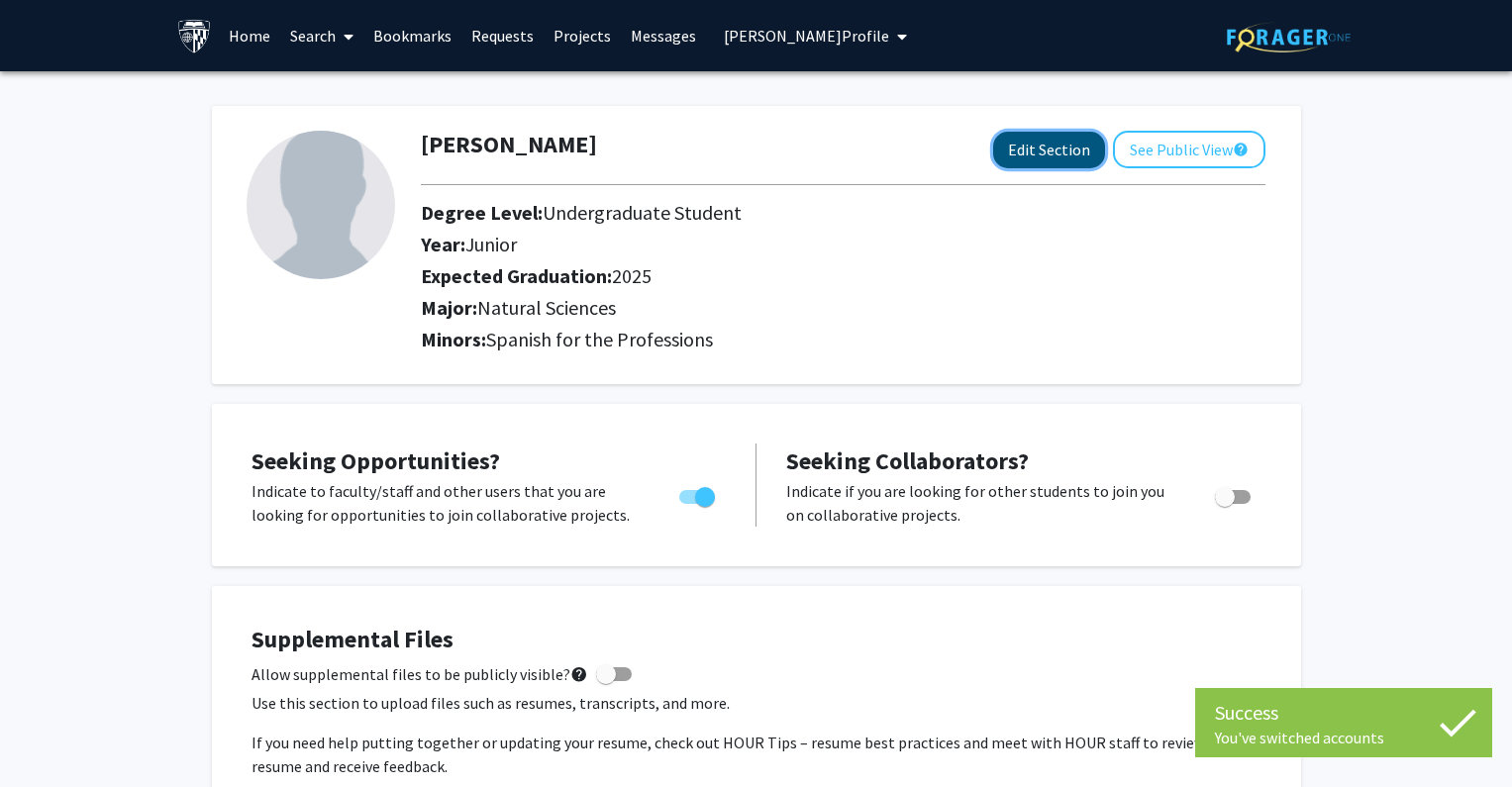 click on "Edit Section" 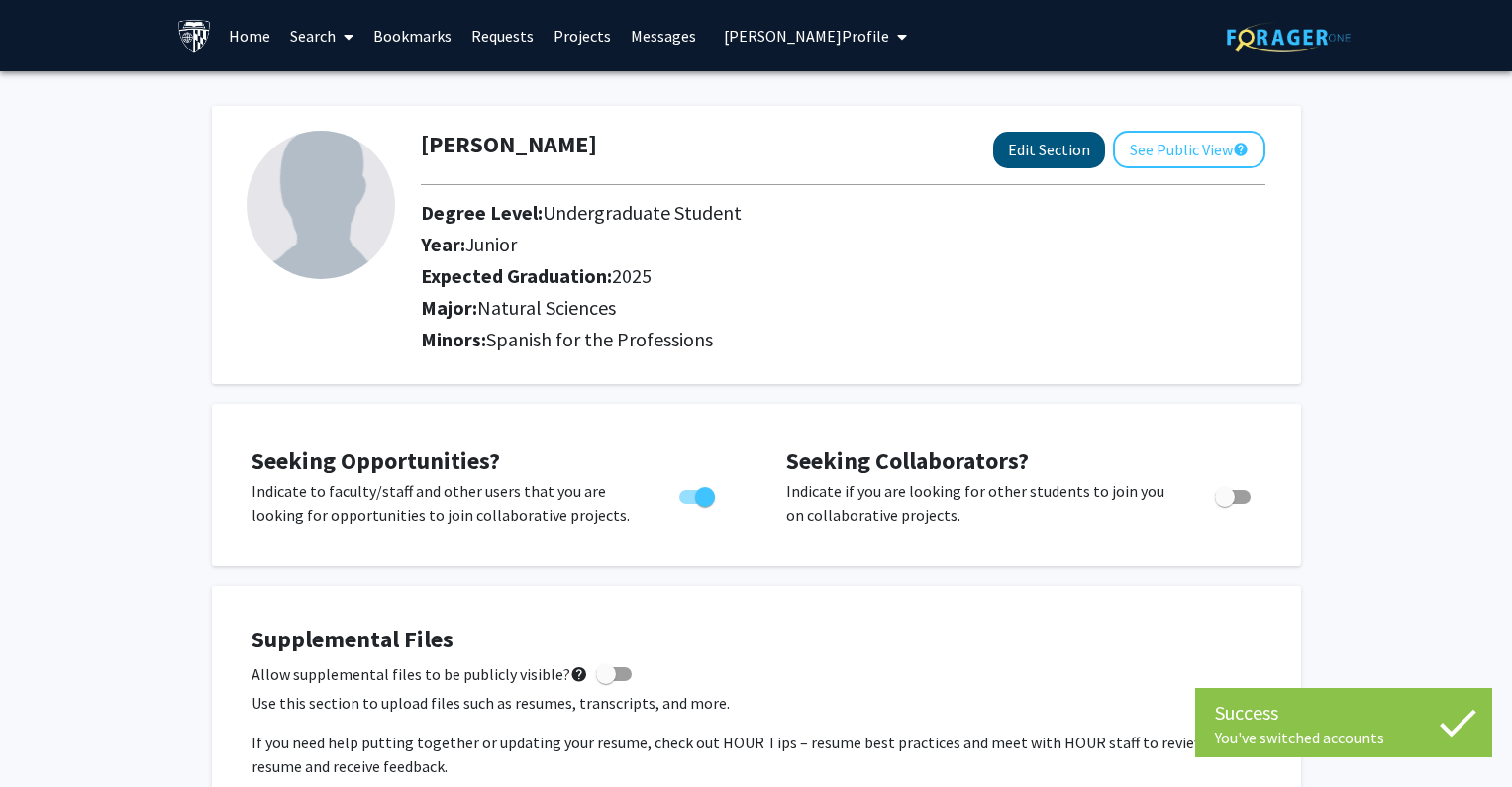 select on "junior" 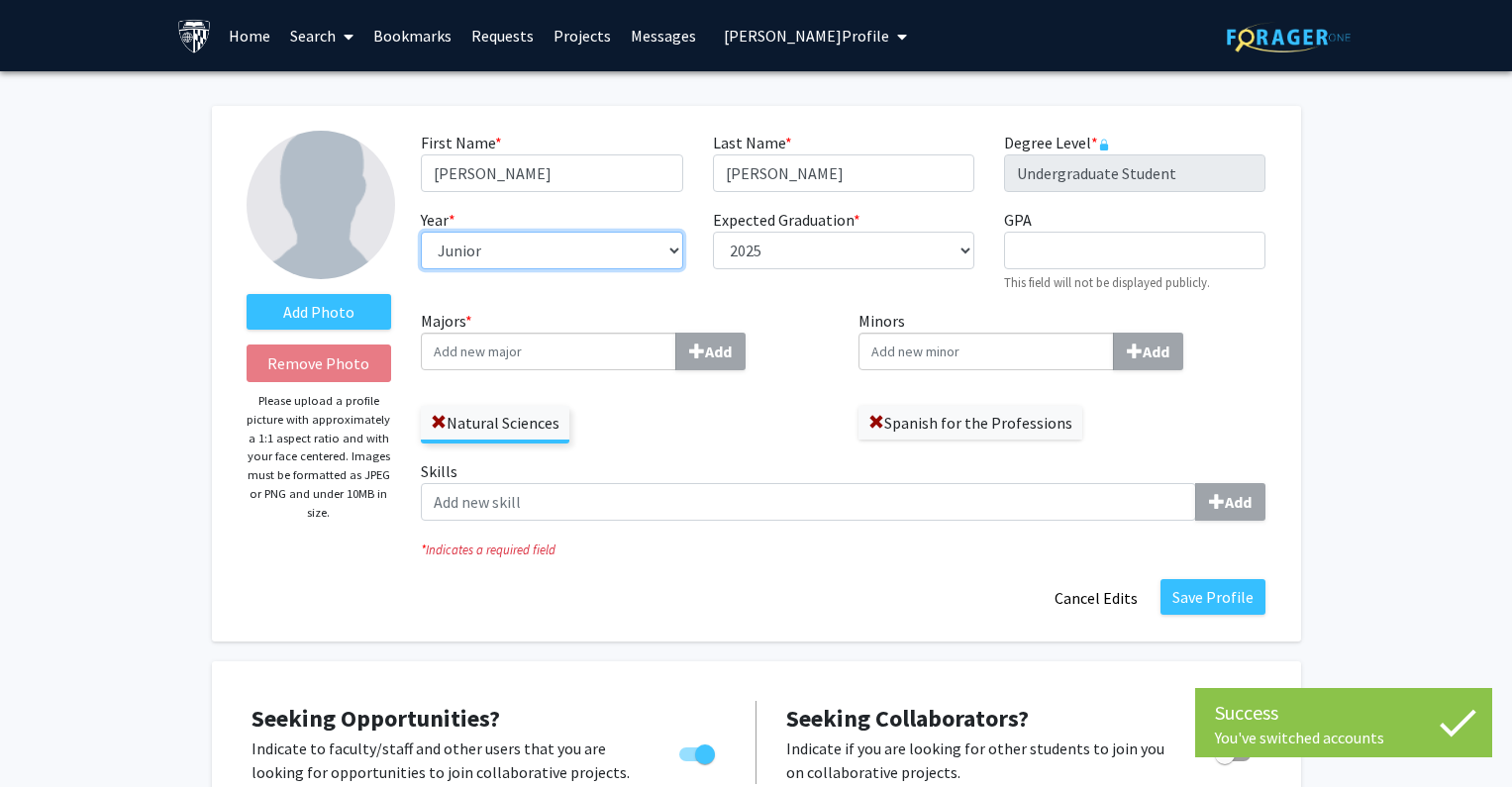 click on "---  First-year   Sophomore   Junior   Senior   Postbaccalaureate Certificate" at bounding box center (552, 250) 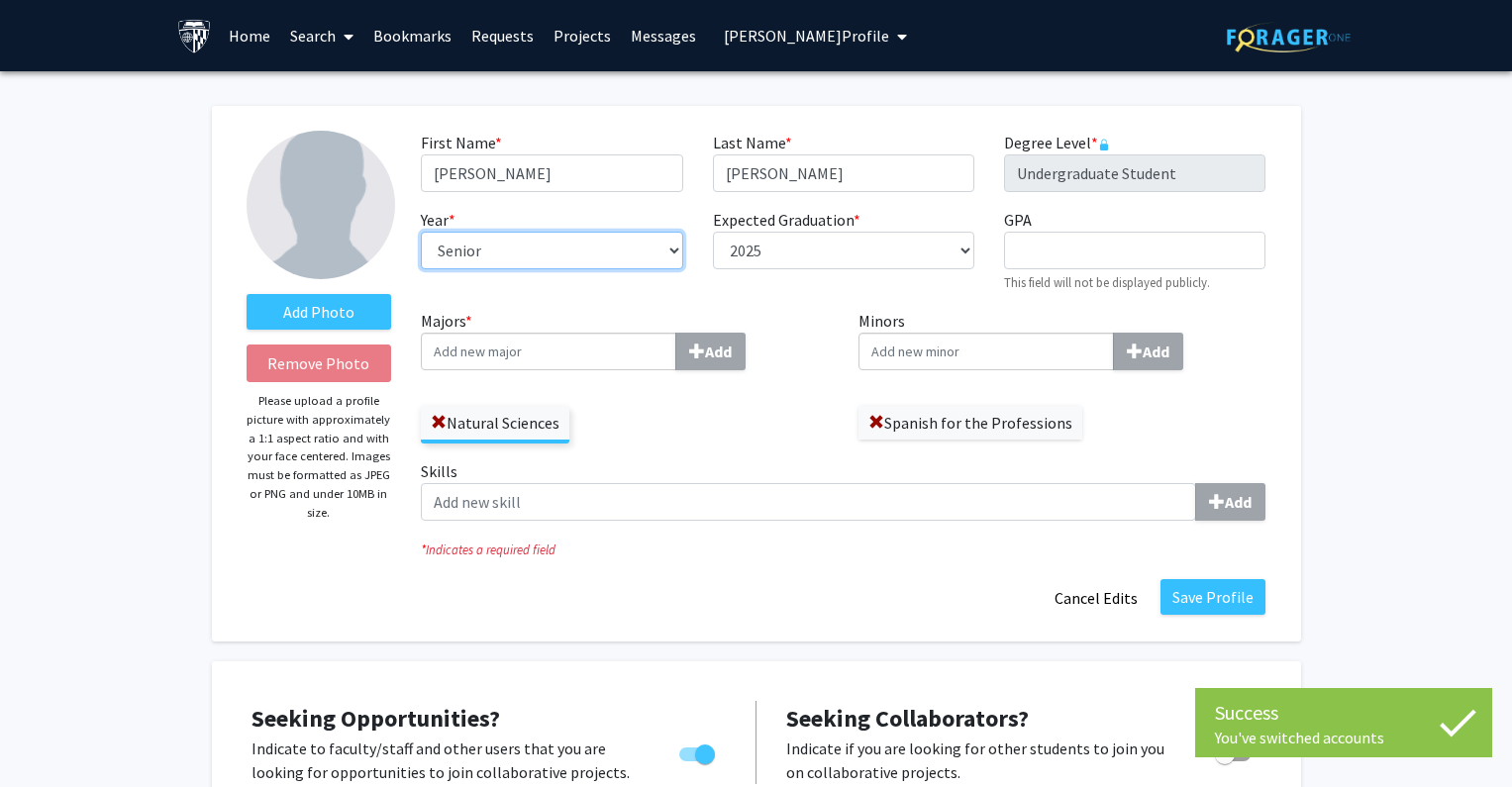 click on "---  First-year   Sophomore   Junior   Senior   Postbaccalaureate Certificate" at bounding box center (552, 250) 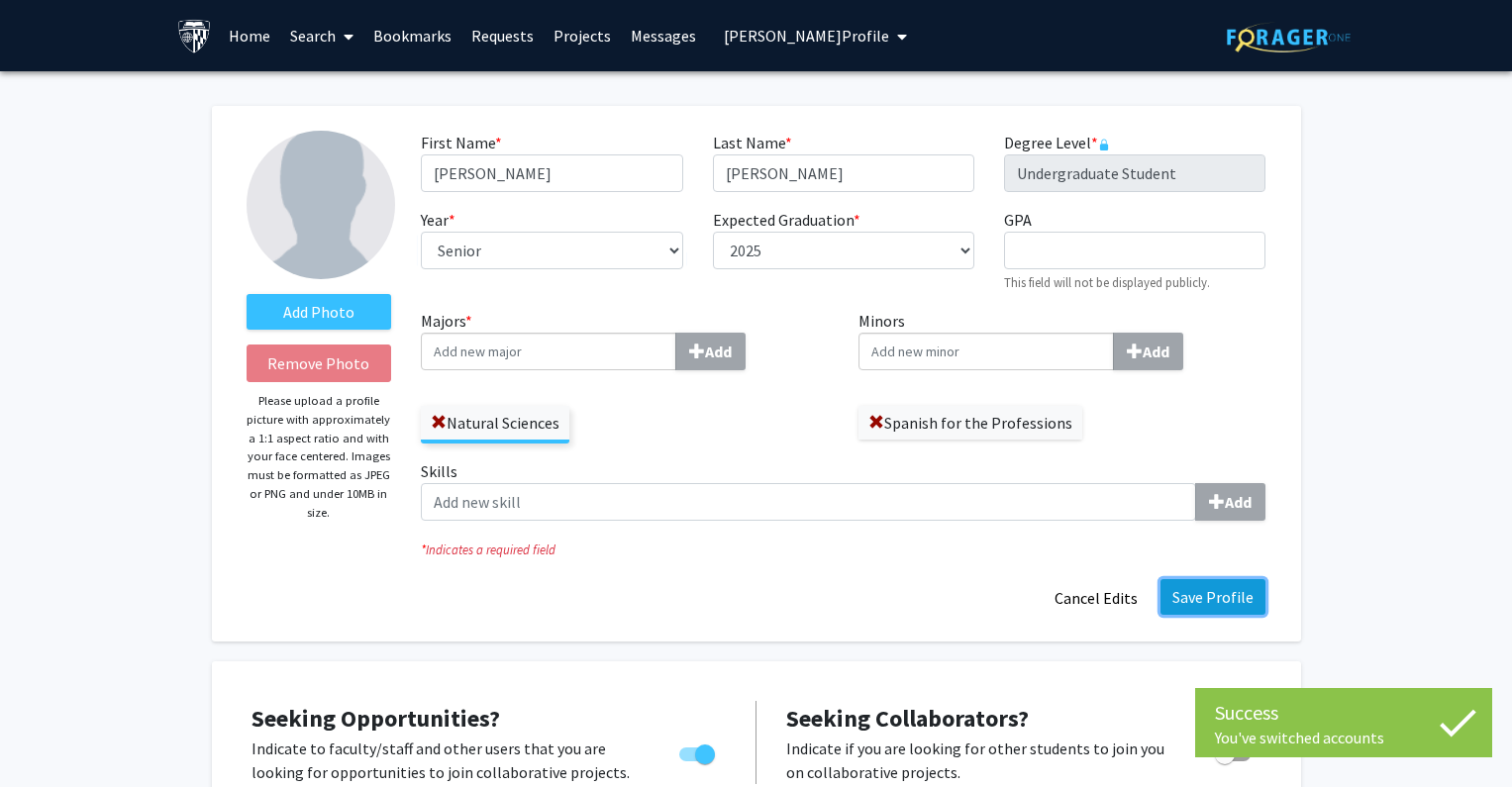 click on "Save Profile" 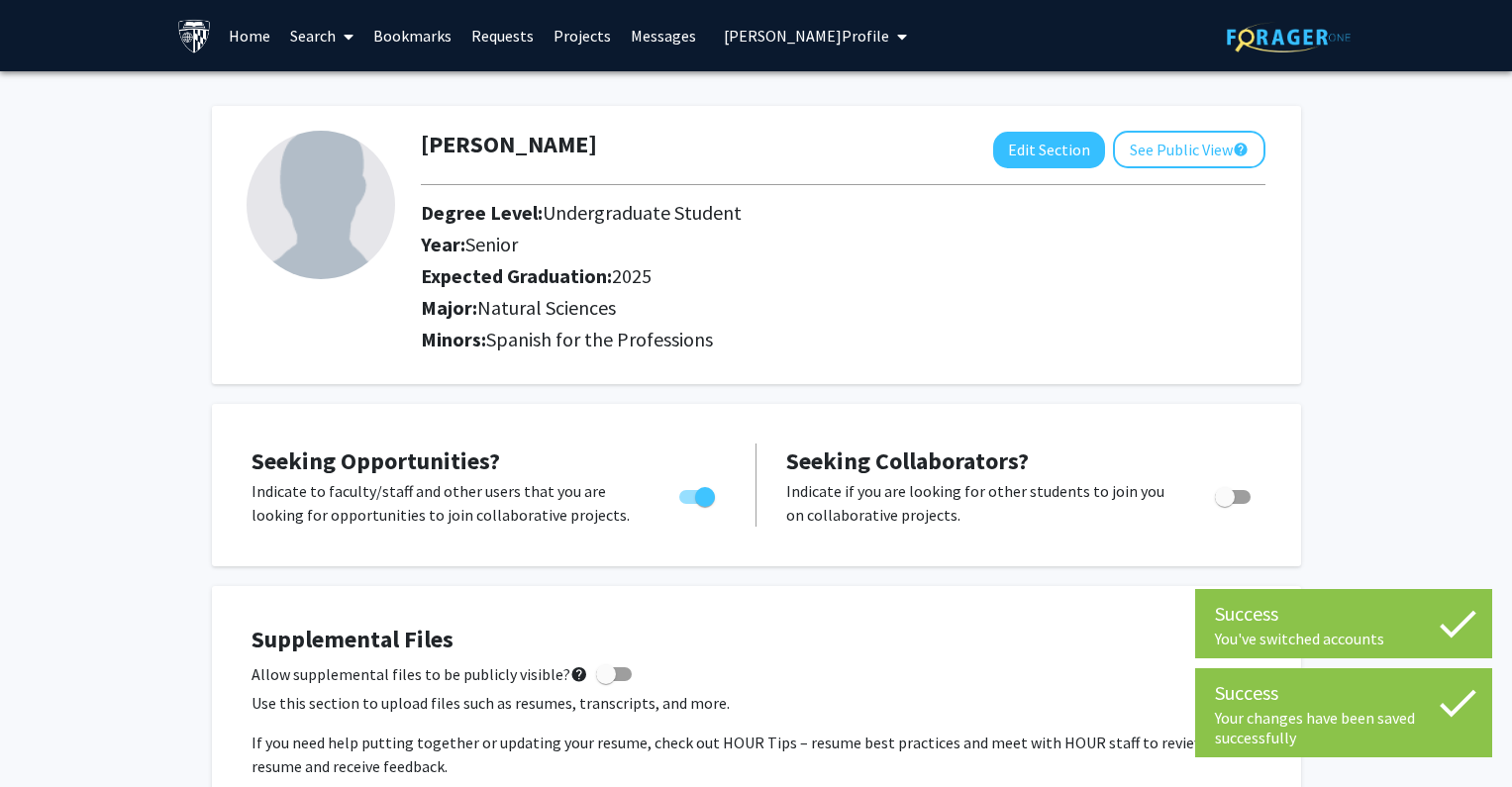 click on "[PERSON_NAME]   Profile" at bounding box center (806, 36) 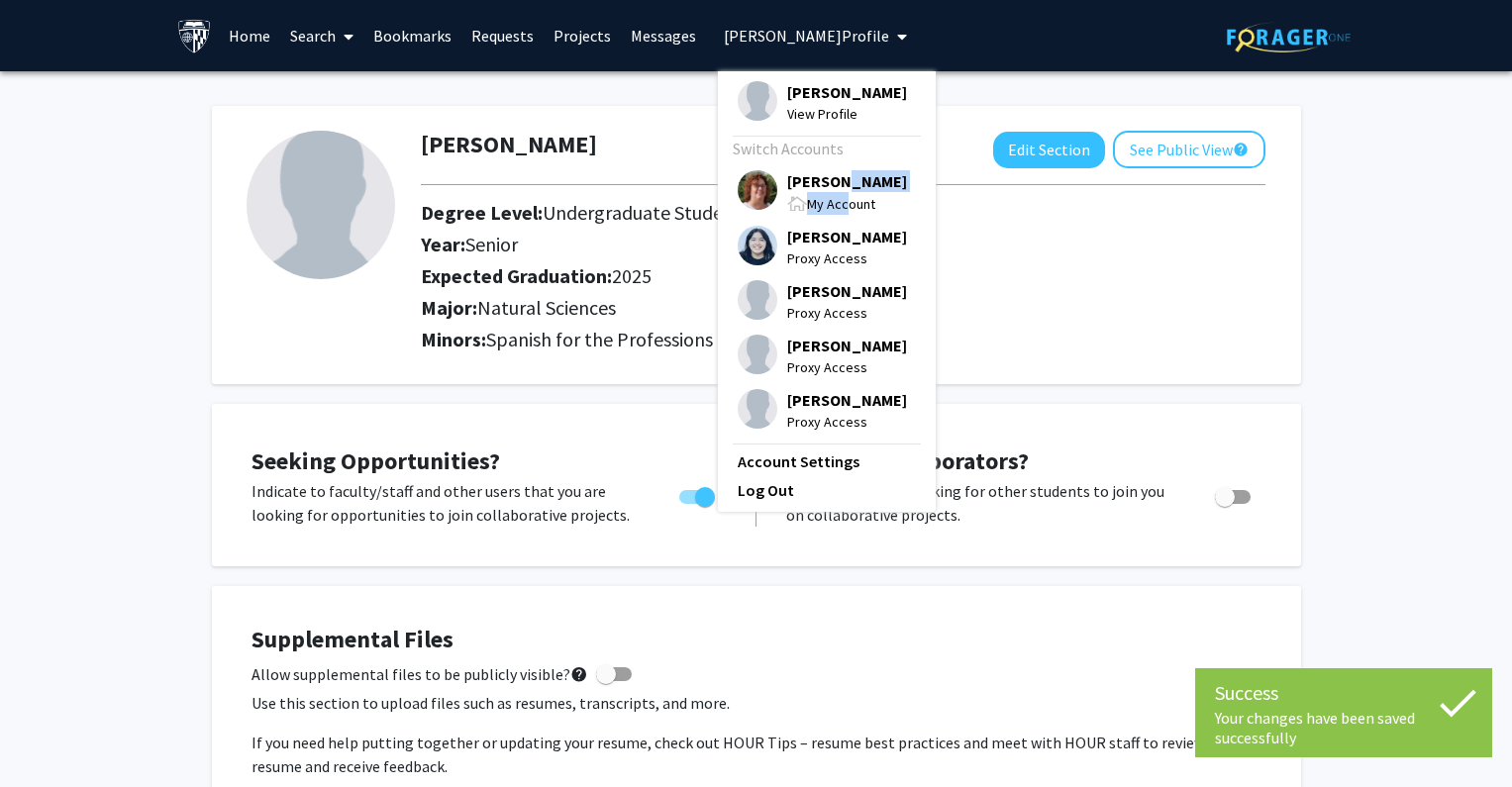 drag, startPoint x: 832, startPoint y: 213, endPoint x: 1120, endPoint y: 261, distance: 291.9726 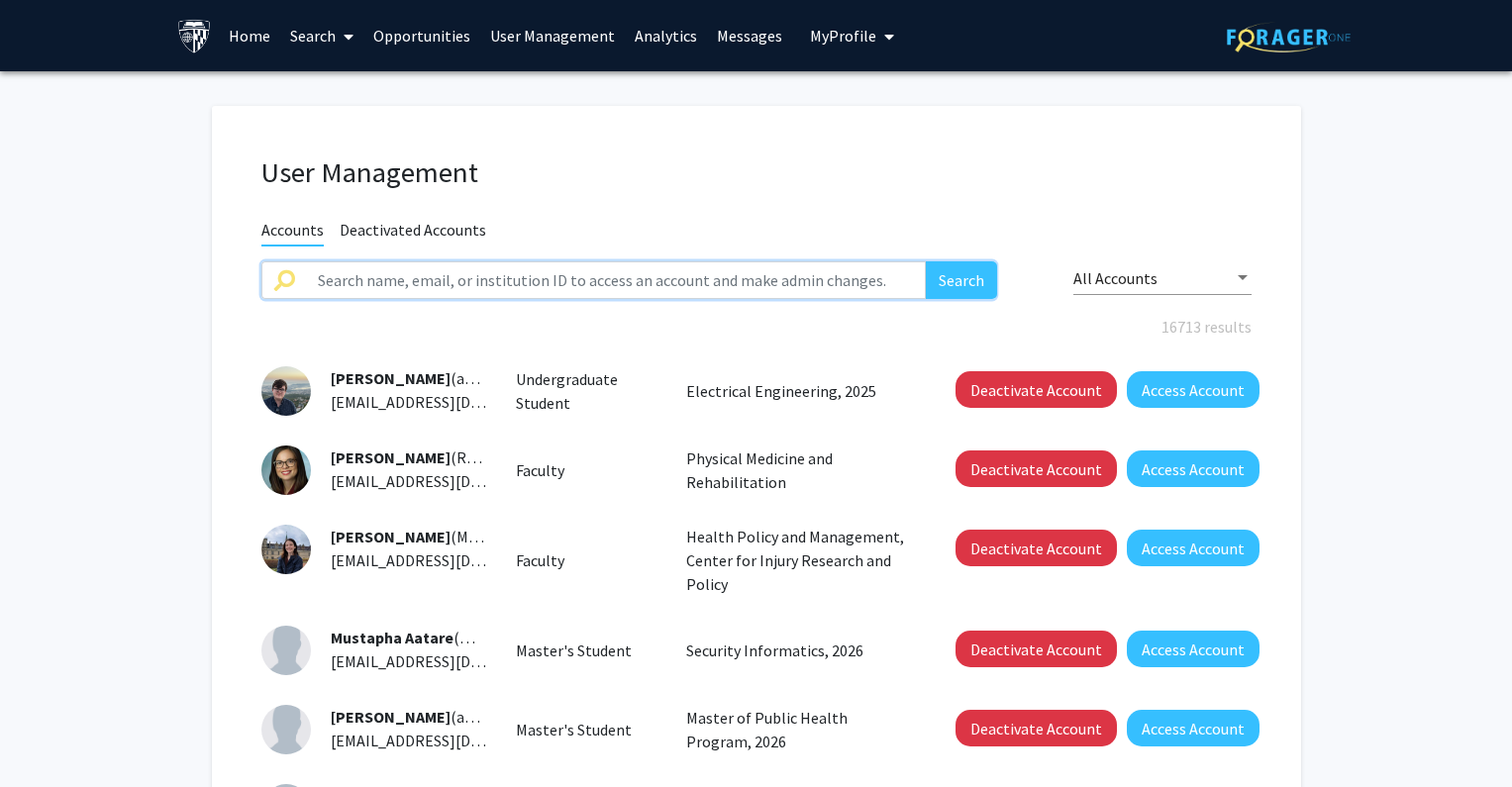 click 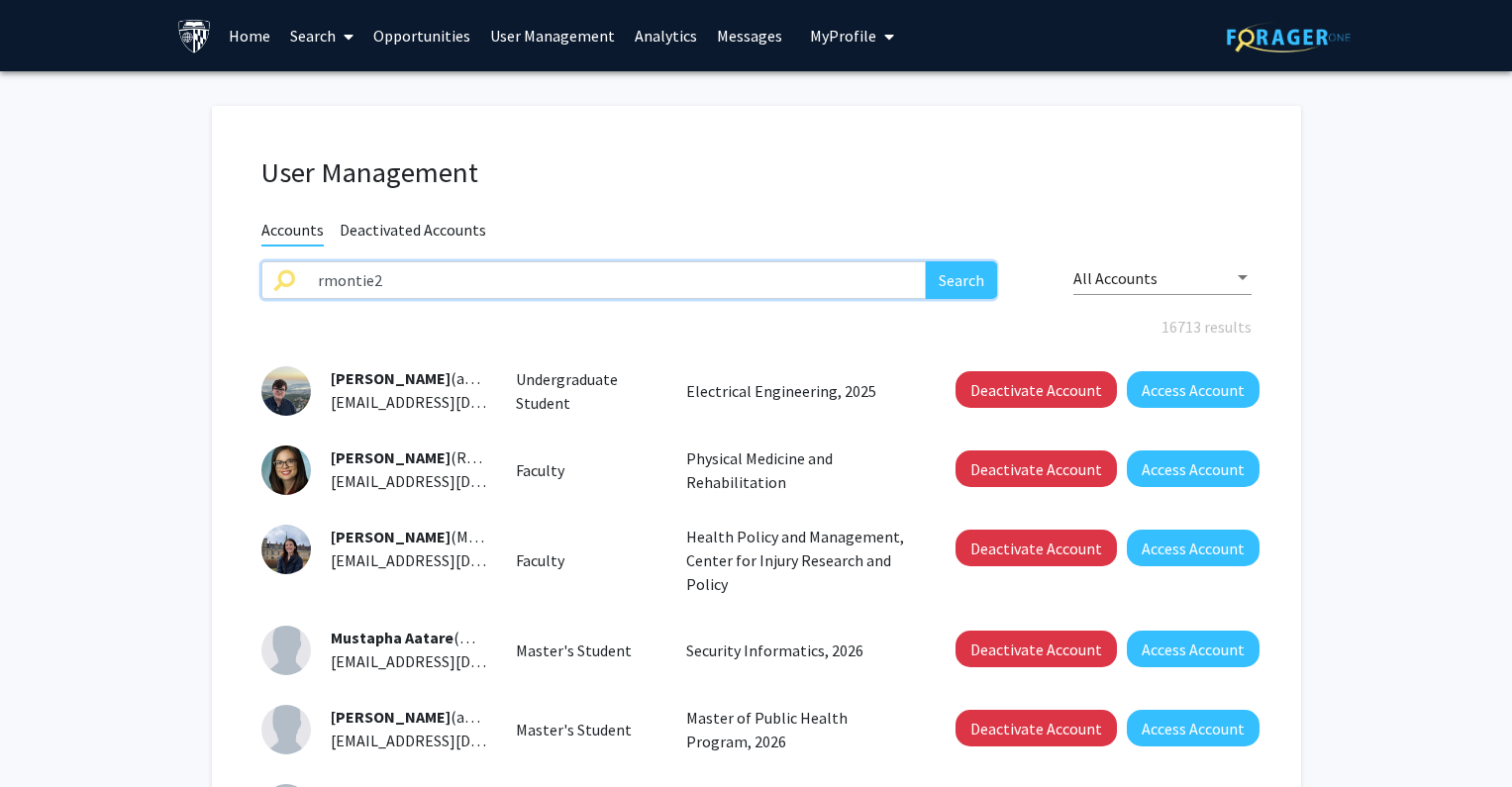 type on "rmontie2" 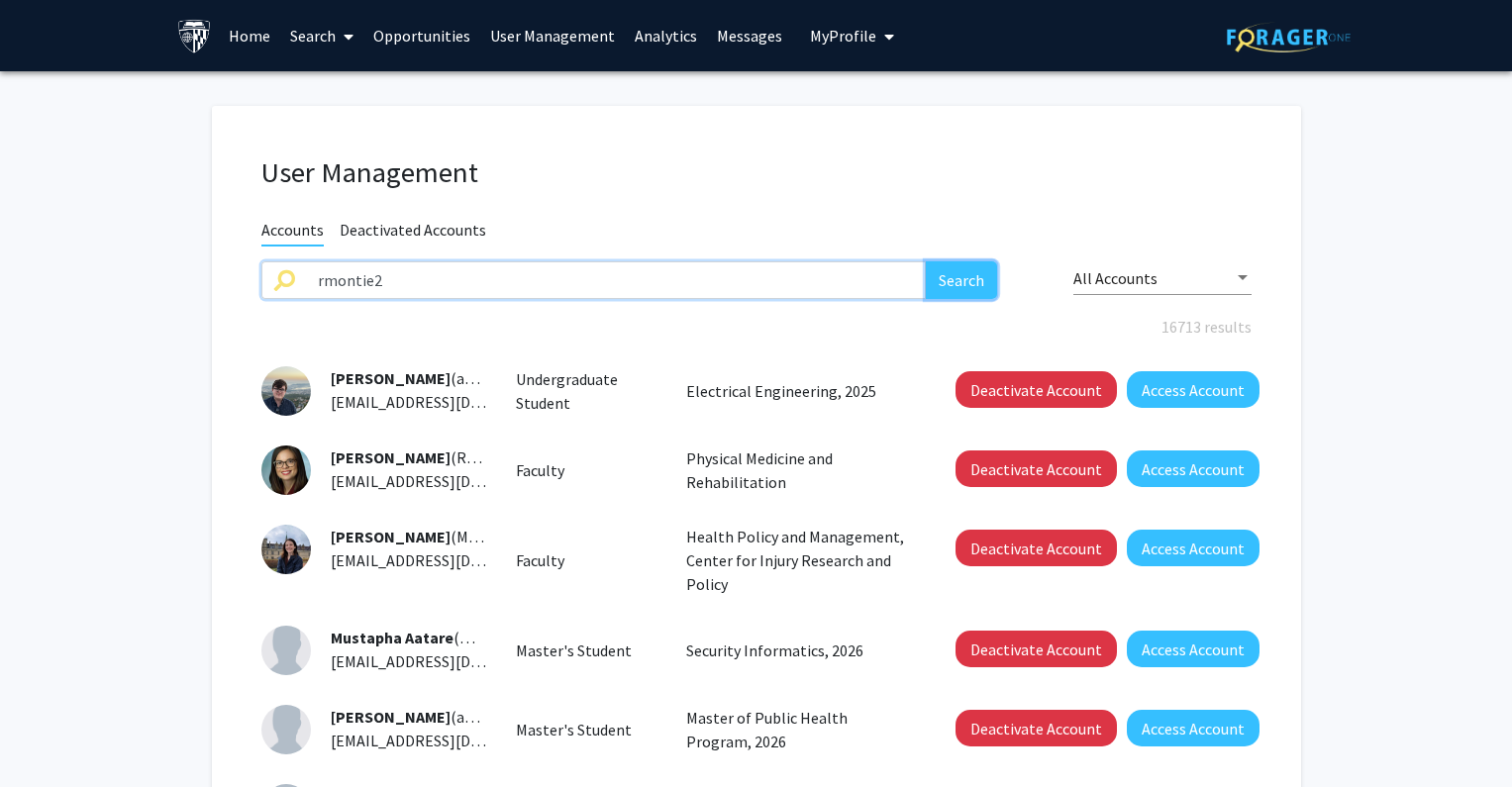click on "Search" 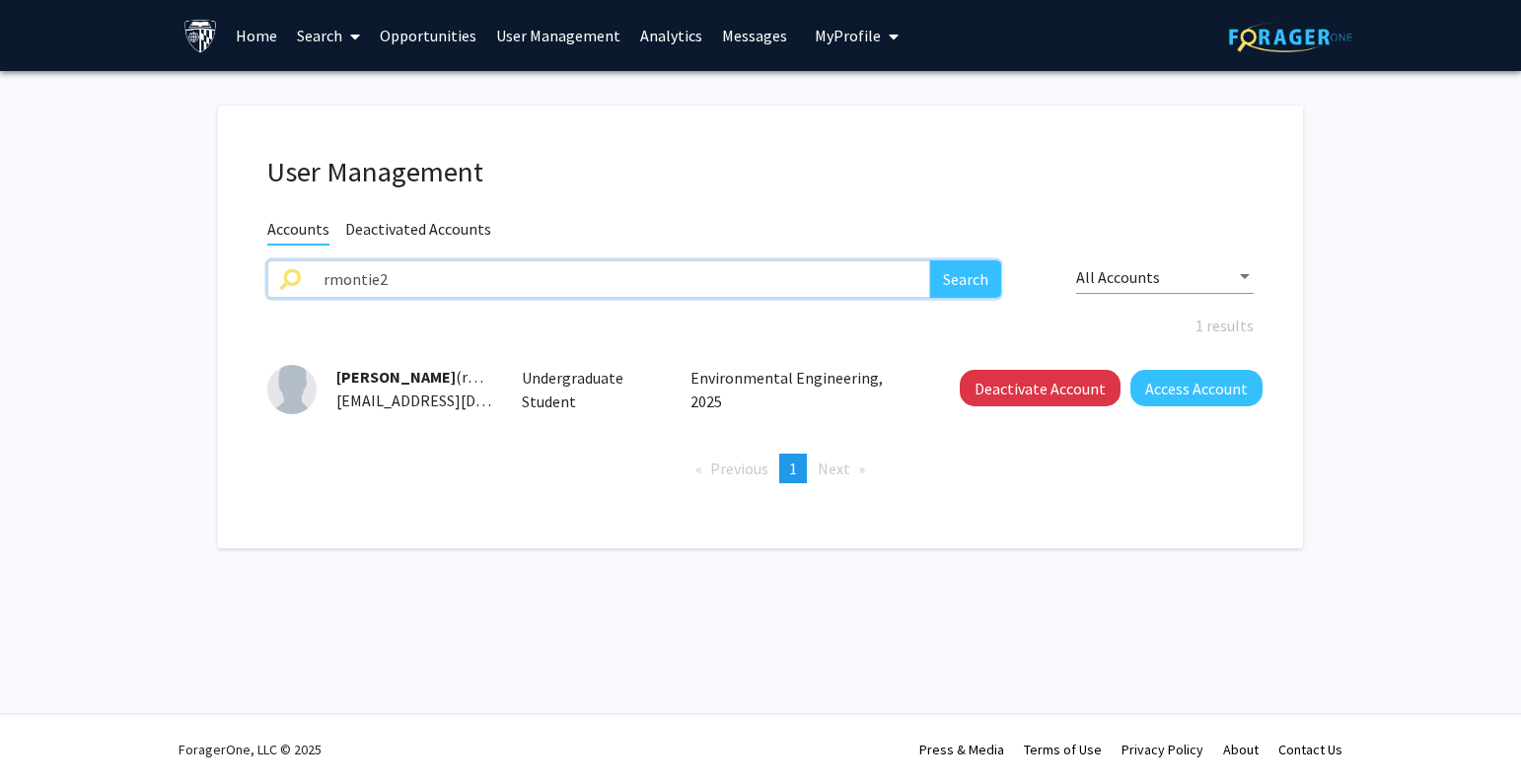 drag, startPoint x: 465, startPoint y: 273, endPoint x: 256, endPoint y: 288, distance: 209.5376 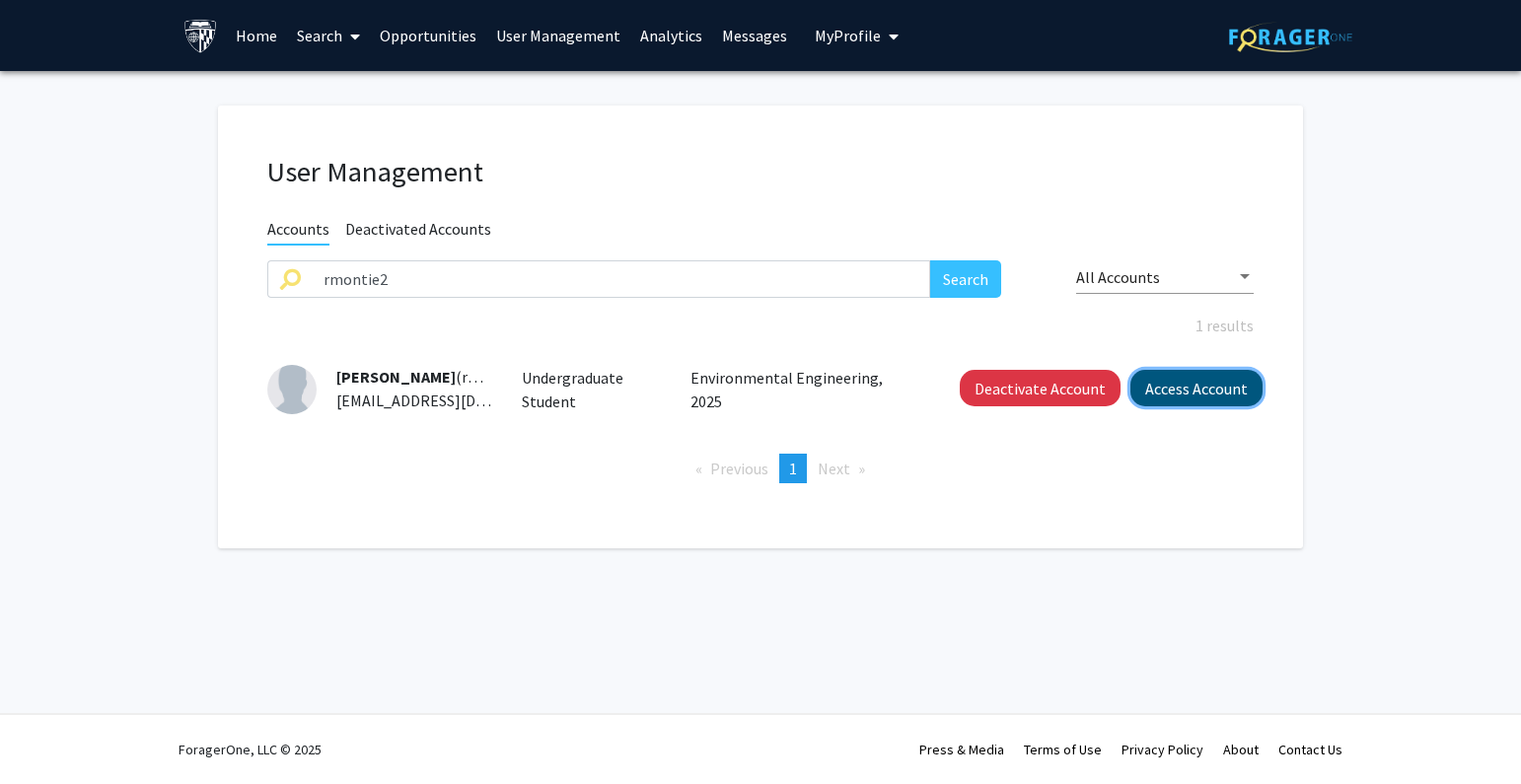 click on "Access Account" 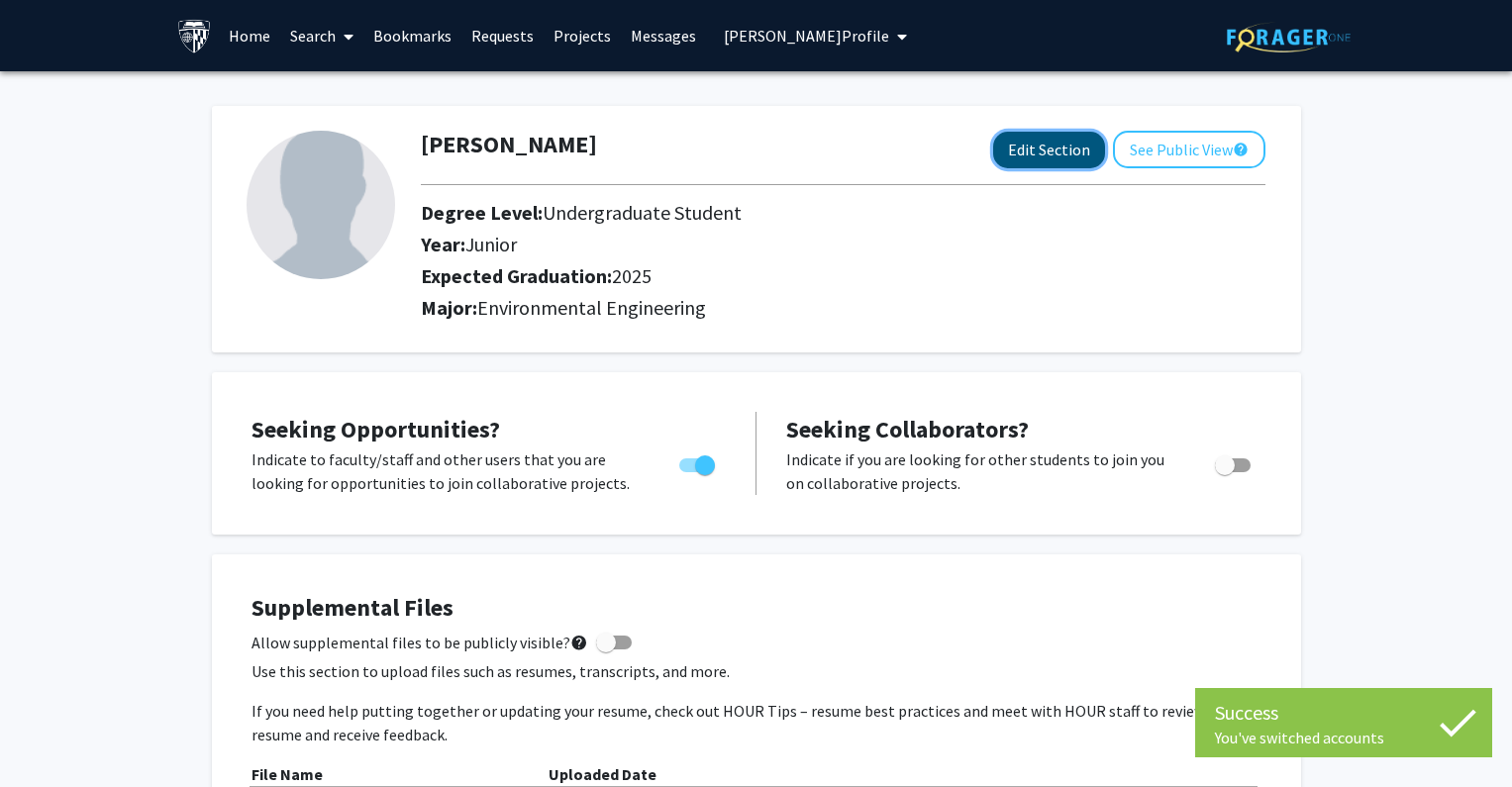 click on "Edit Section" 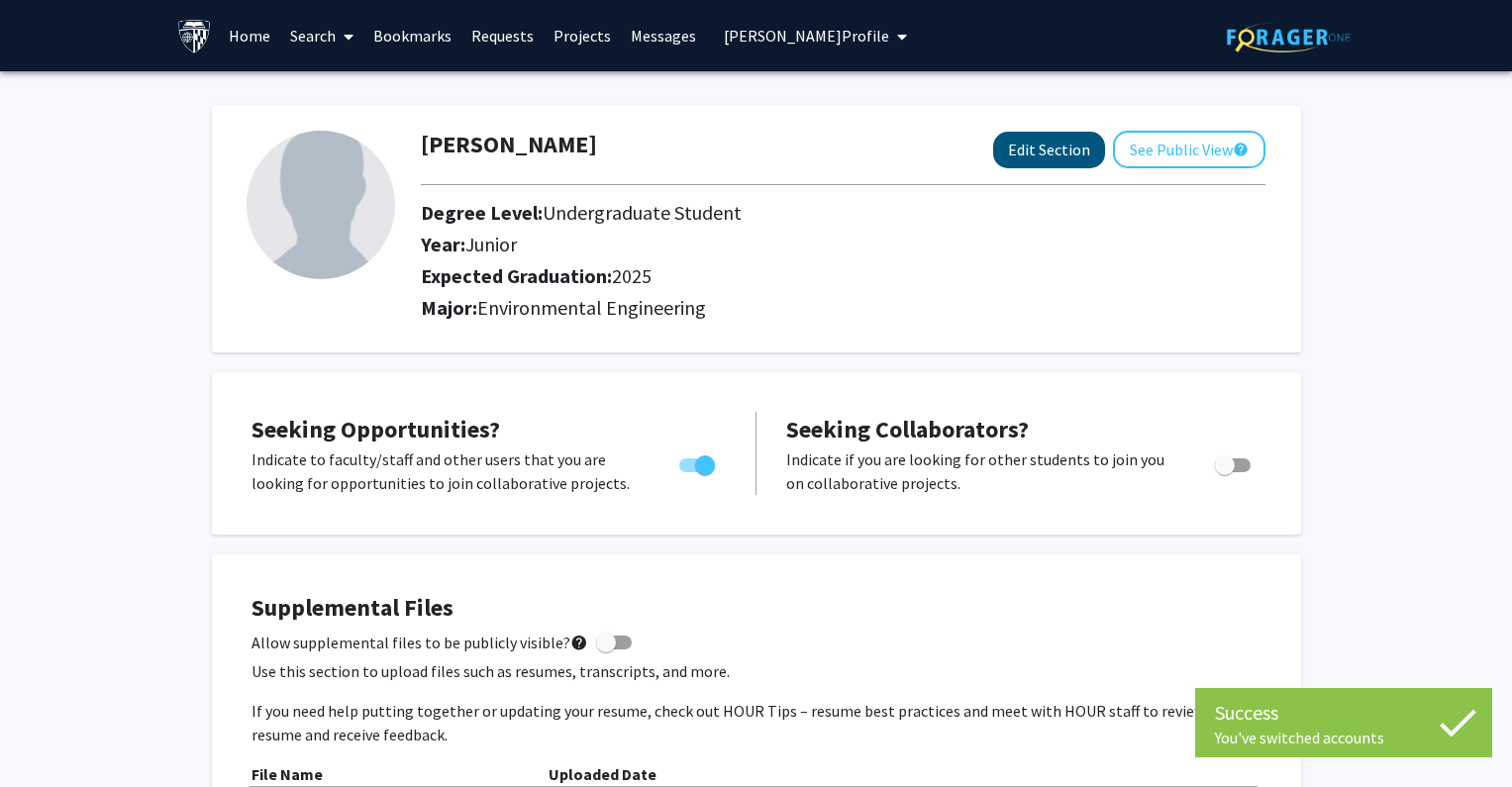 select on "junior" 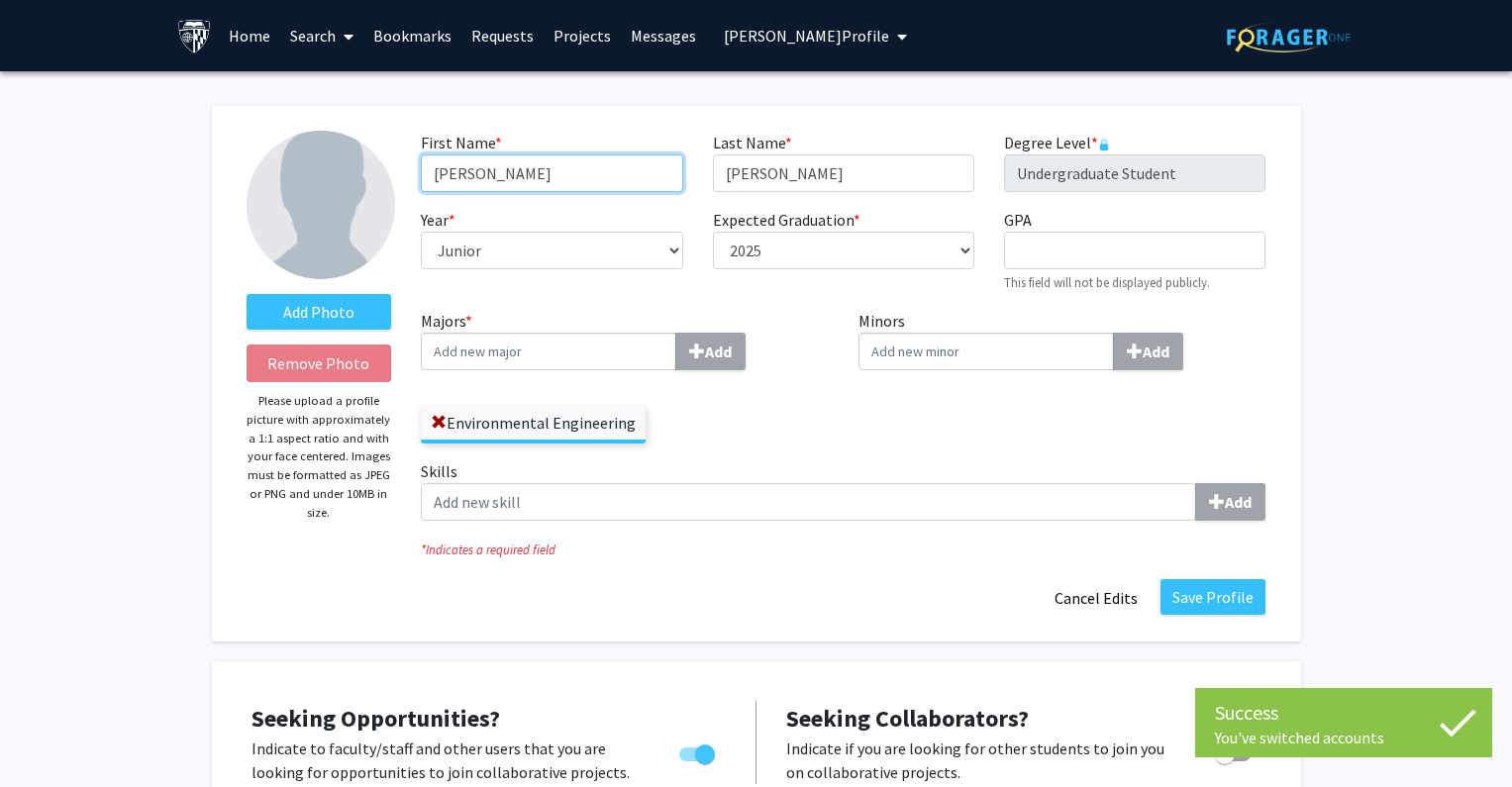 drag, startPoint x: 455, startPoint y: 174, endPoint x: 545, endPoint y: 169, distance: 90.13878 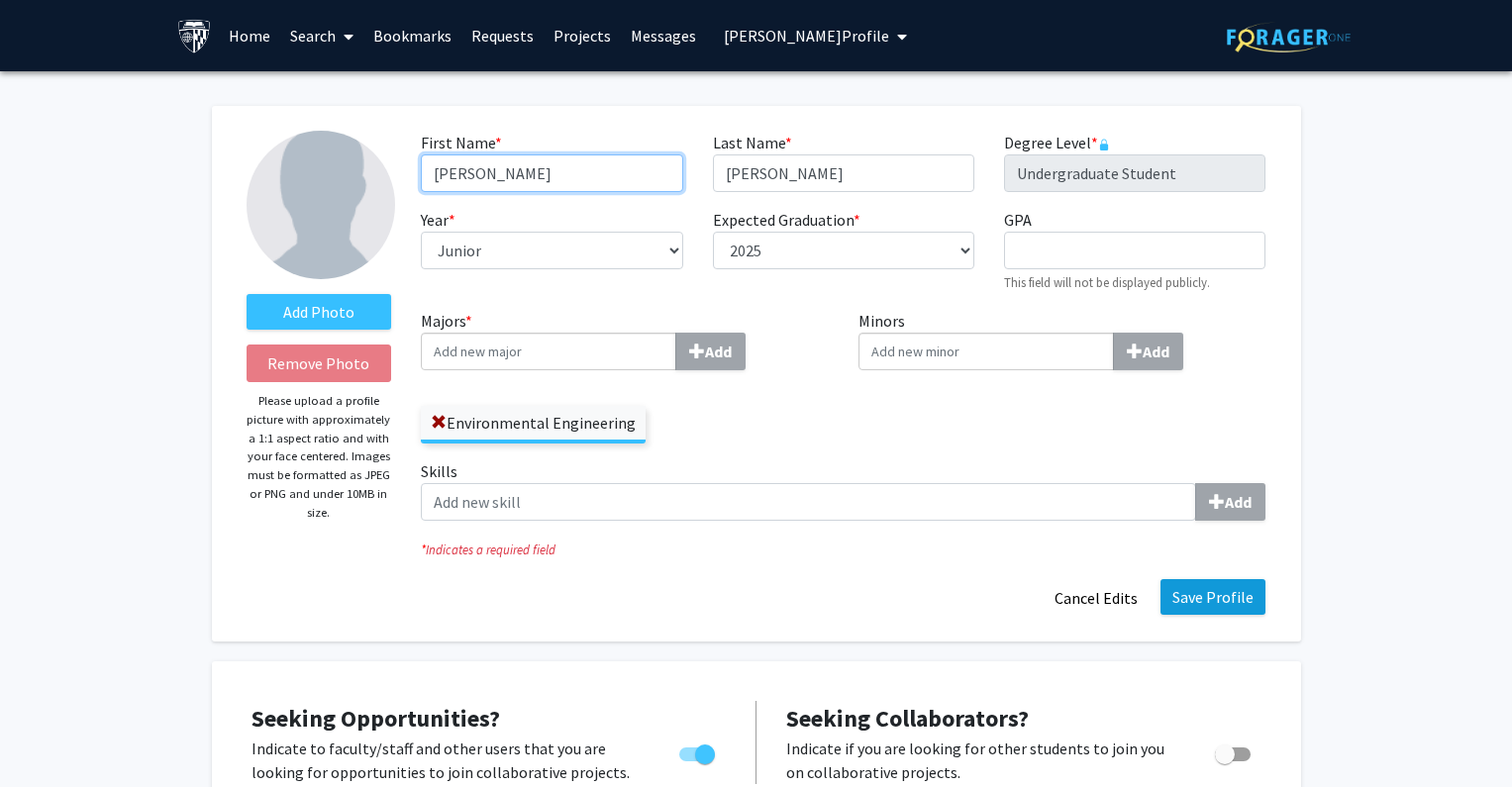 type on "[PERSON_NAME]" 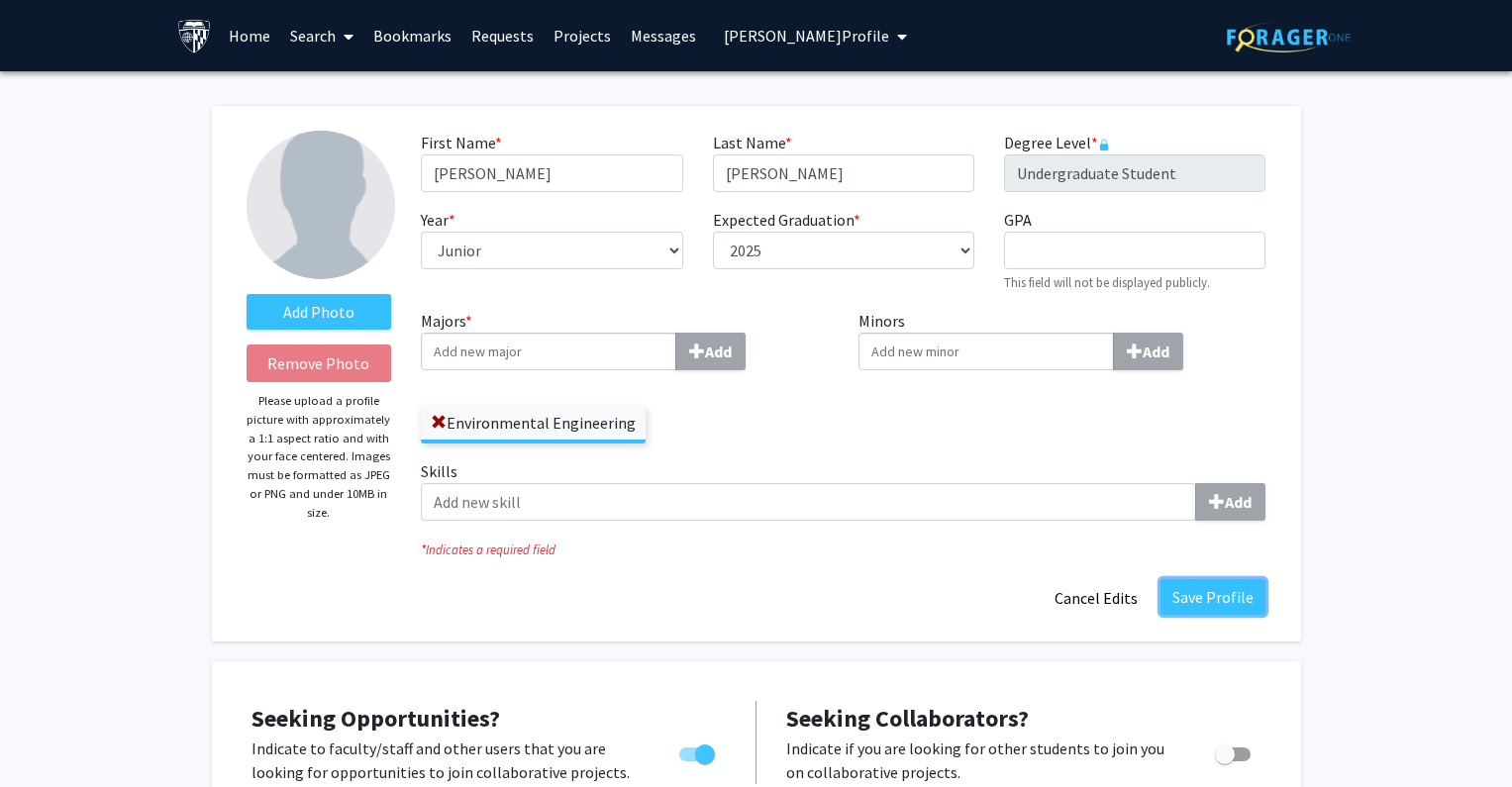 drag, startPoint x: 1223, startPoint y: 602, endPoint x: 1392, endPoint y: 605, distance: 169.0266 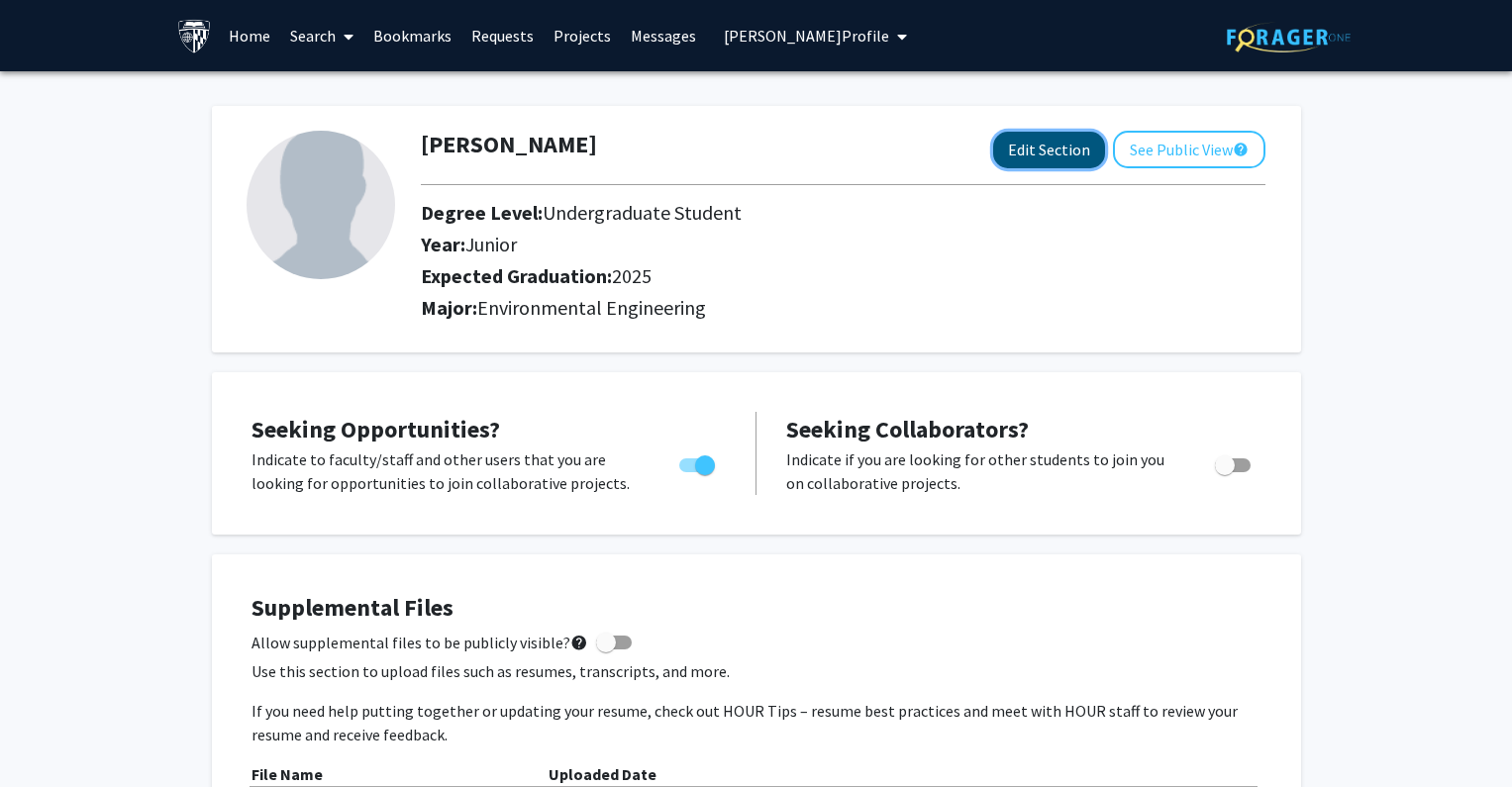 click on "Edit Section" 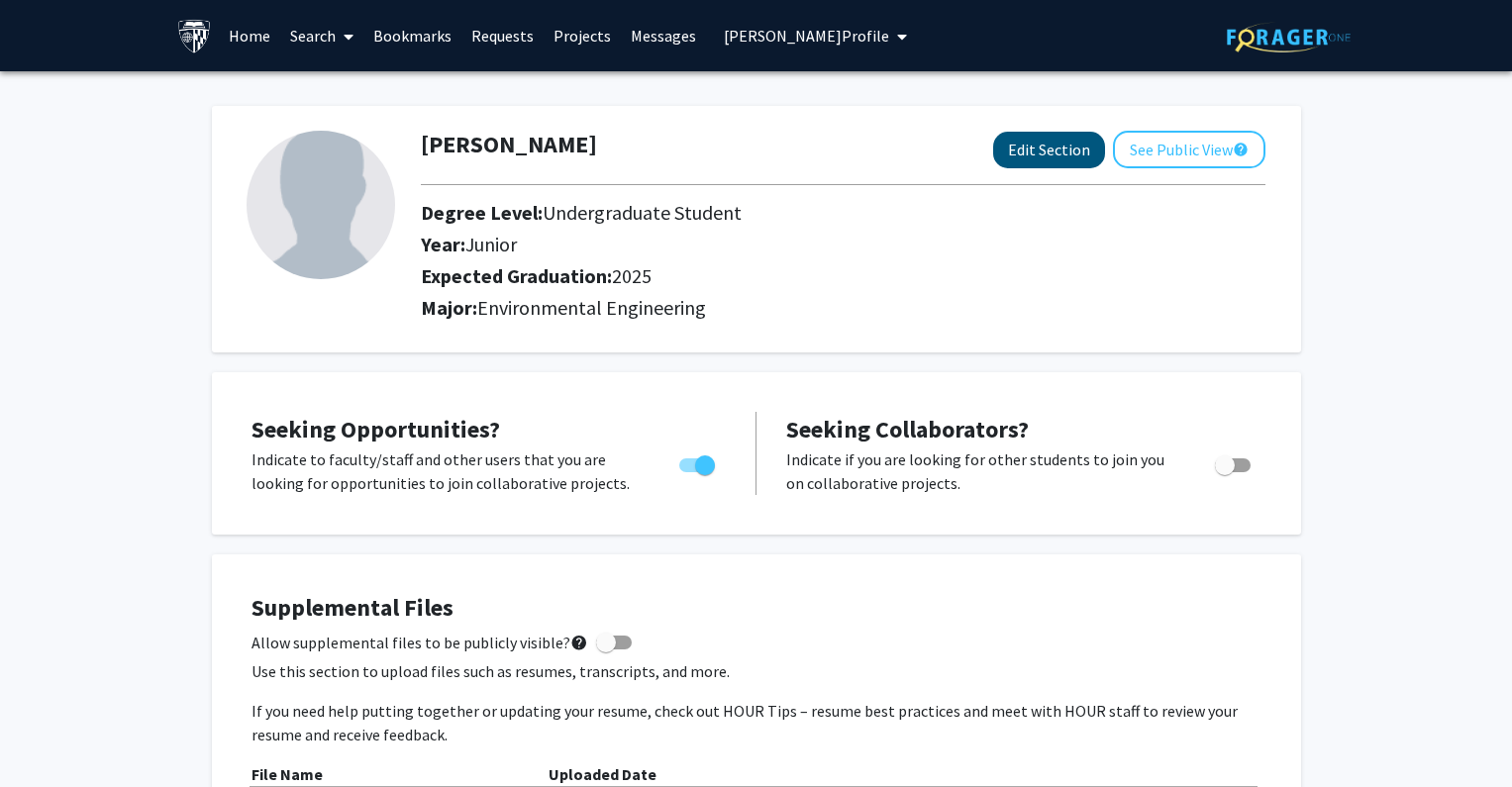 select on "junior" 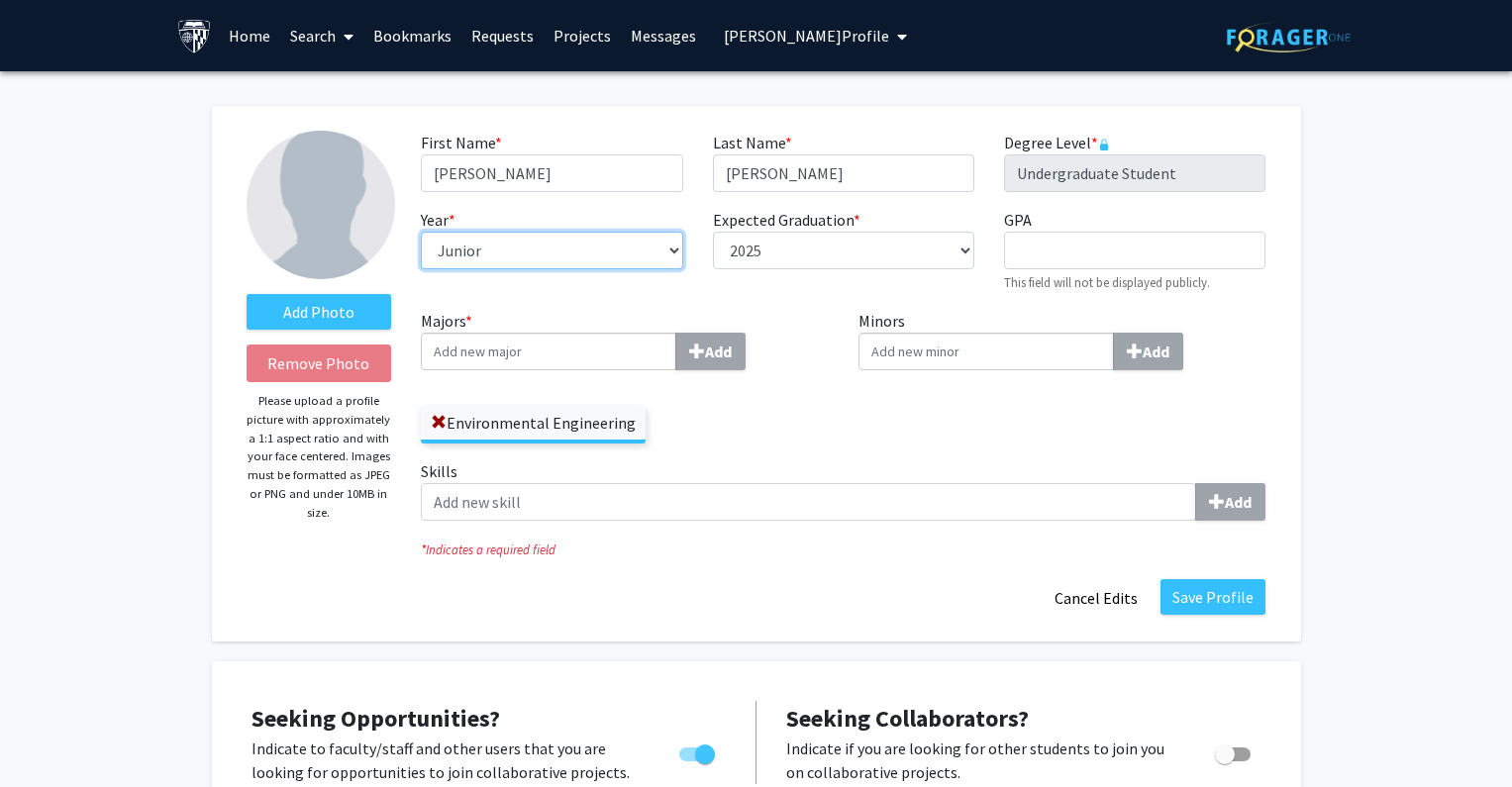 click on "---  First-year   Sophomore   Junior   Senior   Postbaccalaureate Certificate" at bounding box center (552, 250) 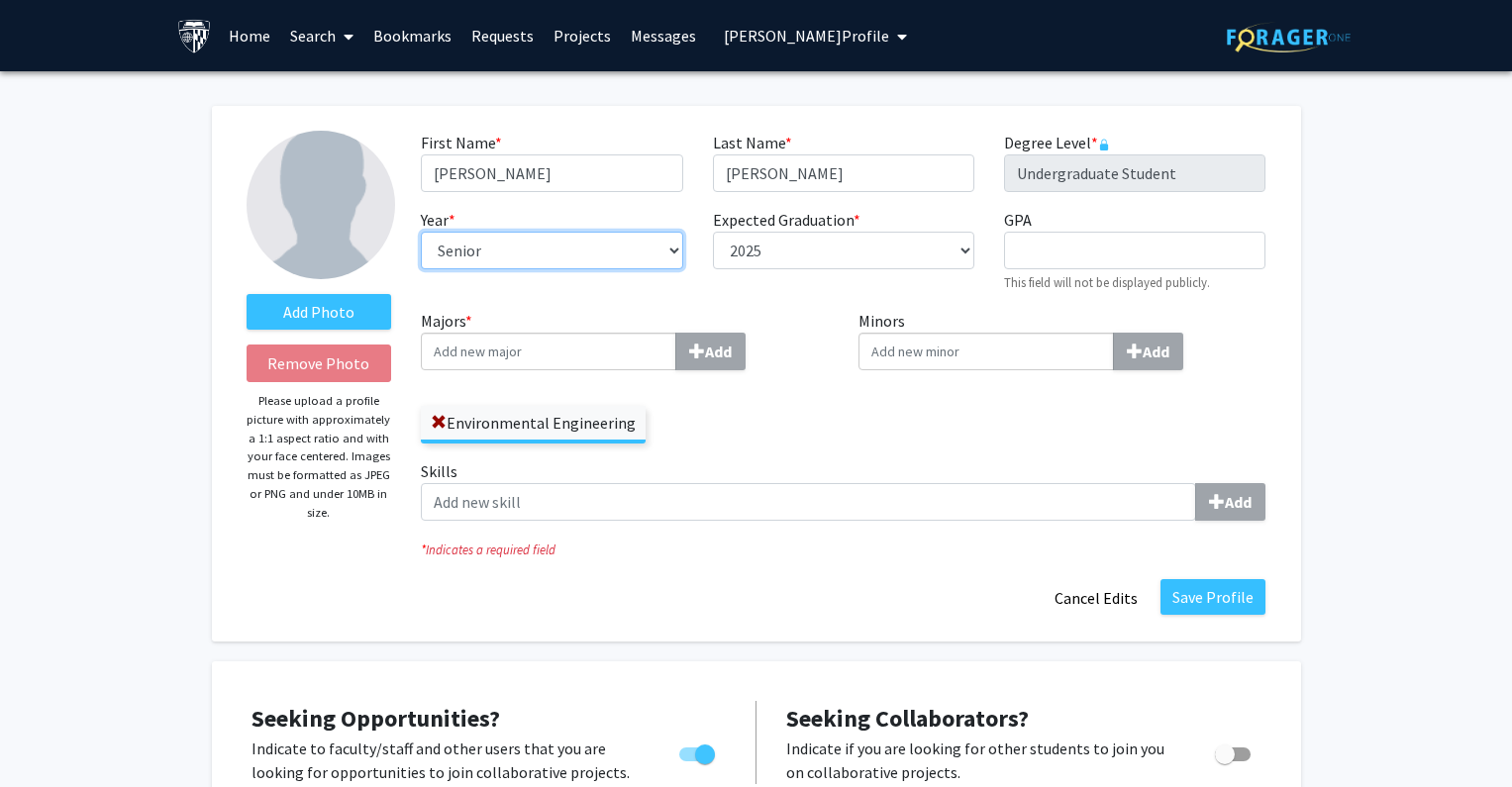 click on "---  First-year   Sophomore   Junior   Senior   Postbaccalaureate Certificate" at bounding box center (552, 250) 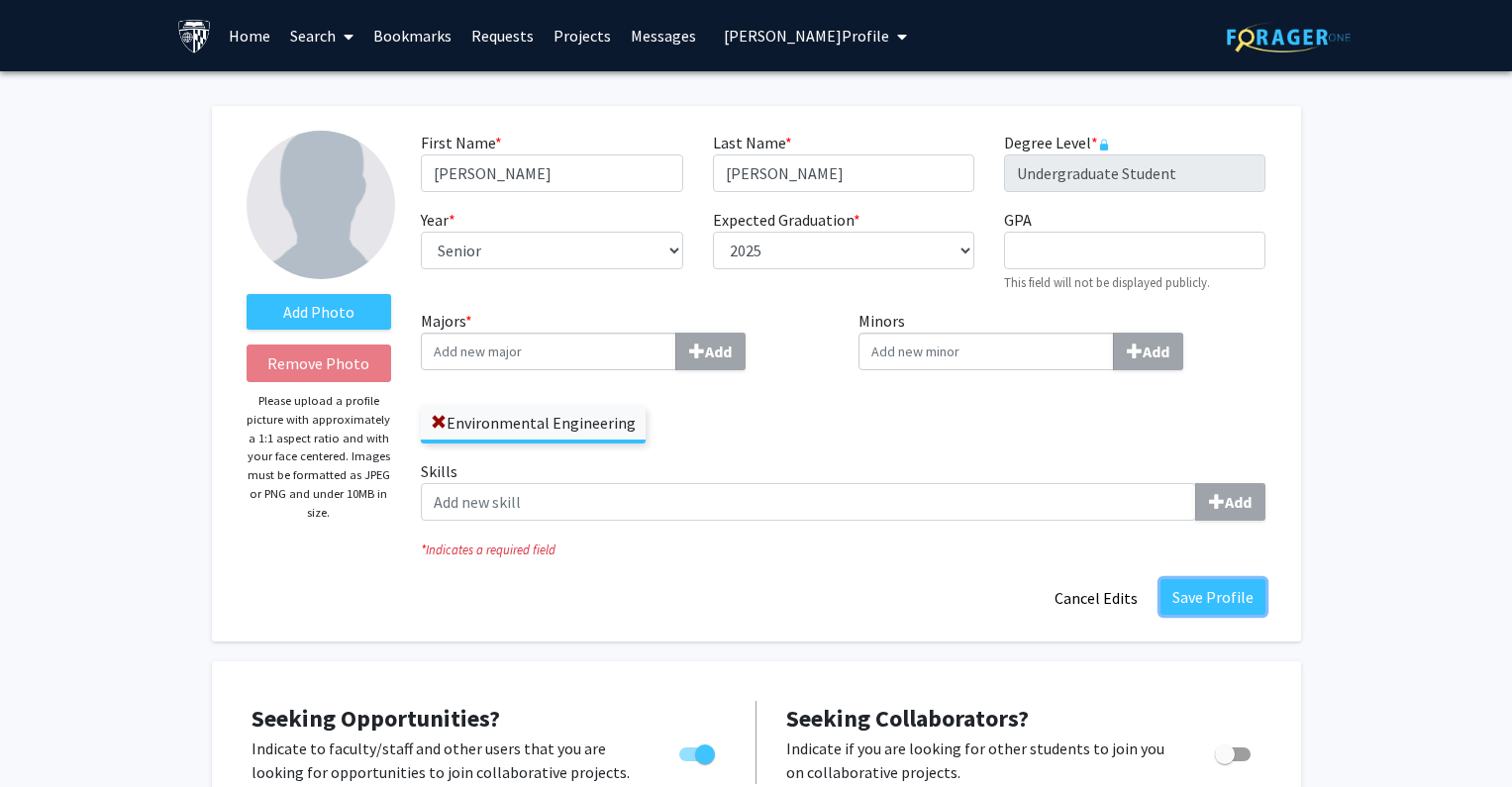 drag, startPoint x: 1206, startPoint y: 599, endPoint x: 1286, endPoint y: 609, distance: 80.62258 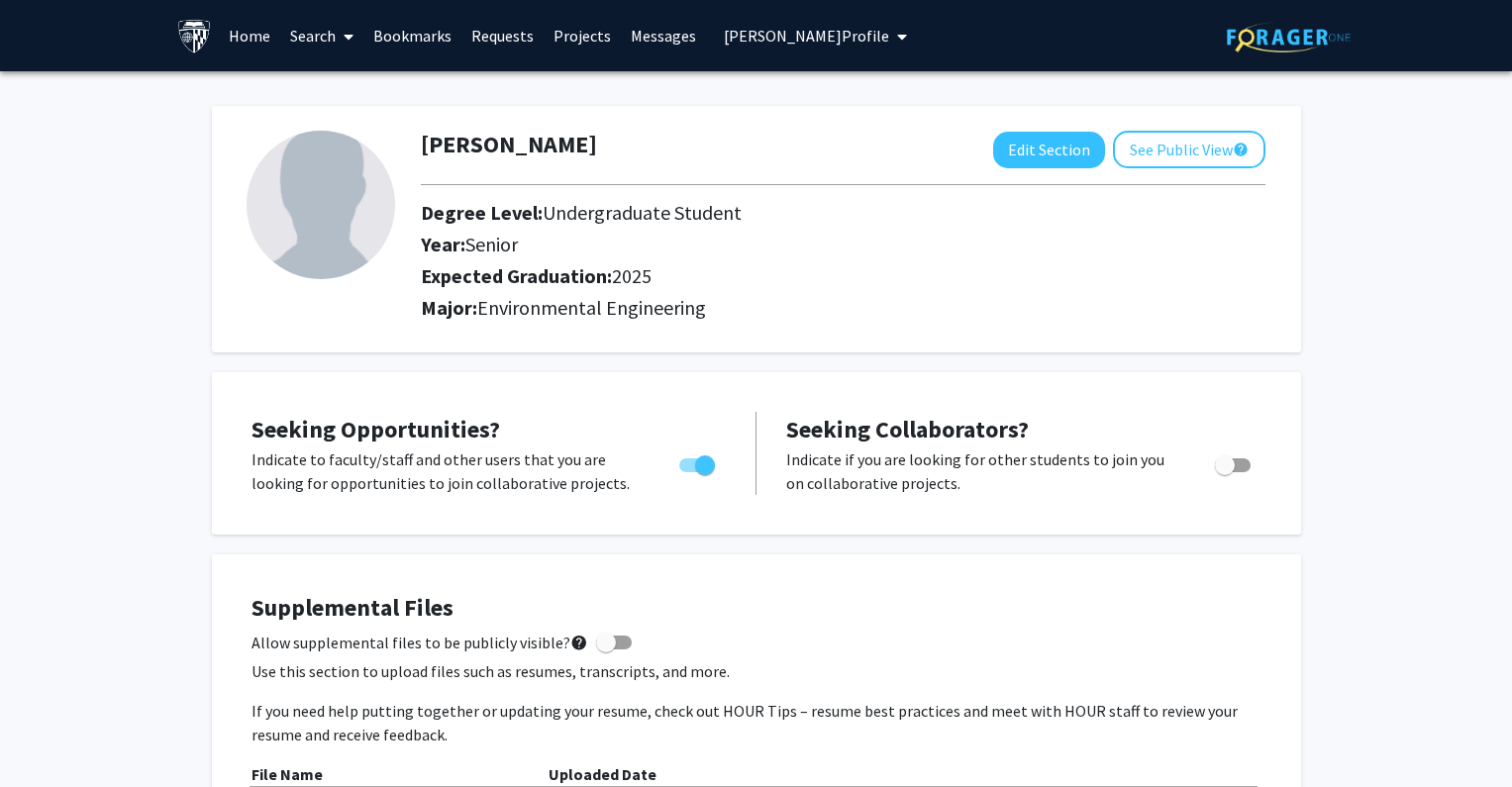 click on "[PERSON_NAME]   Profile" at bounding box center [815, 36] 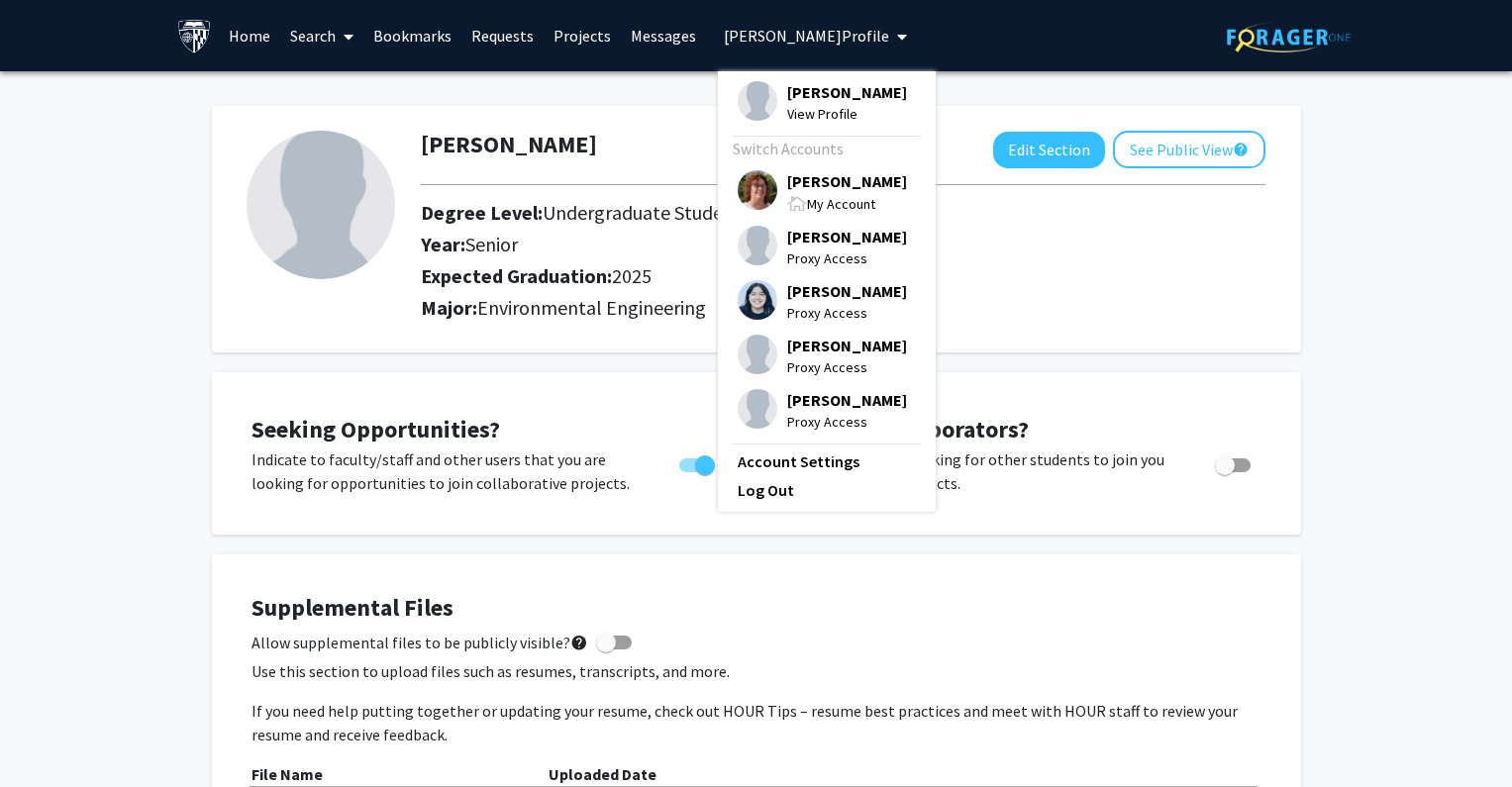 click on "My Account" at bounding box center [841, 204] 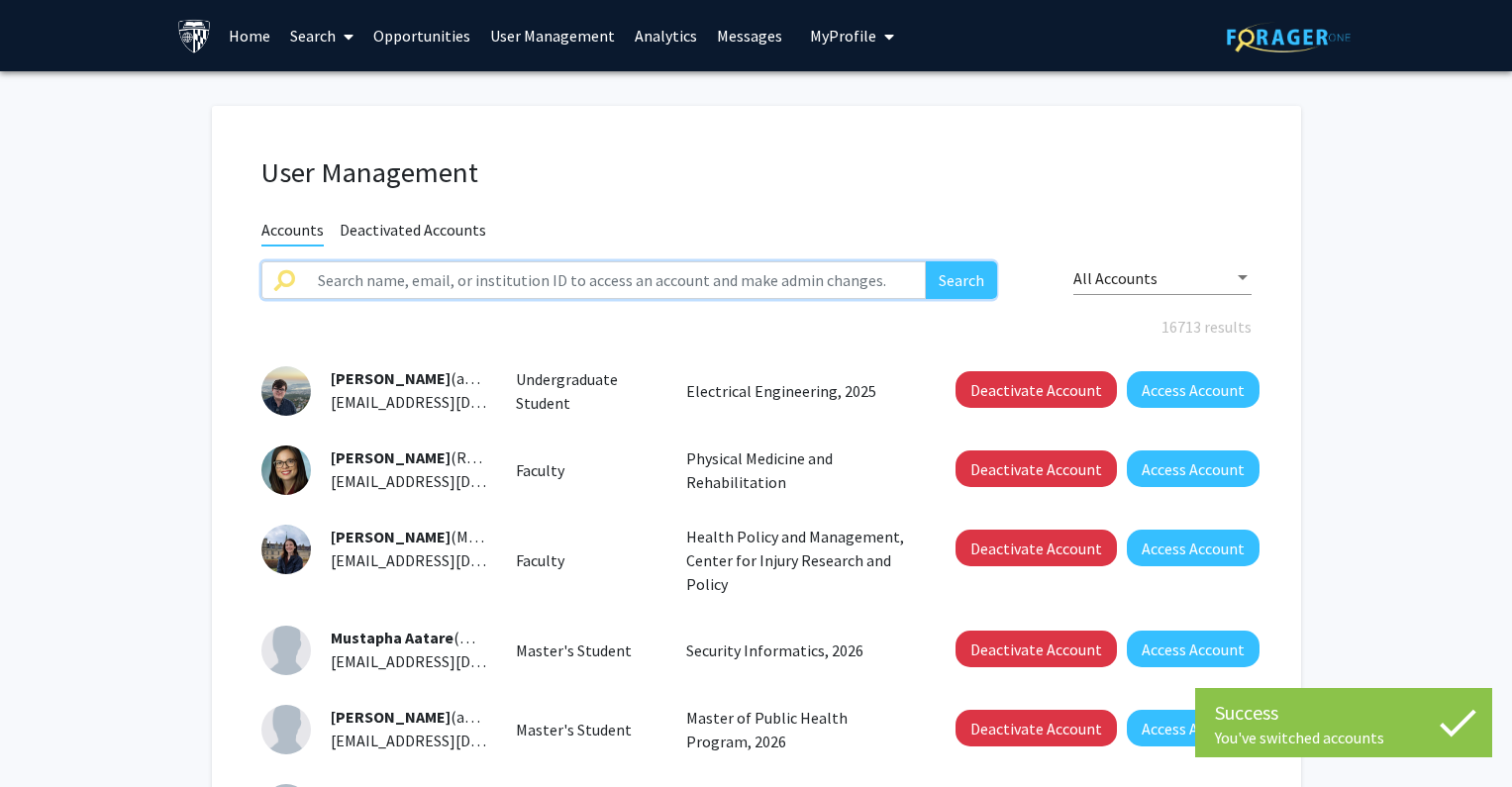 click 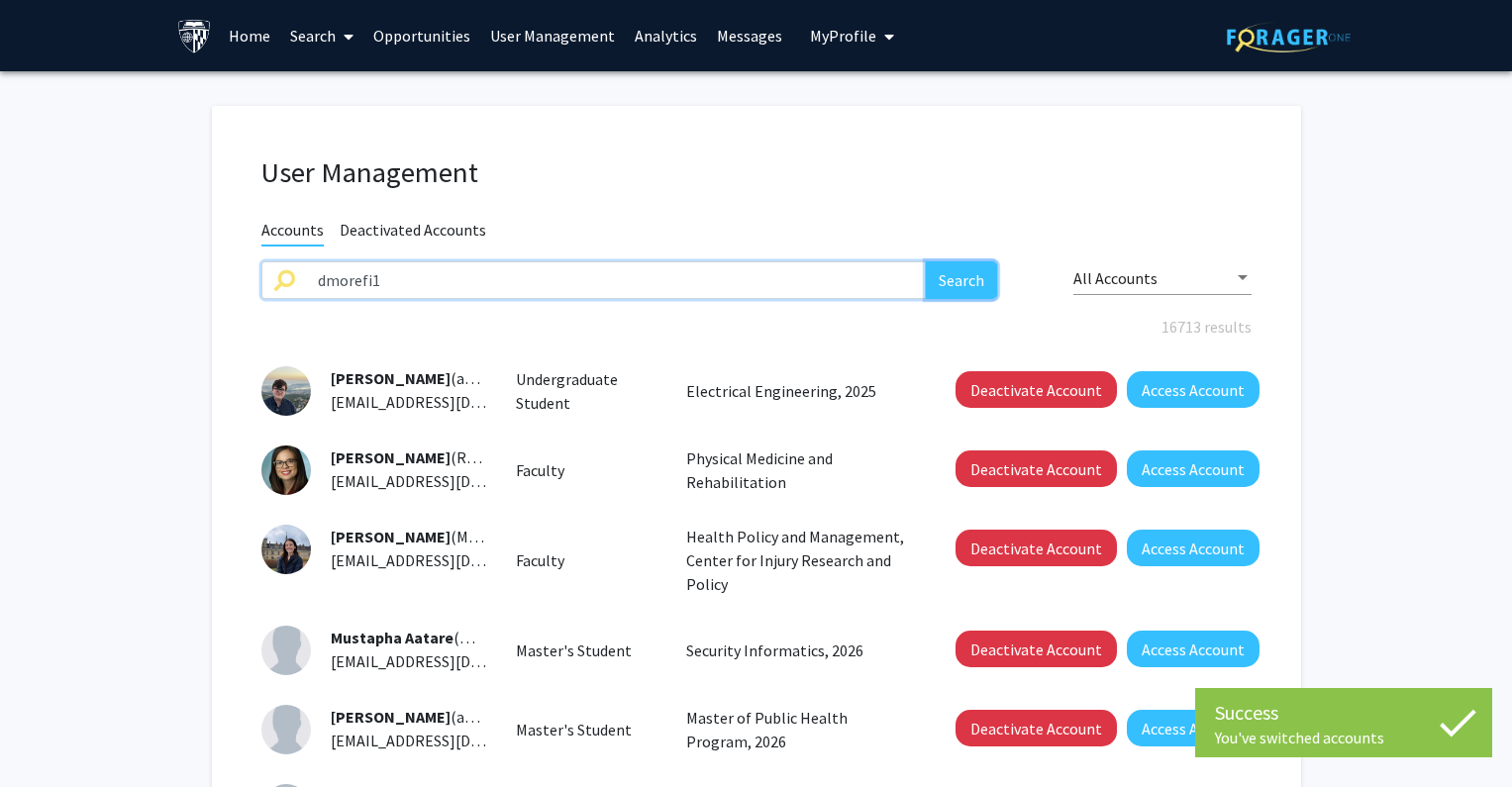 drag, startPoint x: 984, startPoint y: 274, endPoint x: 1010, endPoint y: 243, distance: 40.459857 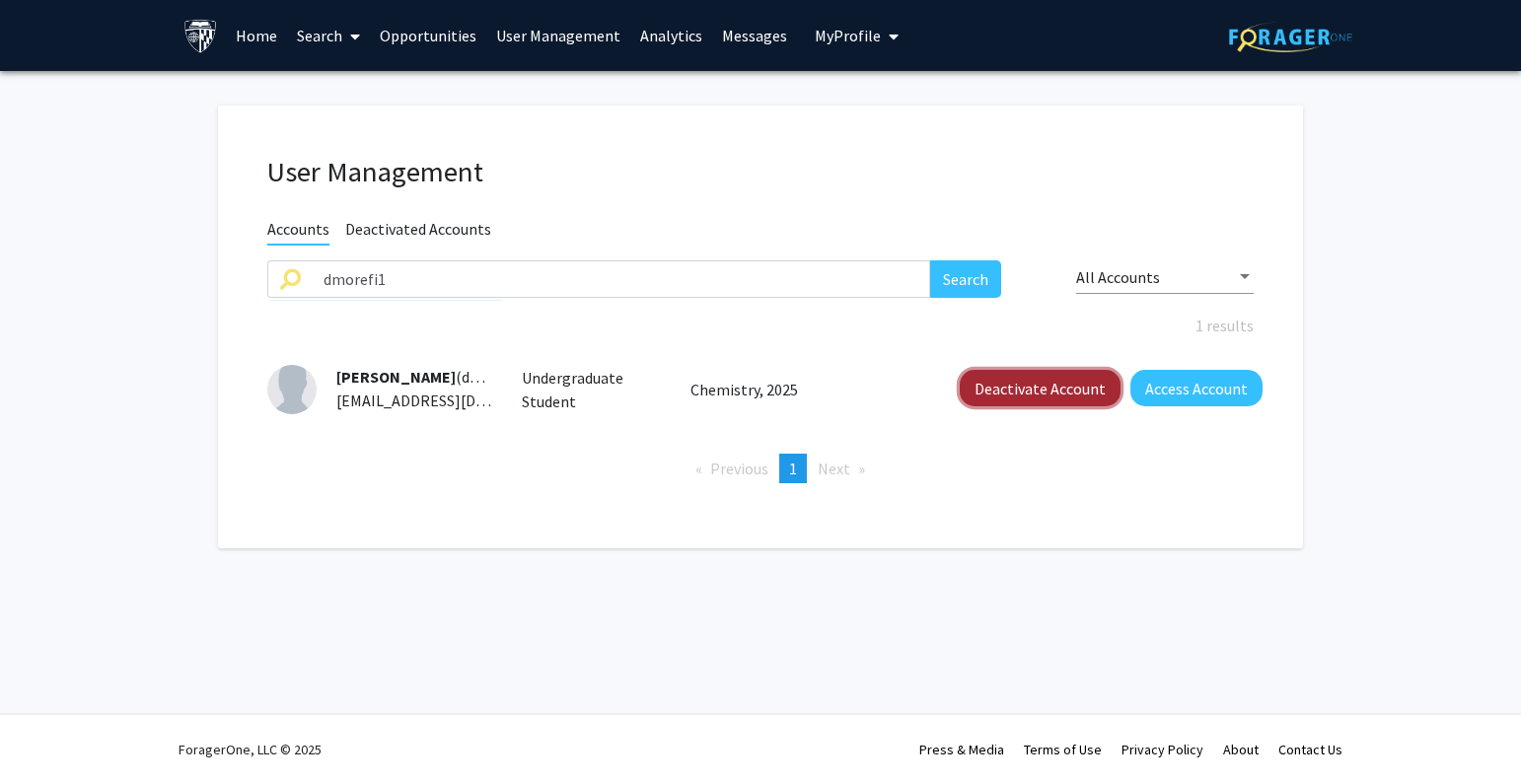 click on "Deactivate Account" 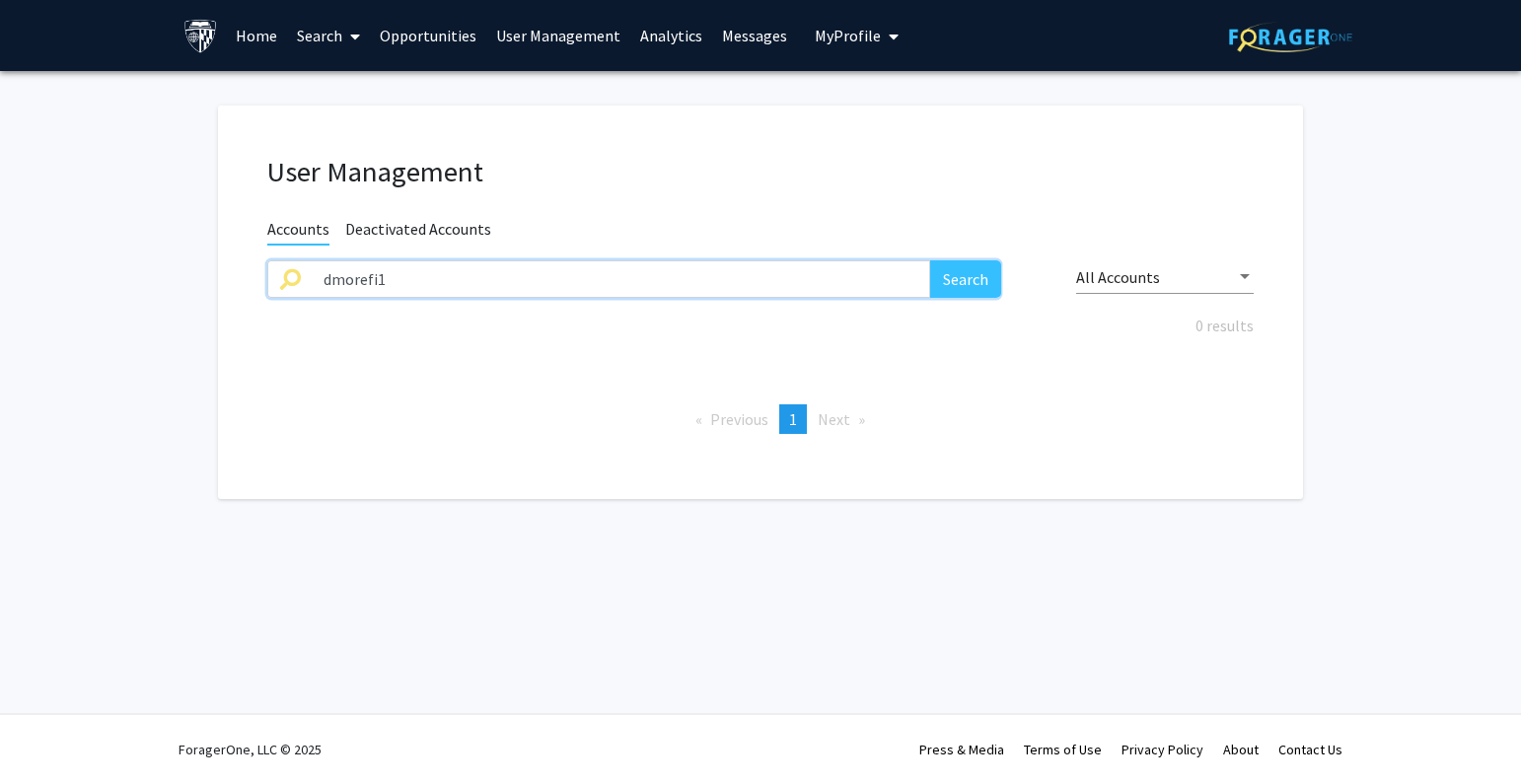 drag, startPoint x: 240, startPoint y: 277, endPoint x: 273, endPoint y: 288, distance: 34.785054 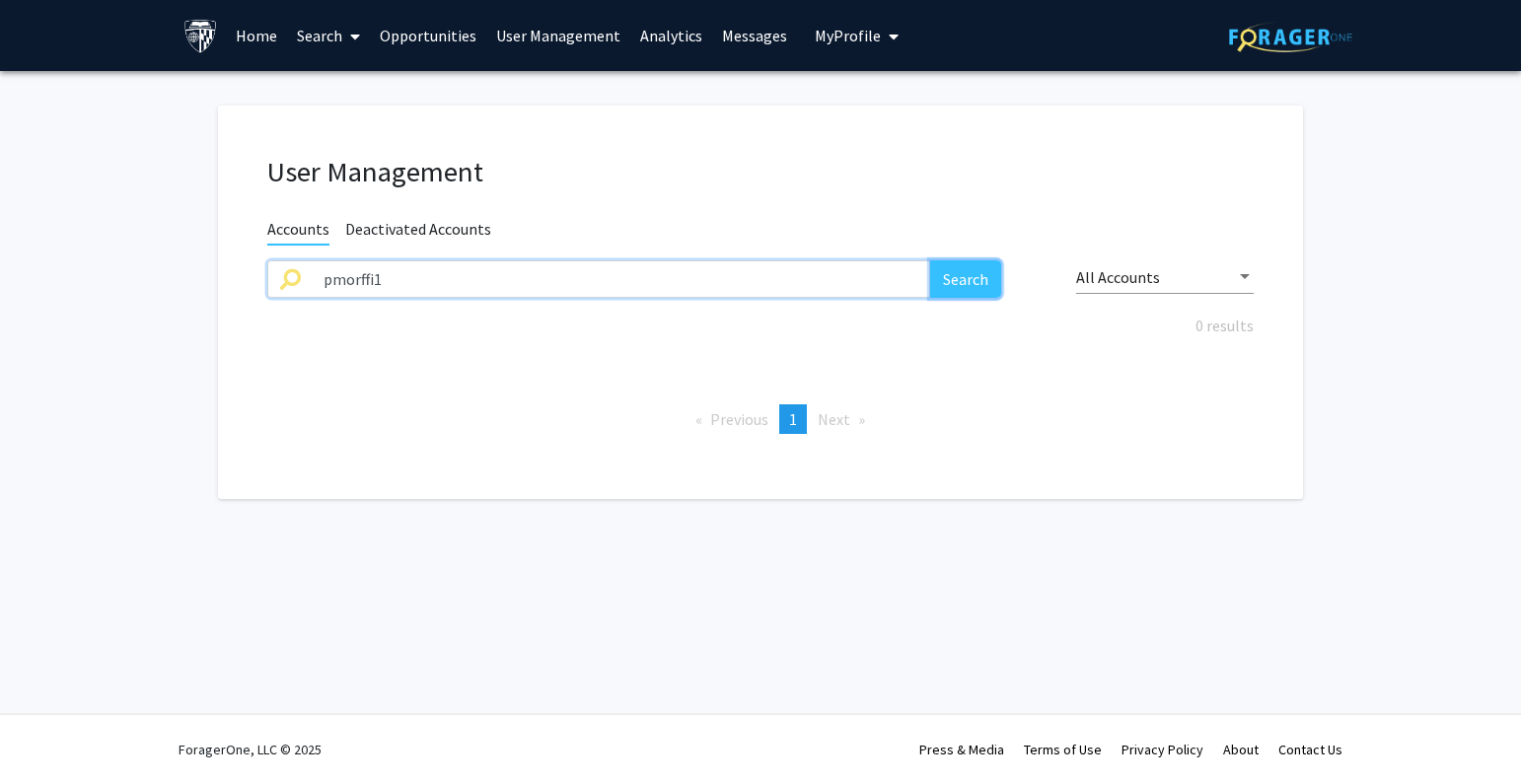 click on "Search" 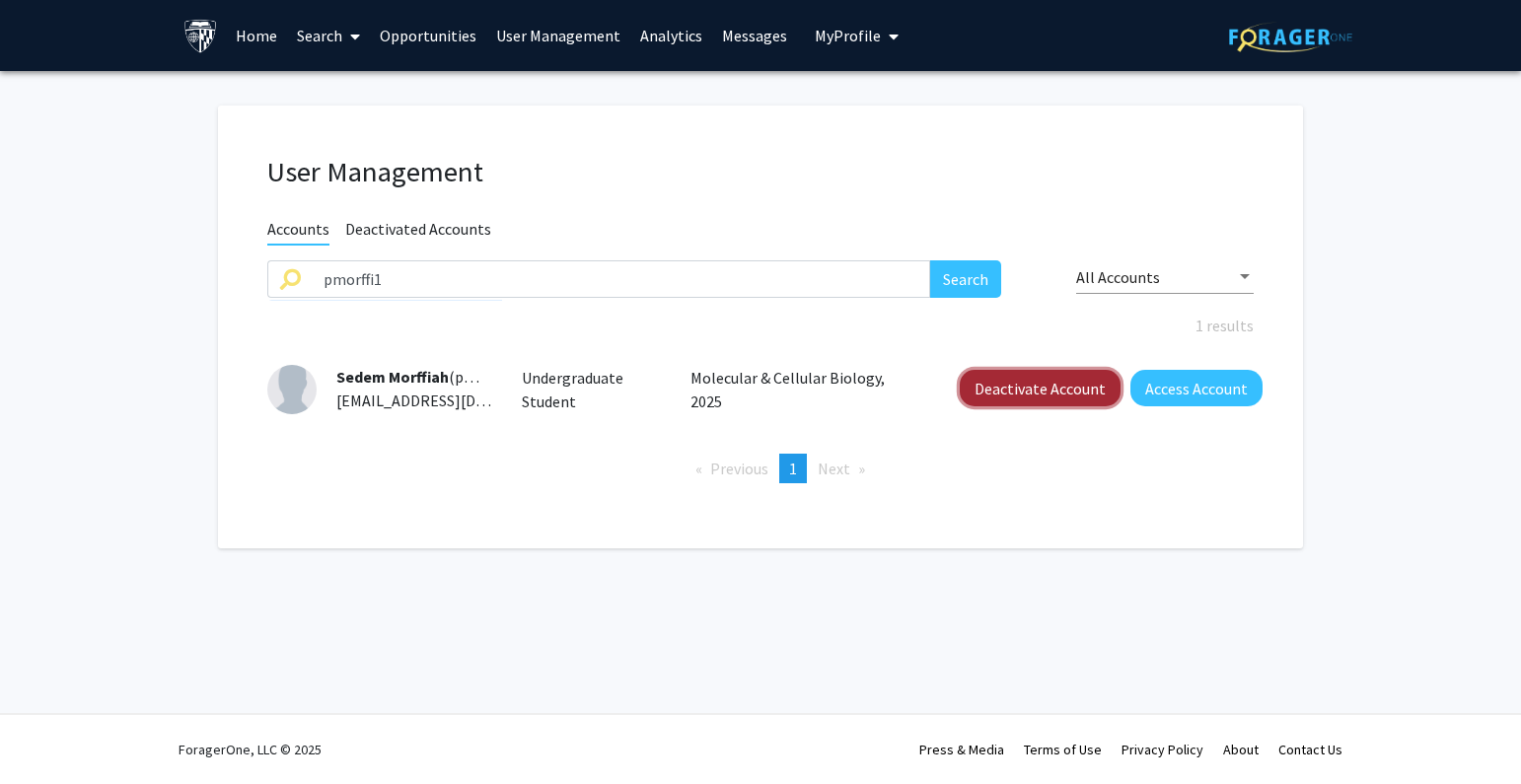 click on "Deactivate Account" 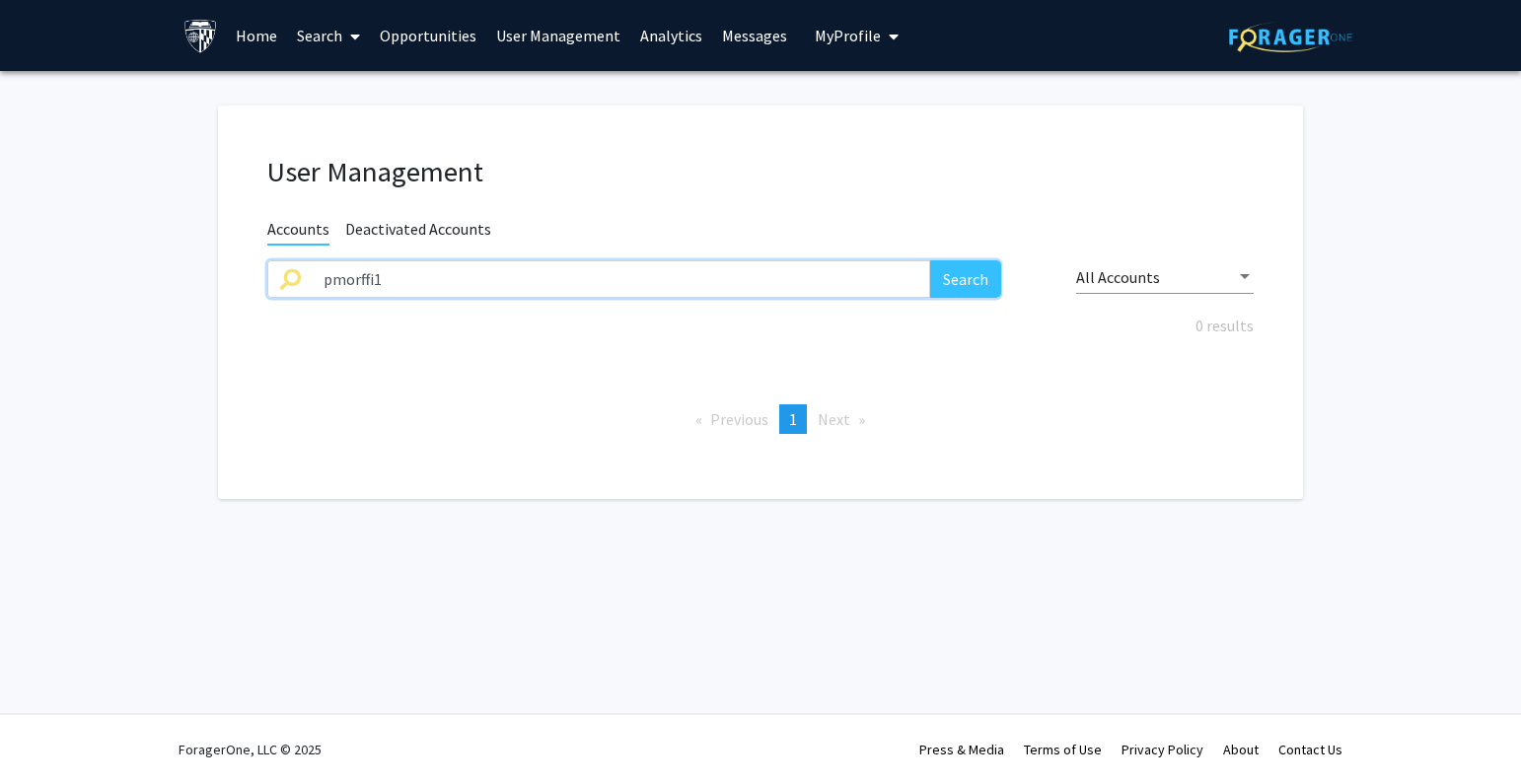 drag, startPoint x: 753, startPoint y: 279, endPoint x: 319, endPoint y: 279, distance: 434 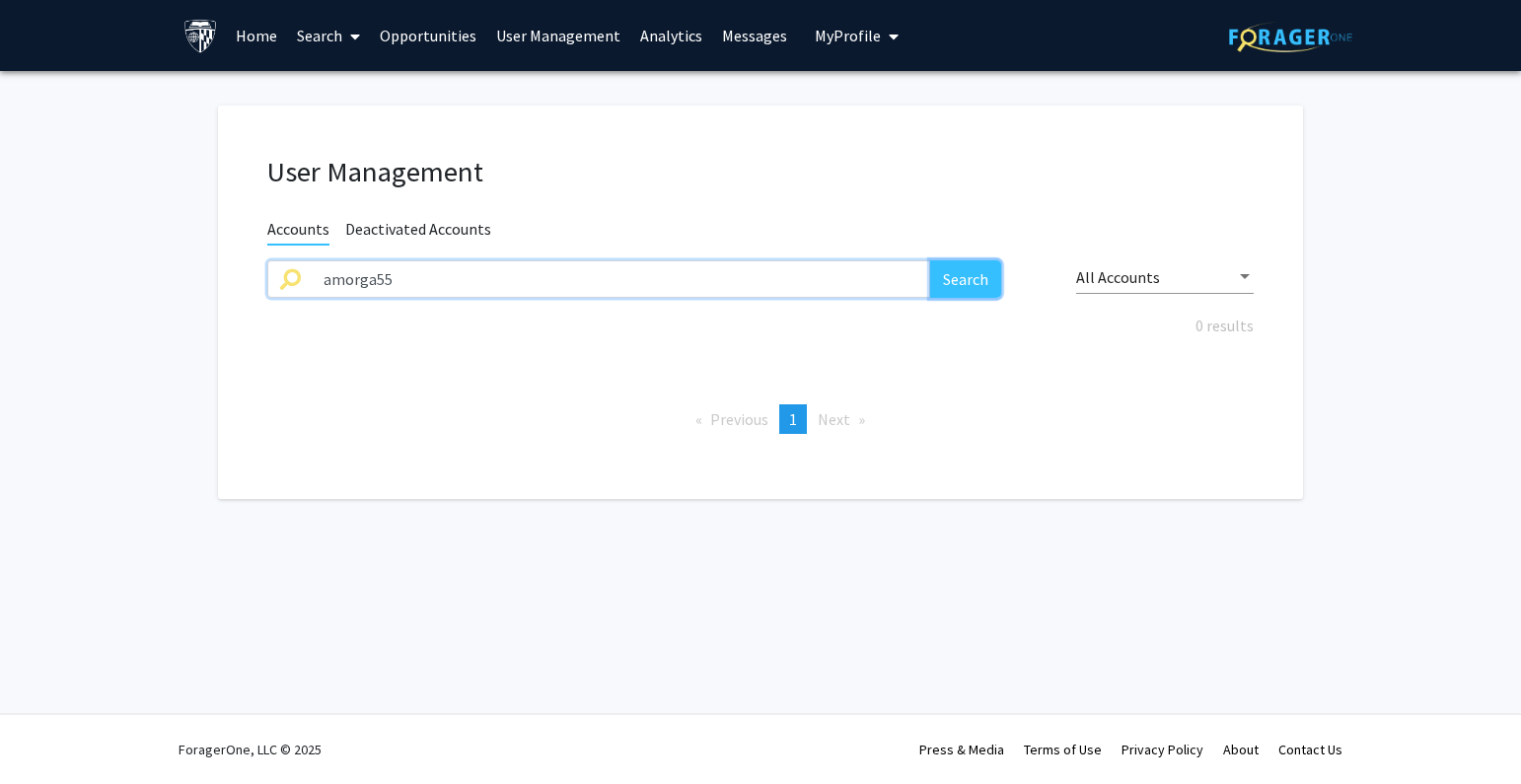 click on "Search" 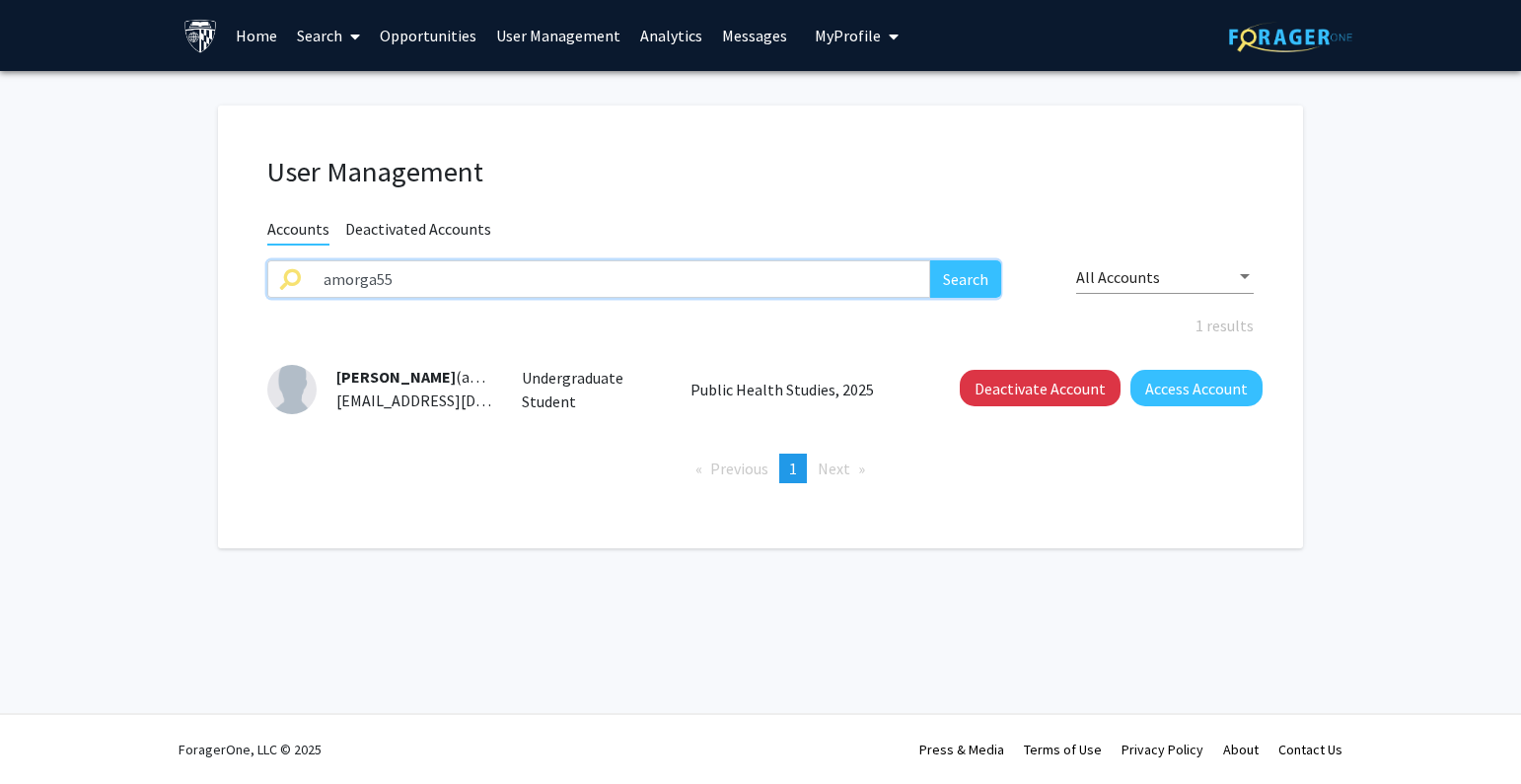 drag, startPoint x: 430, startPoint y: 287, endPoint x: 264, endPoint y: 274, distance: 166.50826 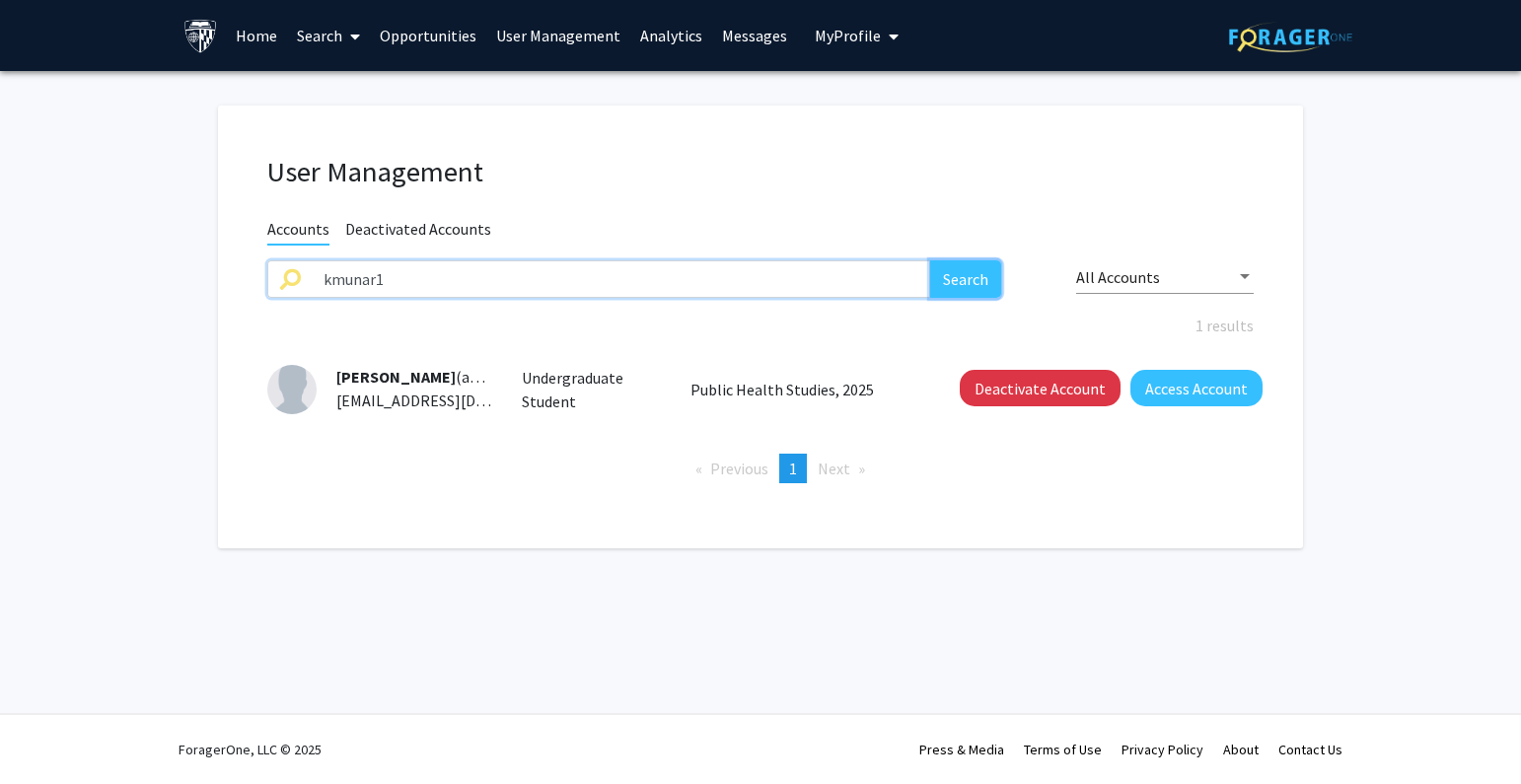 click on "Search" 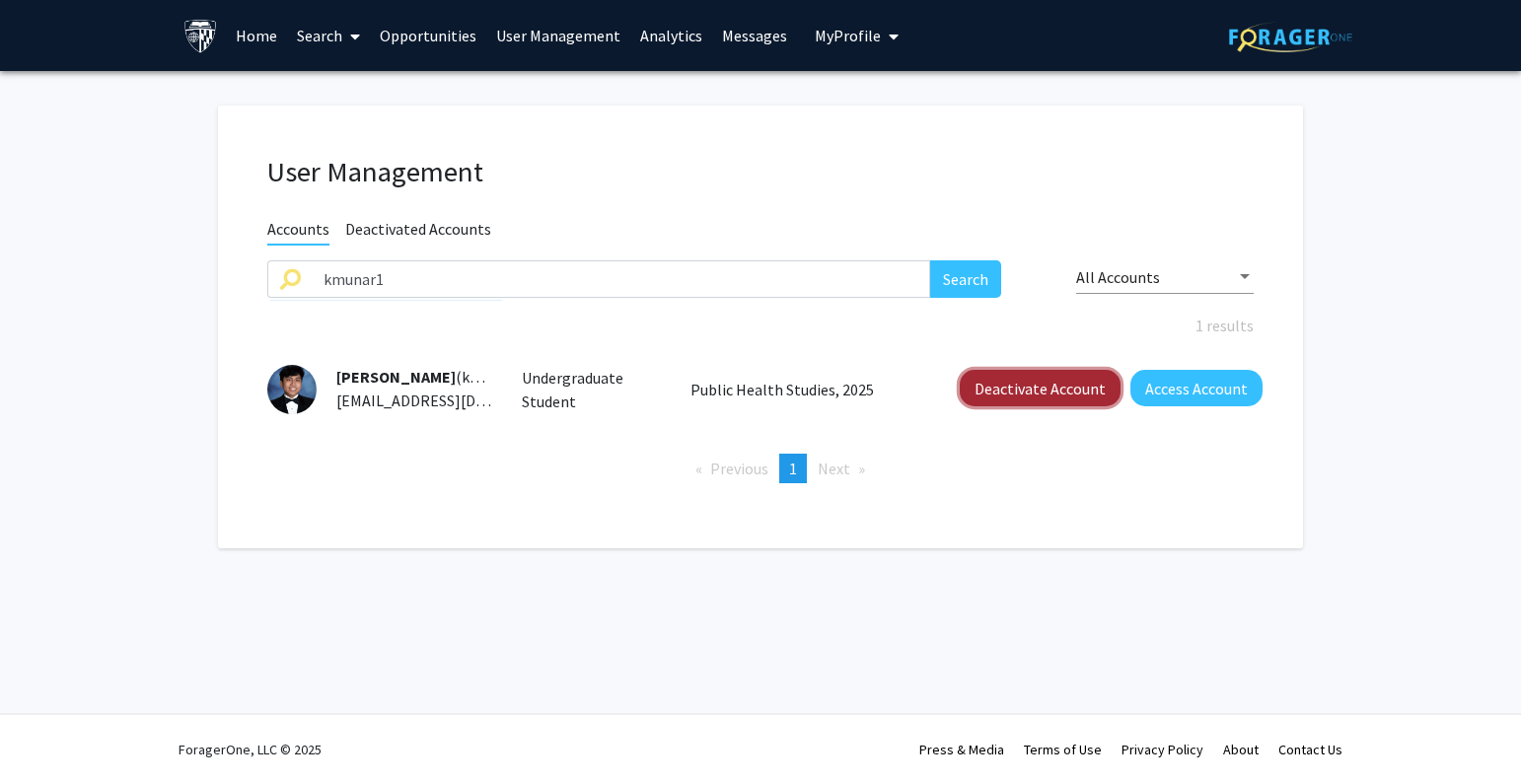 click on "Deactivate Account" 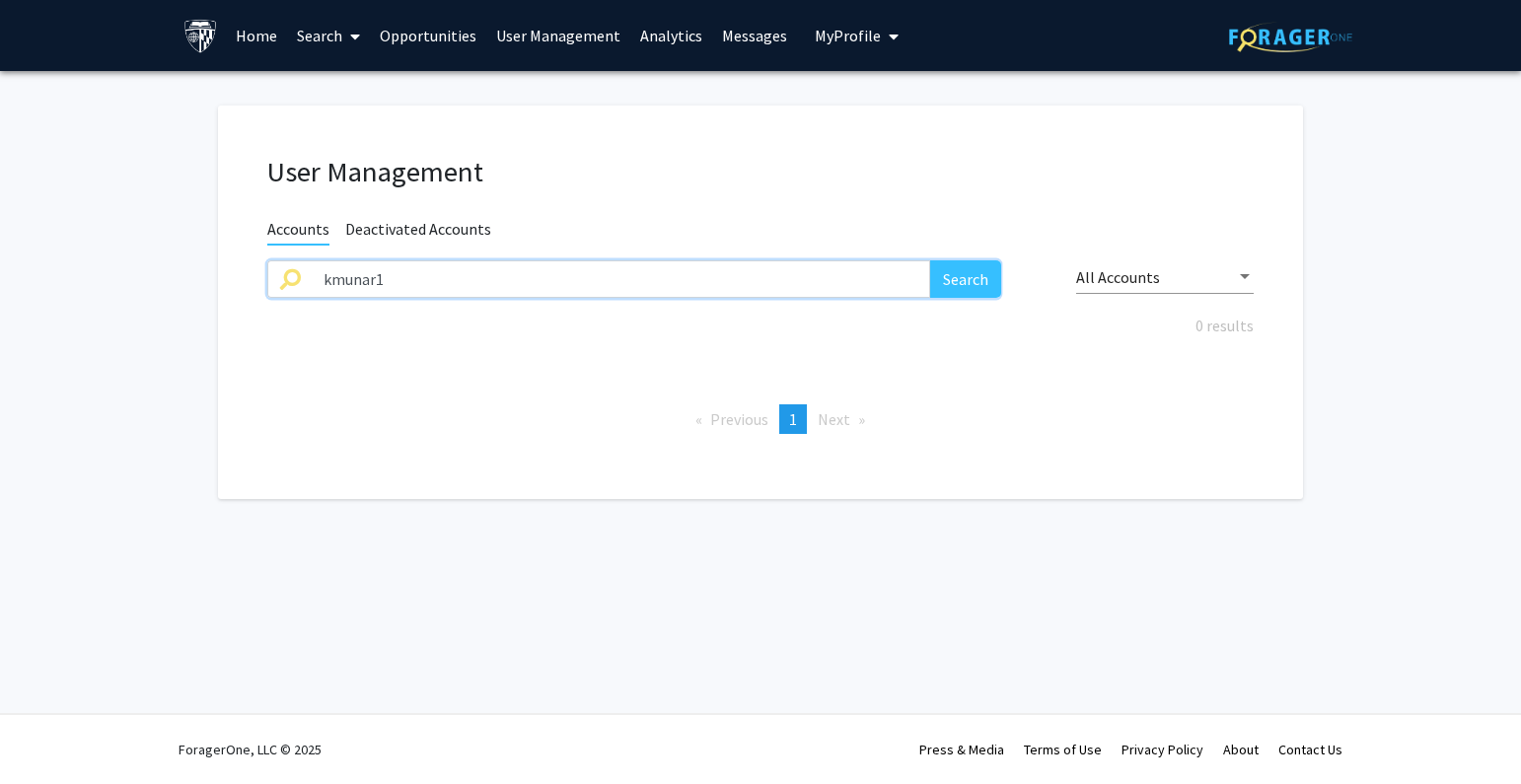 drag, startPoint x: 298, startPoint y: 281, endPoint x: 251, endPoint y: 281, distance: 47 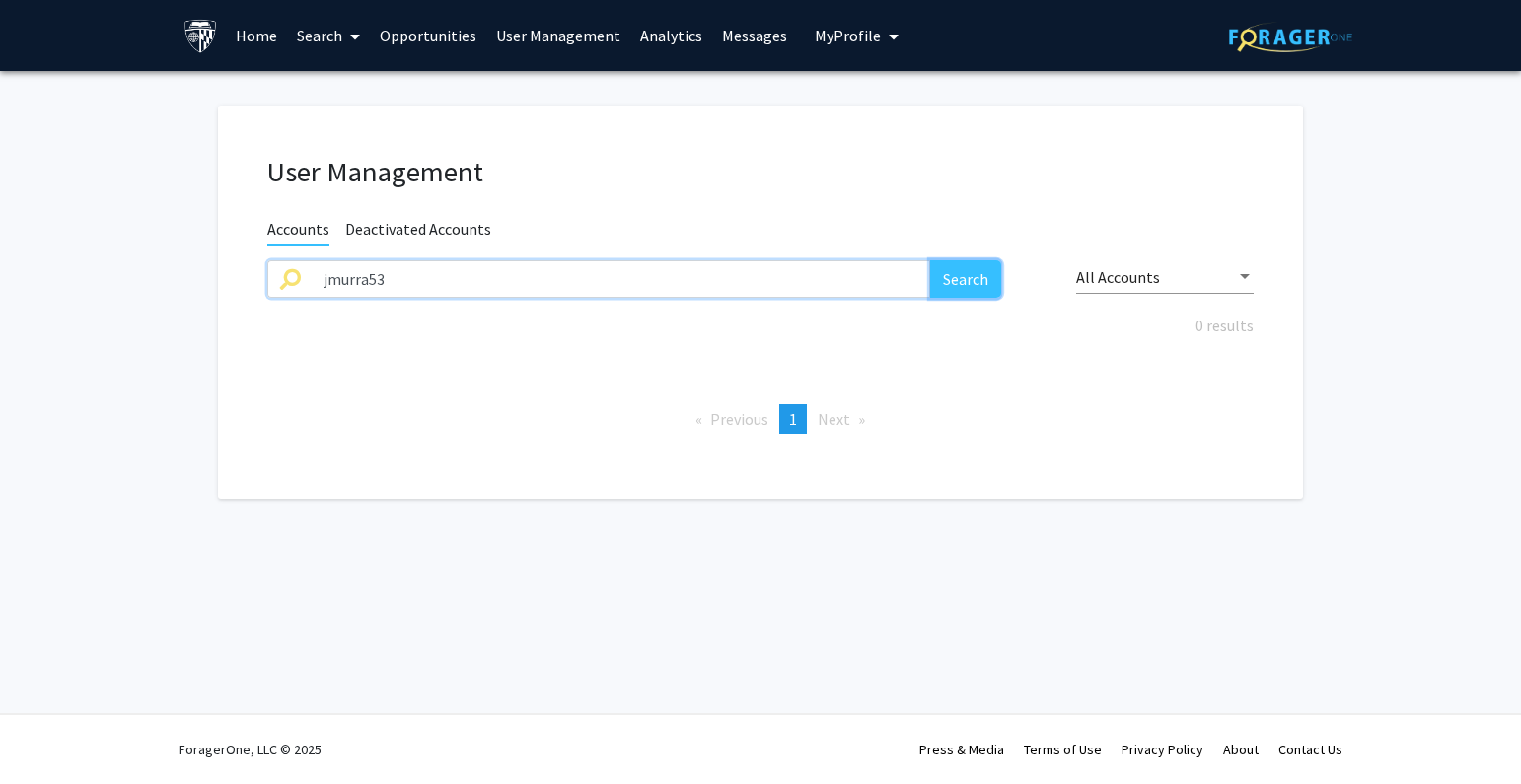 click on "Search" 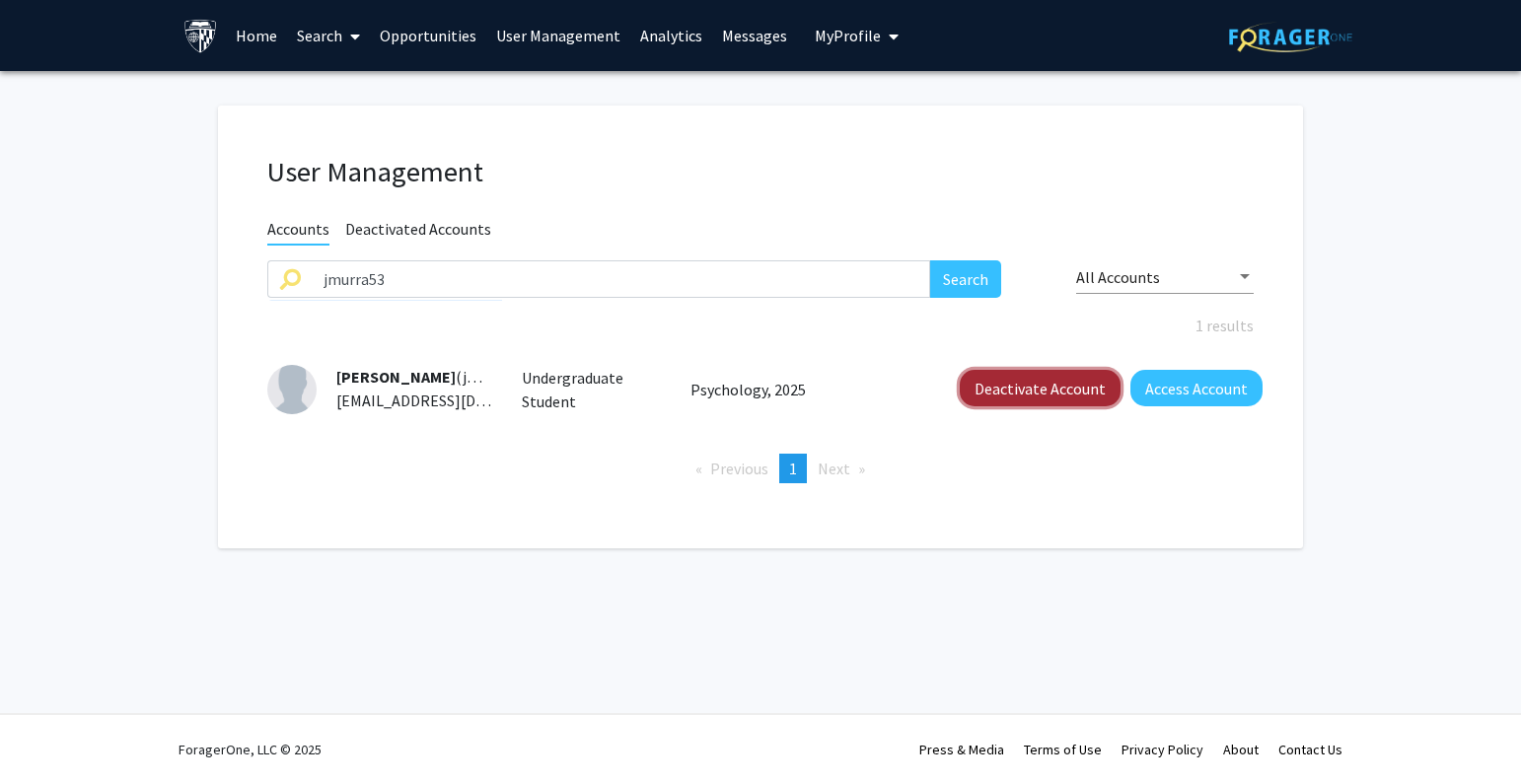click on "Deactivate Account" 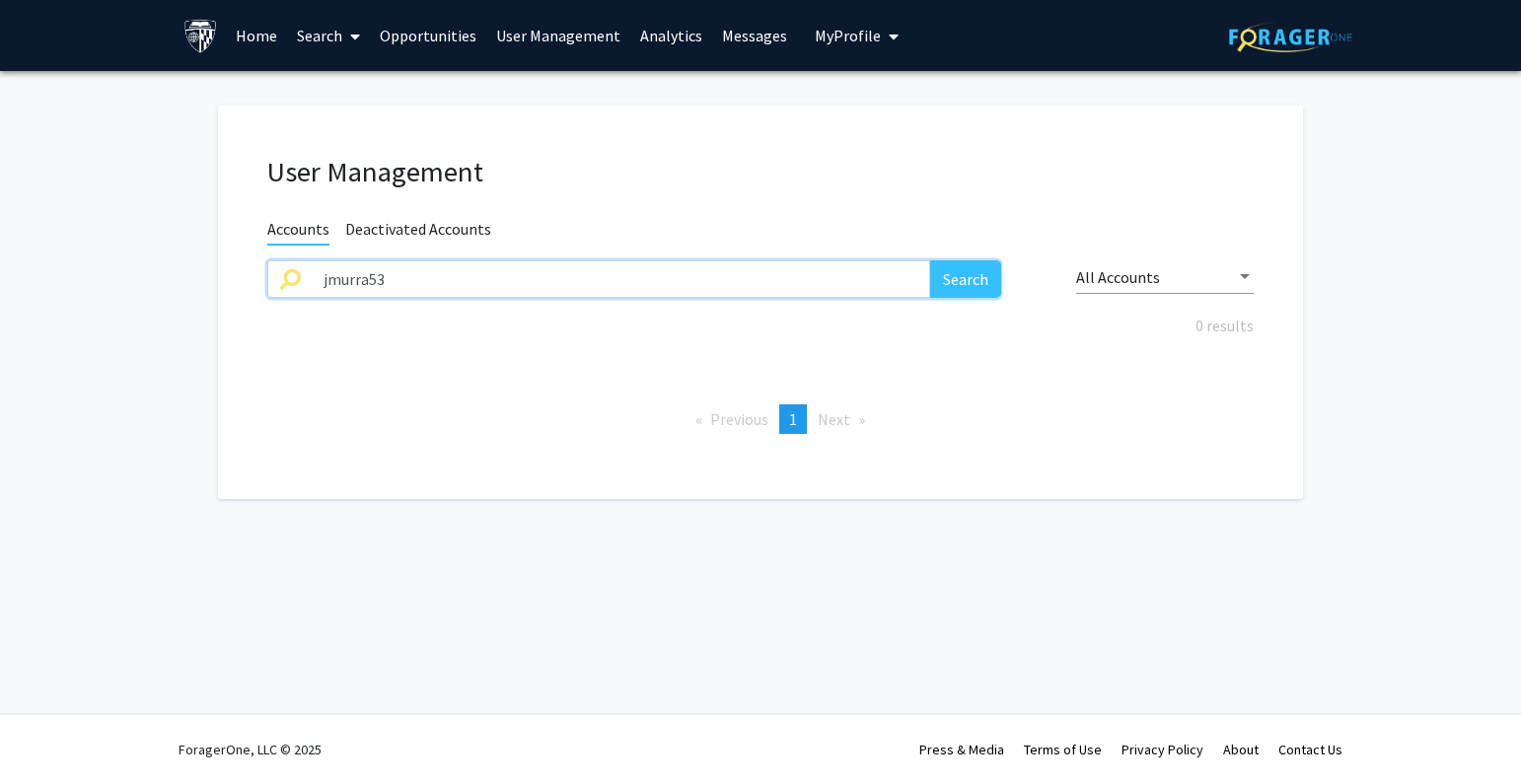 drag, startPoint x: 518, startPoint y: 273, endPoint x: 195, endPoint y: 283, distance: 323.15476 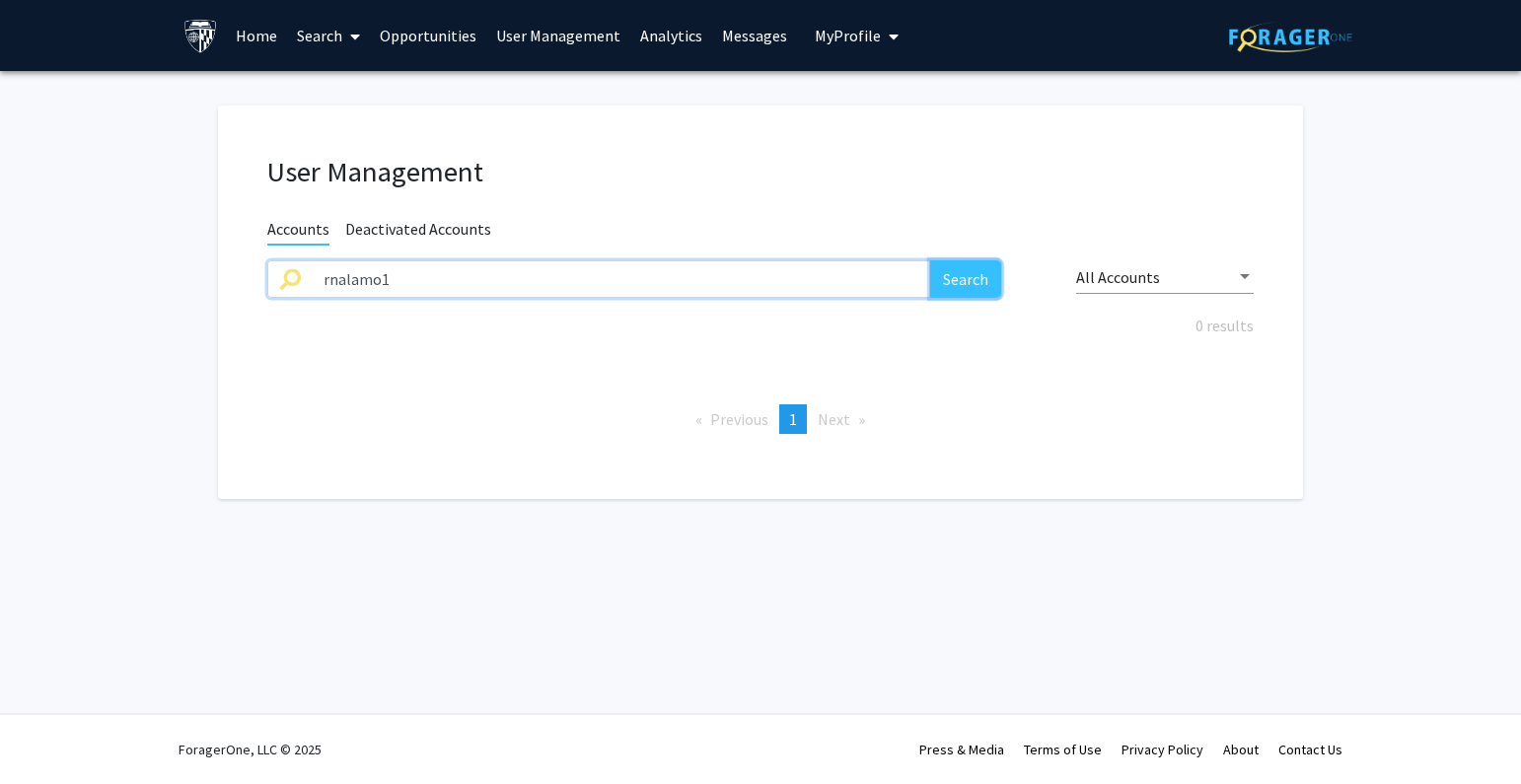 click on "Search" 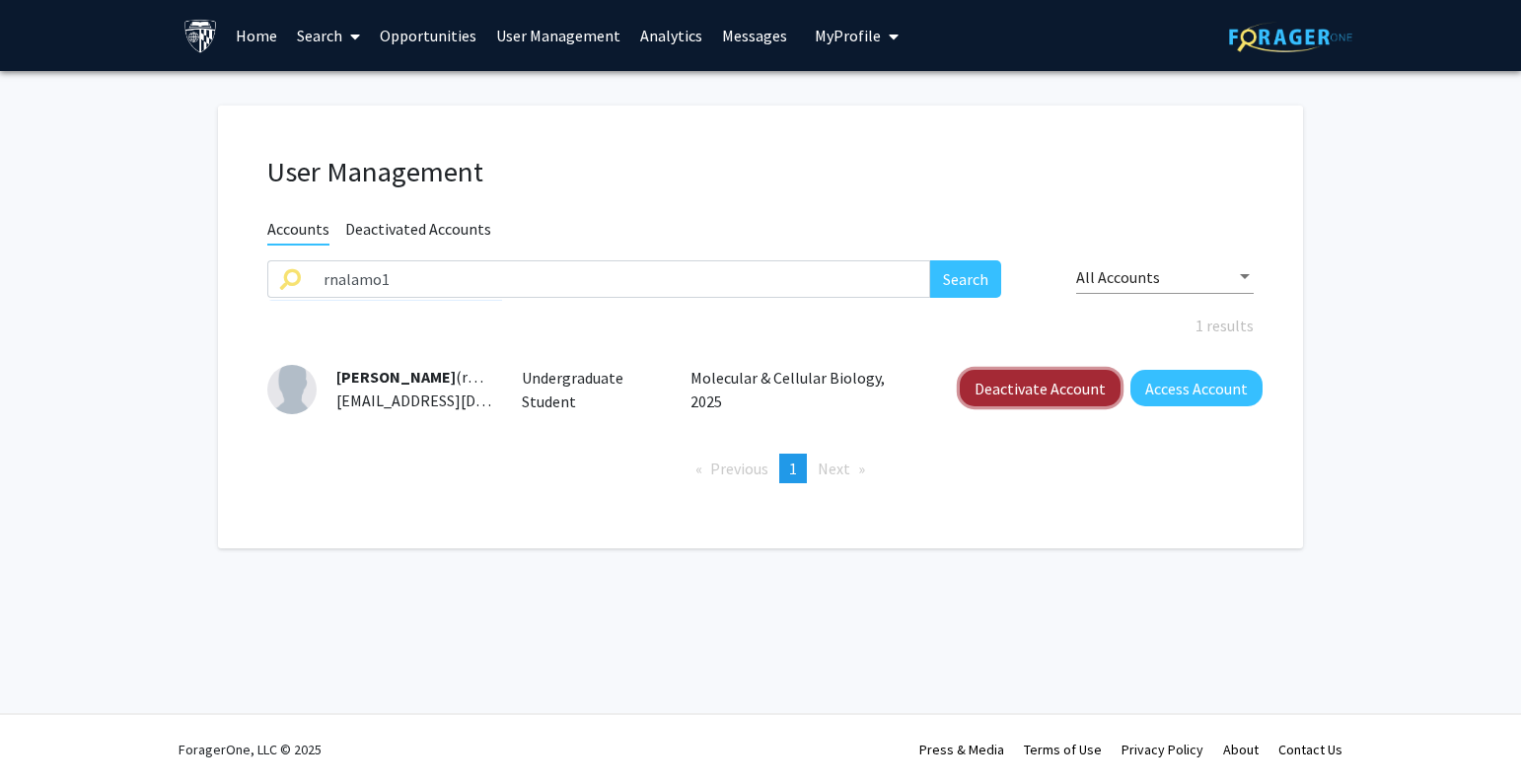 click on "Deactivate Account" 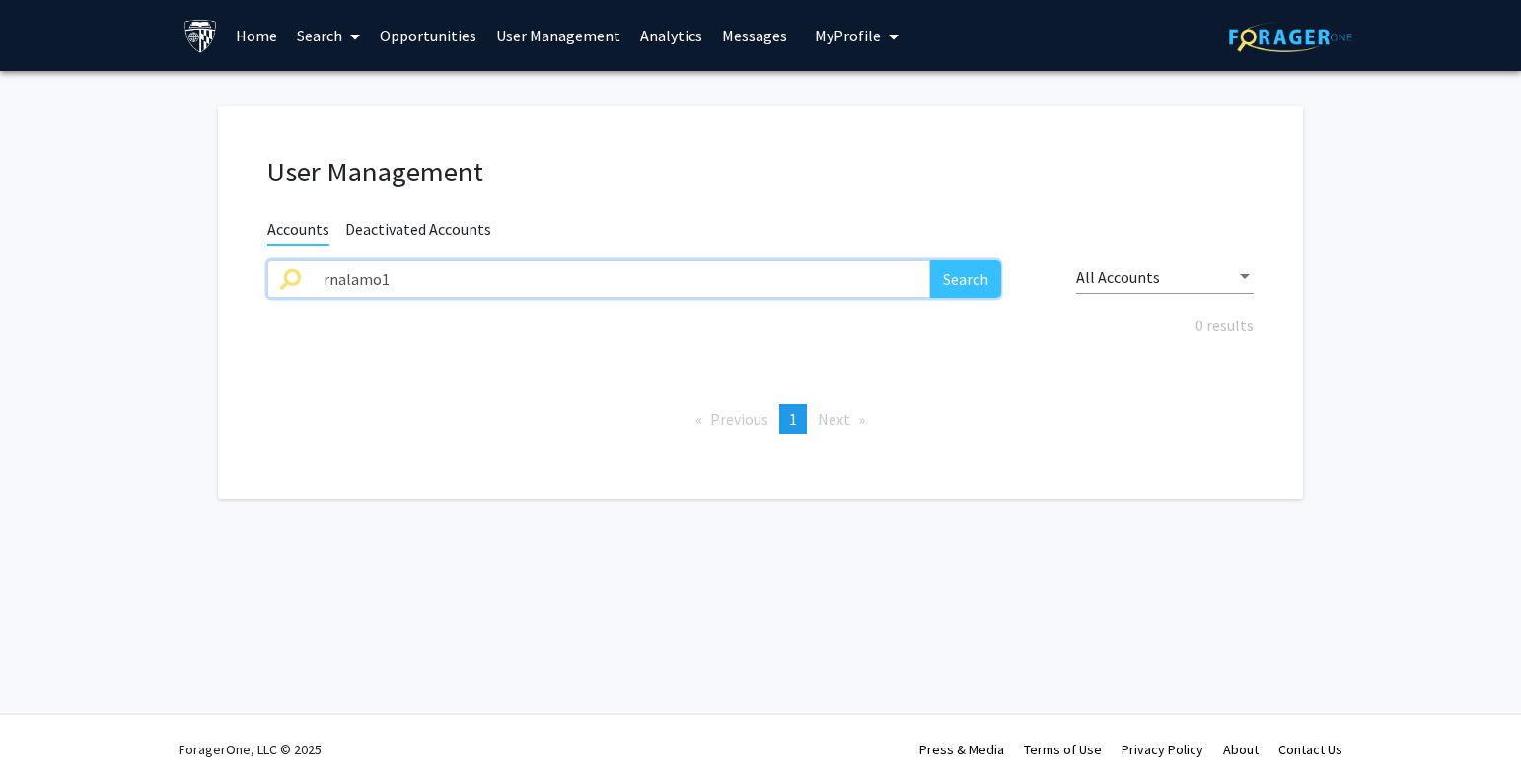 drag, startPoint x: 425, startPoint y: 274, endPoint x: 346, endPoint y: 278, distance: 79.1012 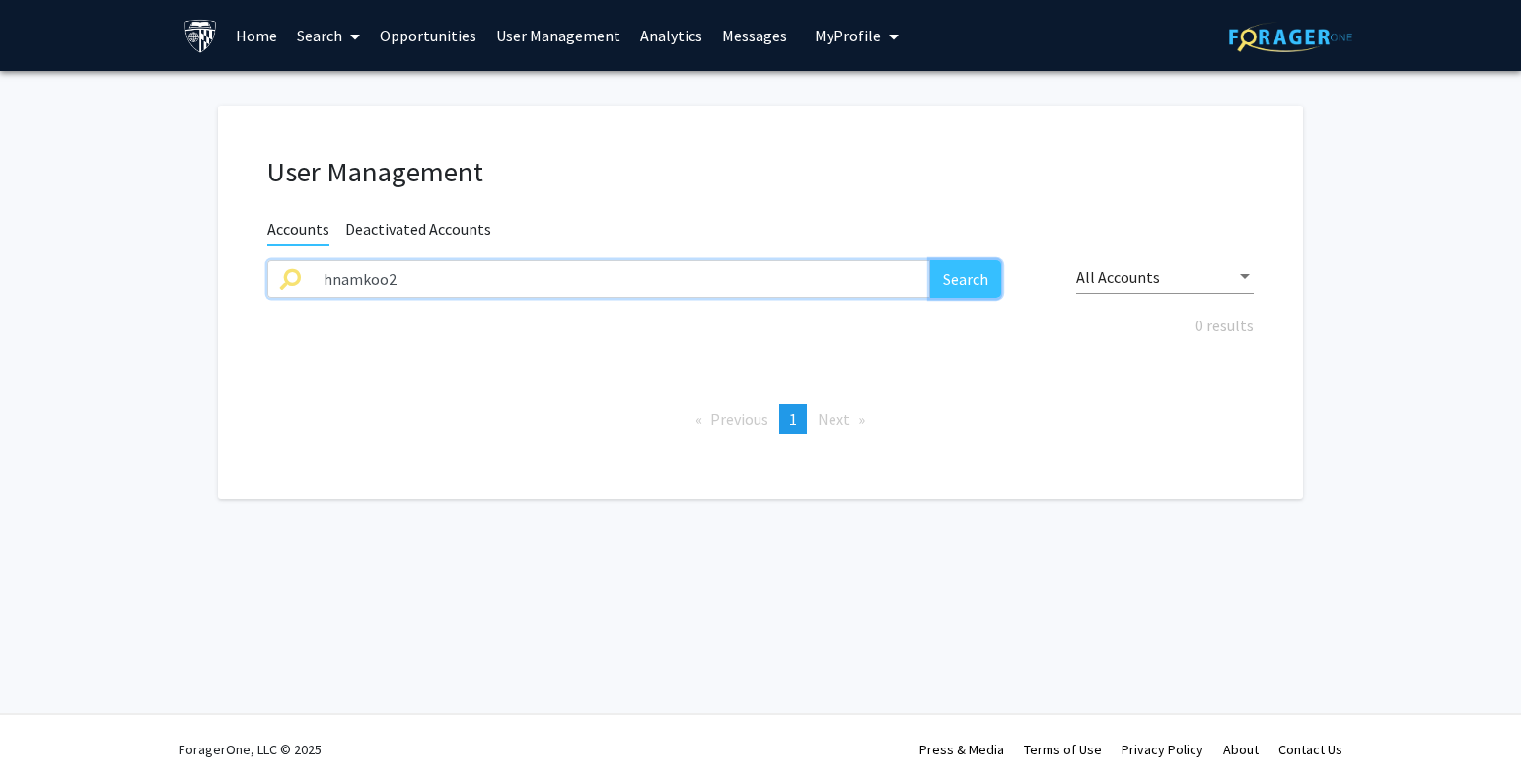 click on "Search" 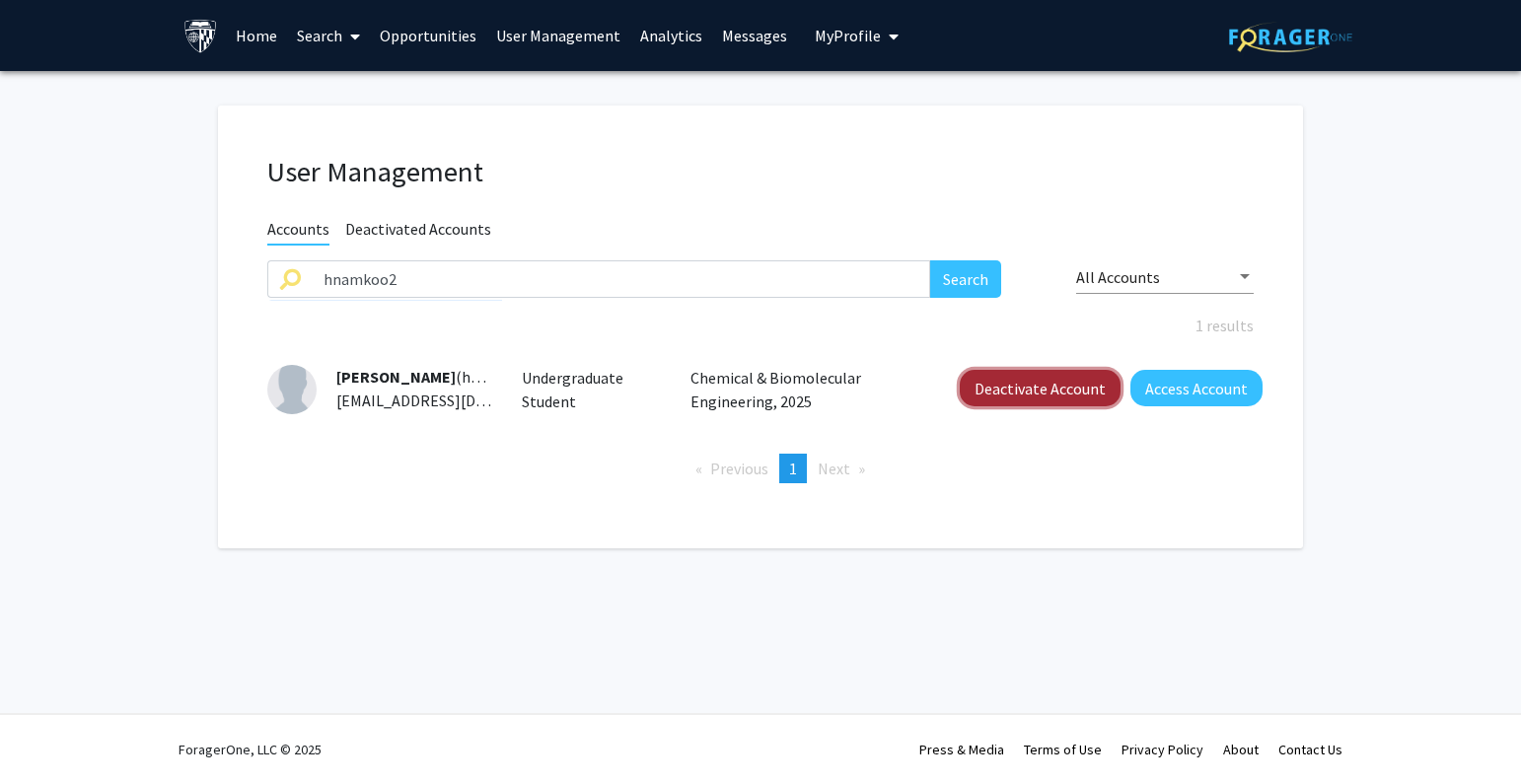 drag, startPoint x: 991, startPoint y: 382, endPoint x: 1085, endPoint y: 405, distance: 96.77293 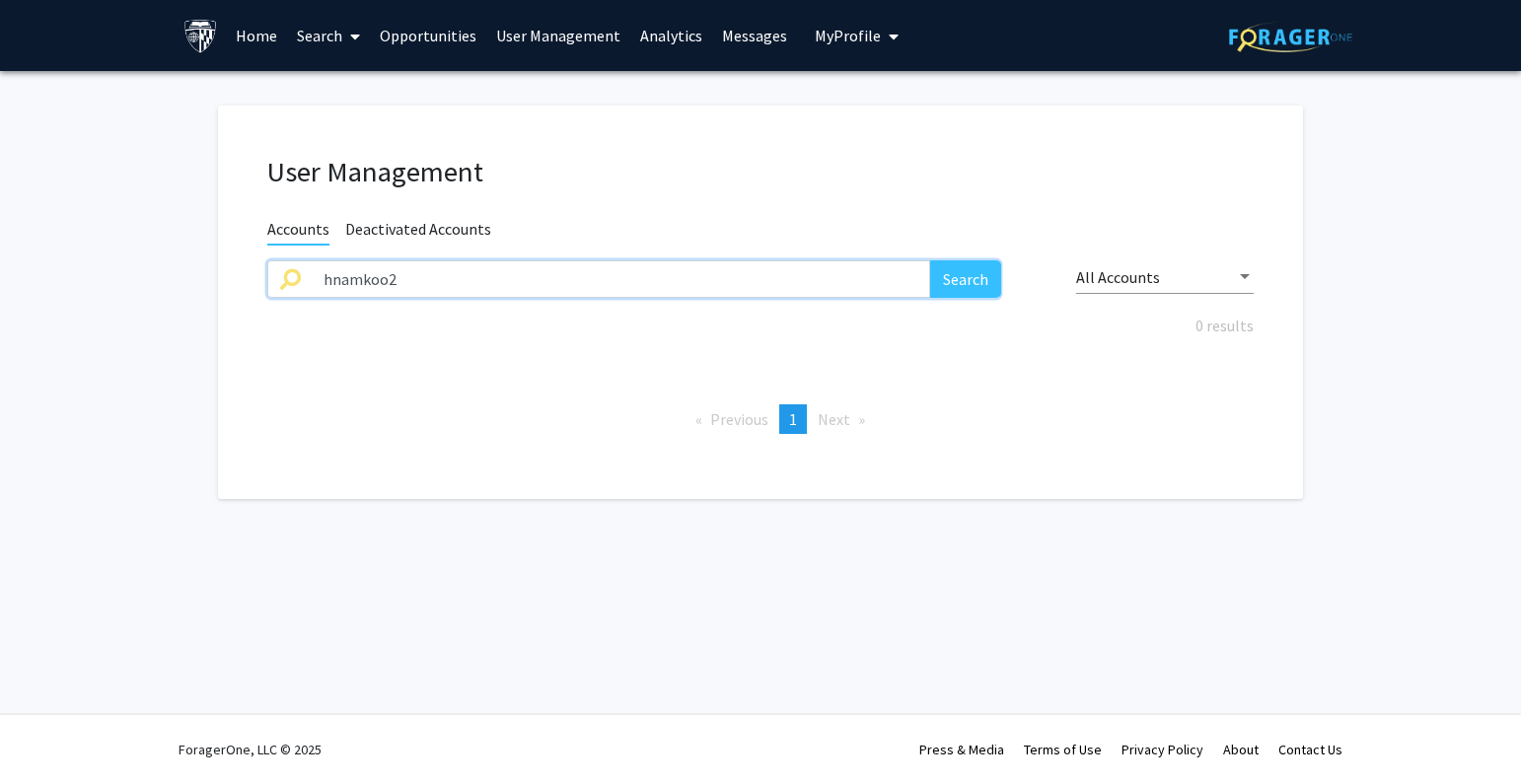 drag, startPoint x: 707, startPoint y: 293, endPoint x: 651, endPoint y: 297, distance: 56.14268 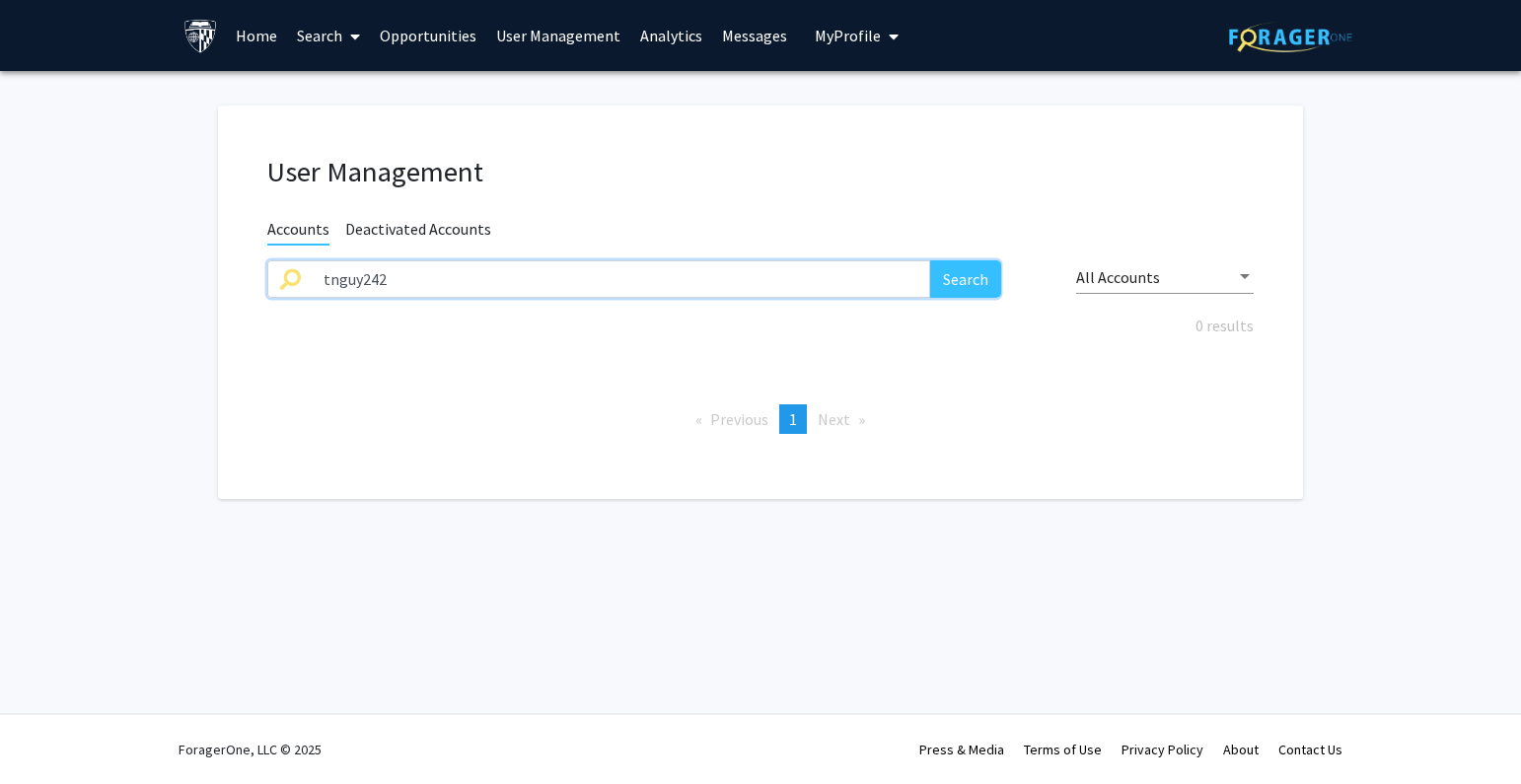 type on "tnguy242" 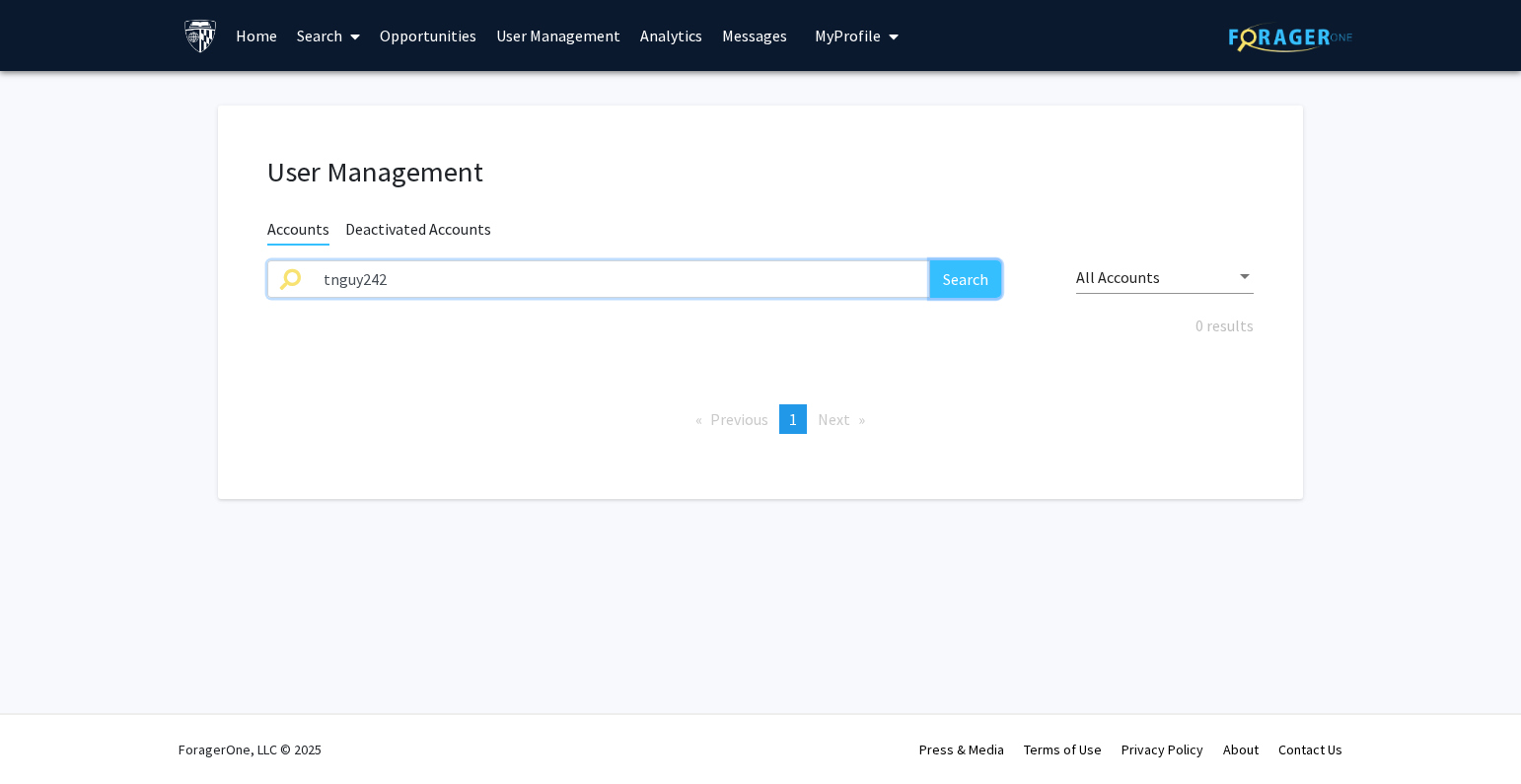 click on "Search" 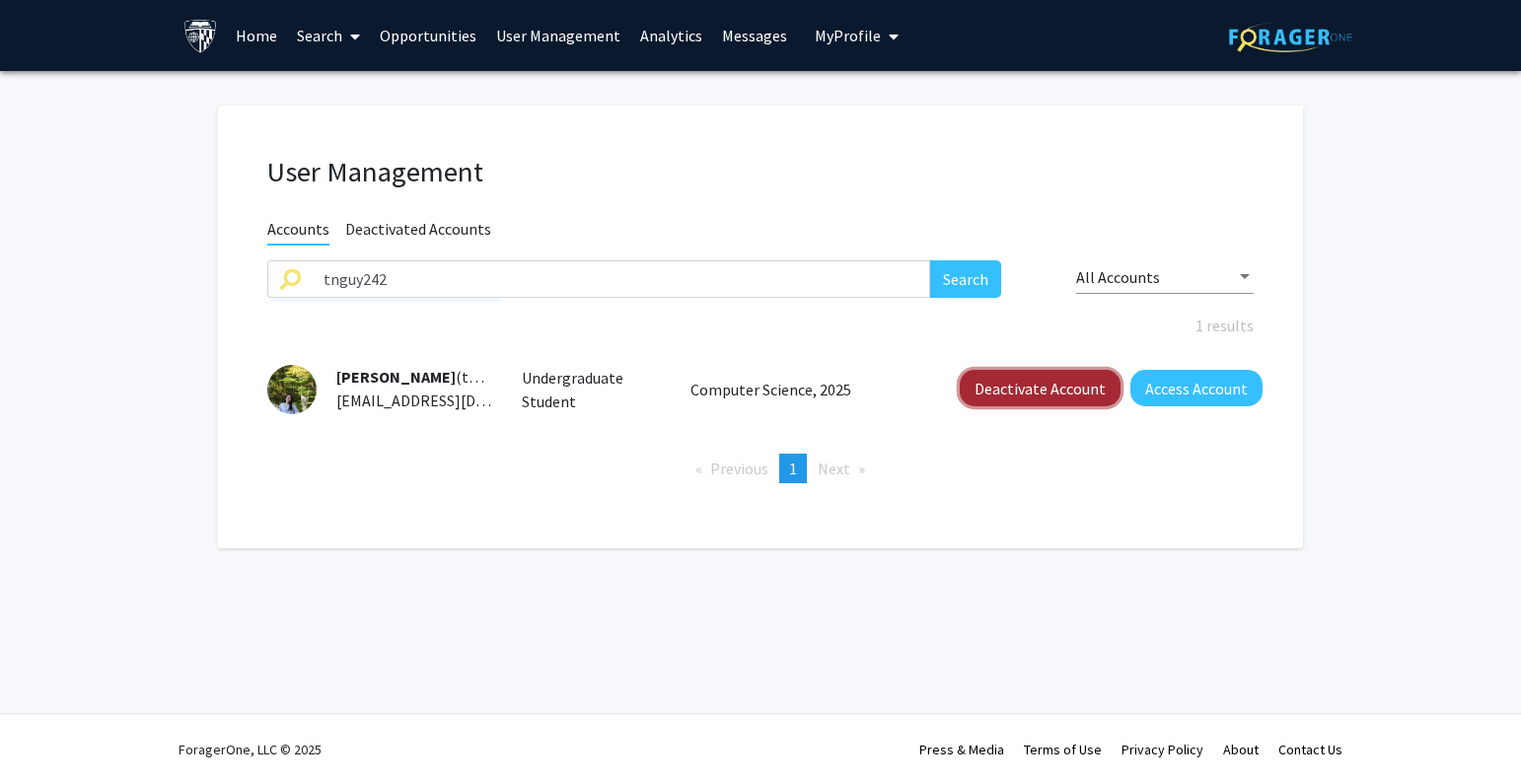 click on "Deactivate Account" 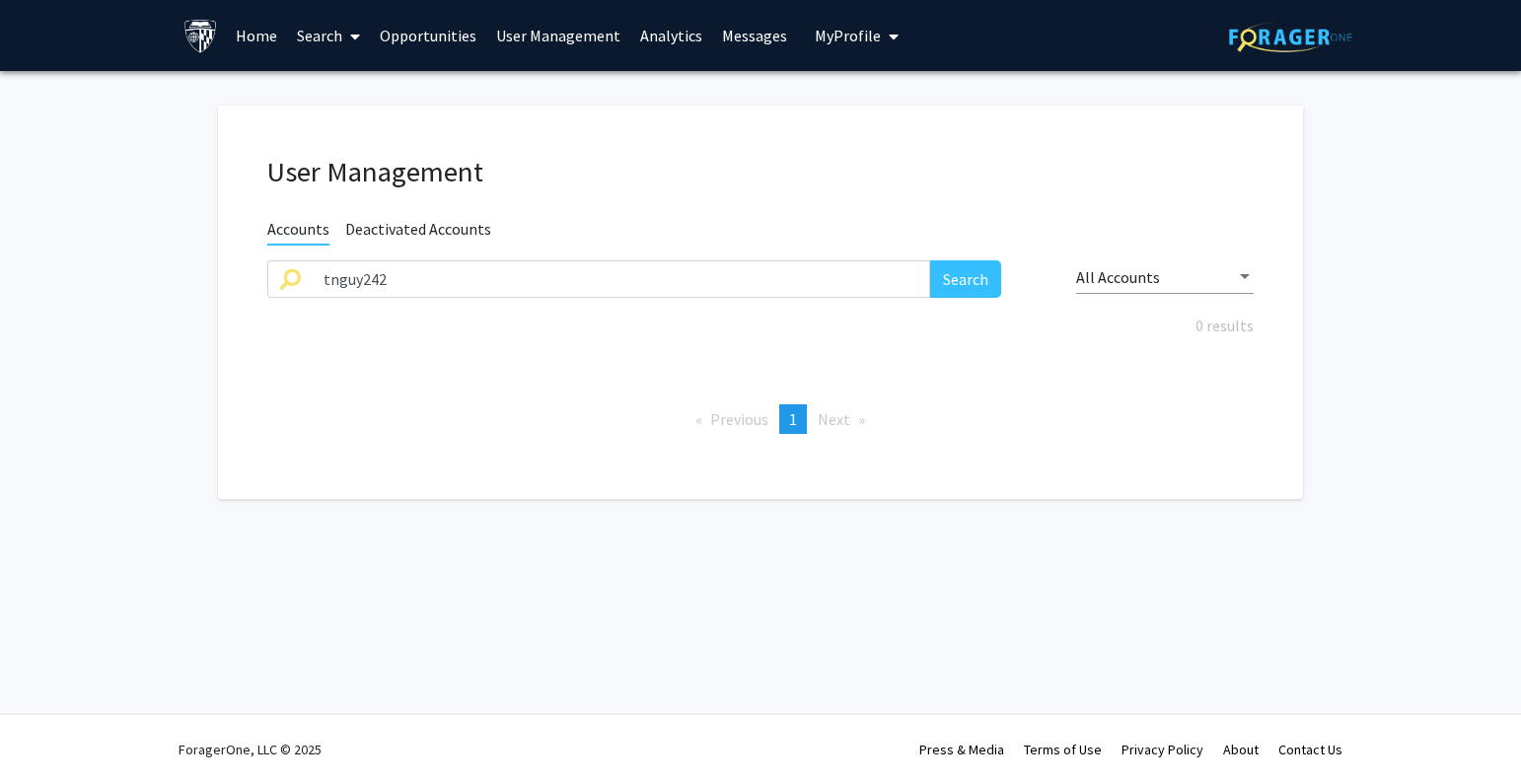 click on "Deactivated Accounts" 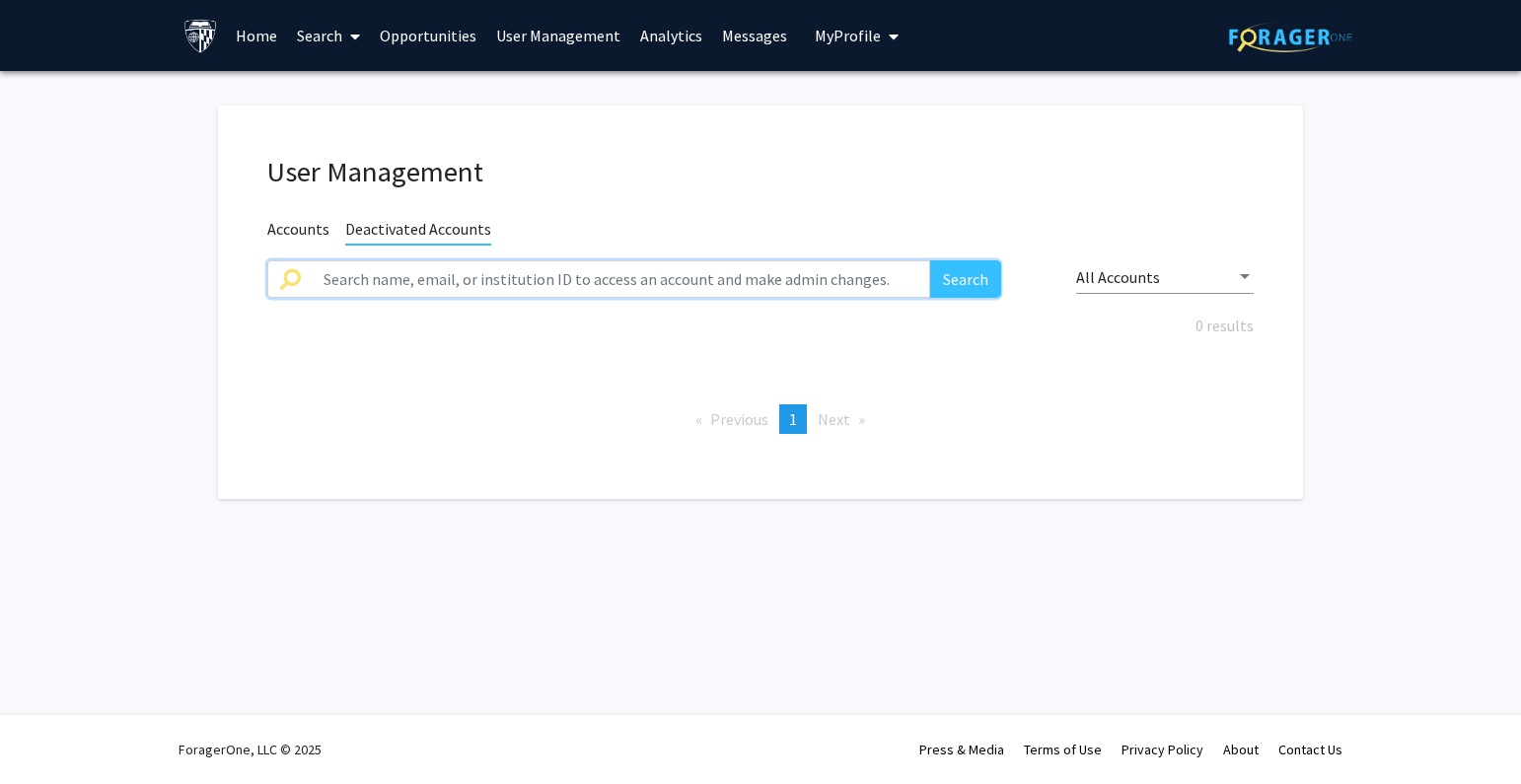 click 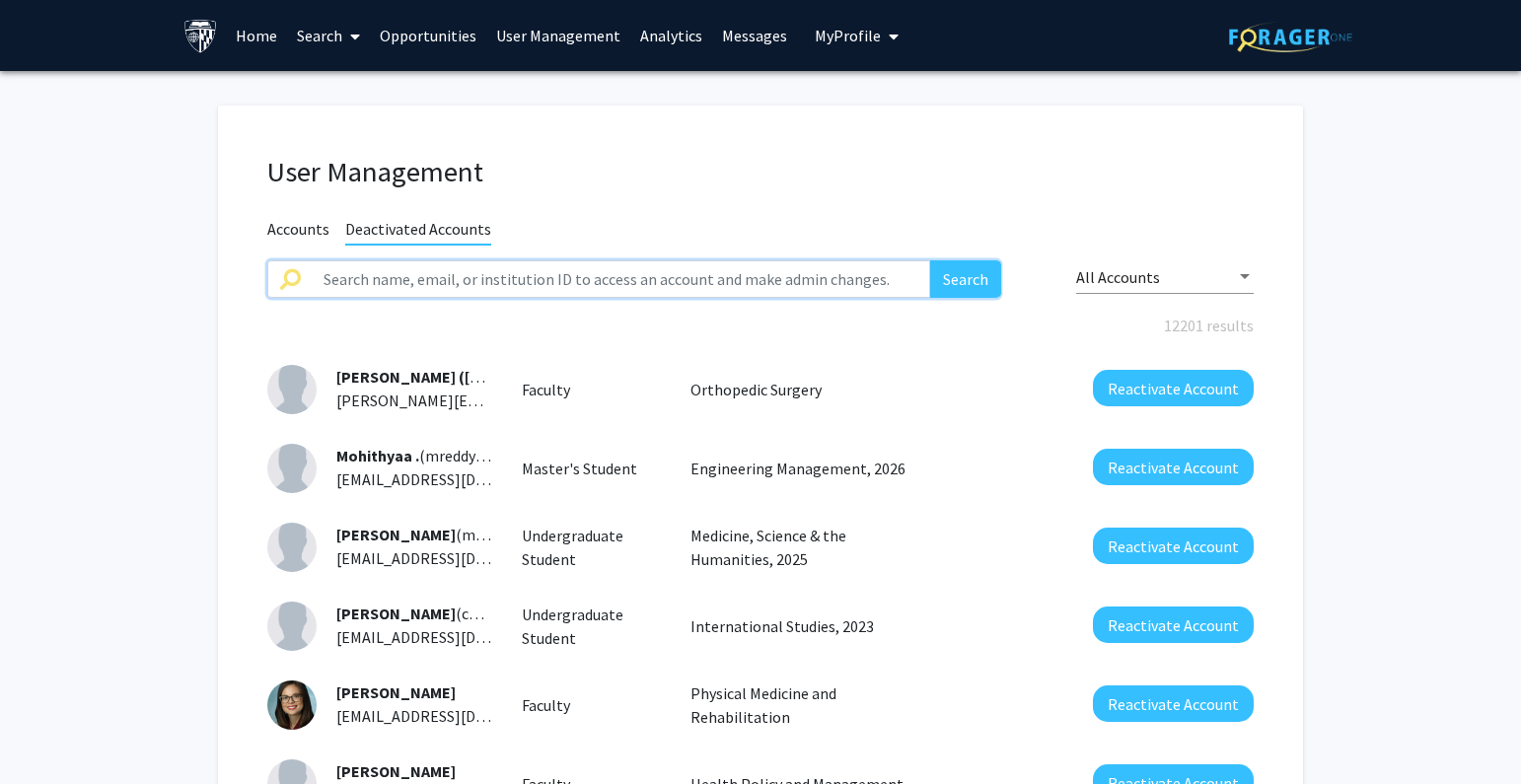 paste on "tnguy242" 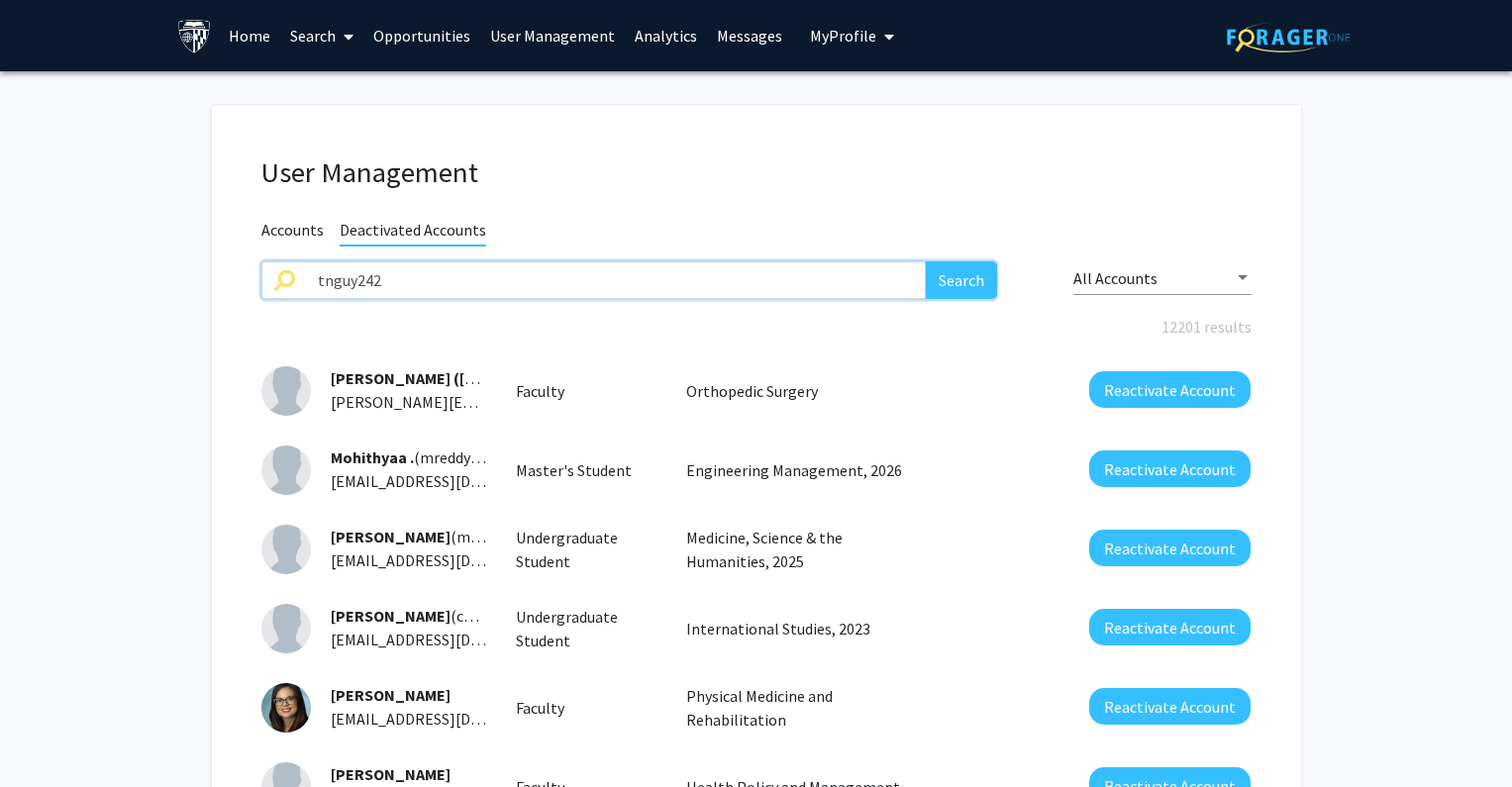 type on "tnguy242" 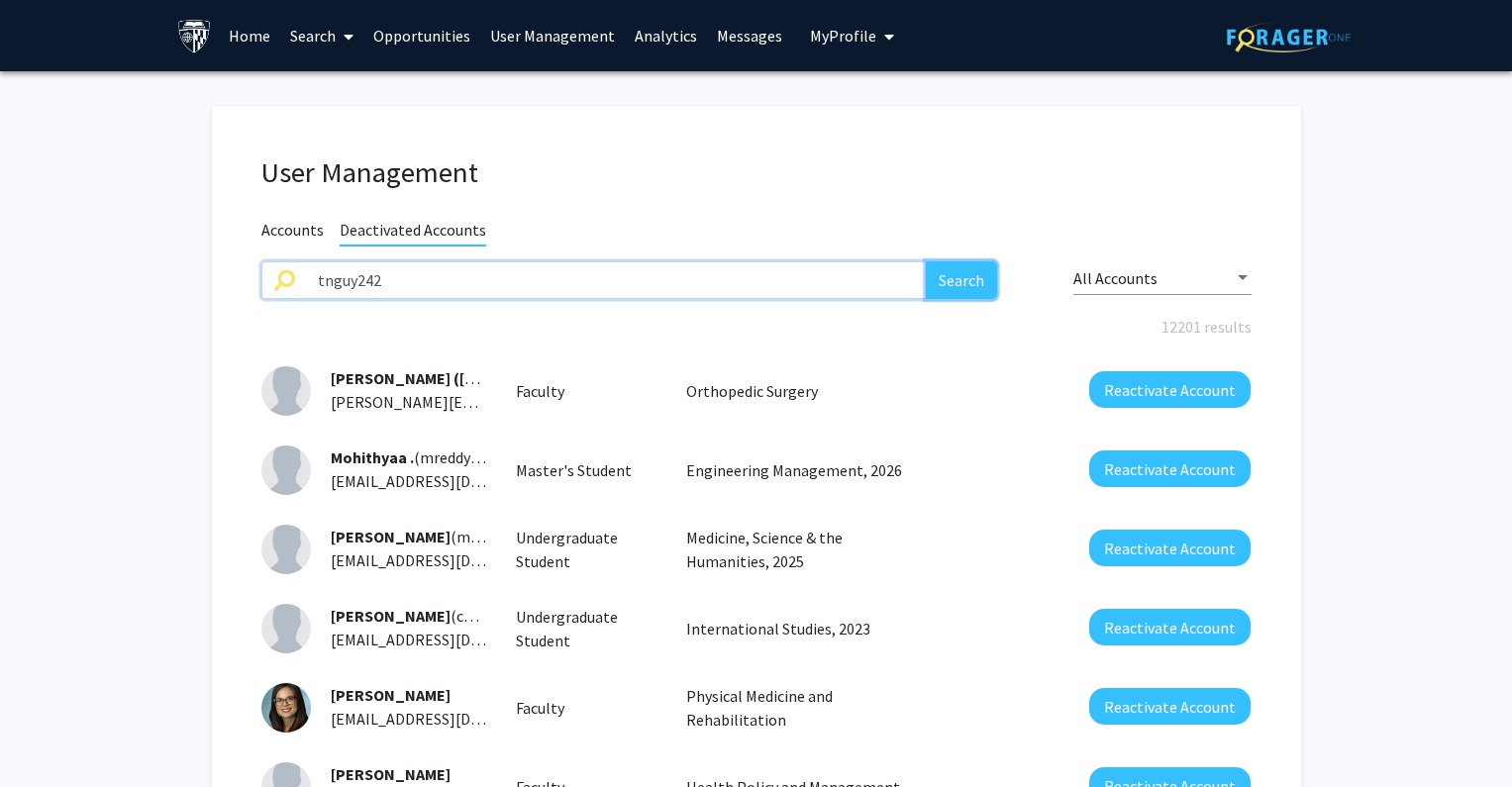 click on "Search" 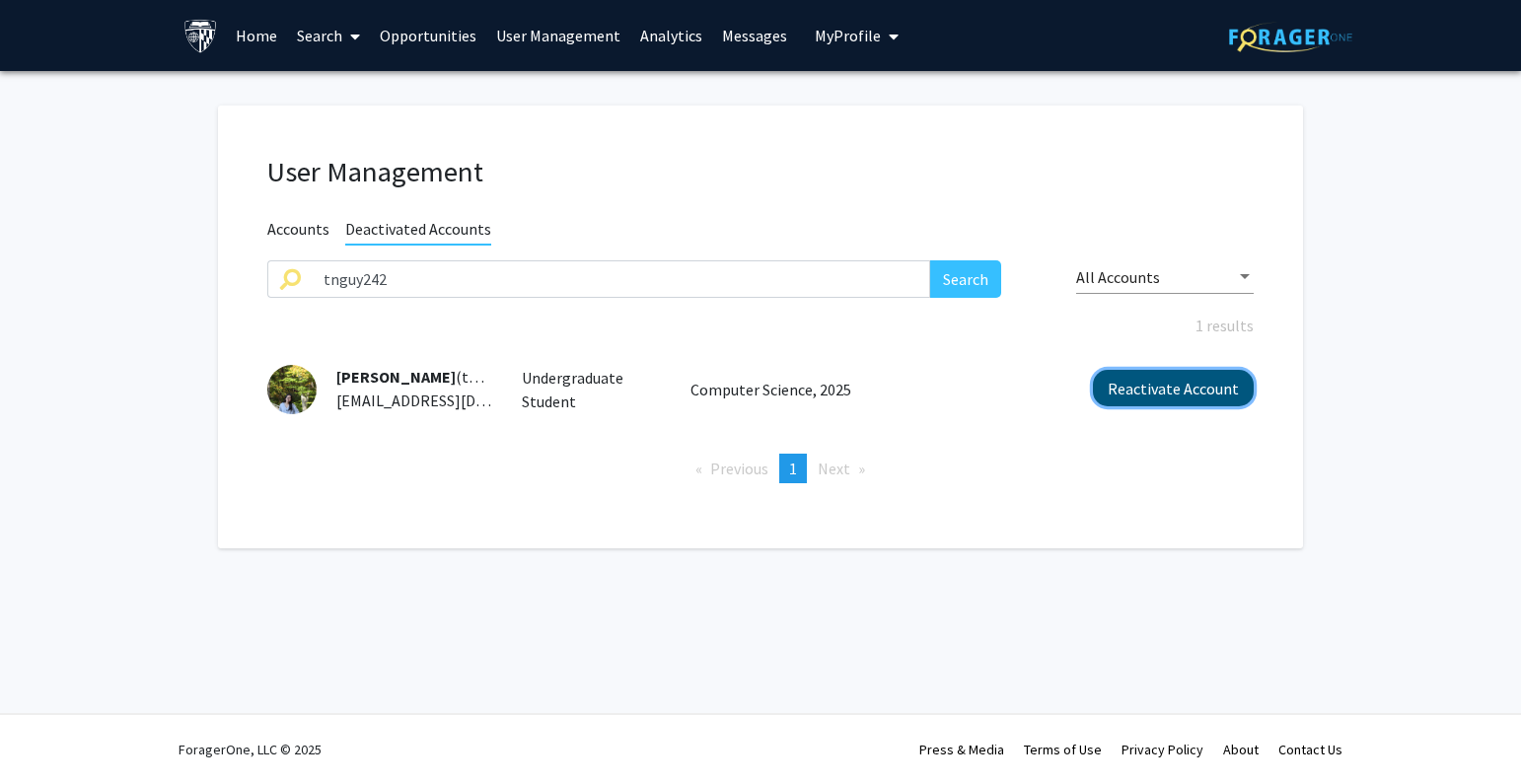 click on "Reactivate Account" 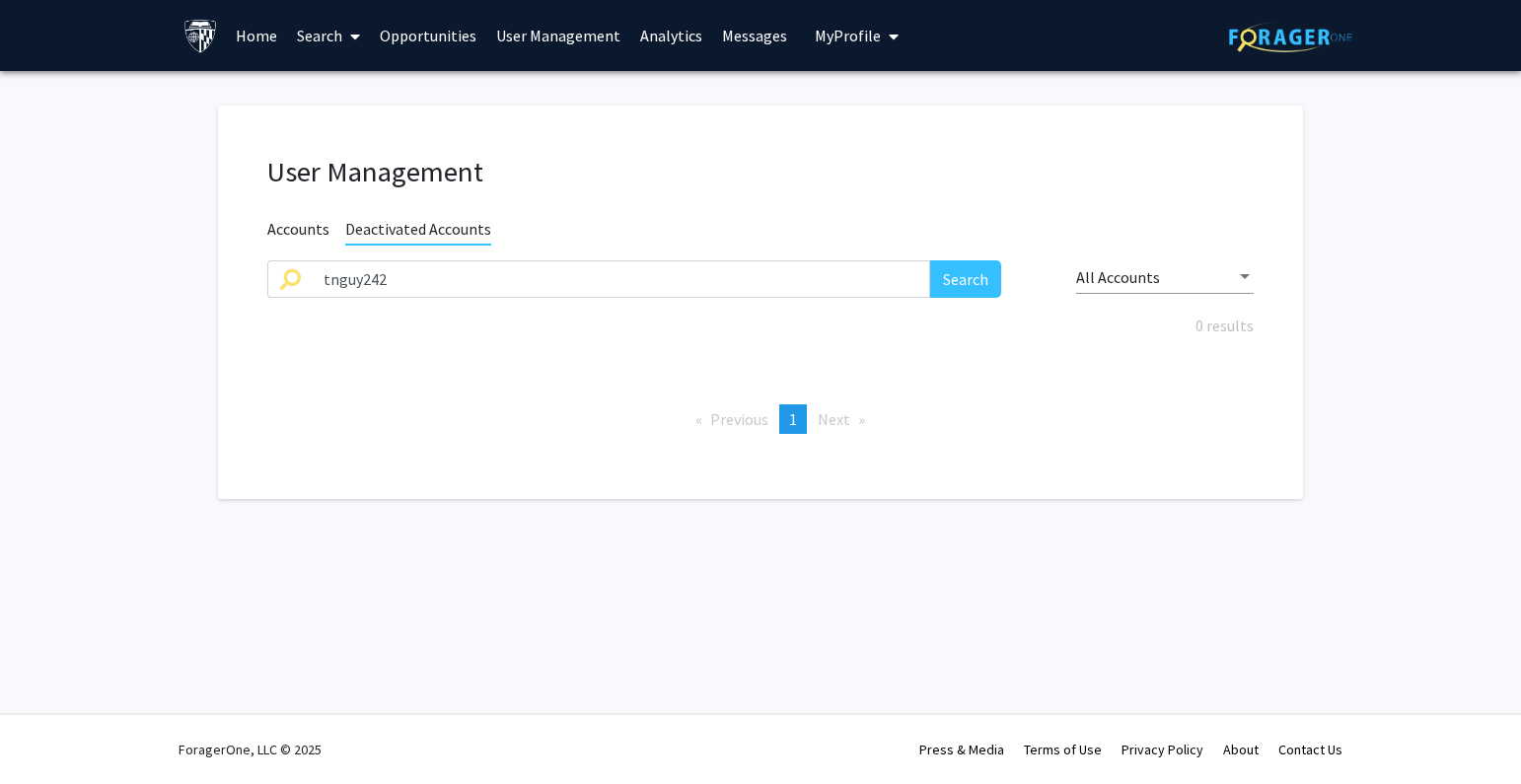 click on "Accounts" 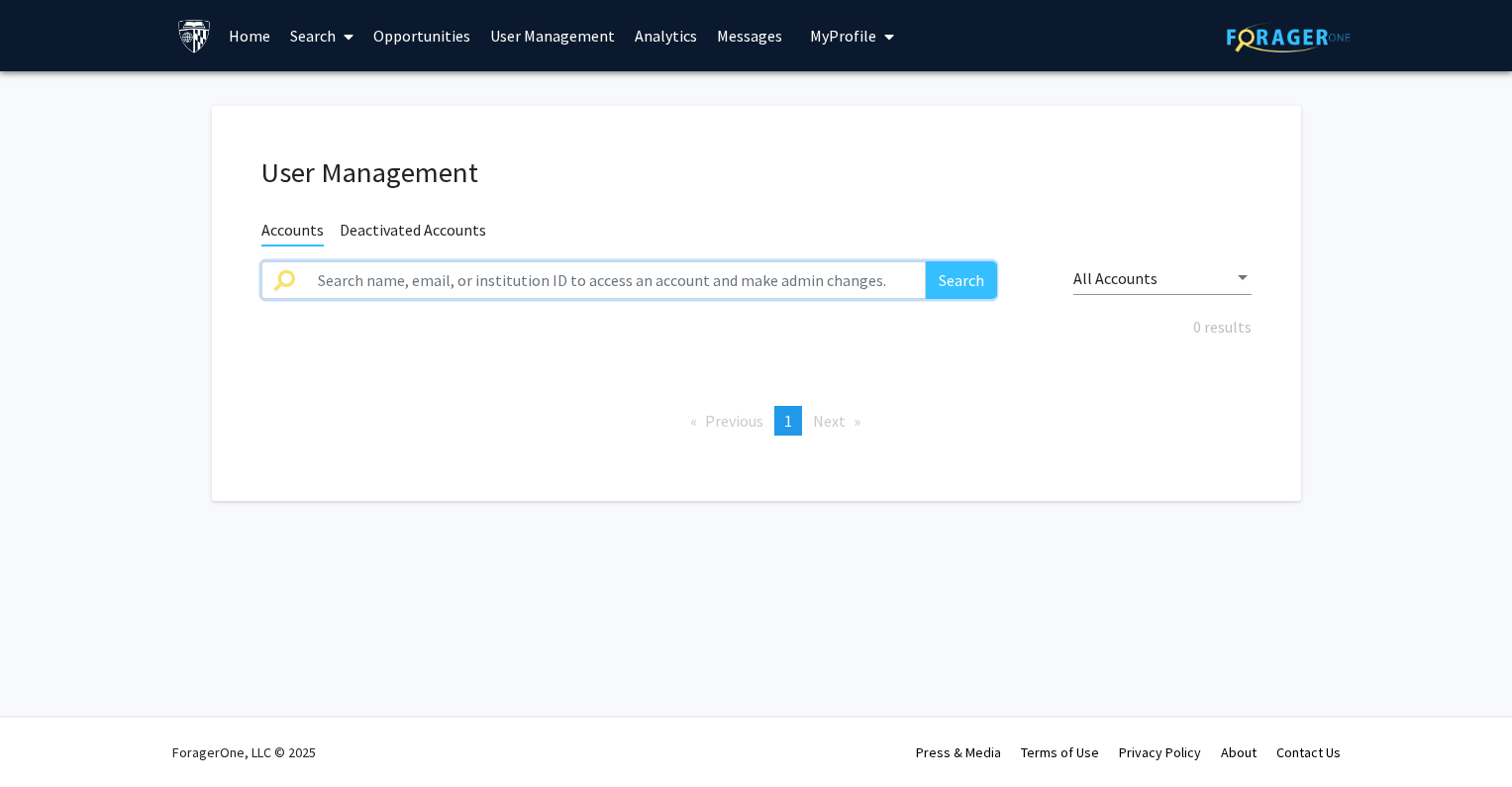click 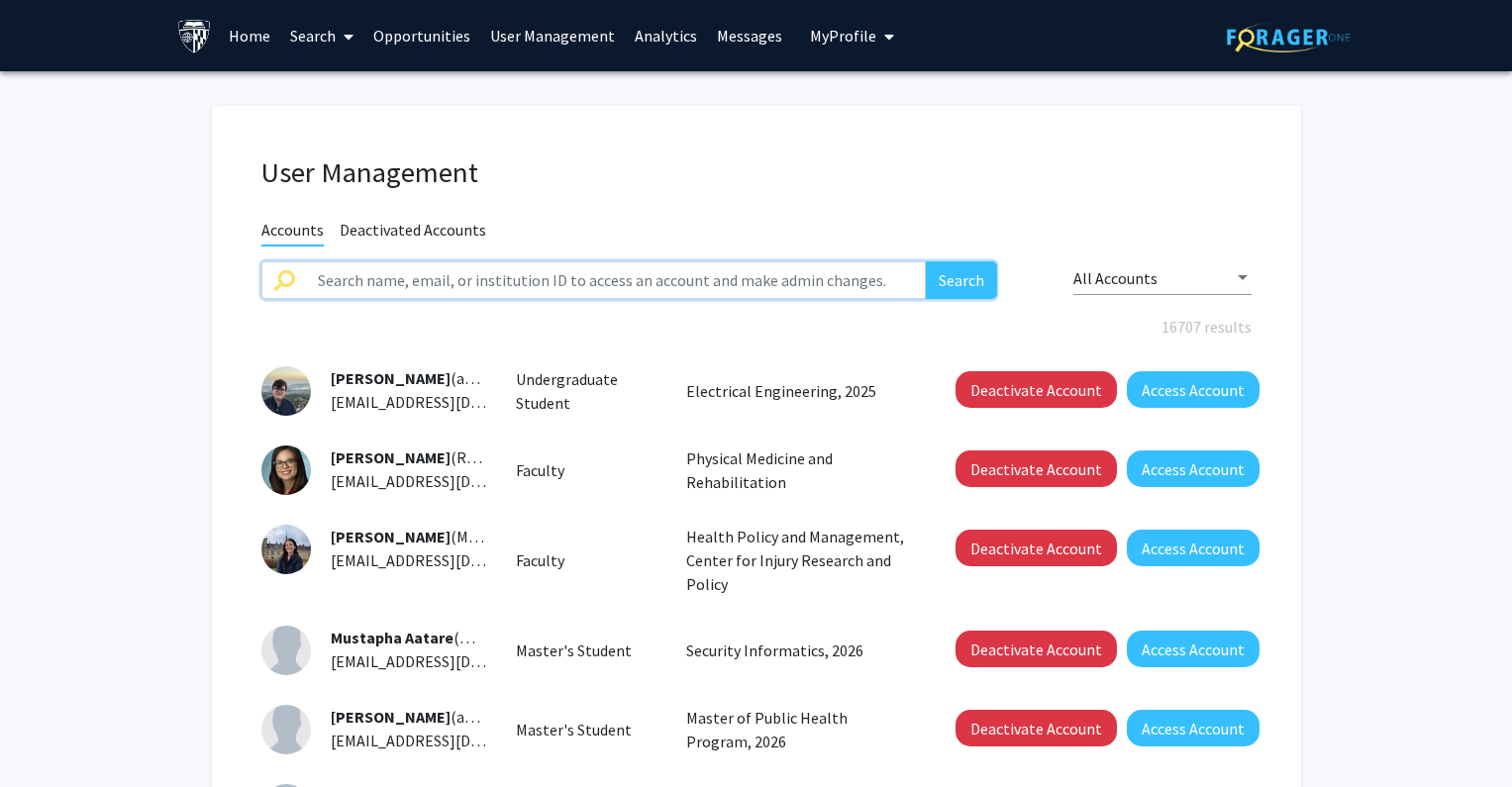 paste on "tnguy242" 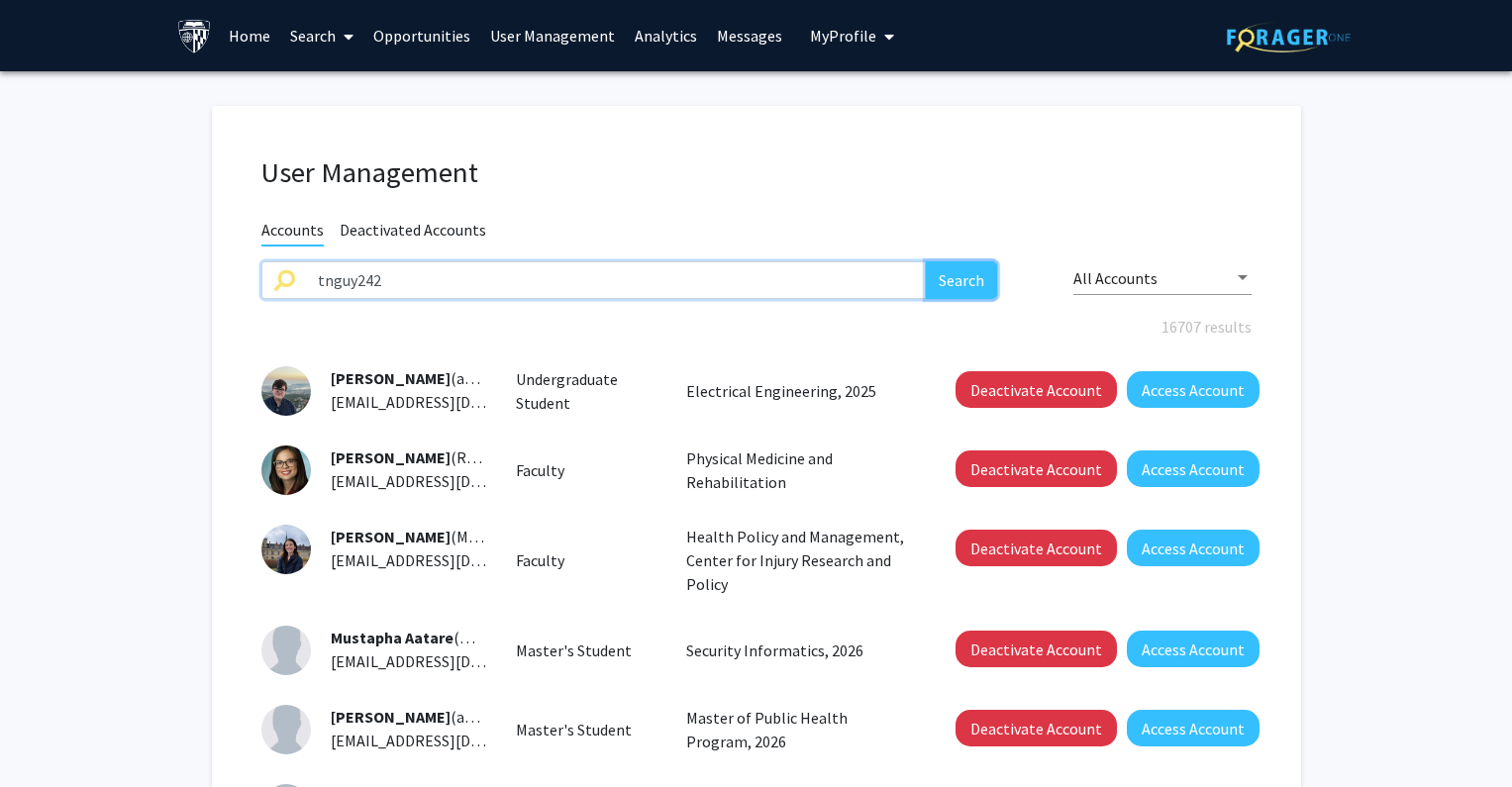 click on "Search" 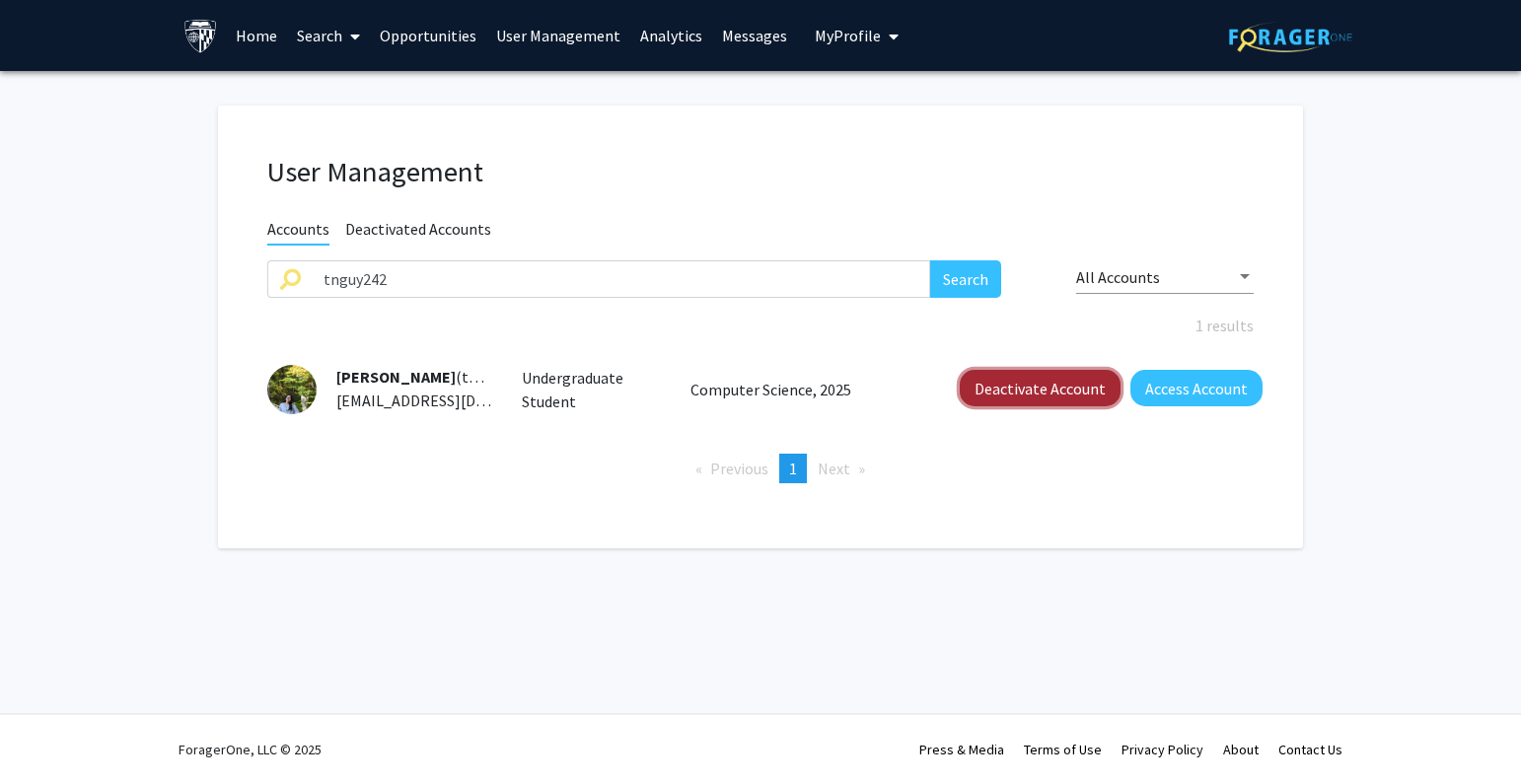 drag, startPoint x: 1034, startPoint y: 373, endPoint x: 1078, endPoint y: 412, distance: 58.796258 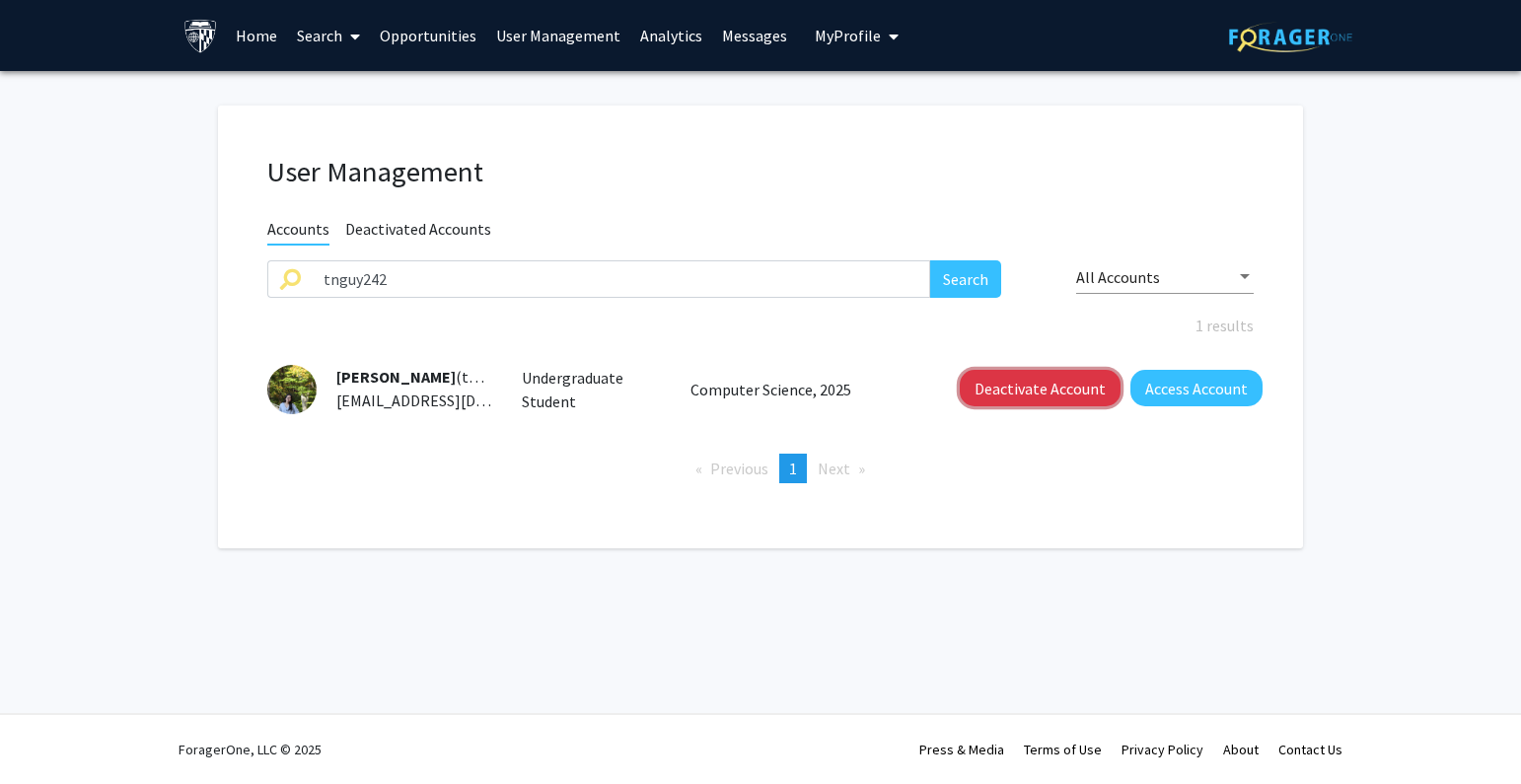 click on "Deactivate Account" 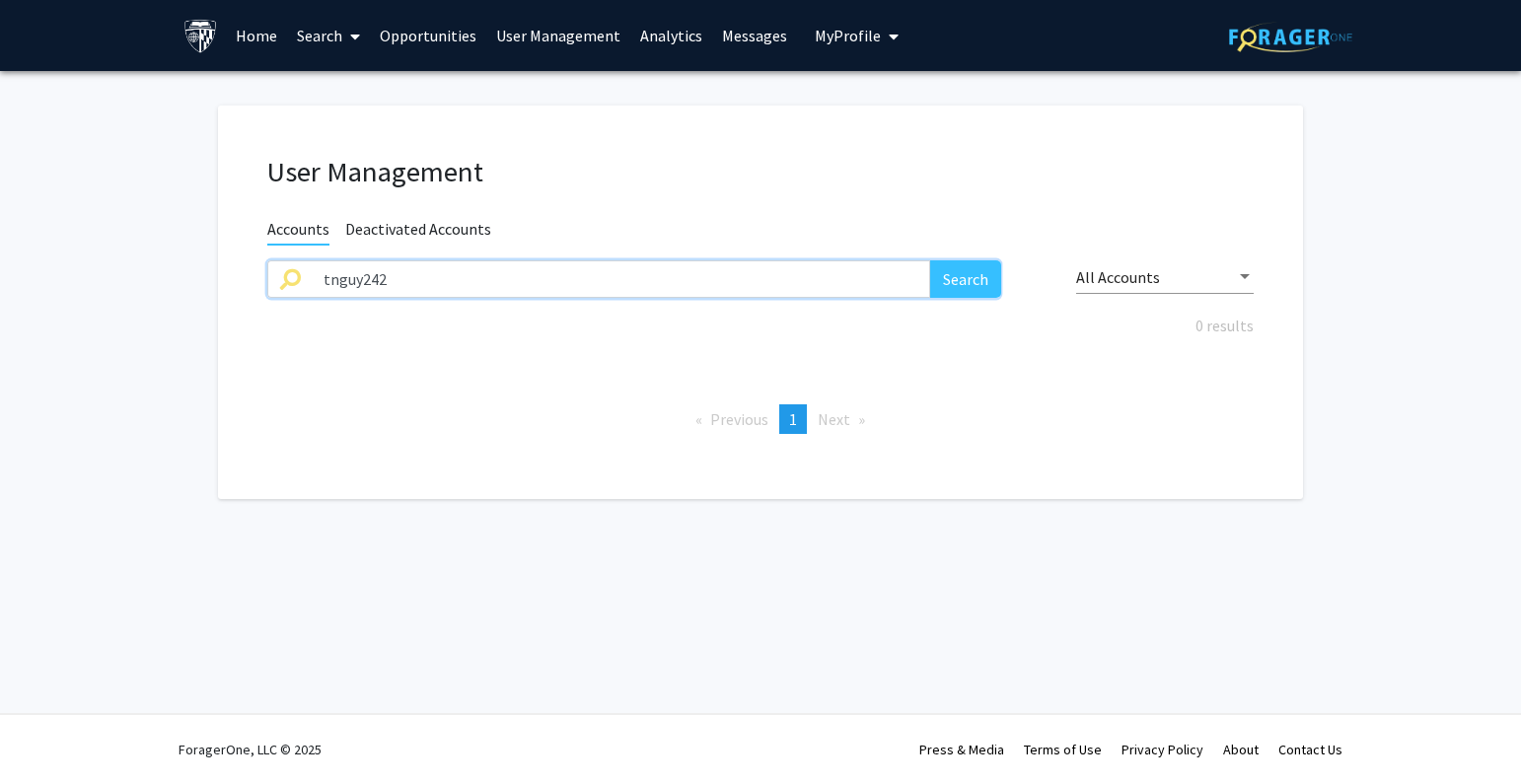drag, startPoint x: 401, startPoint y: 282, endPoint x: 157, endPoint y: 282, distance: 244 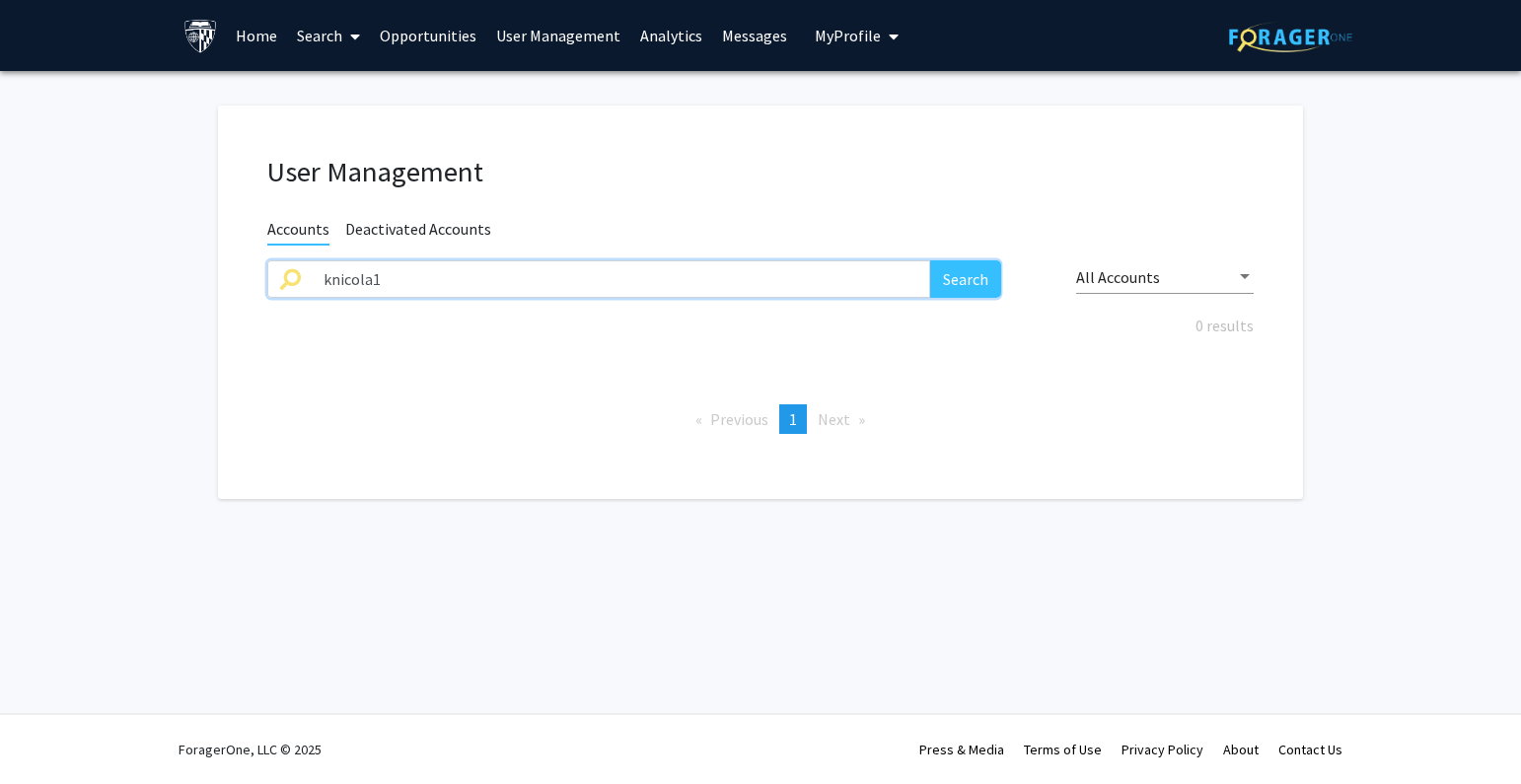 type on "knicola1" 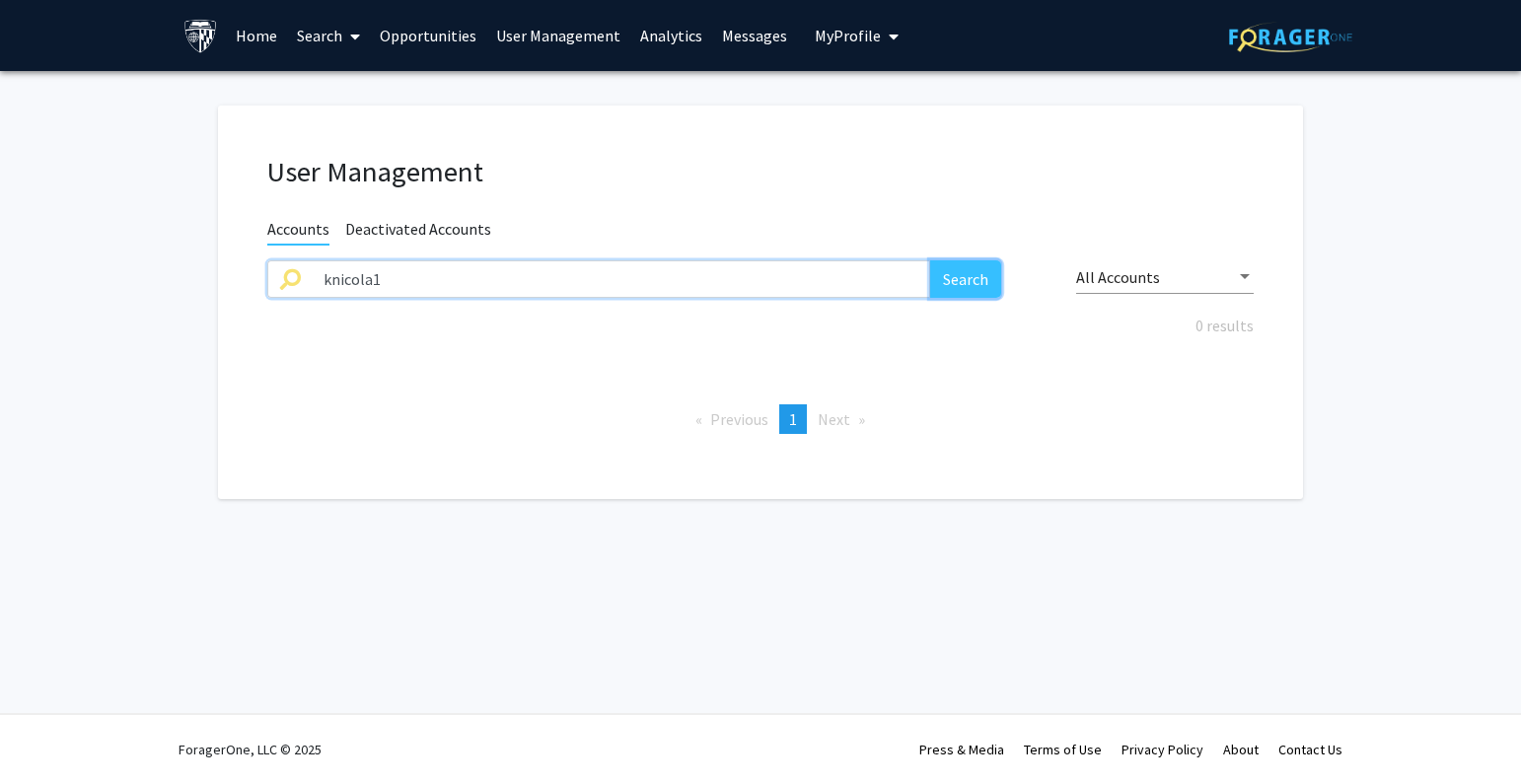 click on "Search" 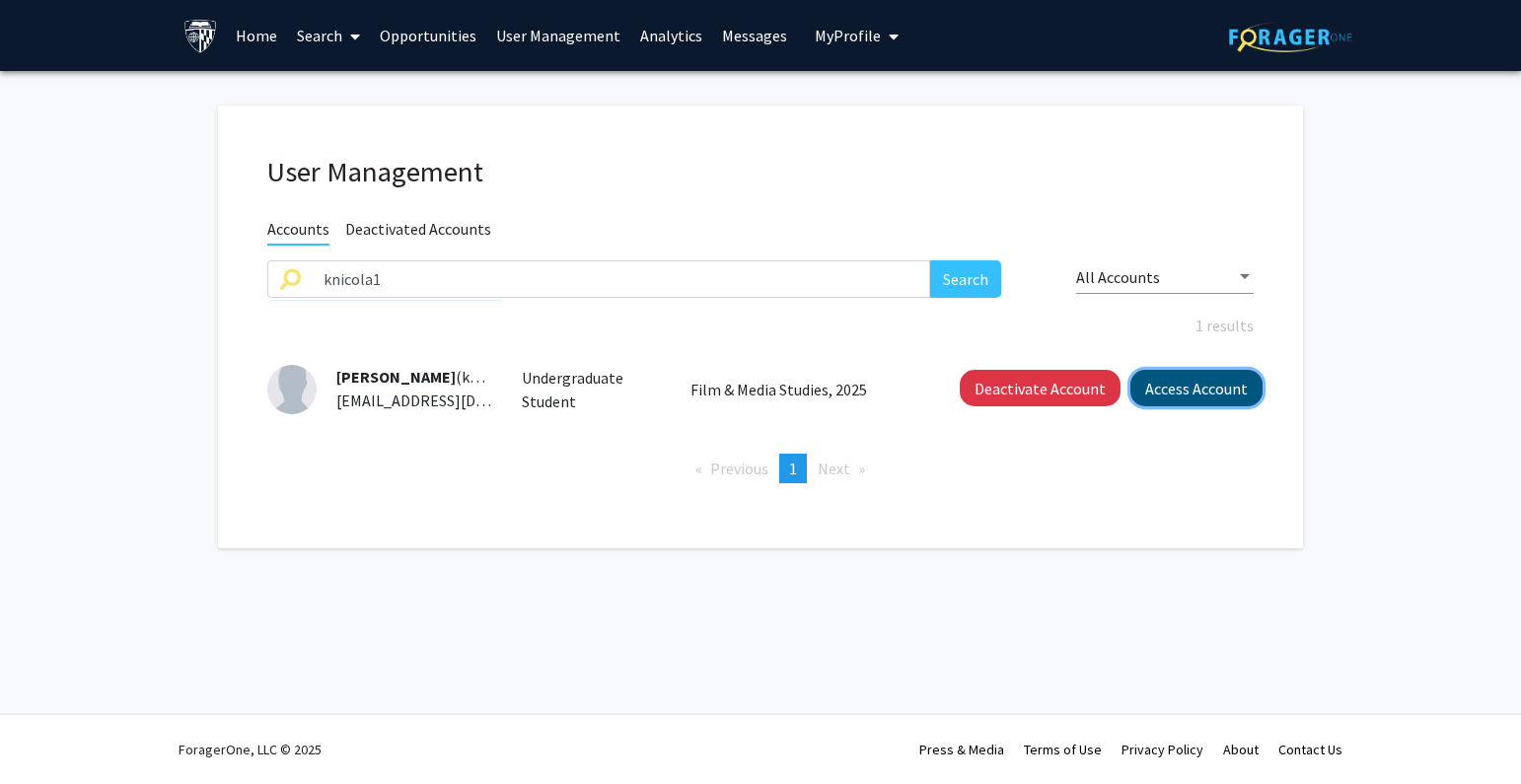 click on "Access Account" 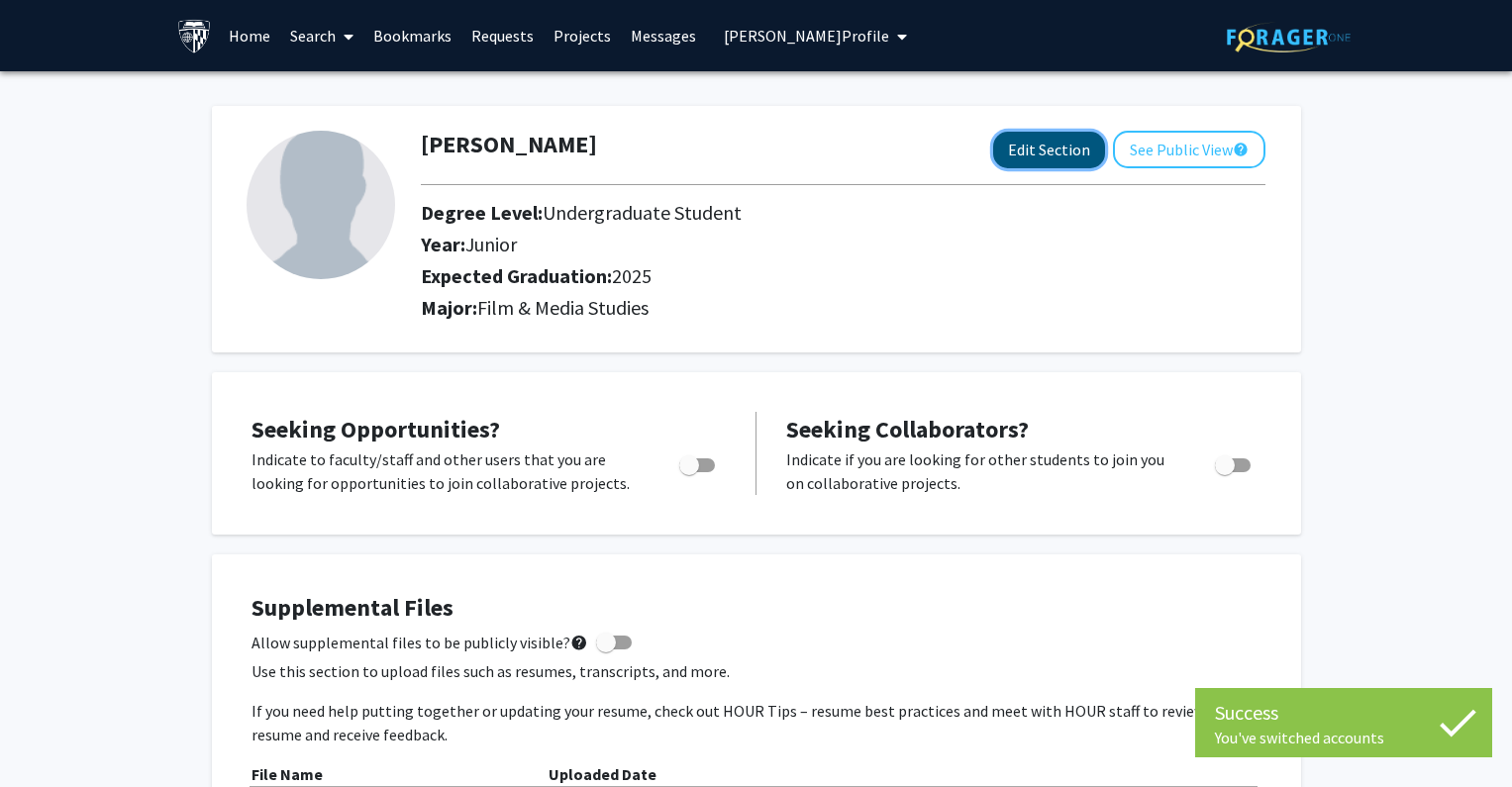 click on "Edit Section" 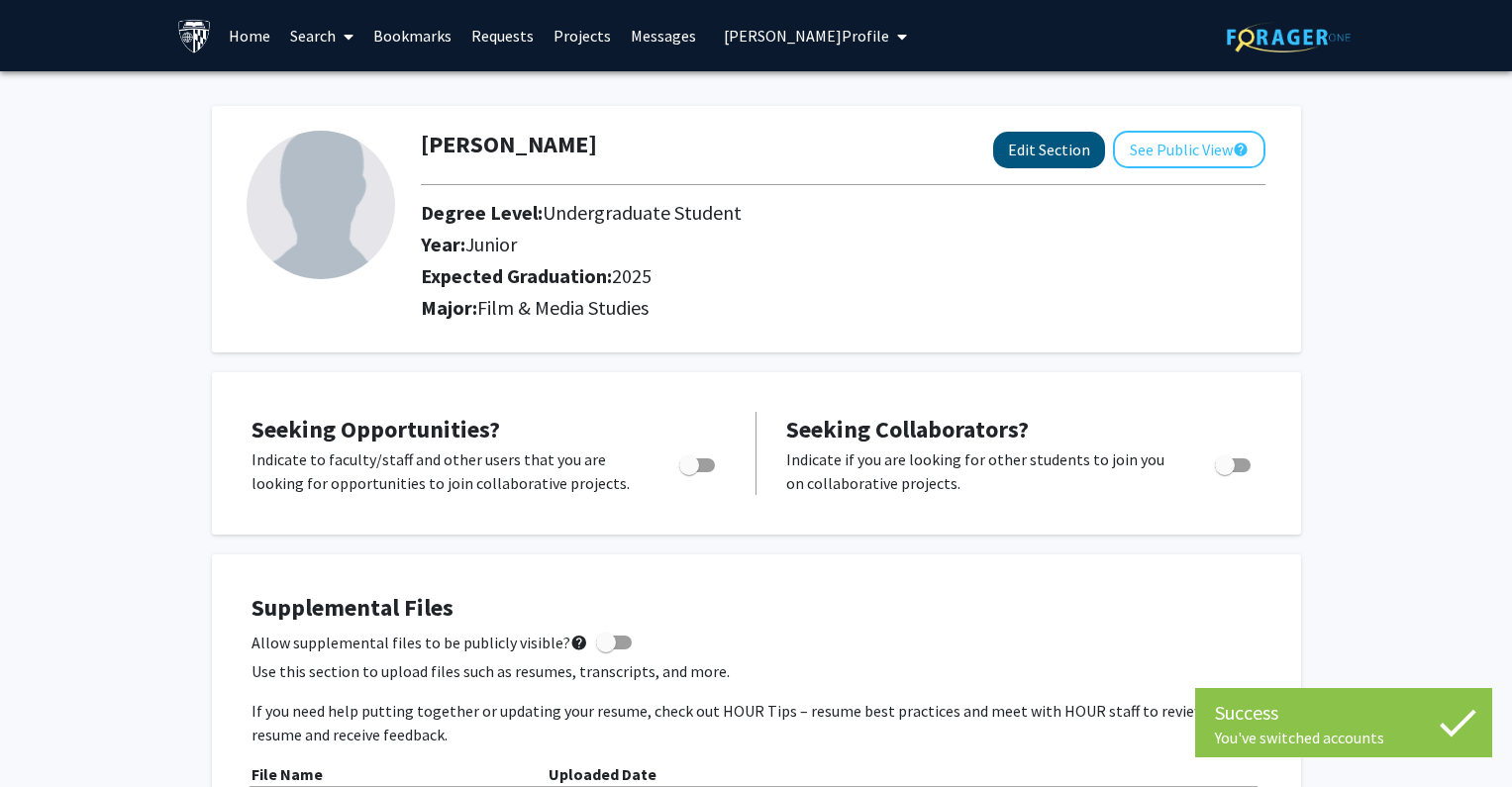 select on "junior" 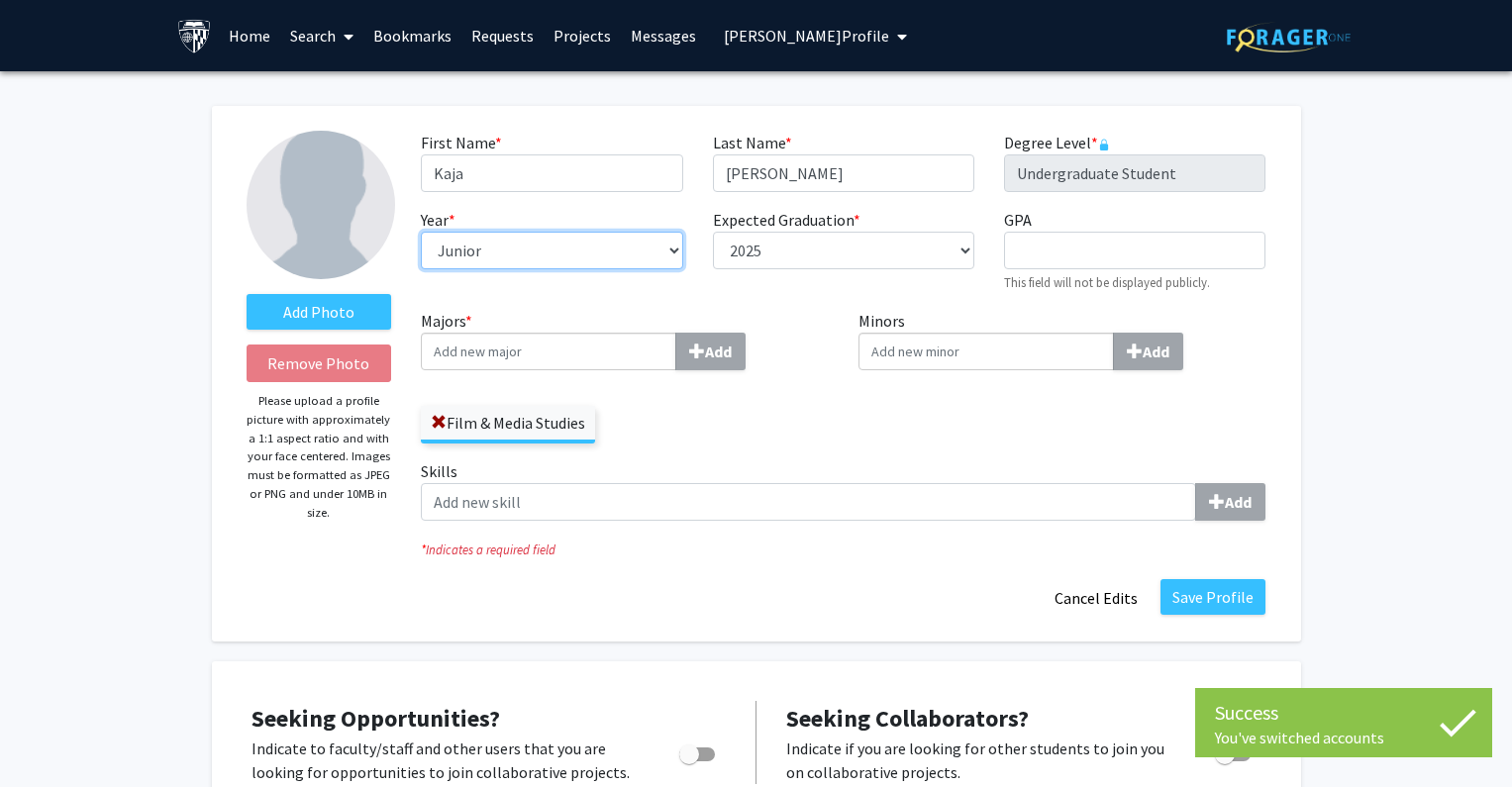 click on "---  First-year   Sophomore   Junior   Senior   Postbaccalaureate Certificate" at bounding box center (552, 250) 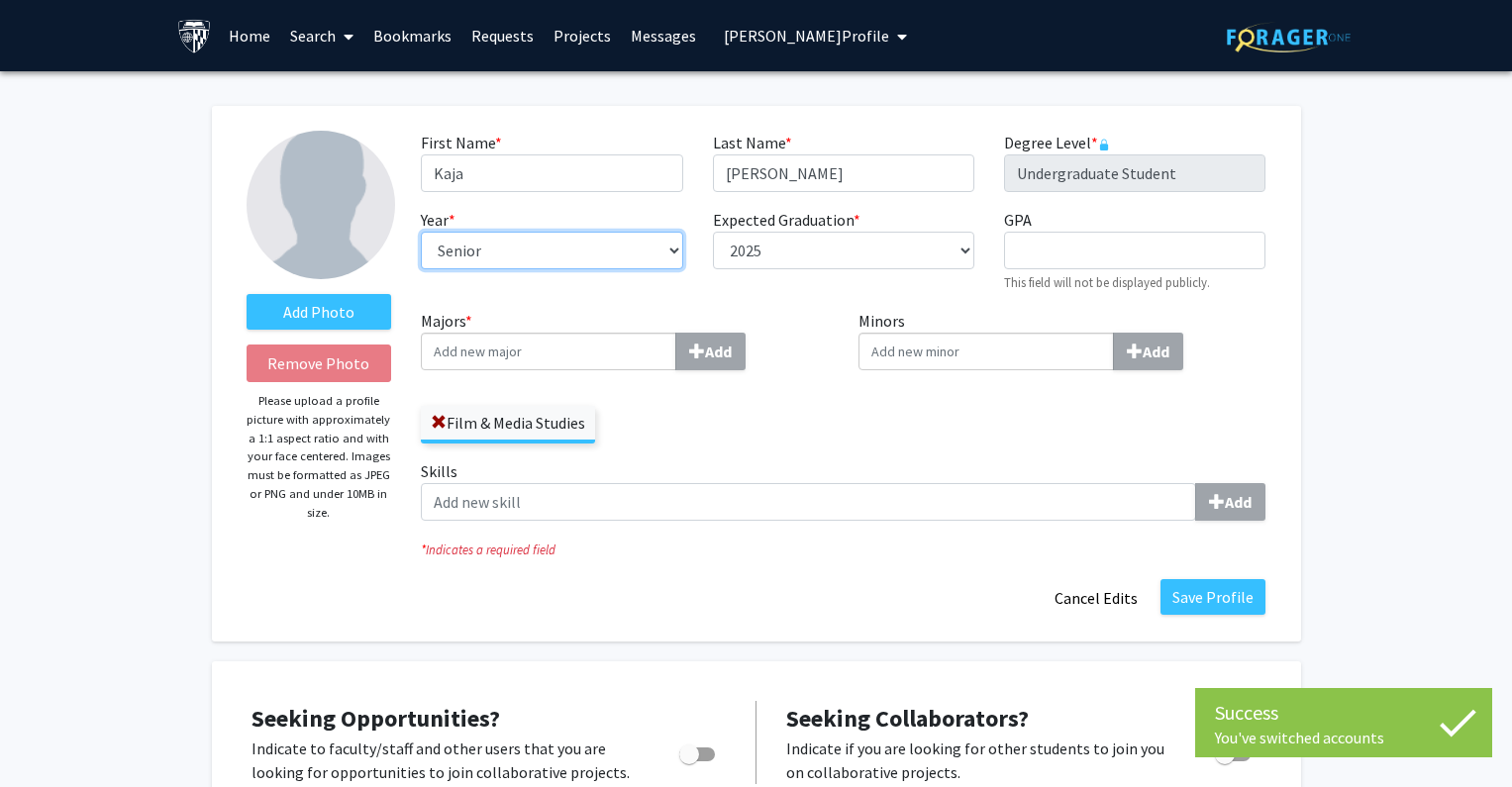 click on "---  First-year   Sophomore   Junior   Senior   Postbaccalaureate Certificate" at bounding box center (552, 250) 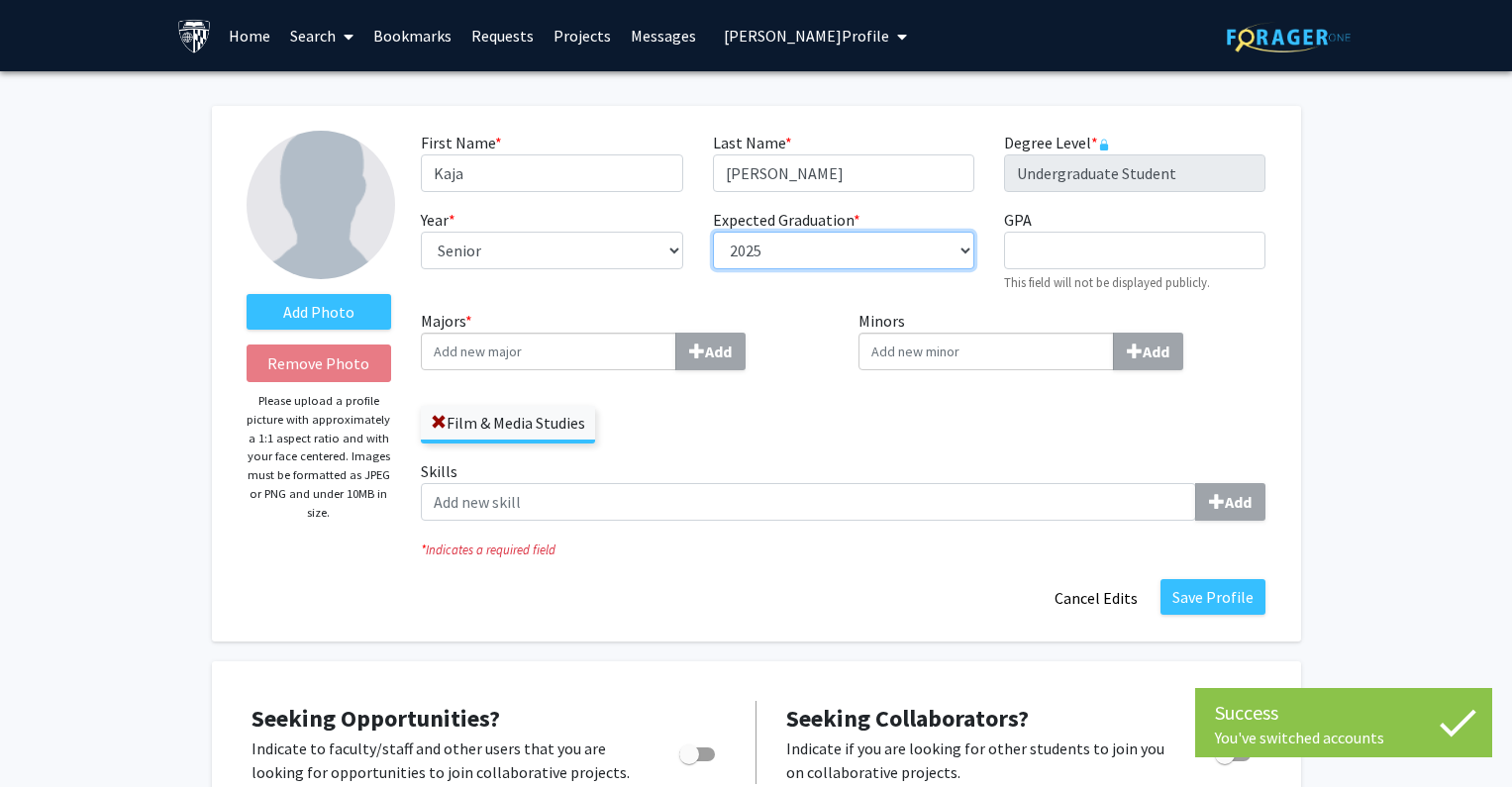 click on "---  2018   2019   2020   2021   2022   2023   2024   2025   2026   2027   2028   2029   2030   2031" at bounding box center (844, 250) 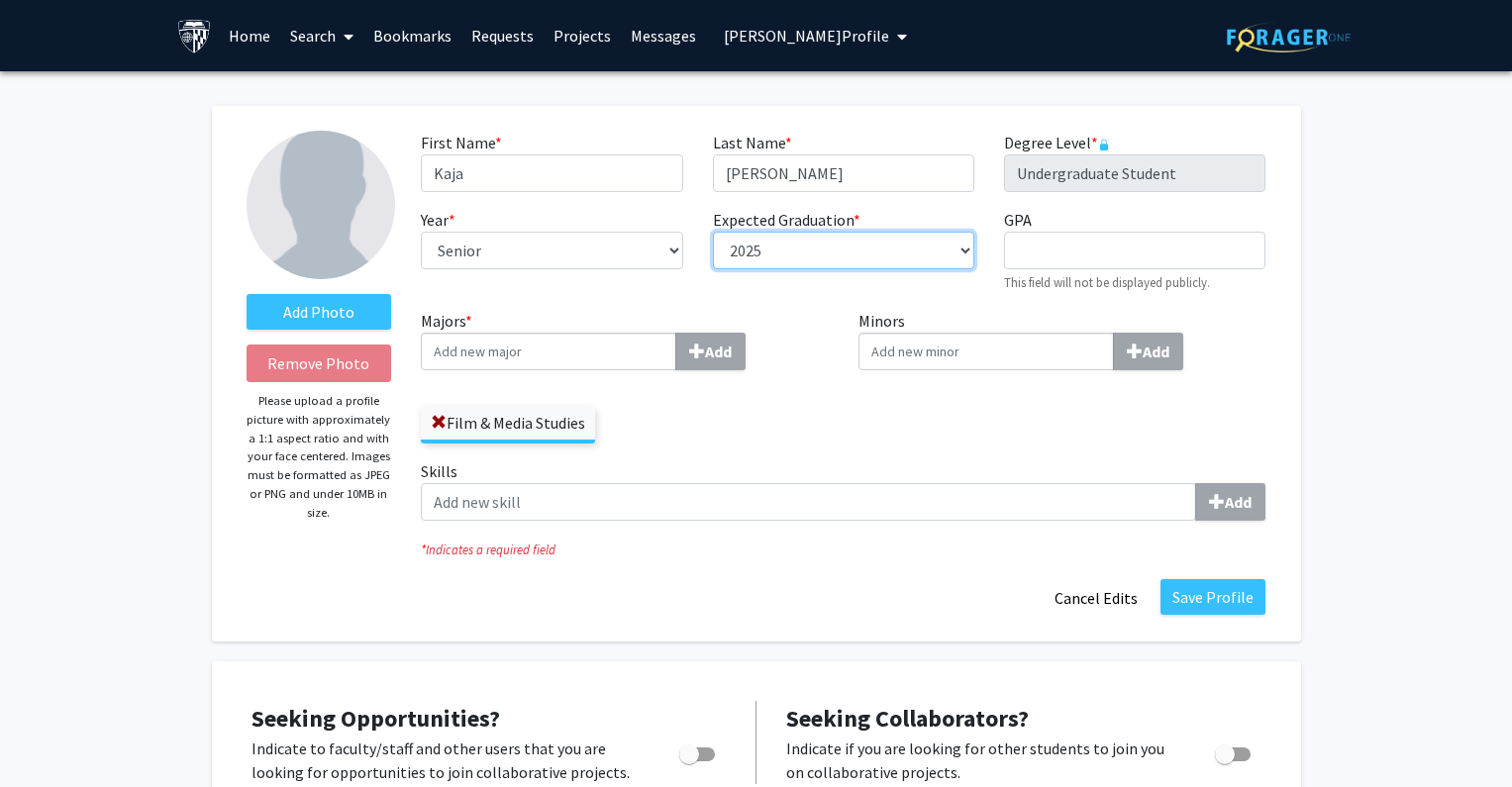 select on "2026" 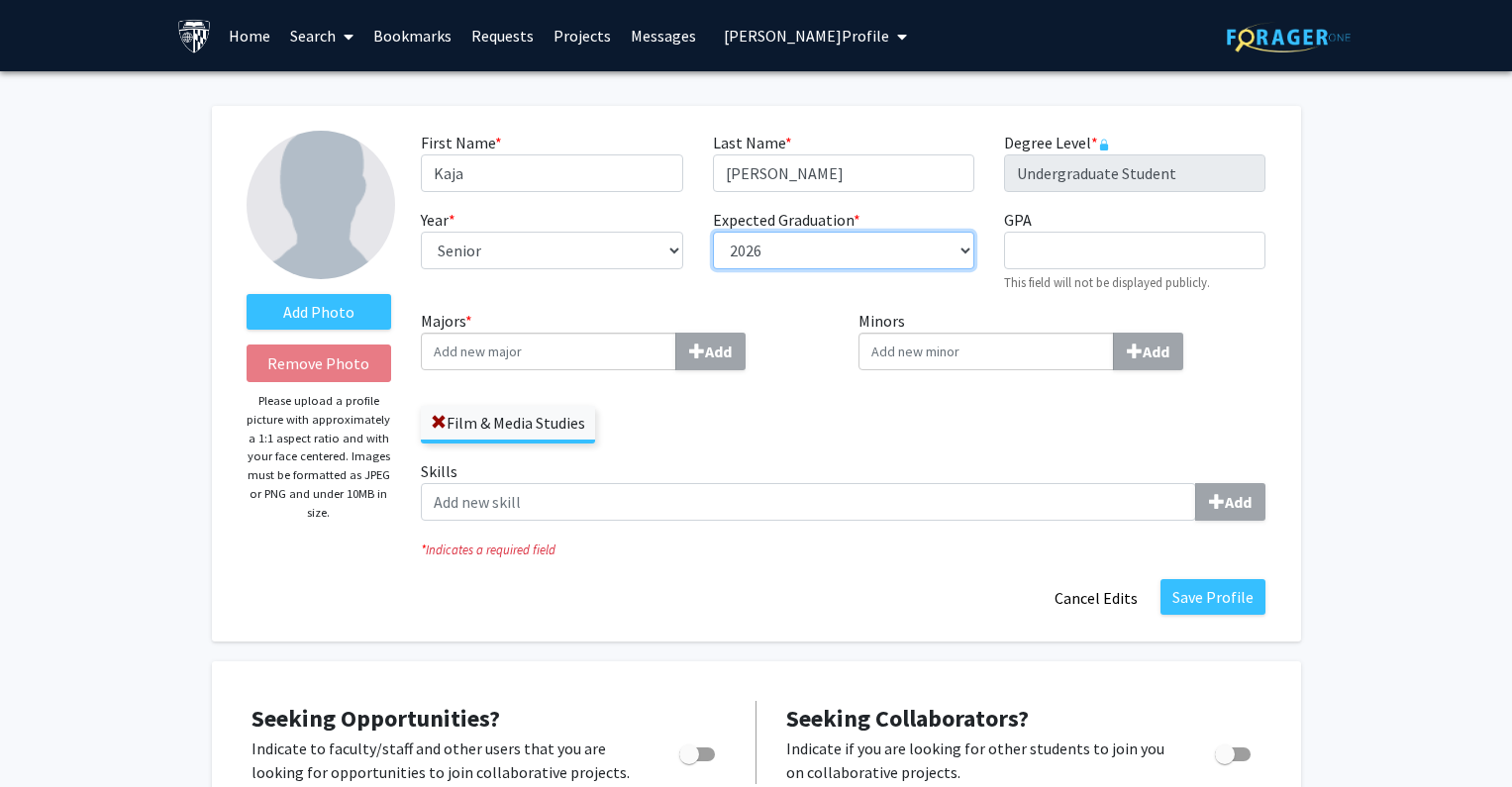 click on "---  2018   2019   2020   2021   2022   2023   2024   2025   2026   2027   2028   2029   2030   2031" at bounding box center [844, 250] 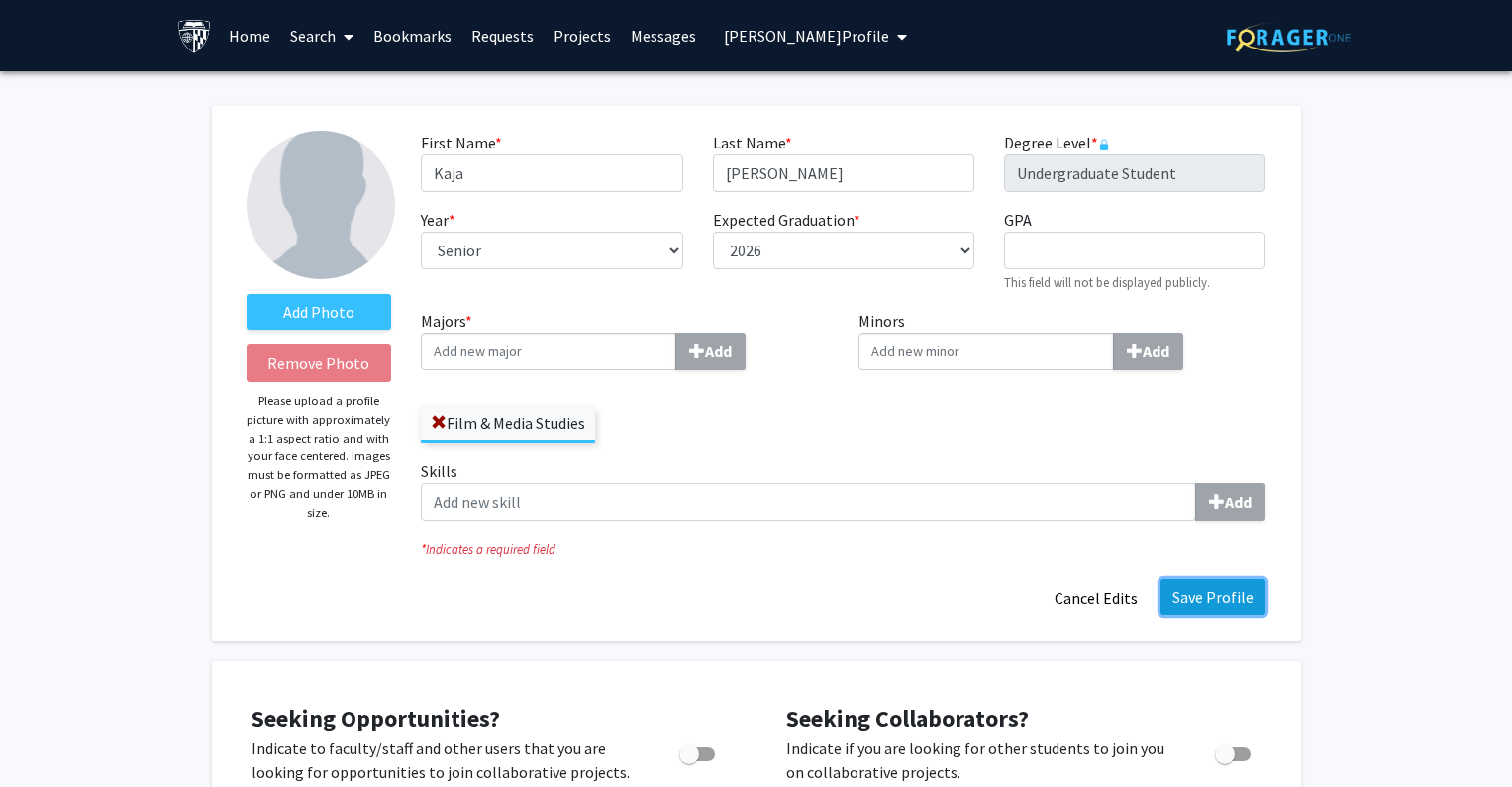 click on "Save Profile" 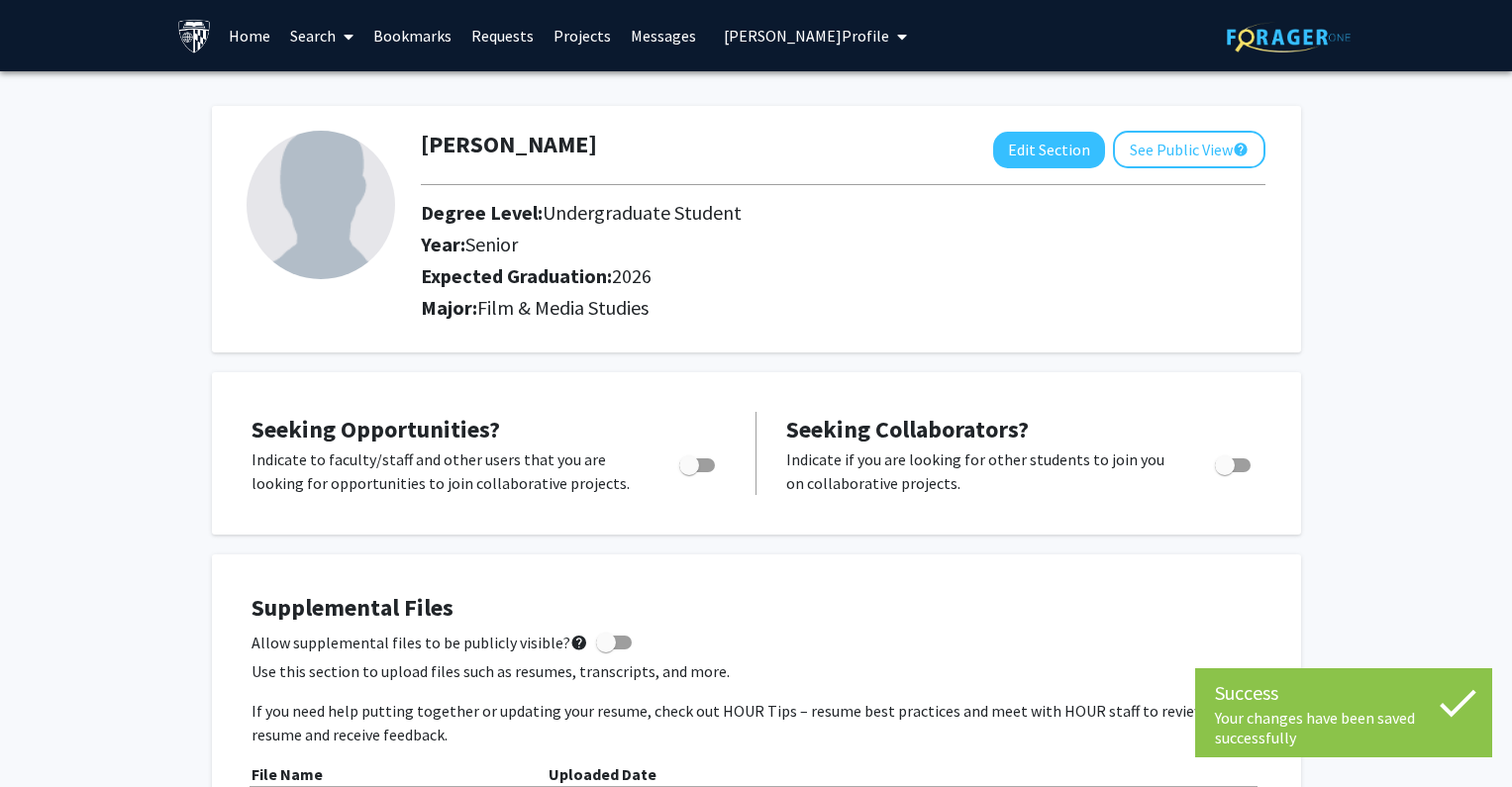 click on "[PERSON_NAME]   Profile" at bounding box center [806, 36] 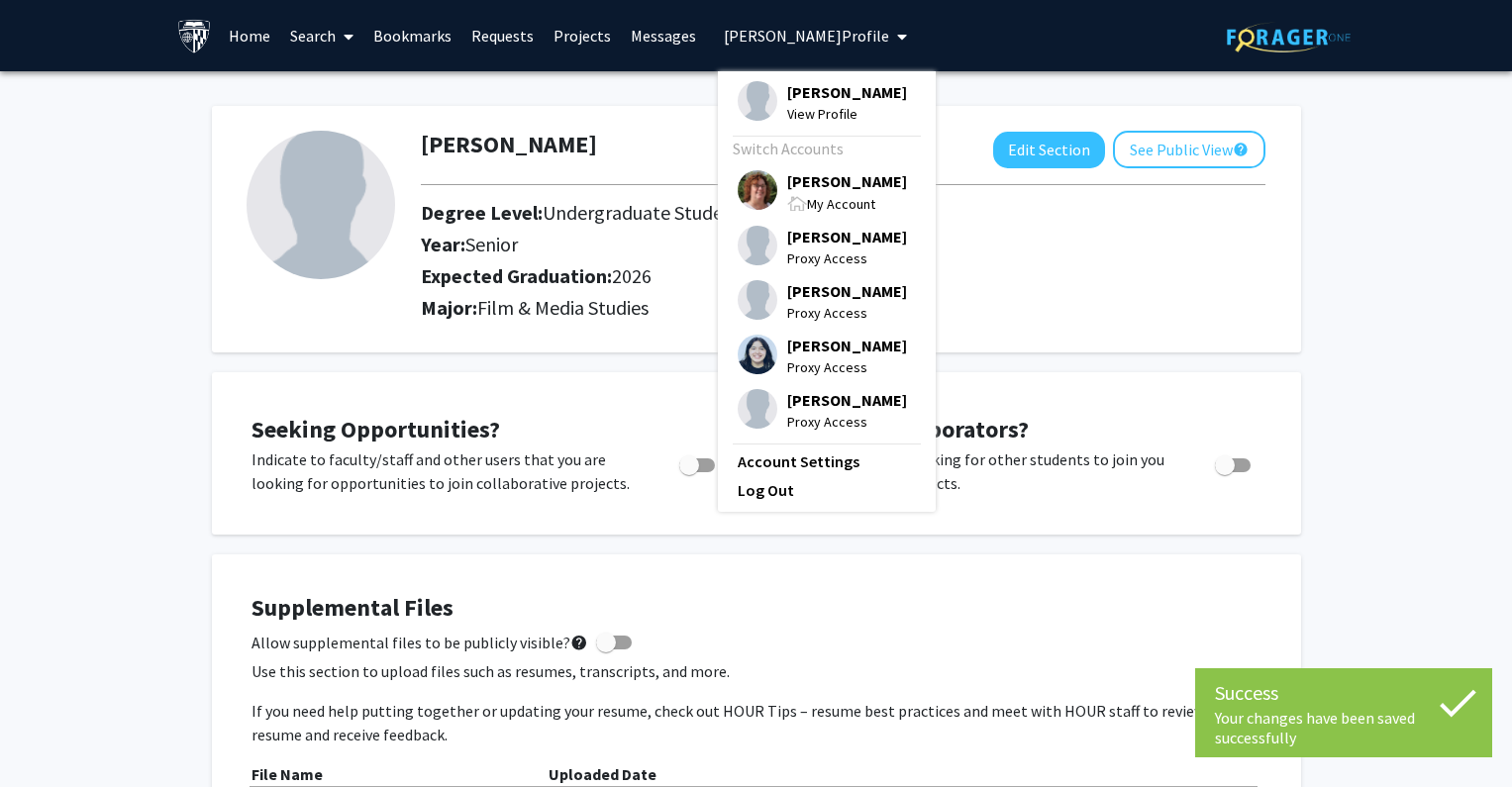 click on "[PERSON_NAME]" at bounding box center (847, 181) 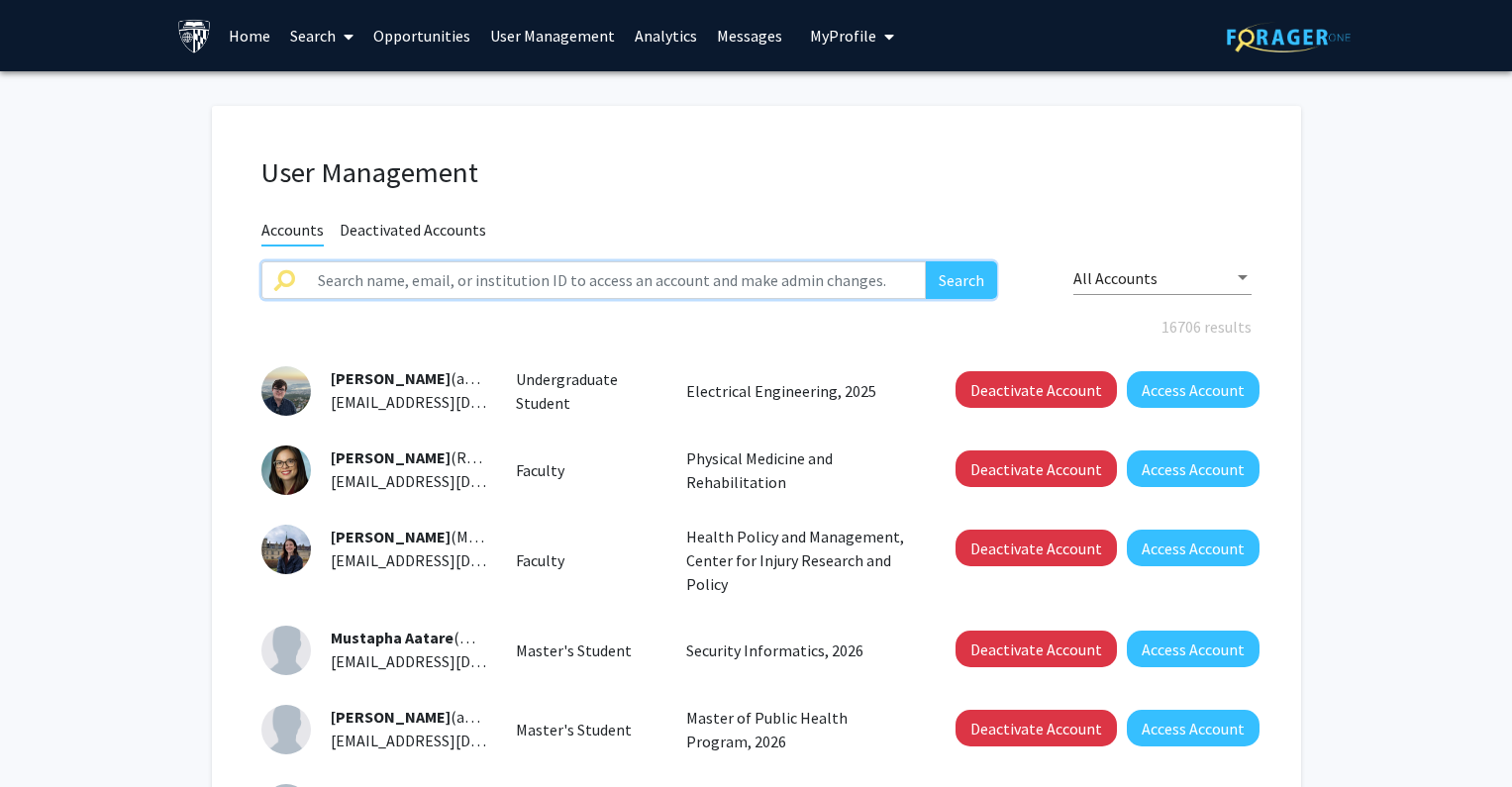 drag, startPoint x: 509, startPoint y: 282, endPoint x: 562, endPoint y: 282, distance: 53 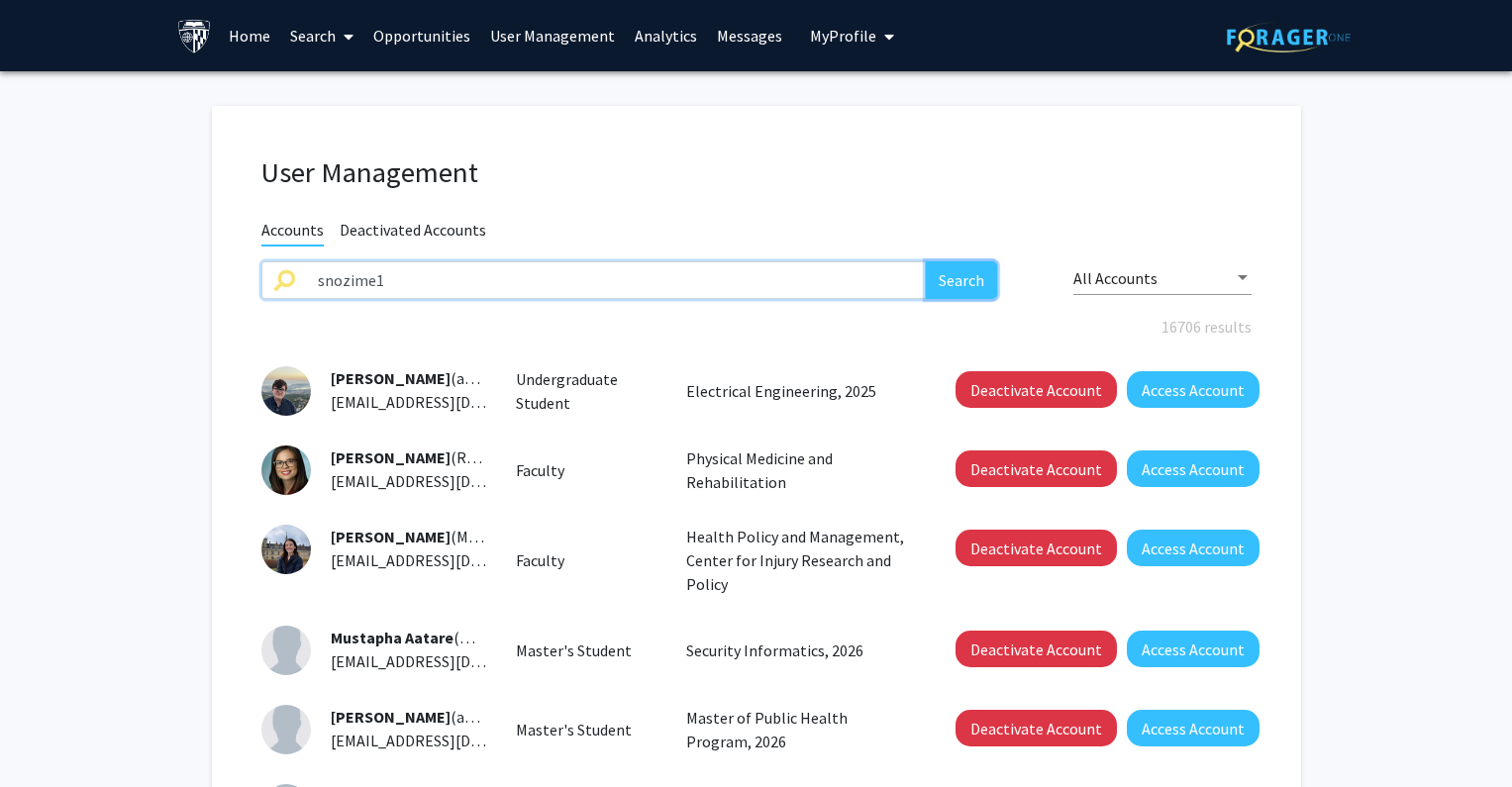 click on "Search" 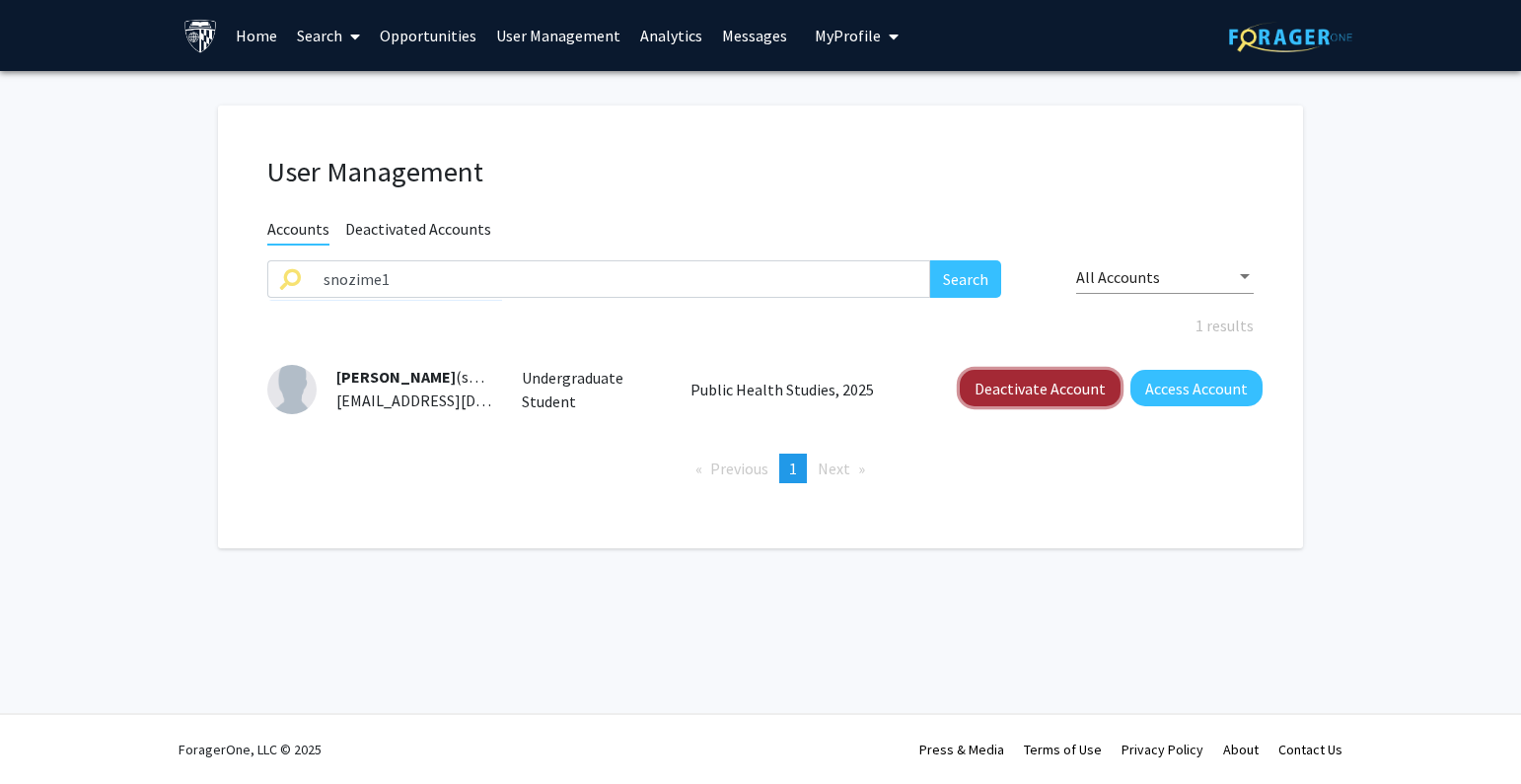 click on "Deactivate Account" 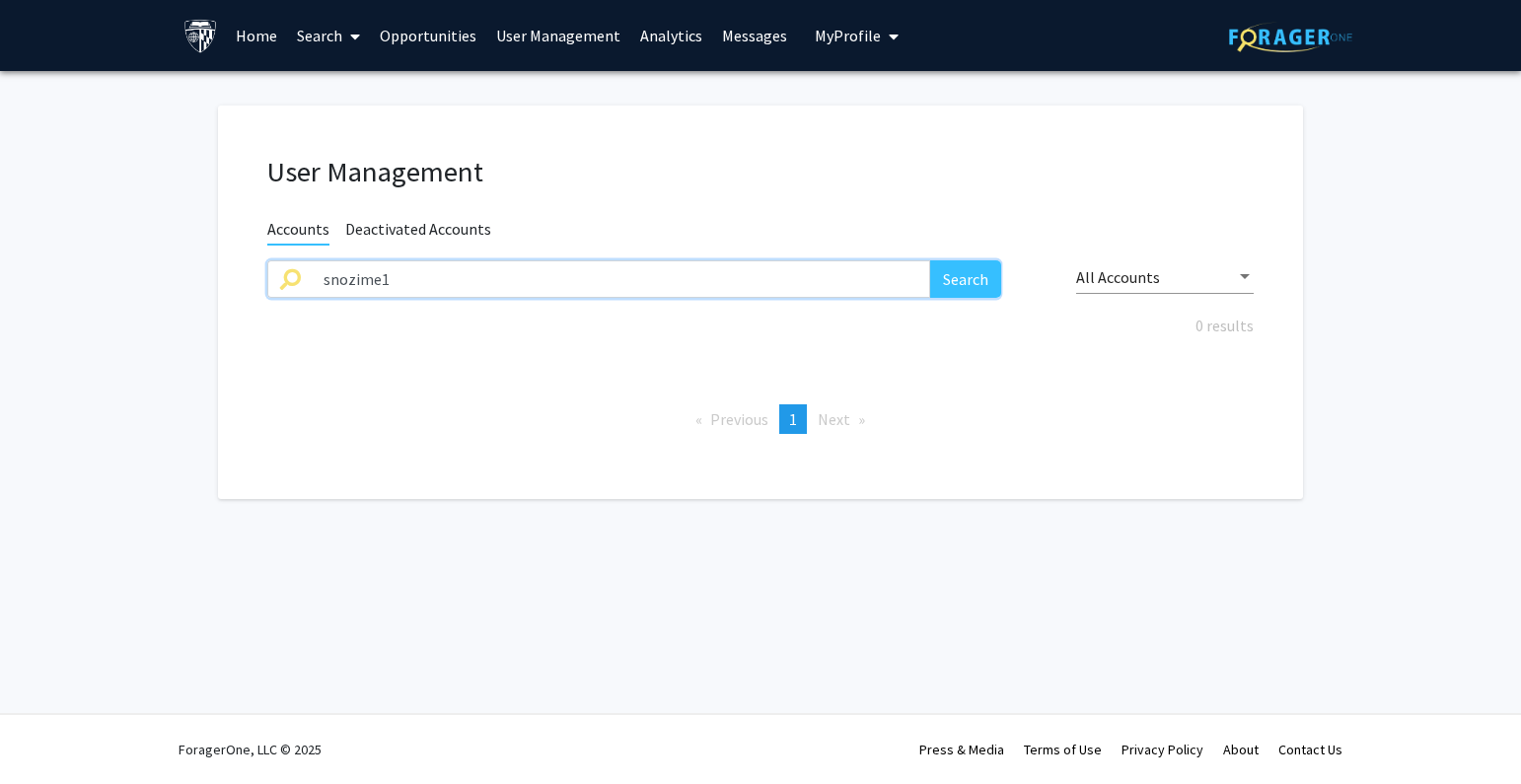 drag, startPoint x: 456, startPoint y: 282, endPoint x: 291, endPoint y: 280, distance: 165.01212 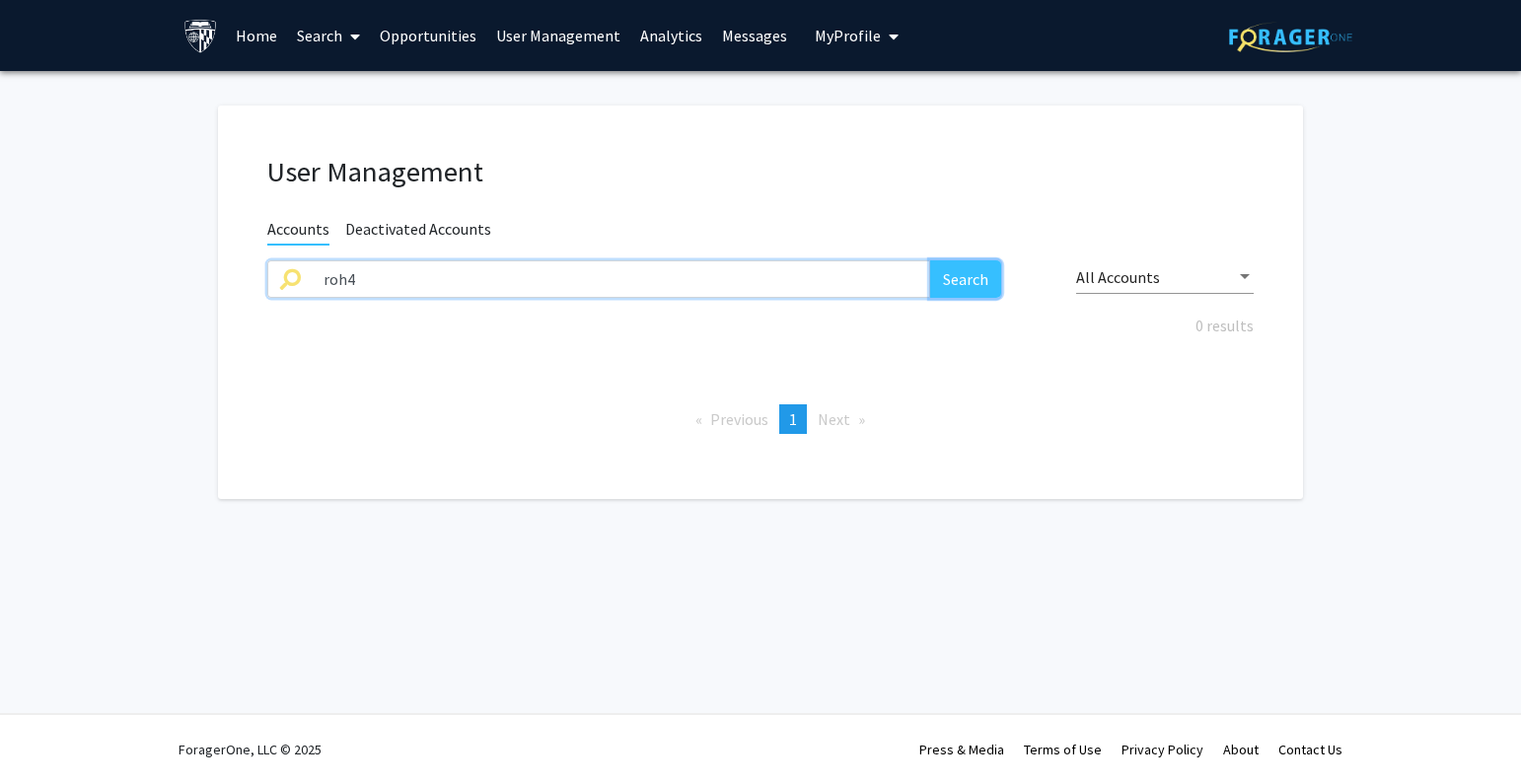 click on "Search" 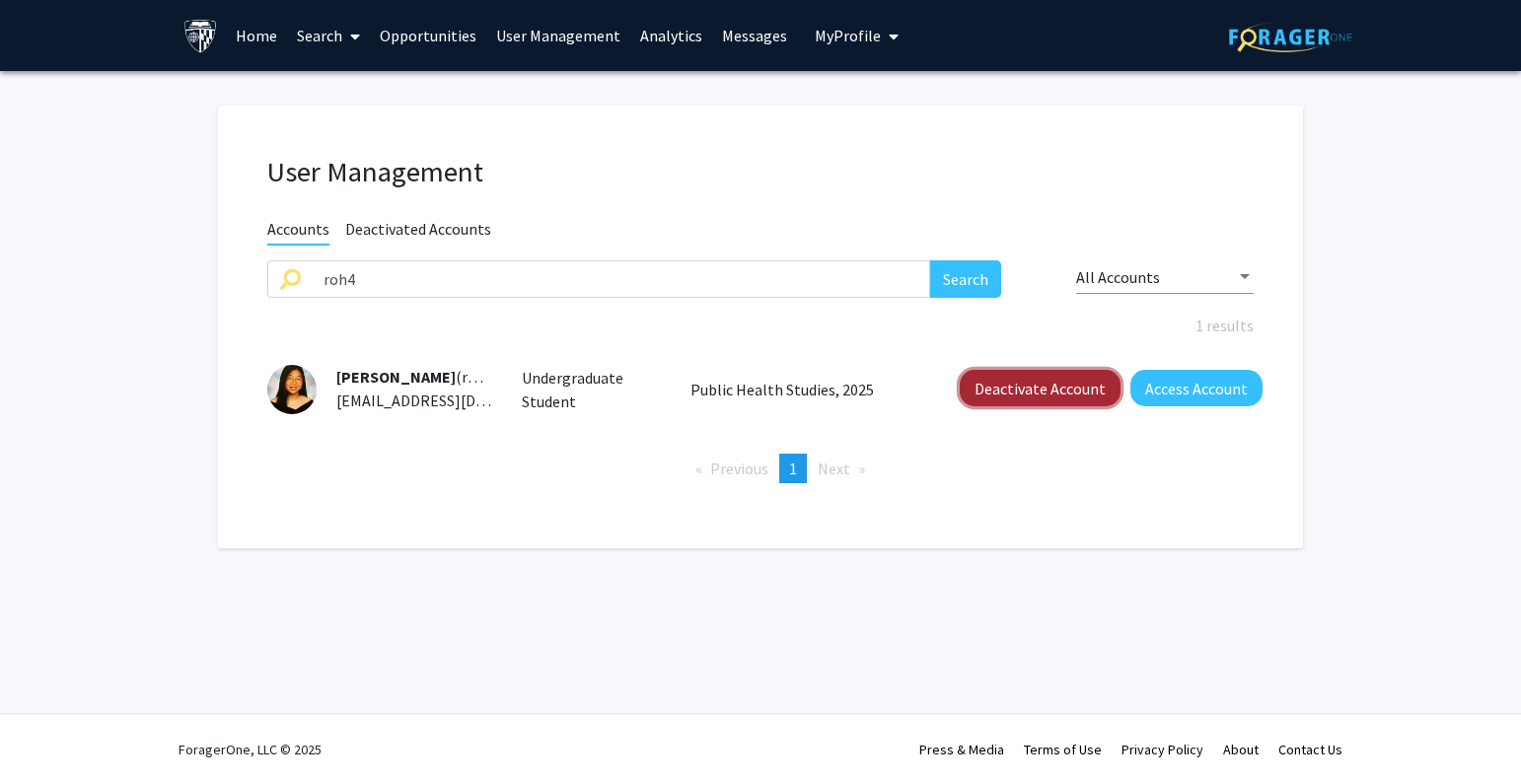 click on "Deactivate Account" 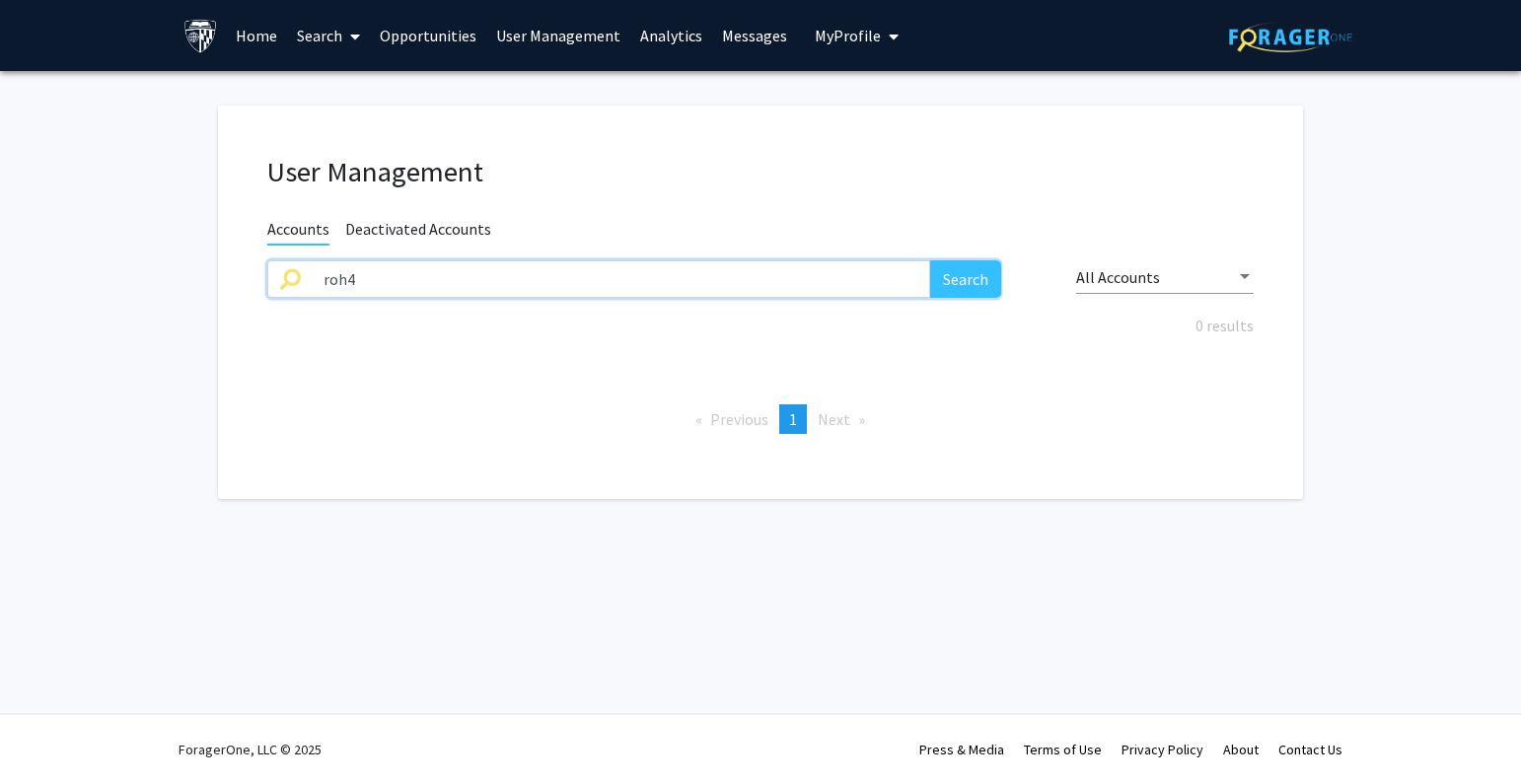 drag, startPoint x: 476, startPoint y: 269, endPoint x: 633, endPoint y: 272, distance: 157.0287 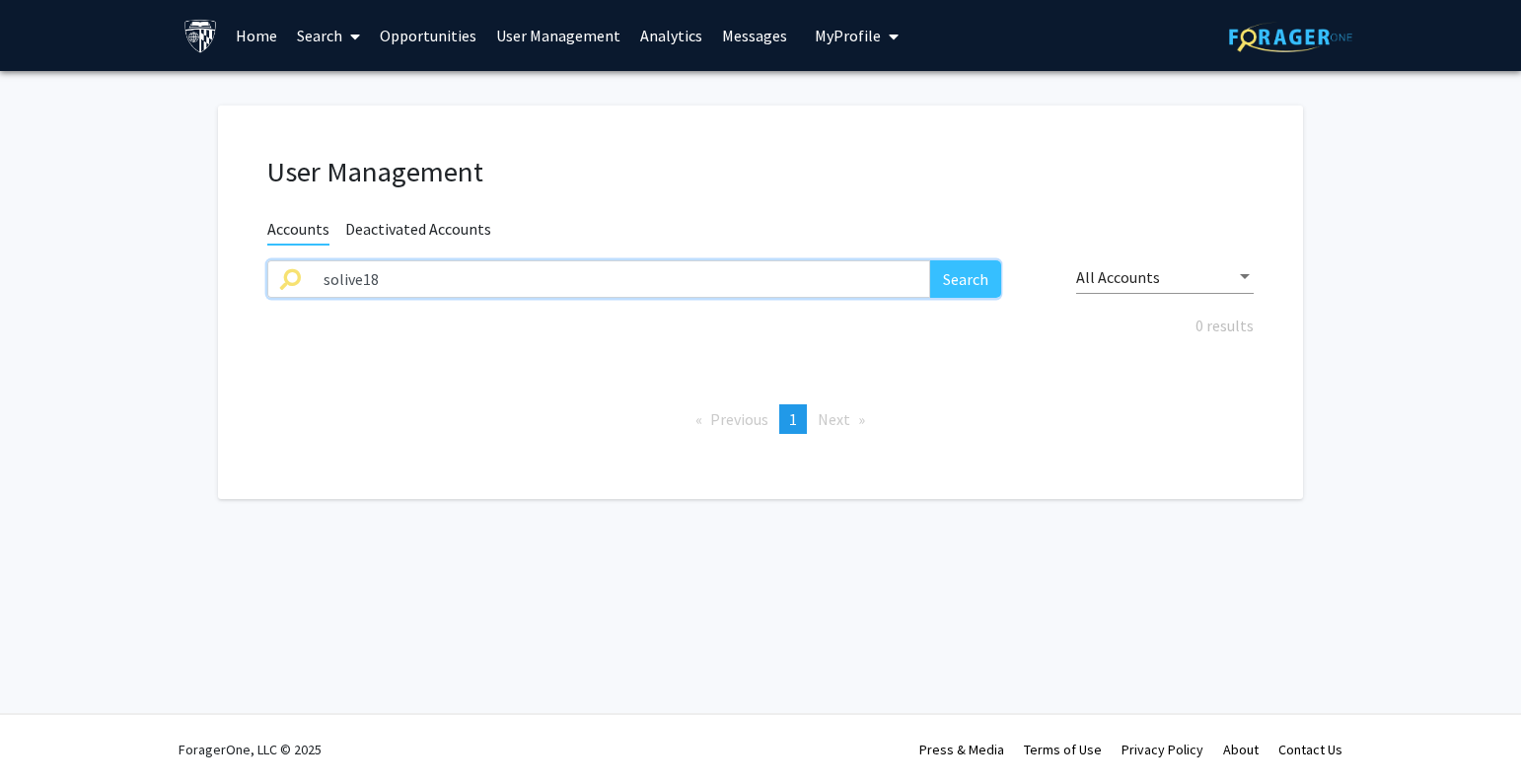 click on "solive18" 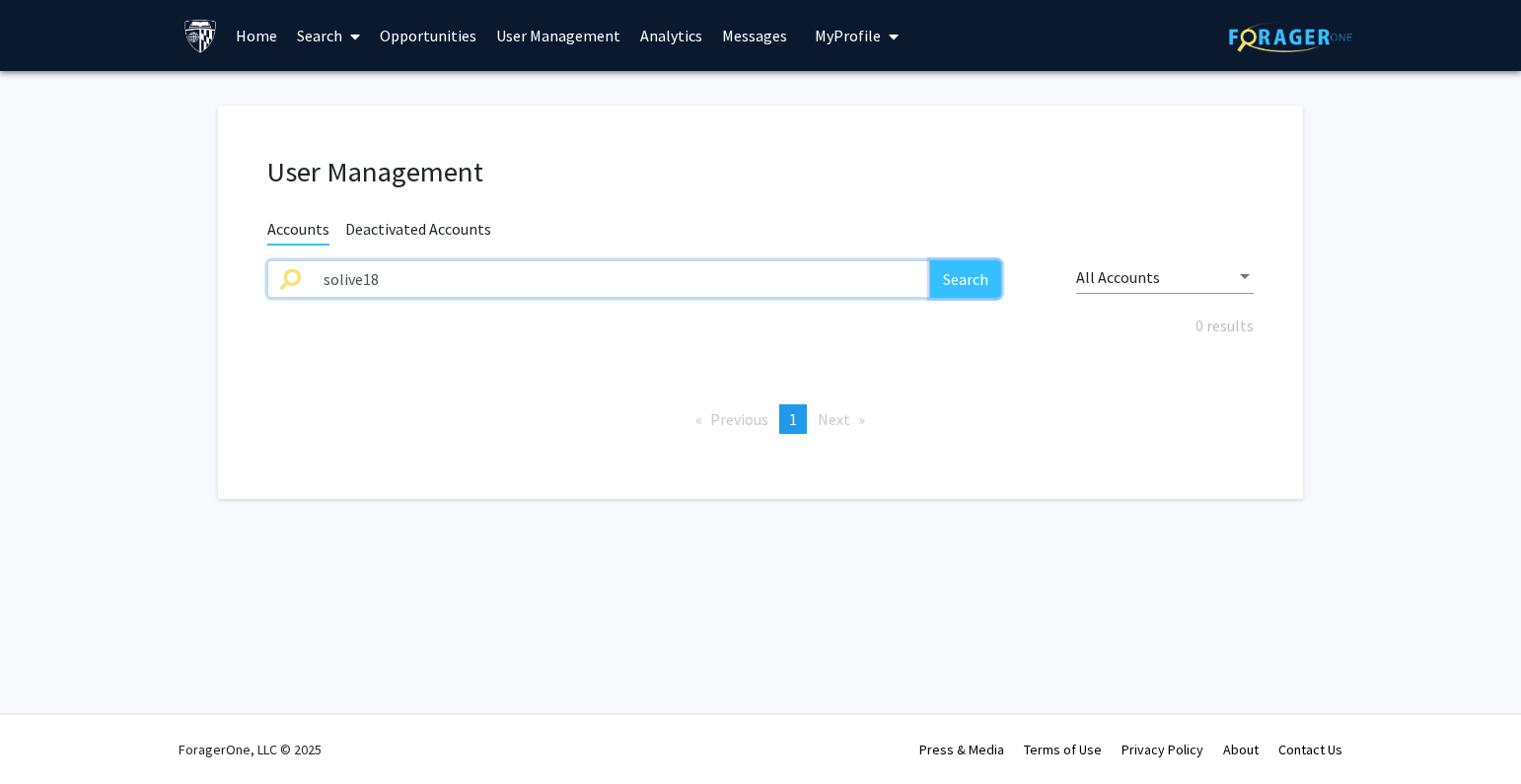 click on "Search" 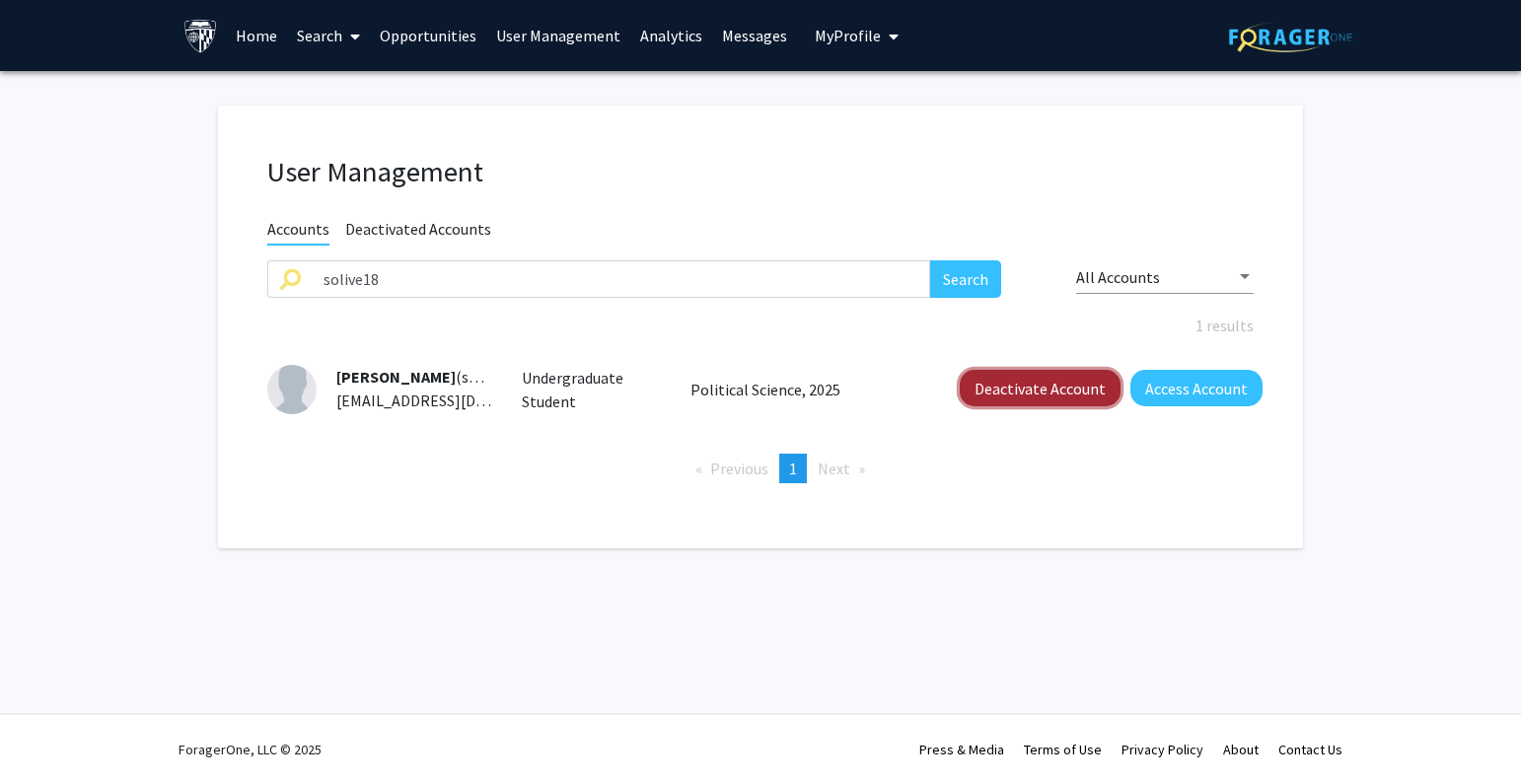 click on "Deactivate Account" 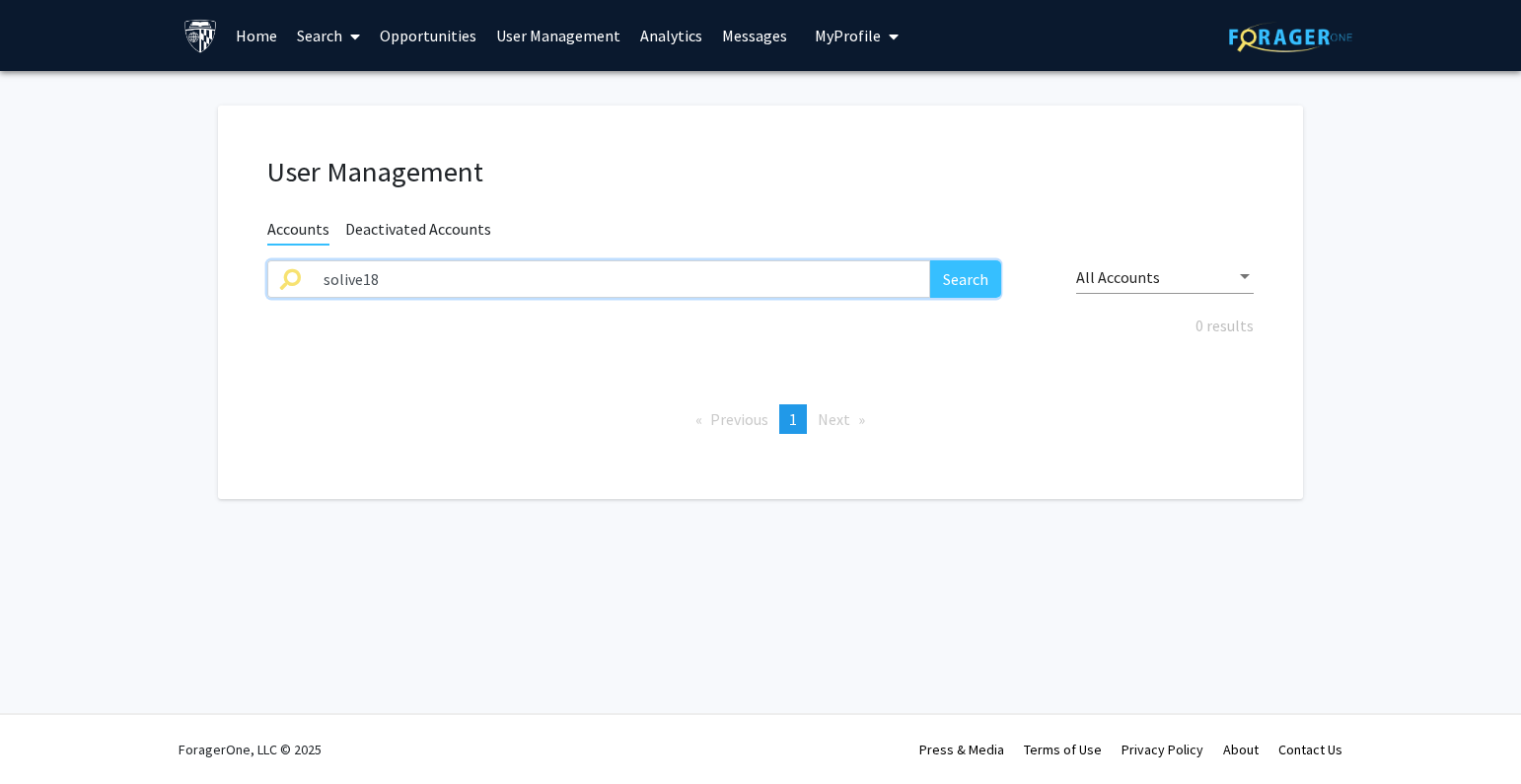 drag, startPoint x: 523, startPoint y: 283, endPoint x: 255, endPoint y: 284, distance: 268.00187 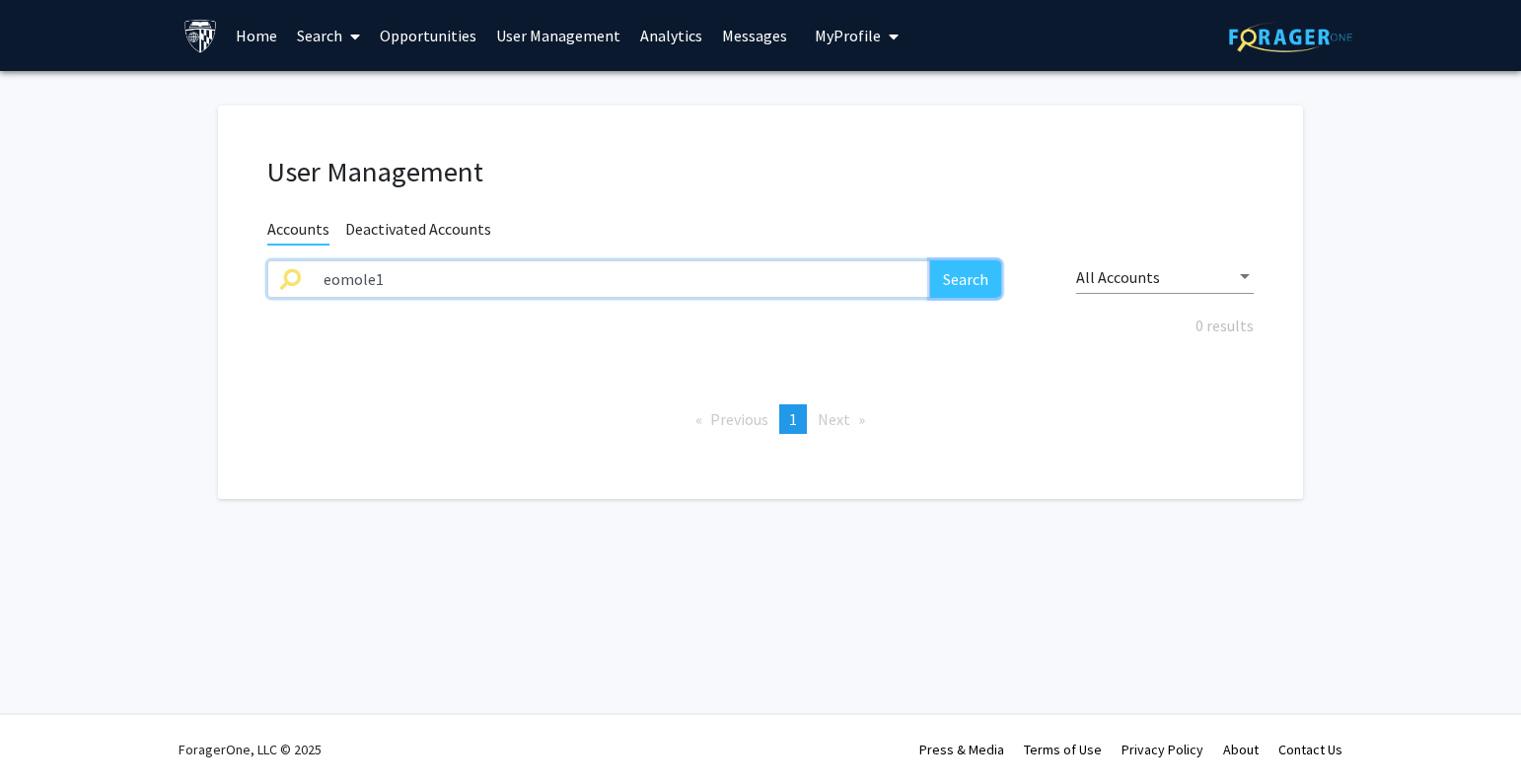 click on "Search" 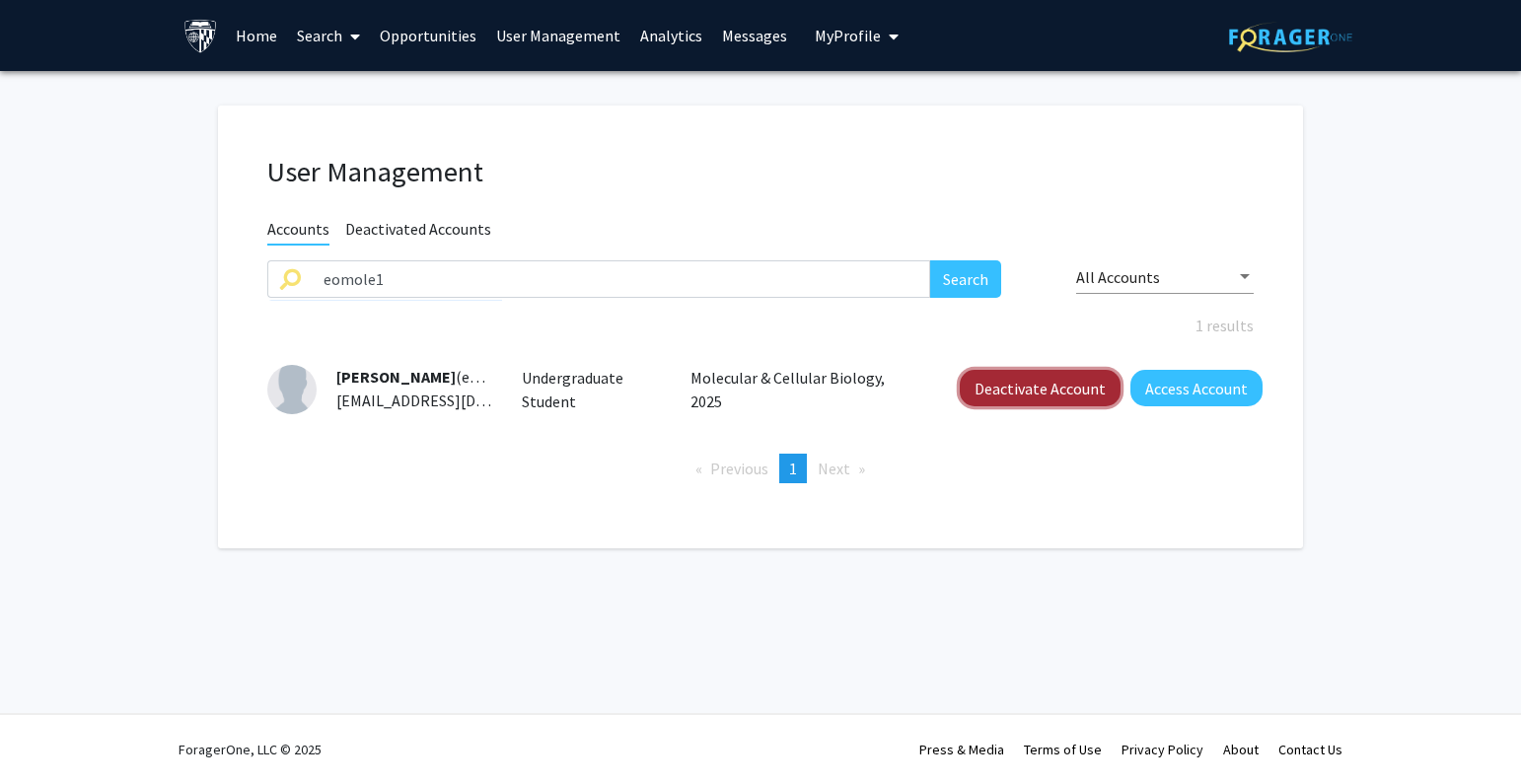 click on "Deactivate Account" 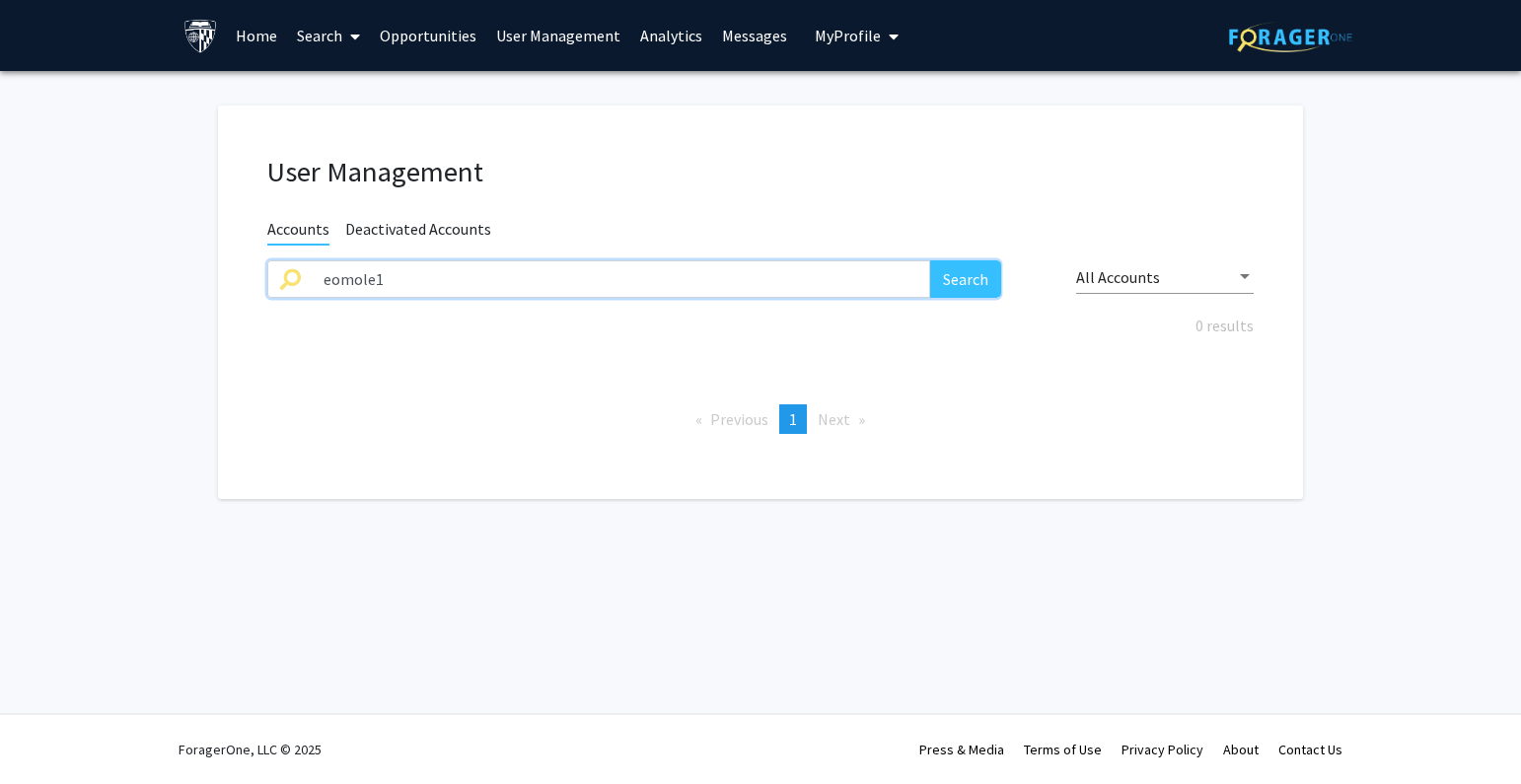 drag, startPoint x: 457, startPoint y: 285, endPoint x: 237, endPoint y: 285, distance: 220 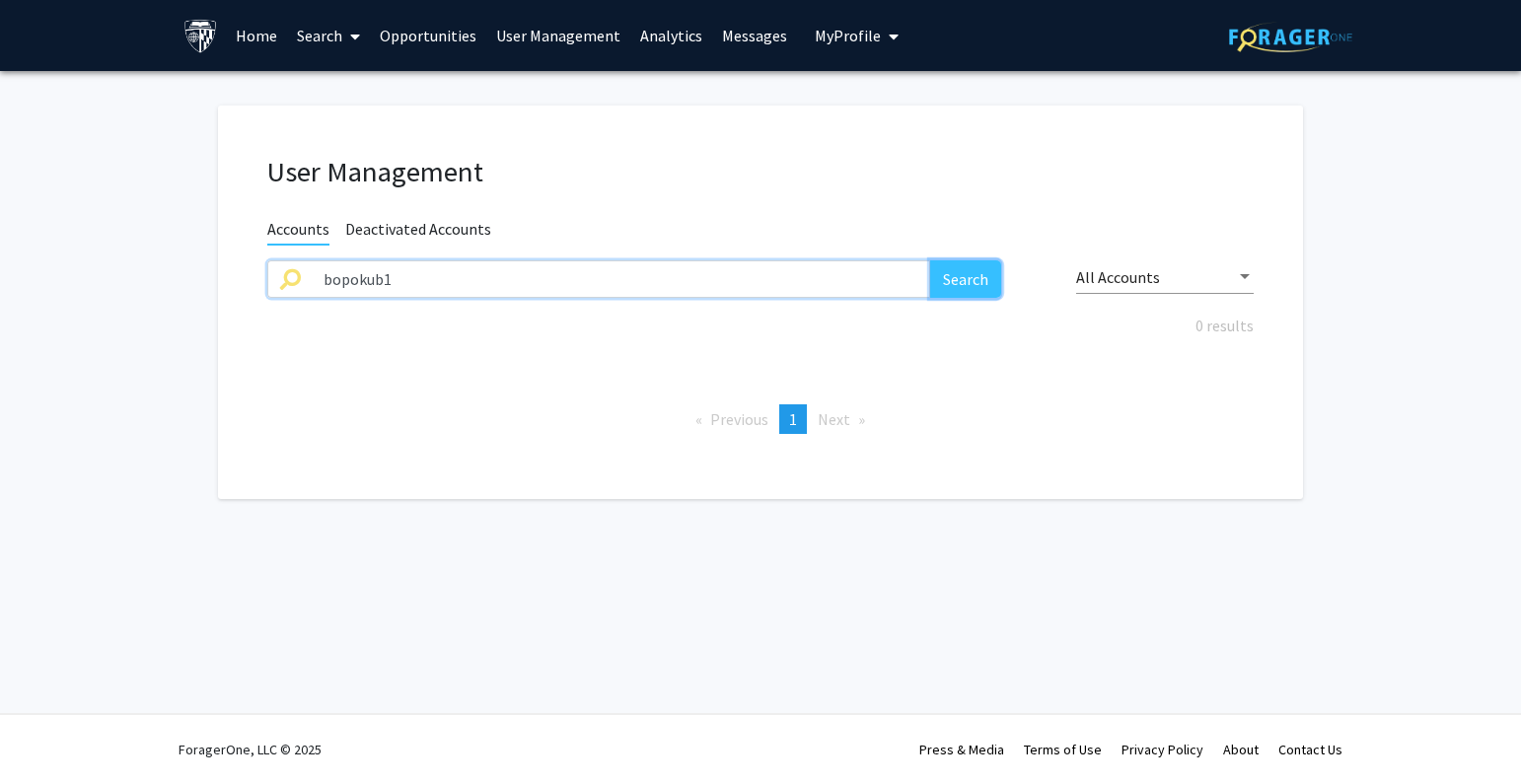 click on "Search" 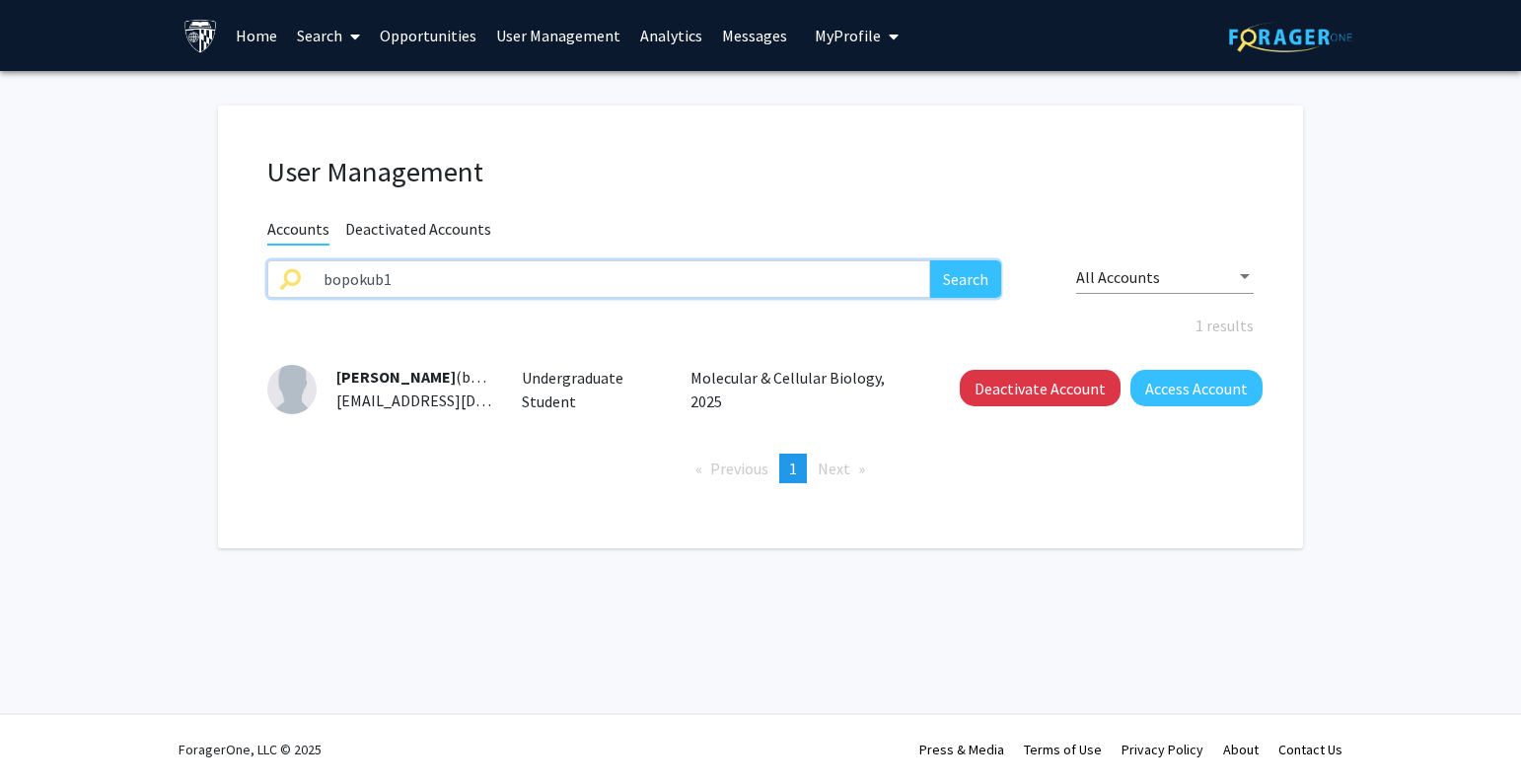drag, startPoint x: 198, startPoint y: 274, endPoint x: 305, endPoint y: 274, distance: 107 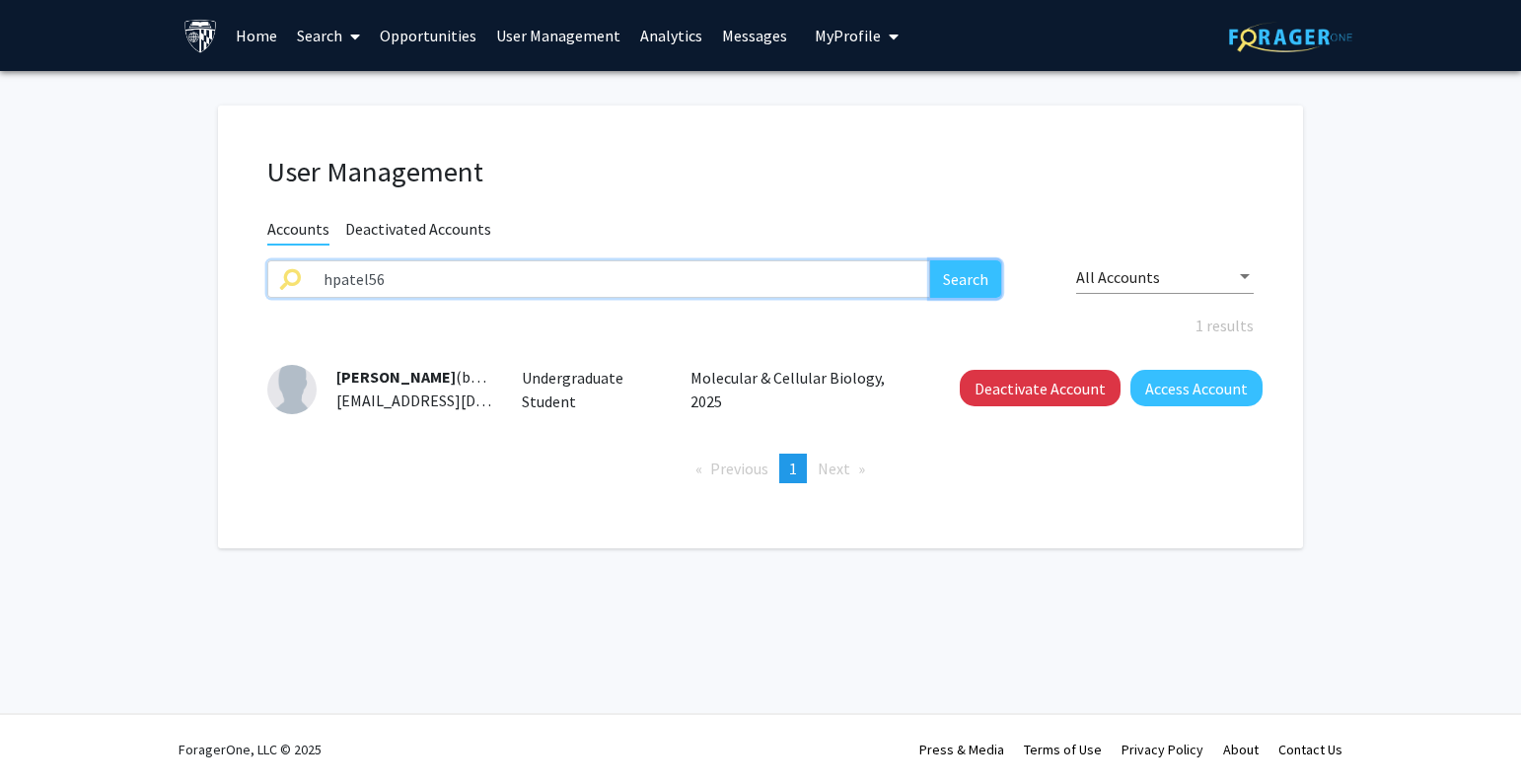 click on "Search" 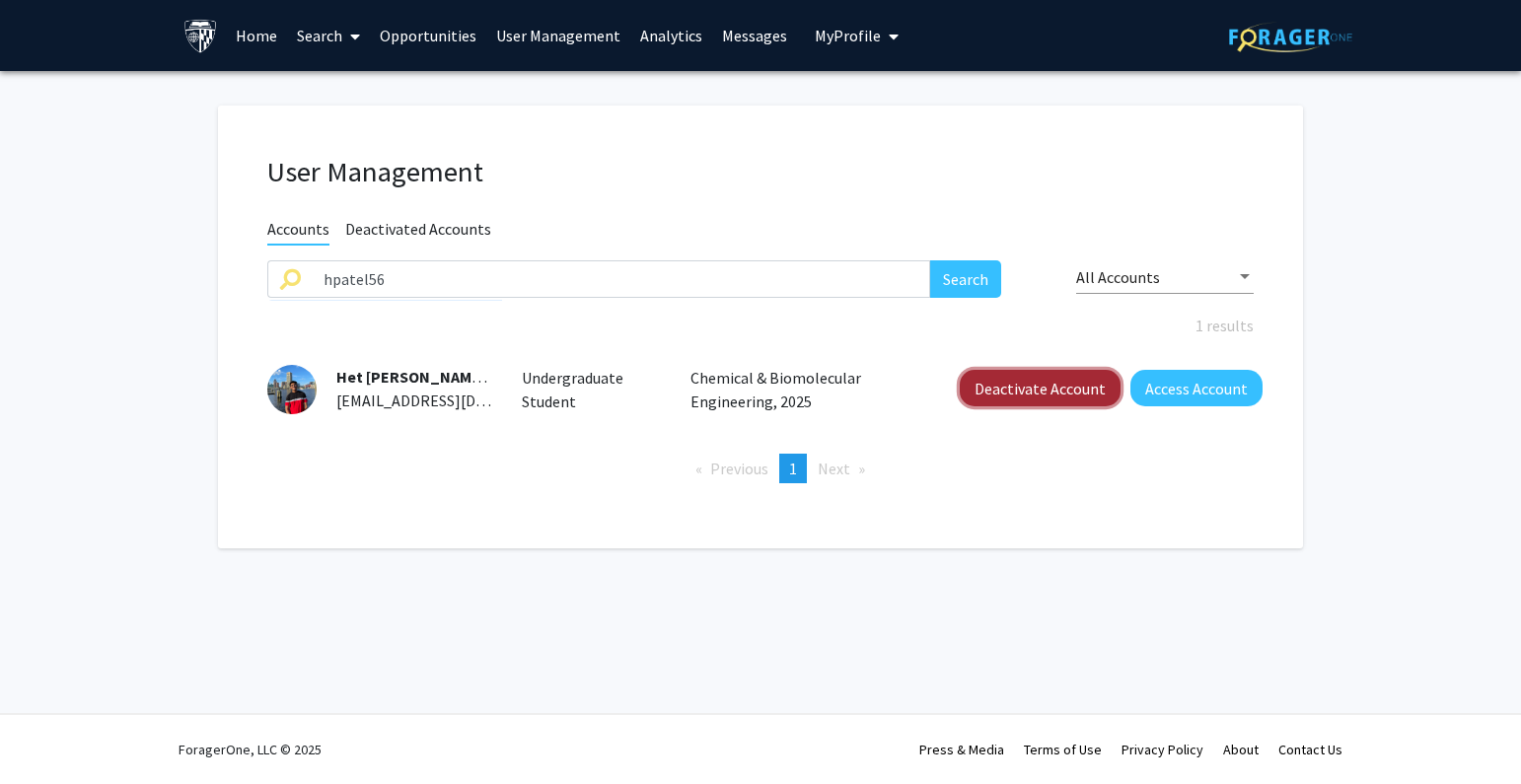 click on "Deactivate Account" 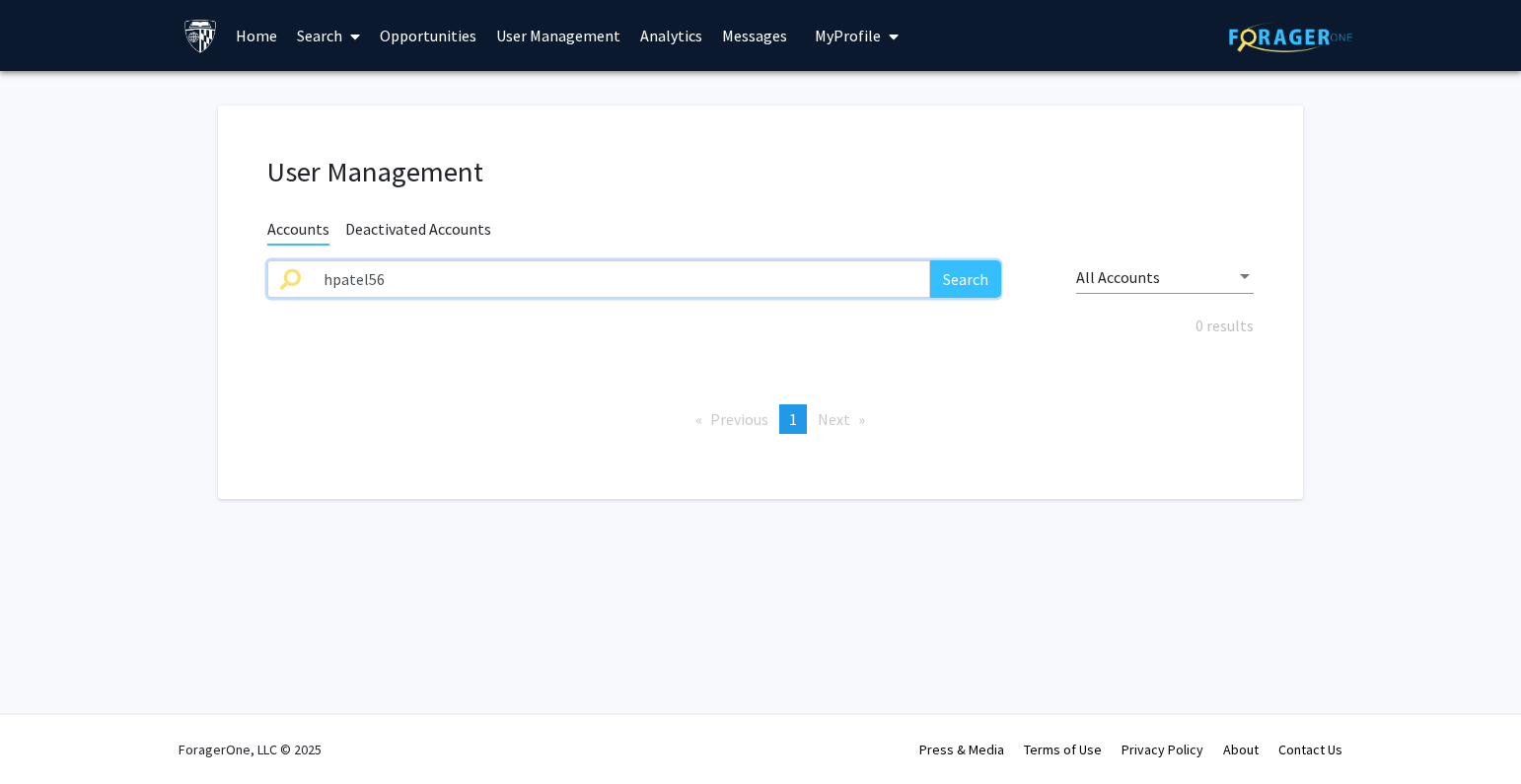 drag, startPoint x: 536, startPoint y: 287, endPoint x: 109, endPoint y: 293, distance: 427.04215 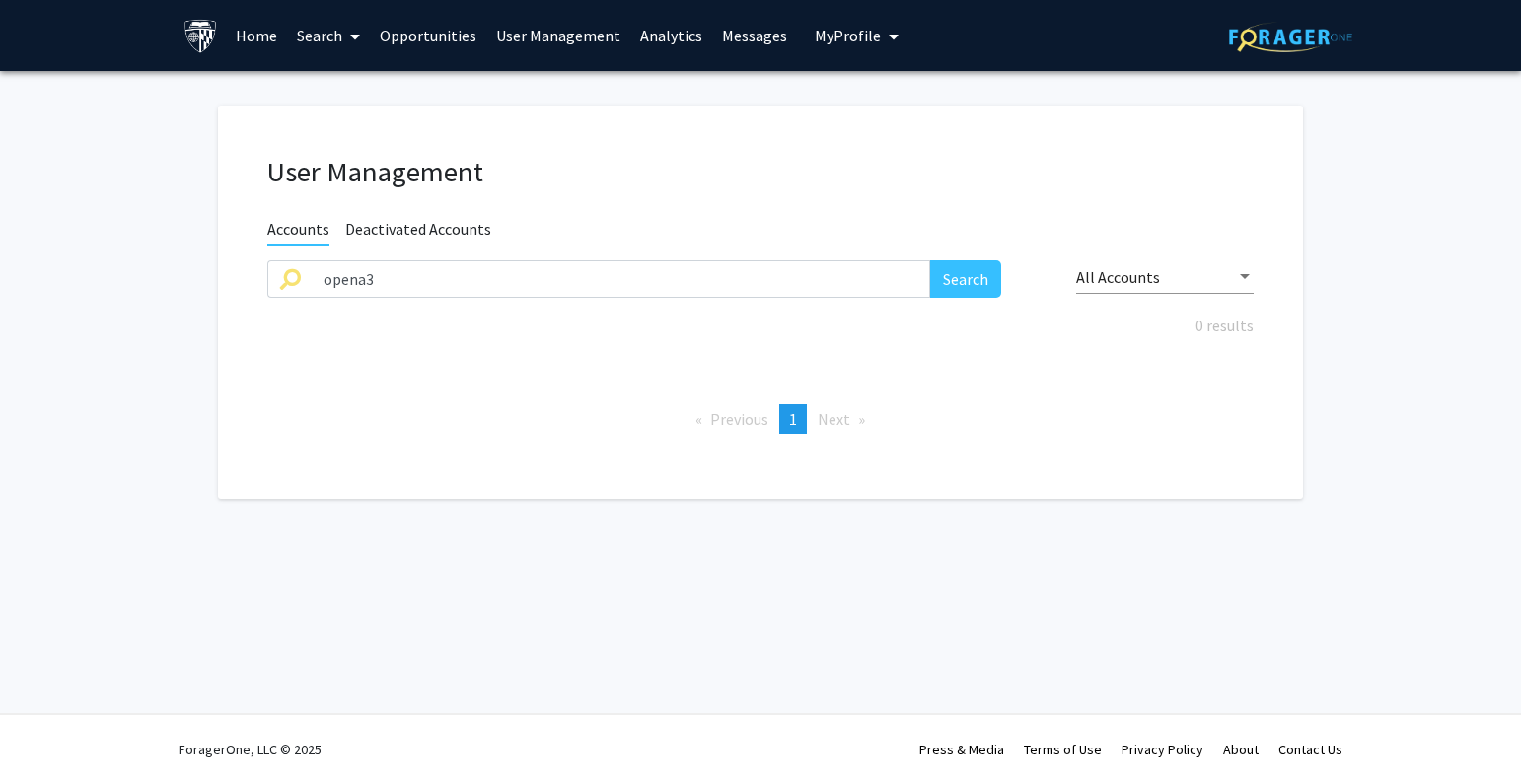 click on "User Management Accounts Deactivated Accounts opena3 Search All Accounts 0 results  Previous  page  1 / 1  You're on page  1  Next  page" 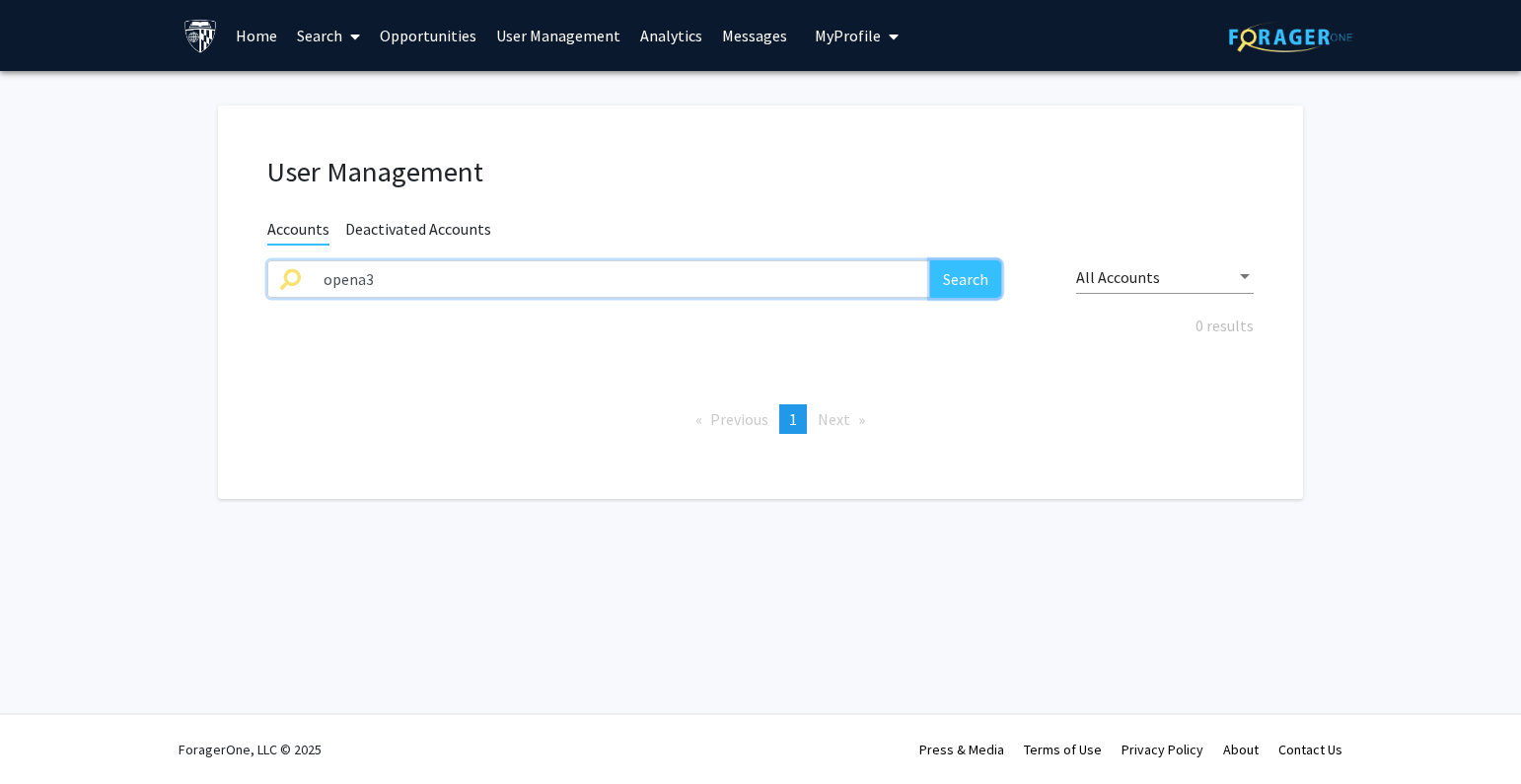 click on "Search" 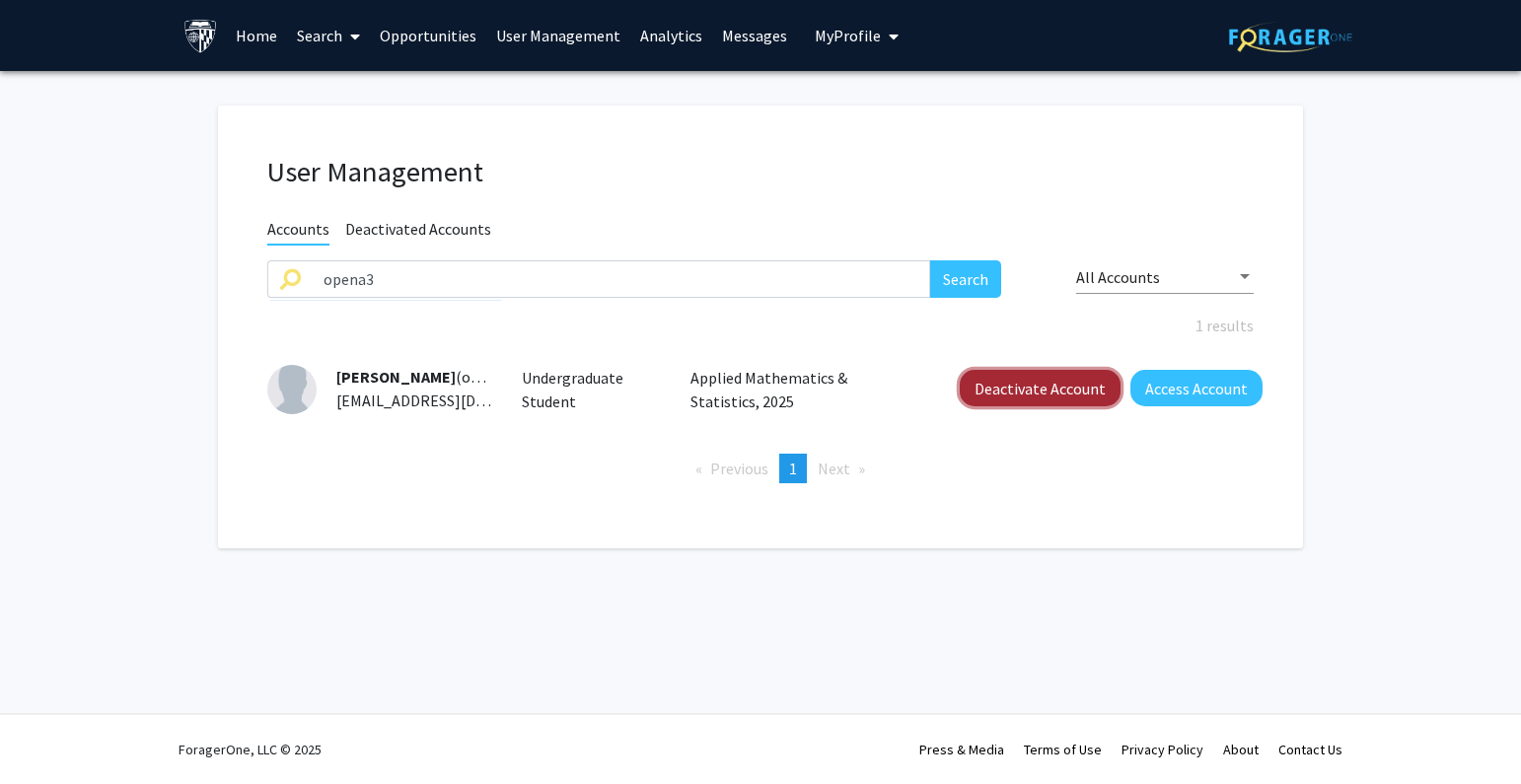 click on "Deactivate Account" 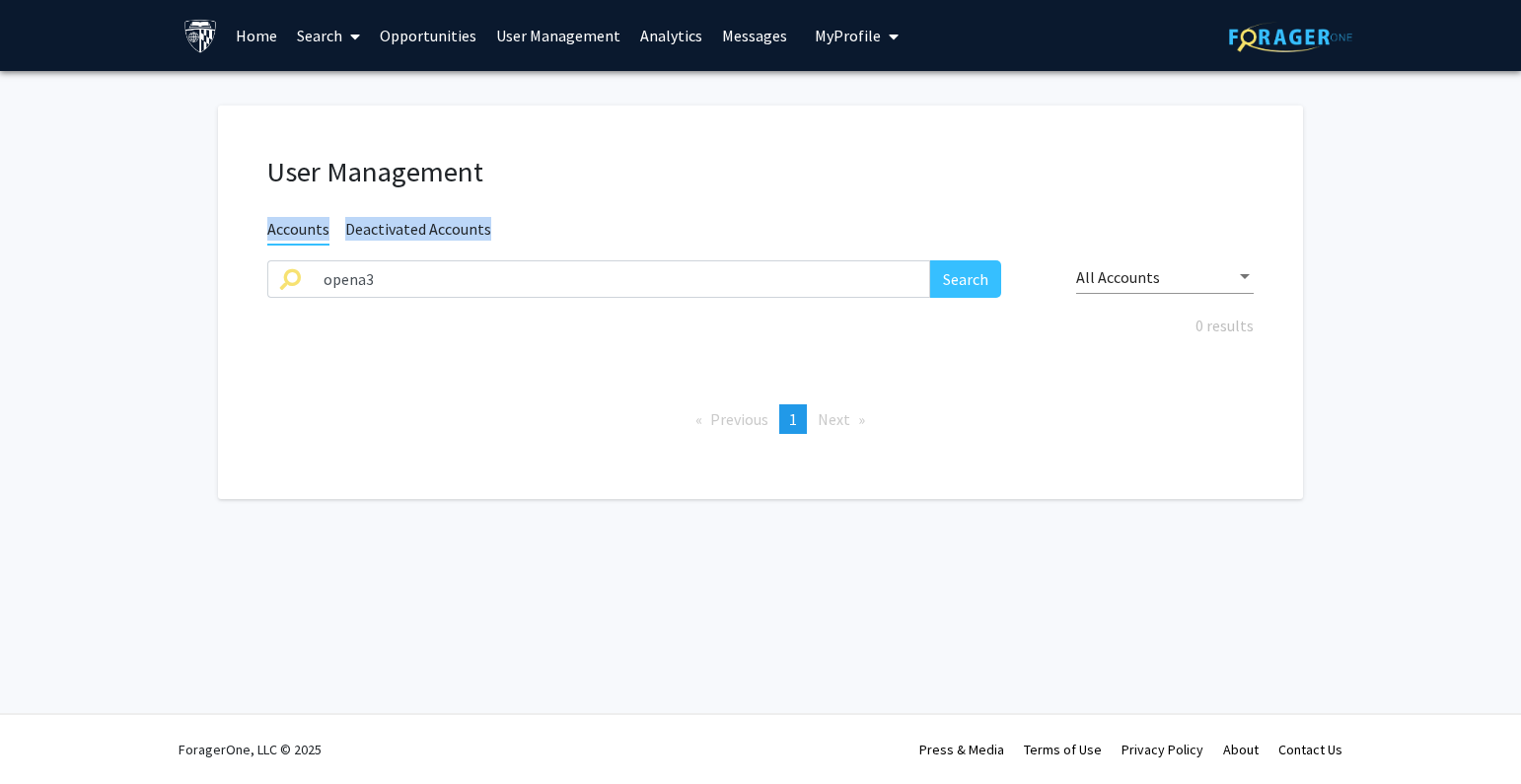 drag, startPoint x: 279, startPoint y: 300, endPoint x: 201, endPoint y: 300, distance: 78 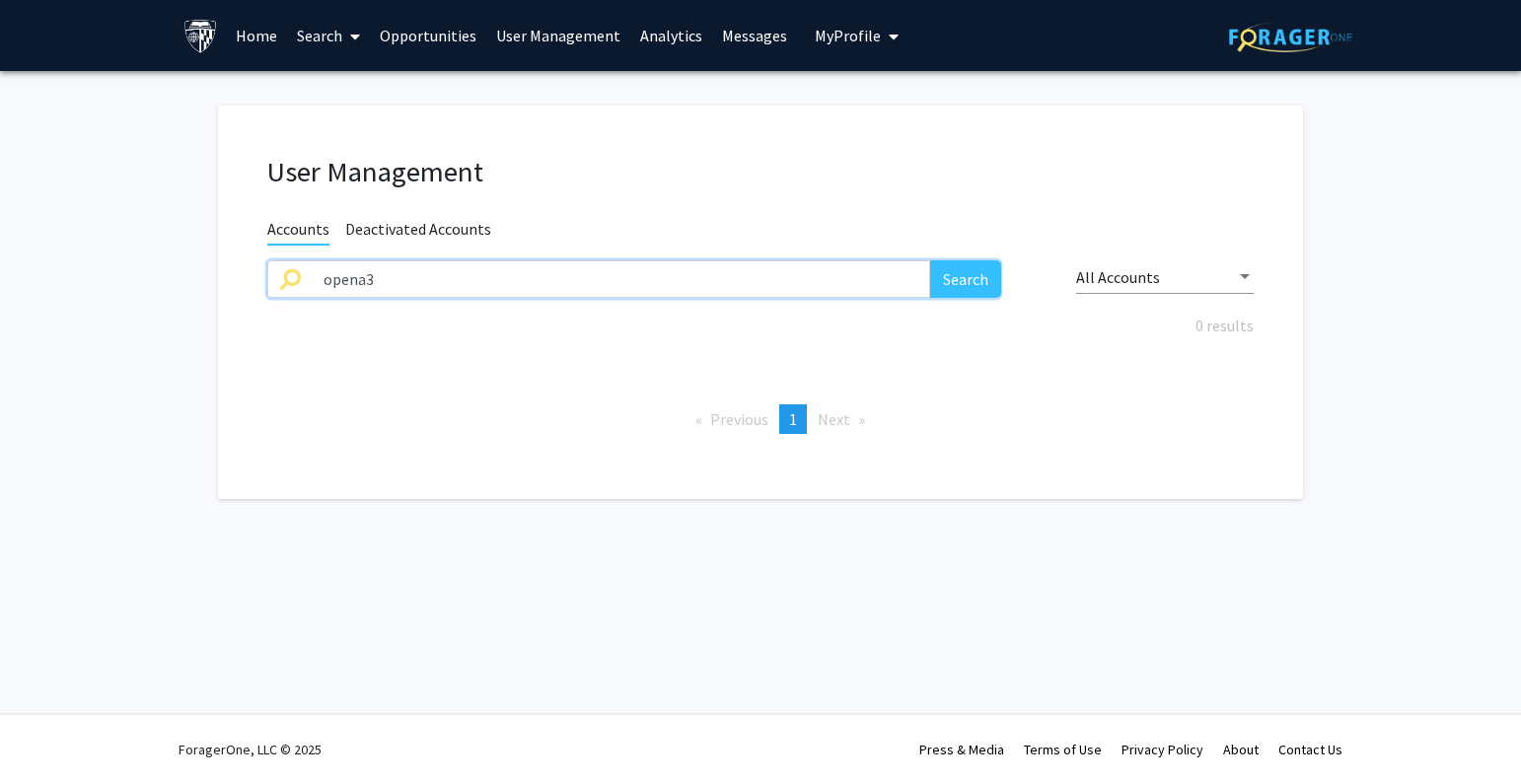 click on "opena3" 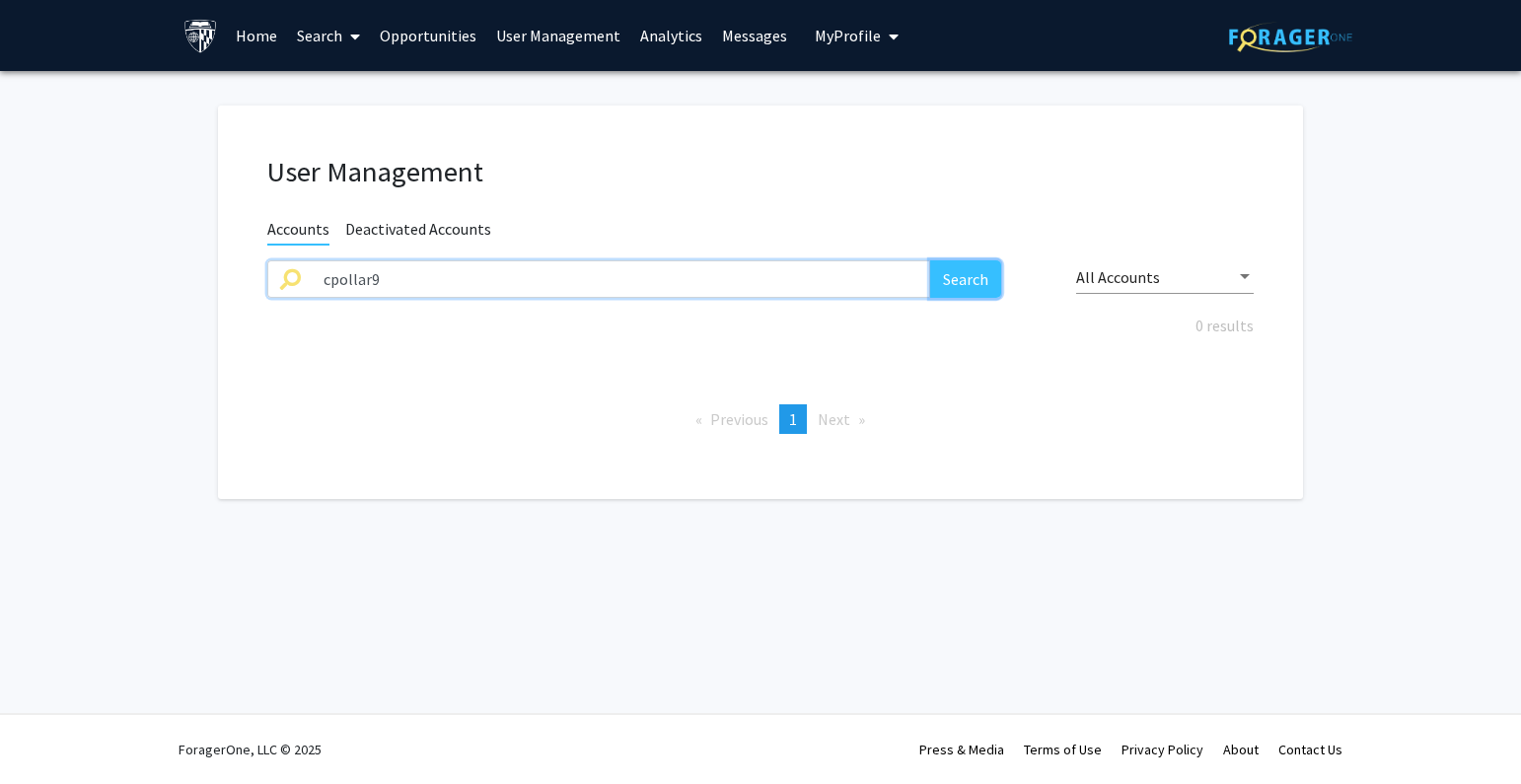 click on "Search" 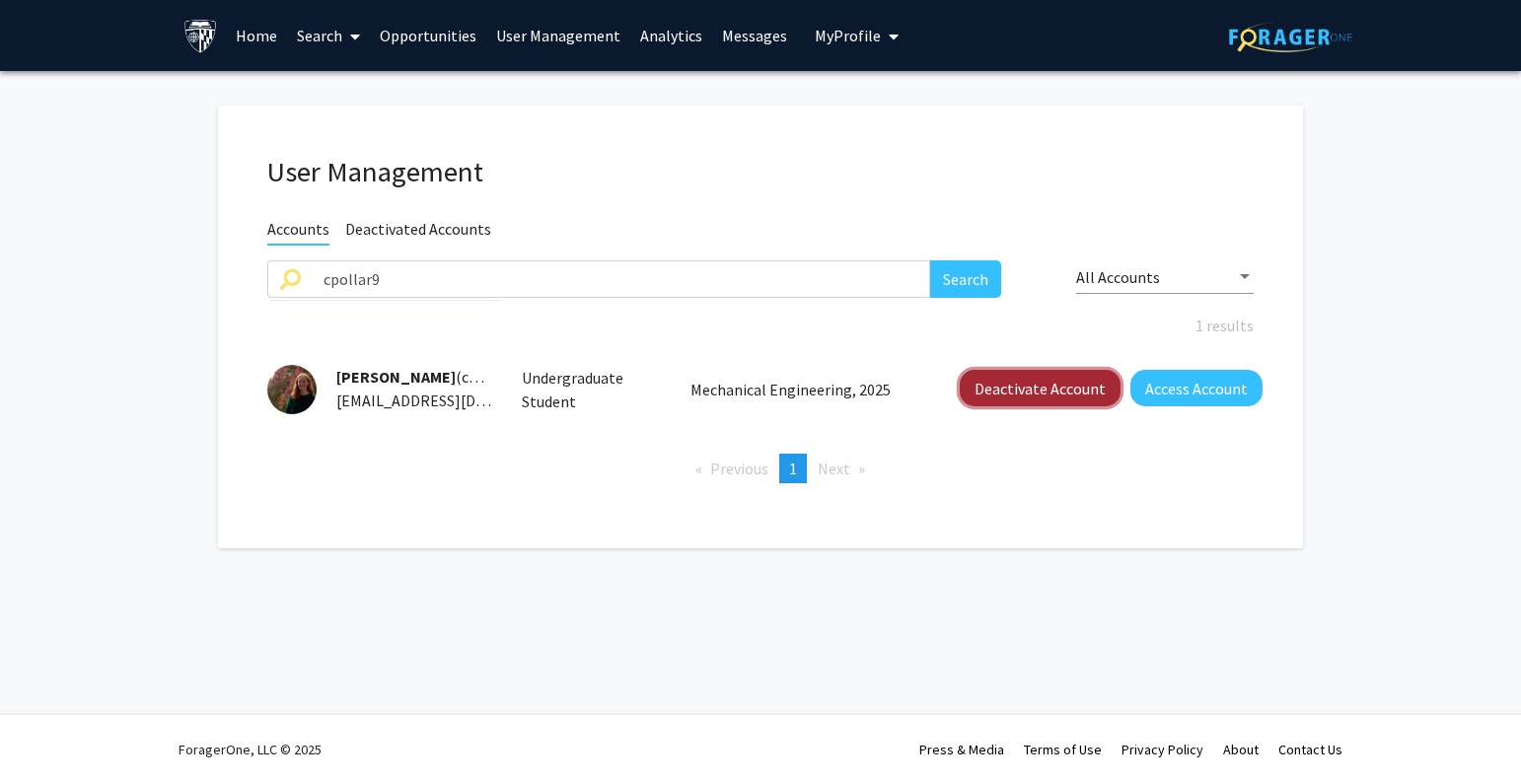 click on "Deactivate Account" 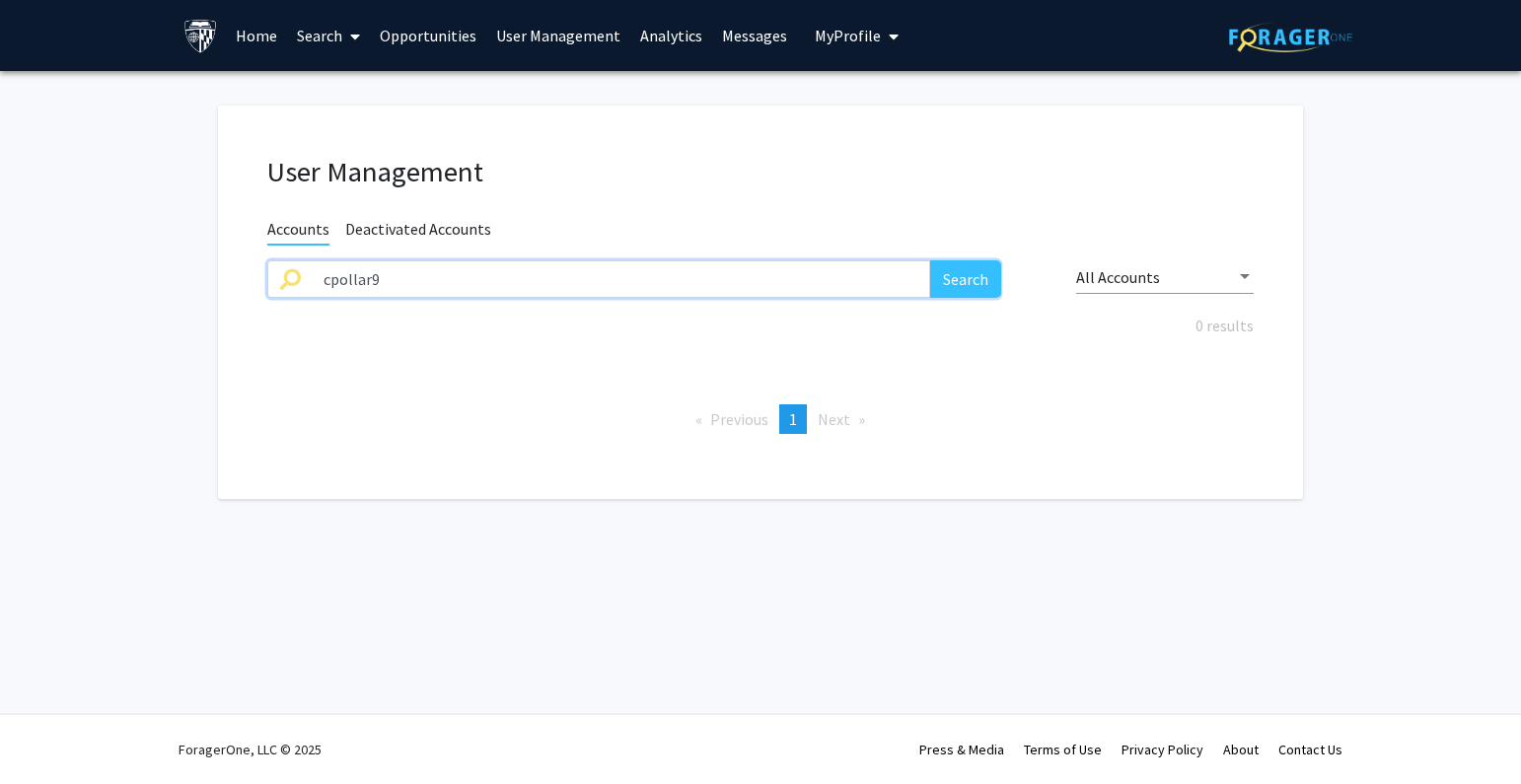 drag, startPoint x: 383, startPoint y: 280, endPoint x: 175, endPoint y: 281, distance: 208.0024 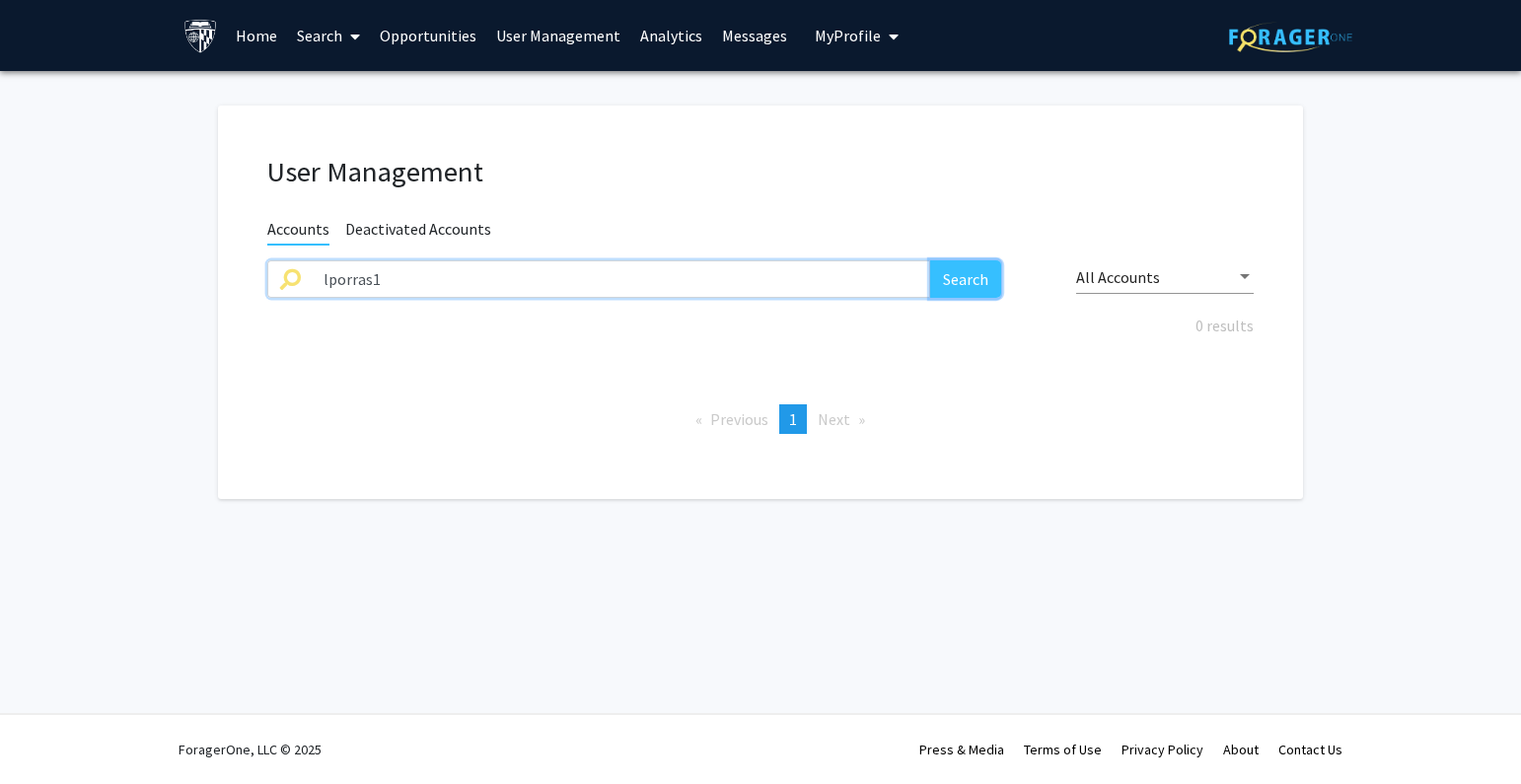 click on "Search" 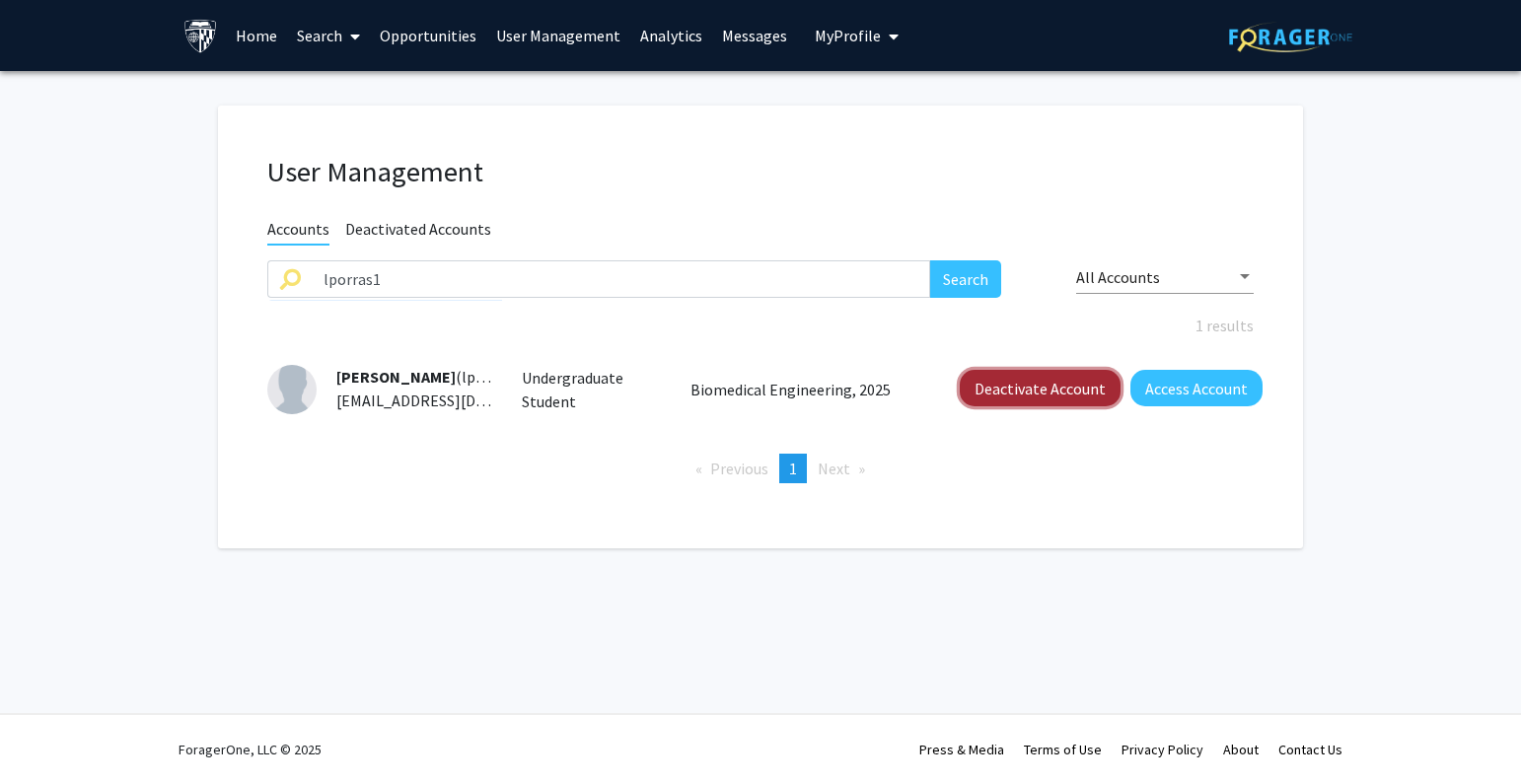 click on "Deactivate Account" 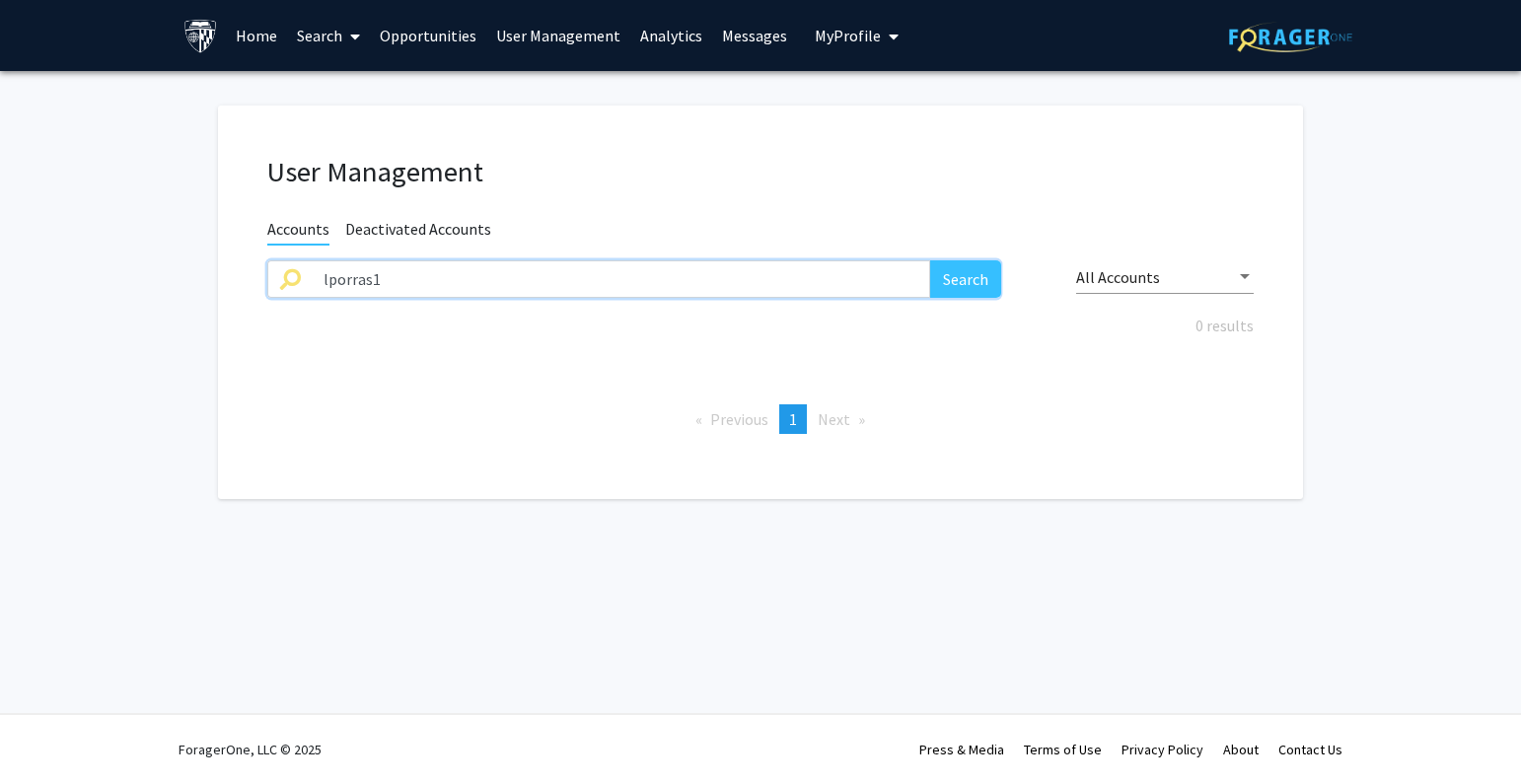 drag, startPoint x: 162, startPoint y: 289, endPoint x: 177, endPoint y: 280, distance: 17.492856 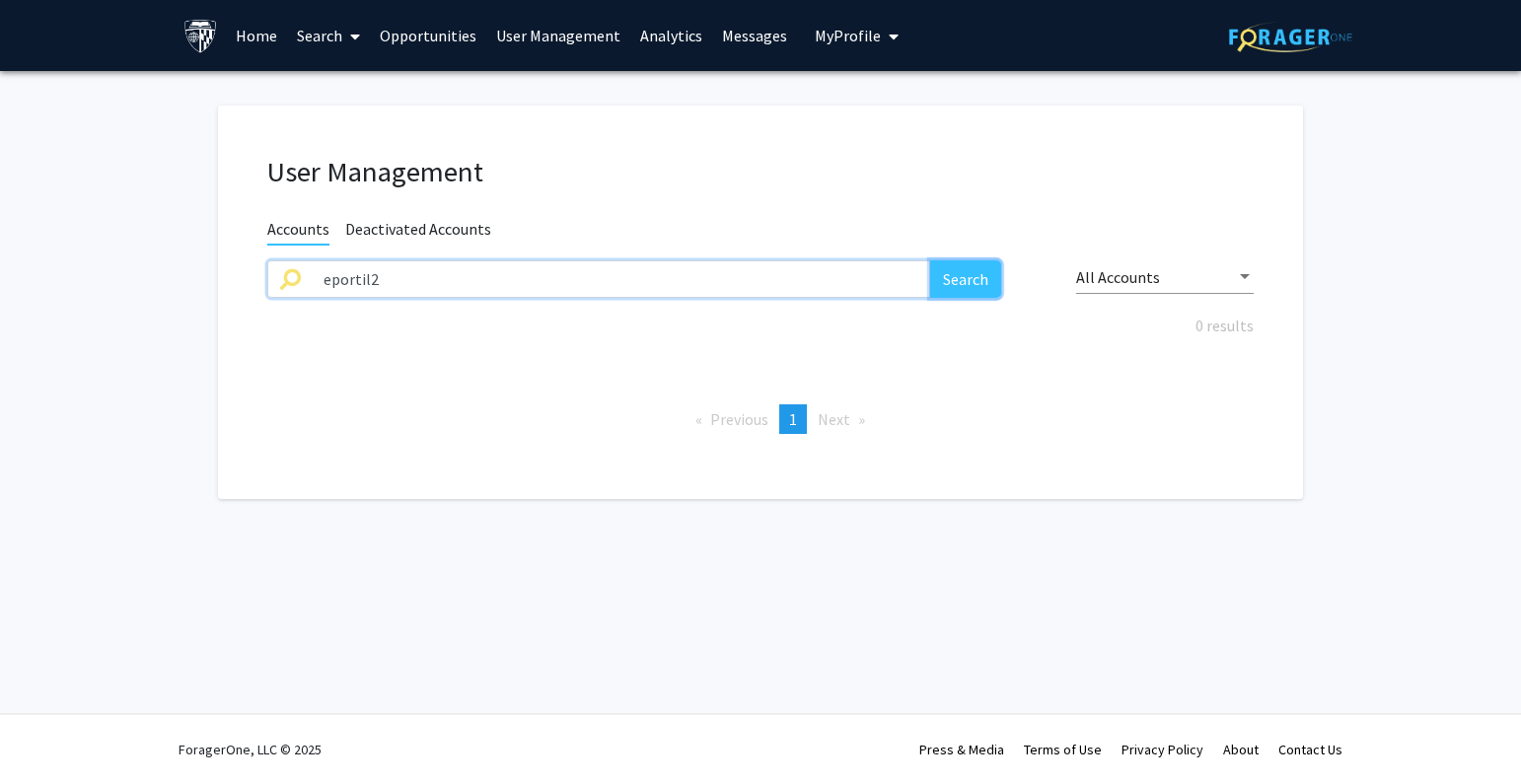 click on "Search" 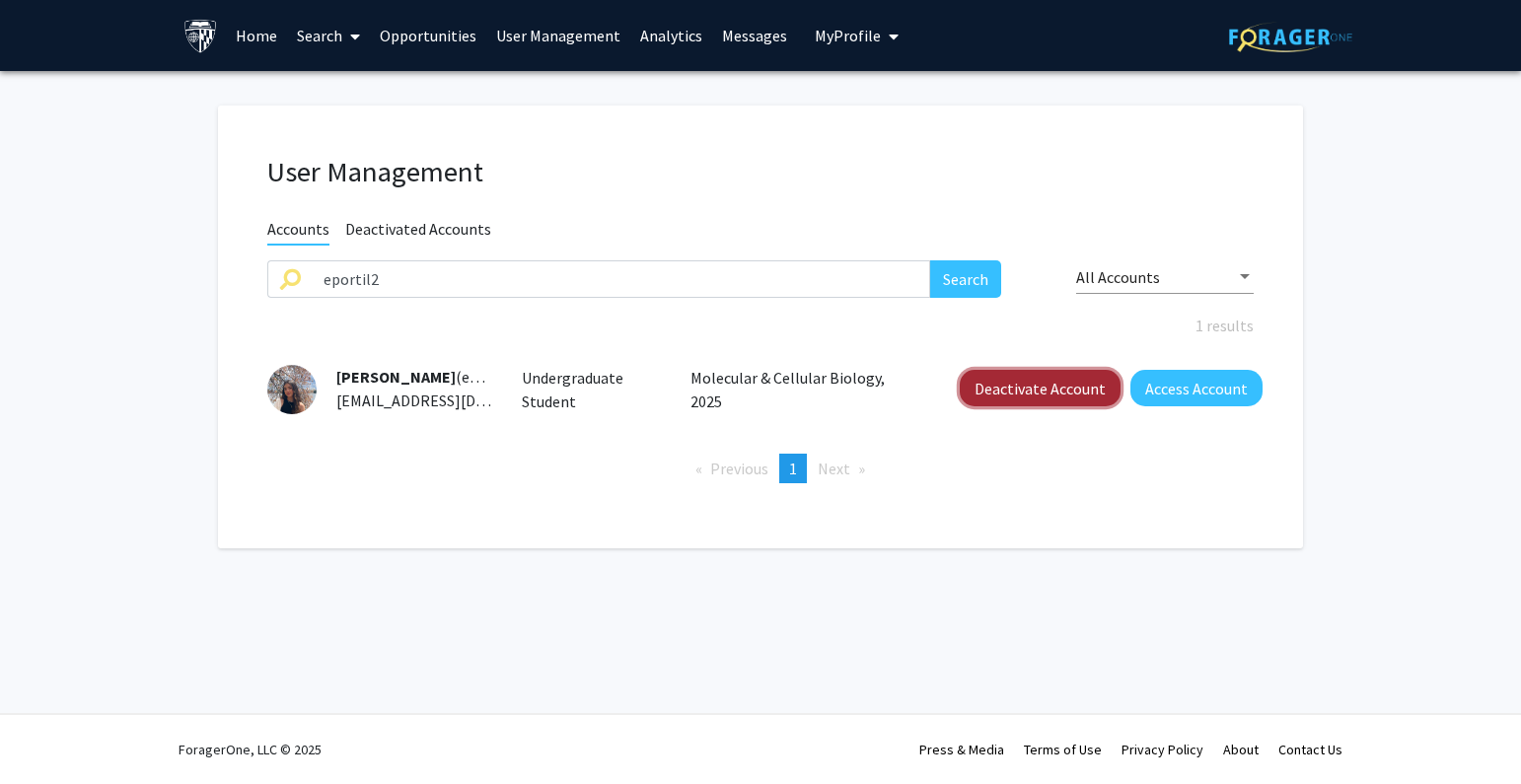 click on "Deactivate Account" 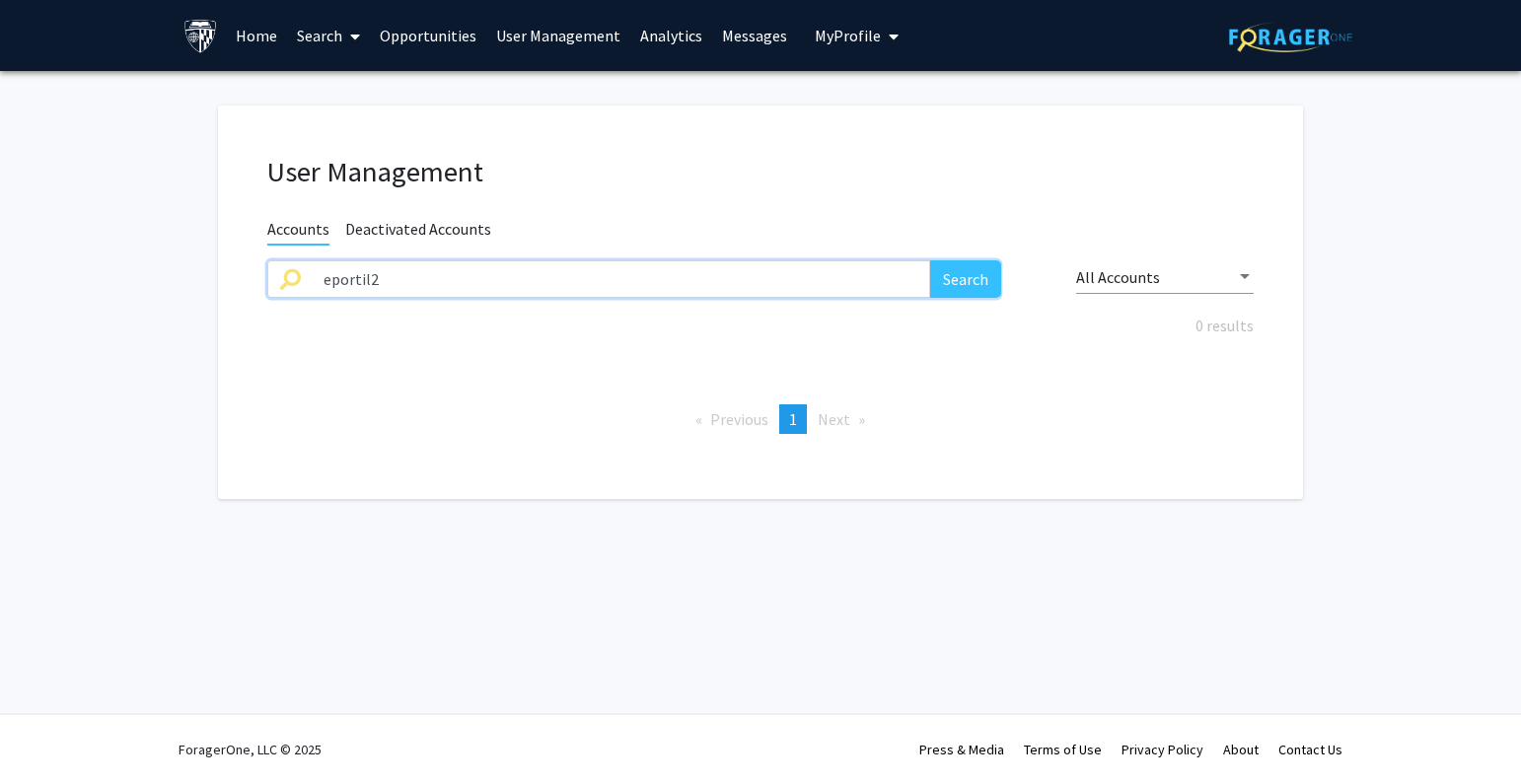 drag, startPoint x: 406, startPoint y: 277, endPoint x: 285, endPoint y: 295, distance: 122.3315 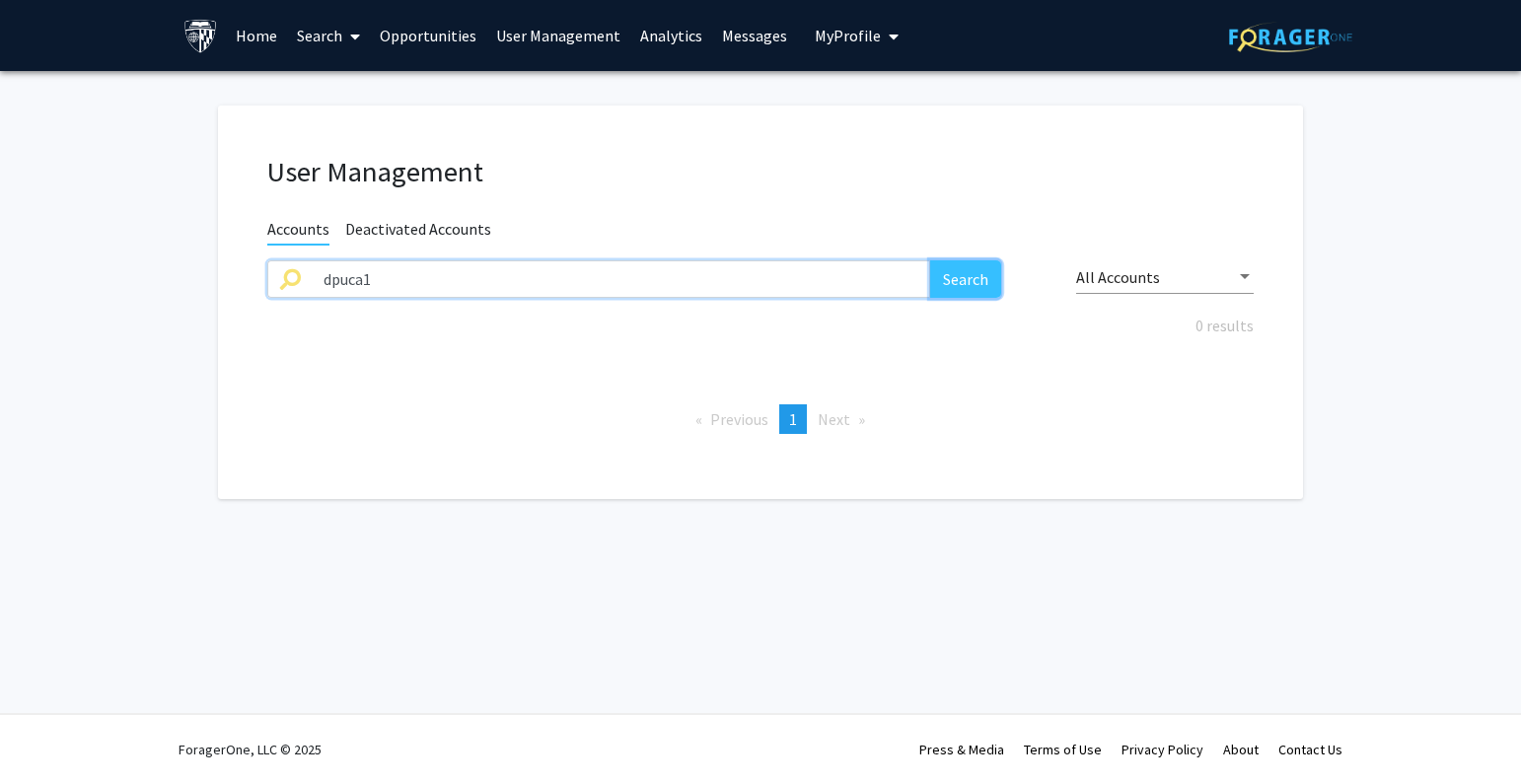 click on "Search" 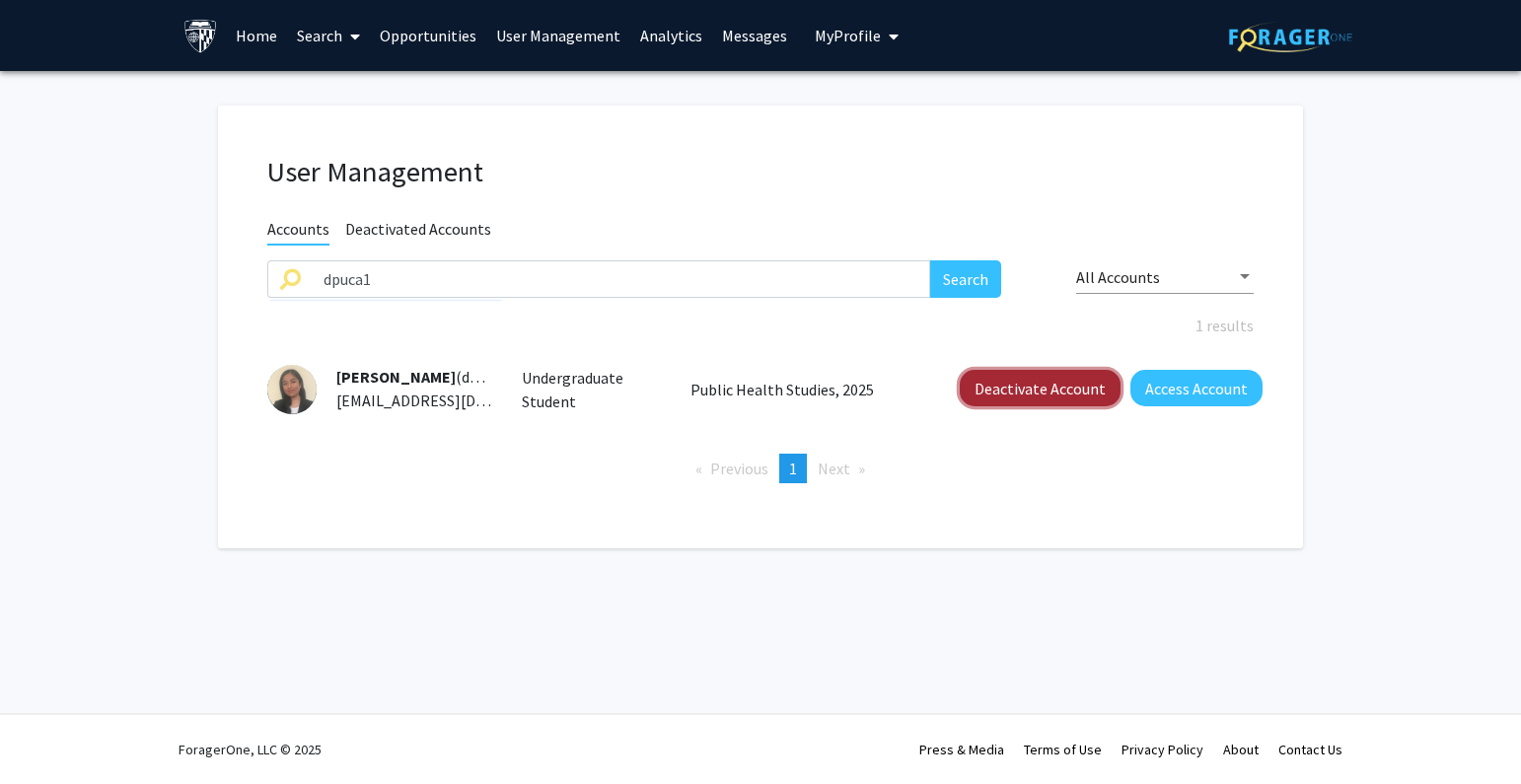 click on "Deactivate Account" 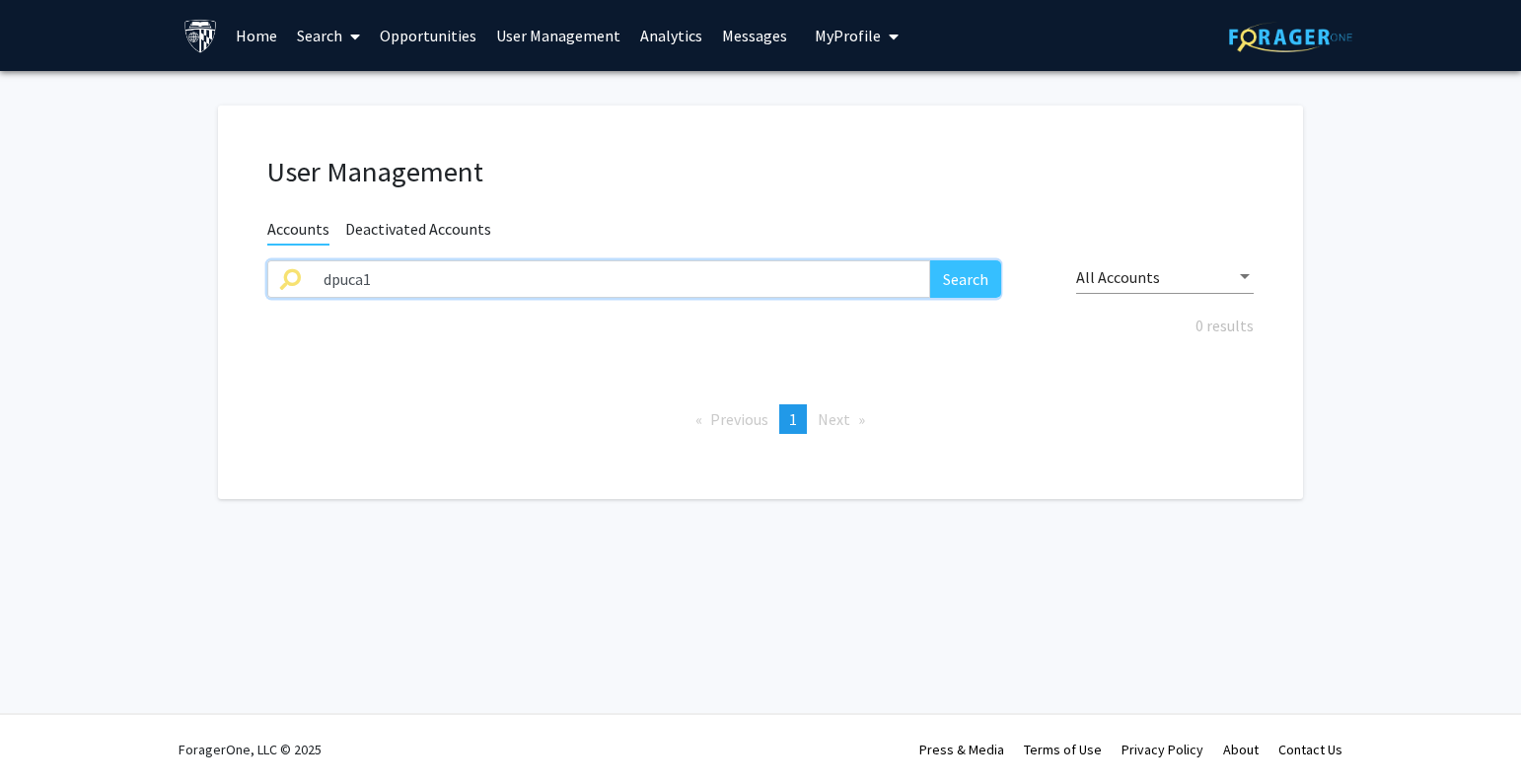drag, startPoint x: 164, startPoint y: 255, endPoint x: 150, endPoint y: 255, distance: 14 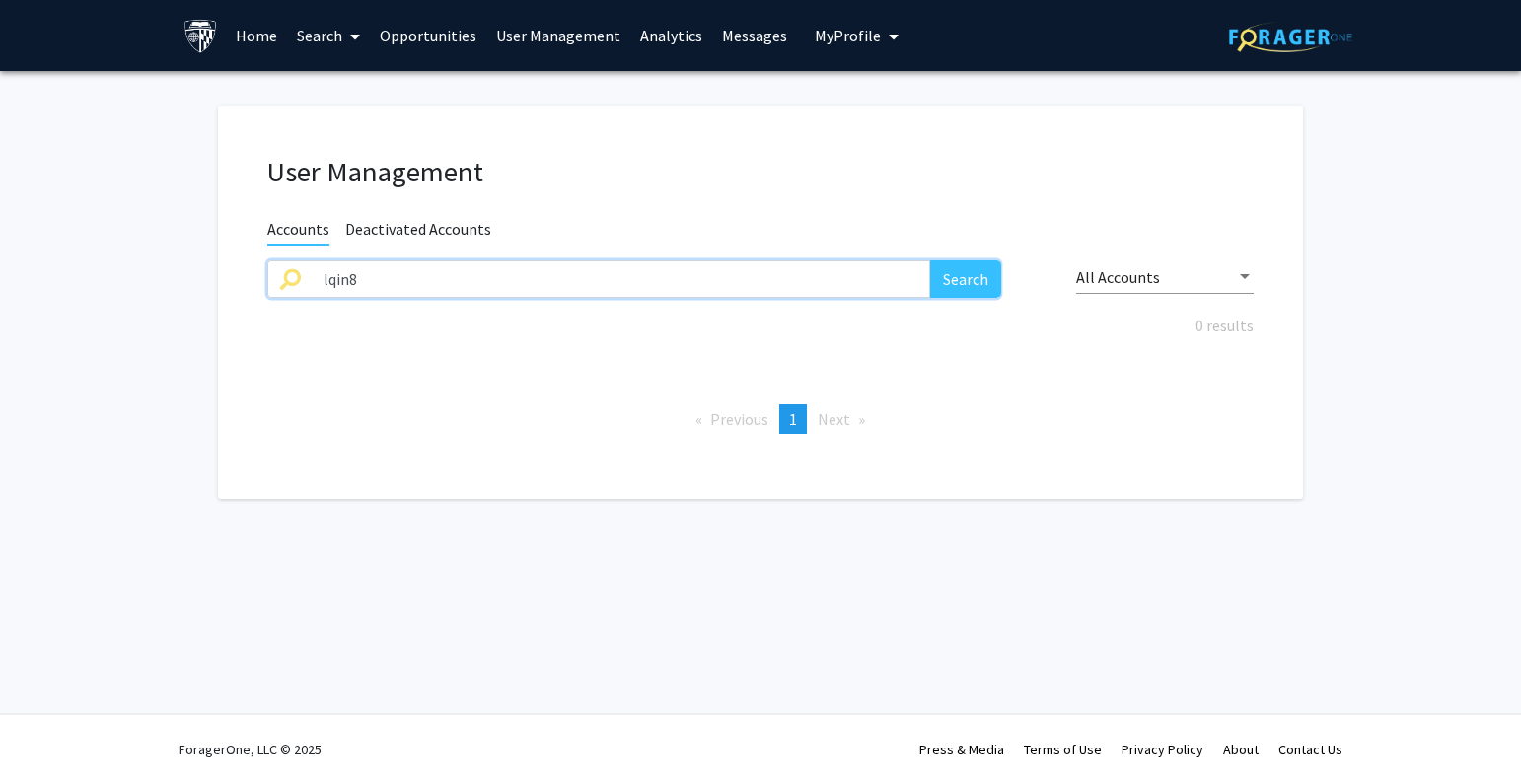 type on "lqin8" 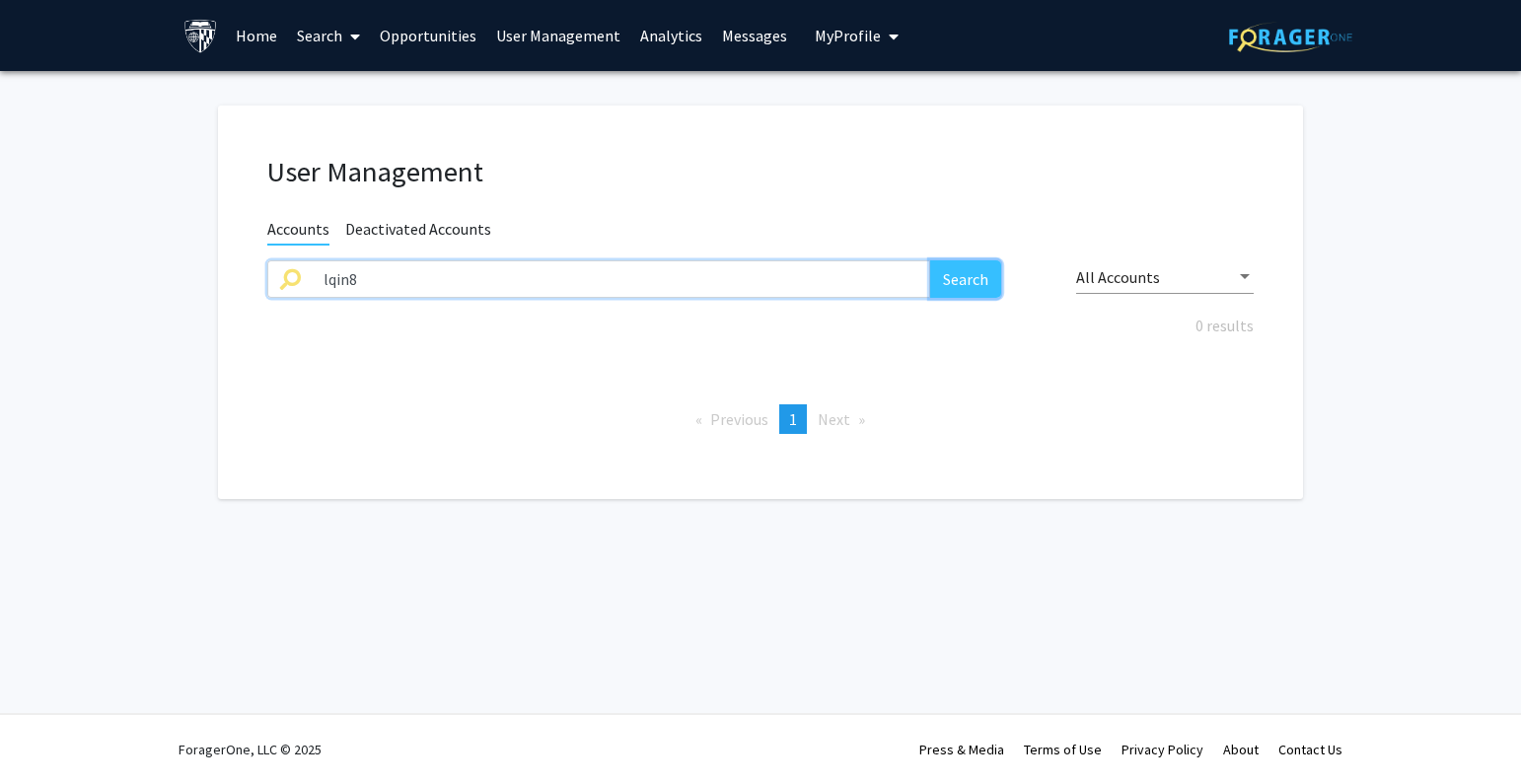 click on "Search" 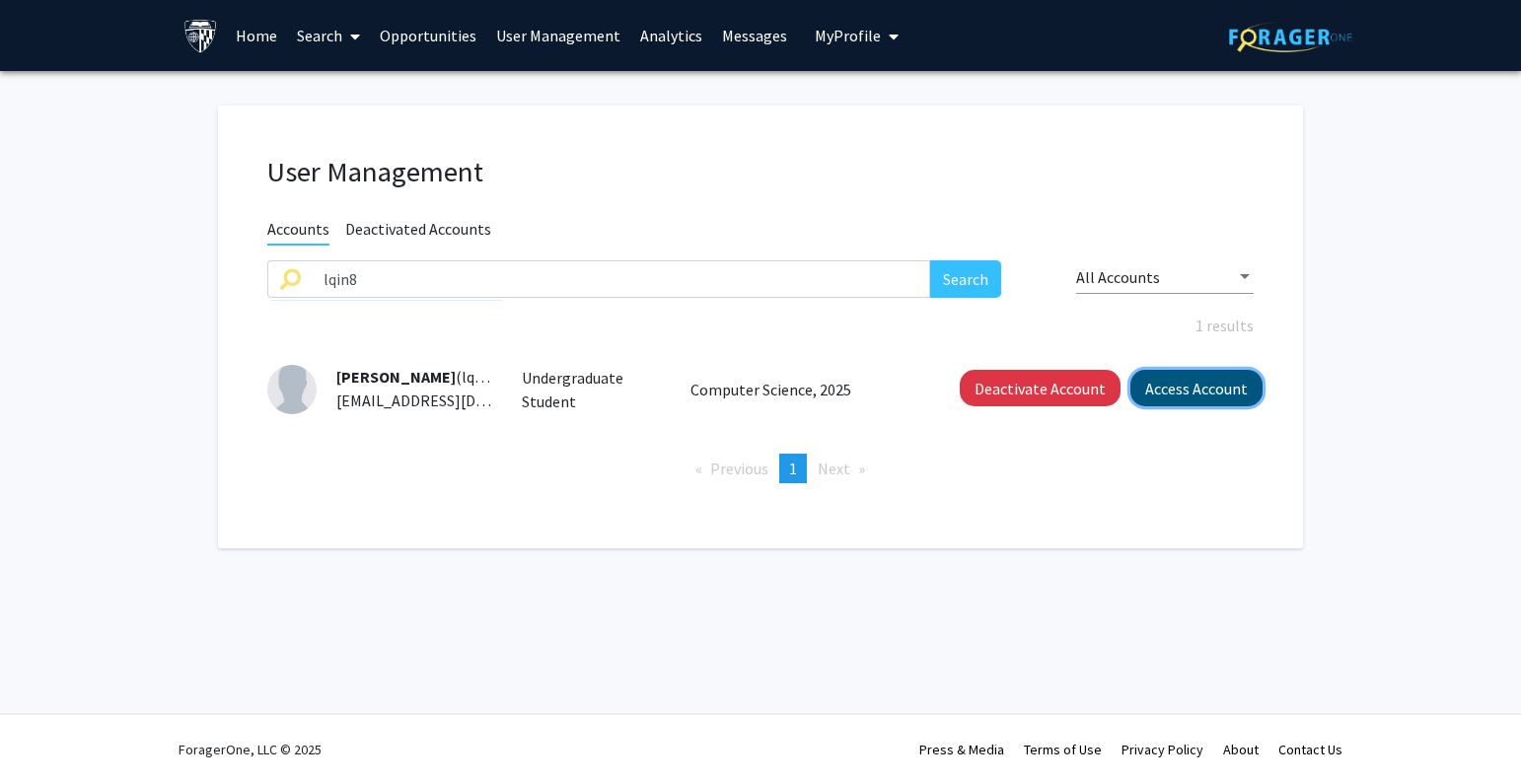 click on "Access Account" 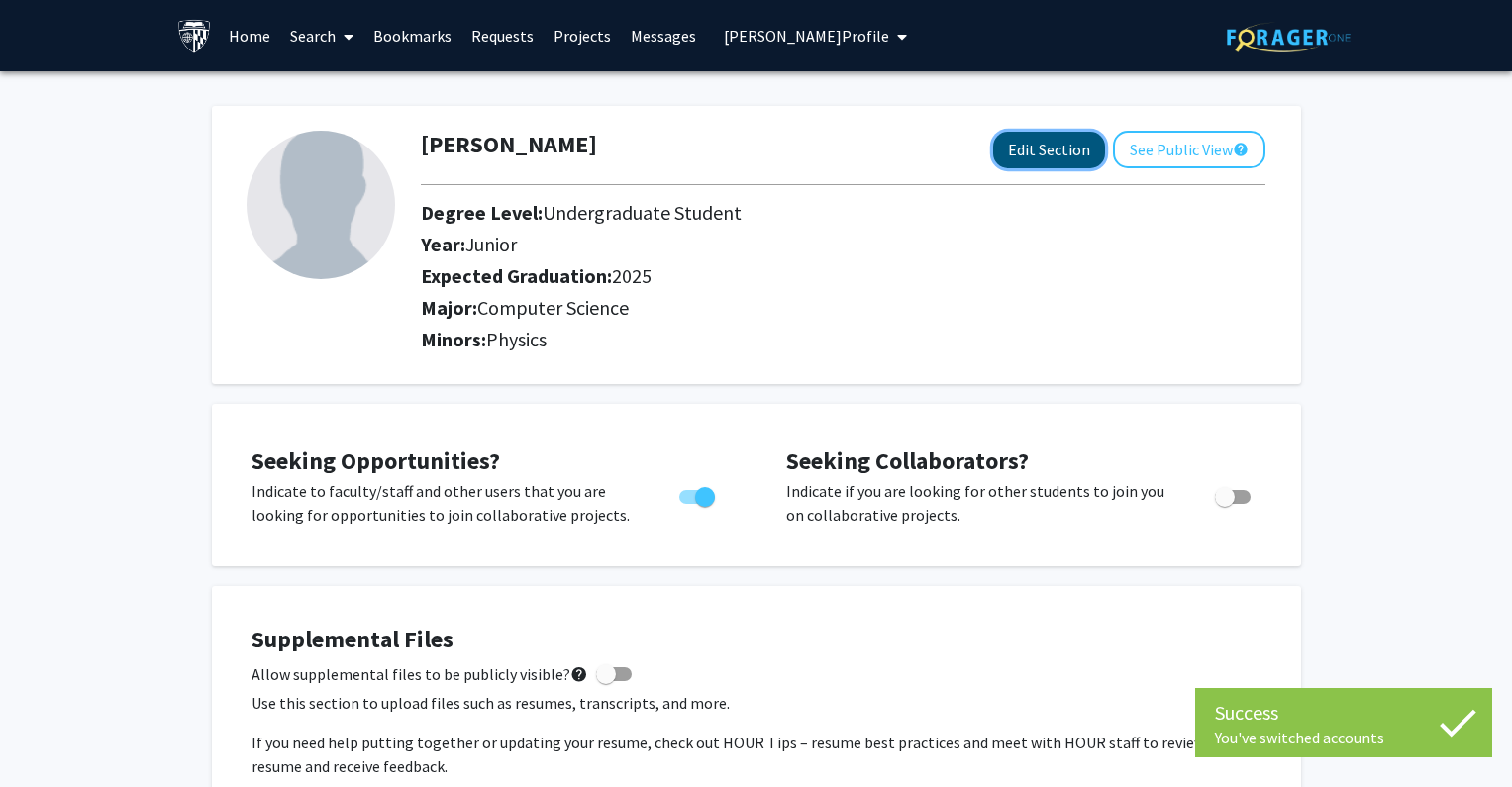 click on "Edit Section" 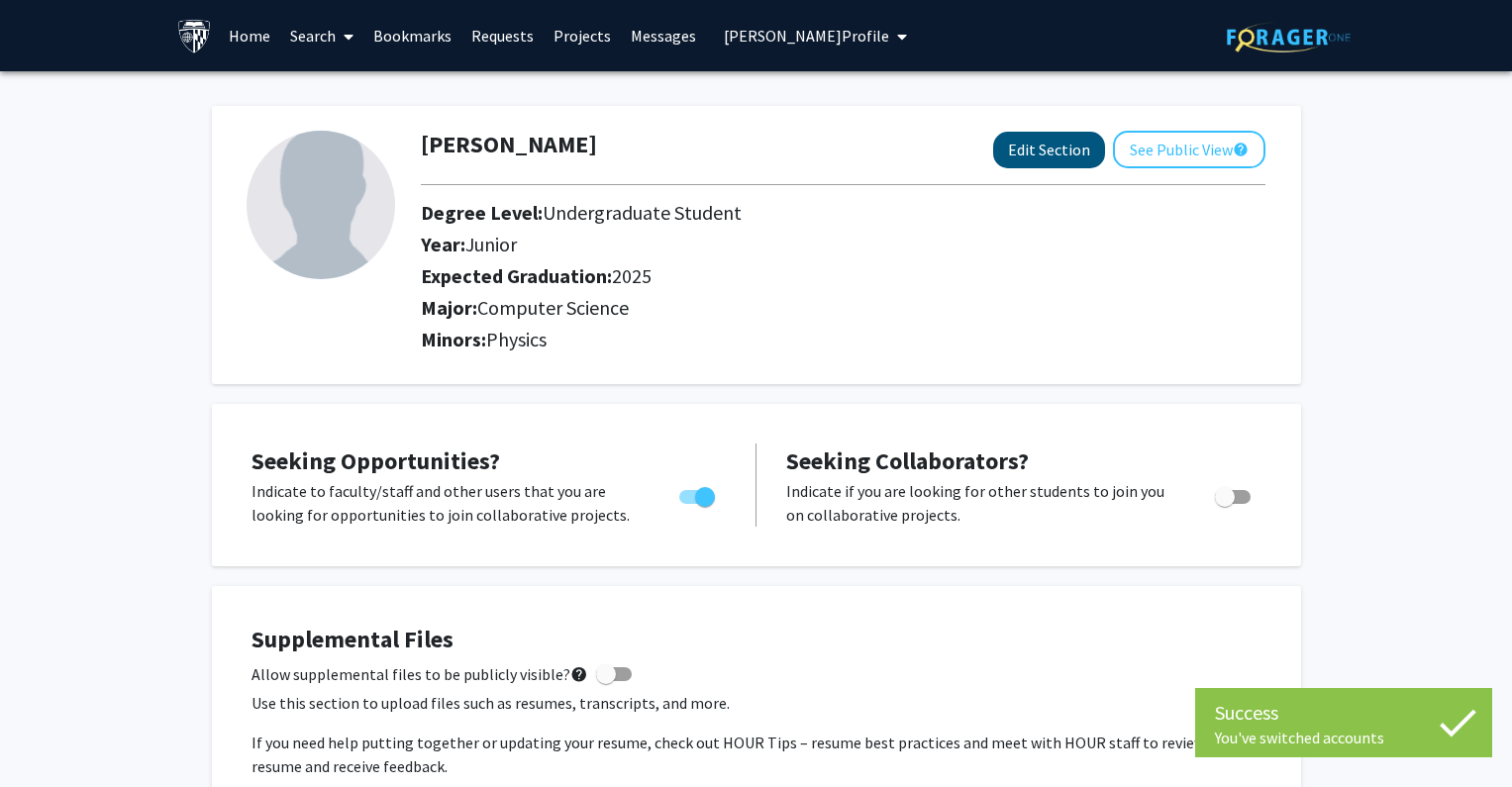 select on "junior" 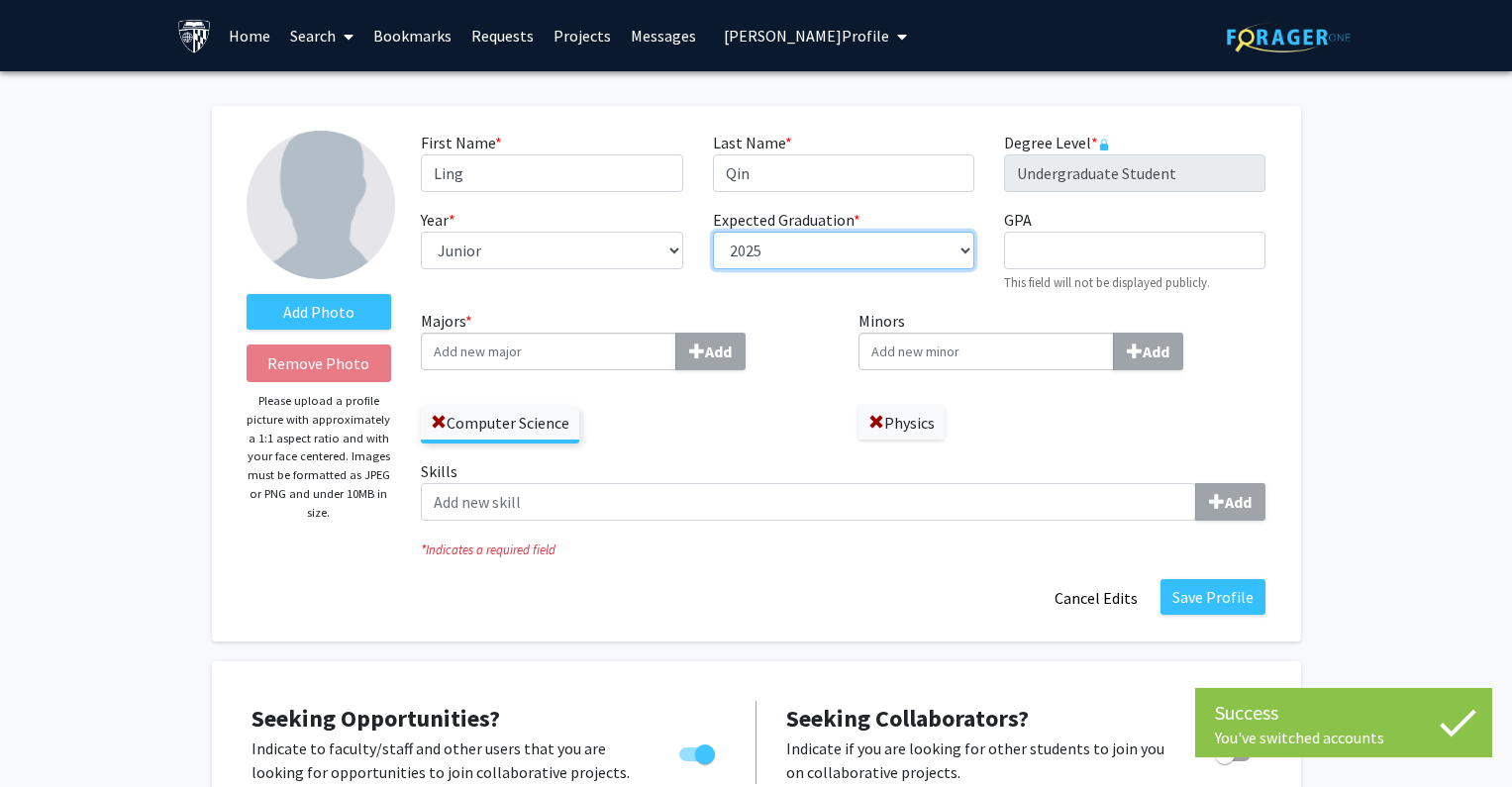 click on "---  2018   2019   2020   2021   2022   2023   2024   2025   2026   2027   2028   2029   2030   2031" at bounding box center [844, 250] 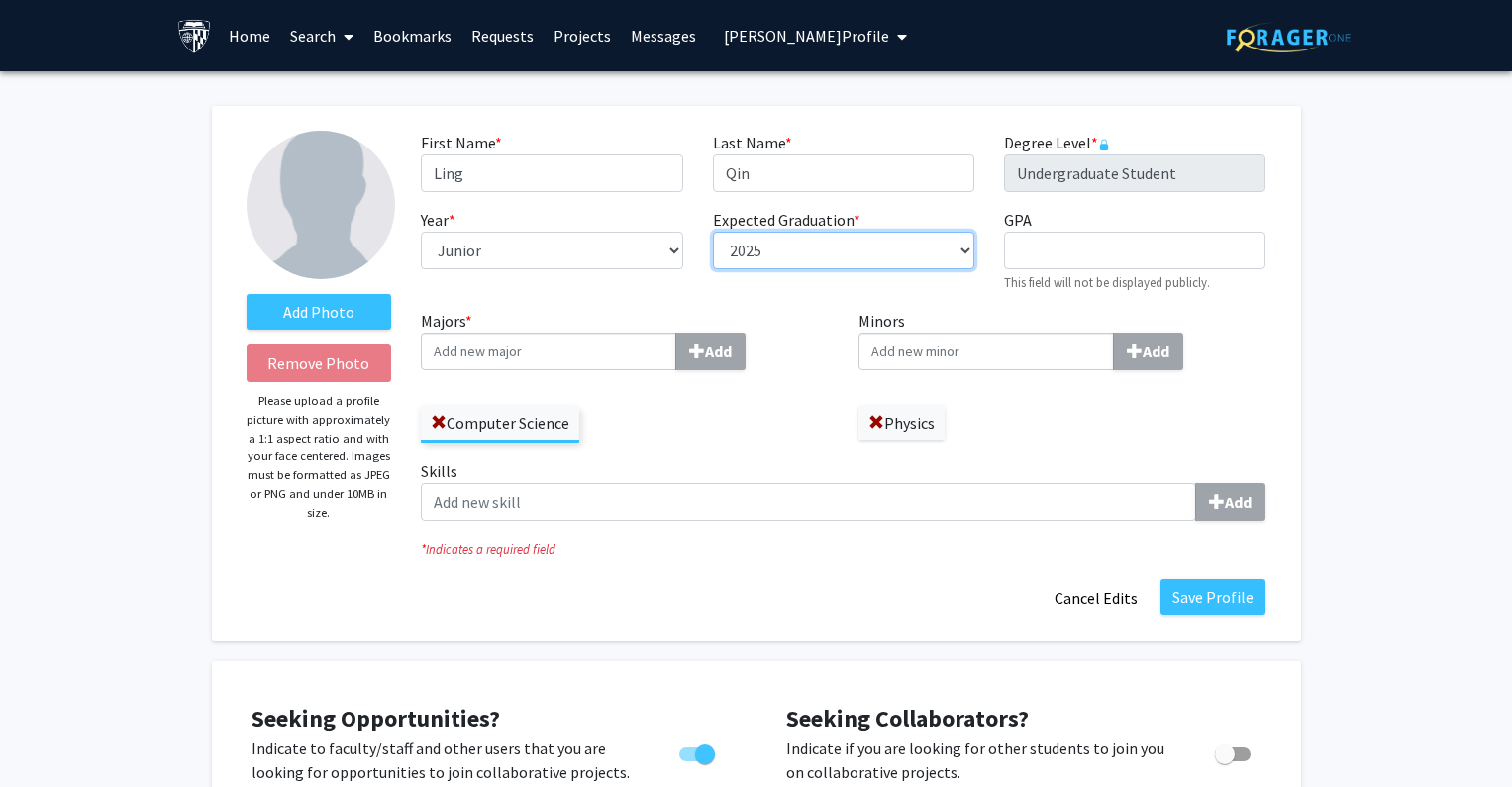 select on "2027" 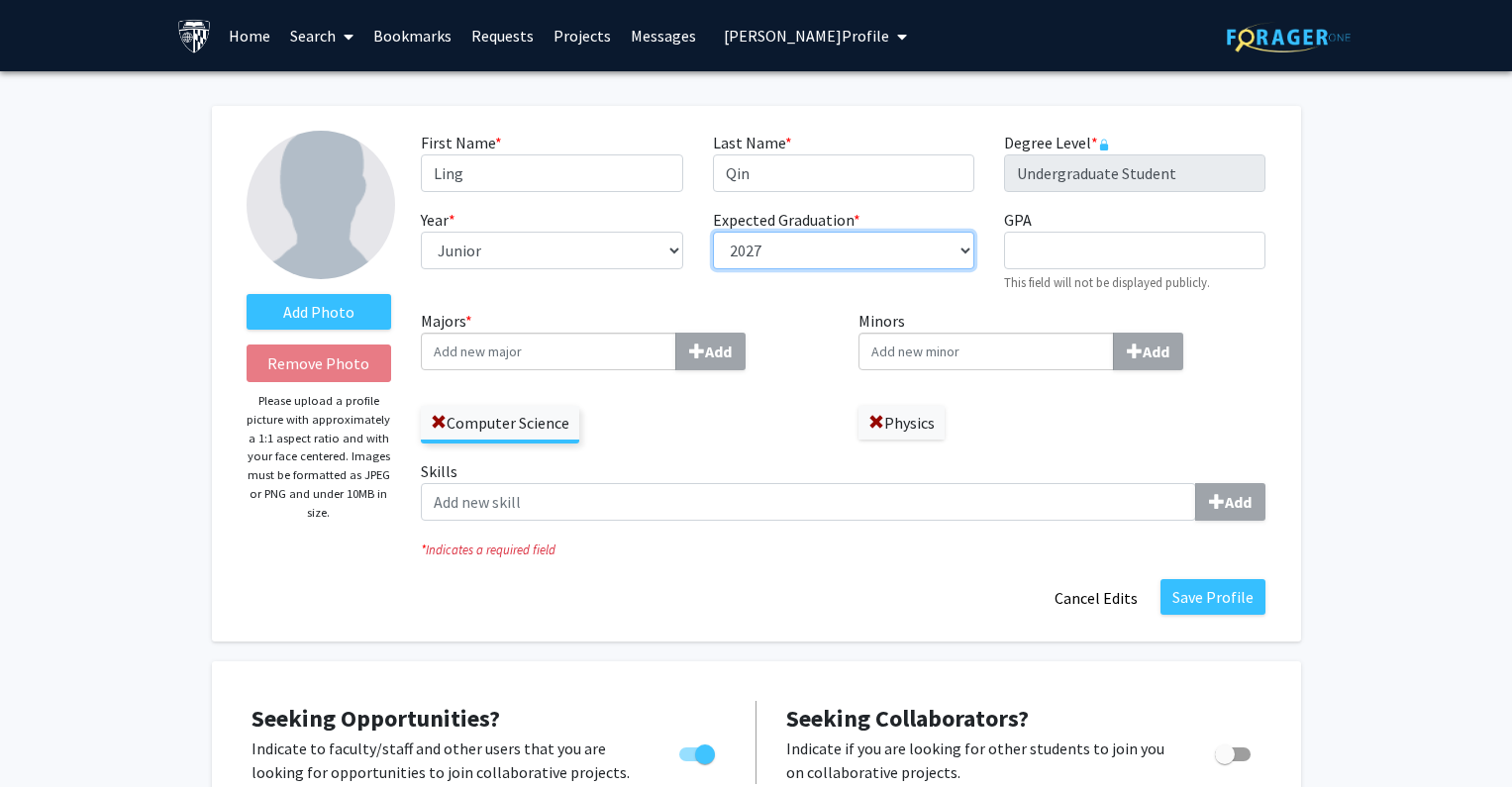 click on "---  2018   2019   2020   2021   2022   2023   2024   2025   2026   2027   2028   2029   2030   2031" at bounding box center [844, 250] 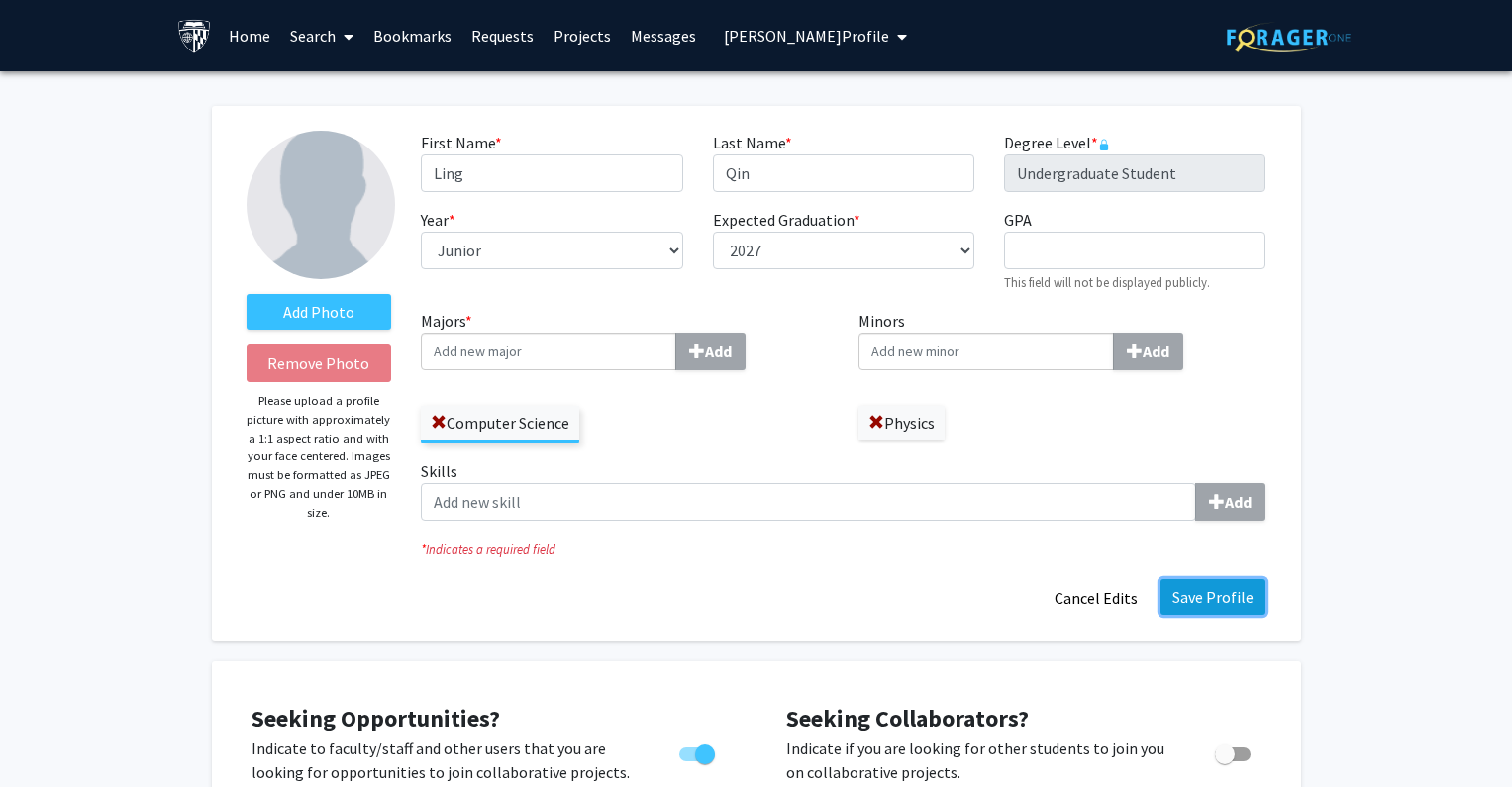 click on "Save Profile" 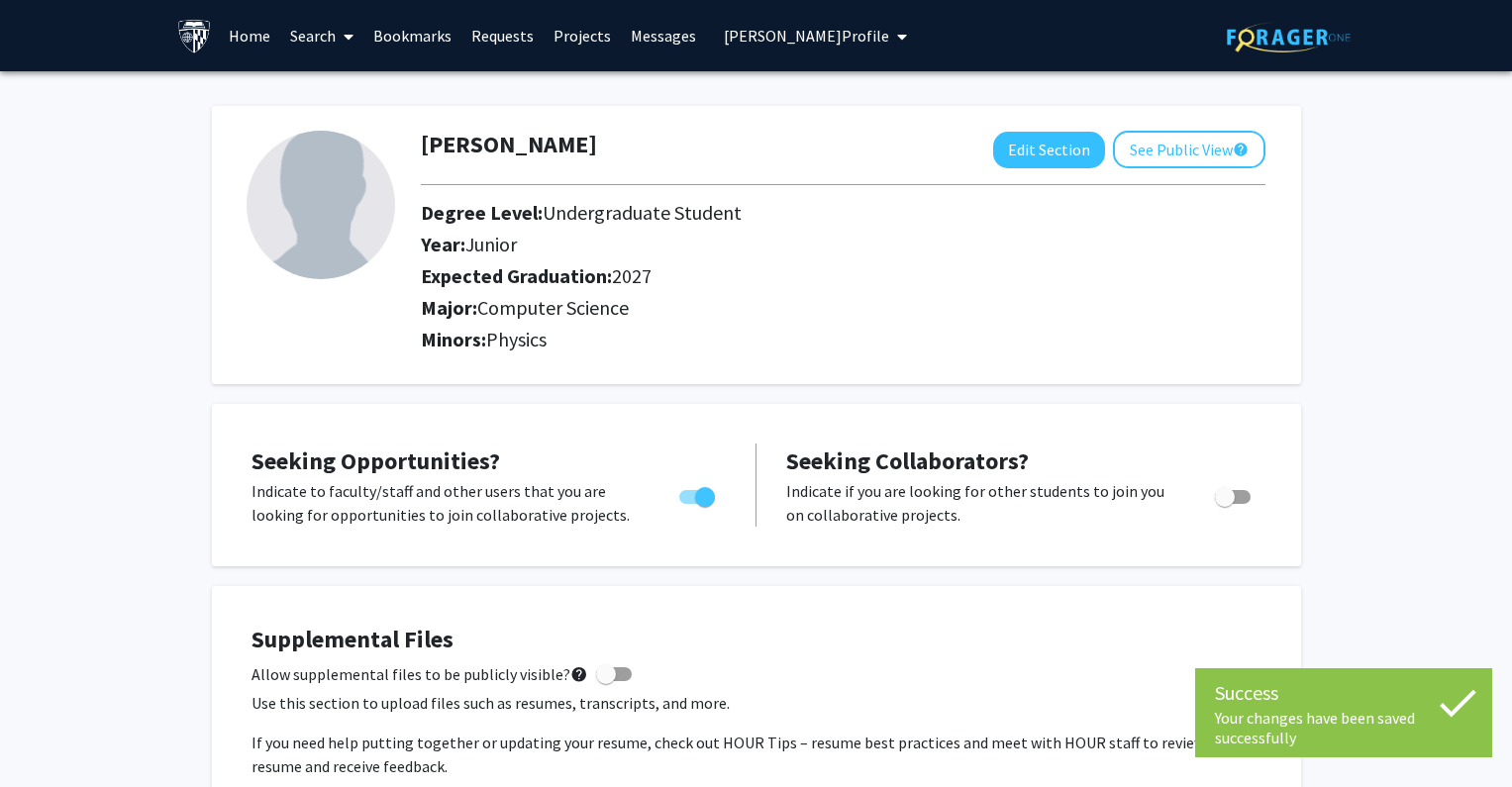 click at bounding box center (898, 37) 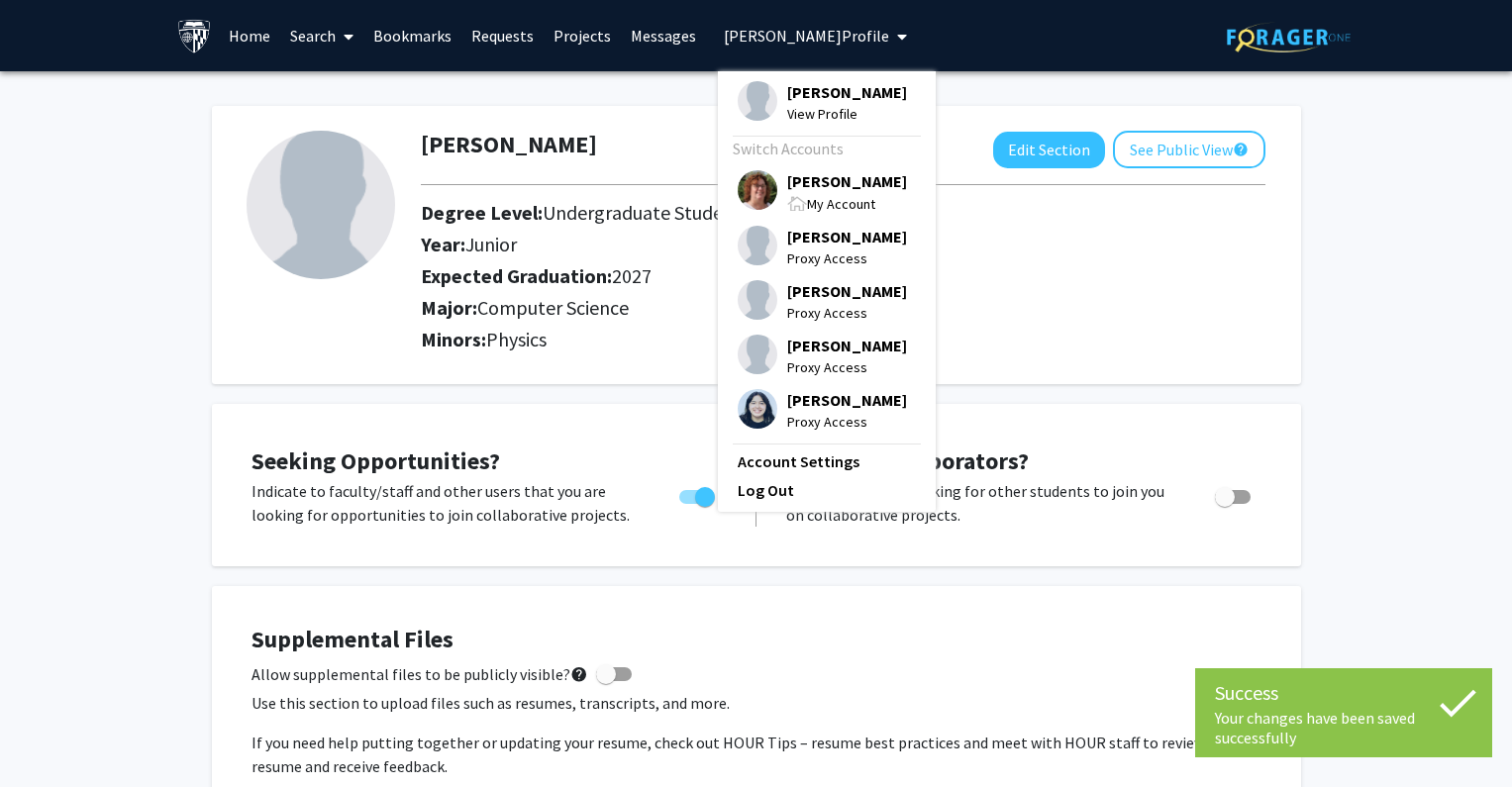 click on "My Account" at bounding box center (841, 204) 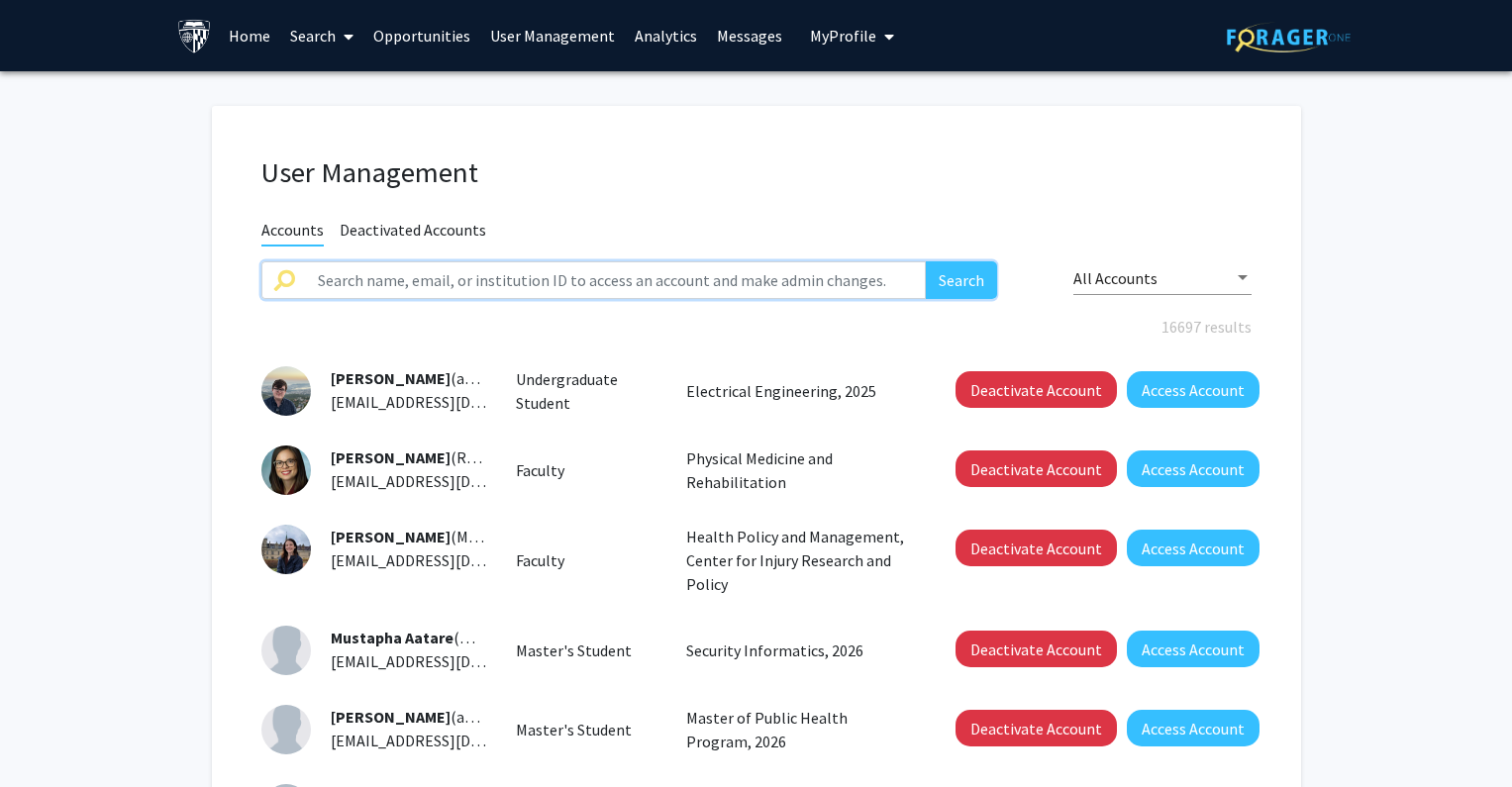 click 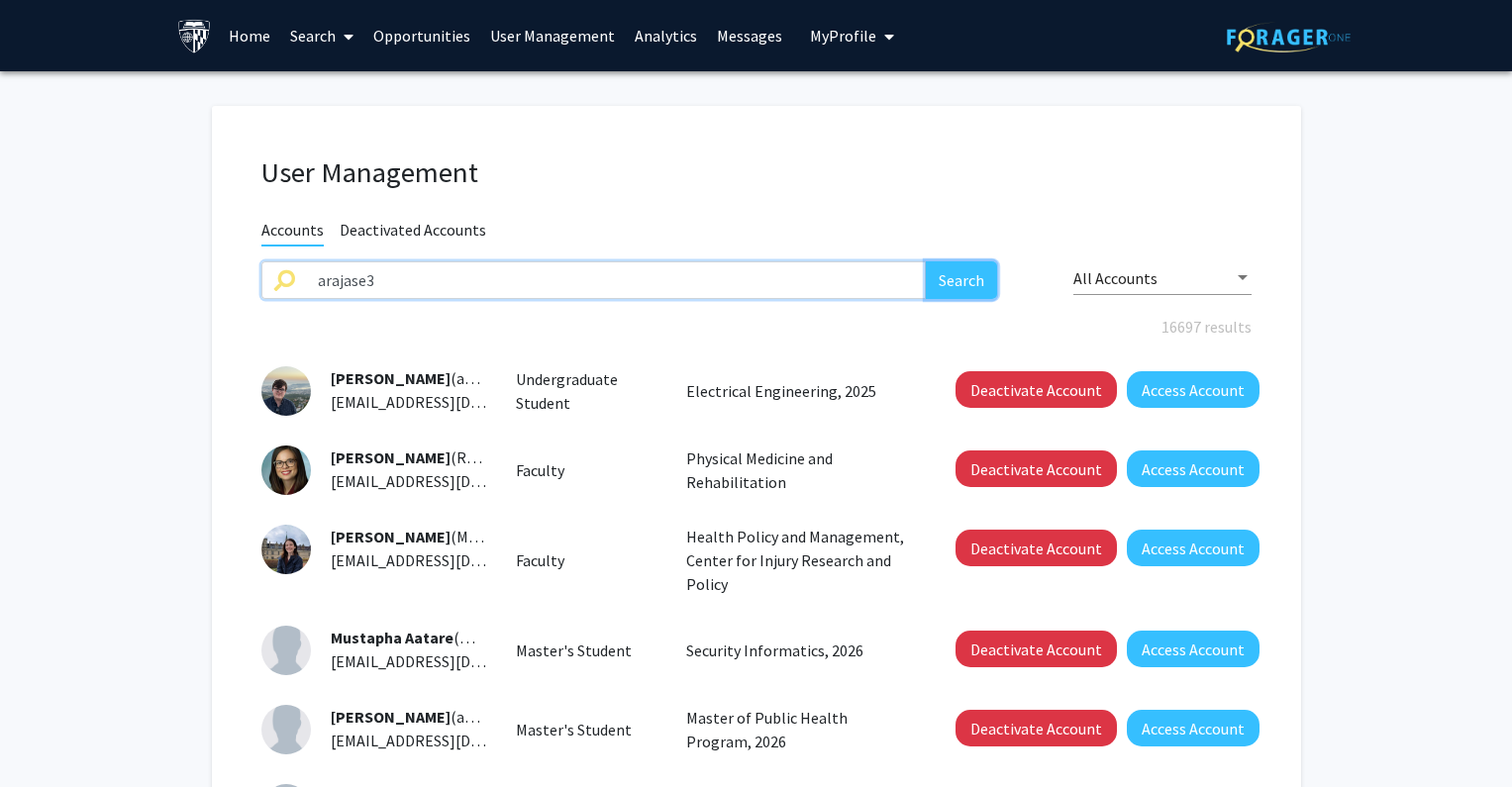 click on "Search" 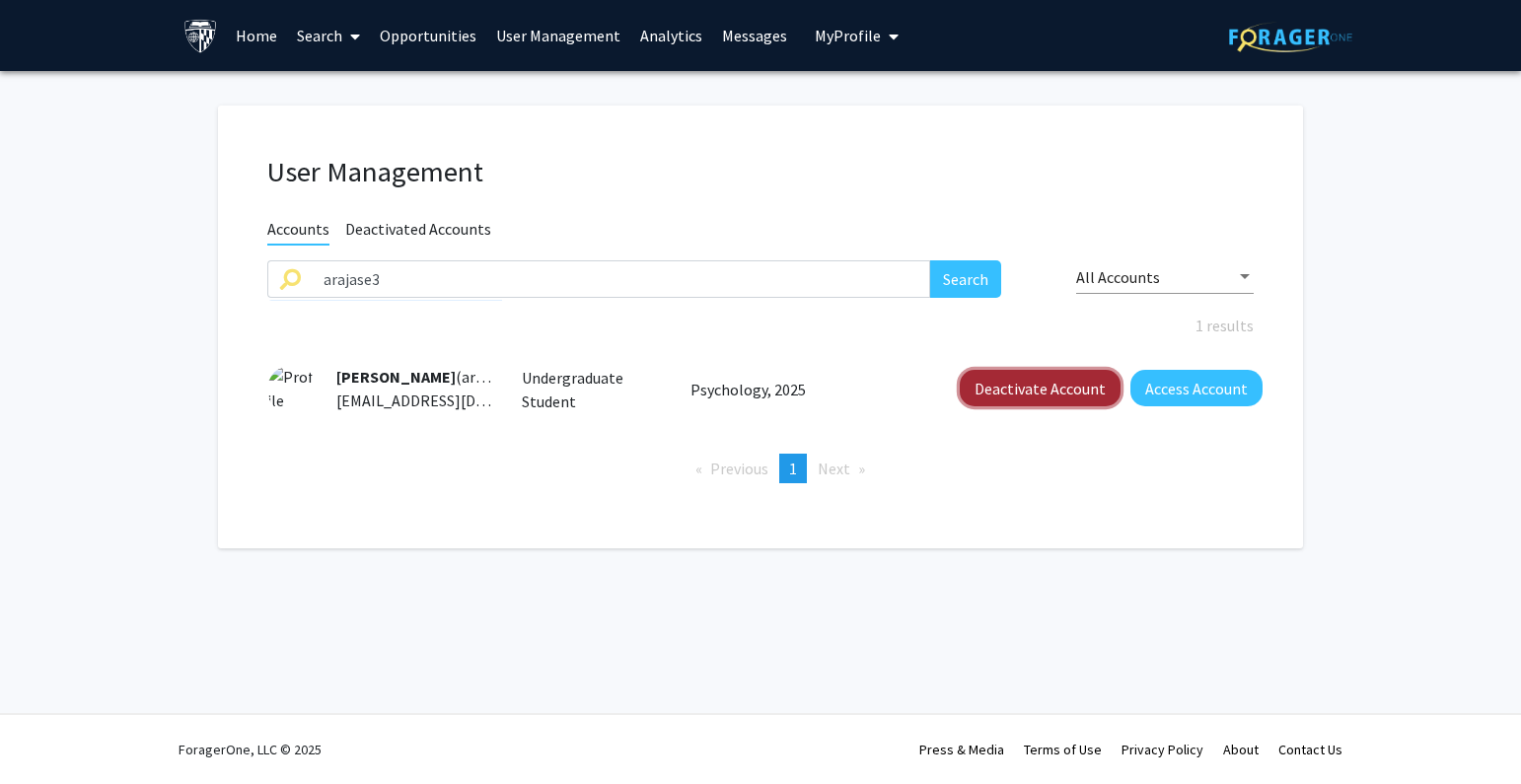 click on "Deactivate Account" 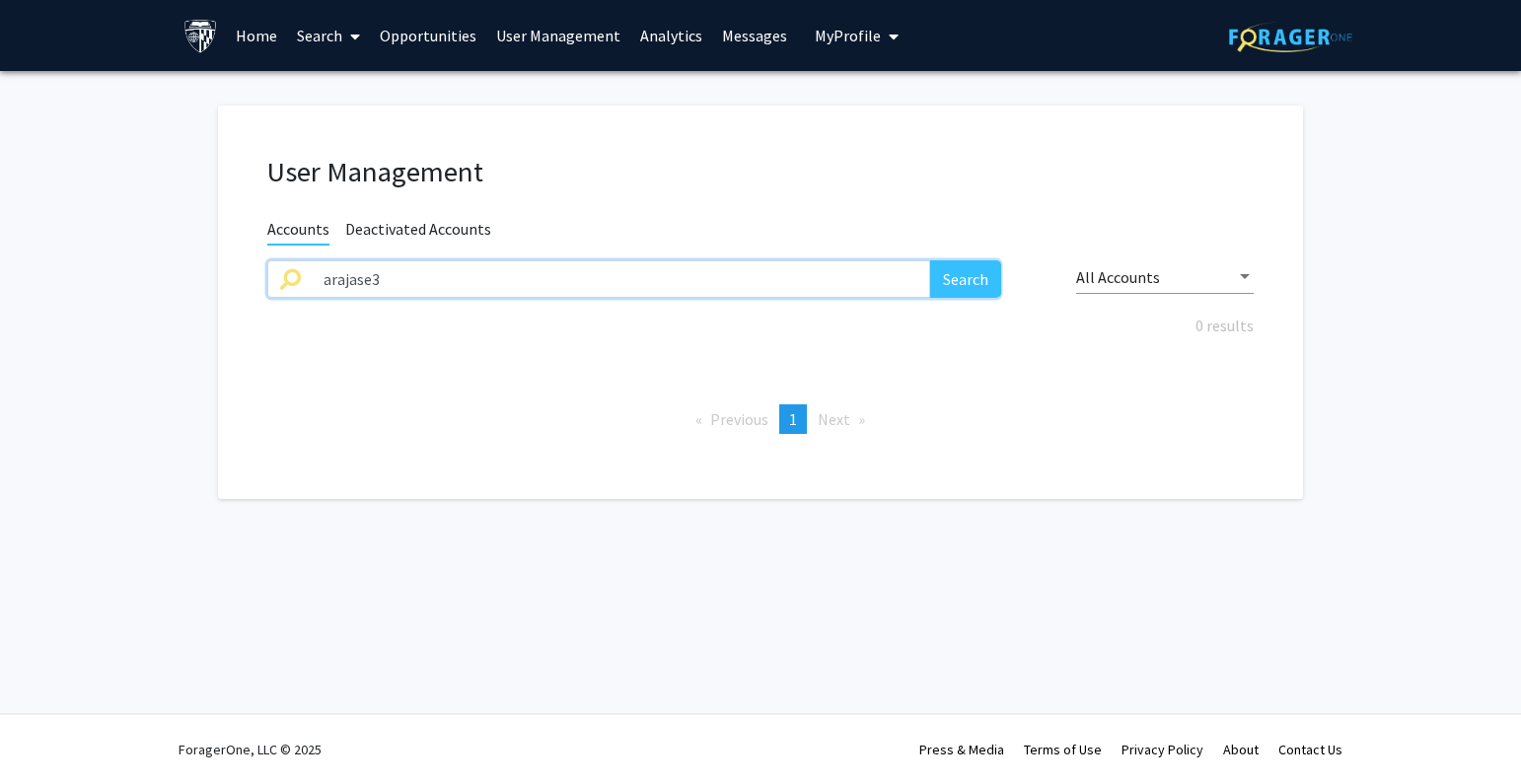 drag, startPoint x: 428, startPoint y: 269, endPoint x: 81, endPoint y: 271, distance: 347.00576 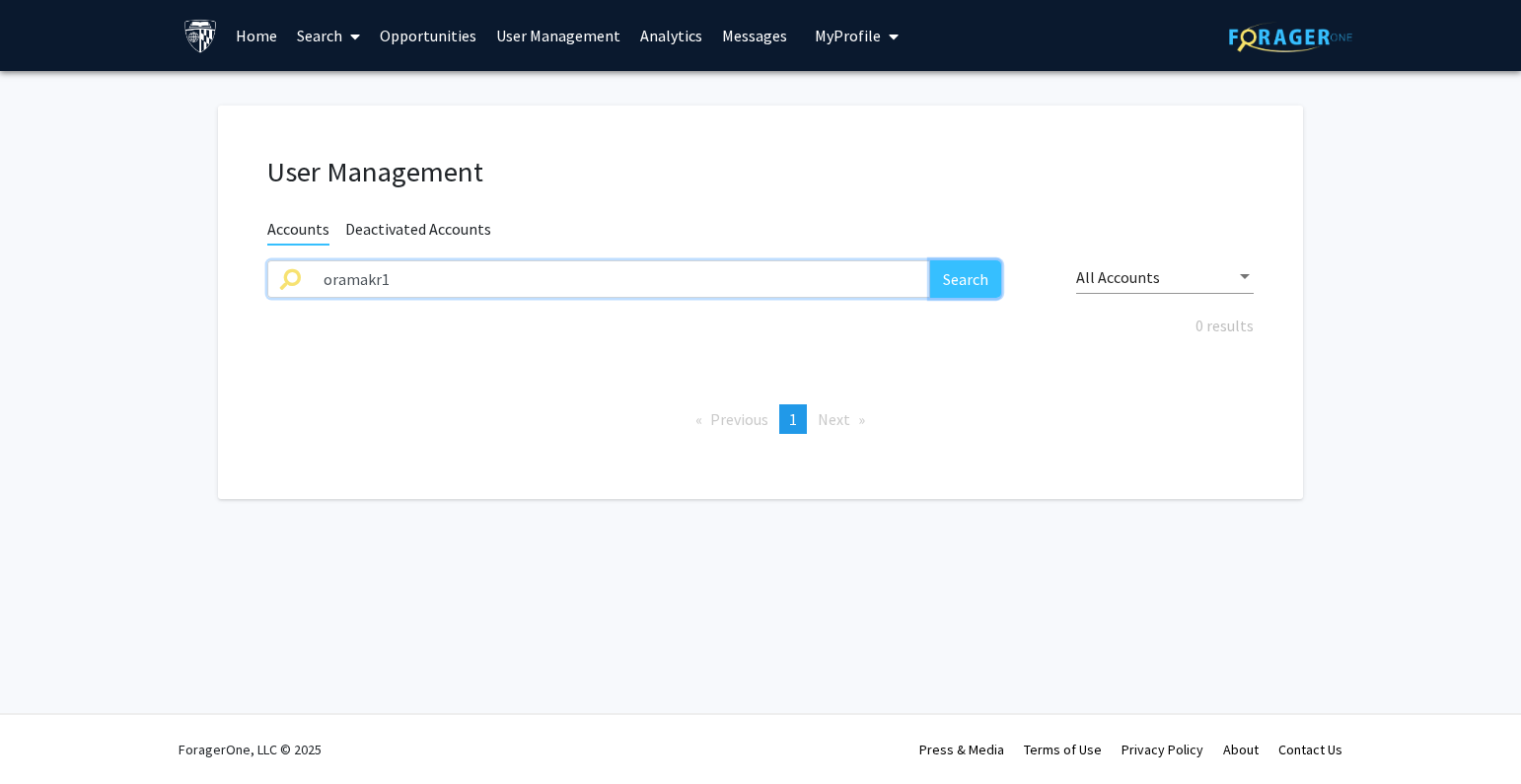 click on "Search" 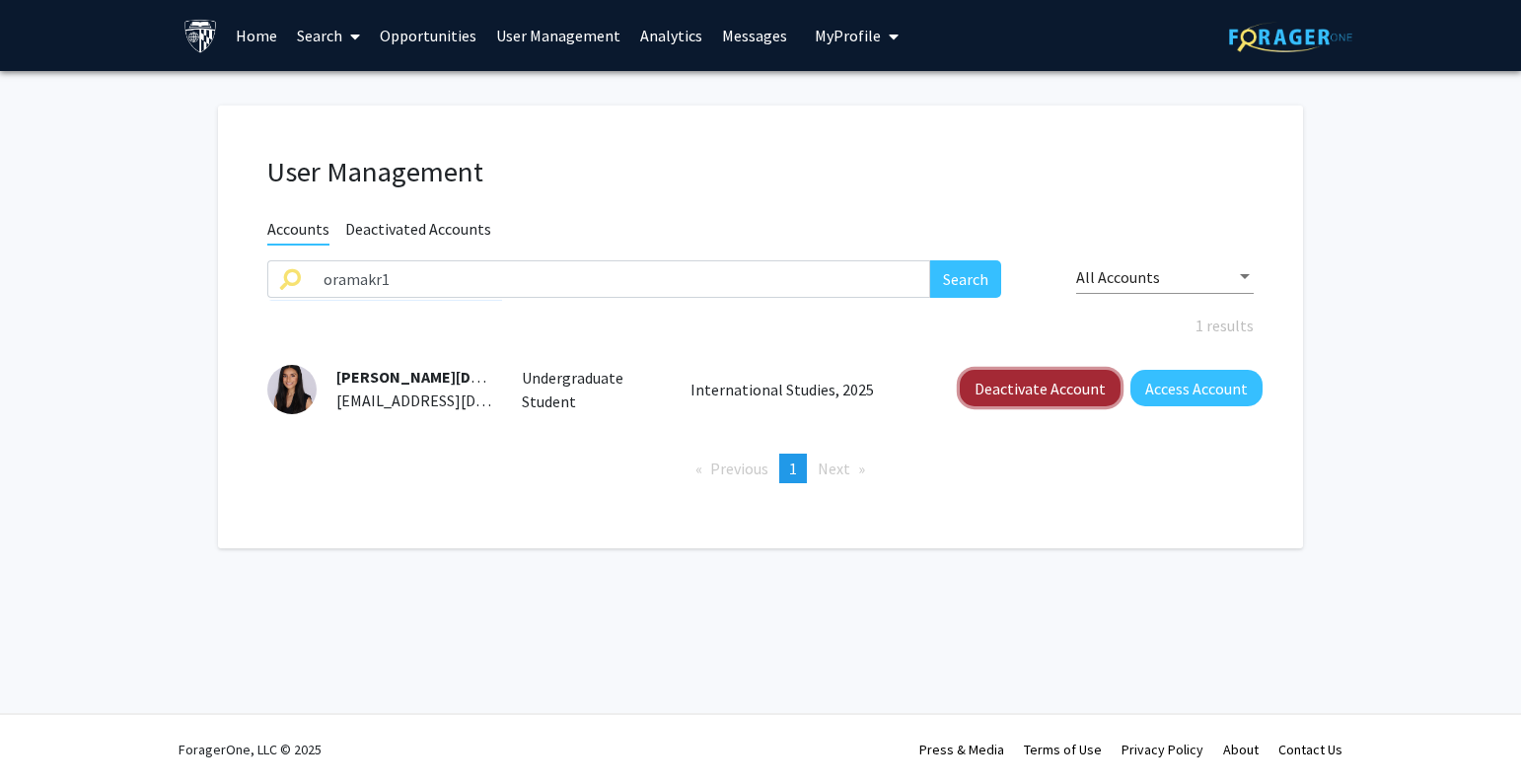 click on "Deactivate Account" 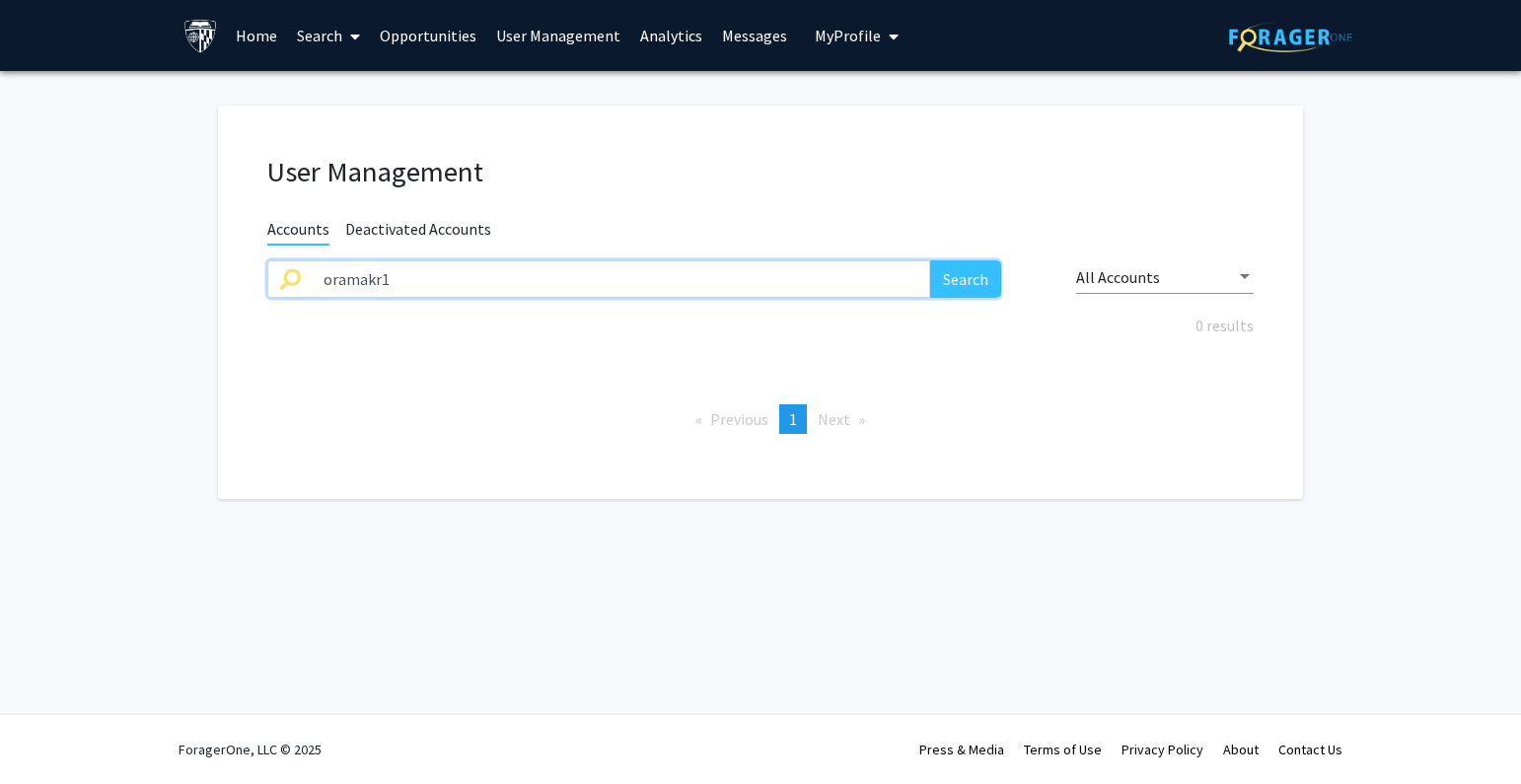 drag, startPoint x: 406, startPoint y: 275, endPoint x: 195, endPoint y: 280, distance: 211.05923 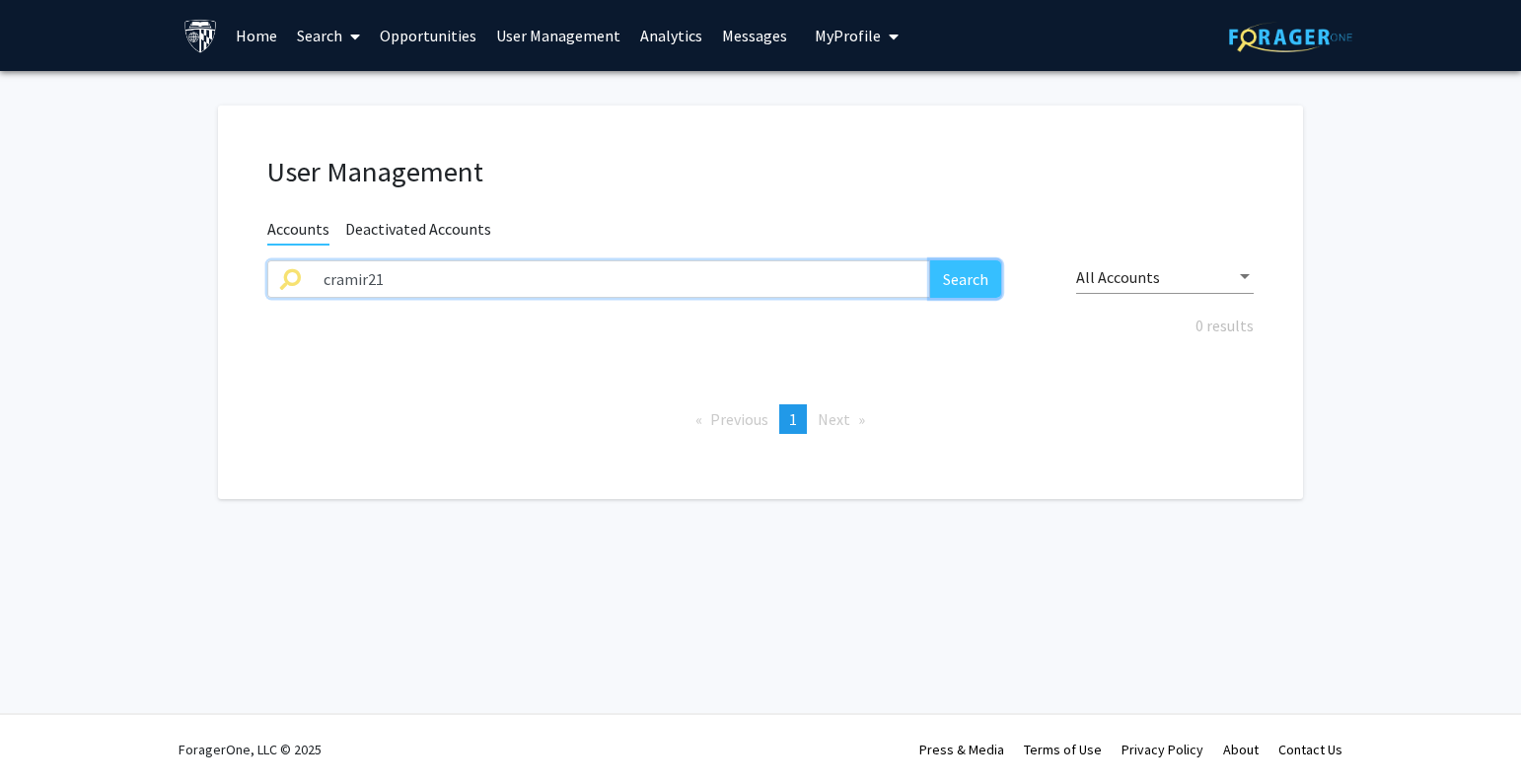 drag, startPoint x: 963, startPoint y: 288, endPoint x: 1096, endPoint y: 86, distance: 241.85326 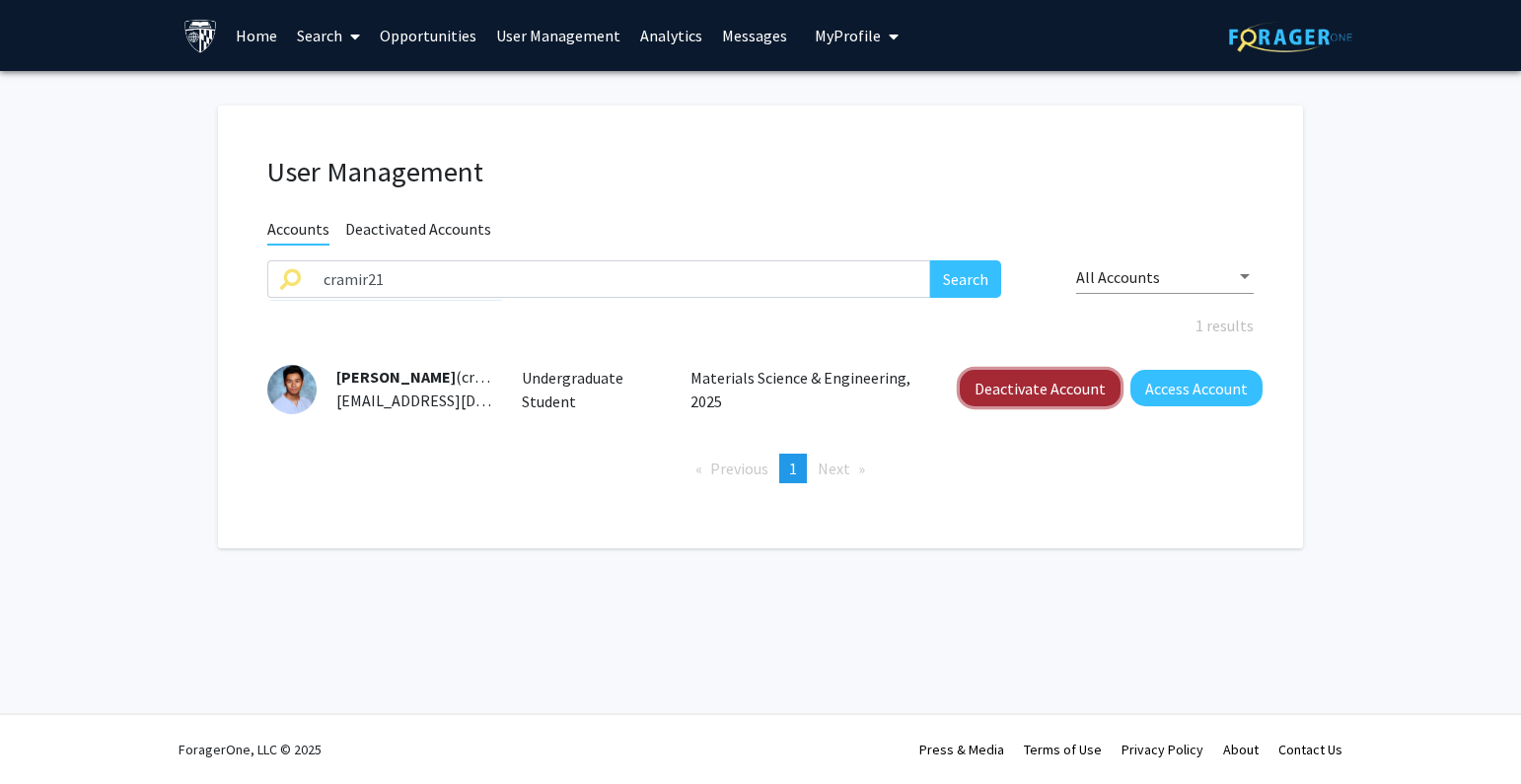 click on "Deactivate Account" 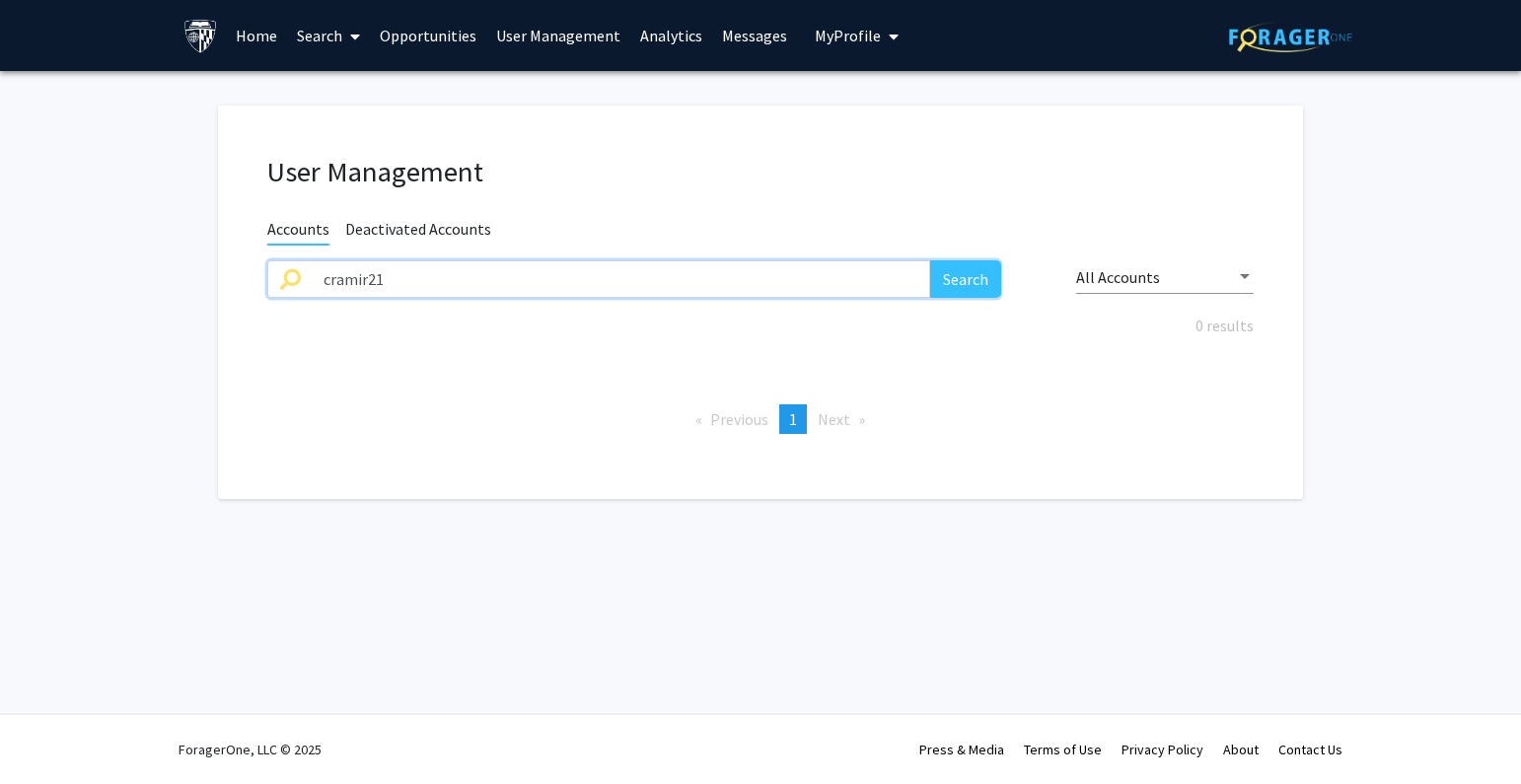 click on "User Management Accounts Deactivated Accounts cramir21 Search All Accounts 0 results  Previous  page  1 / 1  You're on page  1  Next  page" 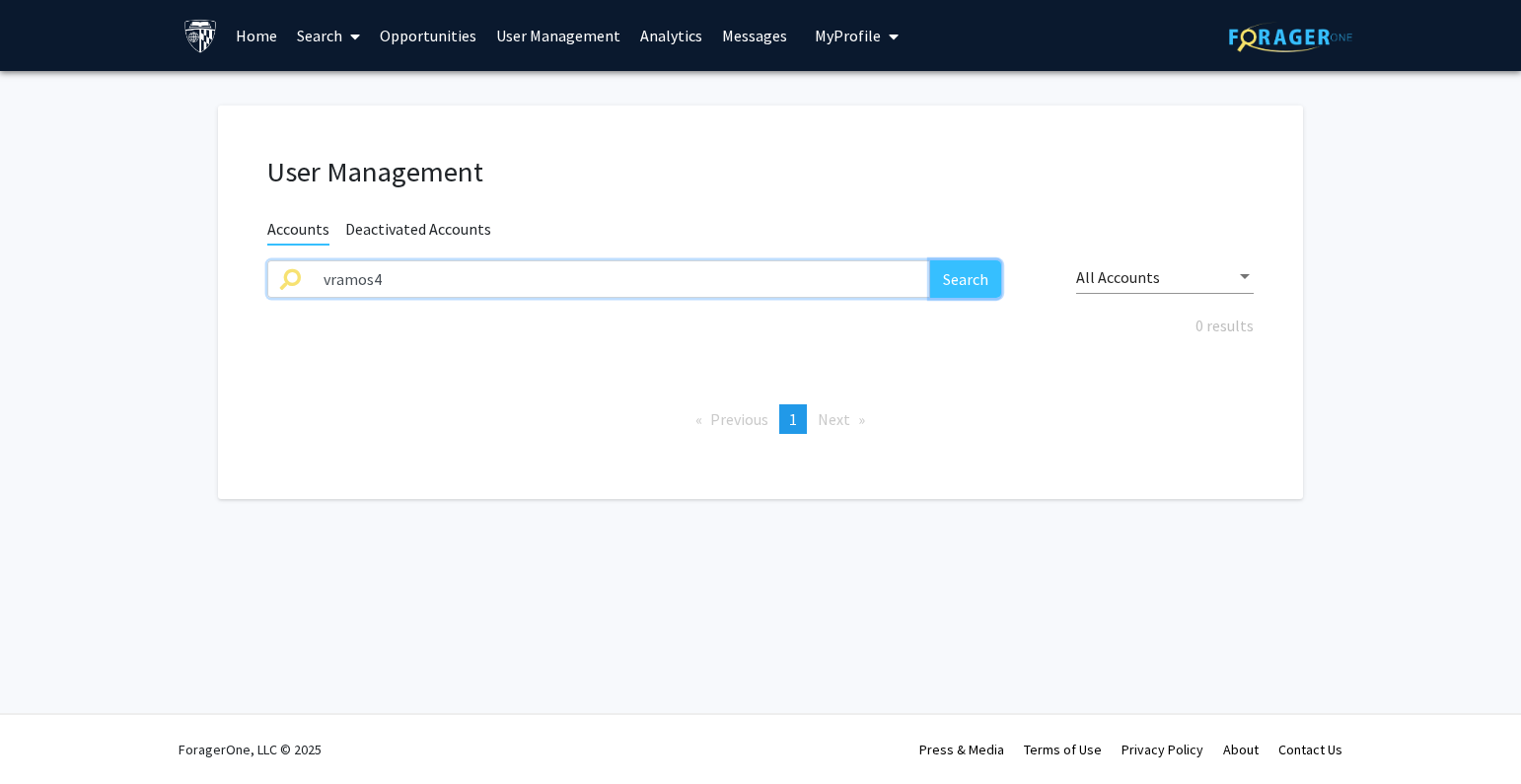 click on "Search" 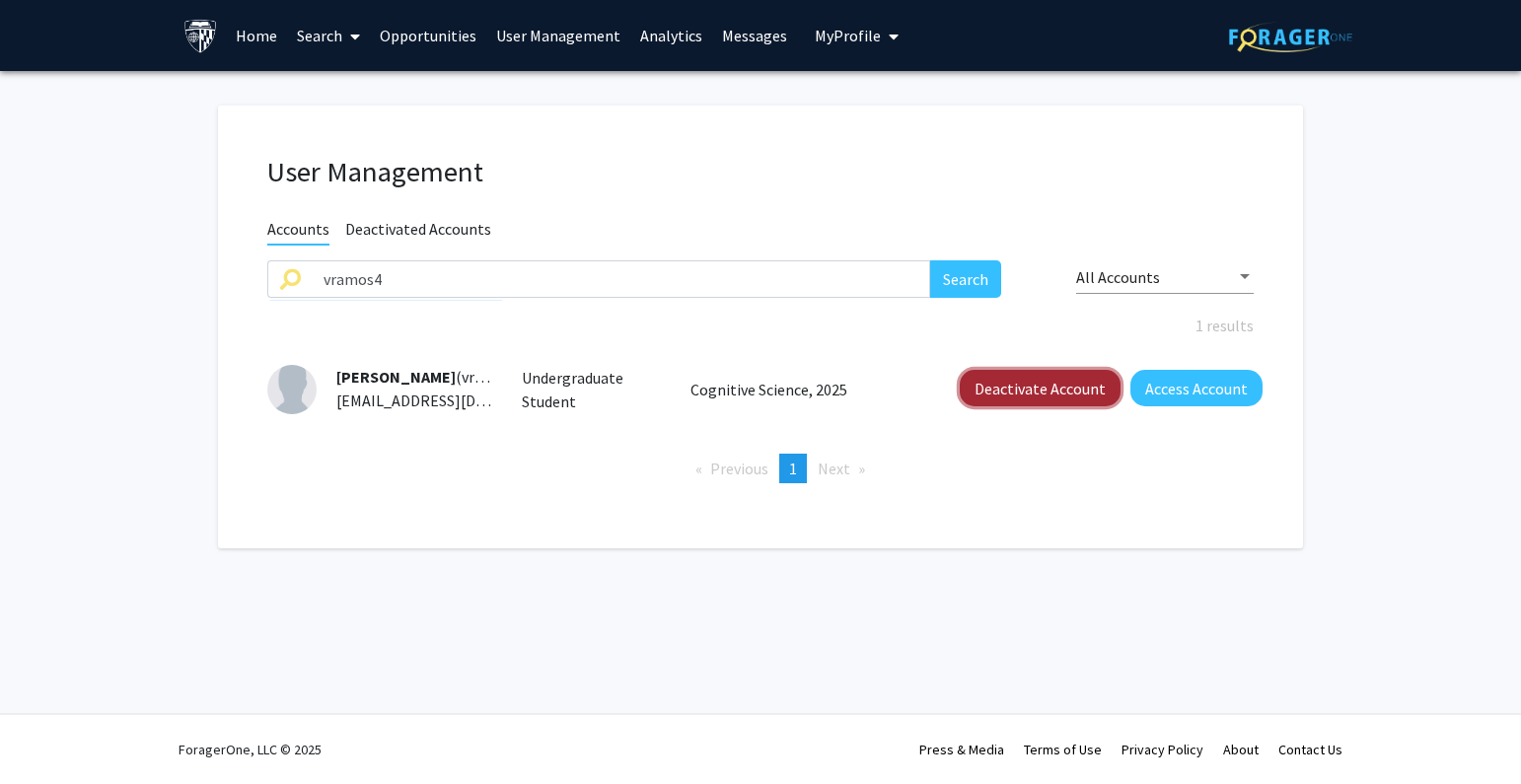 click on "Deactivate Account" 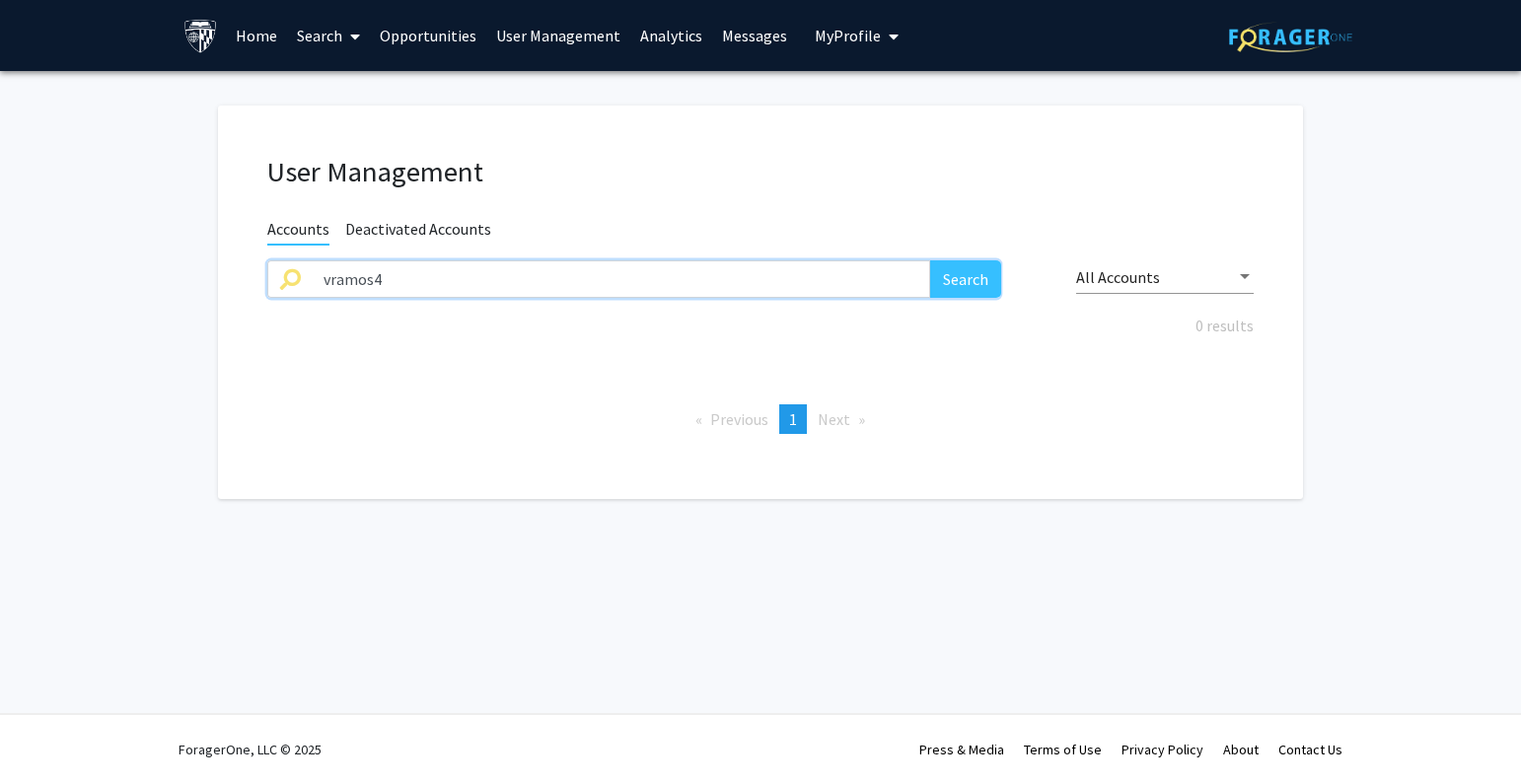 drag, startPoint x: 401, startPoint y: 270, endPoint x: 259, endPoint y: 274, distance: 142.05633 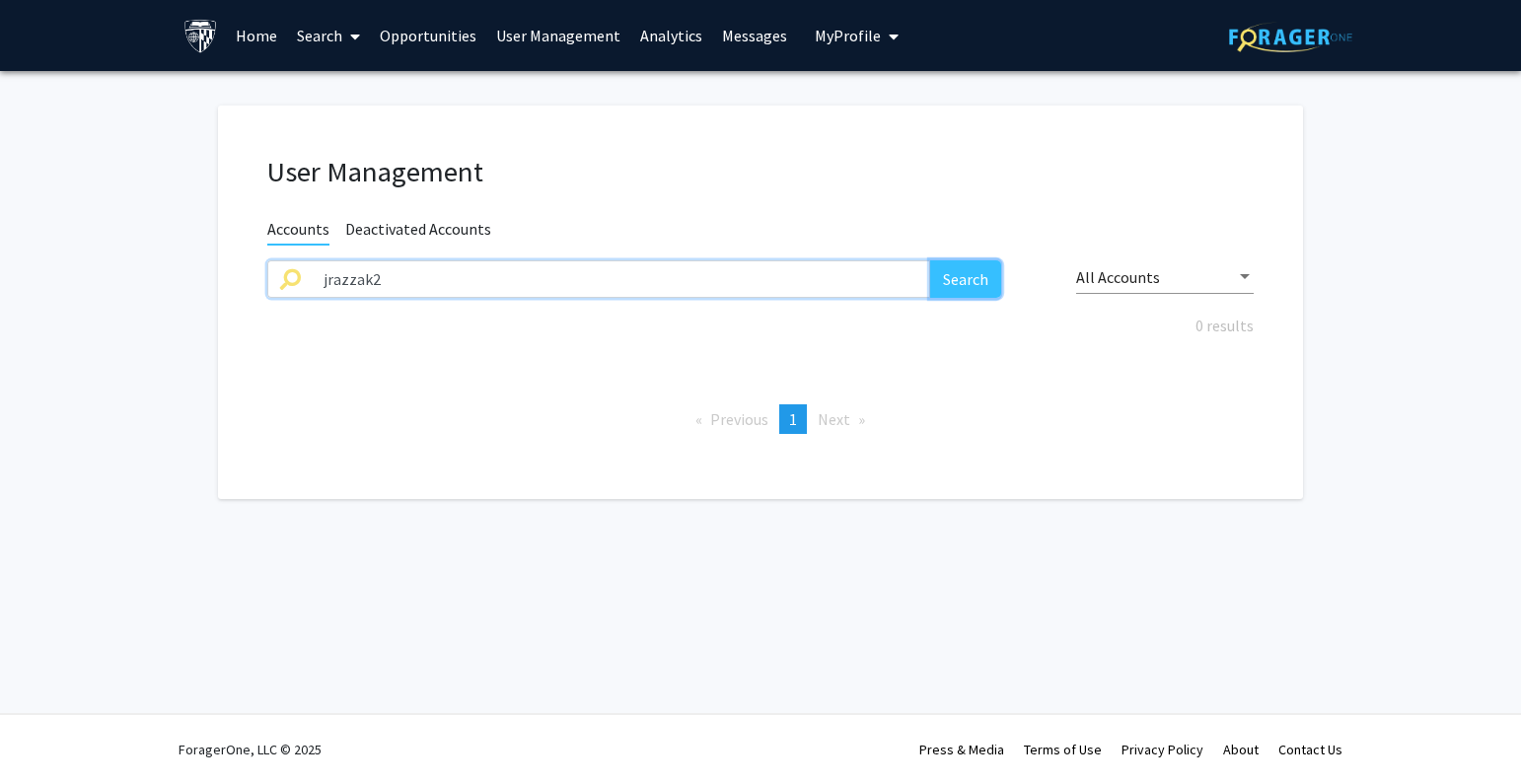 click on "Search" 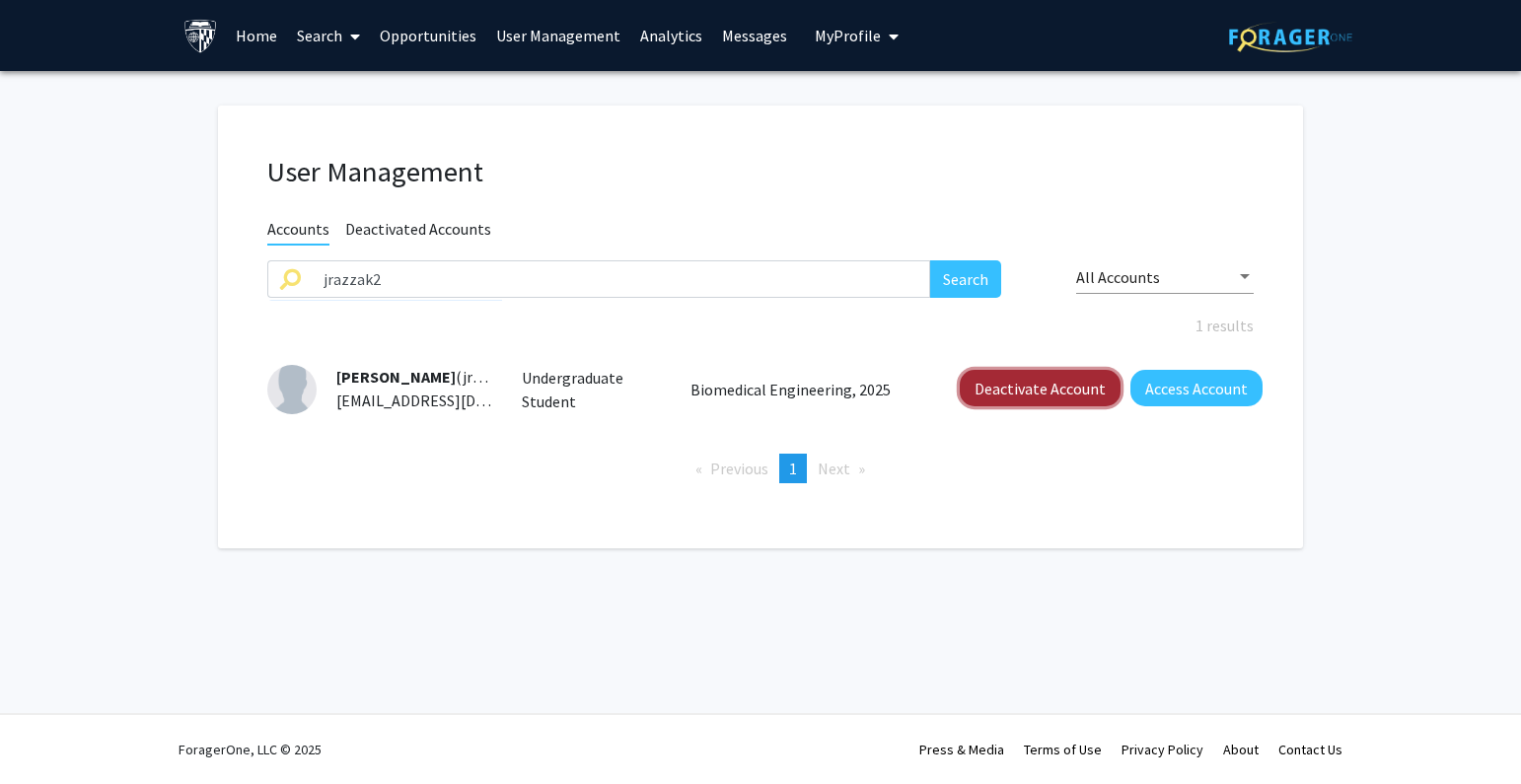 click on "Deactivate Account" 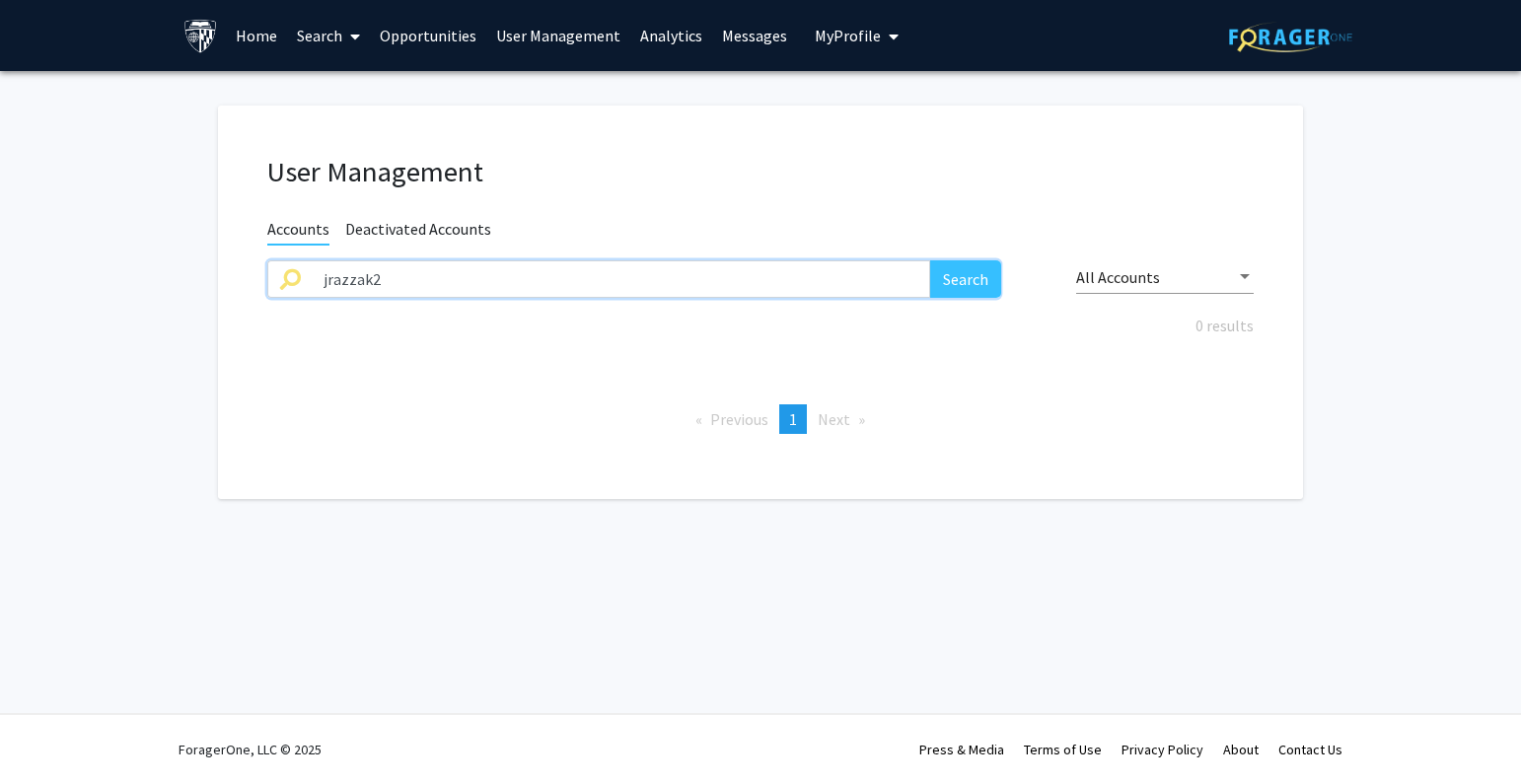 drag, startPoint x: 394, startPoint y: 273, endPoint x: 359, endPoint y: 277, distance: 35.22783 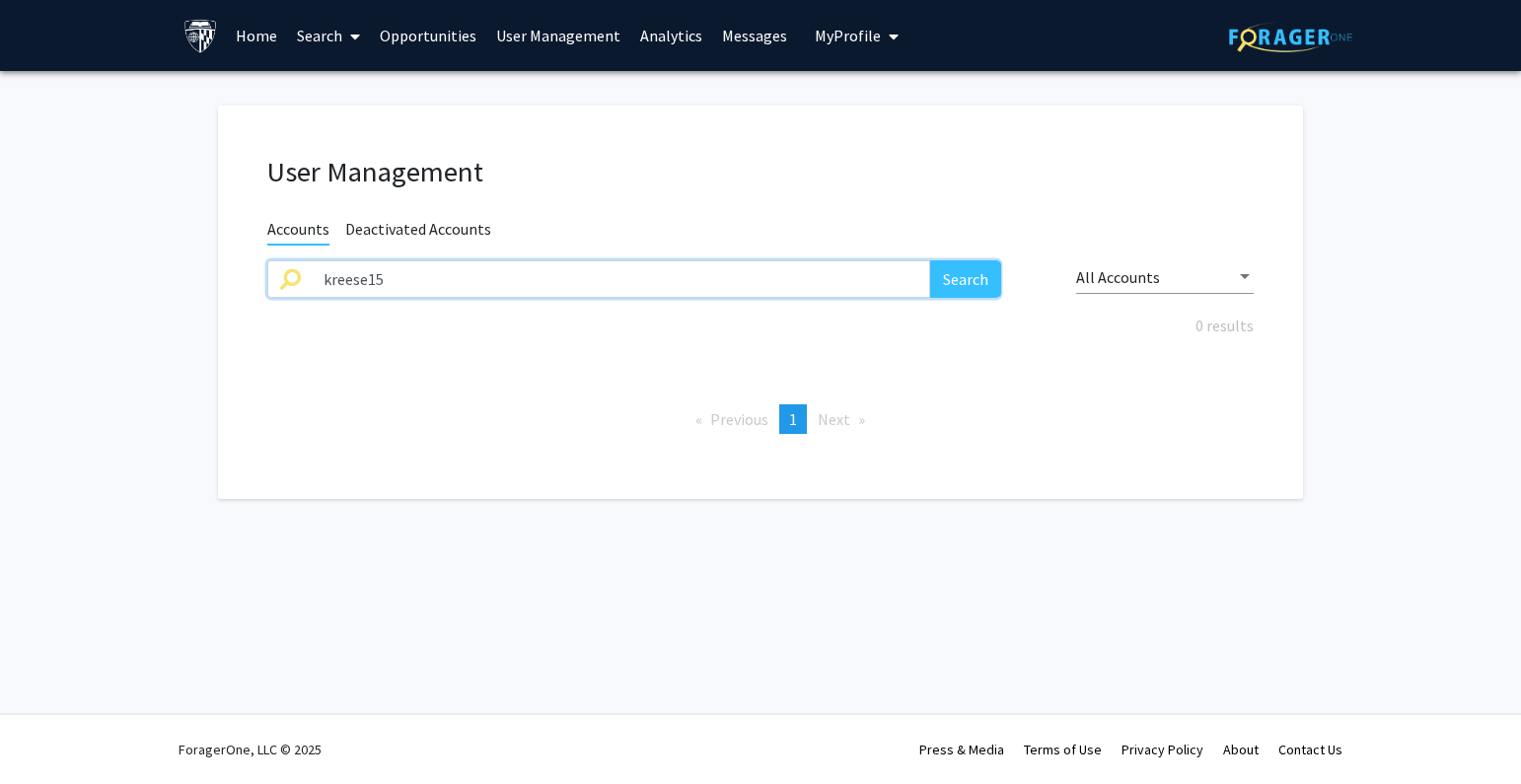 type on "kreese15" 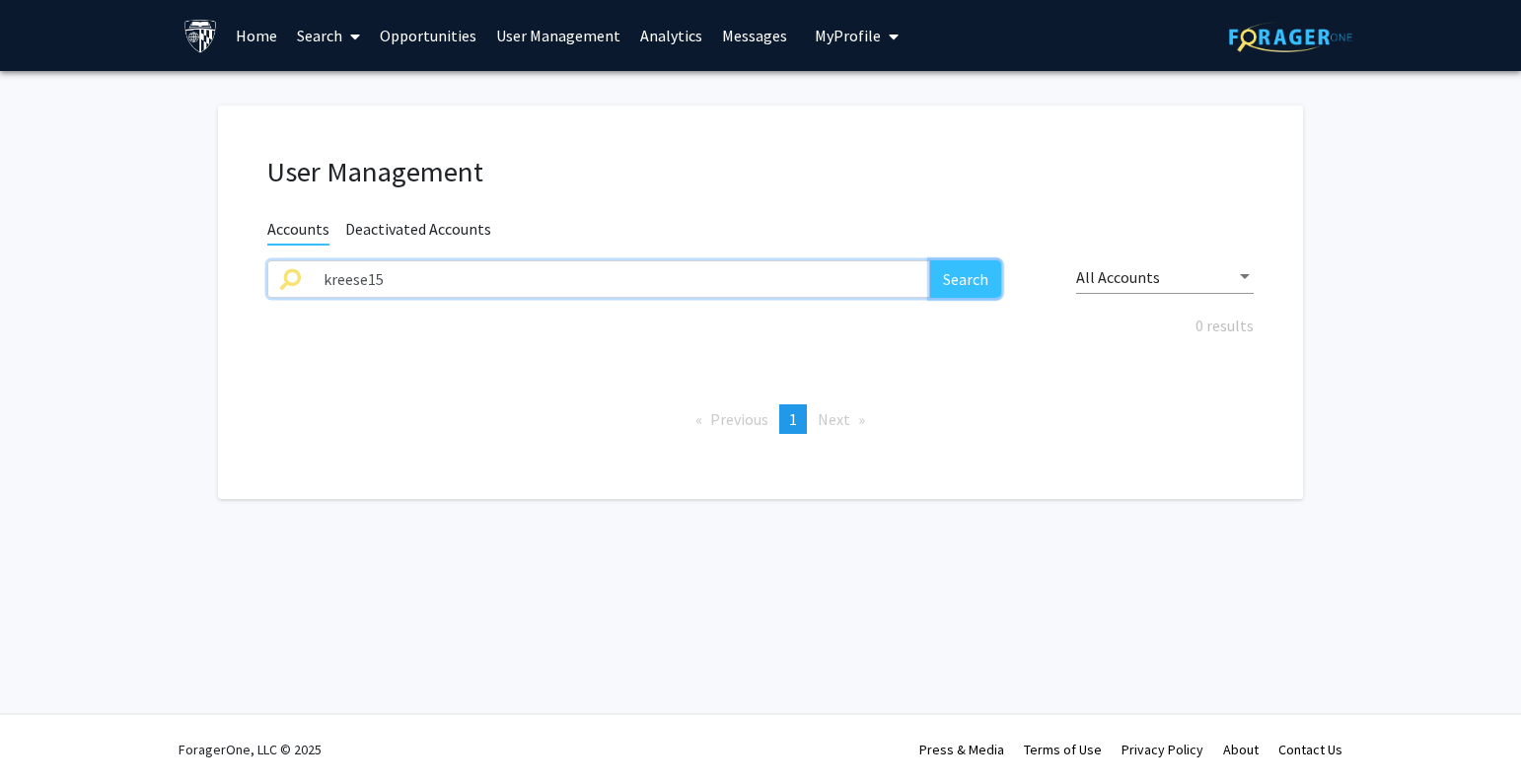 click on "Search" 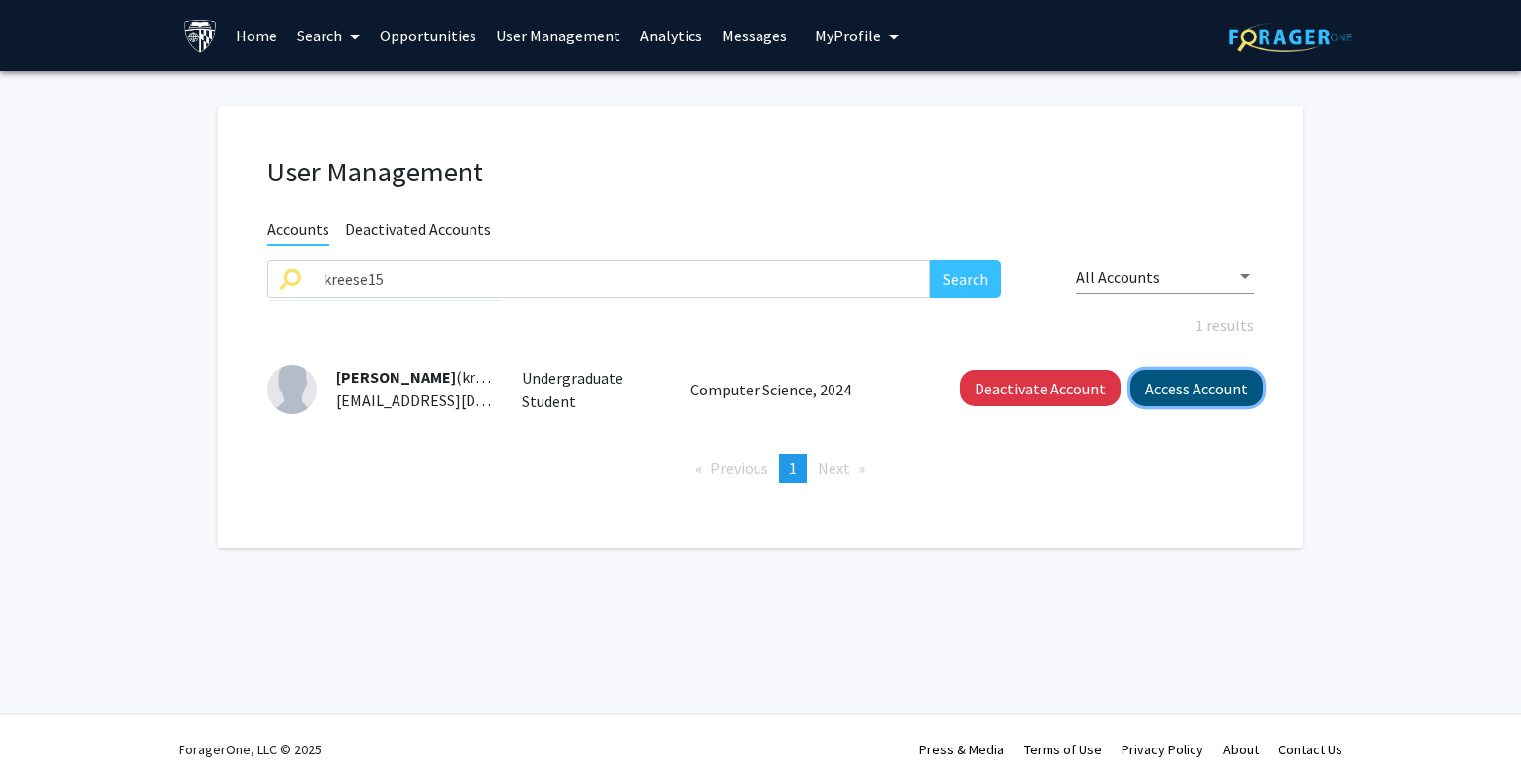 click on "Access Account" 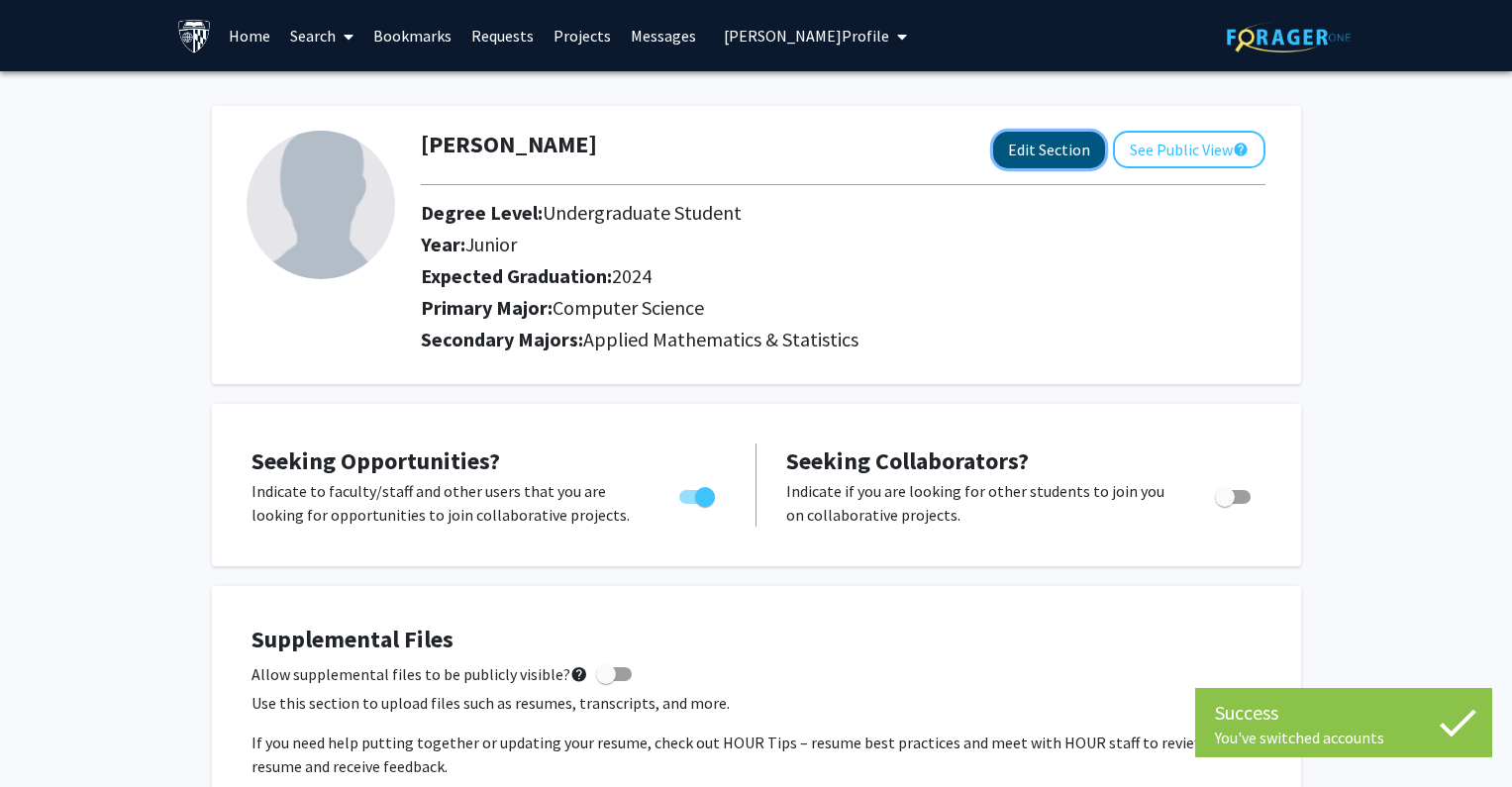 click on "Edit Section" 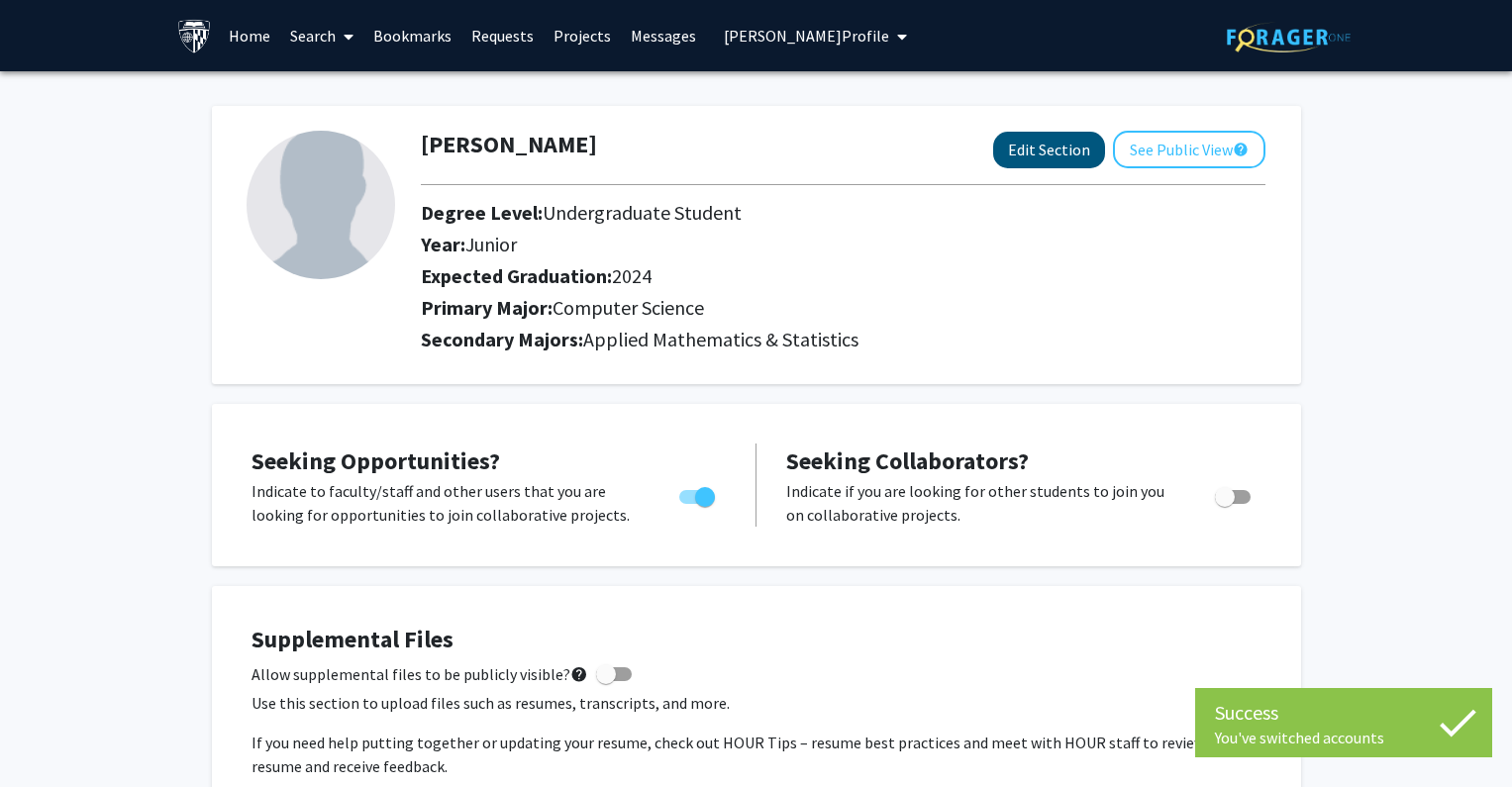 select on "junior" 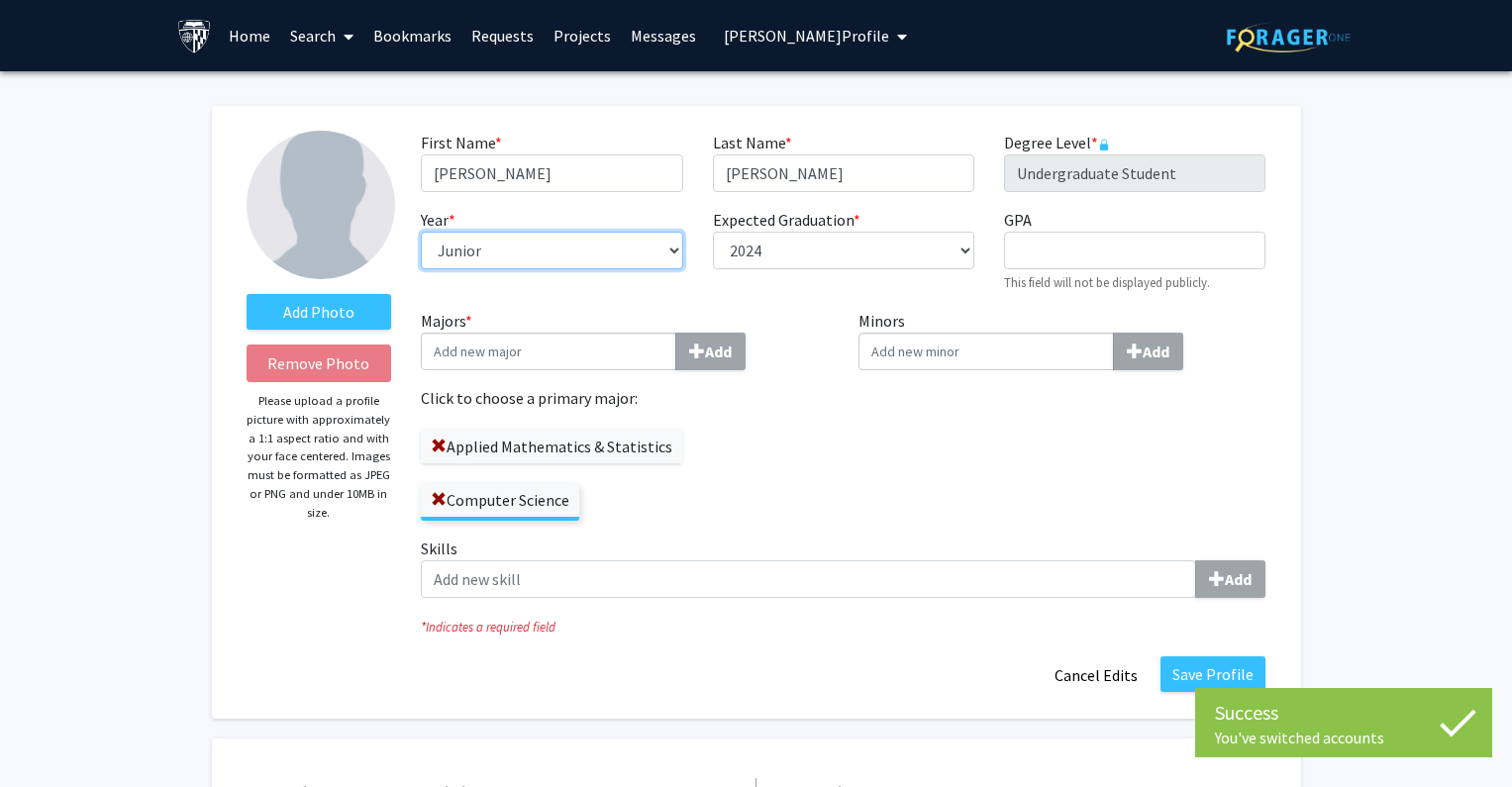 click on "---  First-year   Sophomore   Junior   Senior   Postbaccalaureate Certificate" at bounding box center (552, 250) 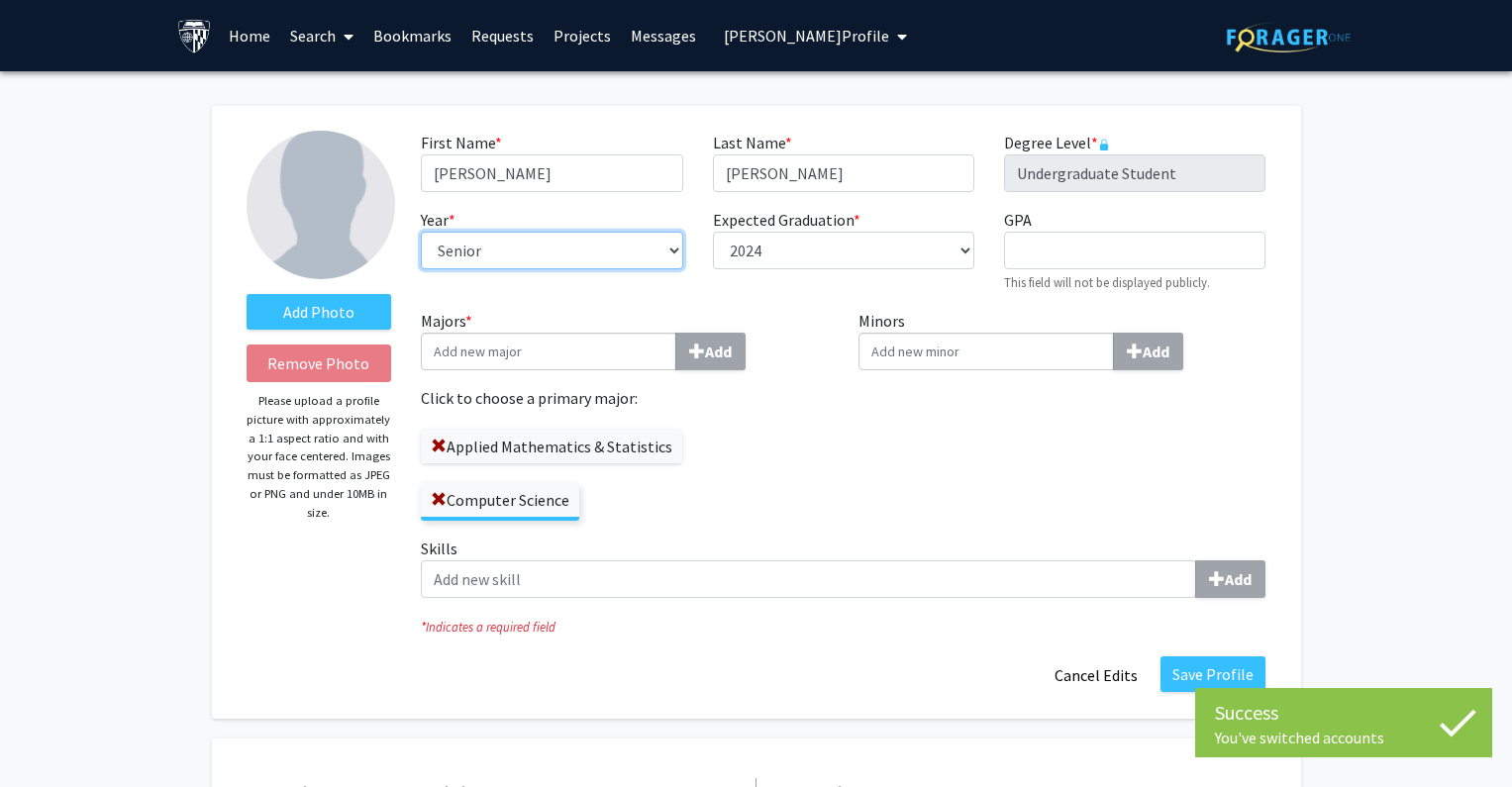 click on "---  First-year   Sophomore   Junior   Senior   Postbaccalaureate Certificate" at bounding box center (552, 250) 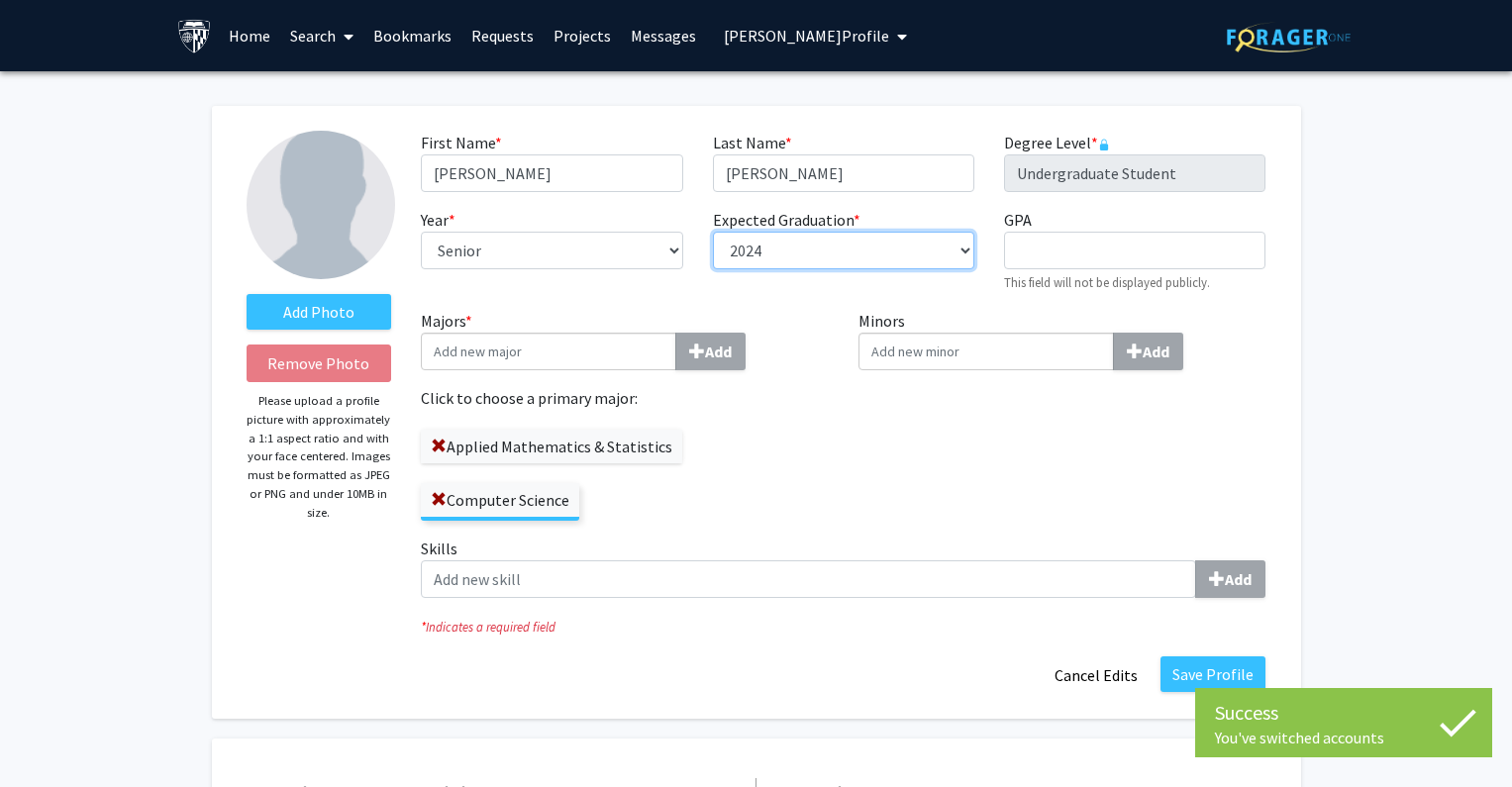 click on "---  2018   2019   2020   2021   2022   2023   2024   2025   2026   2027   2028   2029   2030   2031" at bounding box center [844, 250] 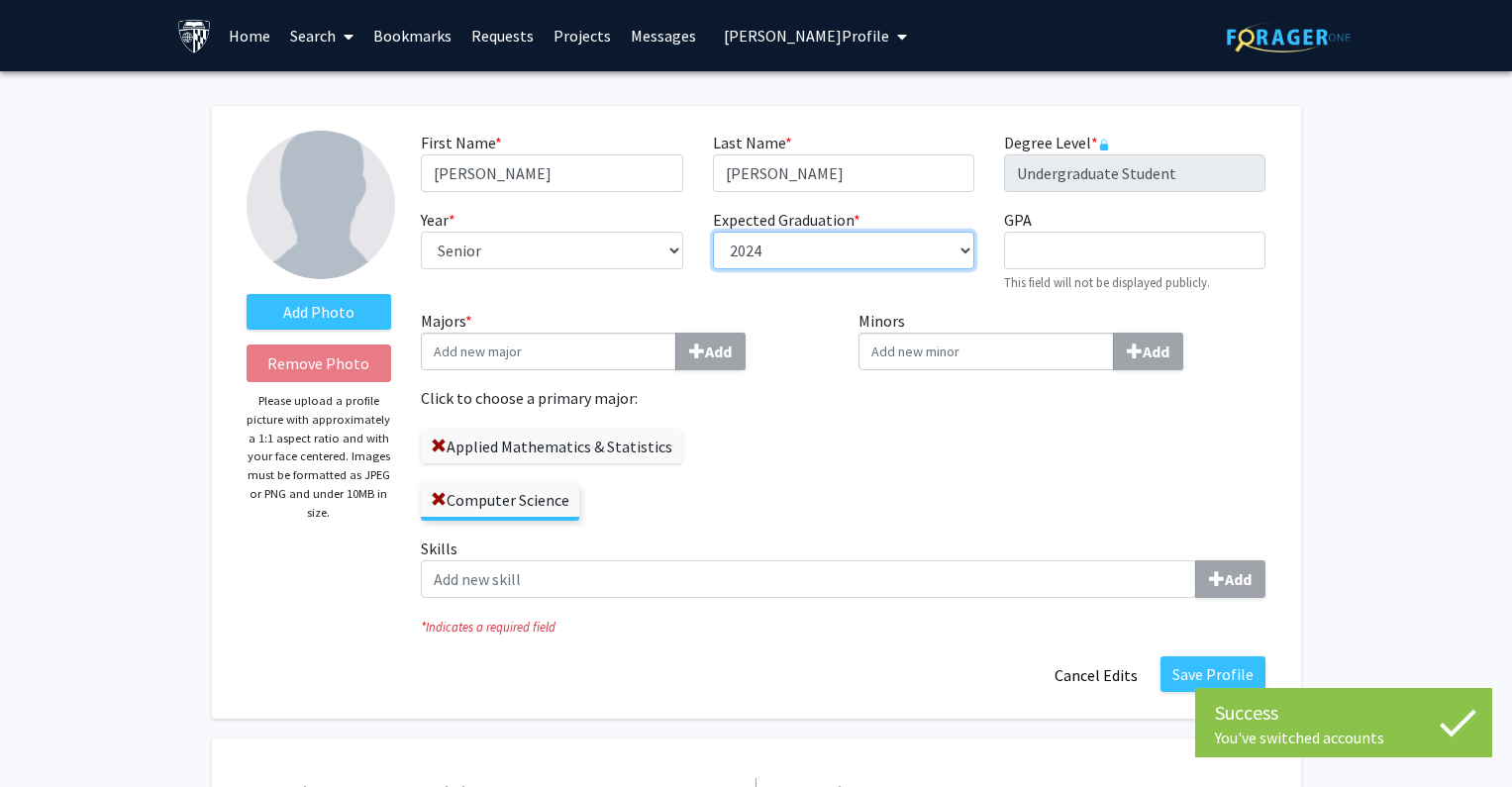select on "2025" 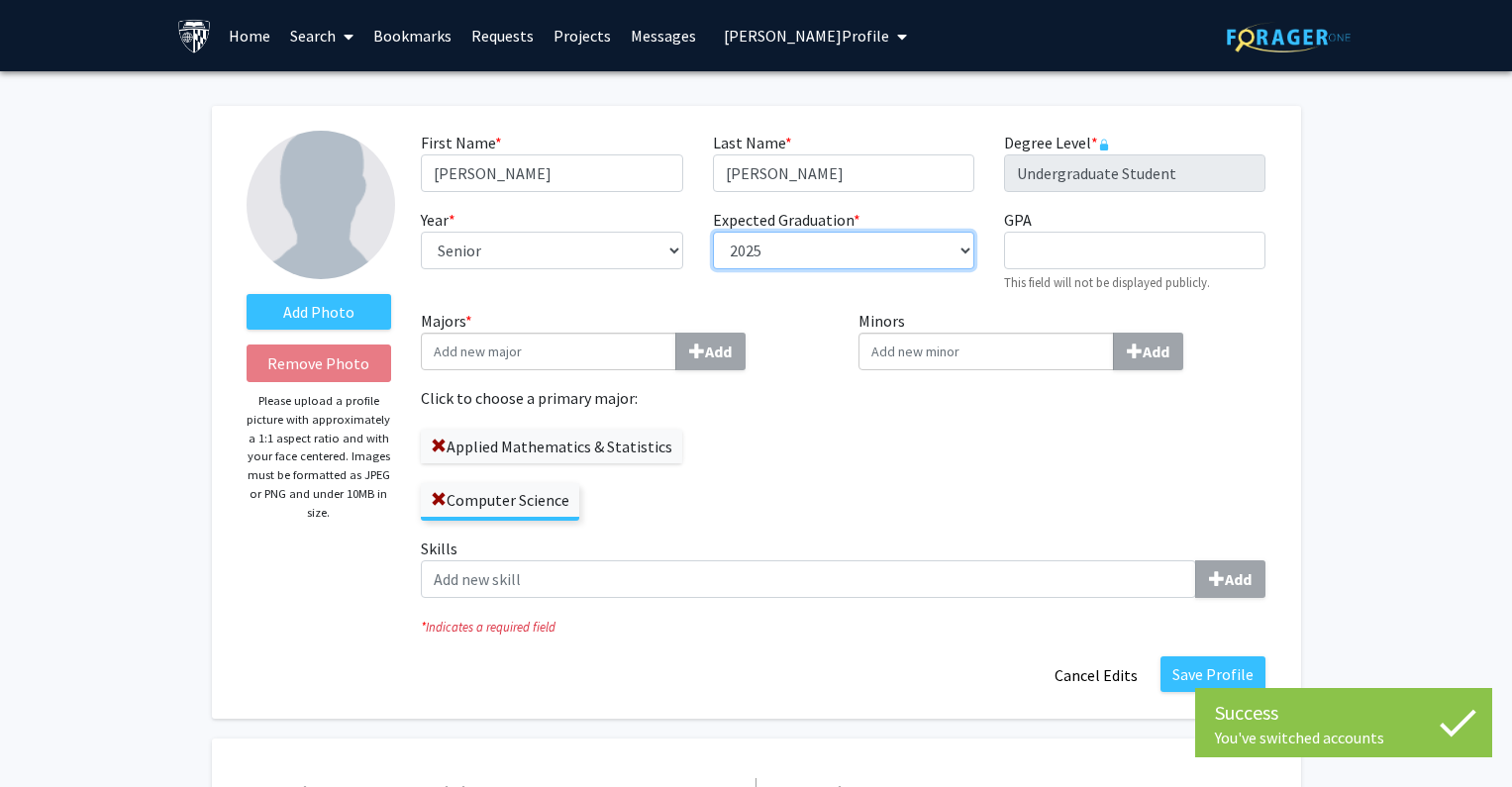 click on "---  2018   2019   2020   2021   2022   2023   2024   2025   2026   2027   2028   2029   2030   2031" at bounding box center (844, 250) 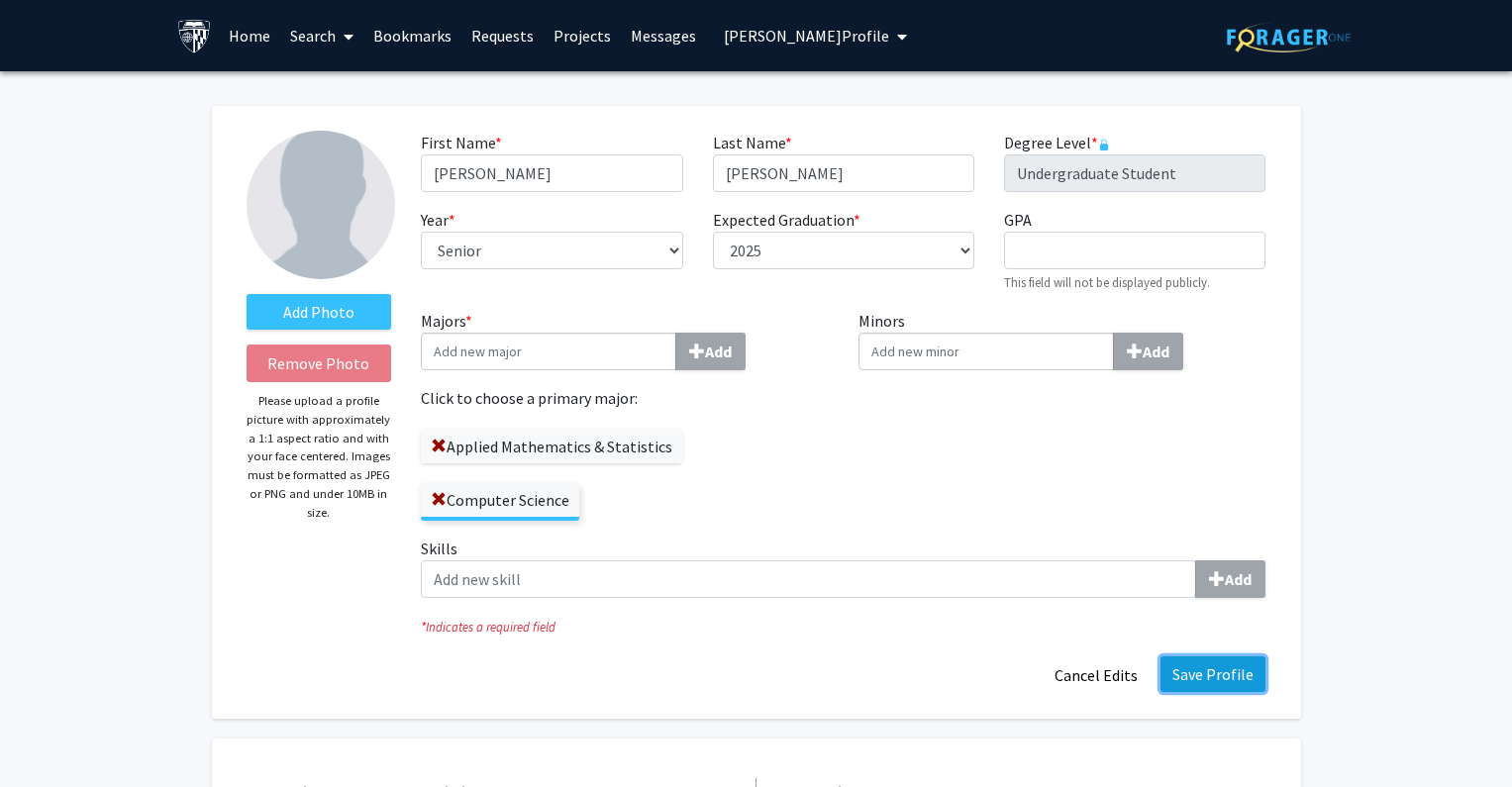 click on "Save Profile" 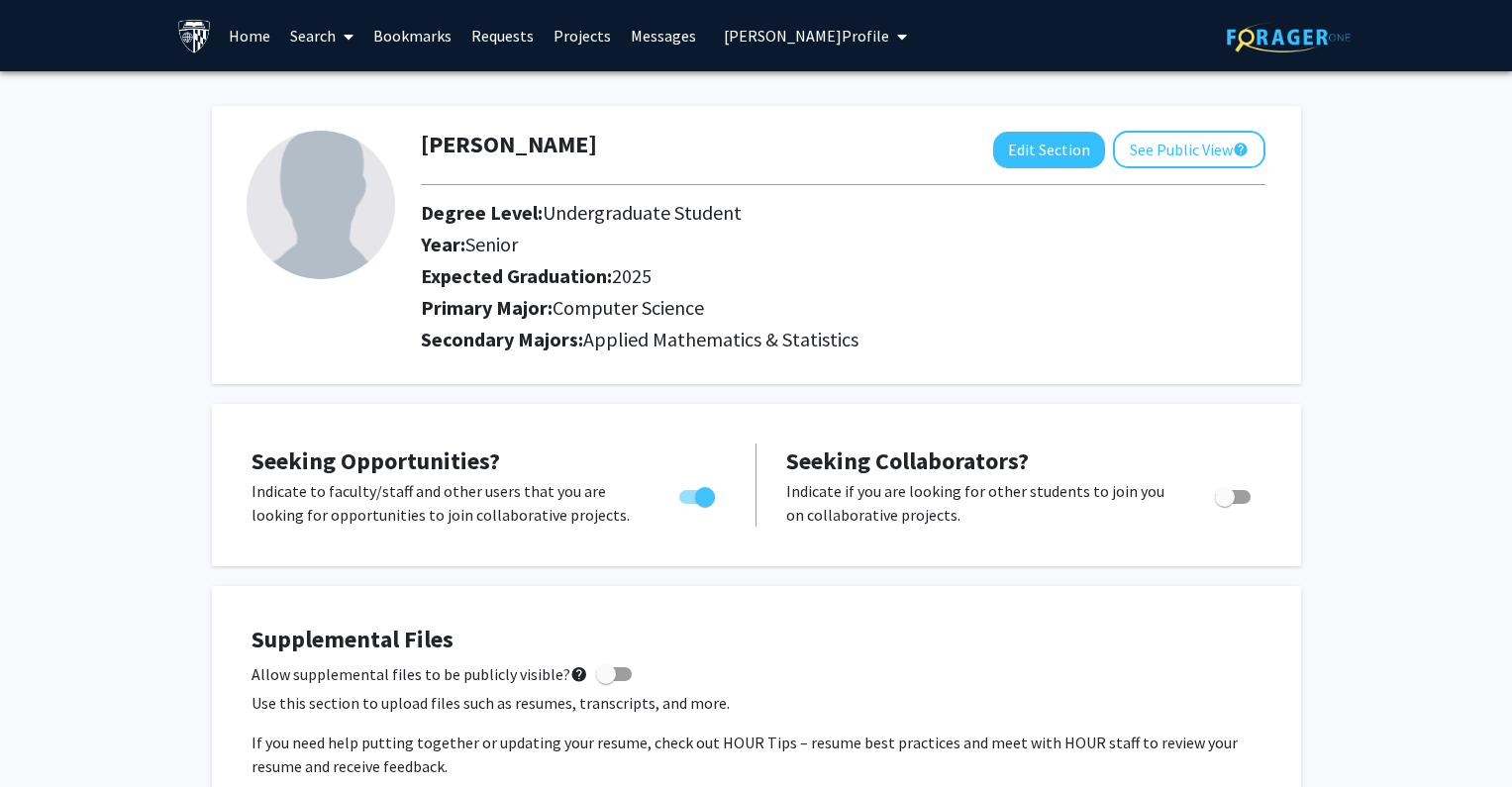 click on "[PERSON_NAME]   Profile" at bounding box center (806, 36) 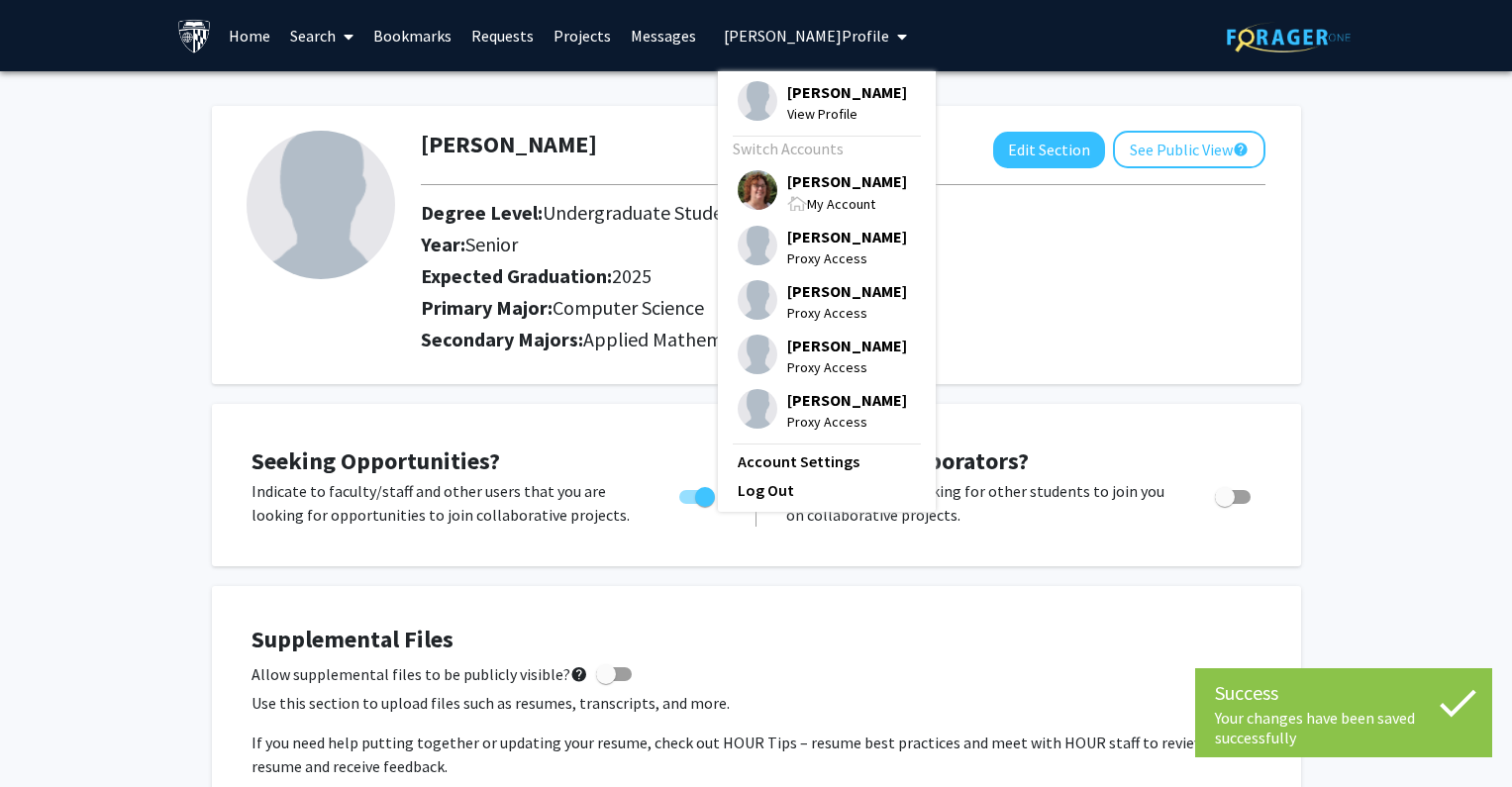click on "[PERSON_NAME]" at bounding box center [847, 181] 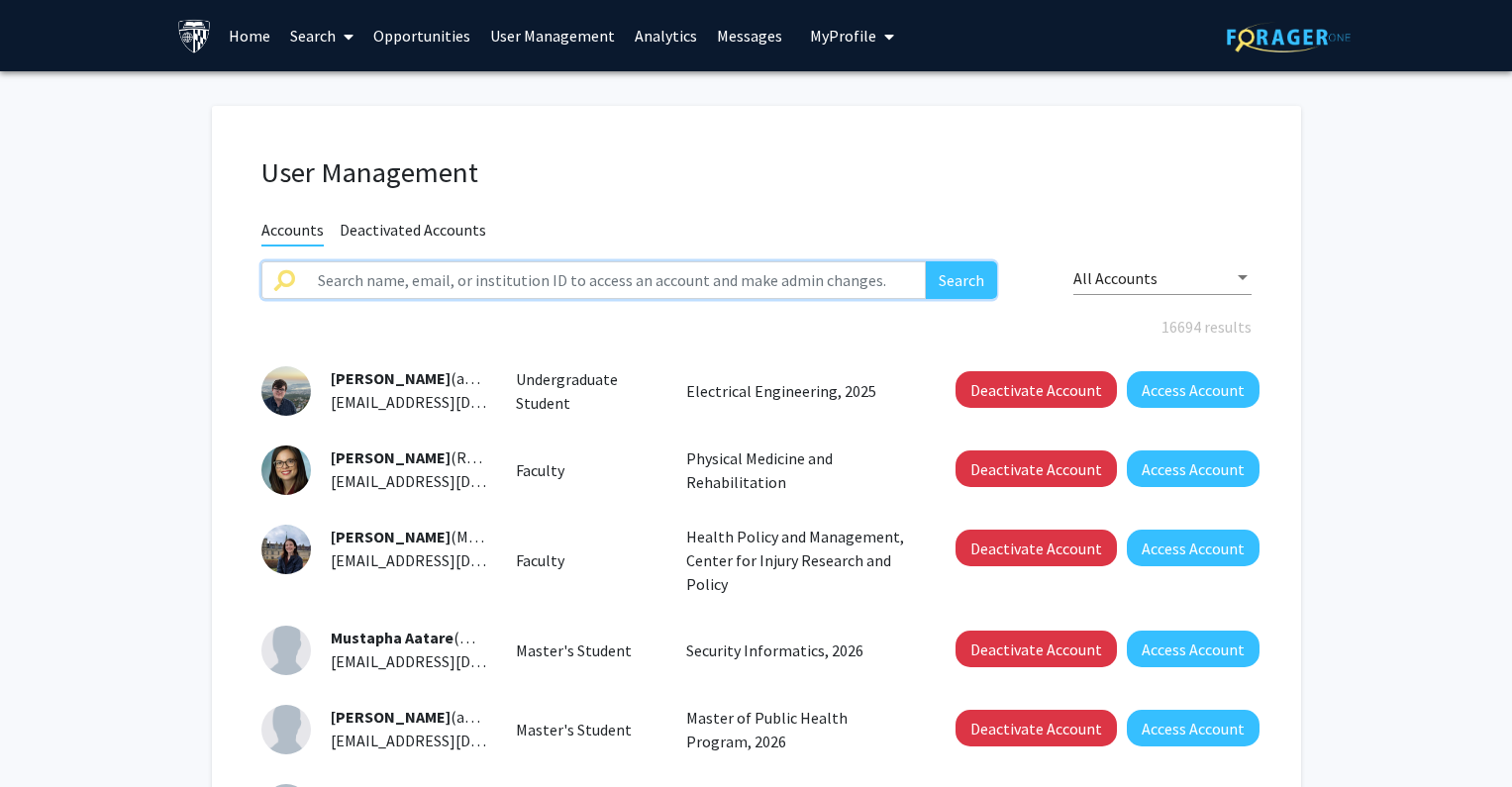 click 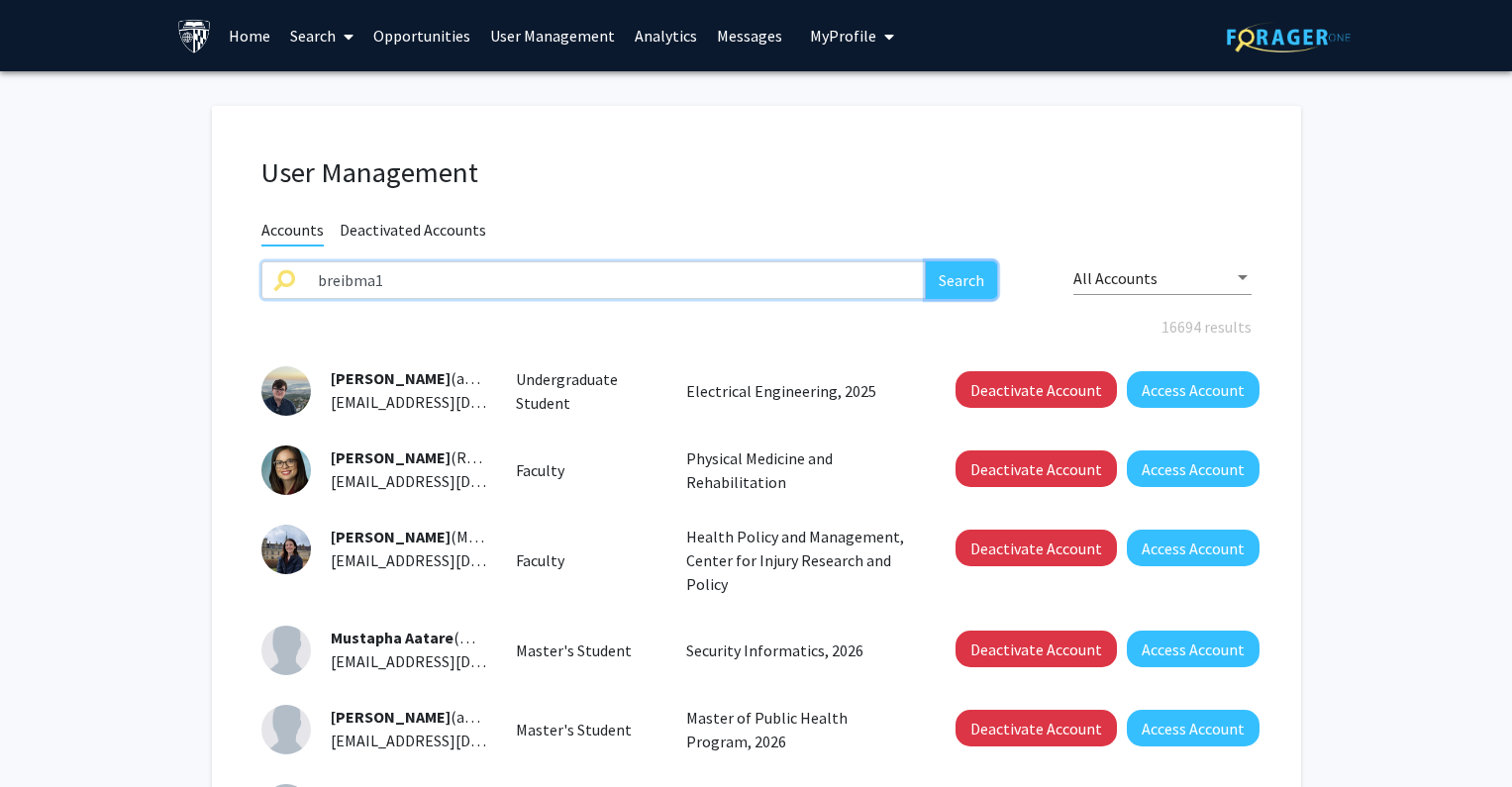 click on "Search" 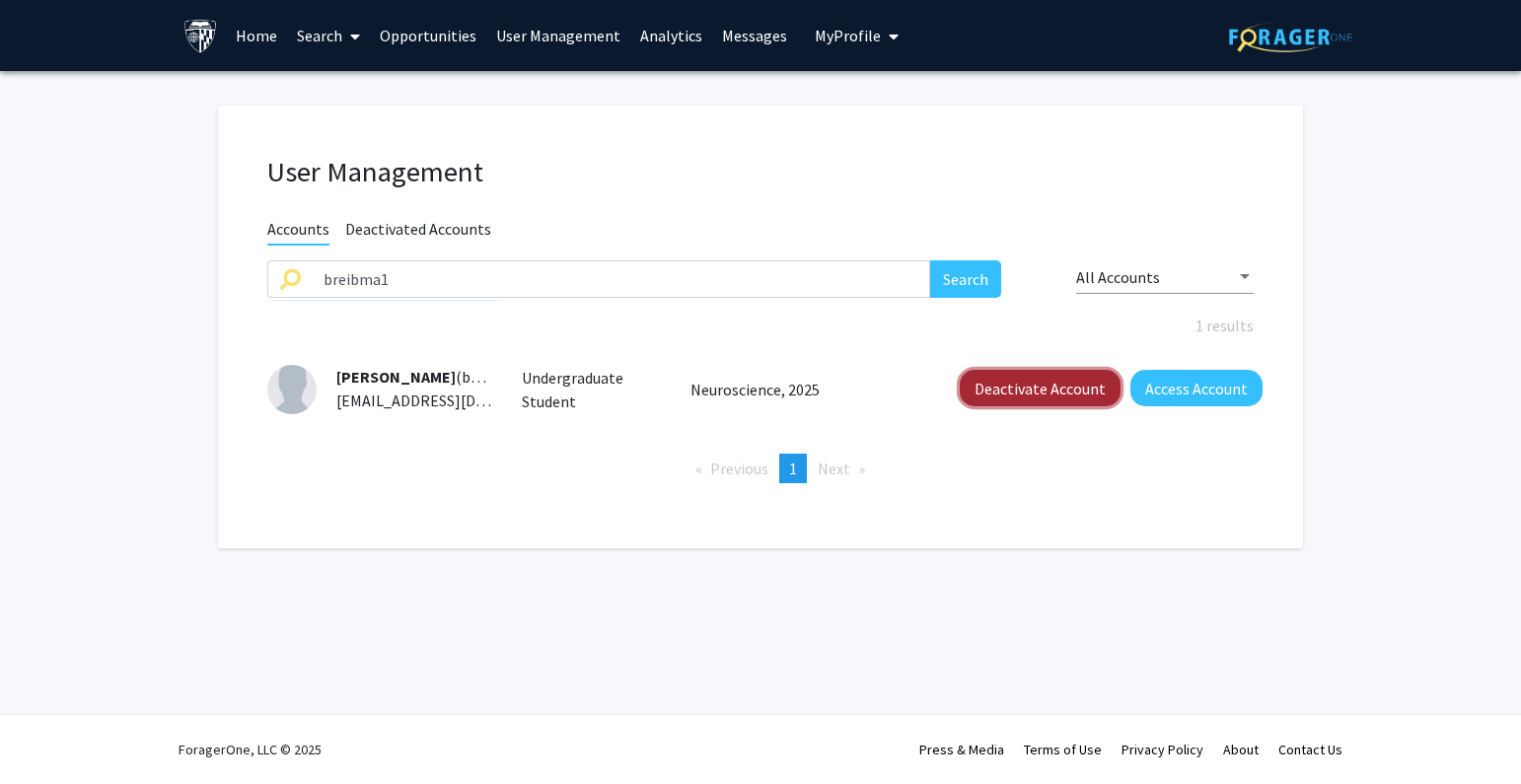 click on "Deactivate Account" 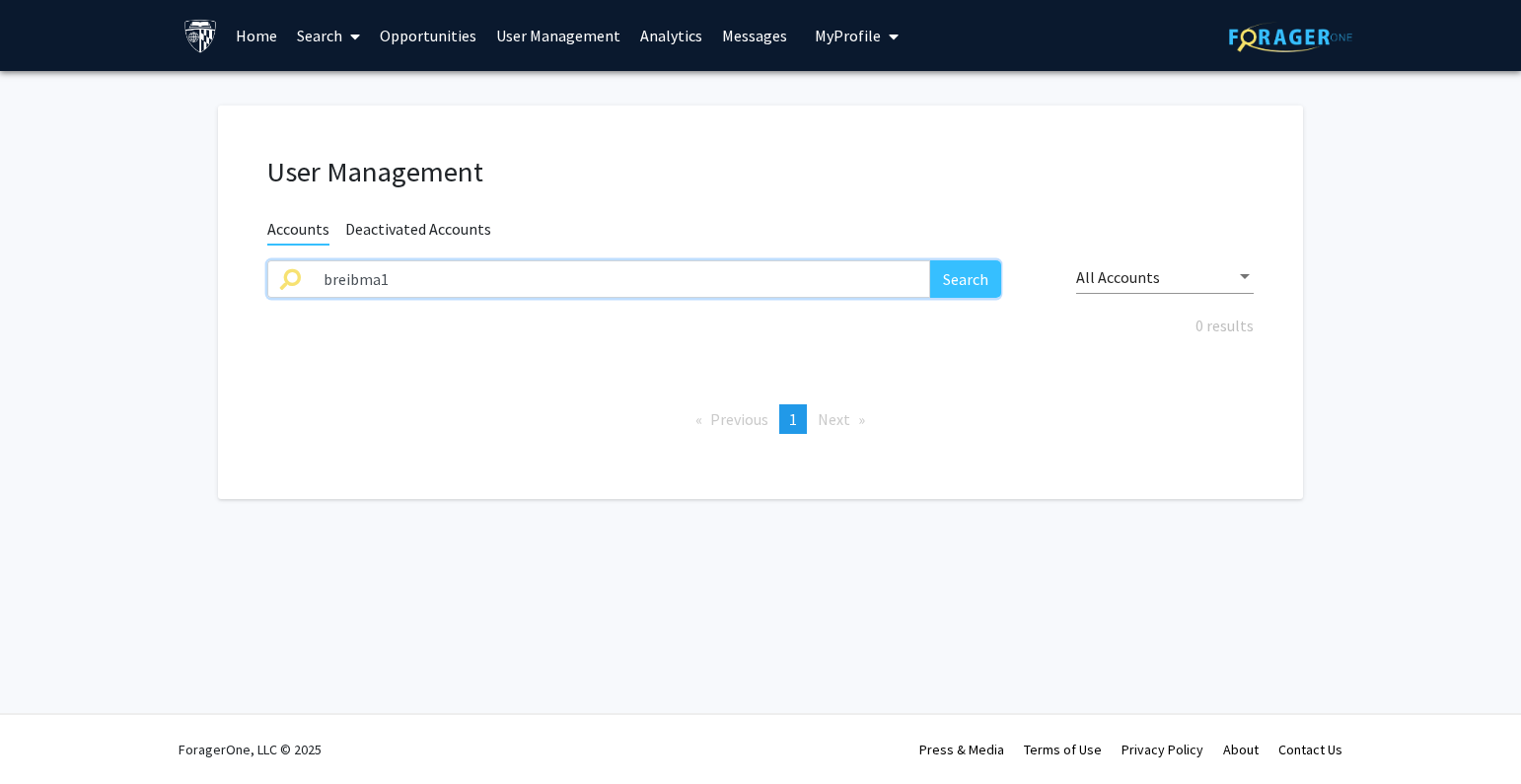 drag, startPoint x: 482, startPoint y: 269, endPoint x: 150, endPoint y: 284, distance: 332.33868 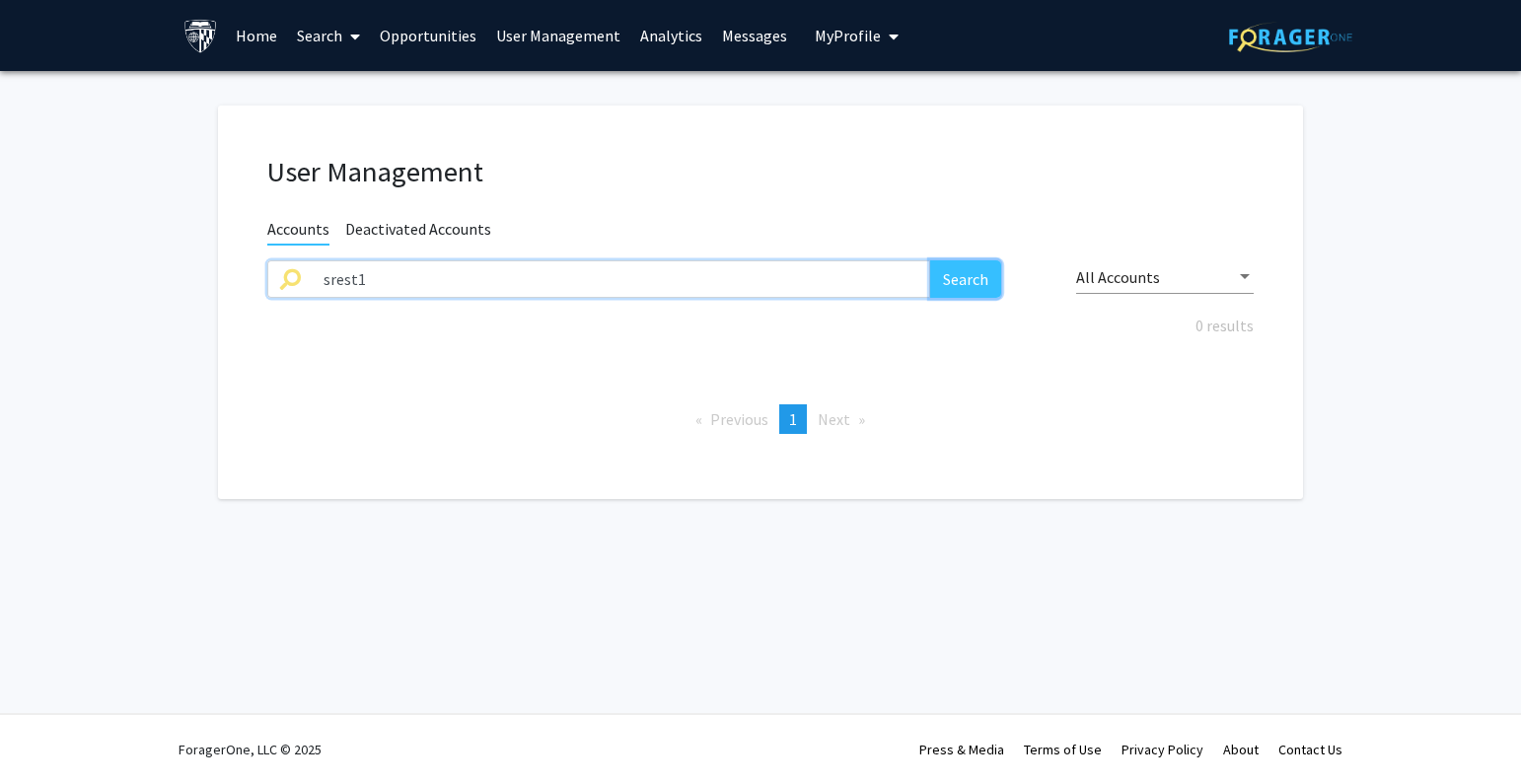 click on "Search" 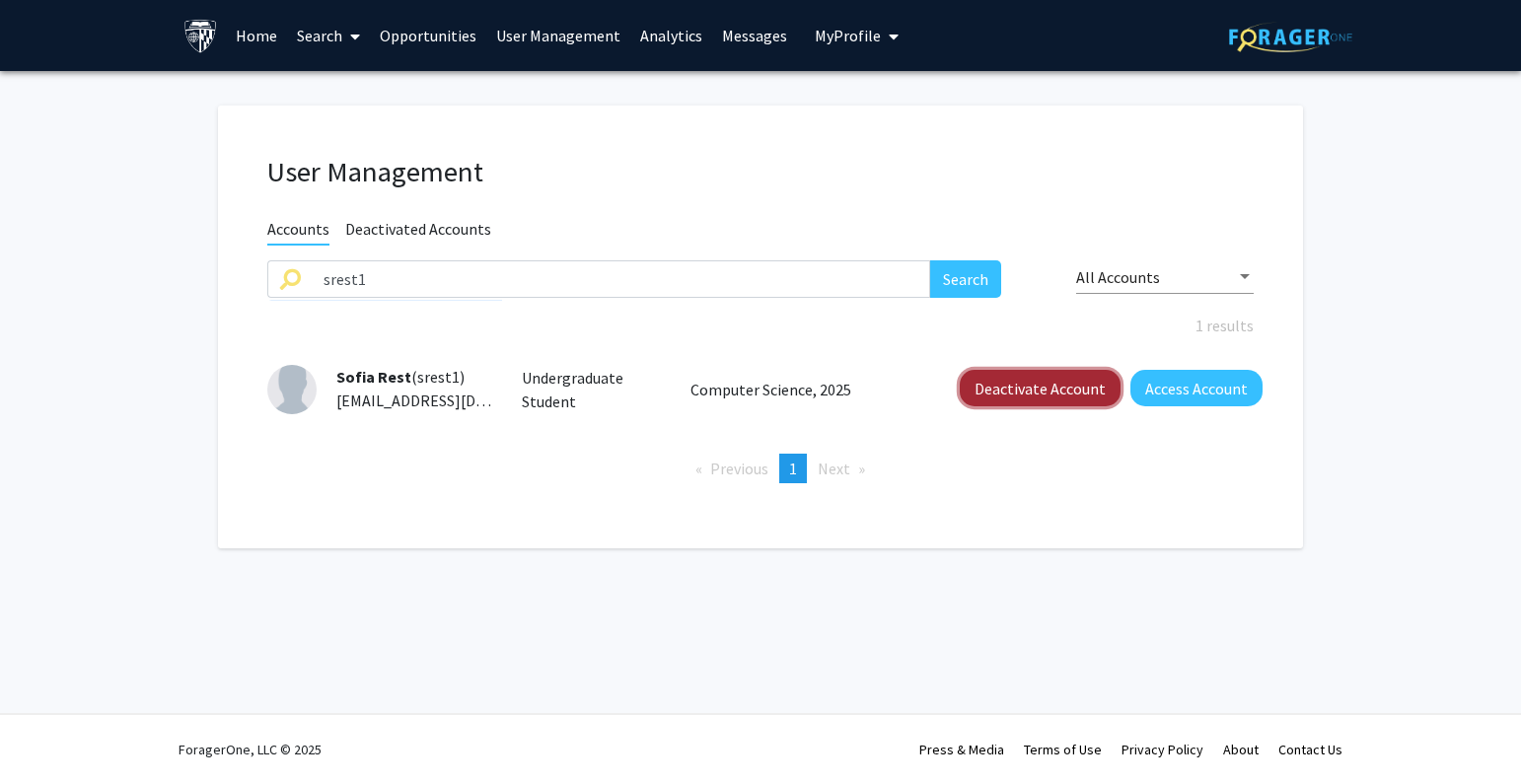 click on "Deactivate Account" 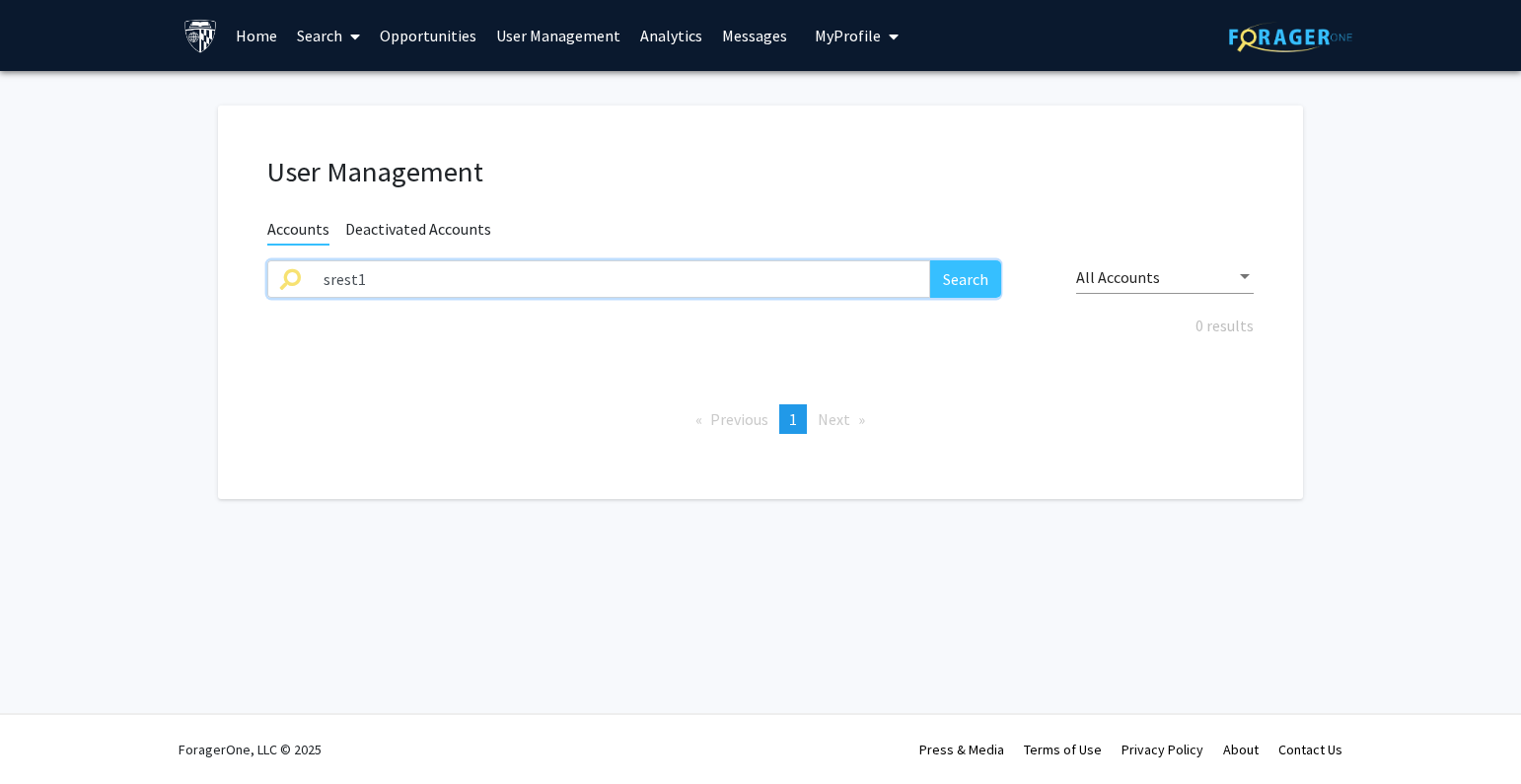 drag, startPoint x: 382, startPoint y: 286, endPoint x: 207, endPoint y: 295, distance: 175.23128 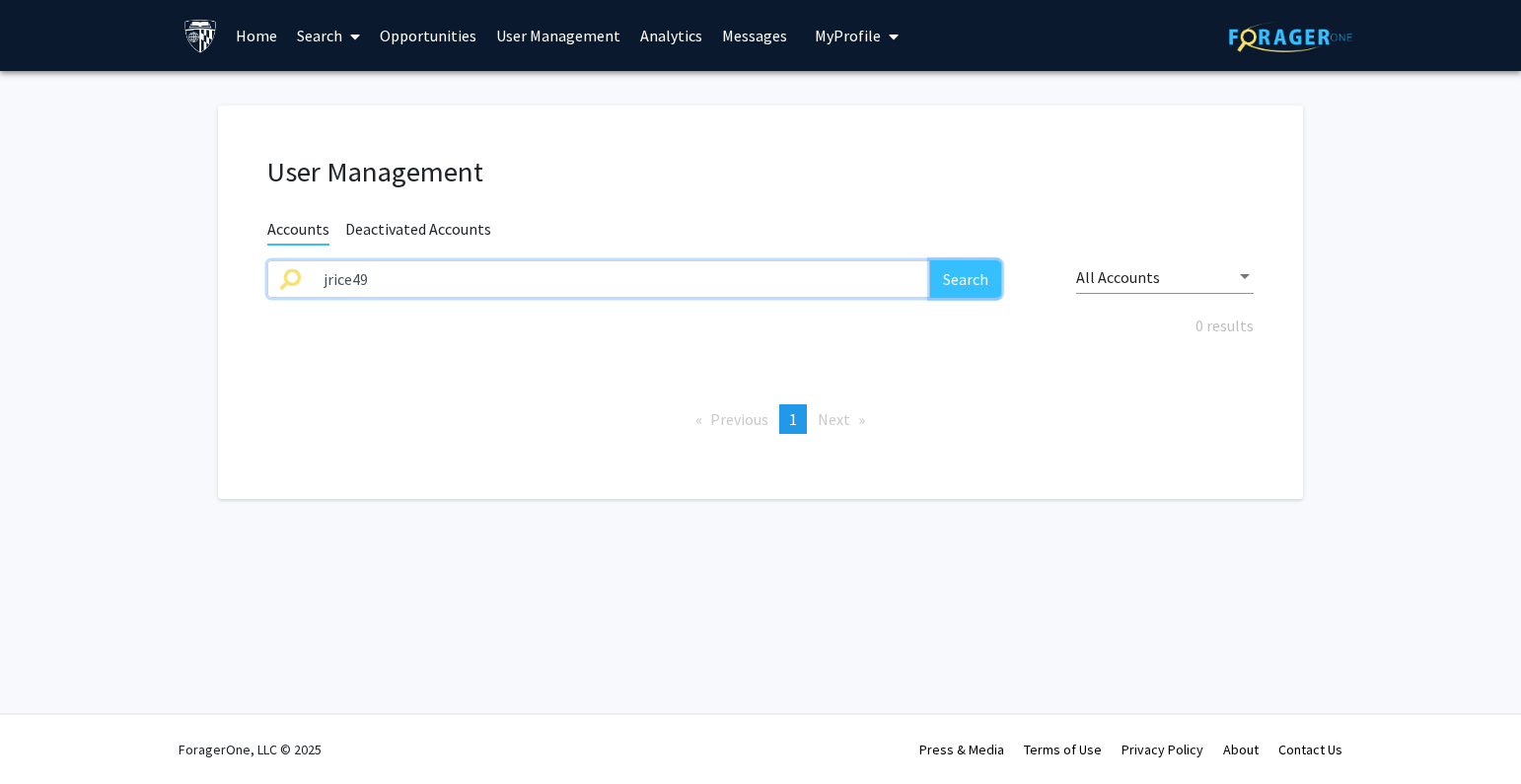 click on "Search" 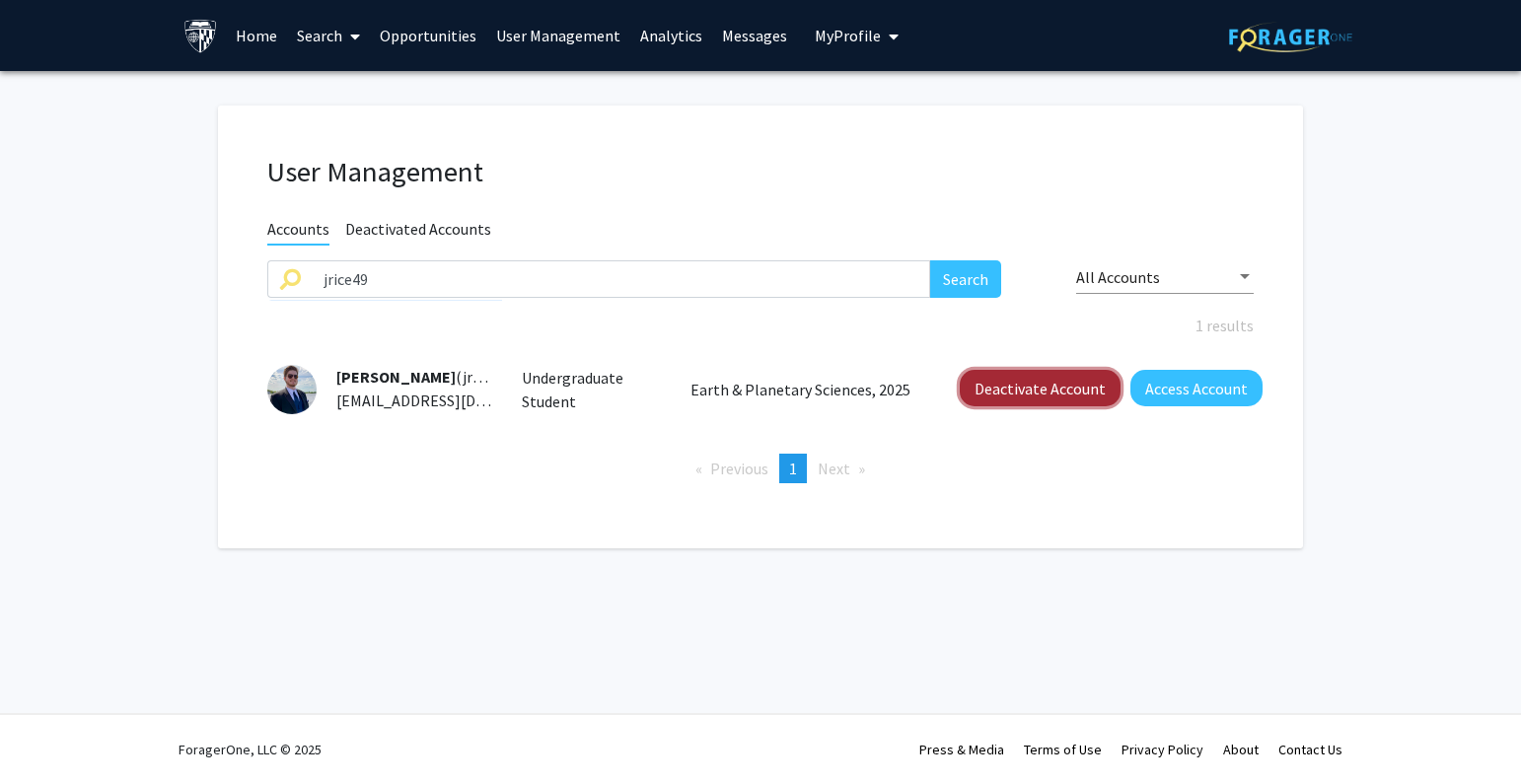 click on "Deactivate Account" 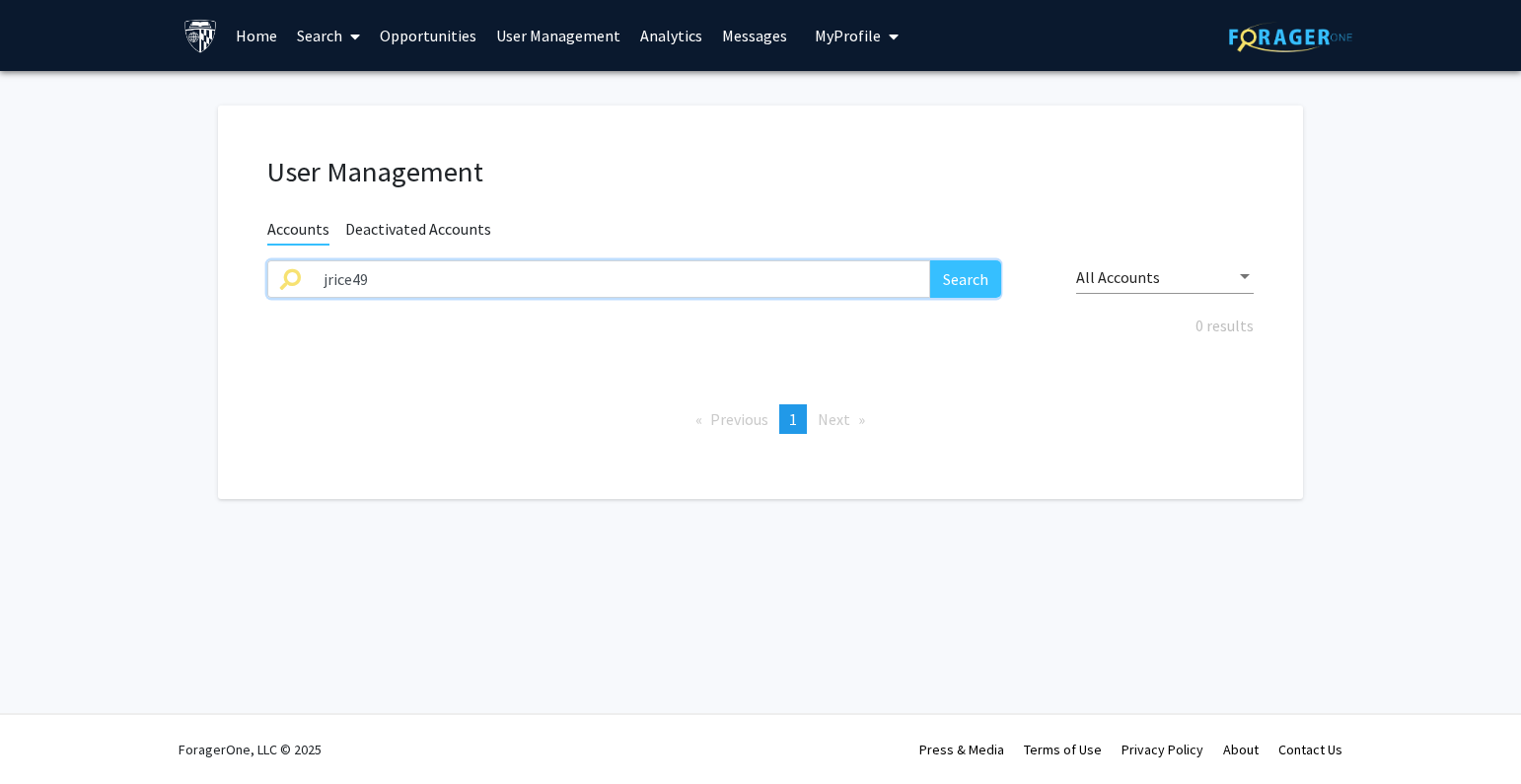 drag, startPoint x: 380, startPoint y: 286, endPoint x: 145, endPoint y: 271, distance: 235.47824 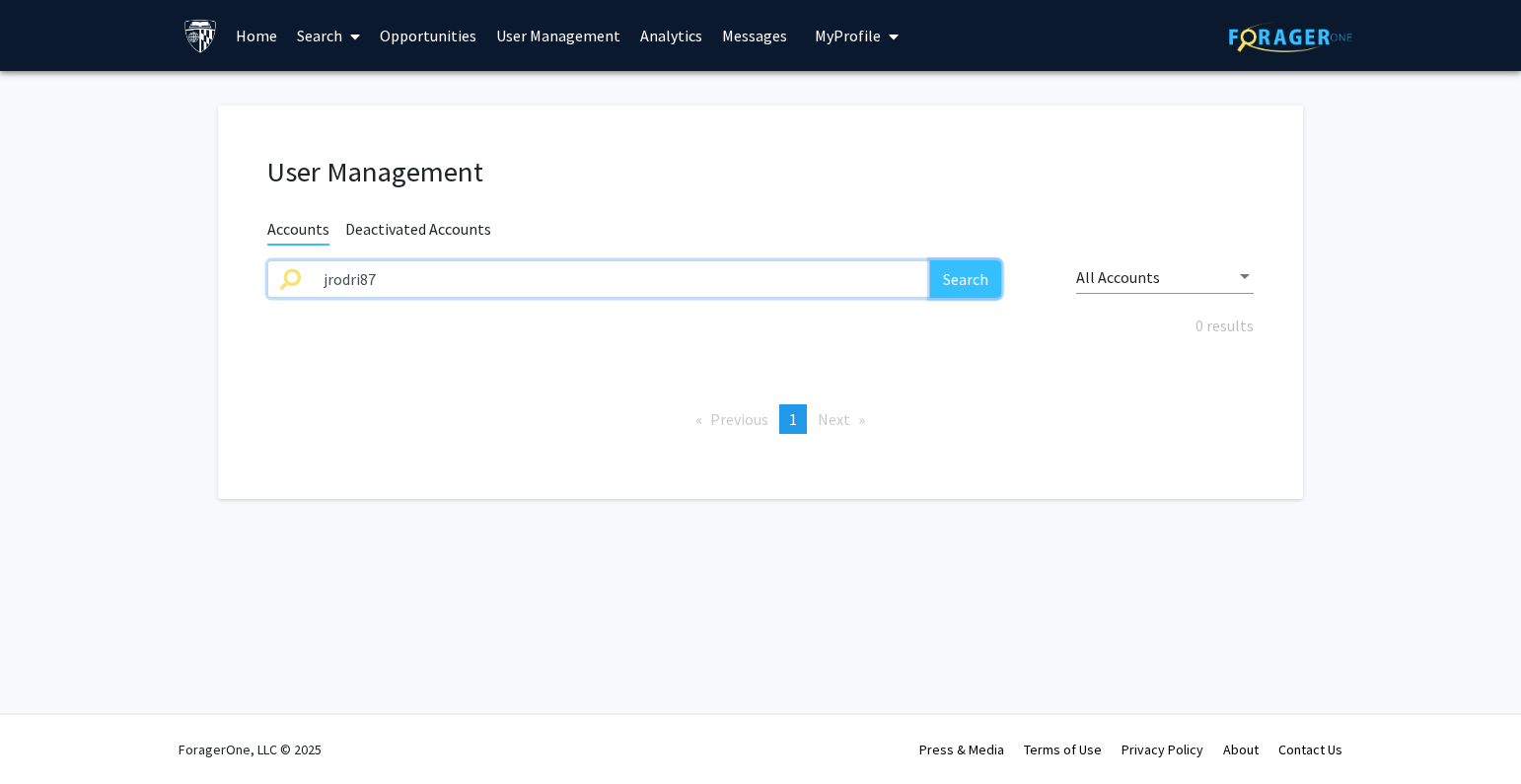 drag, startPoint x: 970, startPoint y: 267, endPoint x: 1006, endPoint y: 213, distance: 64.899923 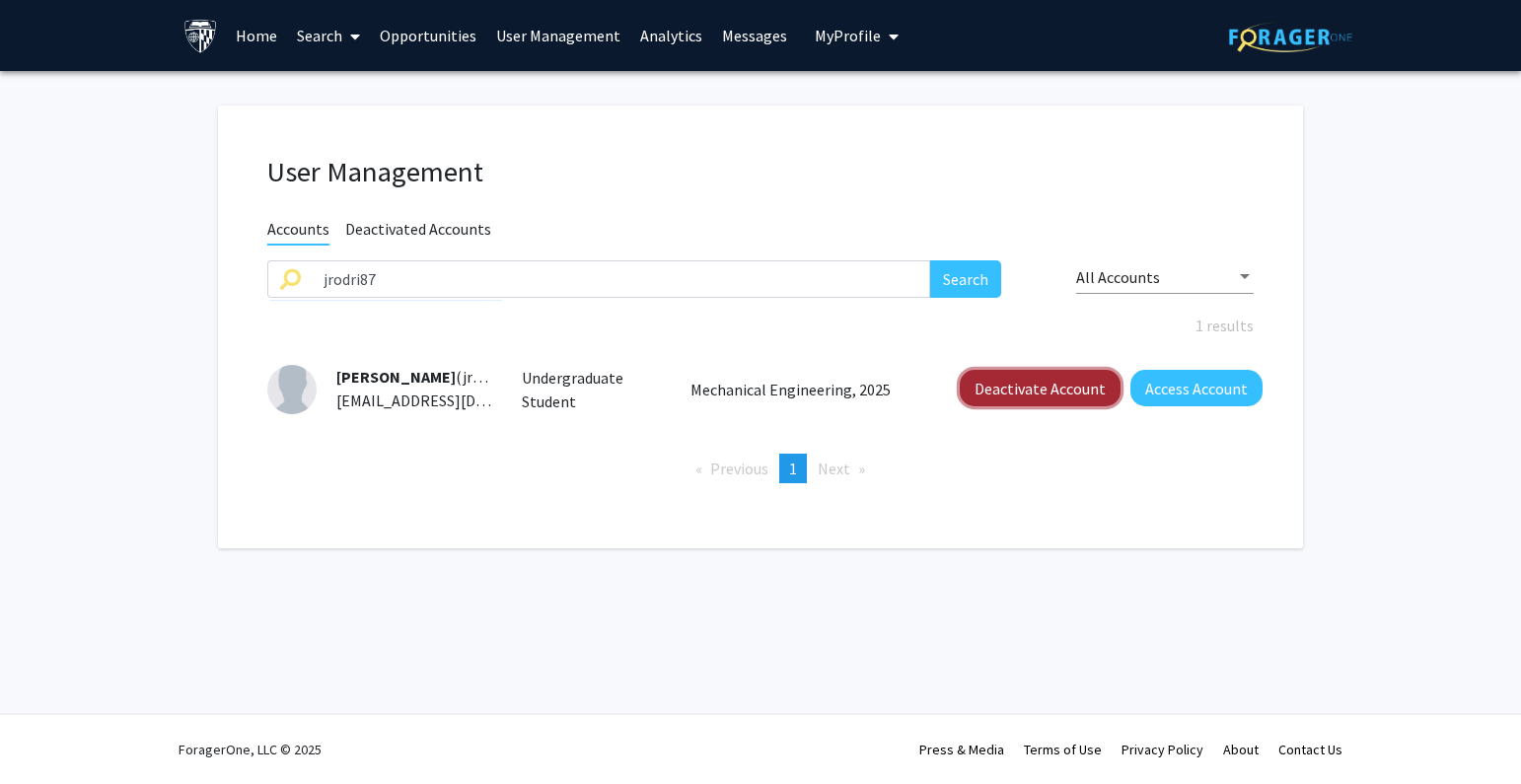 click on "Deactivate Account" 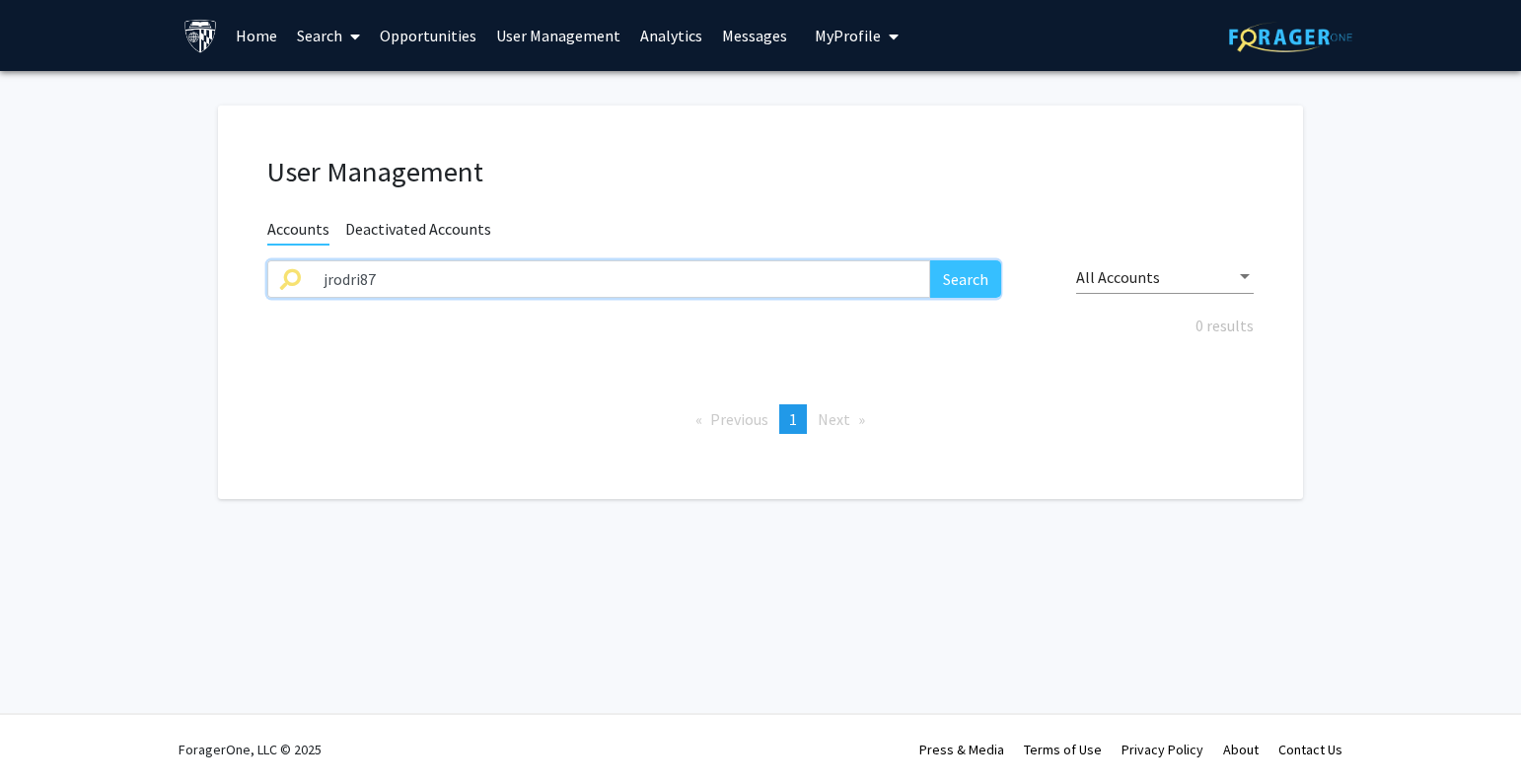 drag, startPoint x: 398, startPoint y: 260, endPoint x: 181, endPoint y: 284, distance: 218.32315 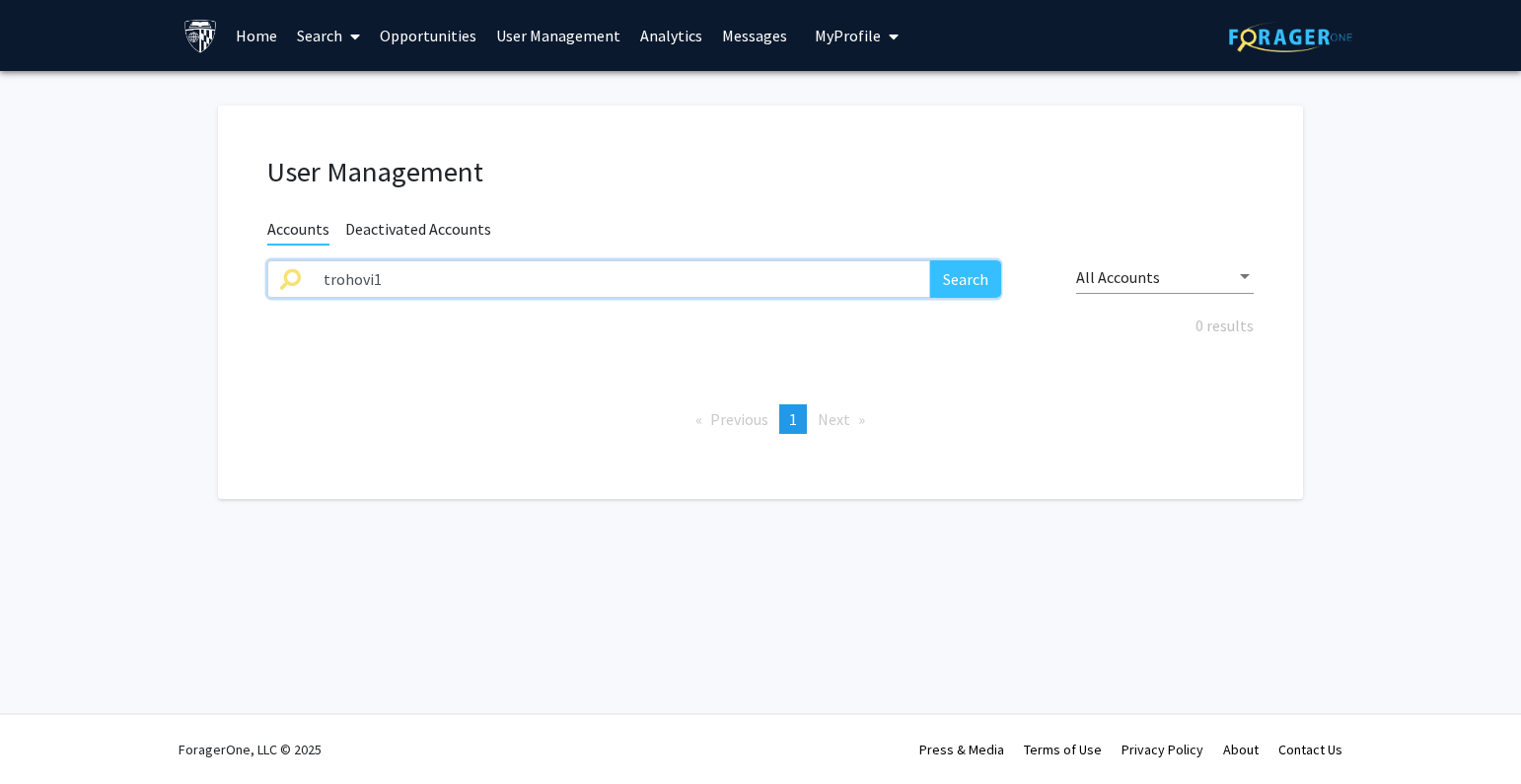 click on "trohovi1" 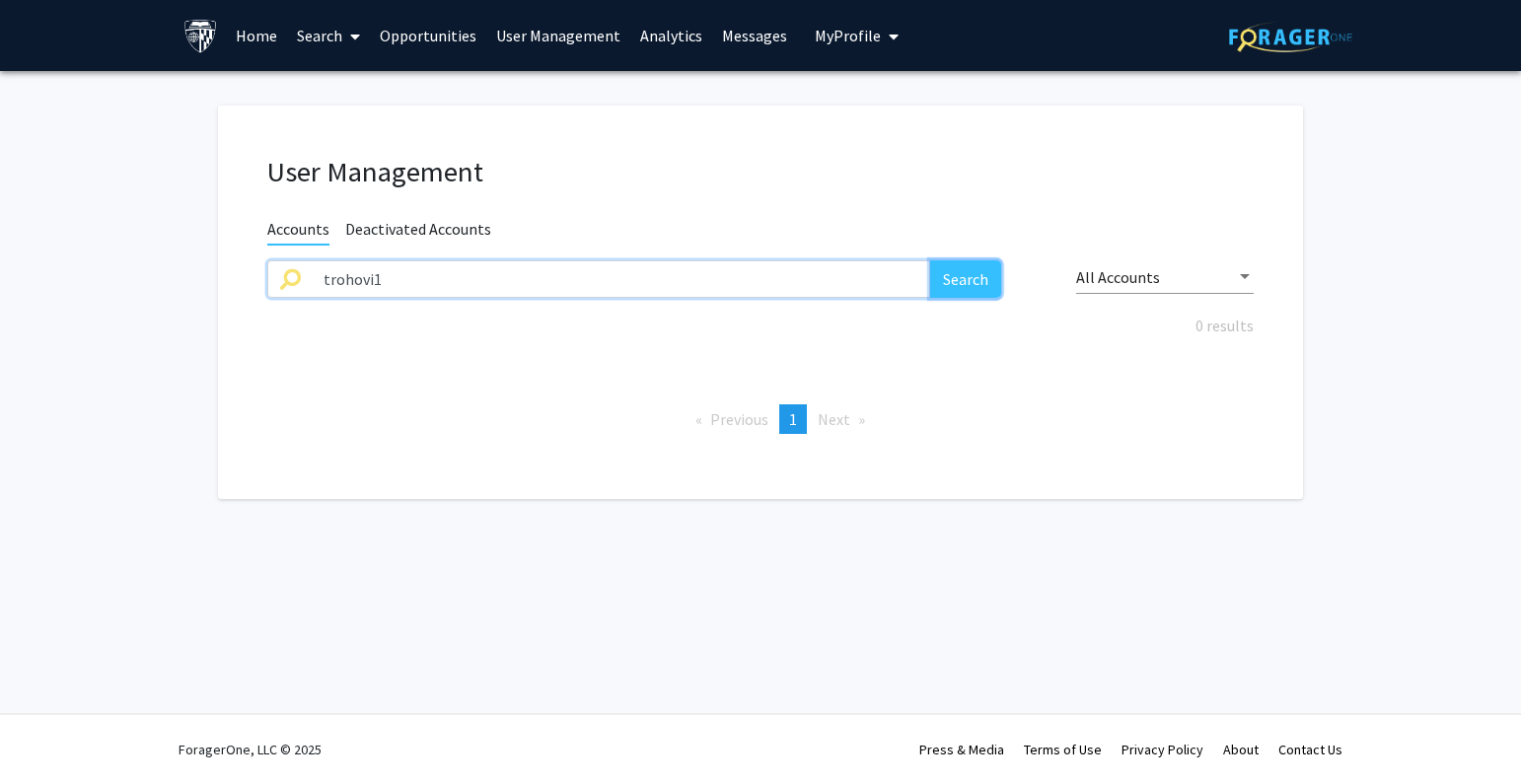 click on "Search" 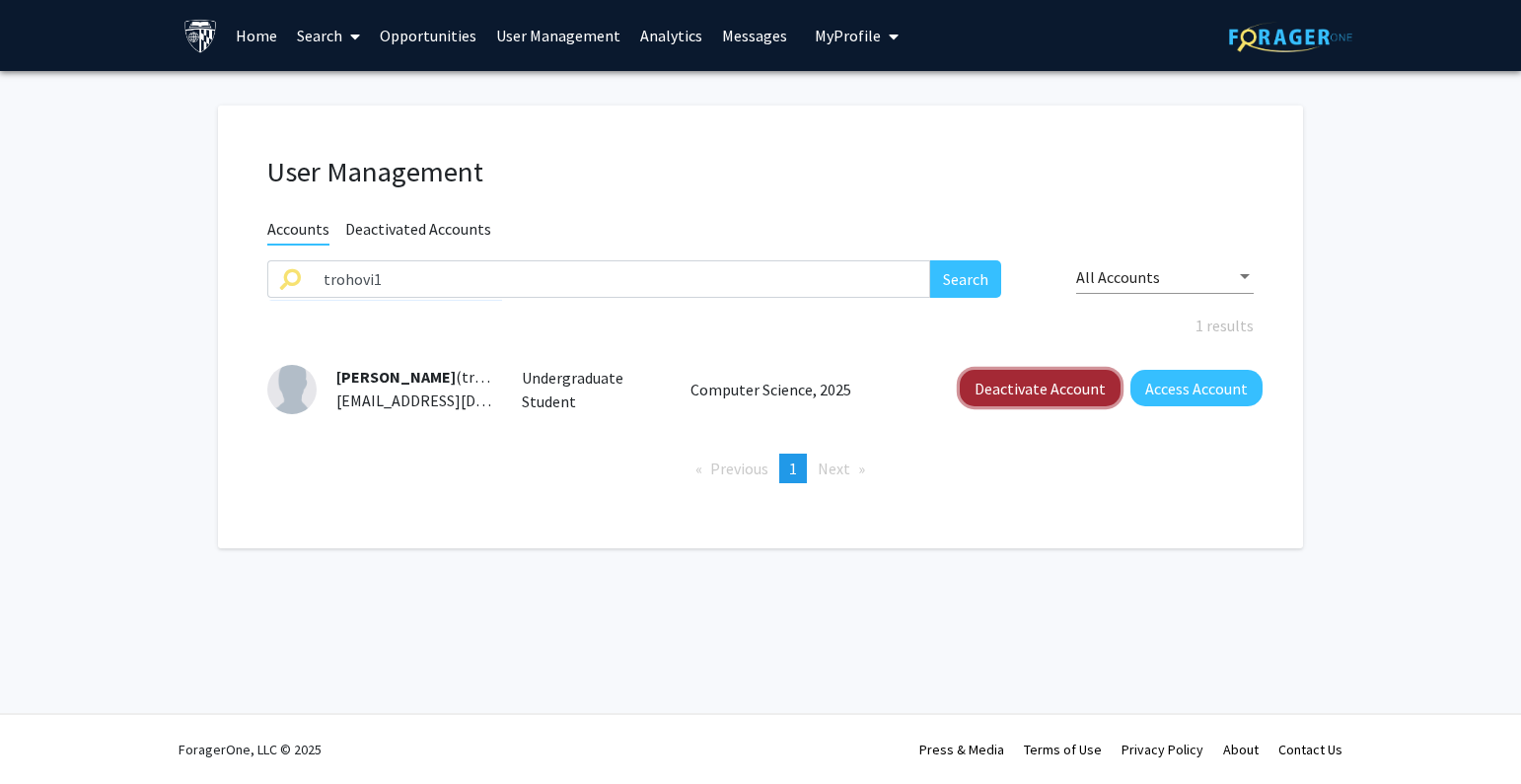 click on "Deactivate Account" 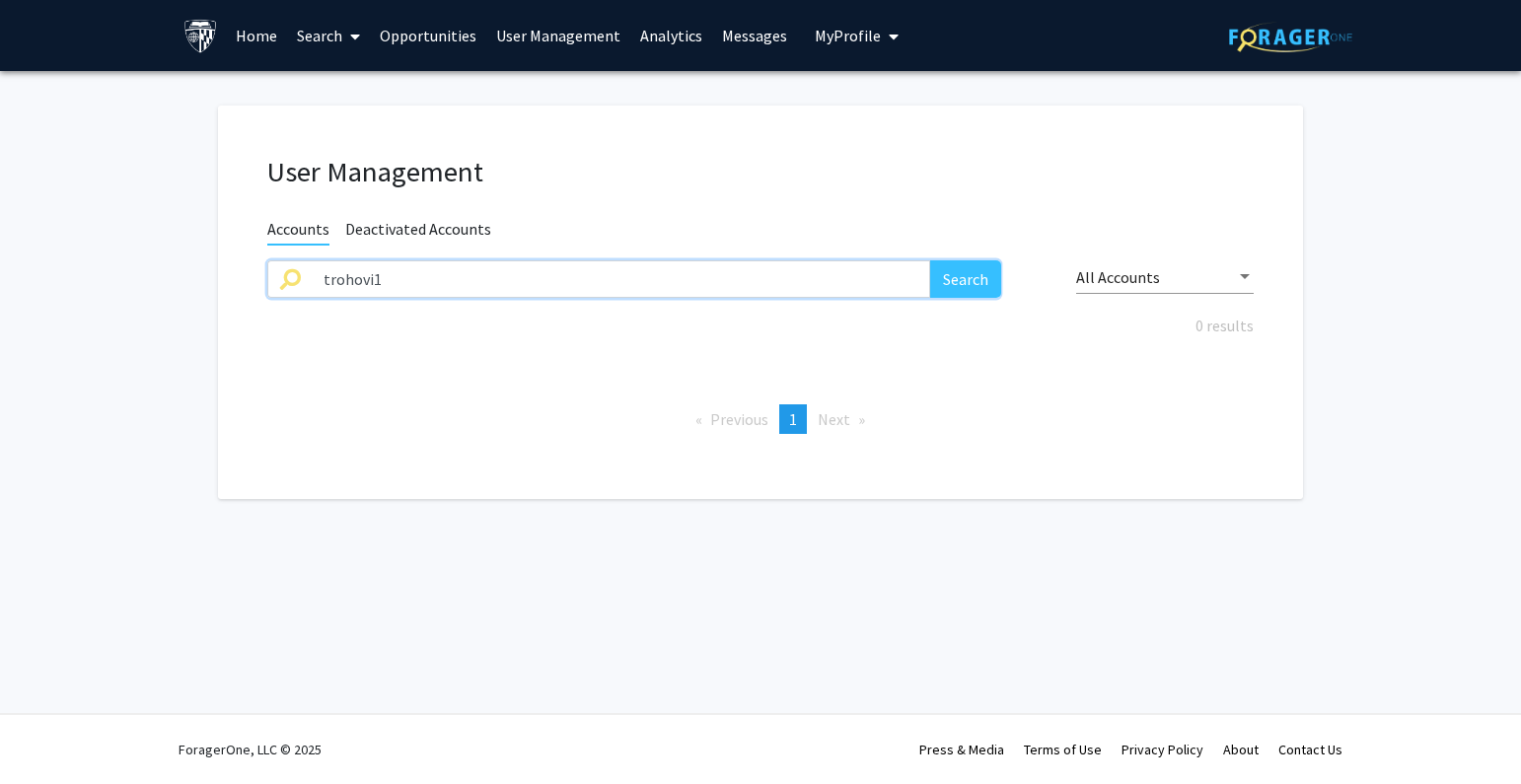 drag, startPoint x: 588, startPoint y: 282, endPoint x: -56, endPoint y: 282, distance: 644 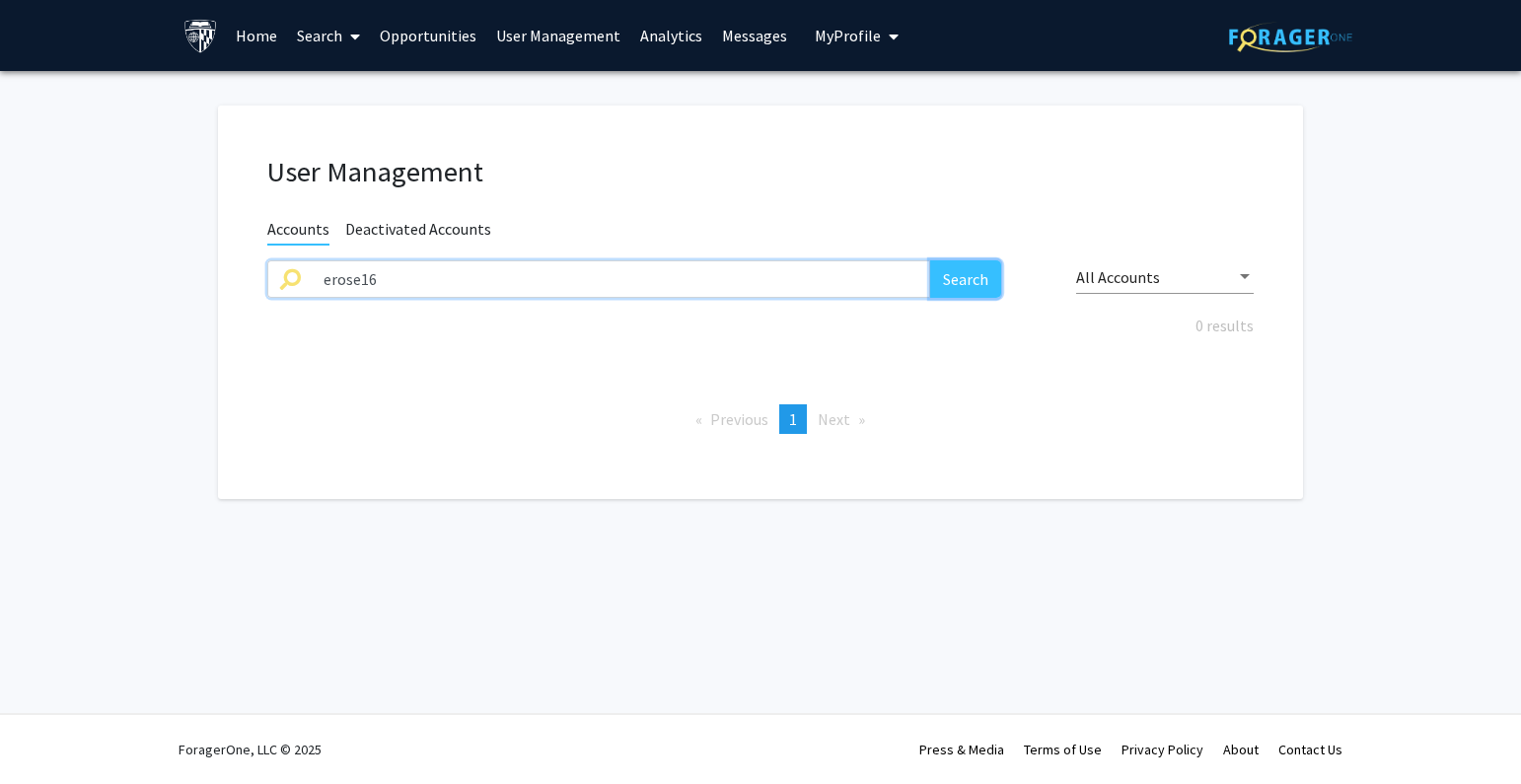 click on "Search" 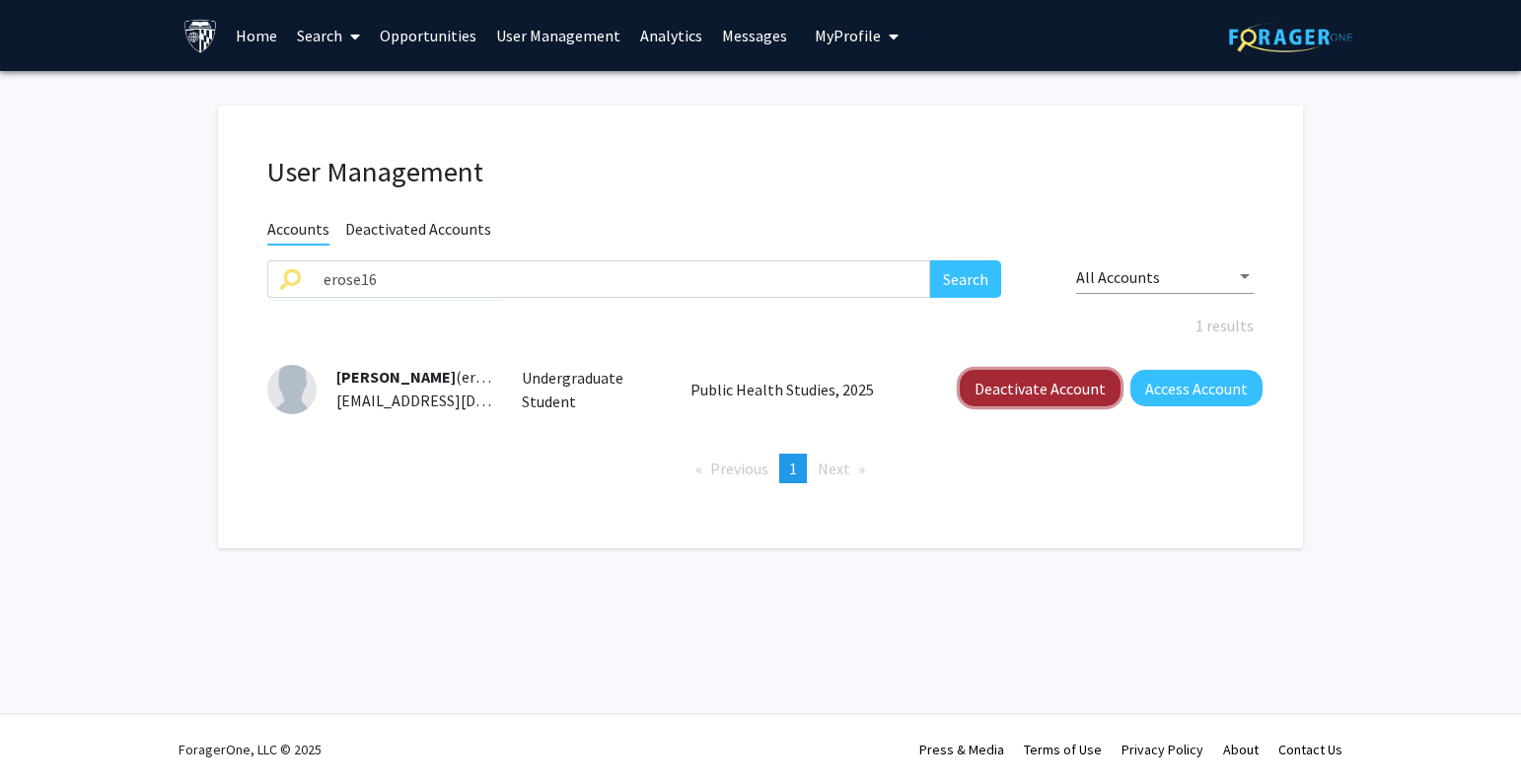 click on "Deactivate Account" 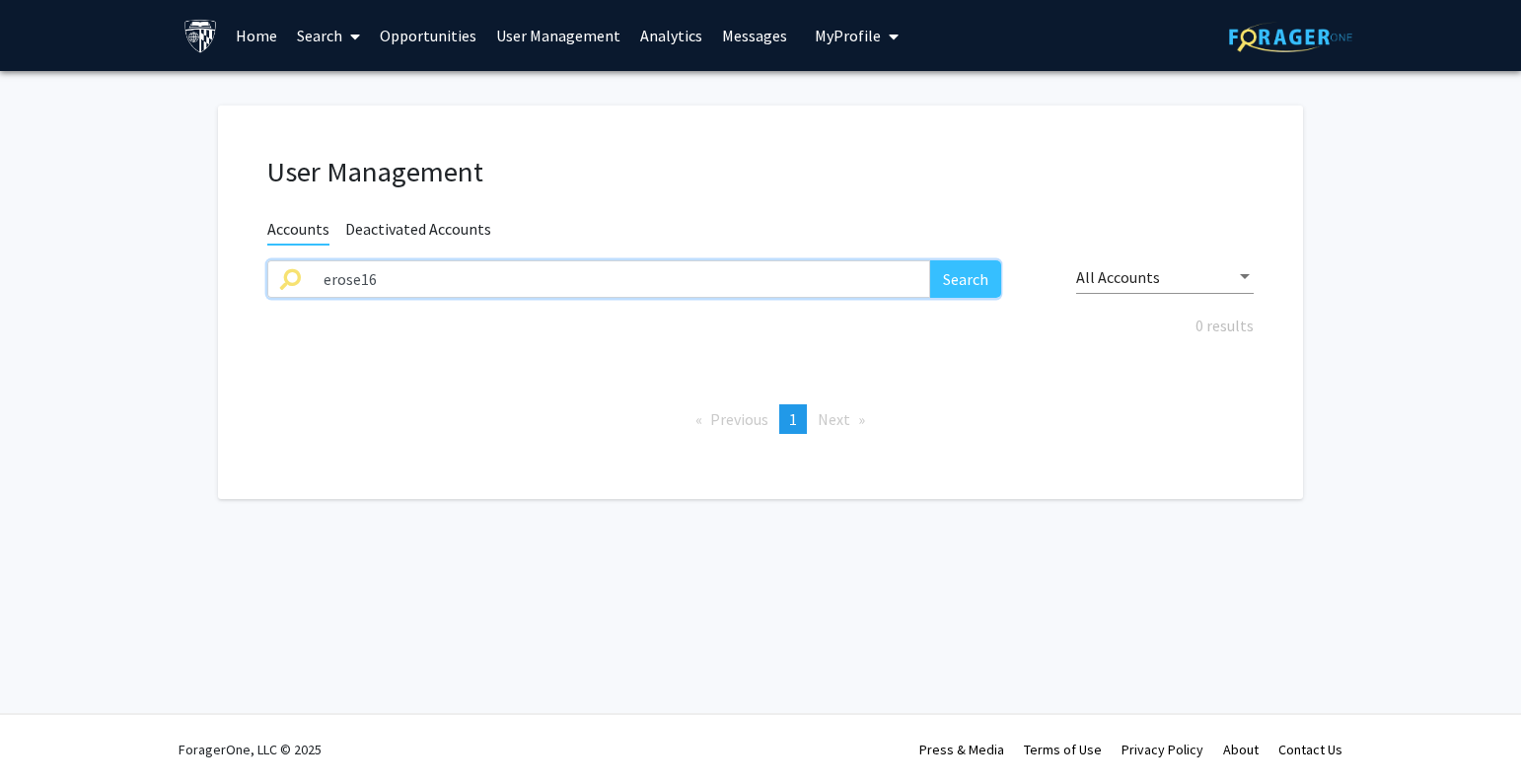 click on "erose16 Search" 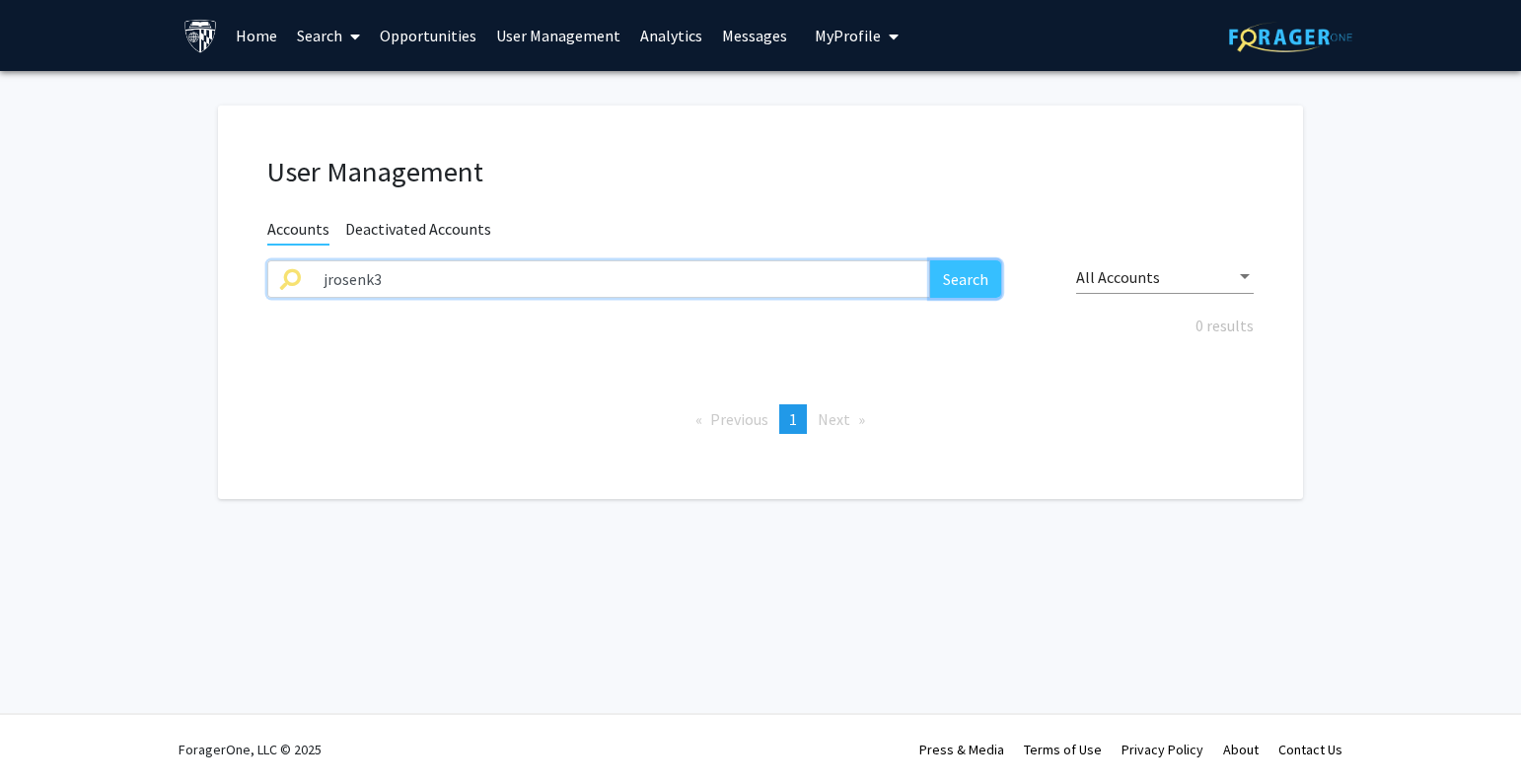 click on "Search" 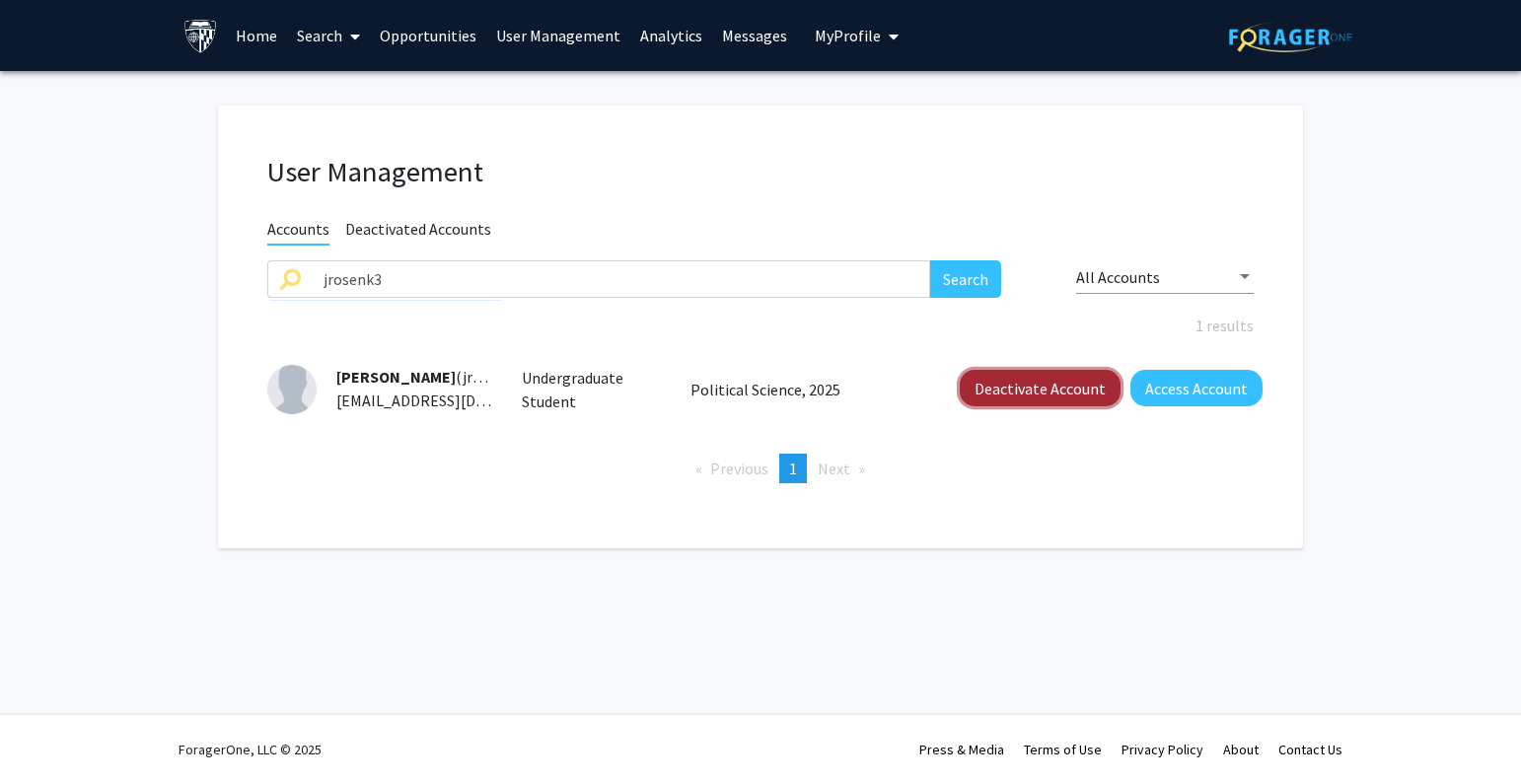 click on "Deactivate Account" 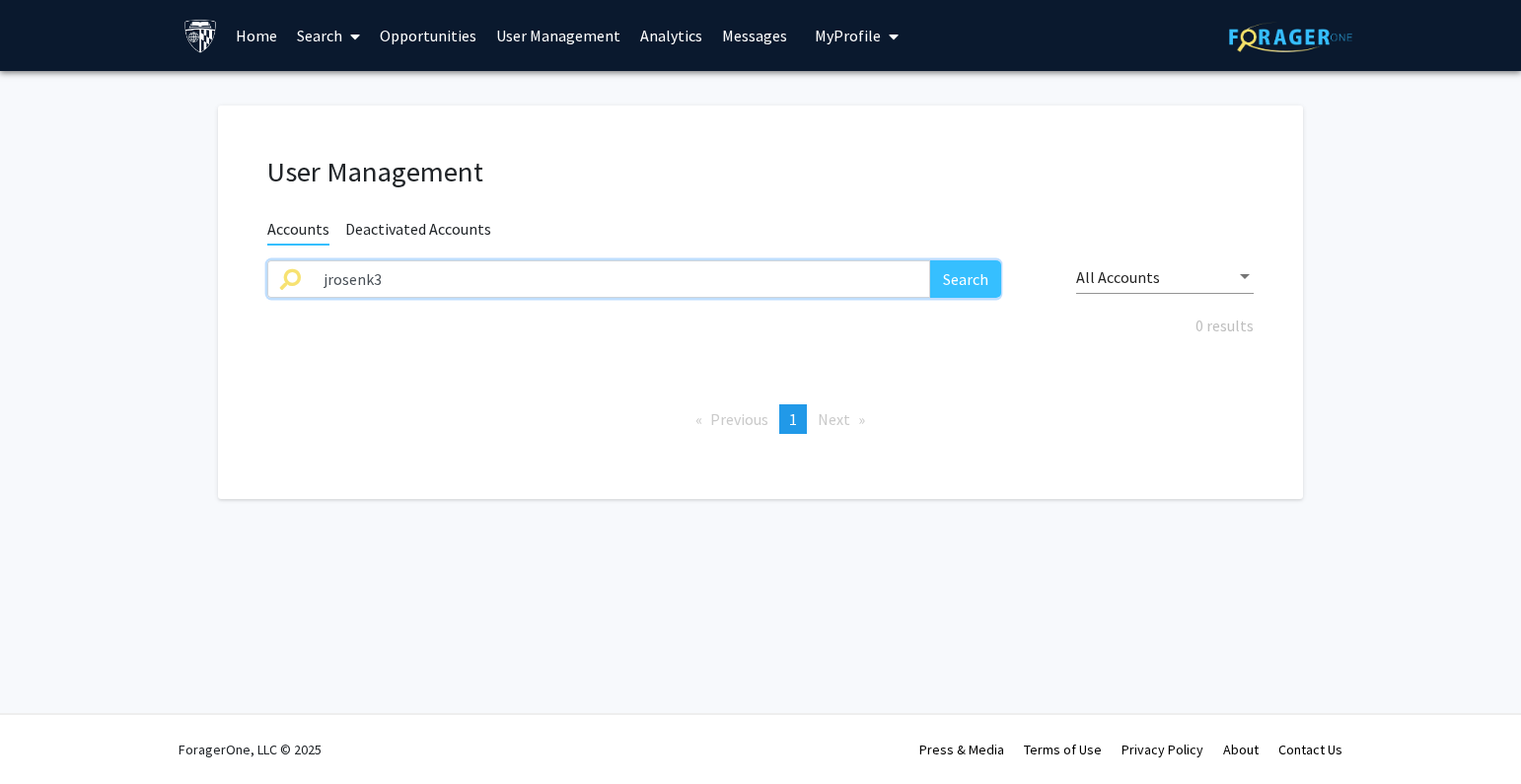 drag, startPoint x: 514, startPoint y: 281, endPoint x: 230, endPoint y: 285, distance: 284.02817 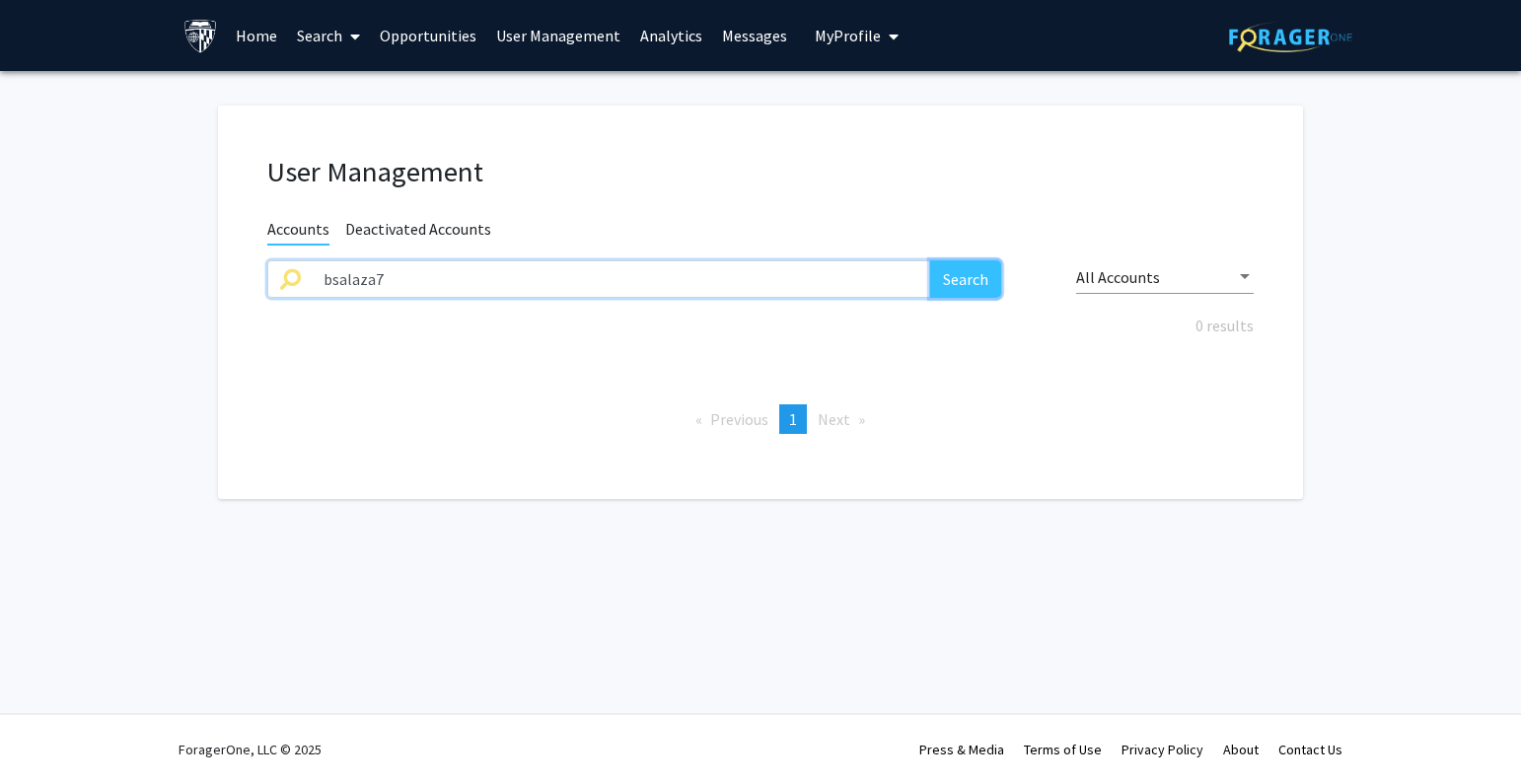 click on "Search" 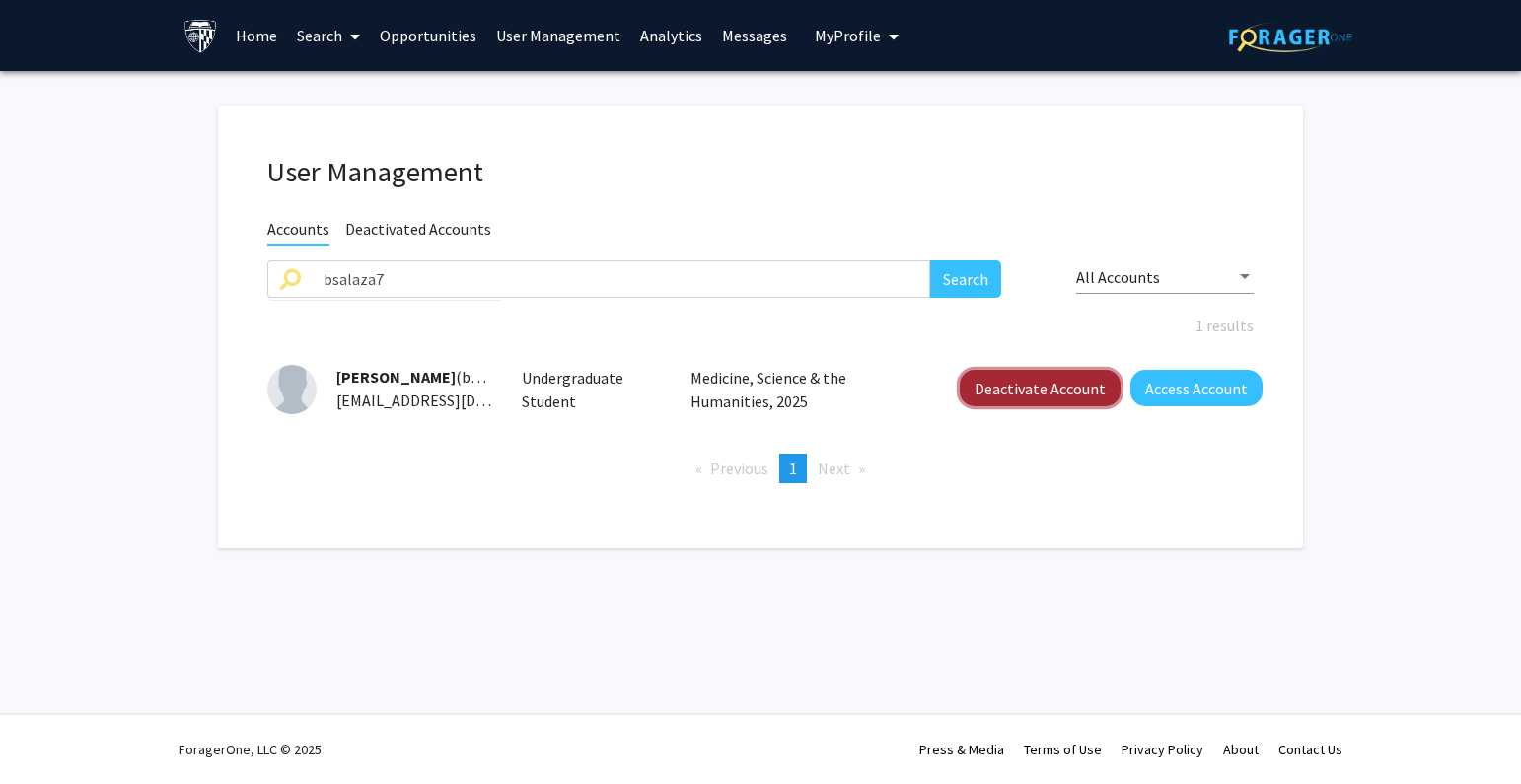 click on "Deactivate Account" 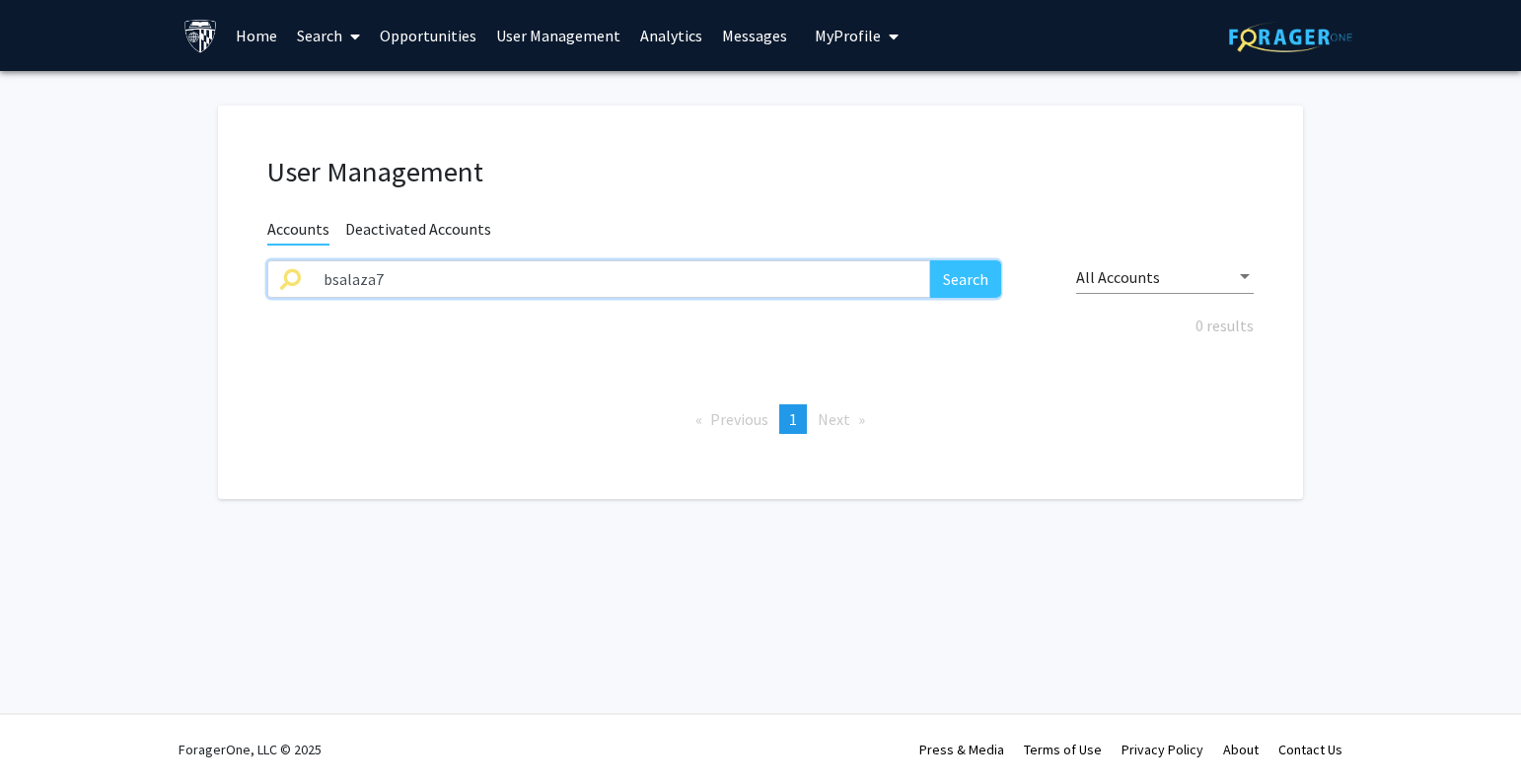 drag, startPoint x: 349, startPoint y: 276, endPoint x: 155, endPoint y: 276, distance: 194 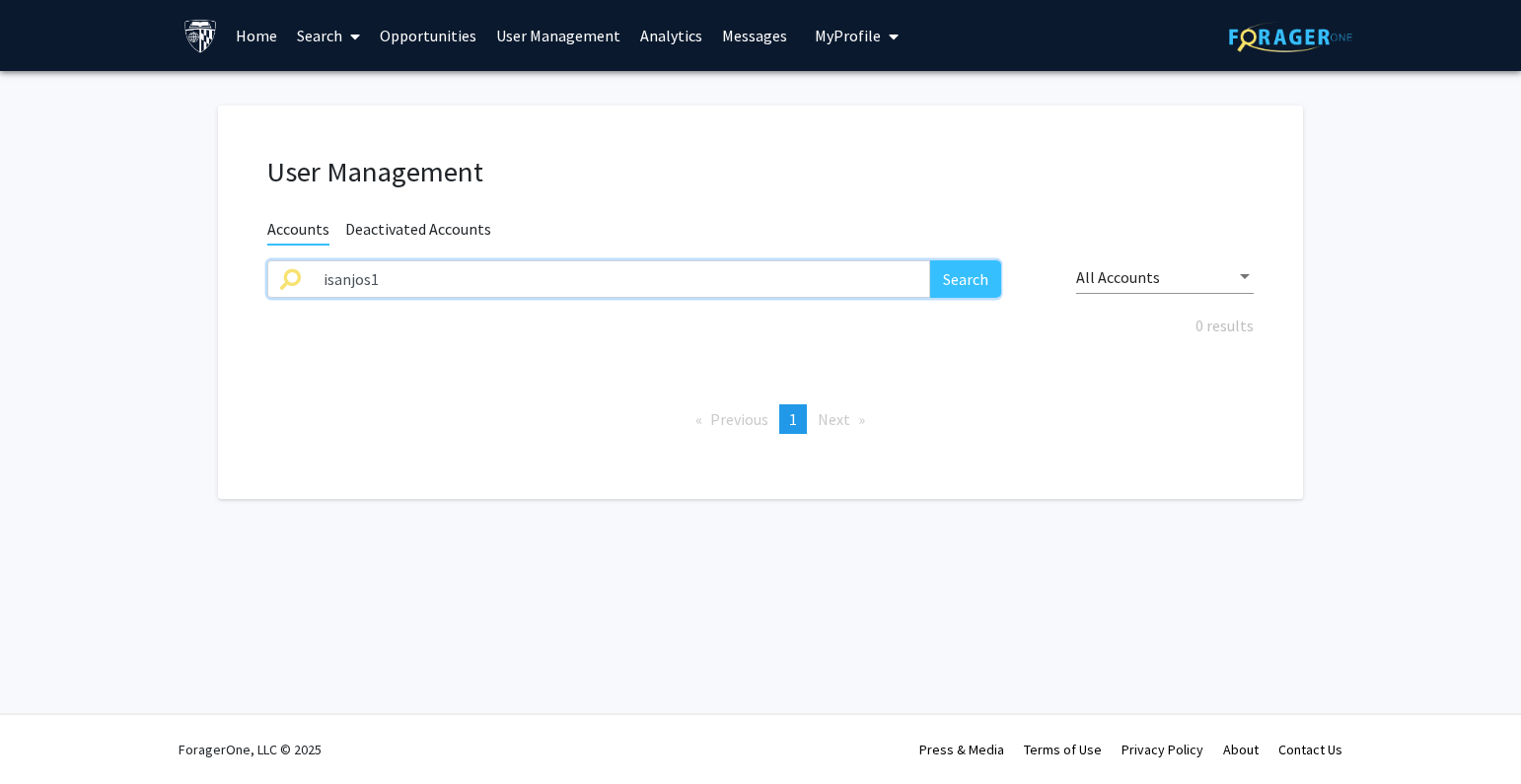 type on "isanjos1" 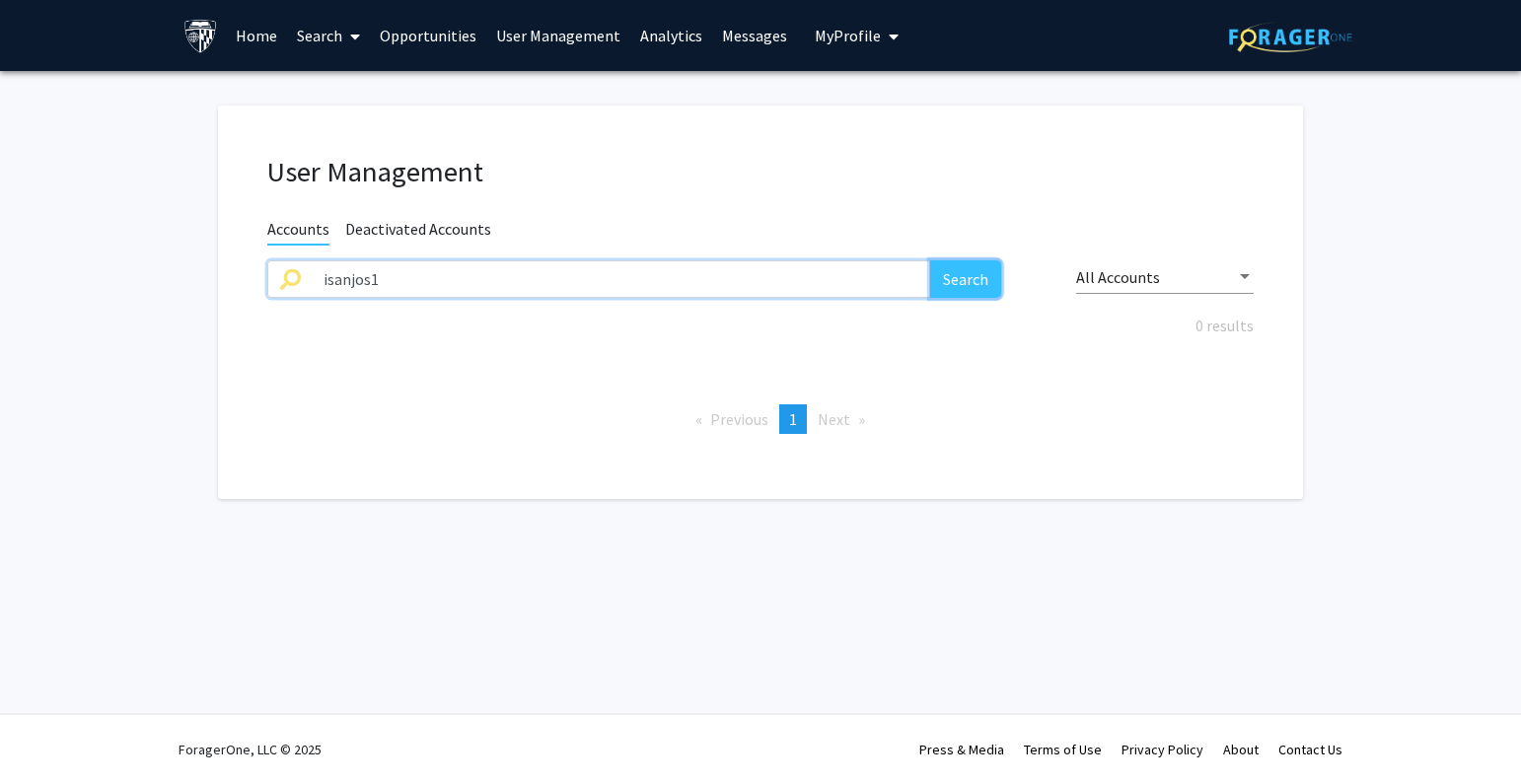 drag, startPoint x: 947, startPoint y: 272, endPoint x: 1061, endPoint y: 157, distance: 161.929 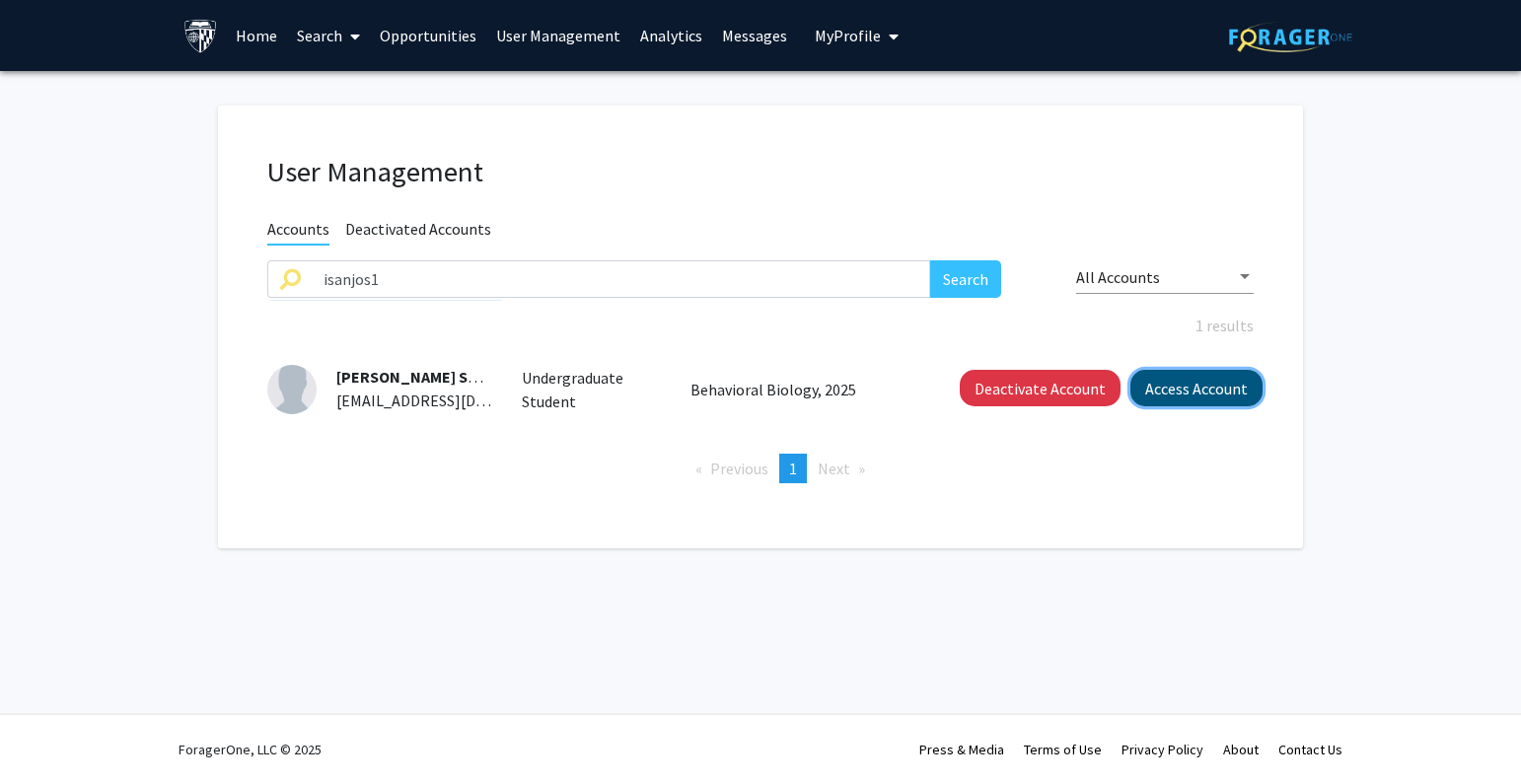 click on "Access Account" 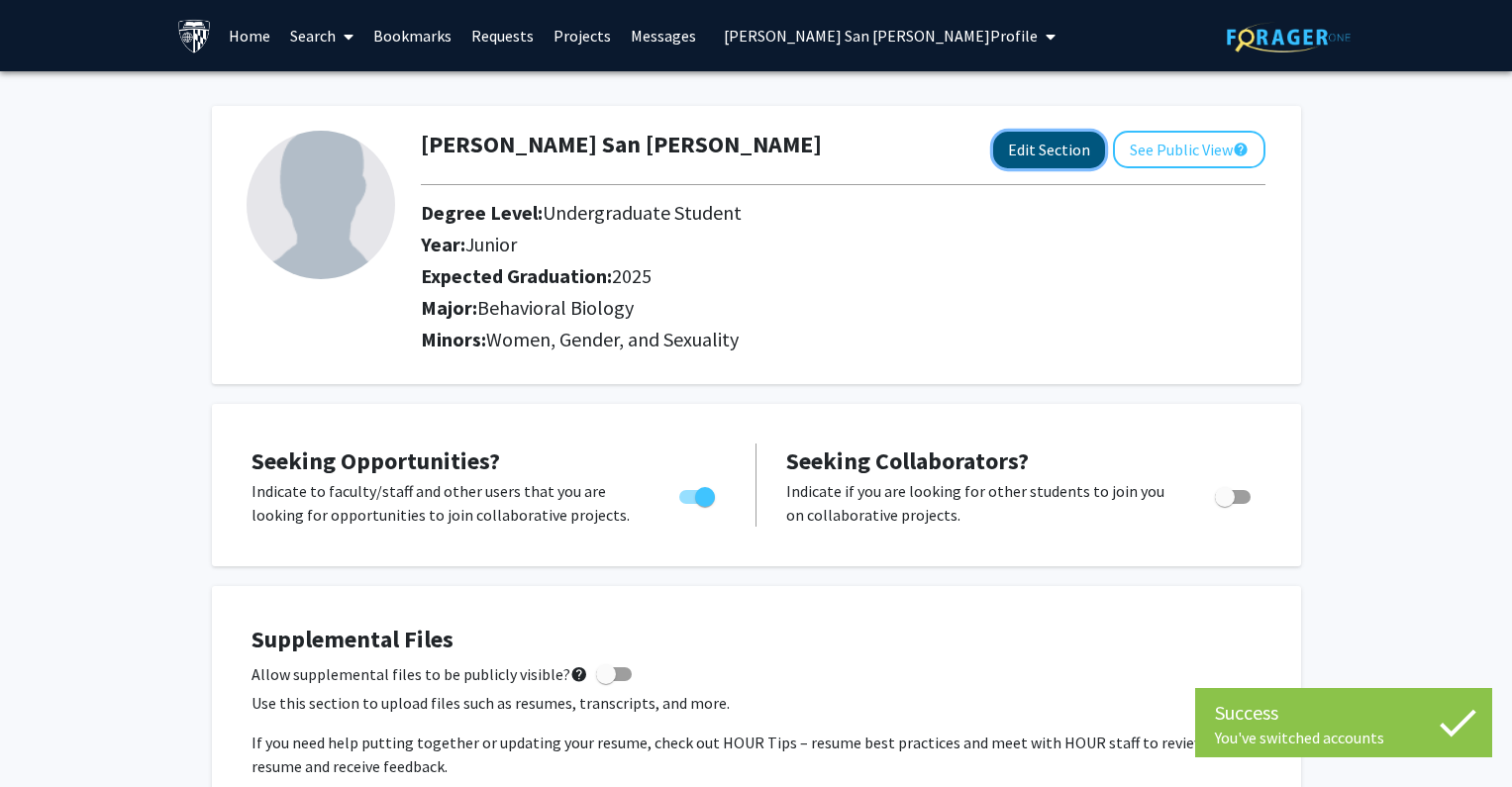 click on "Edit Section" 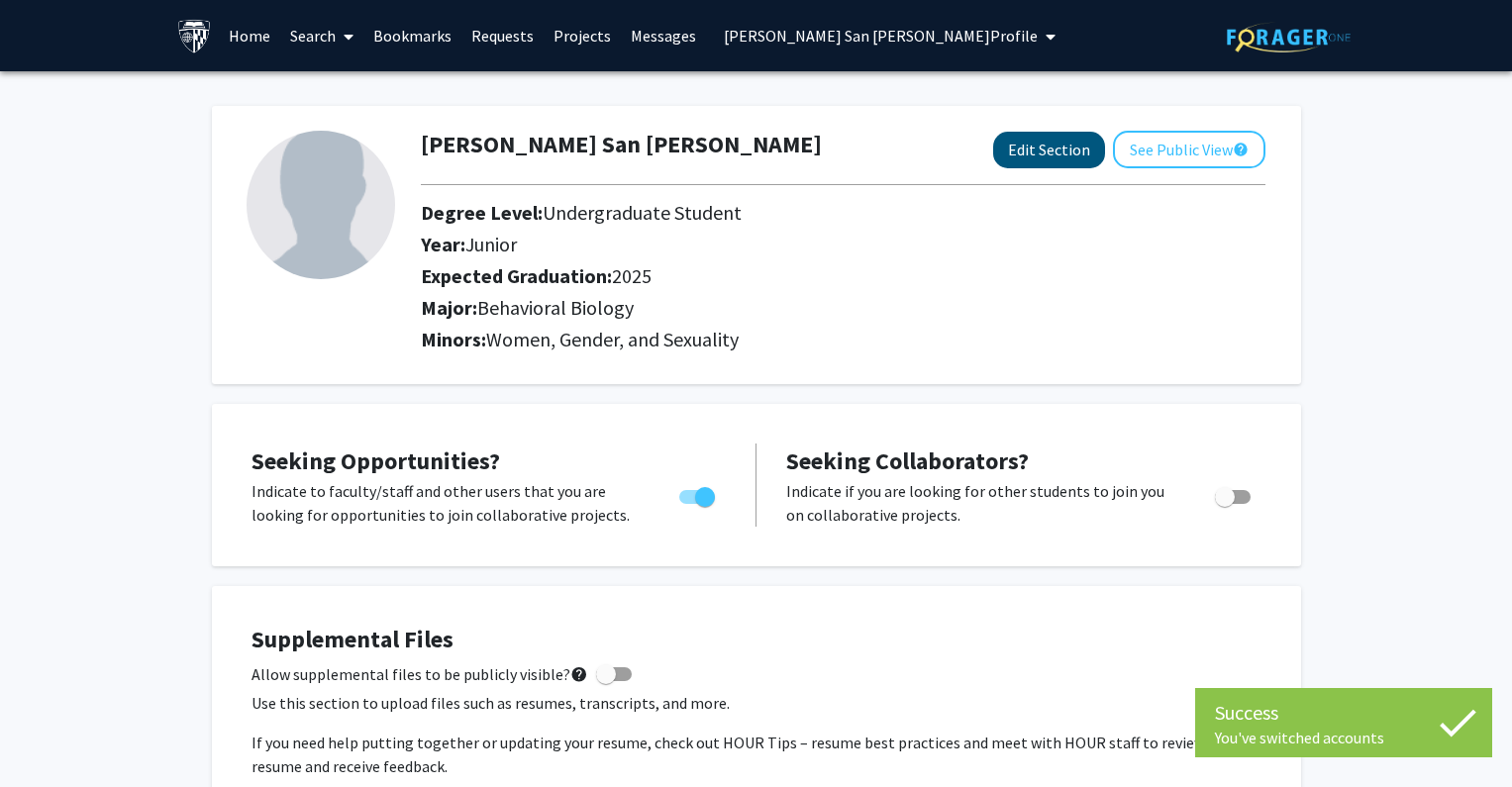 select on "junior" 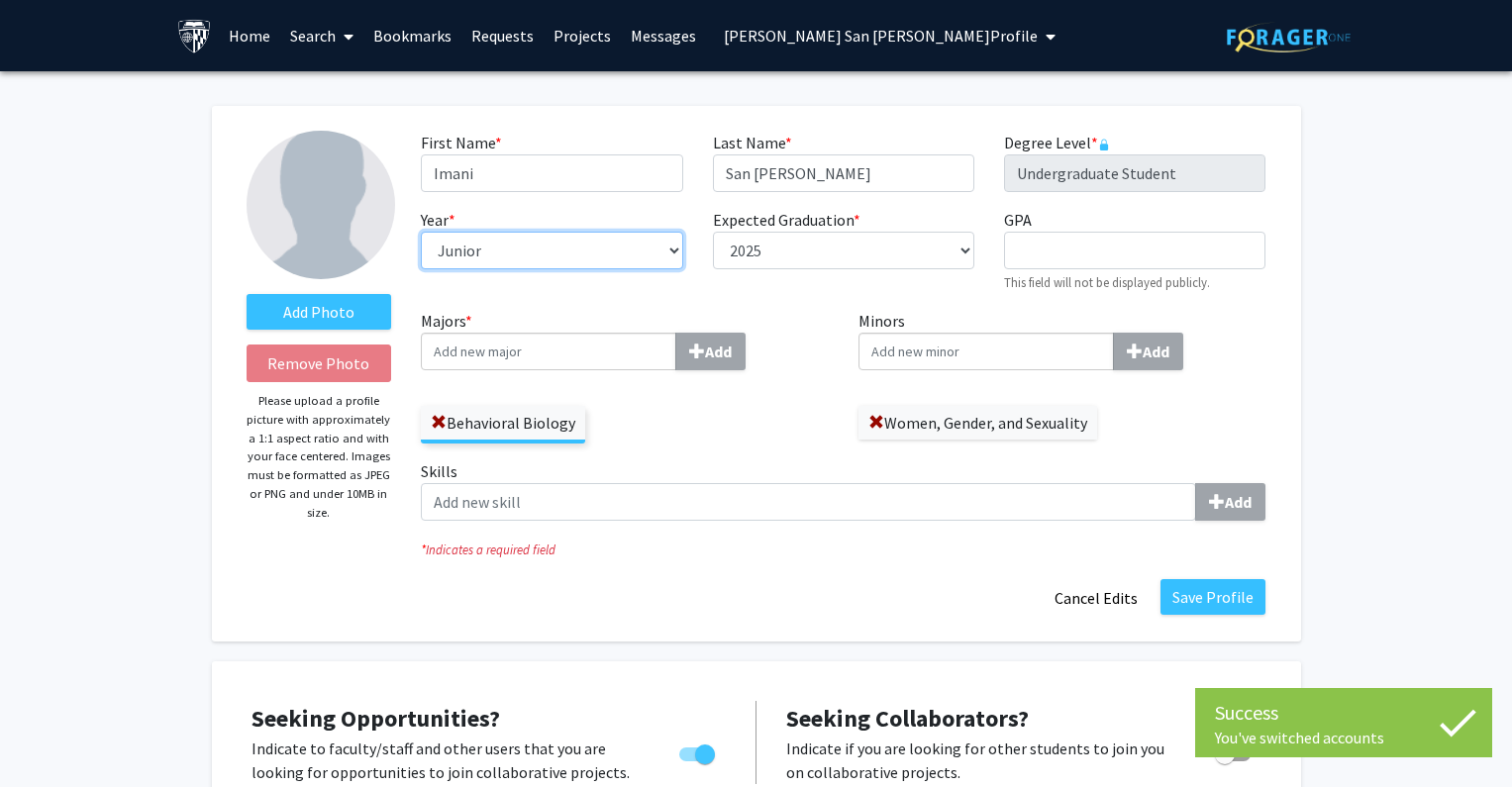 click on "---  First-year   Sophomore   Junior   Senior   Postbaccalaureate Certificate" at bounding box center [552, 250] 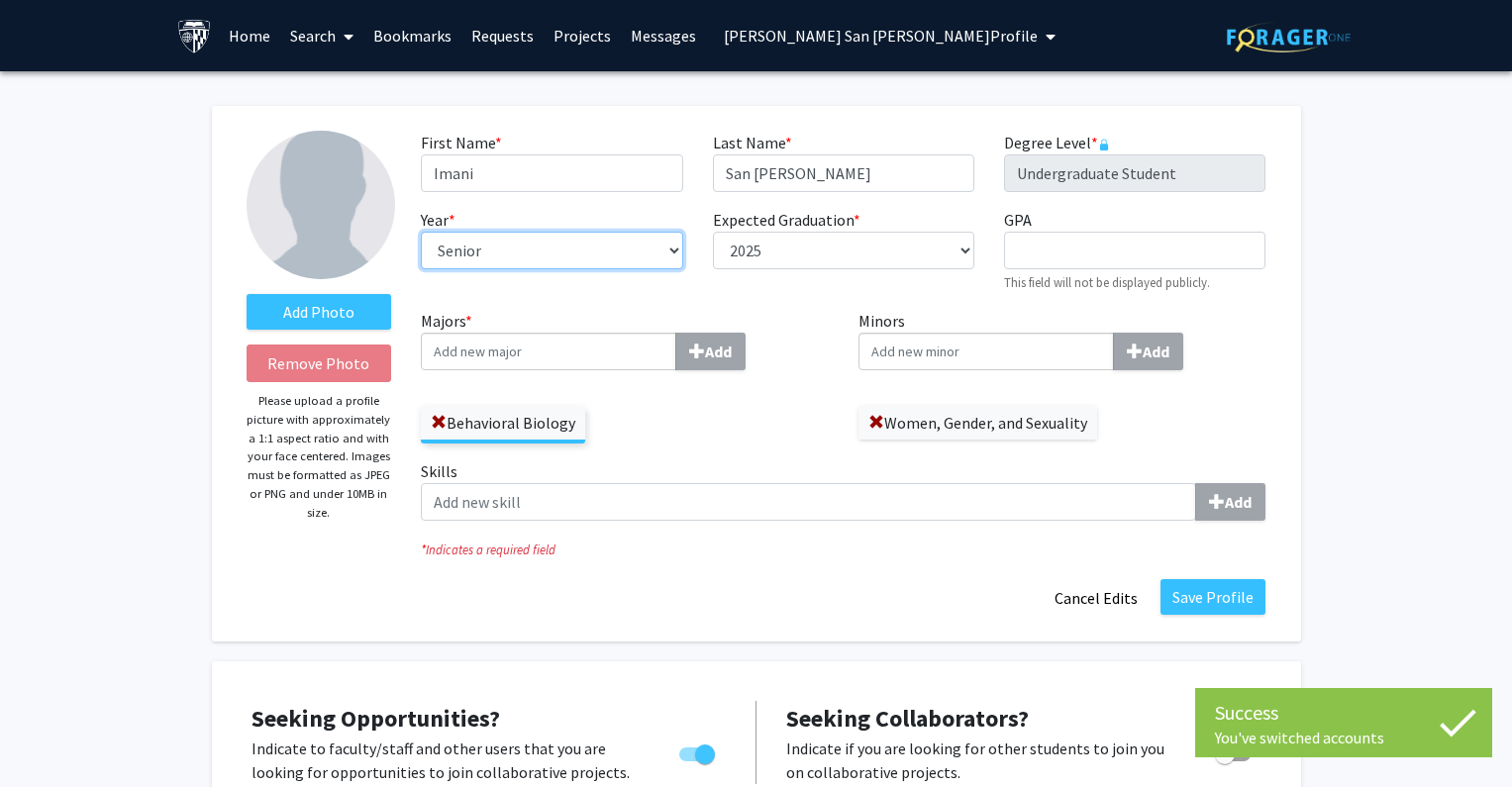 click on "---  First-year   Sophomore   Junior   Senior   Postbaccalaureate Certificate" at bounding box center (552, 250) 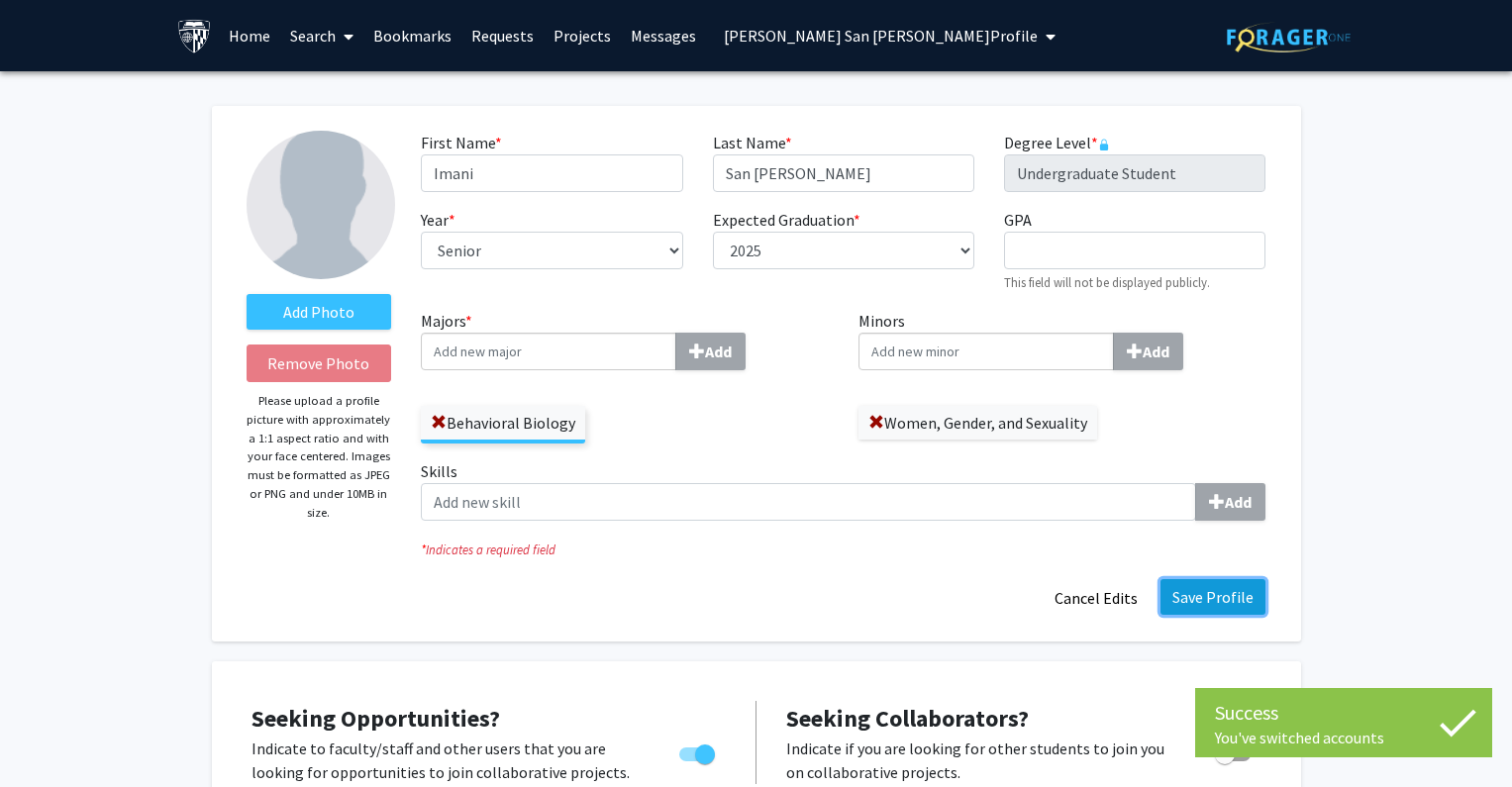 click on "Save Profile" 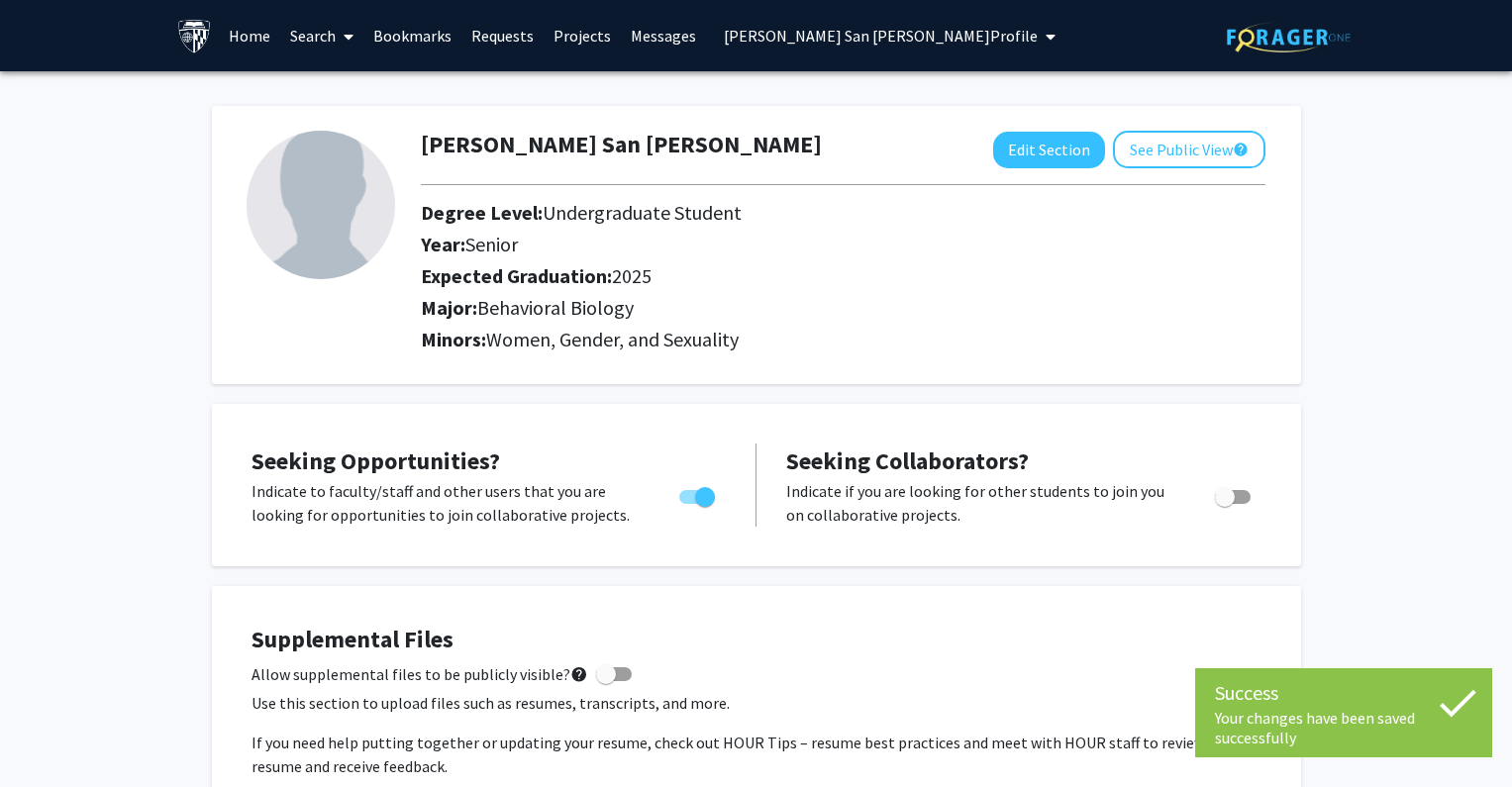 click on "[PERSON_NAME] San [PERSON_NAME]   Profile" at bounding box center (880, 36) 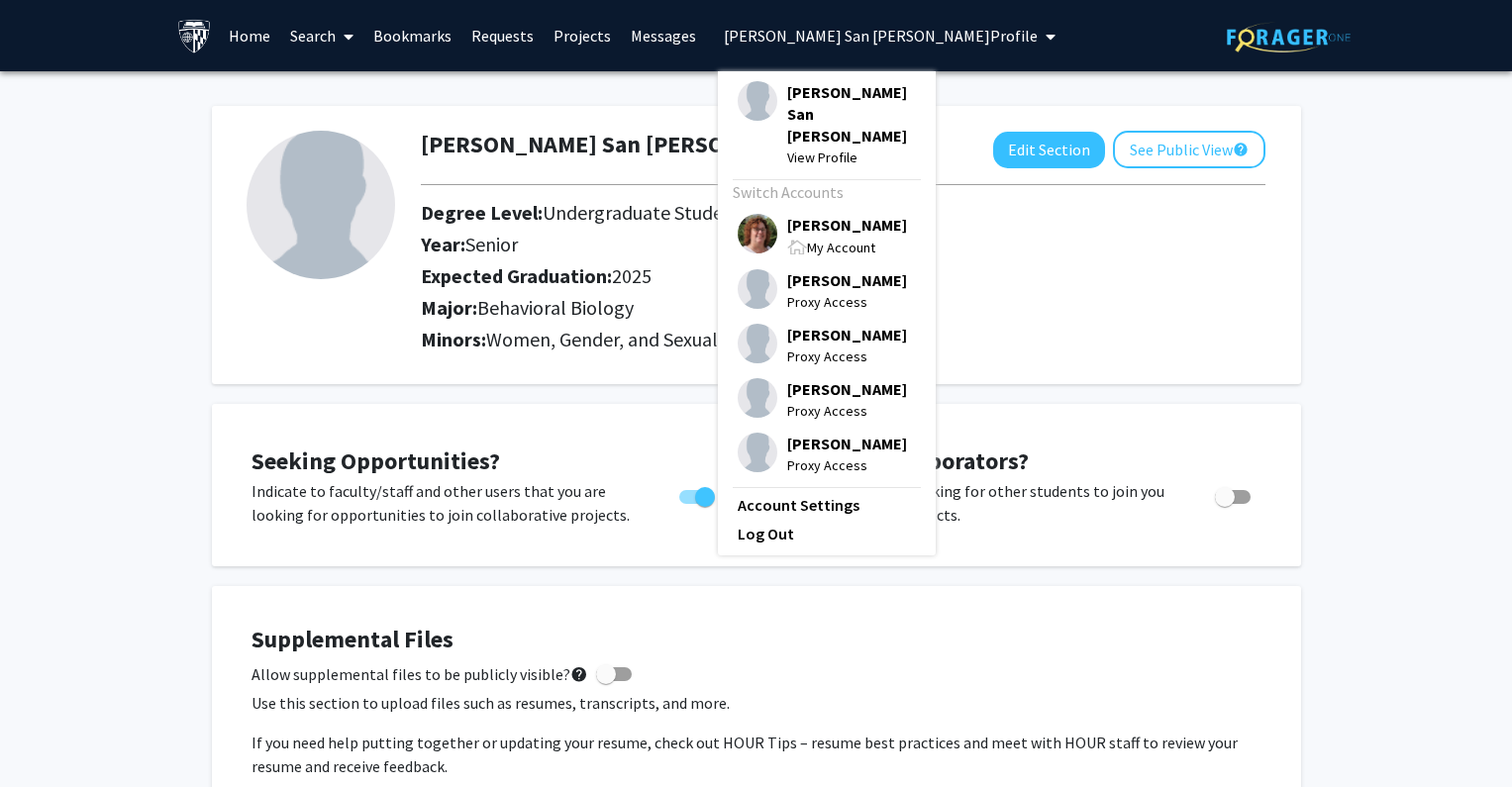 click on "[PERSON_NAME] San [PERSON_NAME] View Profile  Switch Accounts  [PERSON_NAME]   My Account  [PERSON_NAME] Proxy Access [PERSON_NAME] Proxy Access [PERSON_NAME] Proxy Access [PERSON_NAME] Proxy Access Account Settings Log Out" at bounding box center [827, 313] 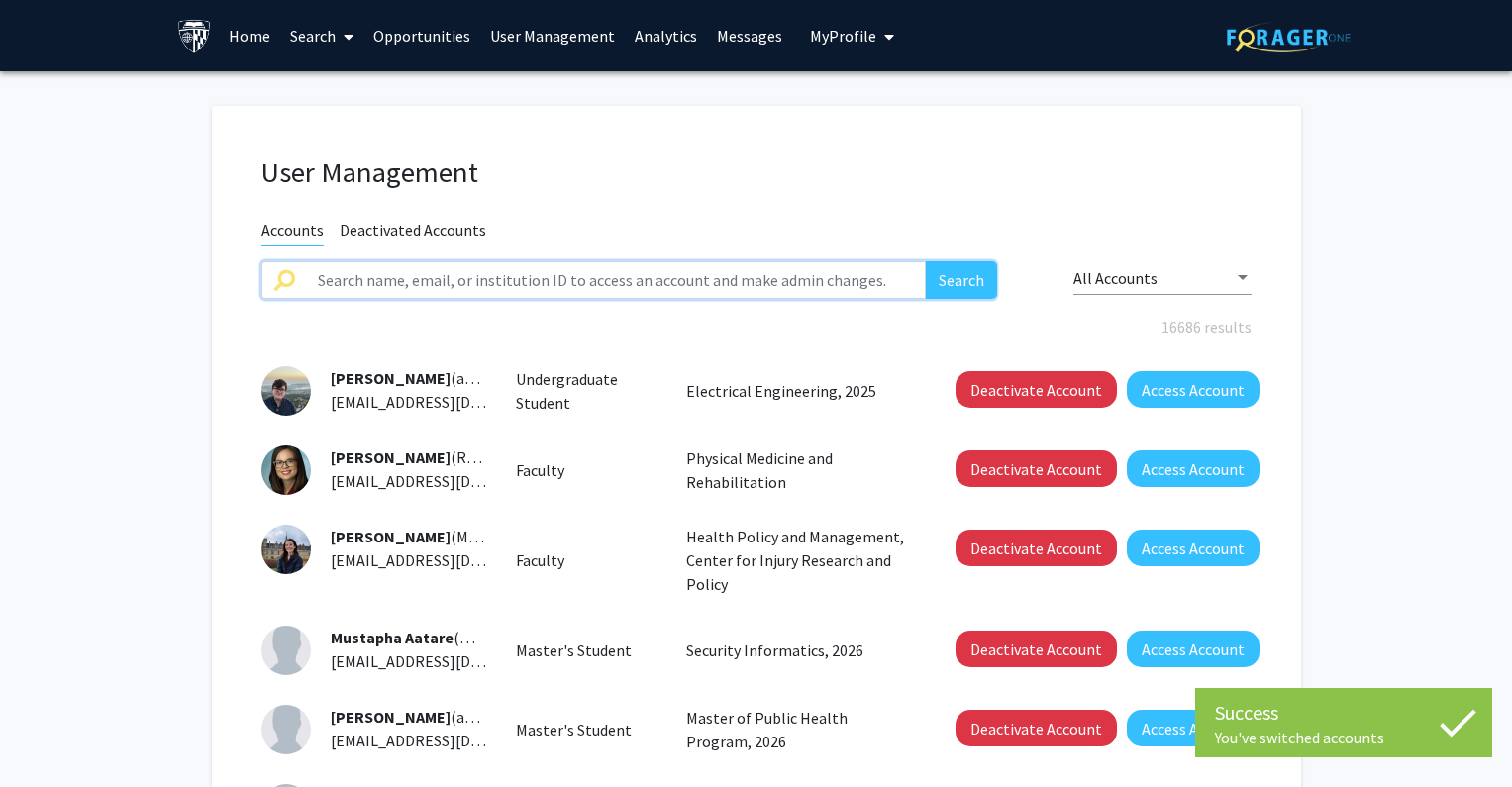 click 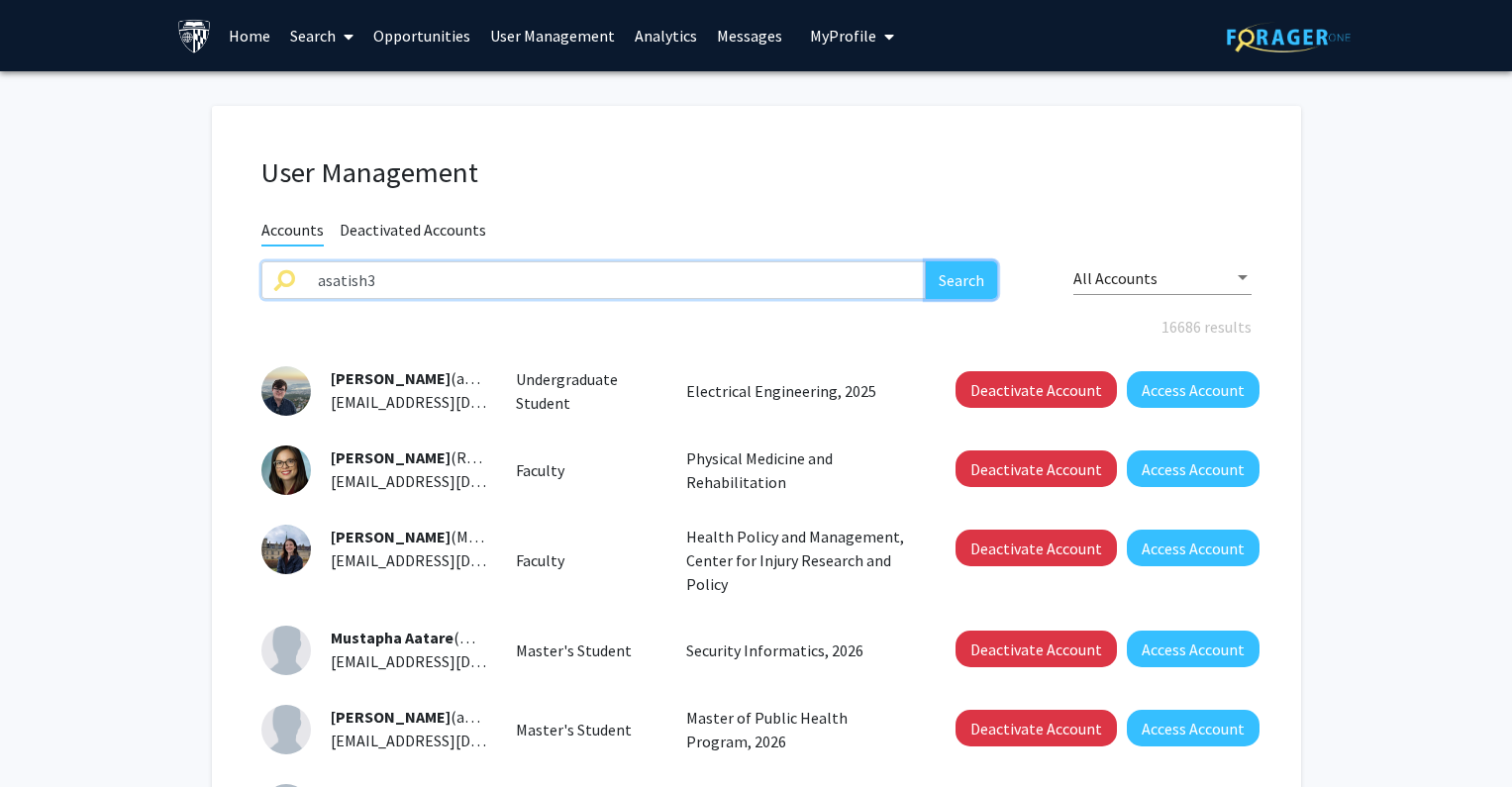 click on "Search" 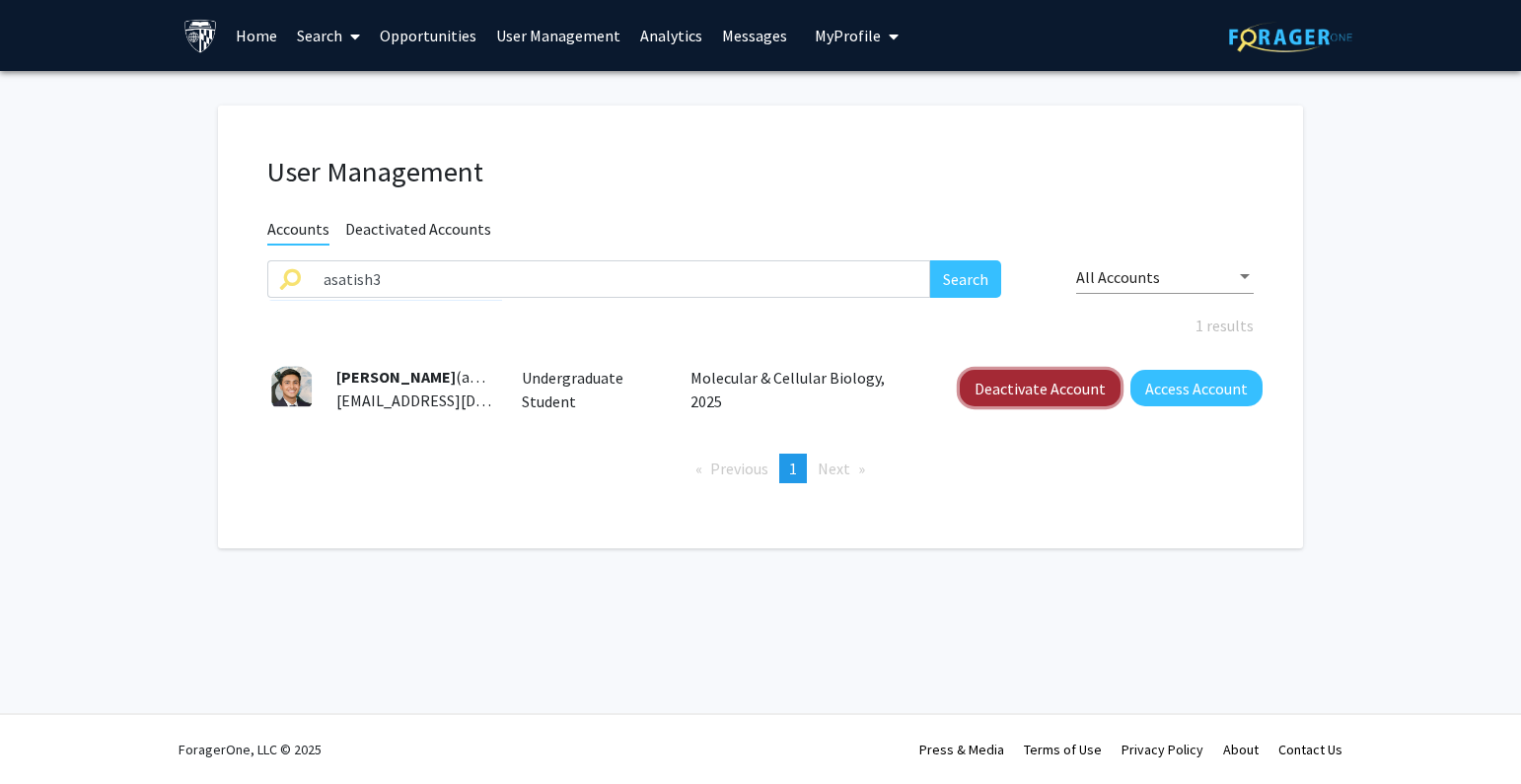 click on "Deactivate Account" 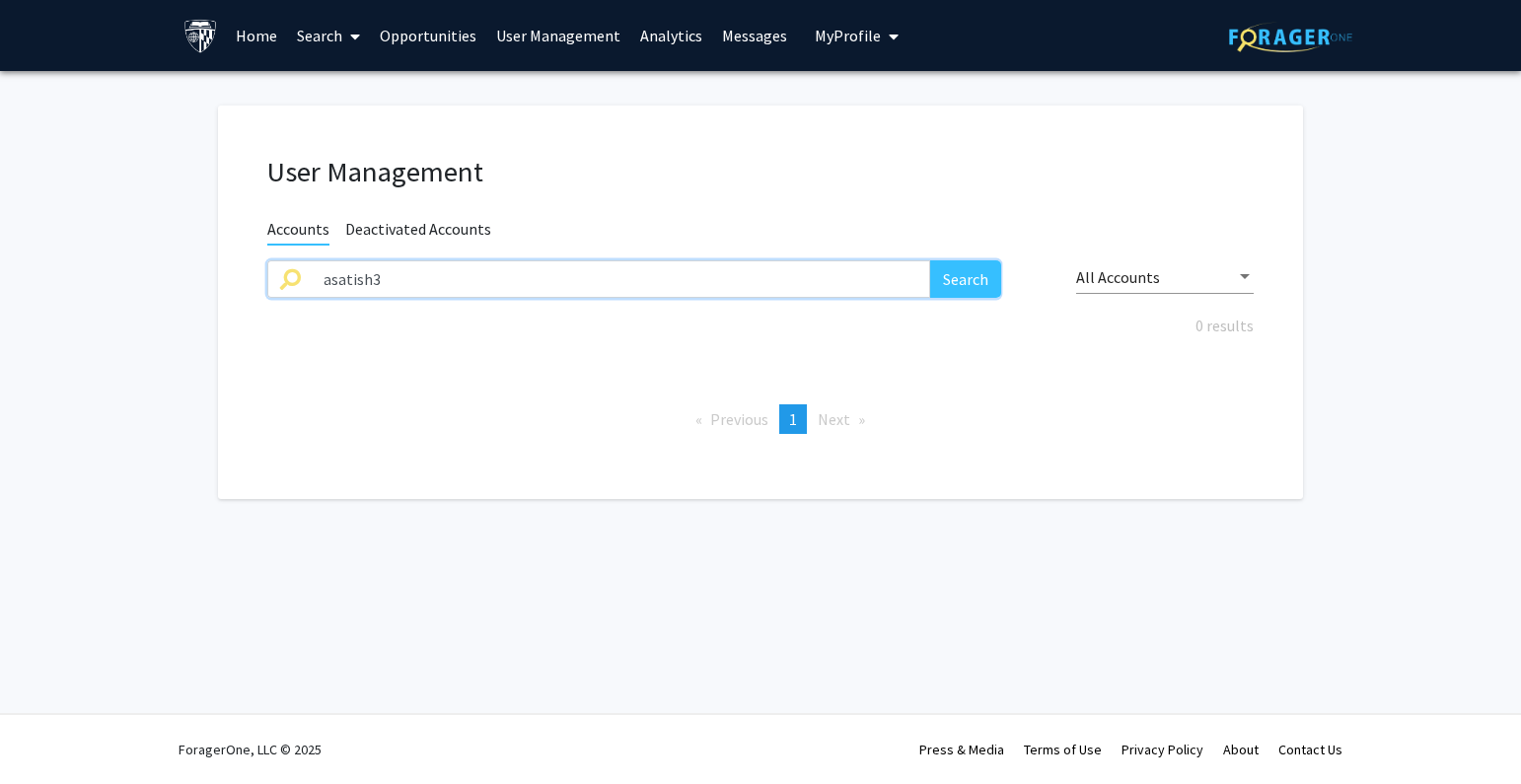 paste on "jshapi3" 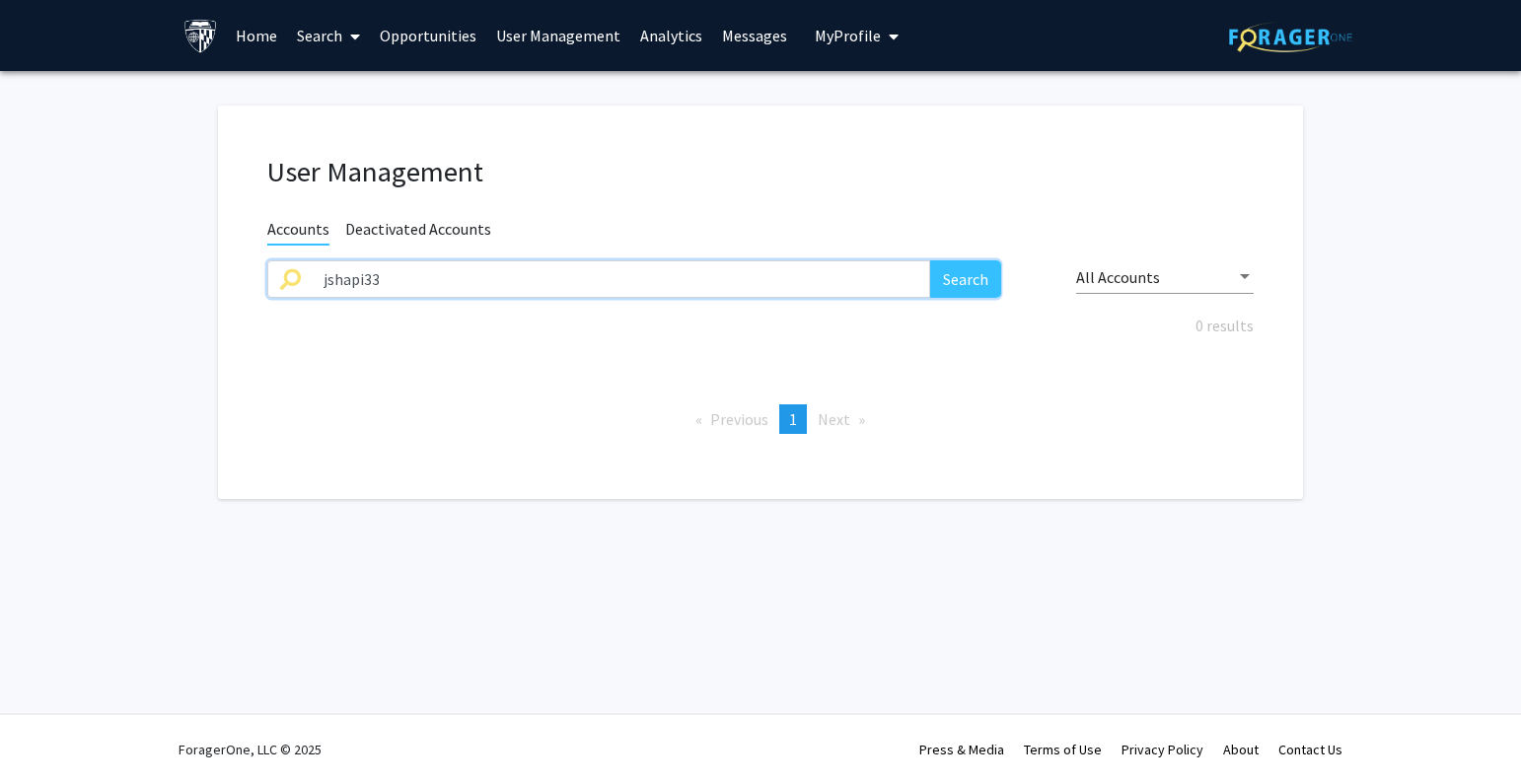 type on "jshapi33" 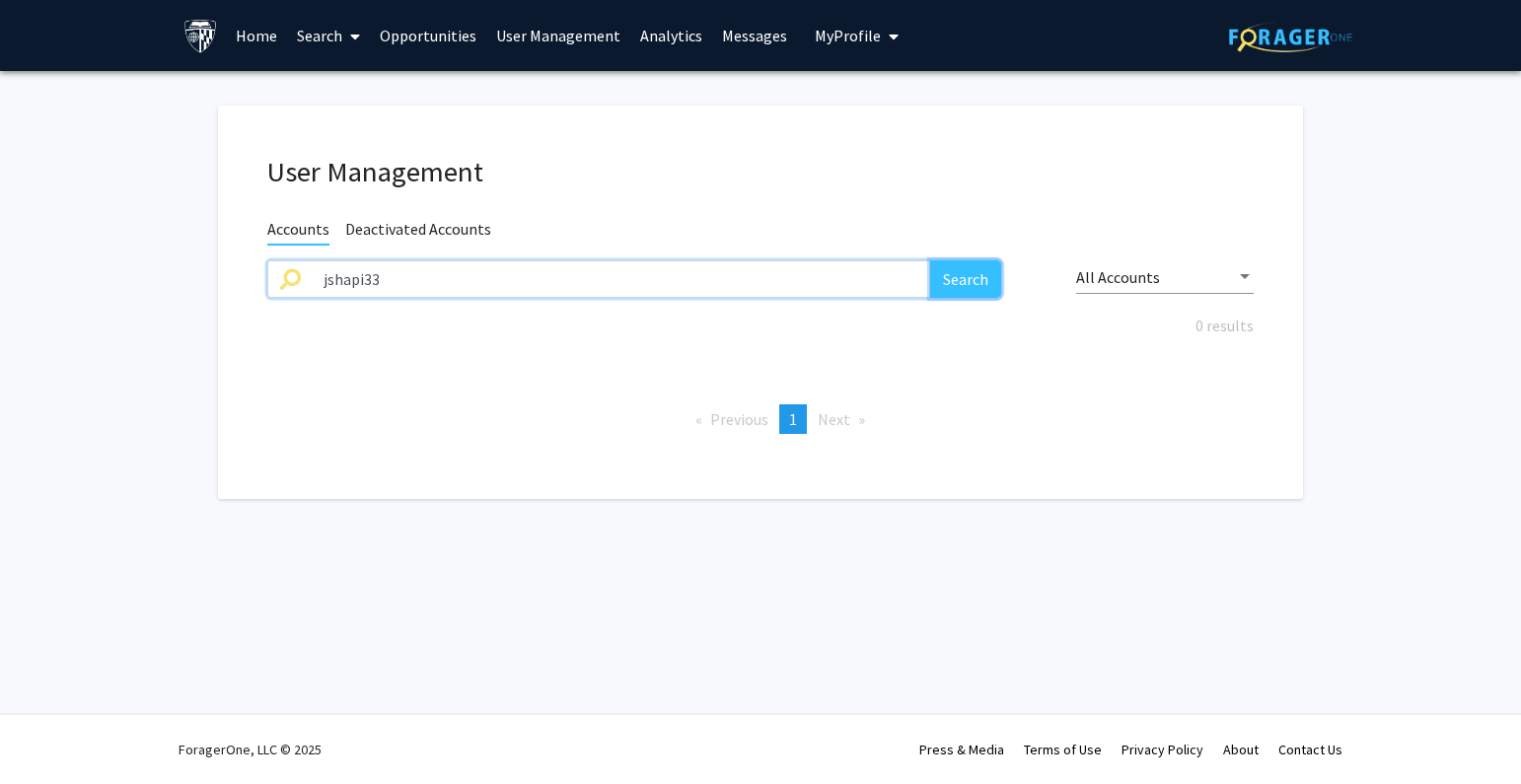 click on "Search" 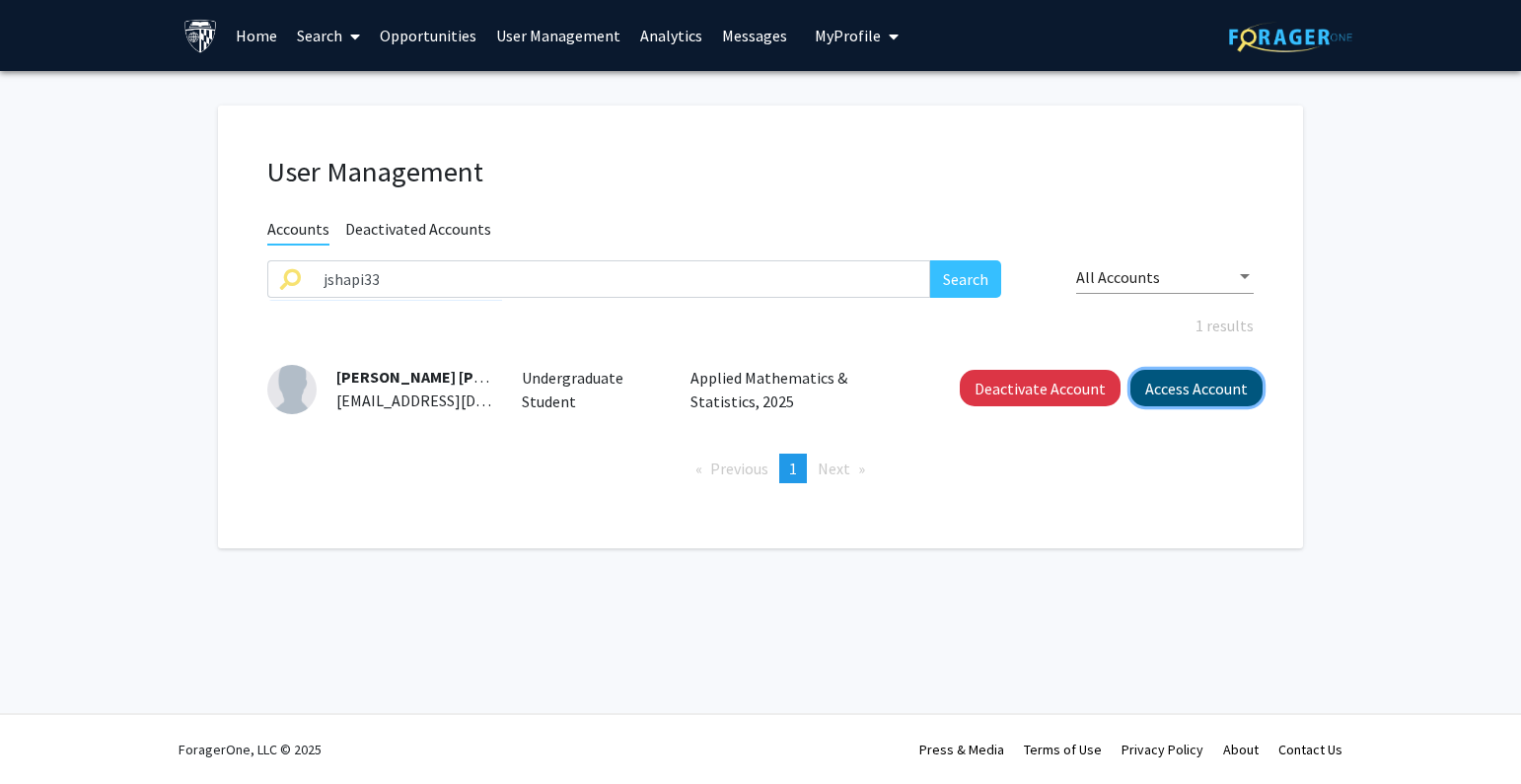 click on "Access Account" 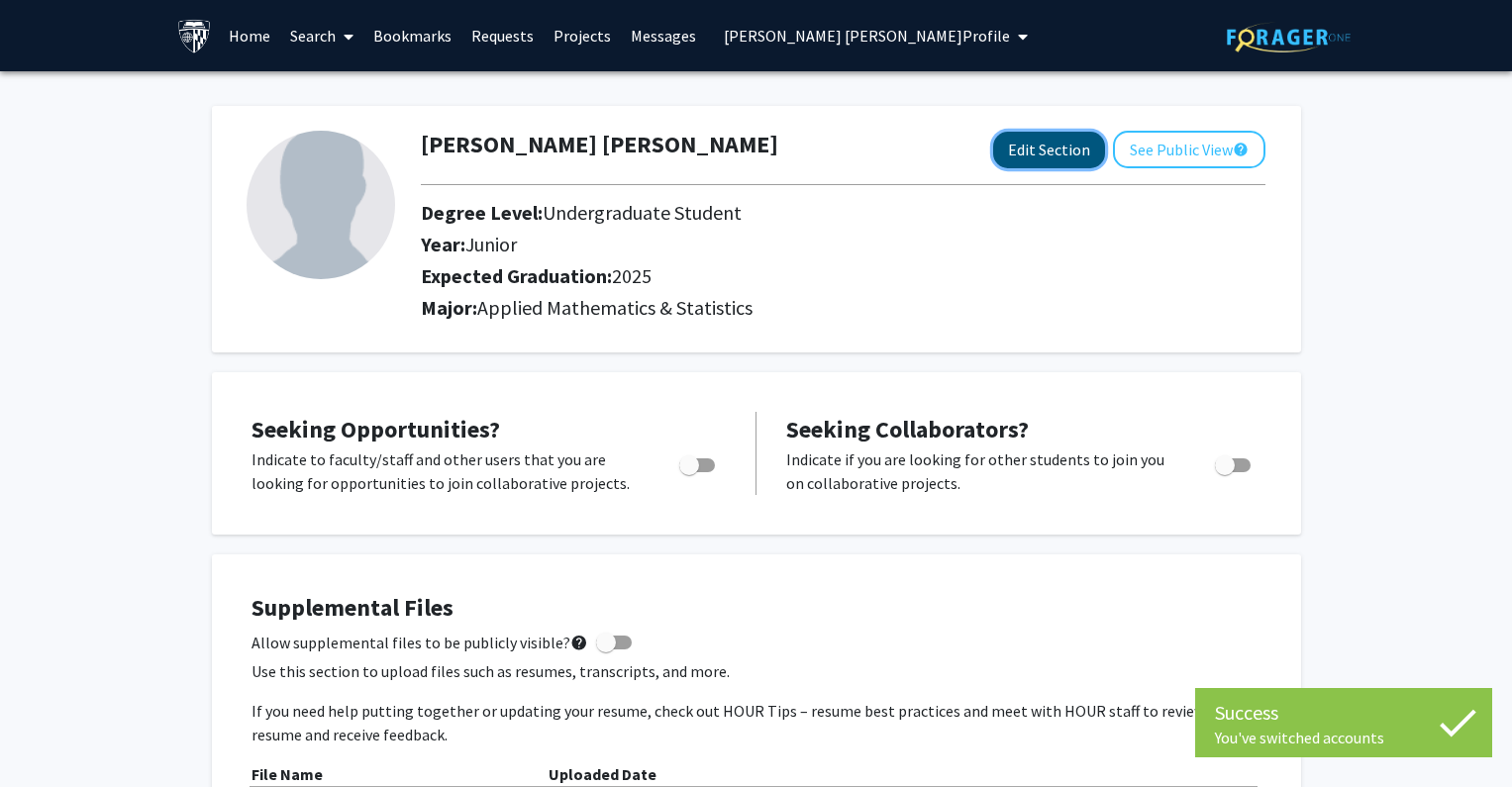 click on "Edit Section" 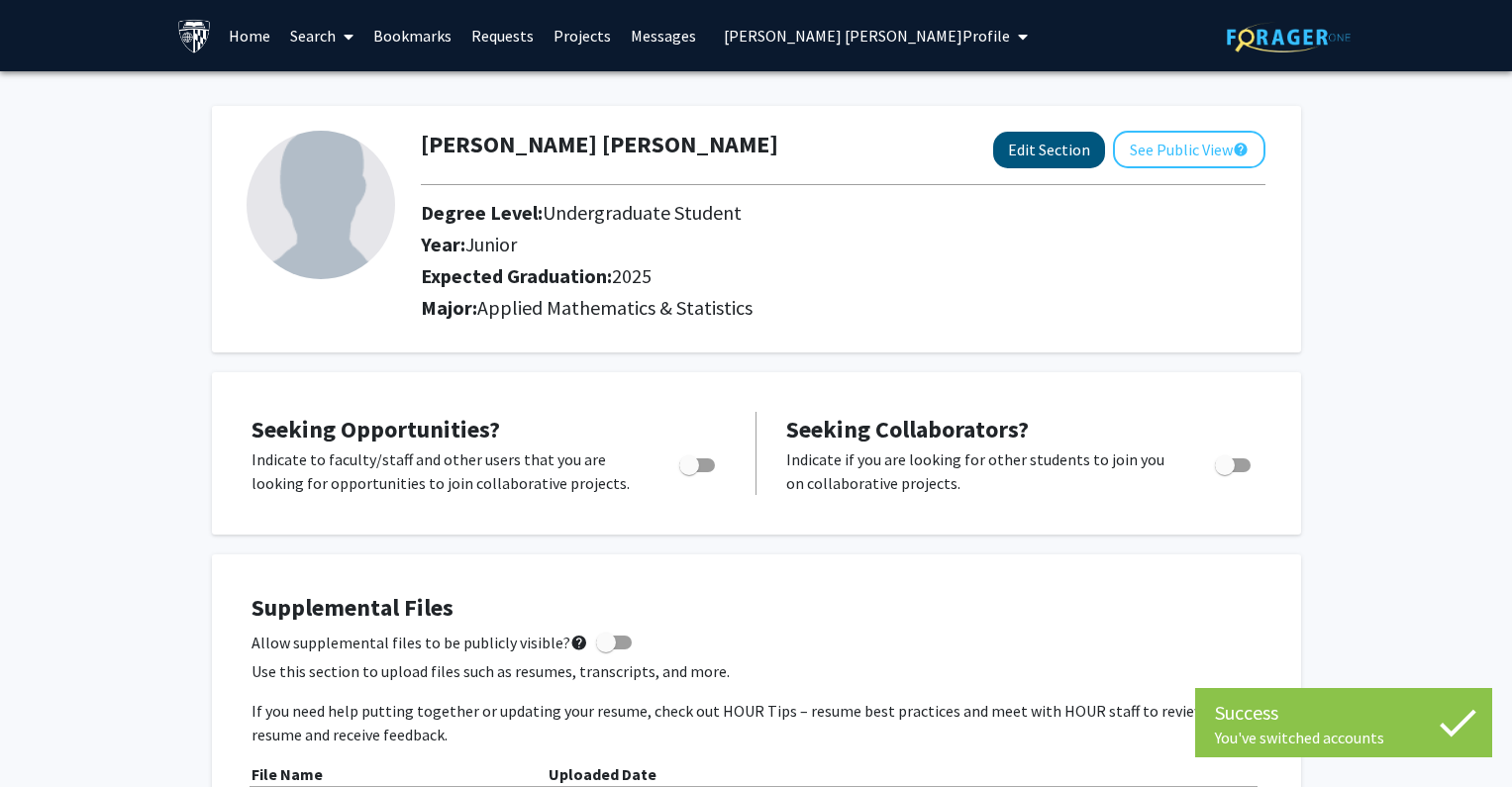 select on "junior" 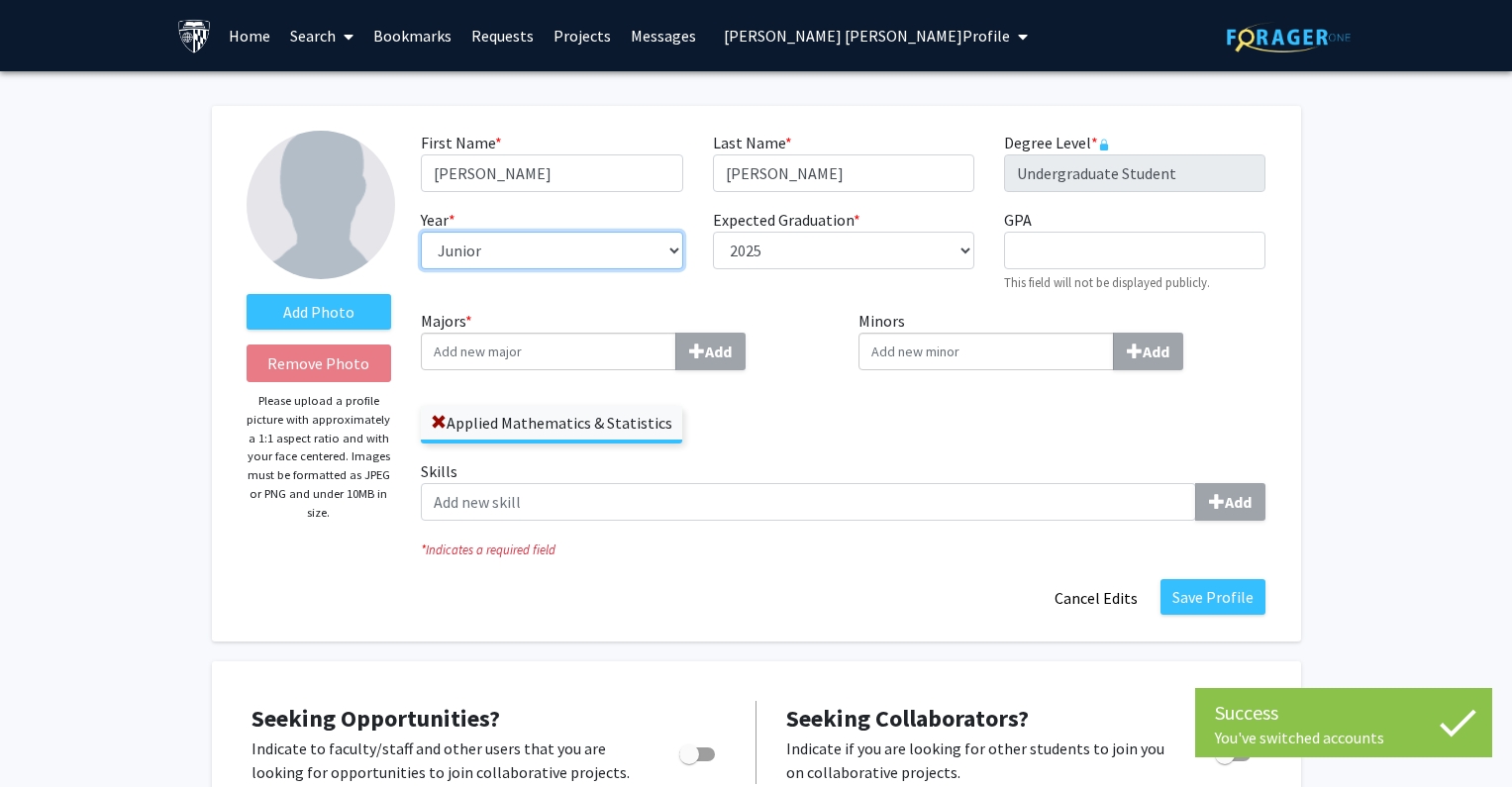 click on "---  First-year   Sophomore   Junior   Senior   Postbaccalaureate Certificate" at bounding box center [552, 250] 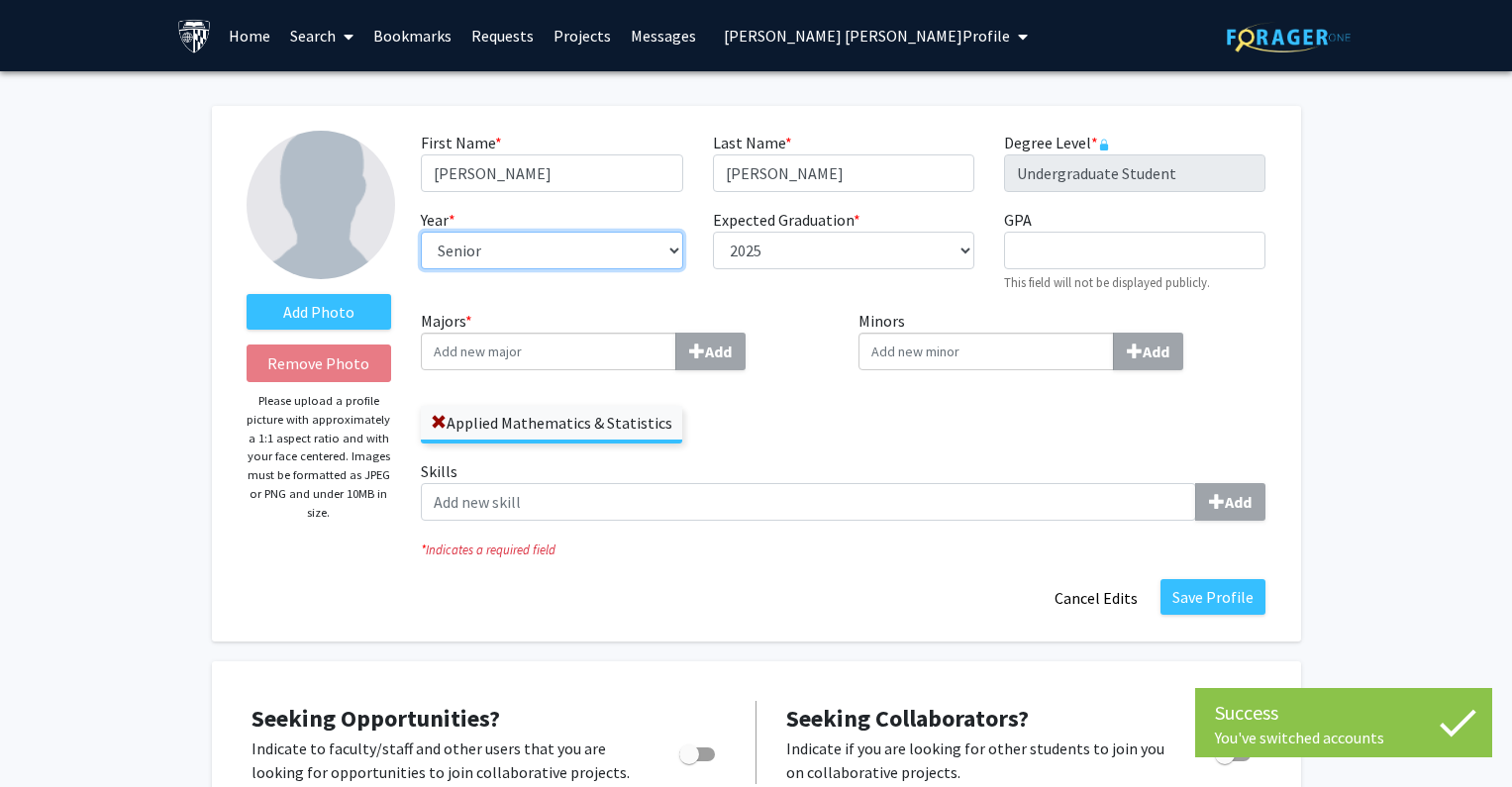 click on "---  First-year   Sophomore   Junior   Senior   Postbaccalaureate Certificate" at bounding box center [552, 250] 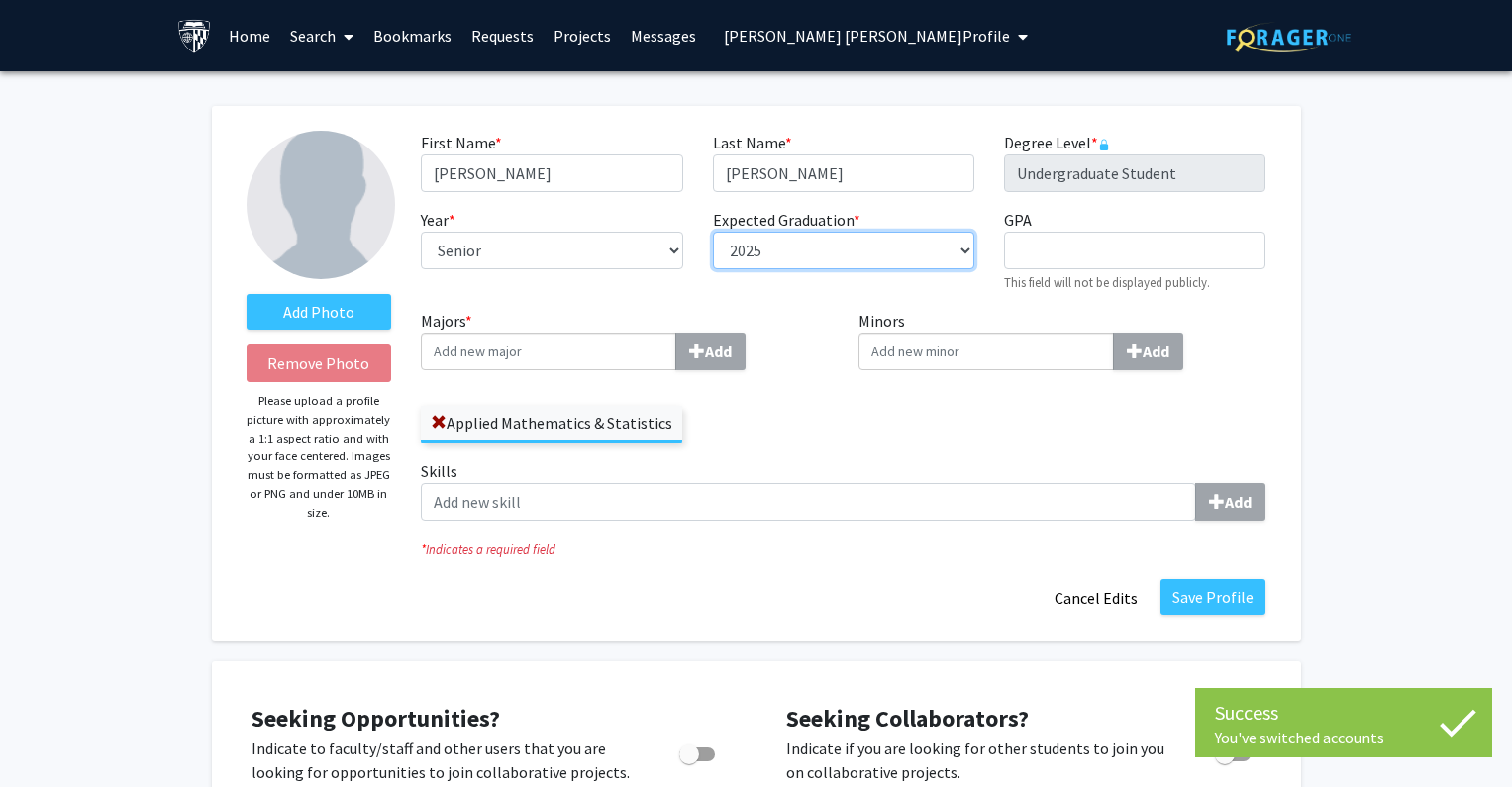 click on "---  2018   2019   2020   2021   2022   2023   2024   2025   2026   2027   2028   2029   2030   2031" at bounding box center [844, 250] 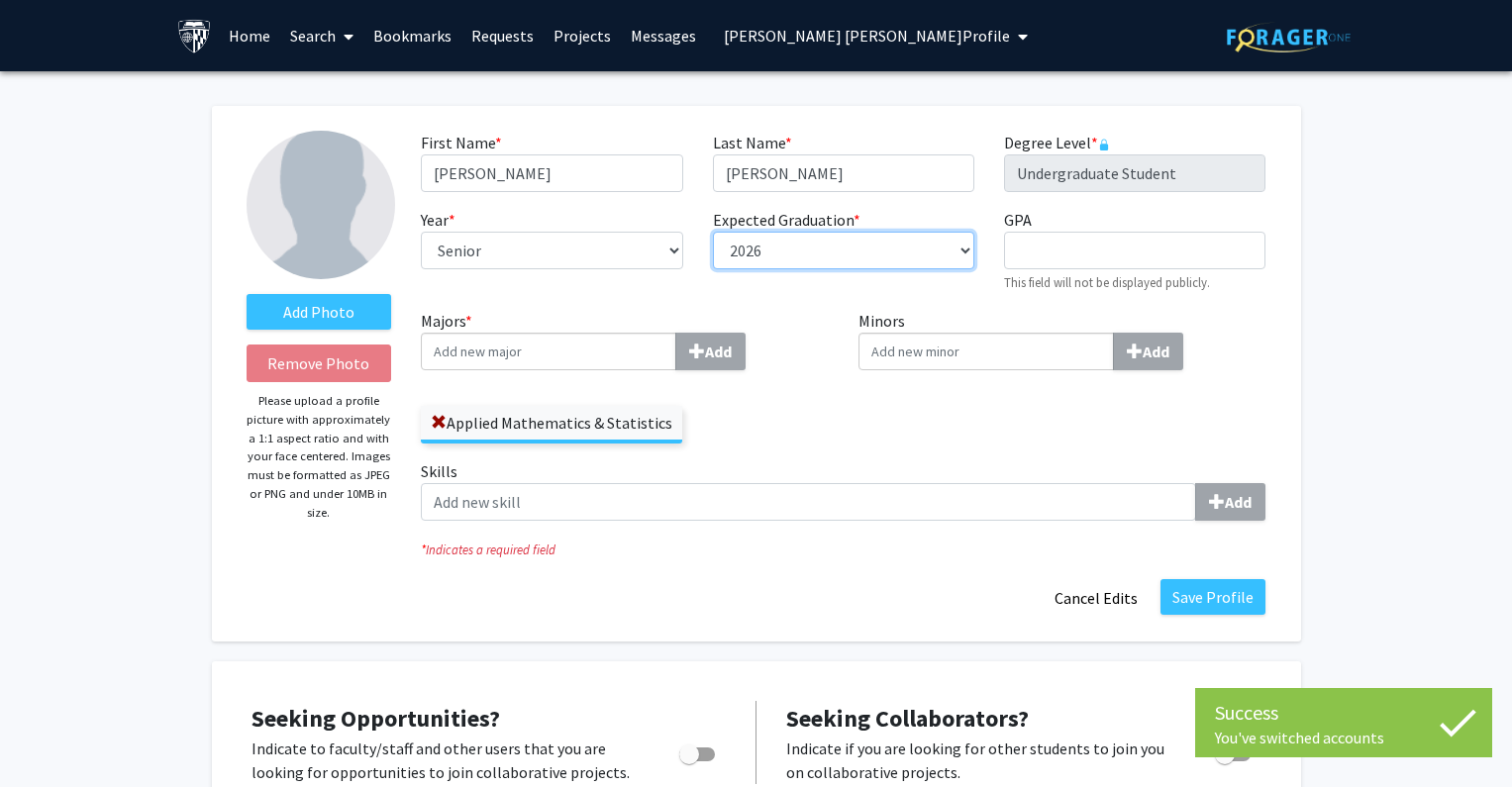 click on "---  2018   2019   2020   2021   2022   2023   2024   2025   2026   2027   2028   2029   2030   2031" at bounding box center (844, 250) 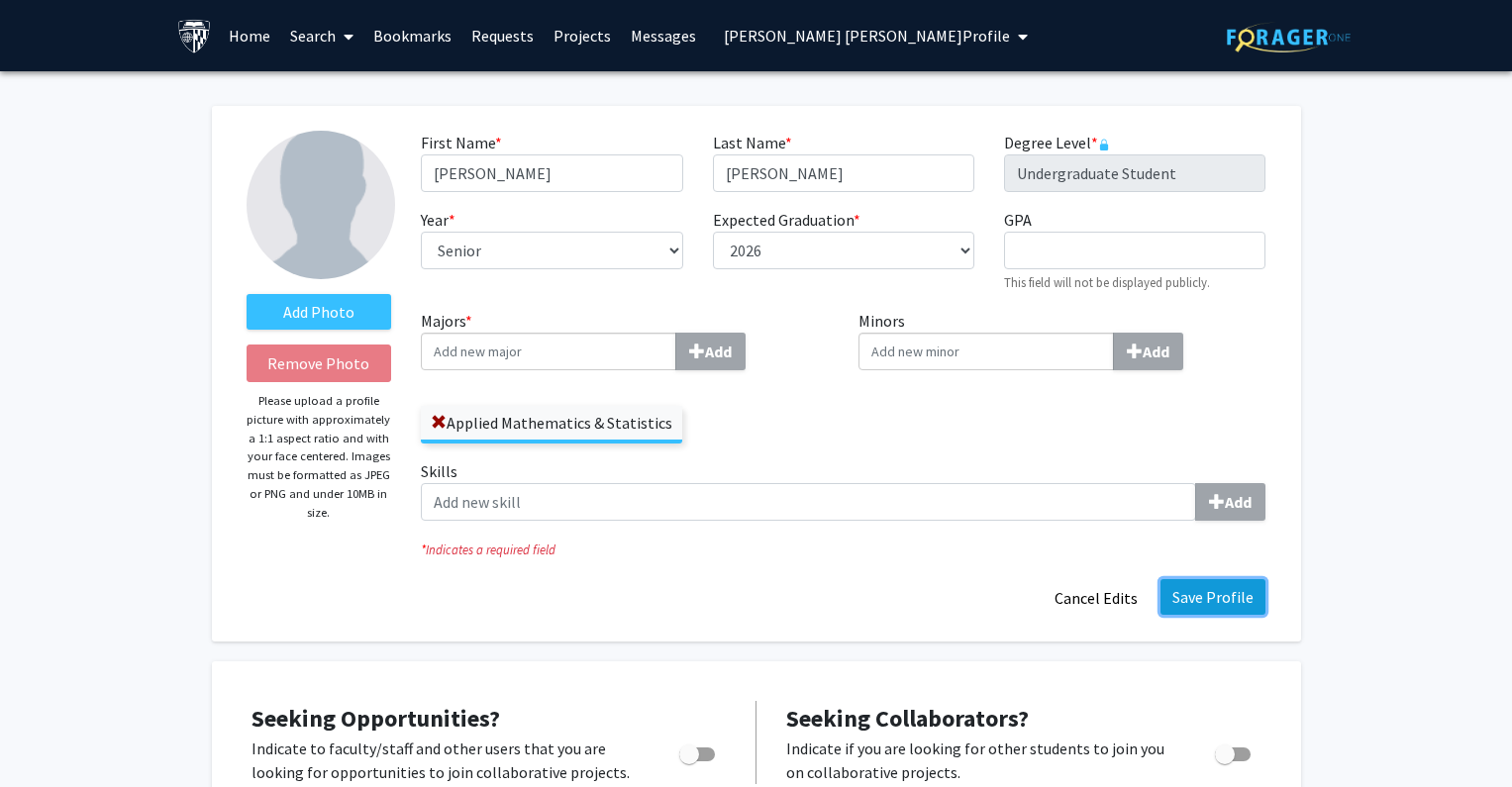 click on "Save Profile" 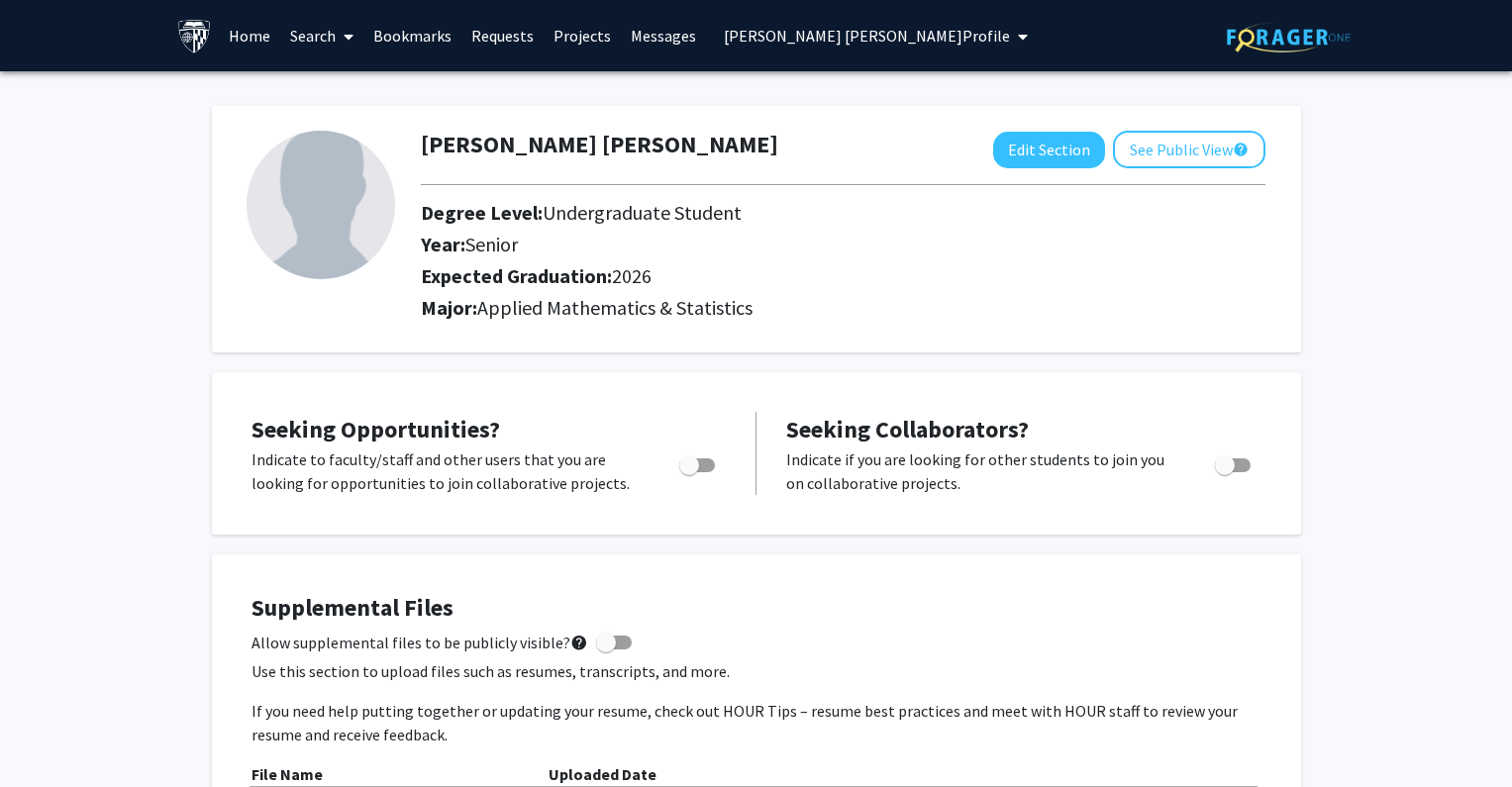 click on "[PERSON_NAME] [PERSON_NAME]   Profile" at bounding box center (866, 36) 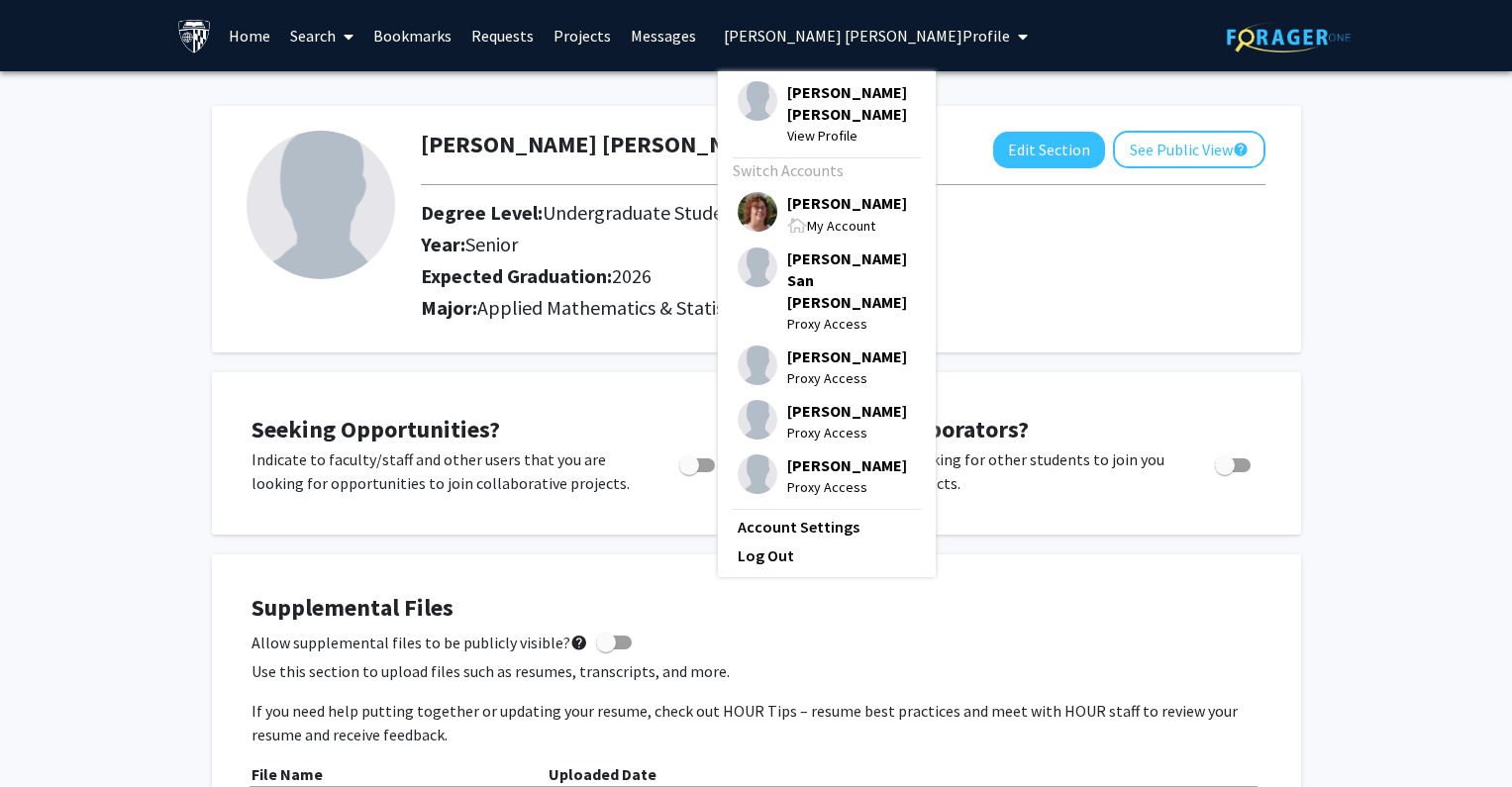 click on "[PERSON_NAME]" at bounding box center [847, 203] 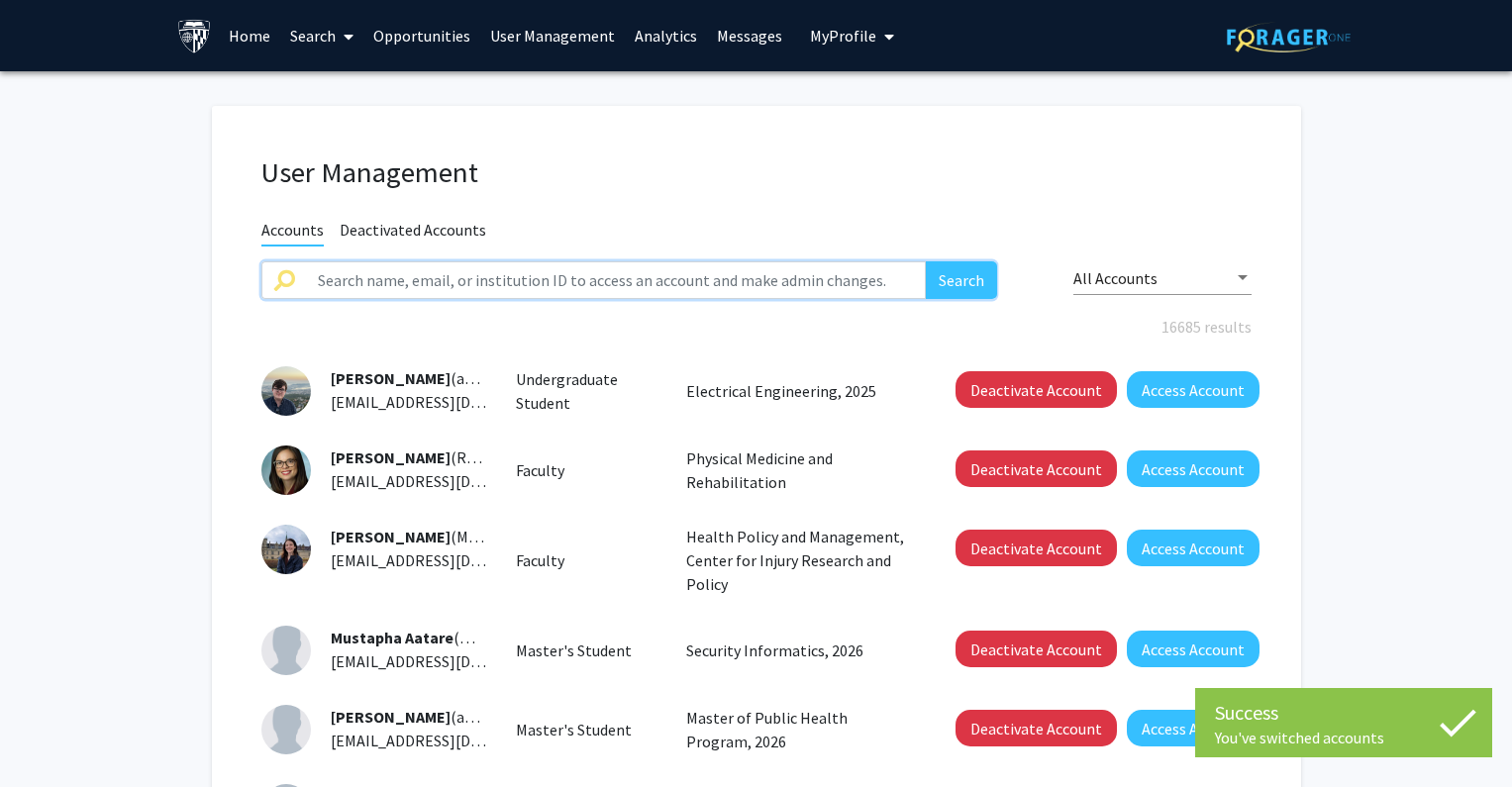 click 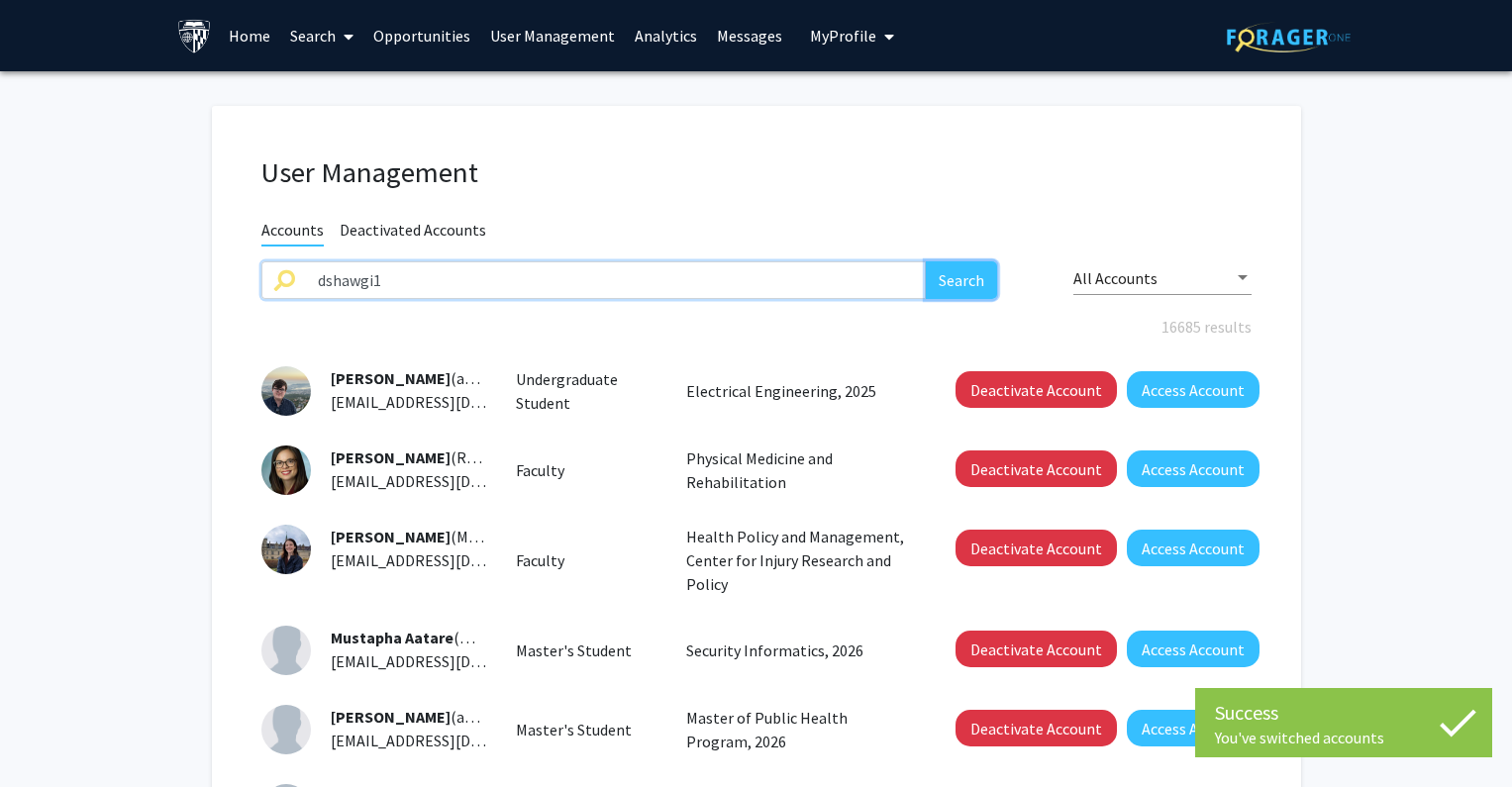 click on "Search" 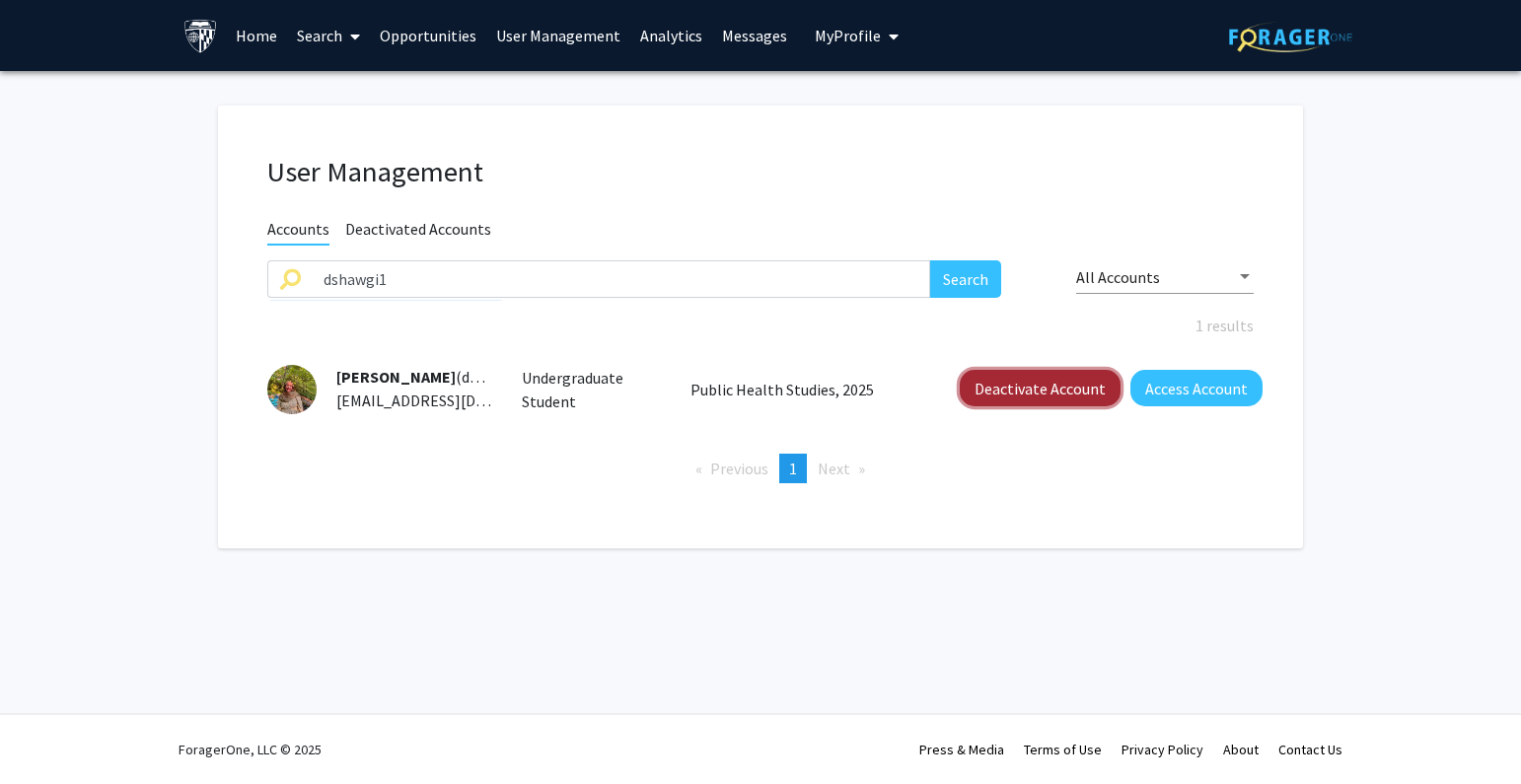 click on "Deactivate Account" 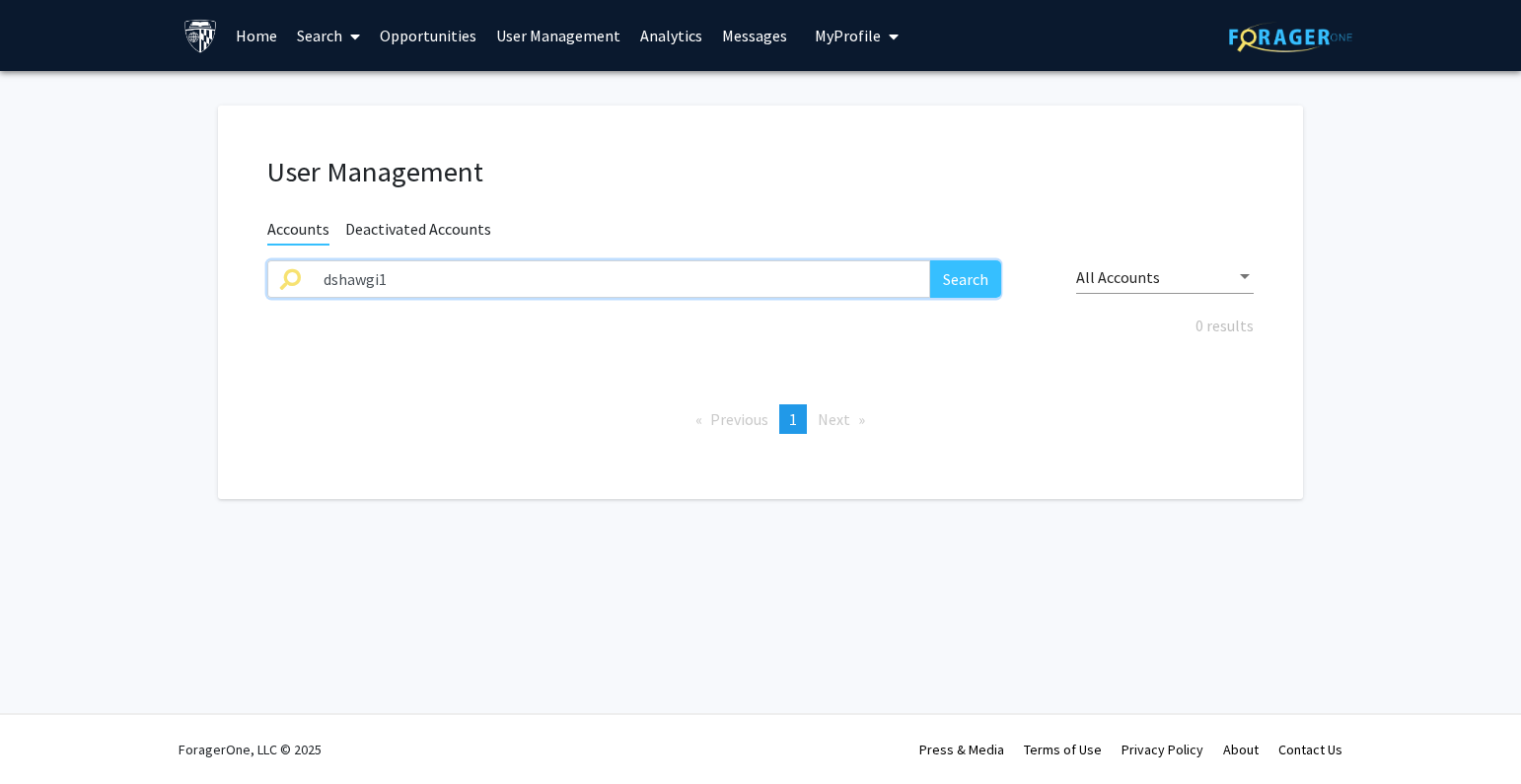 drag, startPoint x: 421, startPoint y: 296, endPoint x: 250, endPoint y: 293, distance: 171.02631 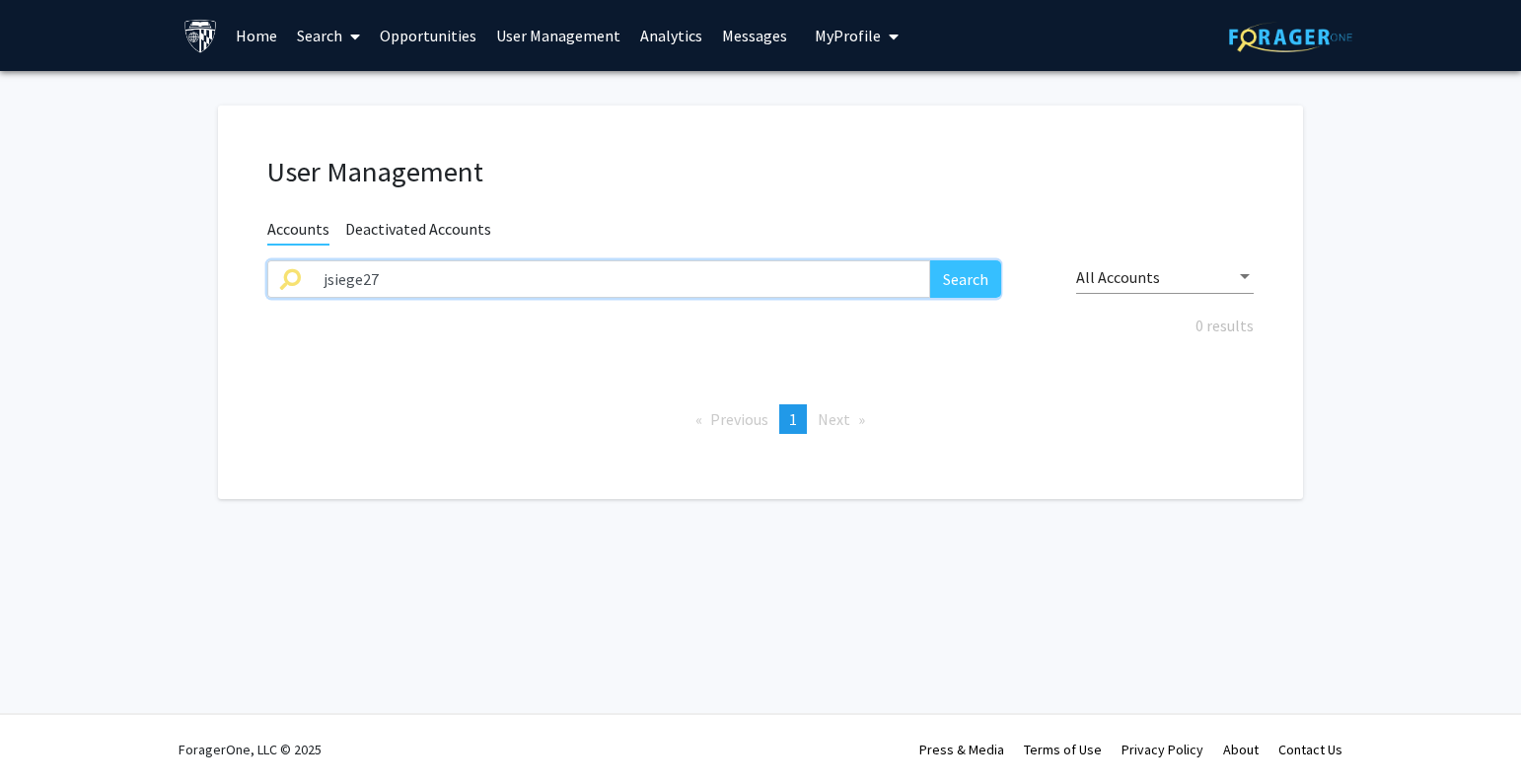 type on "jsiege27" 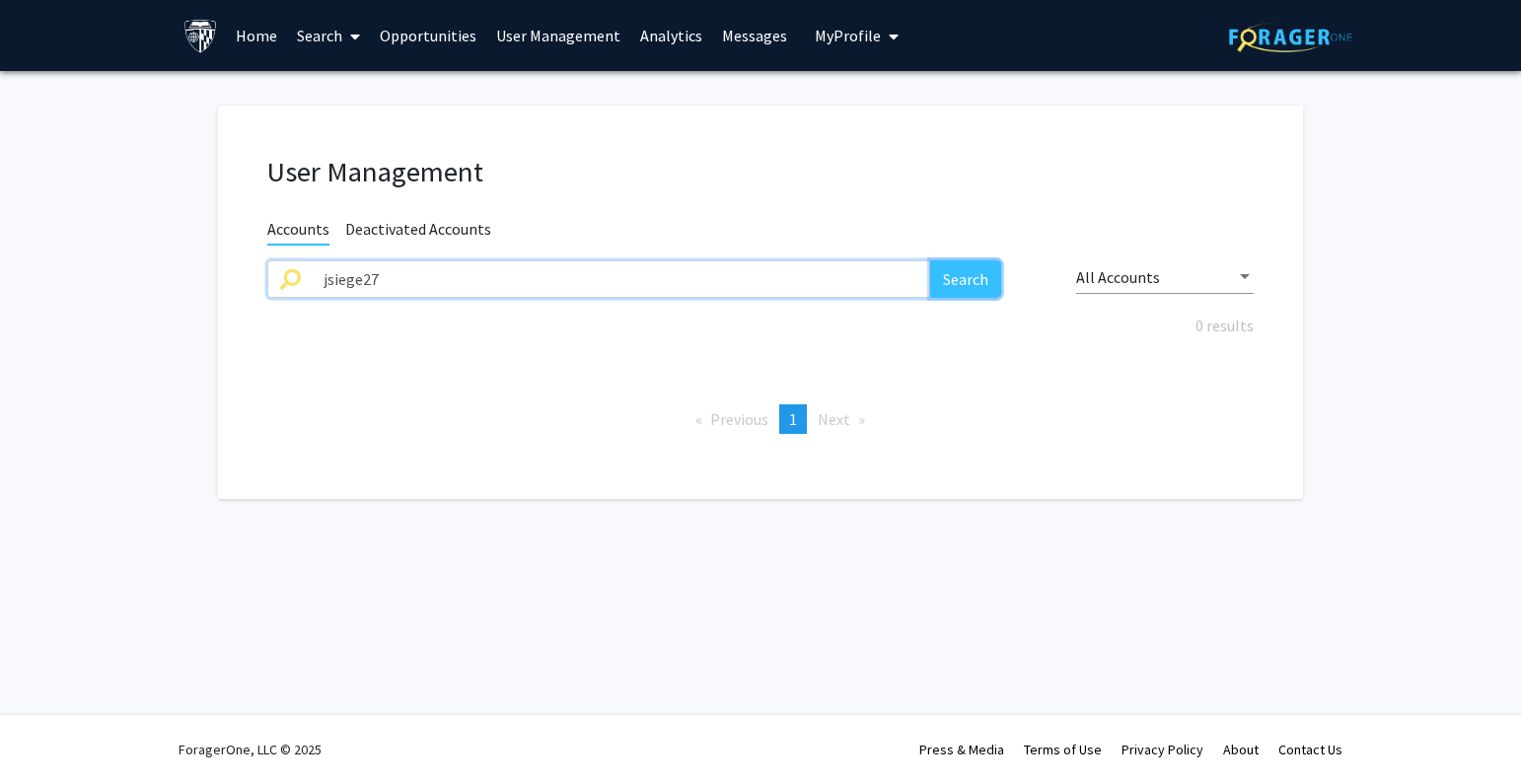 click on "Search" 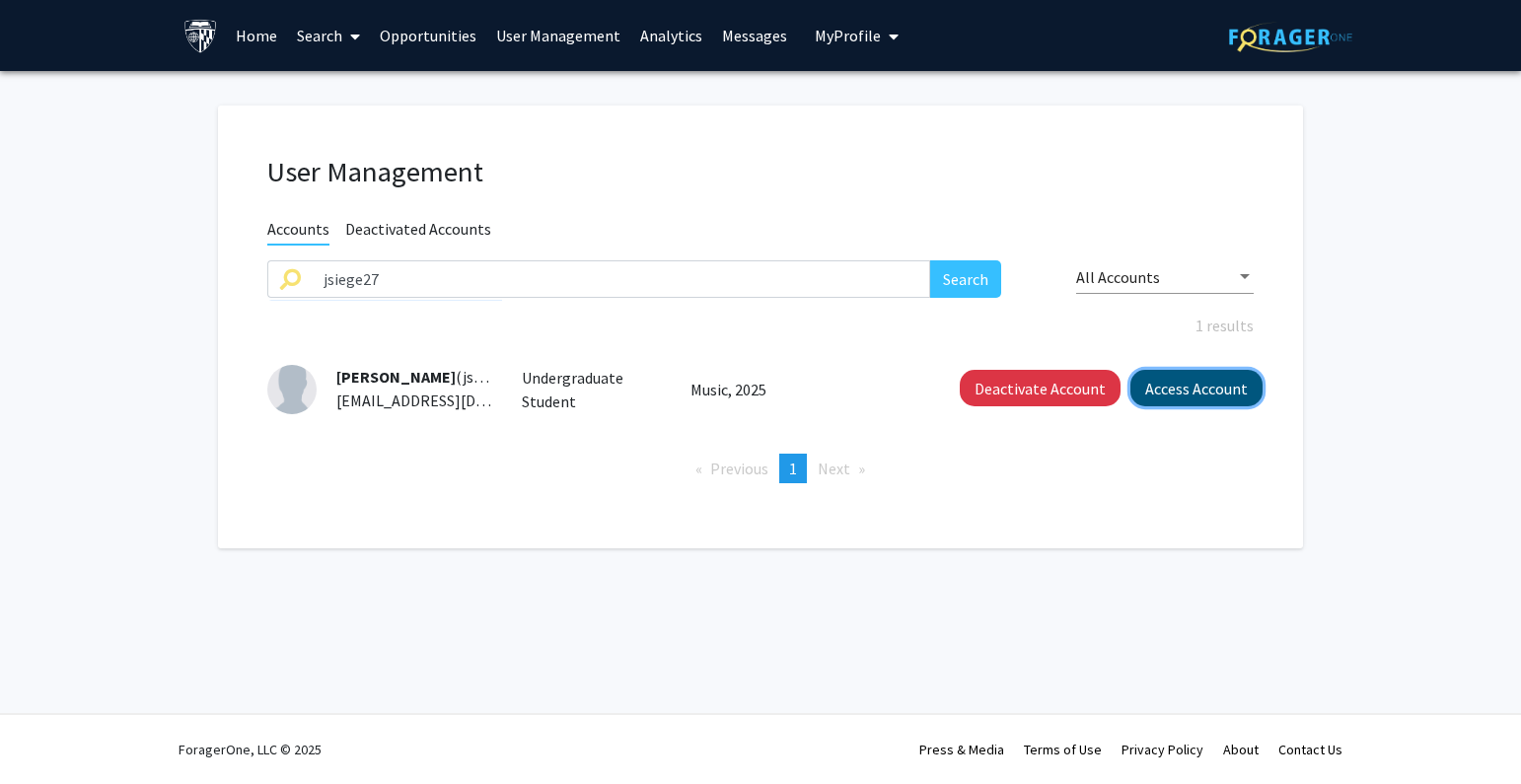 click on "Access Account" 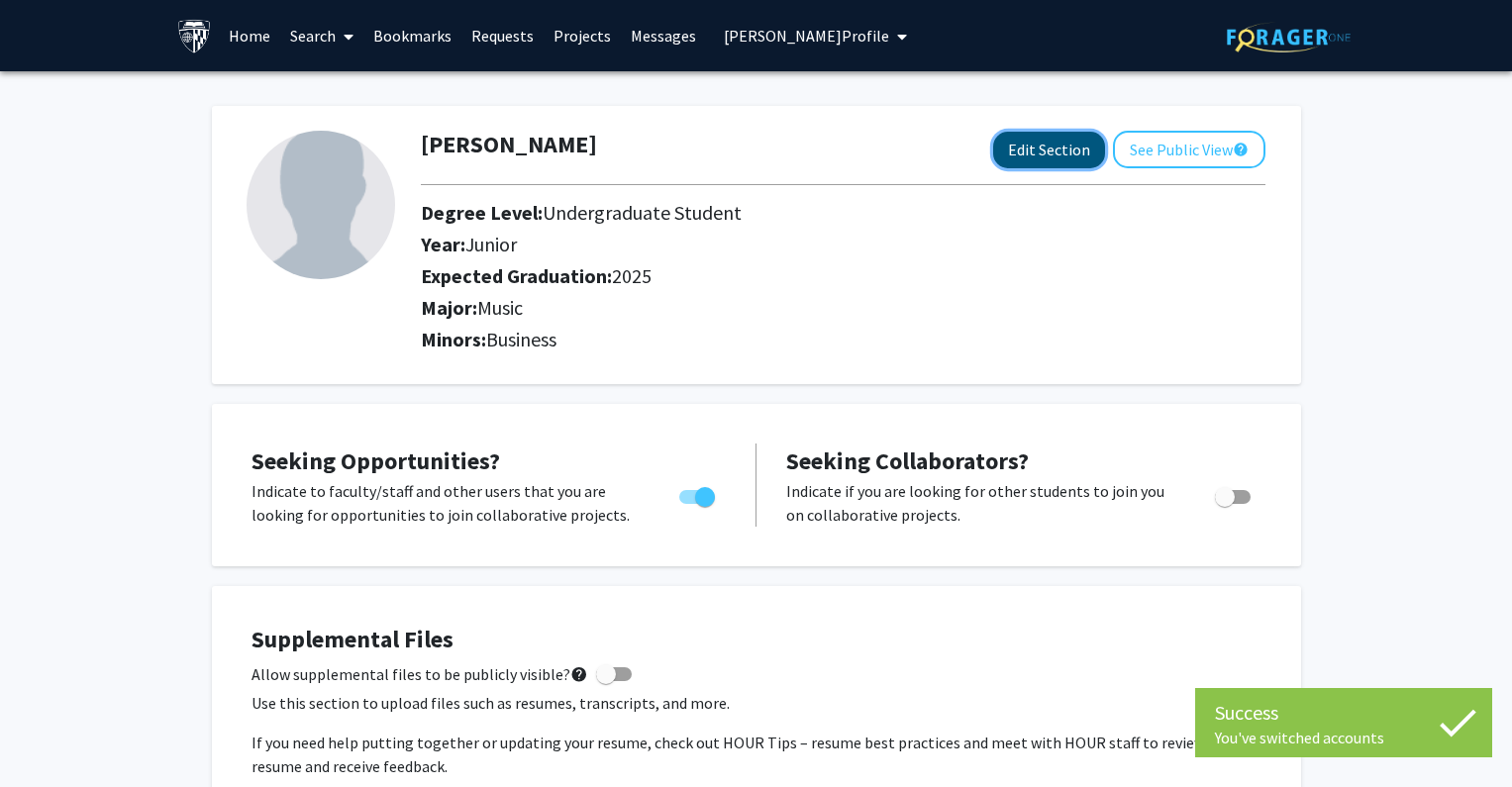 click on "Edit Section" 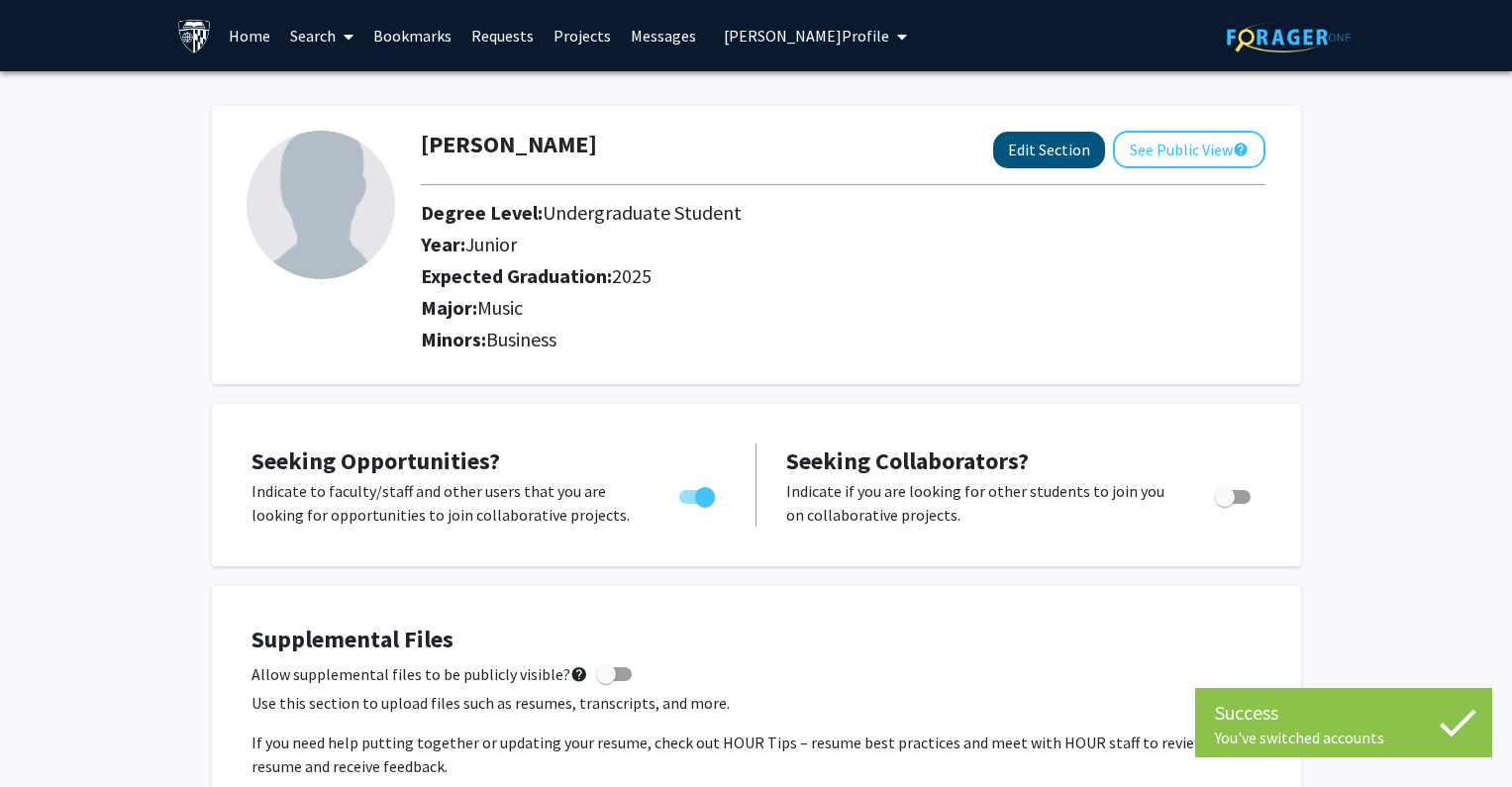 select on "junior" 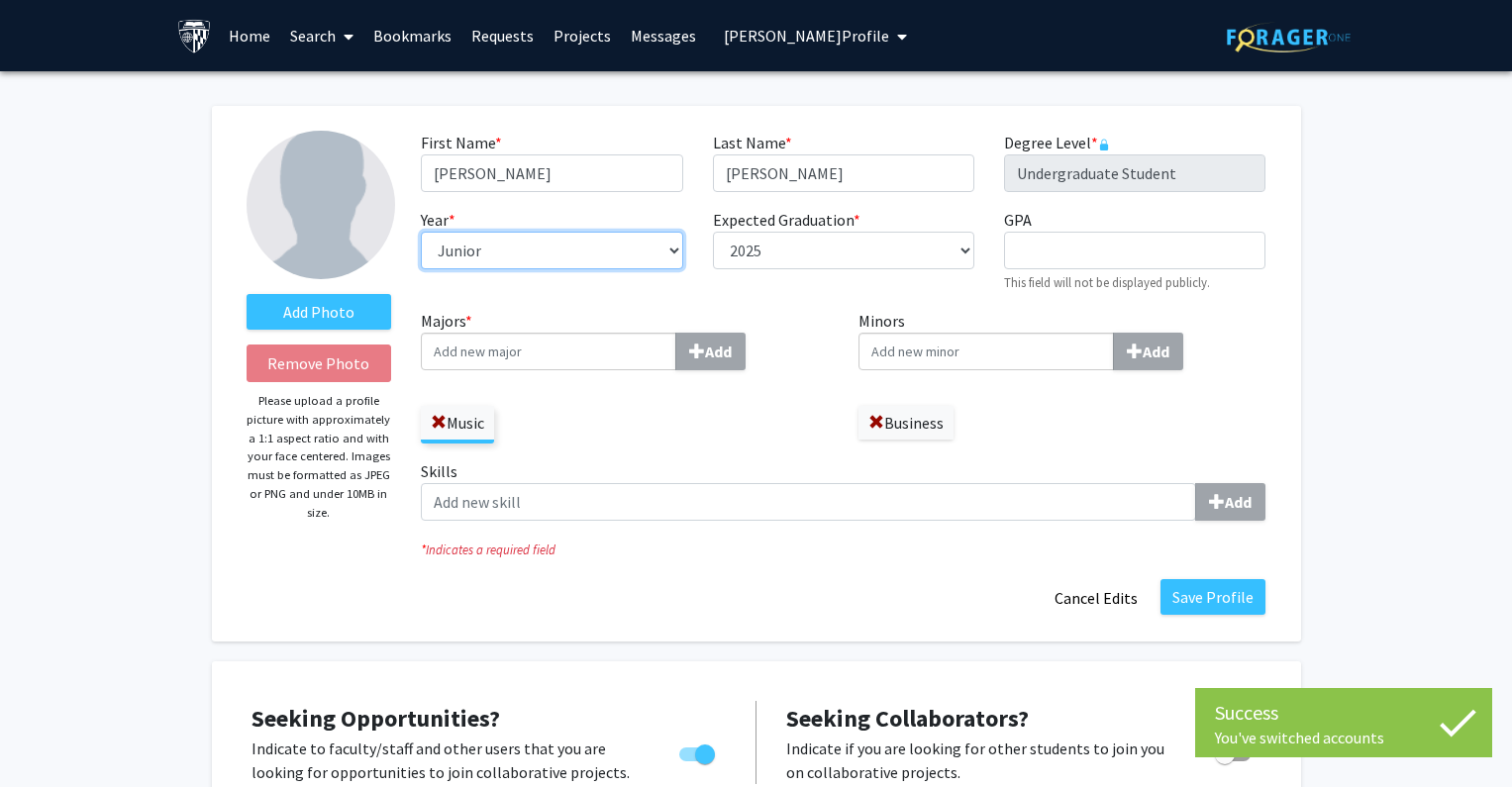 click on "---  First-year   Sophomore   Junior   Senior   Postbaccalaureate Certificate" at bounding box center [552, 250] 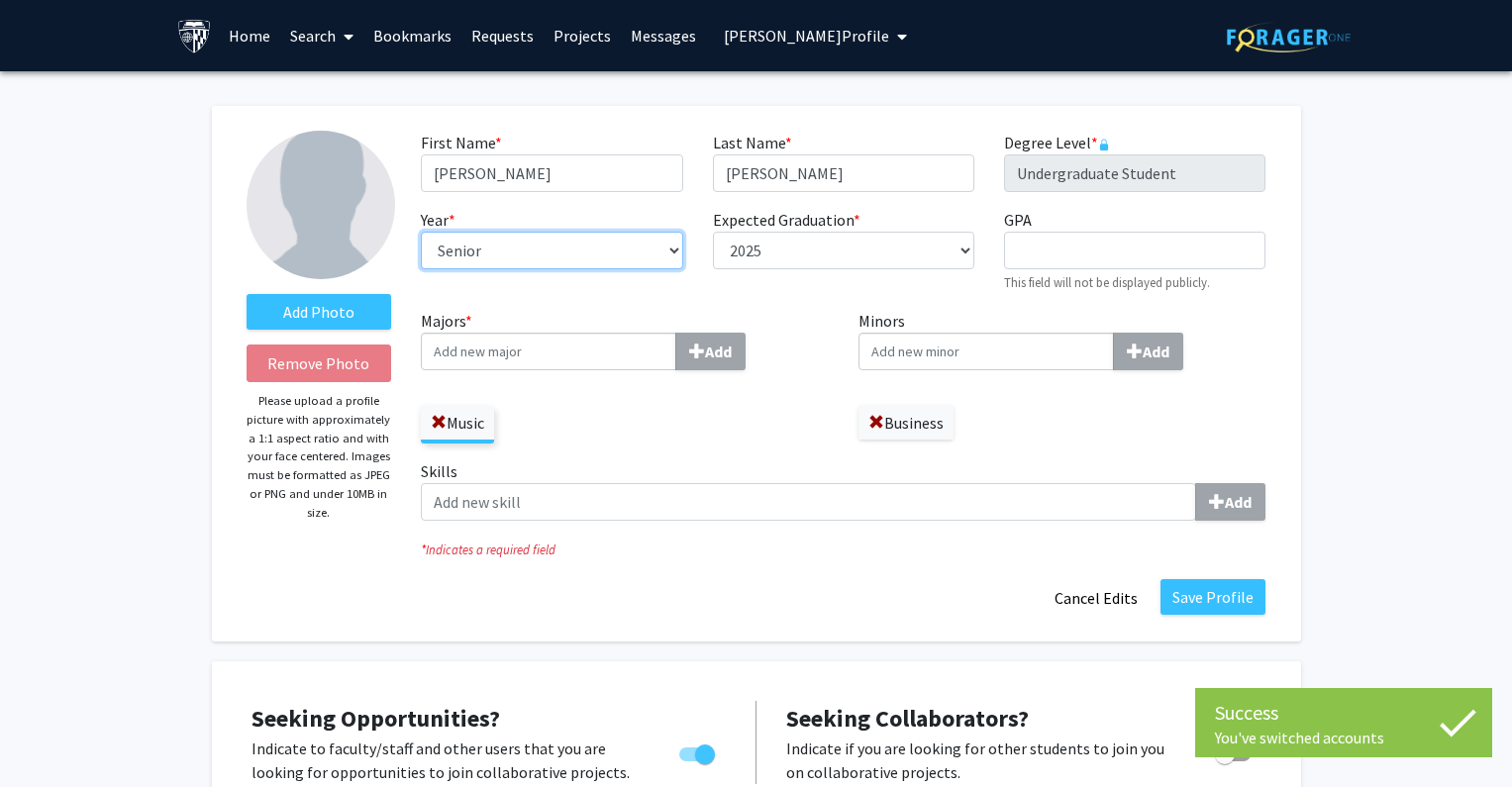 click on "---  First-year   Sophomore   Junior   Senior   Postbaccalaureate Certificate" at bounding box center (552, 250) 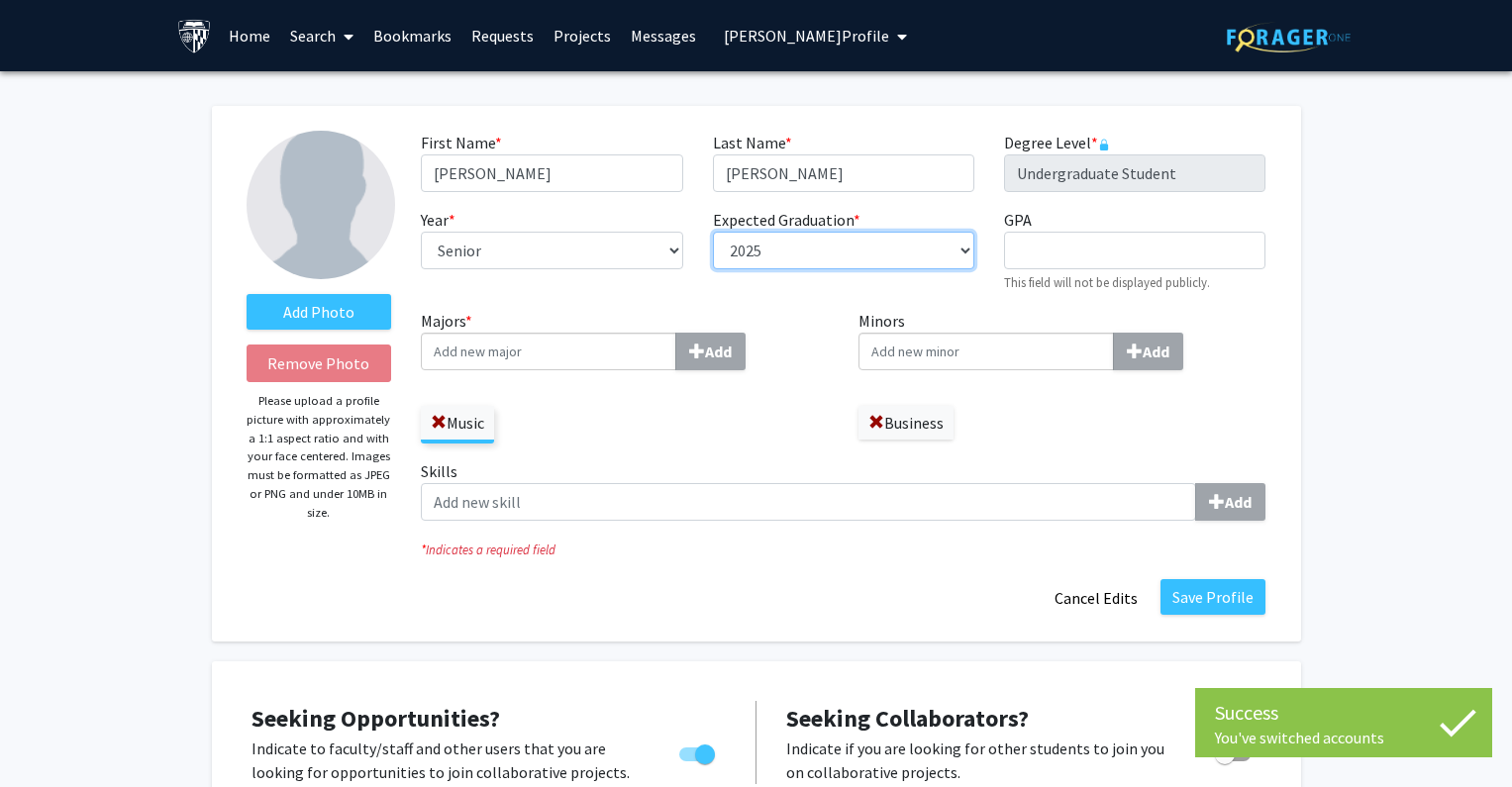 click on "---  2018   2019   2020   2021   2022   2023   2024   2025   2026   2027   2028   2029   2030   2031" at bounding box center (844, 250) 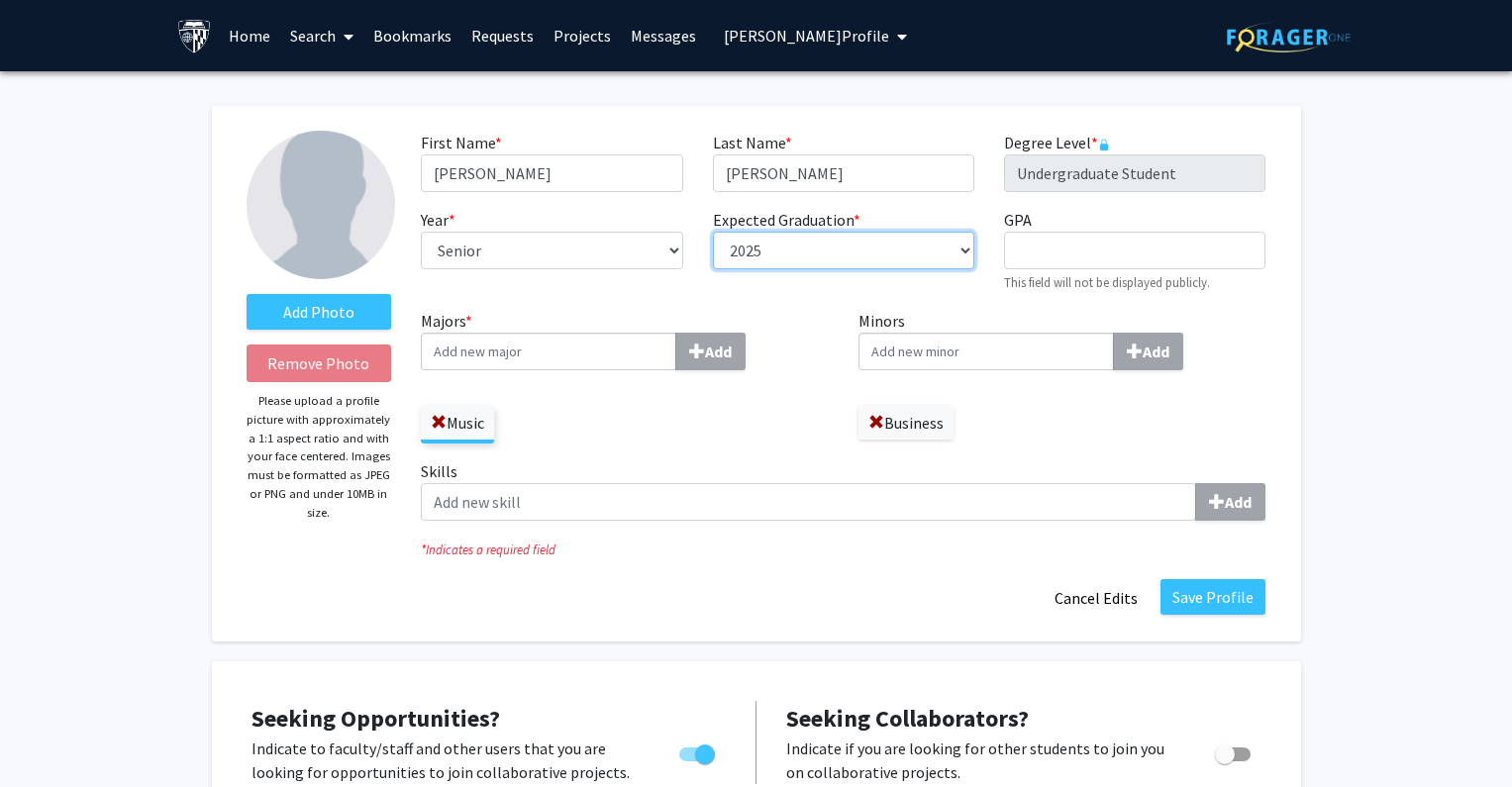 select on "2026" 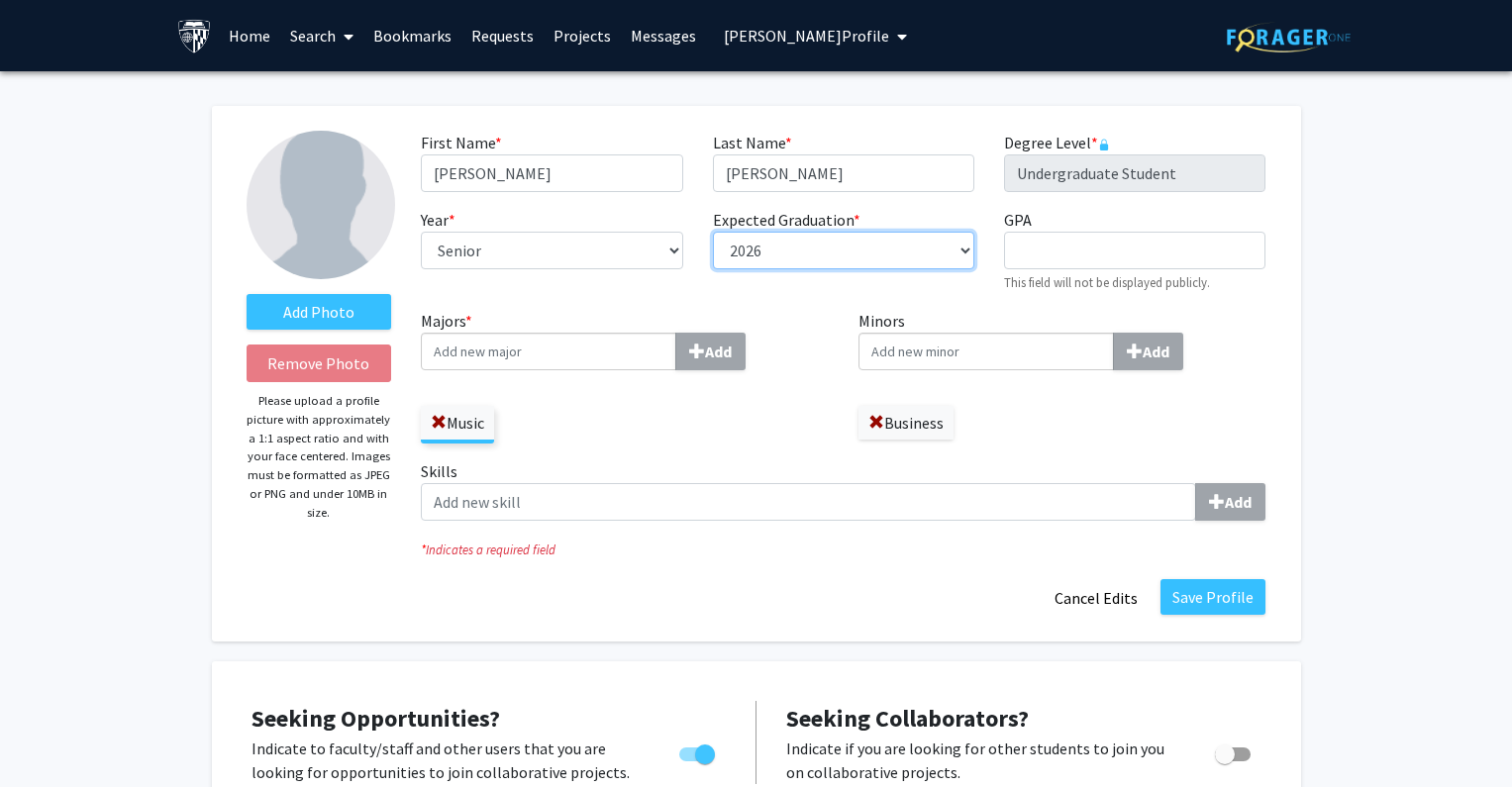 click on "---  2018   2019   2020   2021   2022   2023   2024   2025   2026   2027   2028   2029   2030   2031" at bounding box center [844, 250] 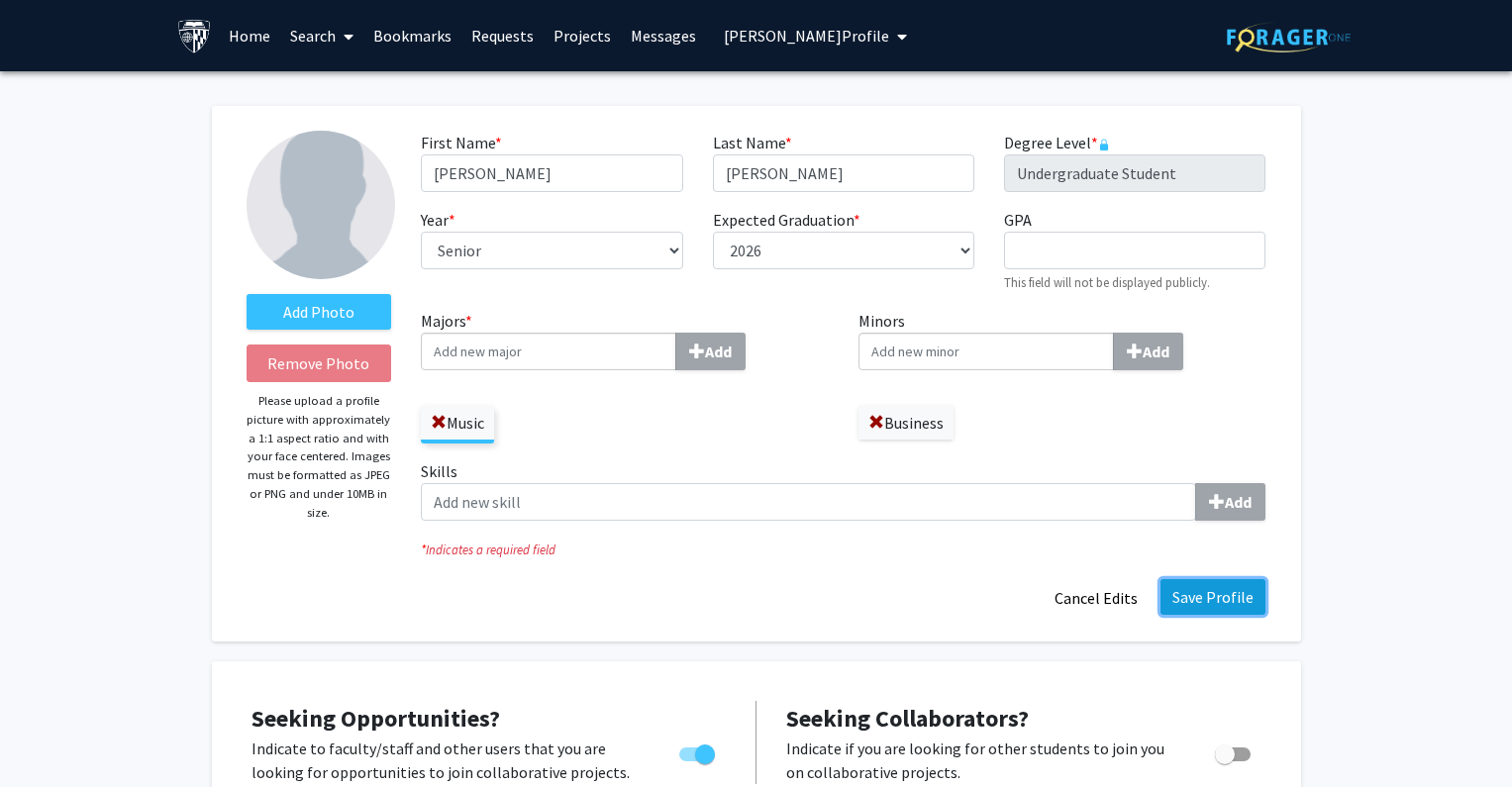 click on "Save Profile" 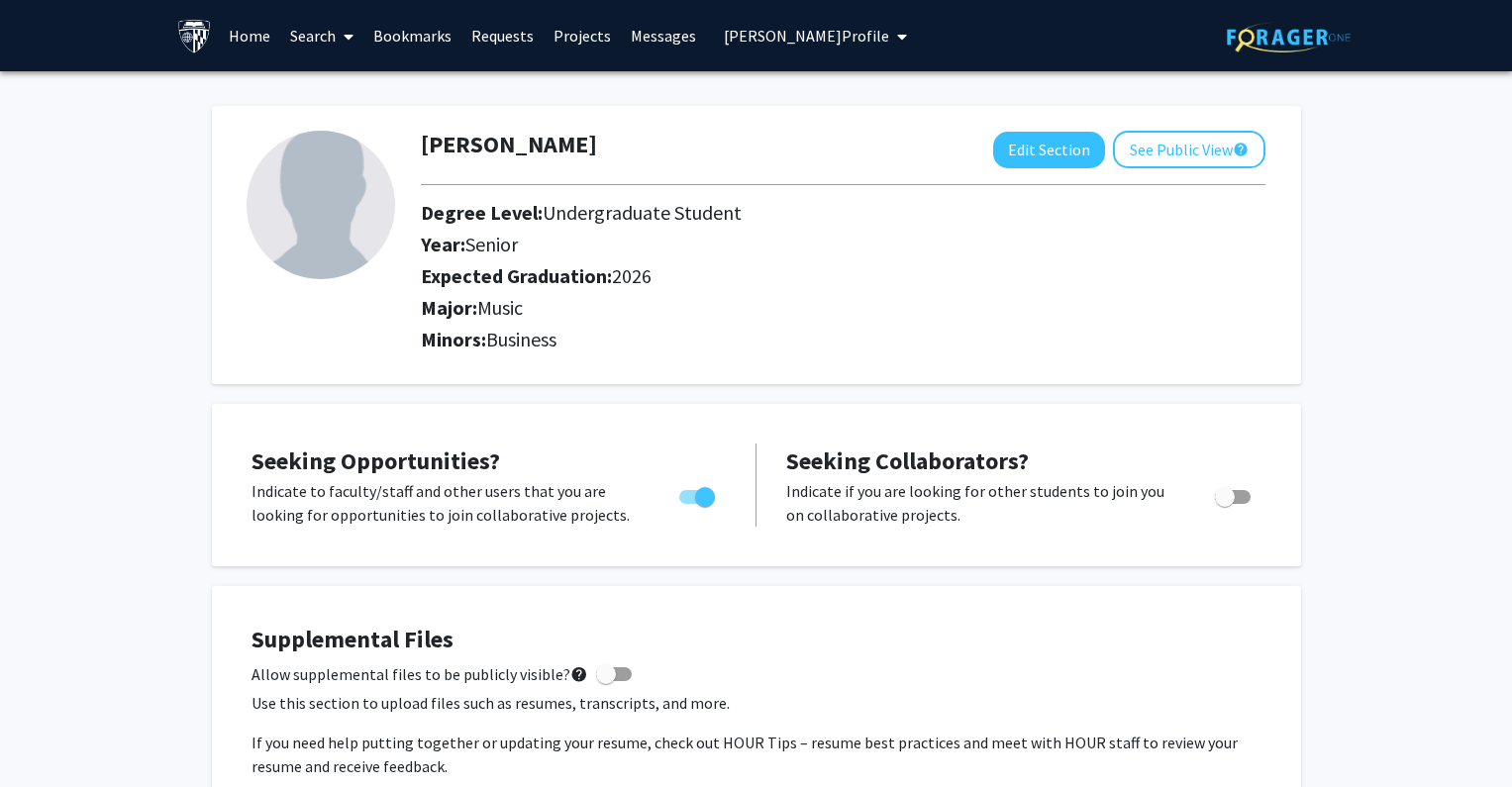 click on "[PERSON_NAME]   Profile" at bounding box center [815, 36] 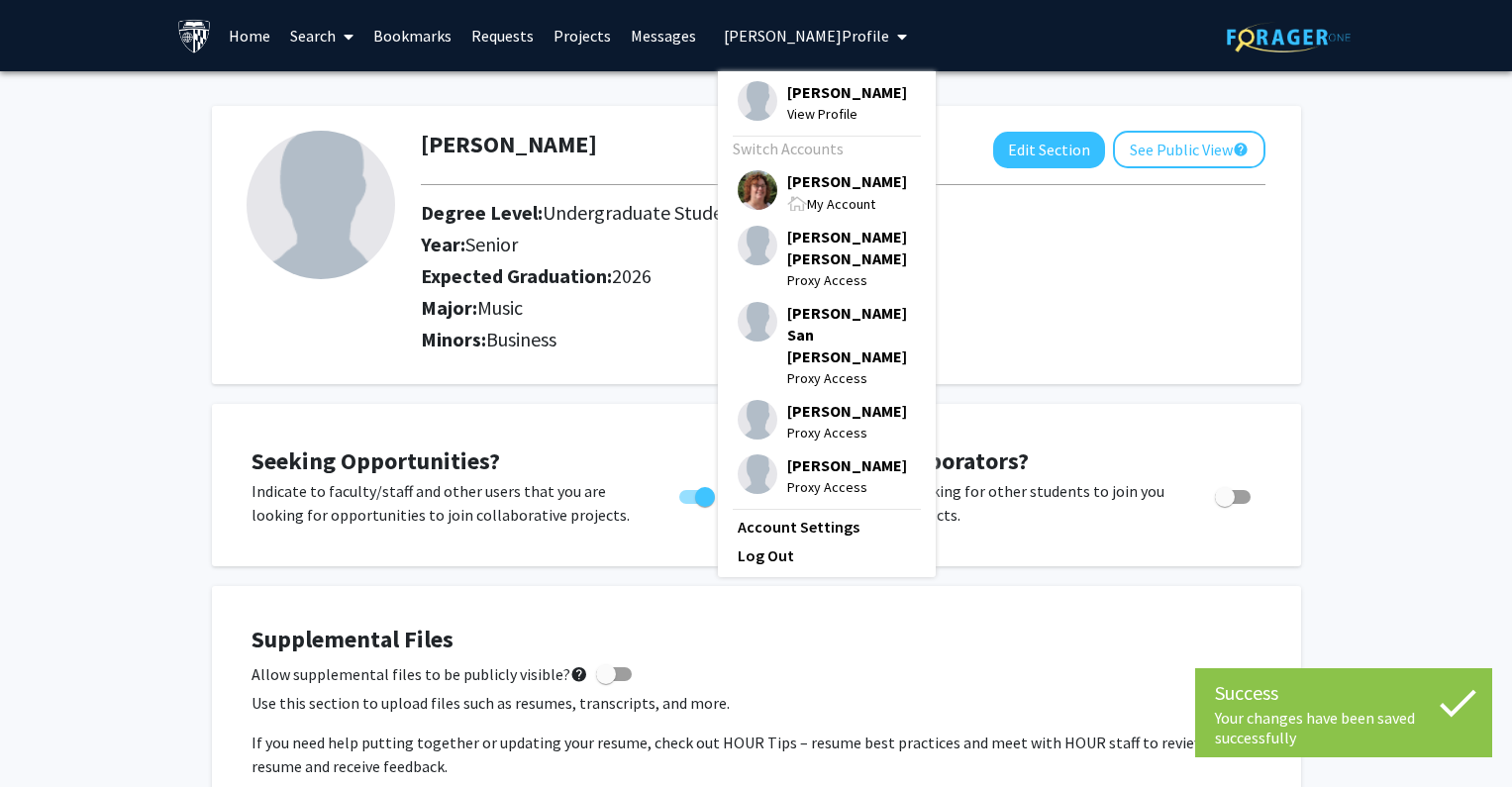 click on "[PERSON_NAME]" at bounding box center [847, 181] 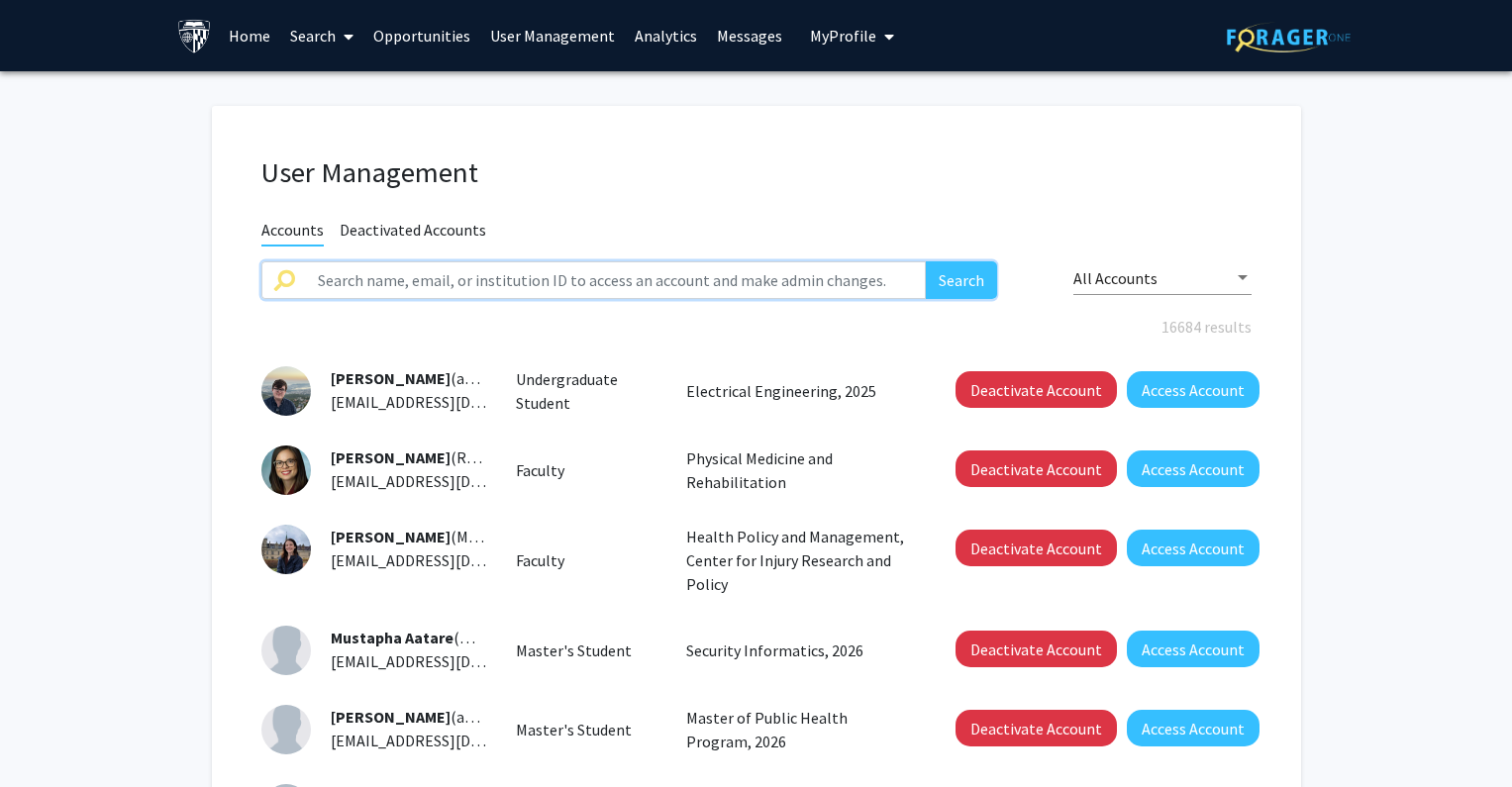 click 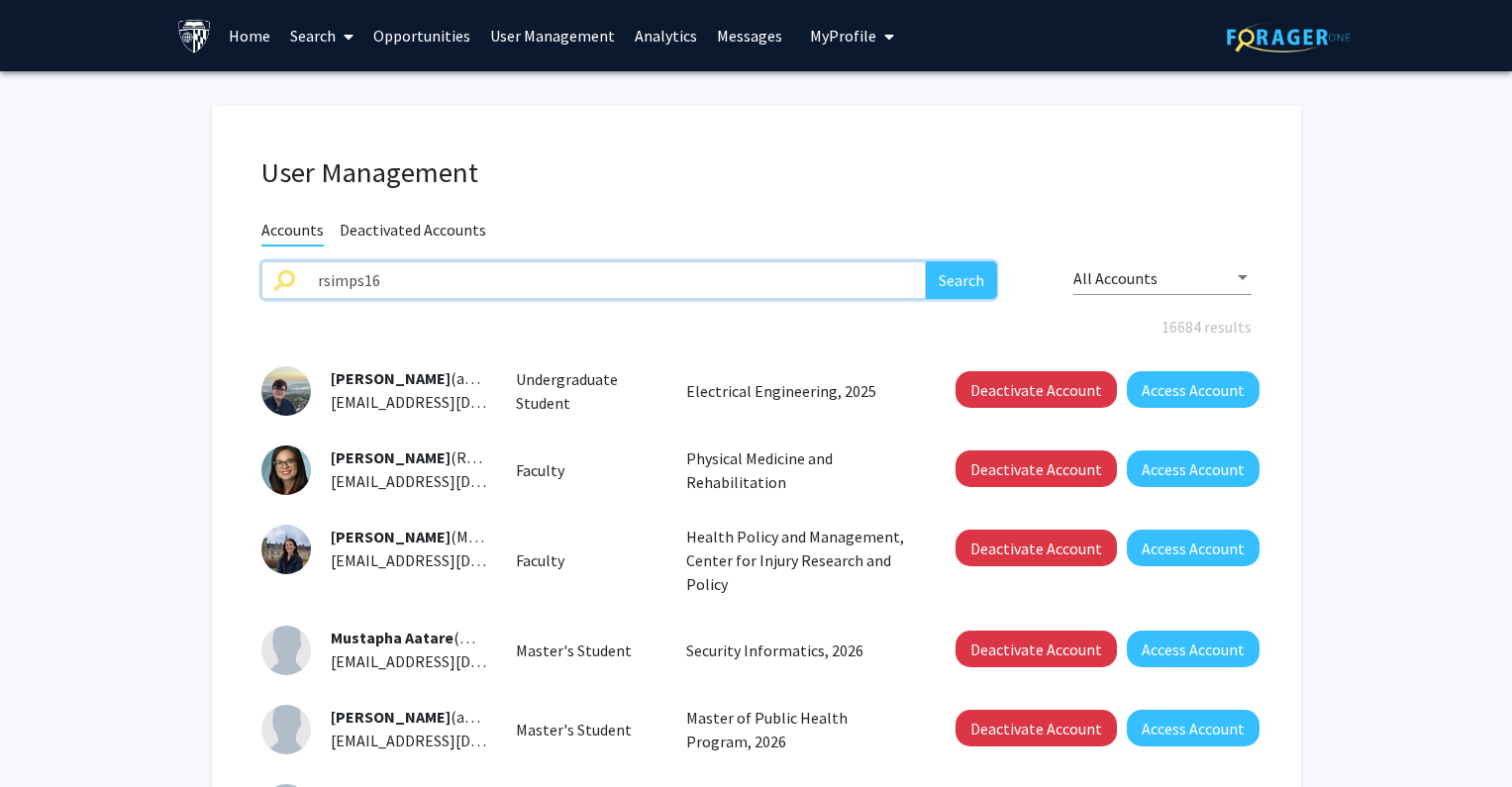 type on "rsimps16" 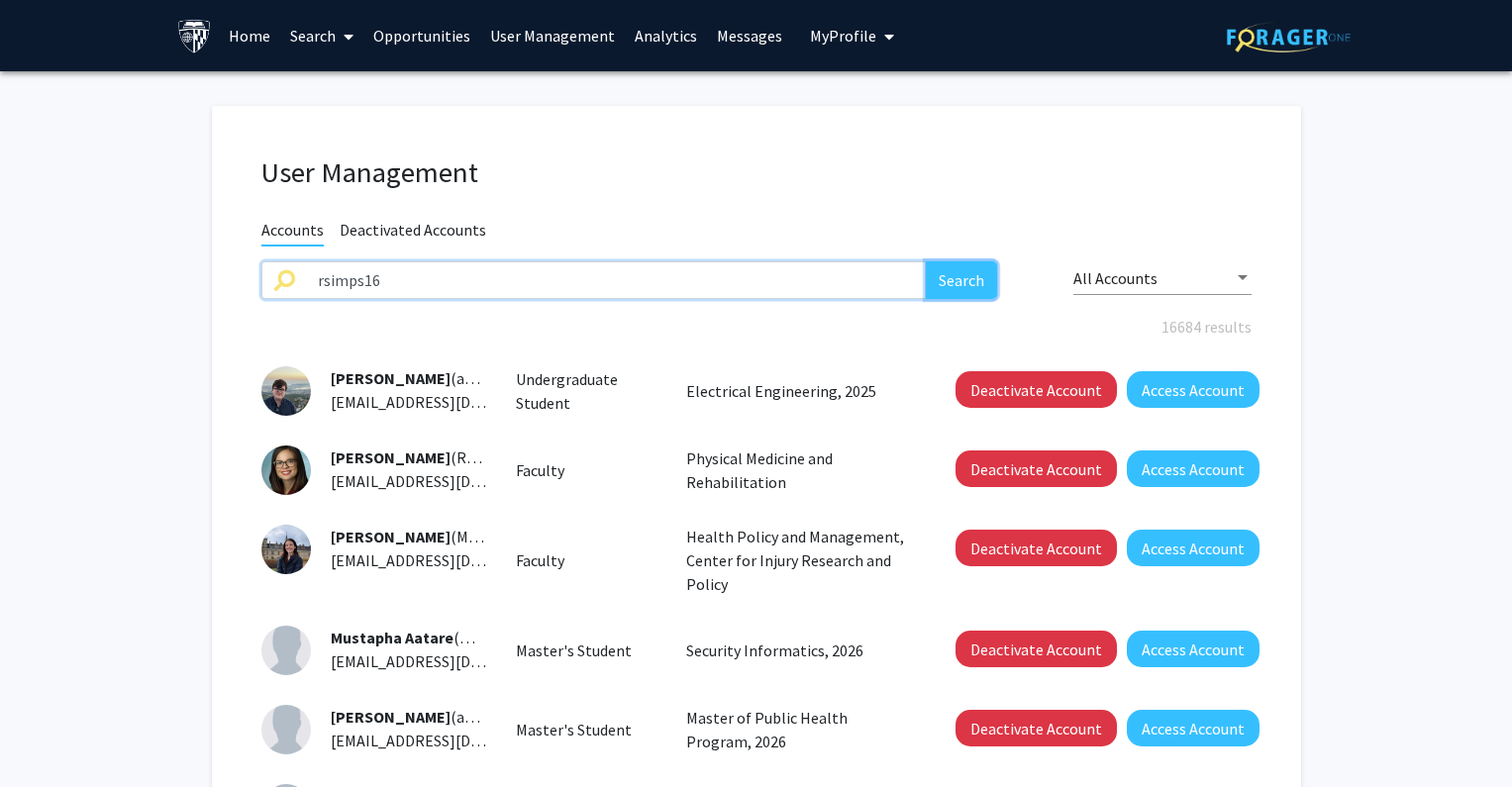 click on "Search" 